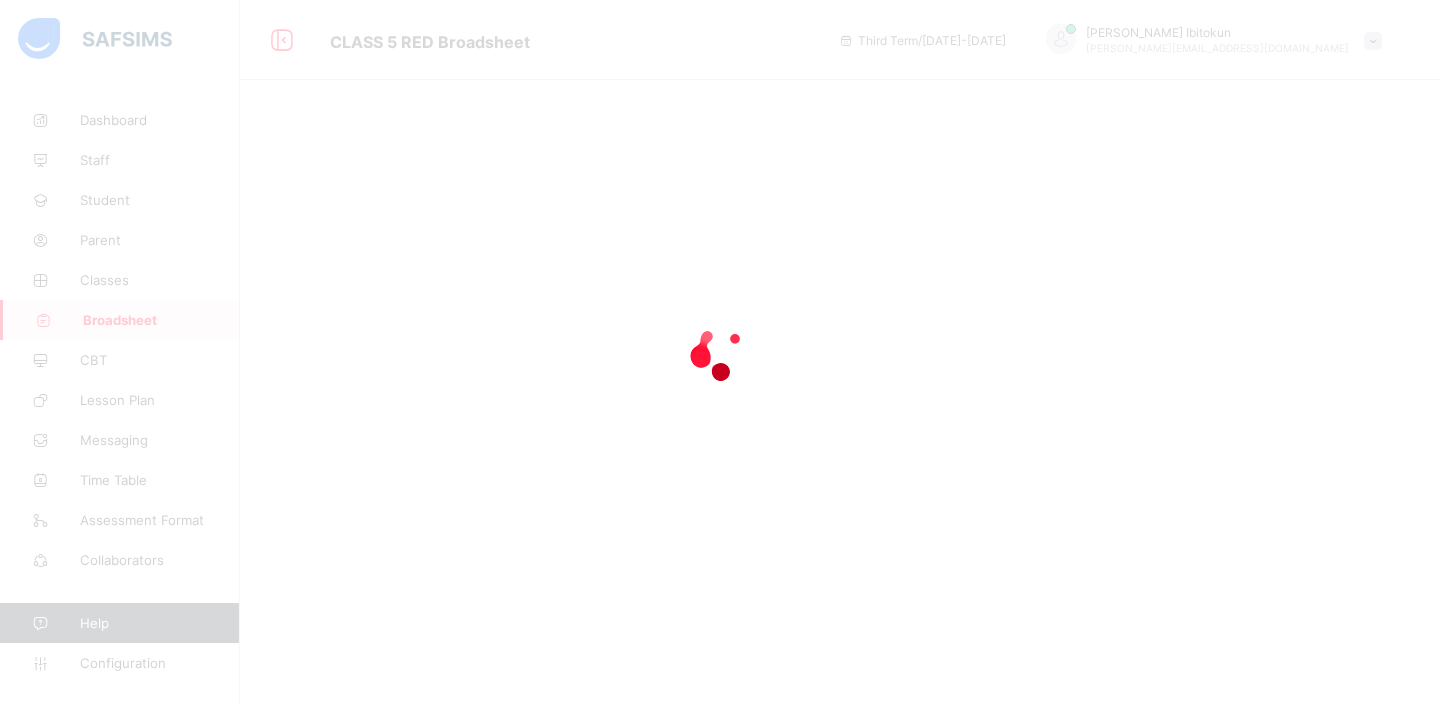 scroll, scrollTop: 0, scrollLeft: 0, axis: both 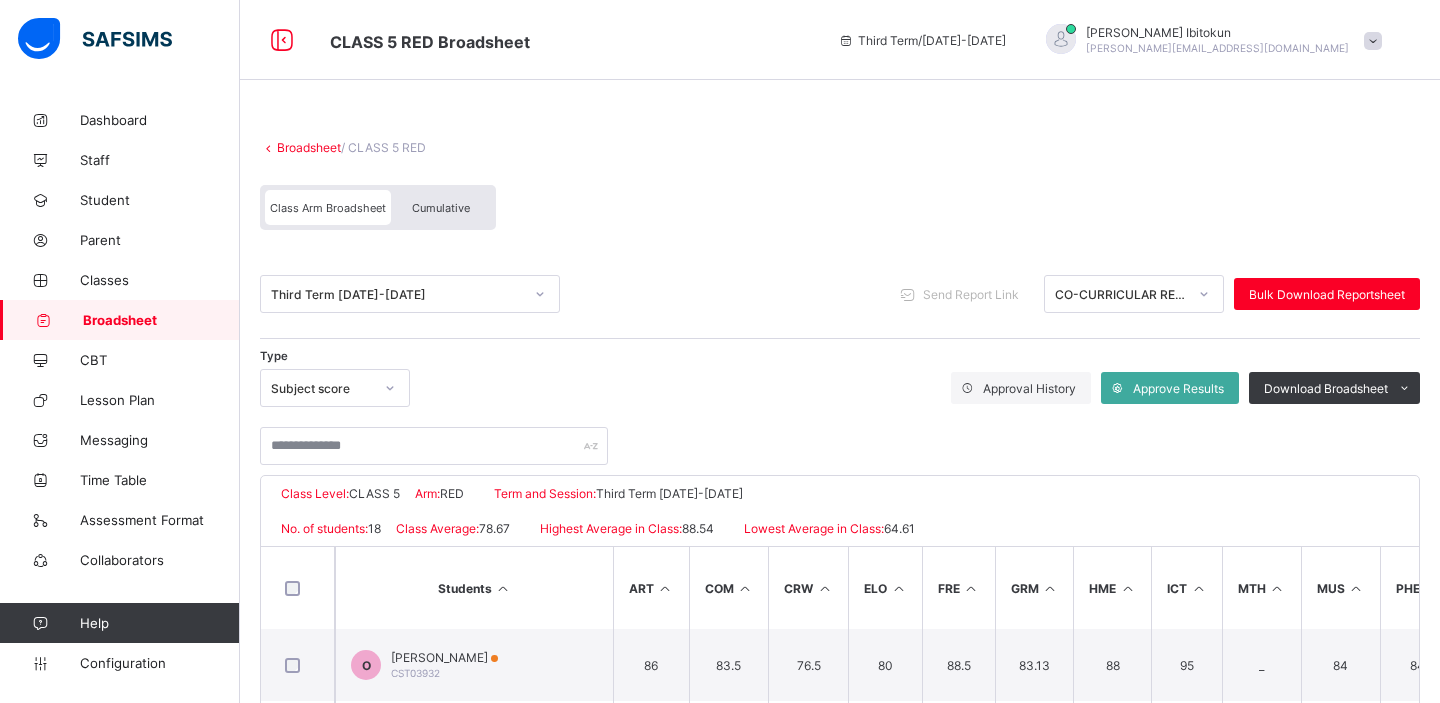 click on "Cumulative" at bounding box center [441, 208] 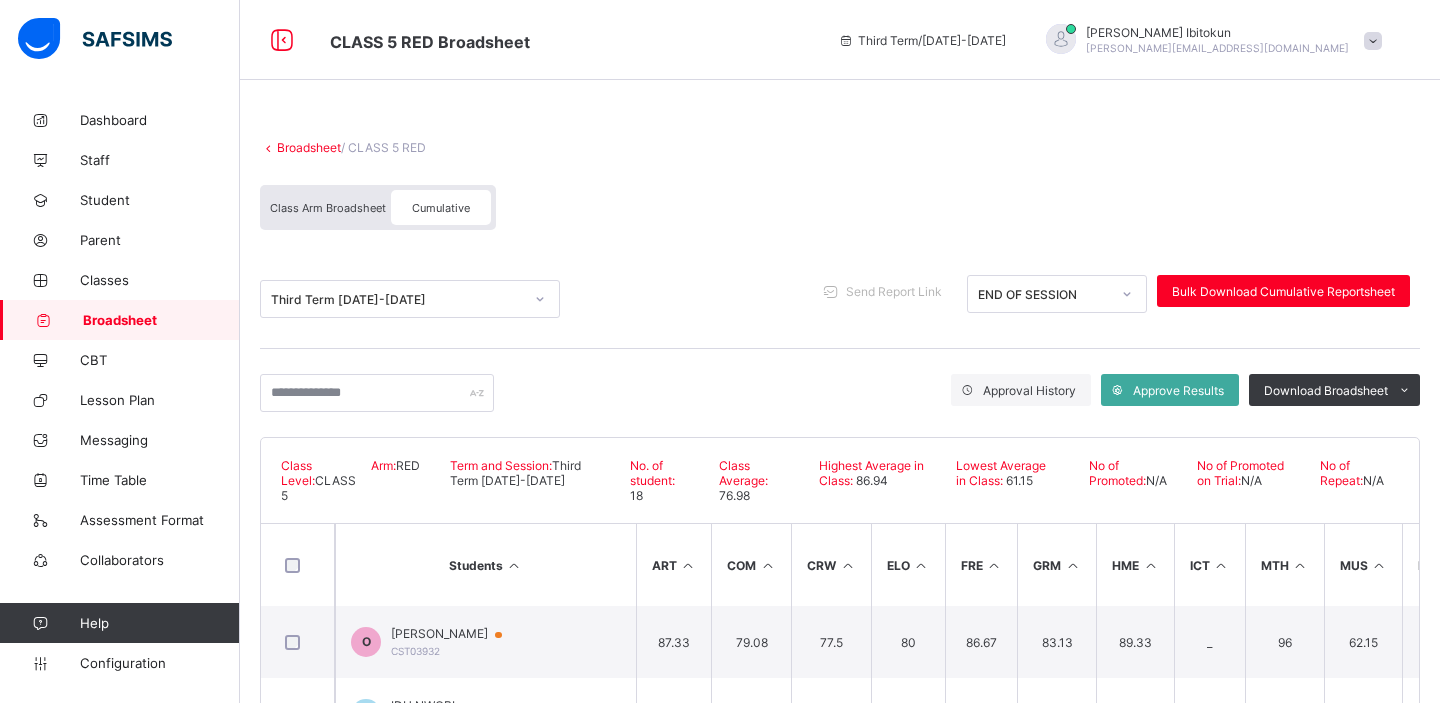 click on "Class Arm Broadsheet" at bounding box center (328, 207) 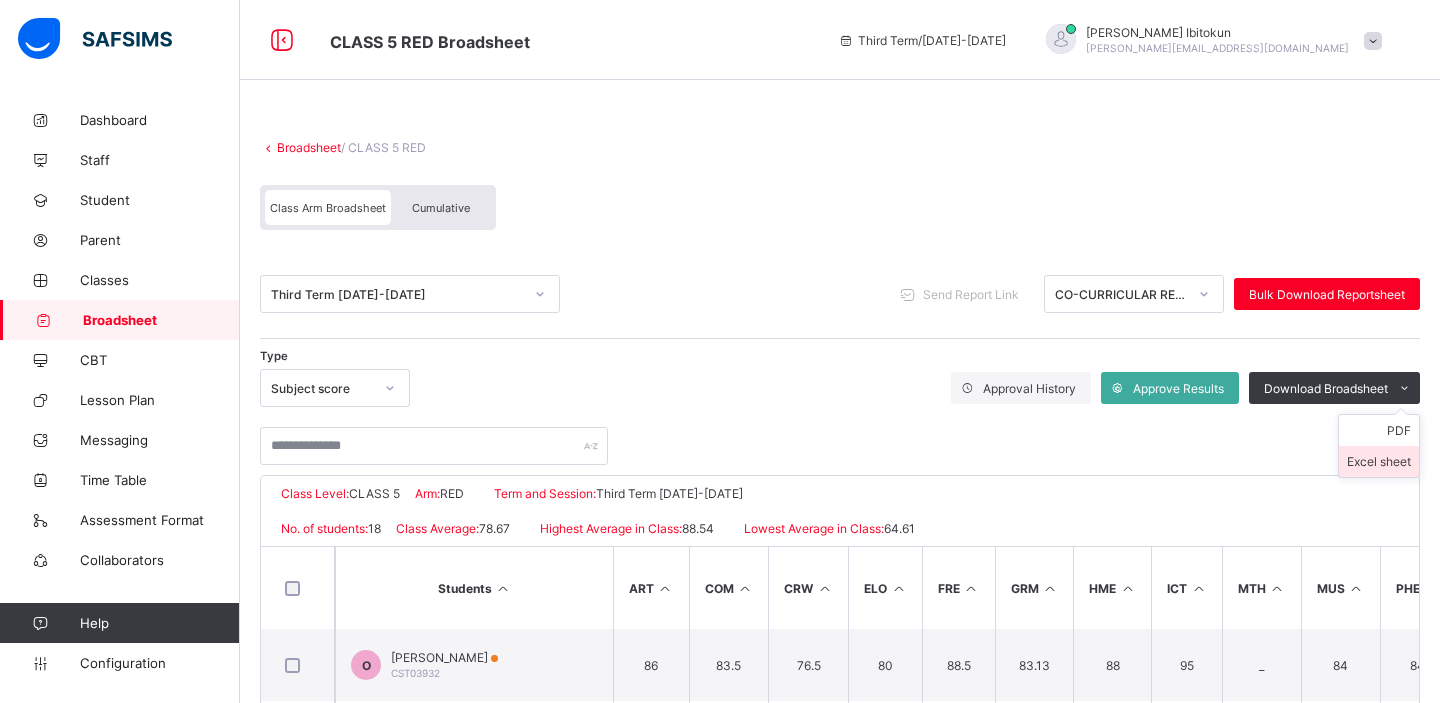 click on "Excel sheet" at bounding box center (1379, 461) 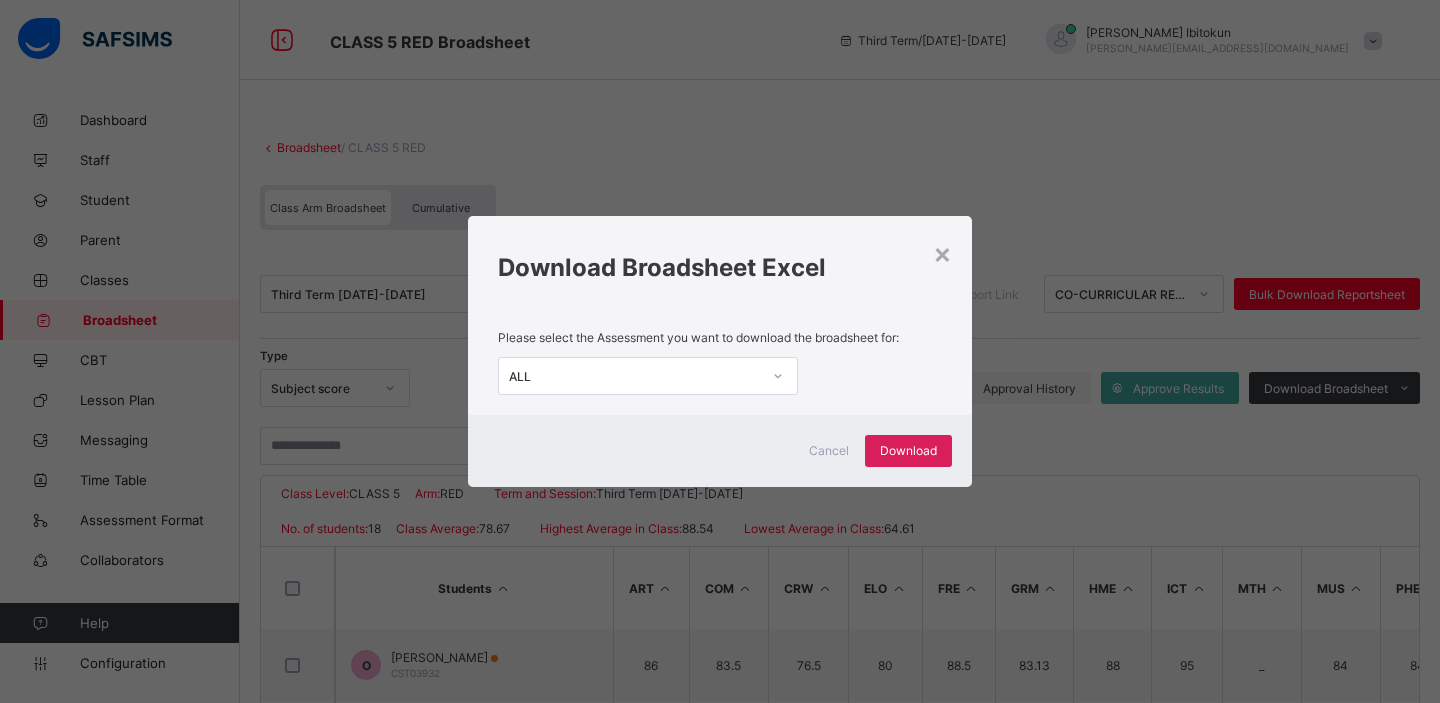 click on "ALL" at bounding box center (635, 375) 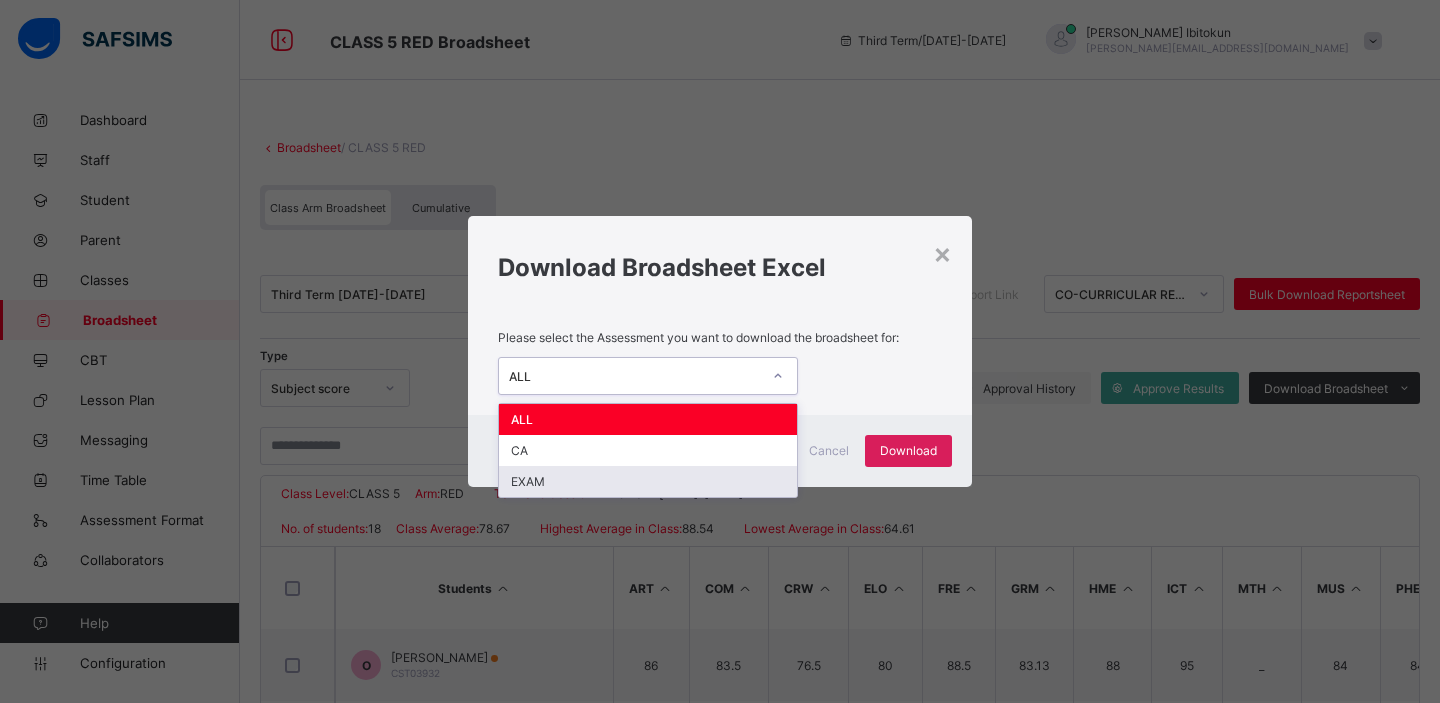 click on "EXAM" at bounding box center (648, 481) 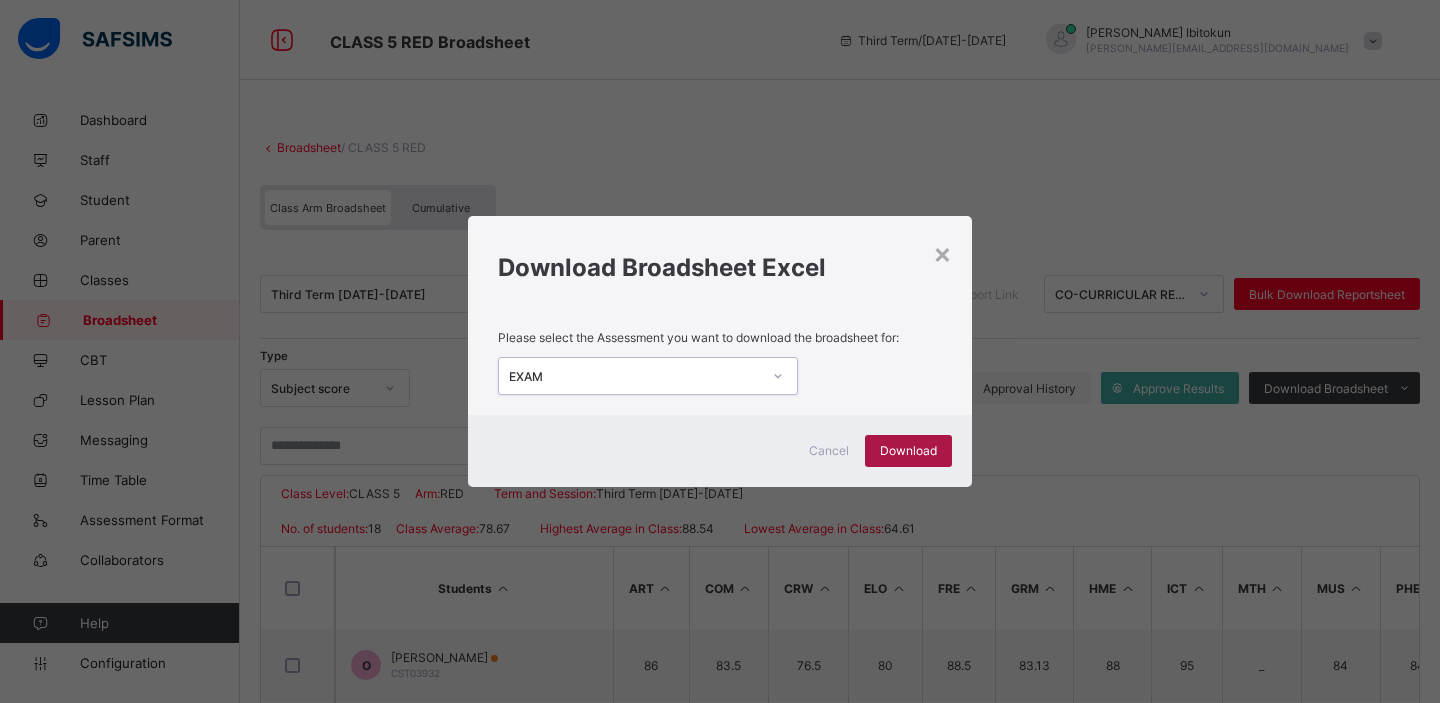 click on "Download" at bounding box center [908, 450] 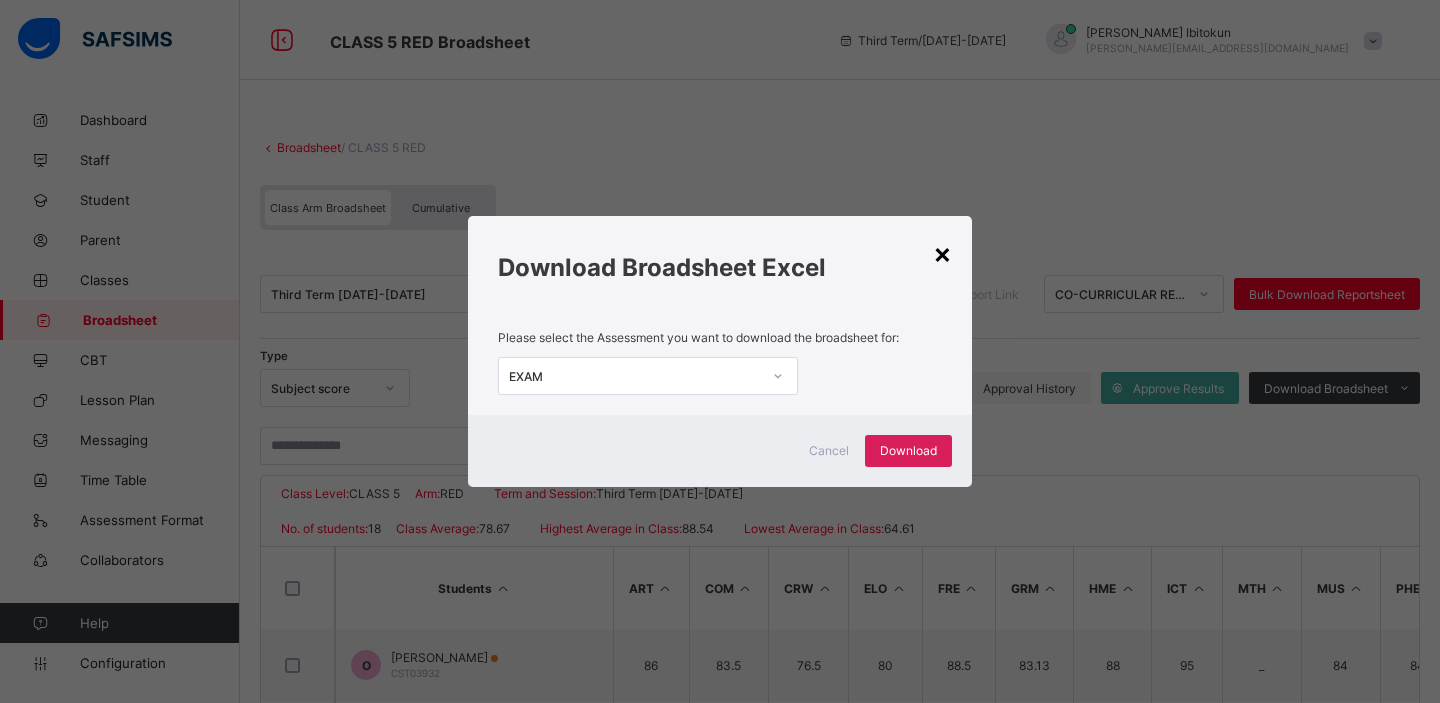 click on "×" at bounding box center [942, 253] 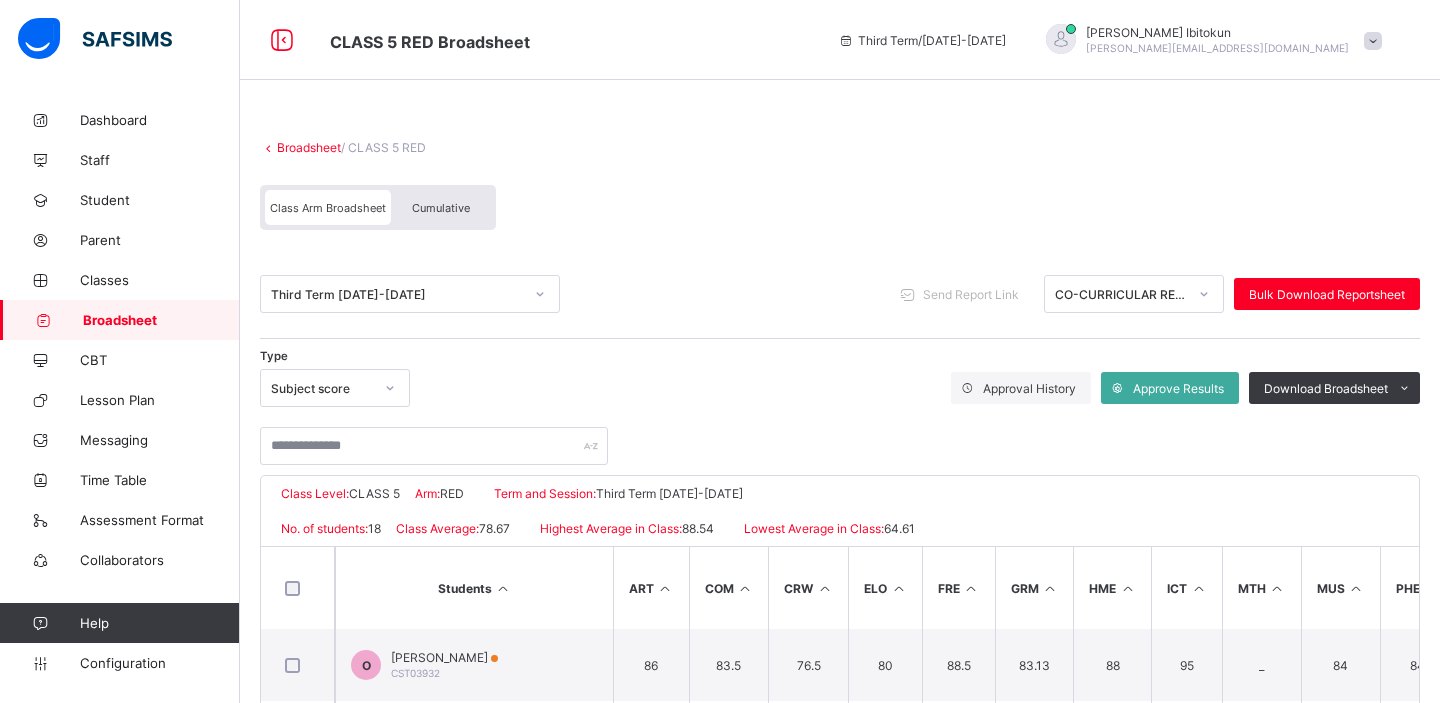 click on "Cumulative" at bounding box center (441, 208) 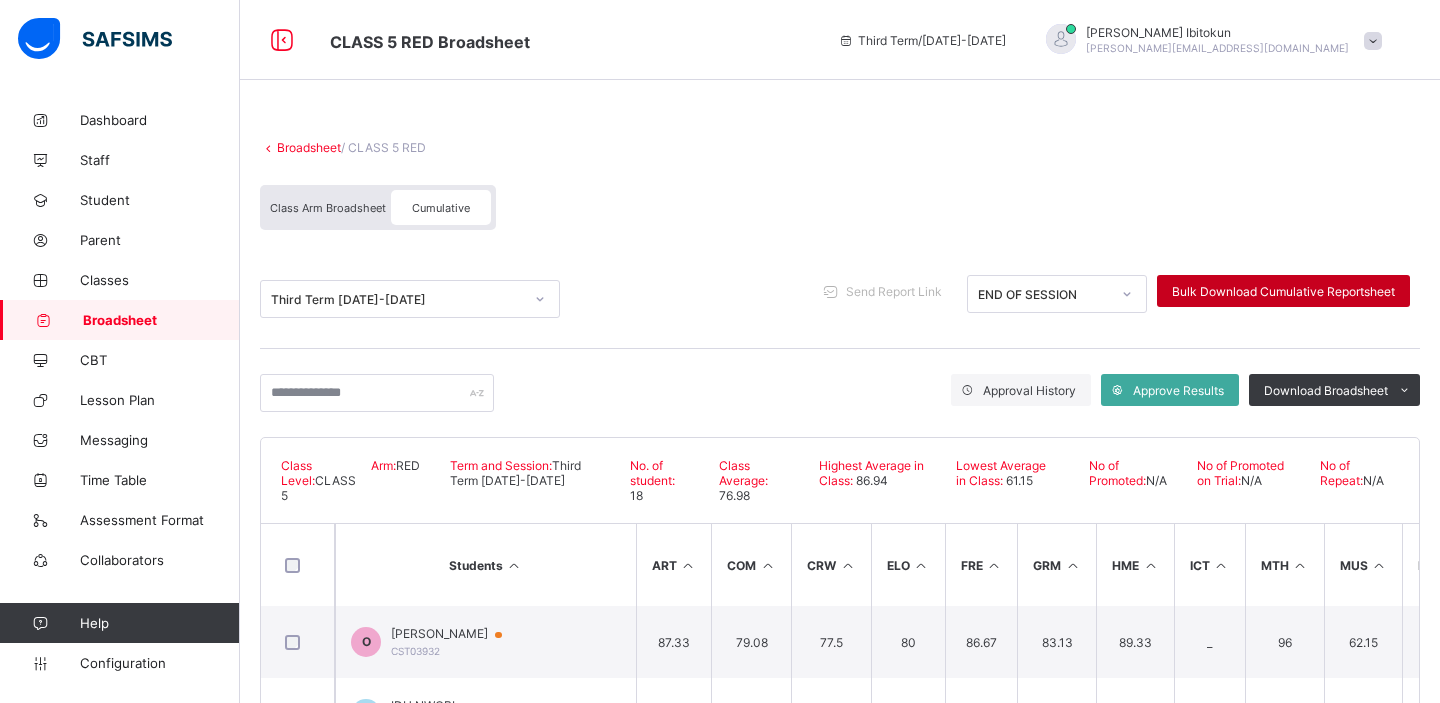 click on "Bulk Download Cumulative Reportsheet" at bounding box center [1283, 291] 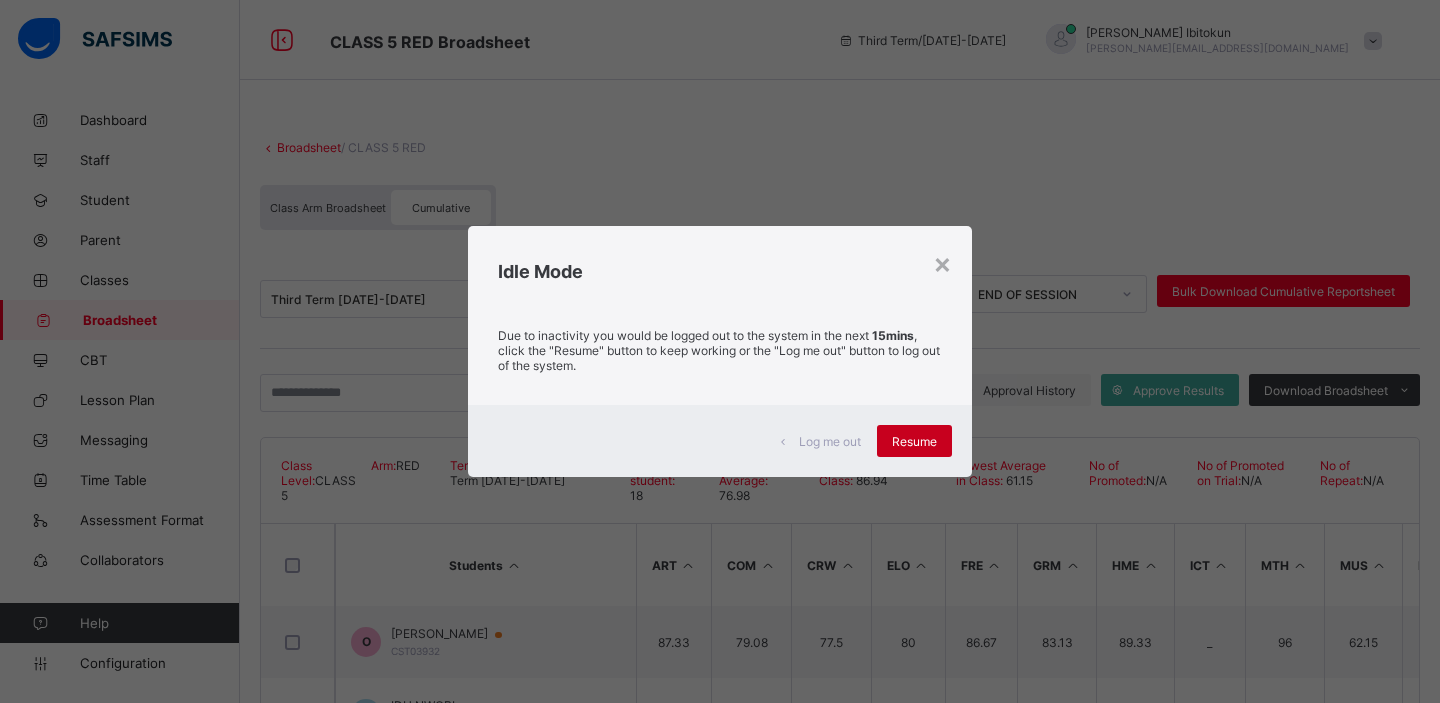 click on "Resume" at bounding box center (914, 441) 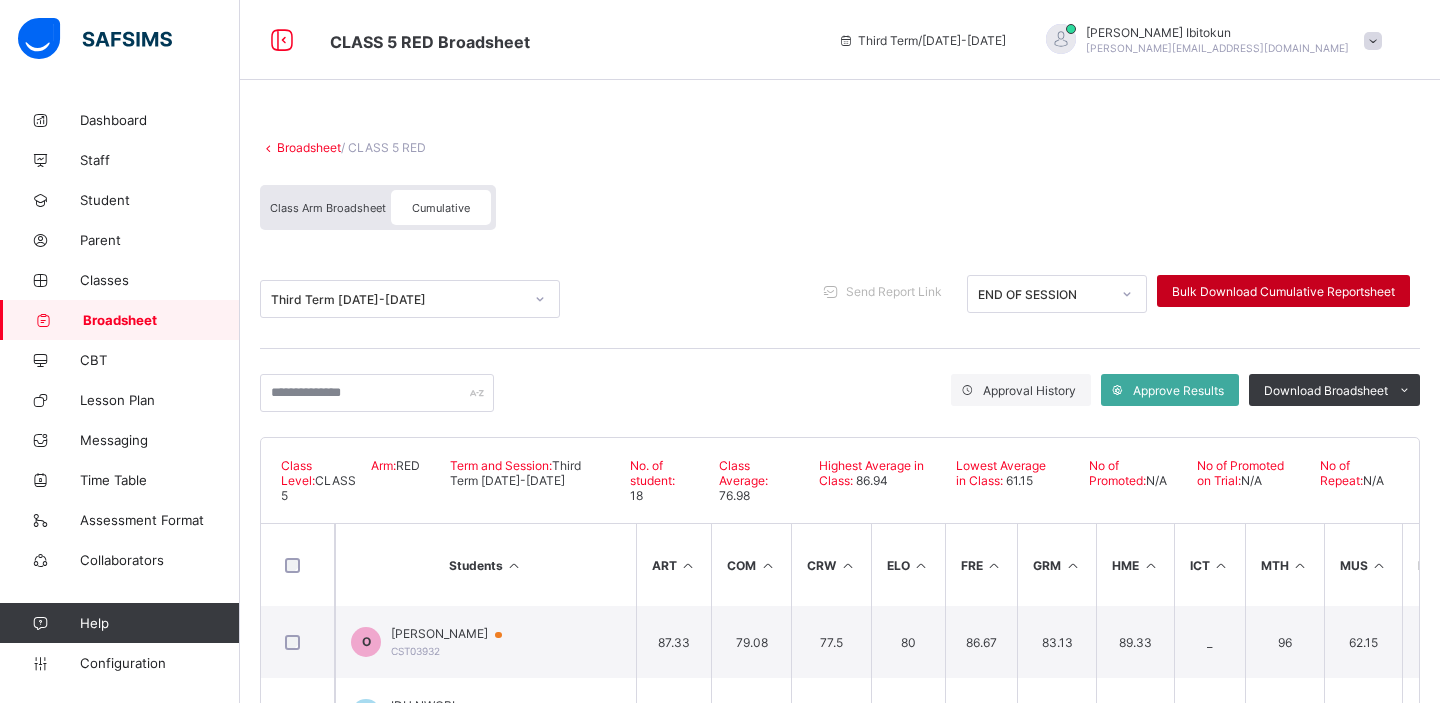 click on "Bulk Download Cumulative Reportsheet" at bounding box center (1283, 291) 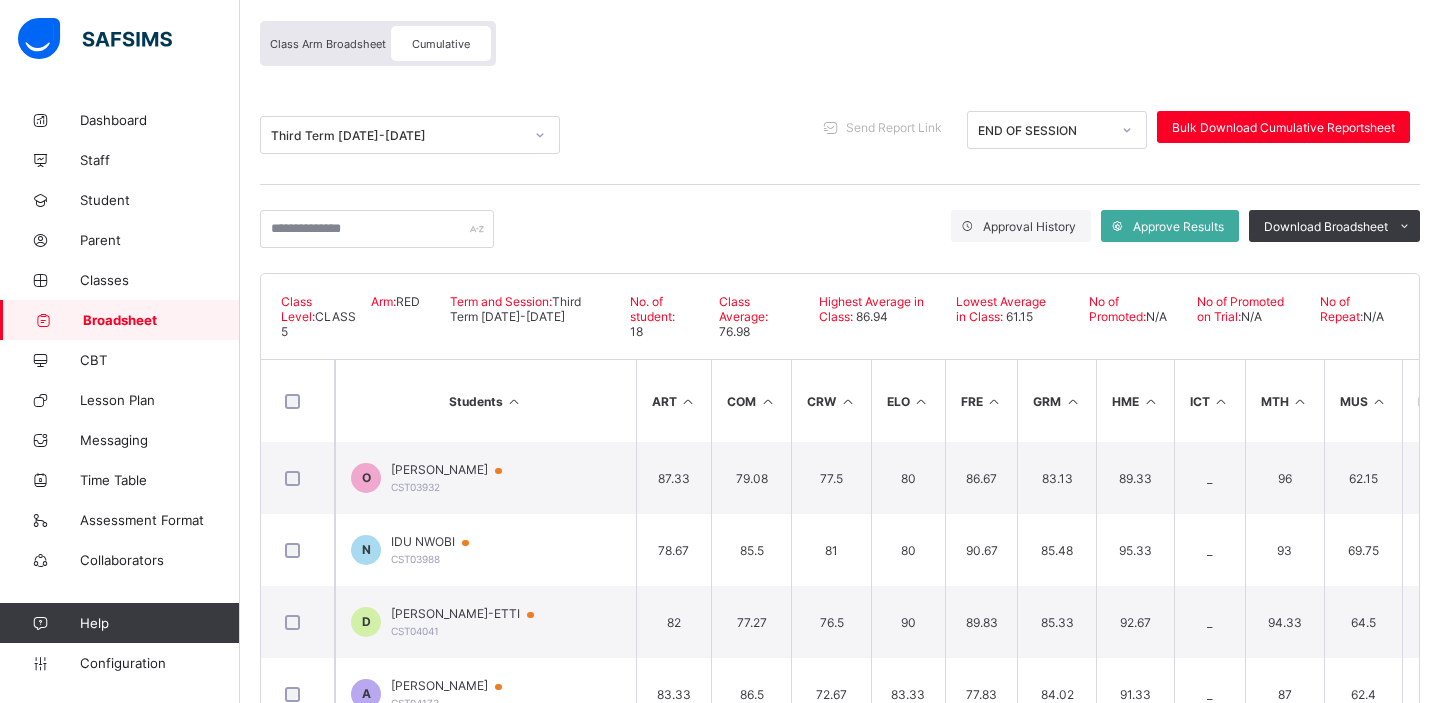 scroll, scrollTop: 171, scrollLeft: 0, axis: vertical 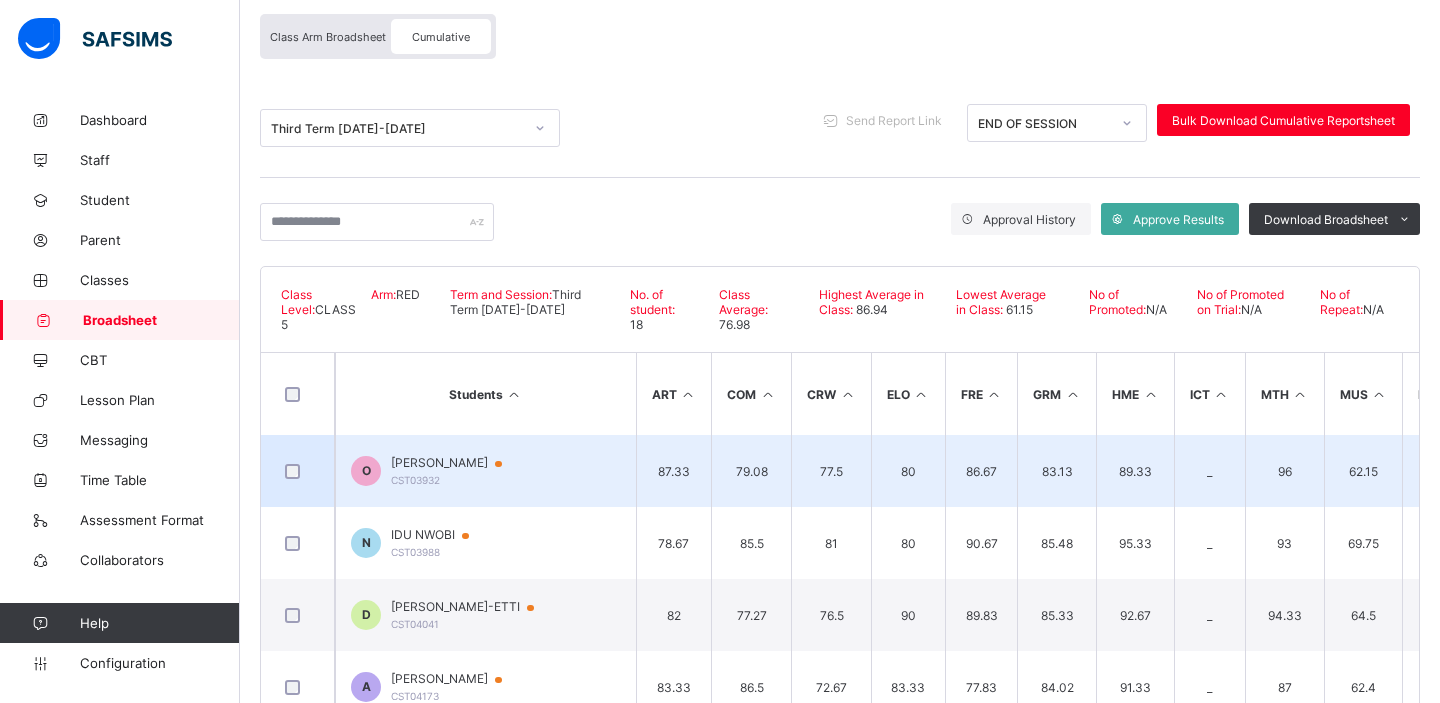 click on "ARIANA   OROGUN" at bounding box center [456, 463] 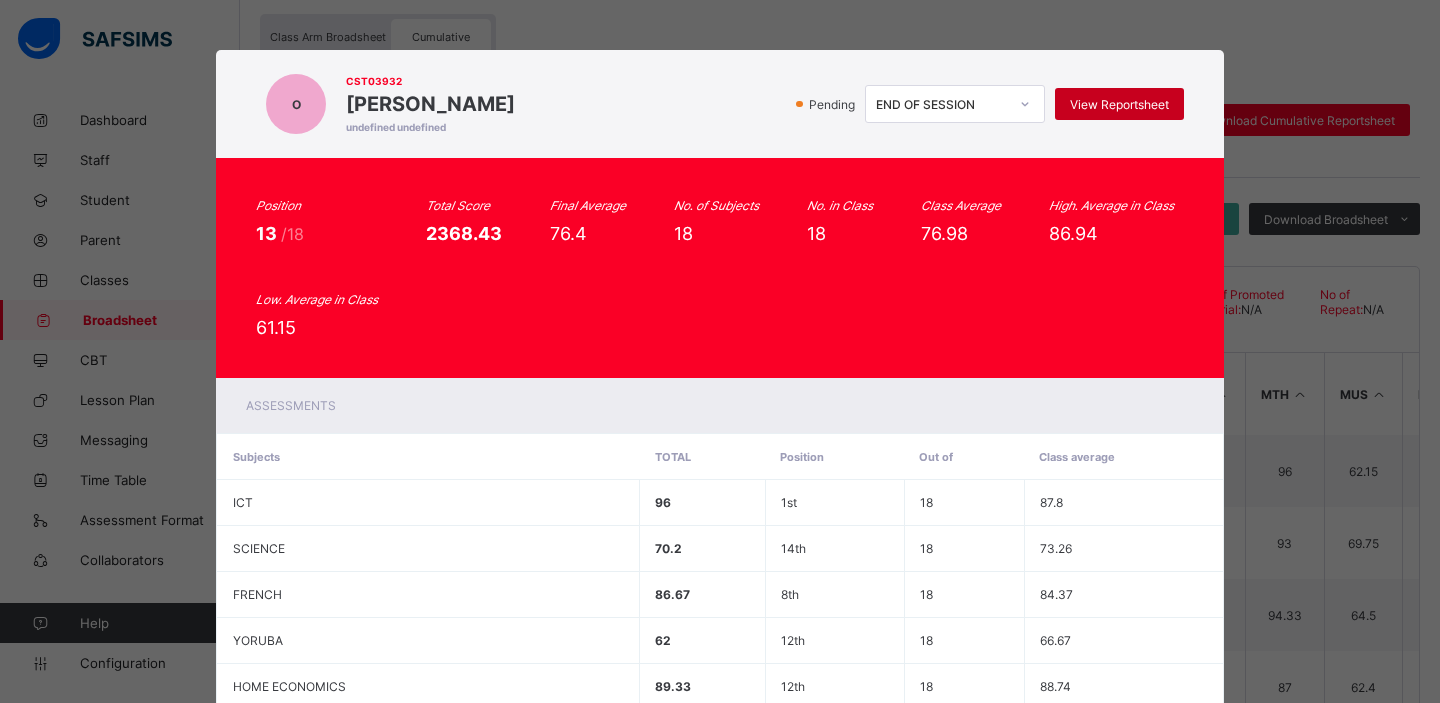 click on "View Reportsheet" at bounding box center (1119, 104) 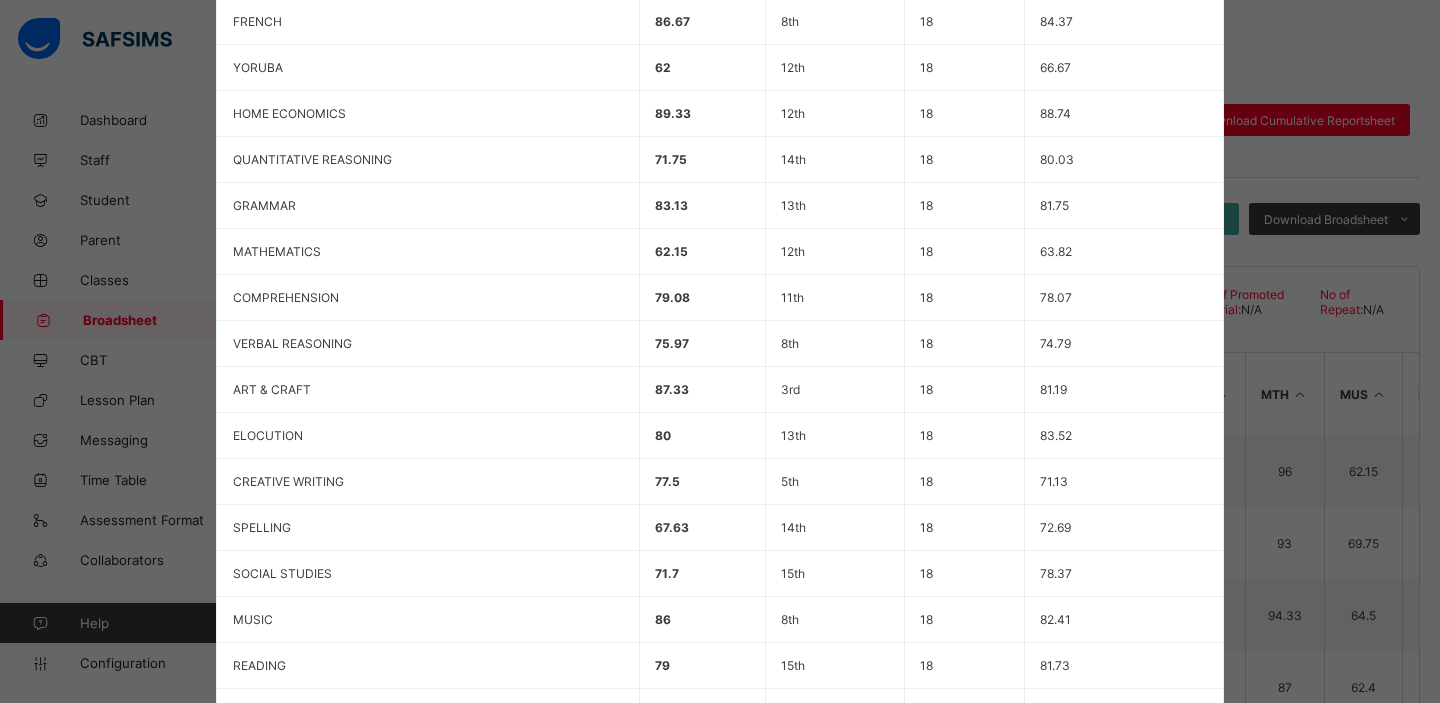 scroll, scrollTop: 778, scrollLeft: 0, axis: vertical 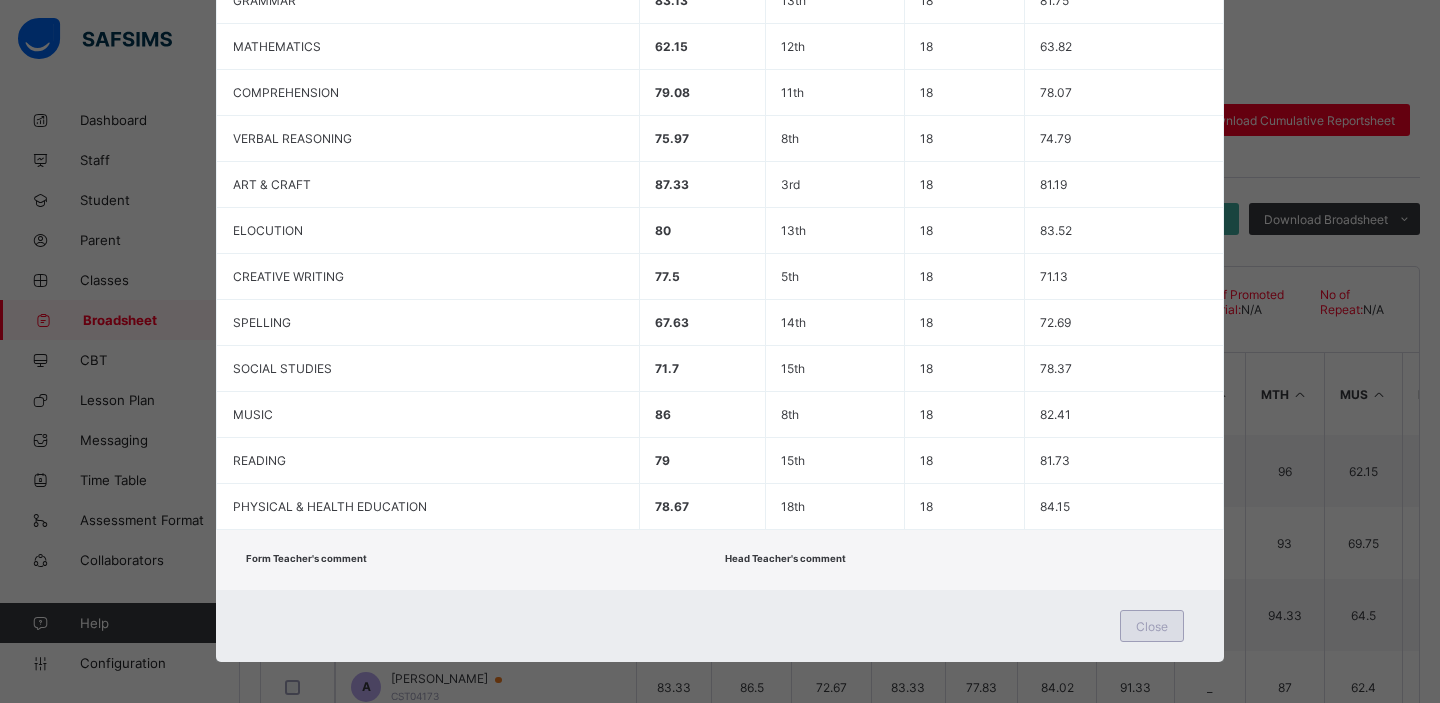 click on "Close" at bounding box center [1152, 626] 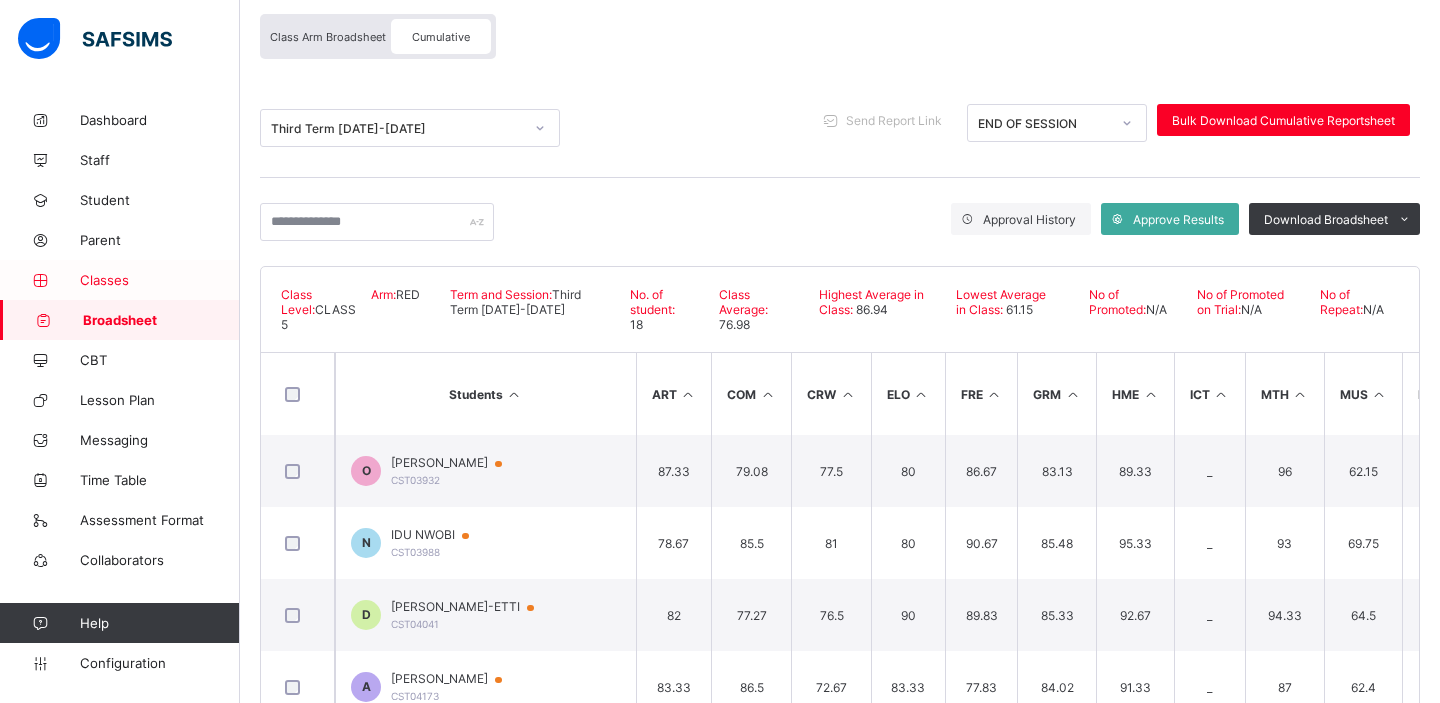 click on "Classes" at bounding box center (160, 280) 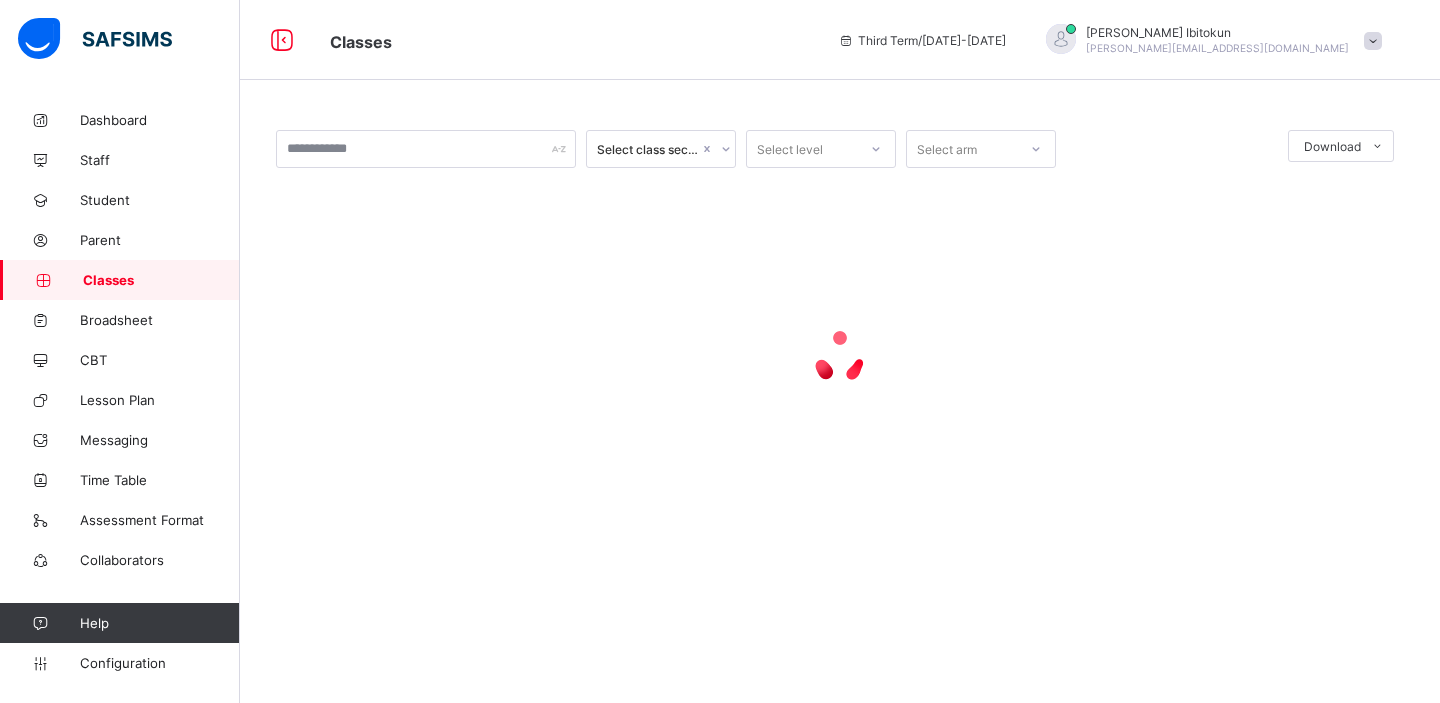 scroll, scrollTop: 0, scrollLeft: 0, axis: both 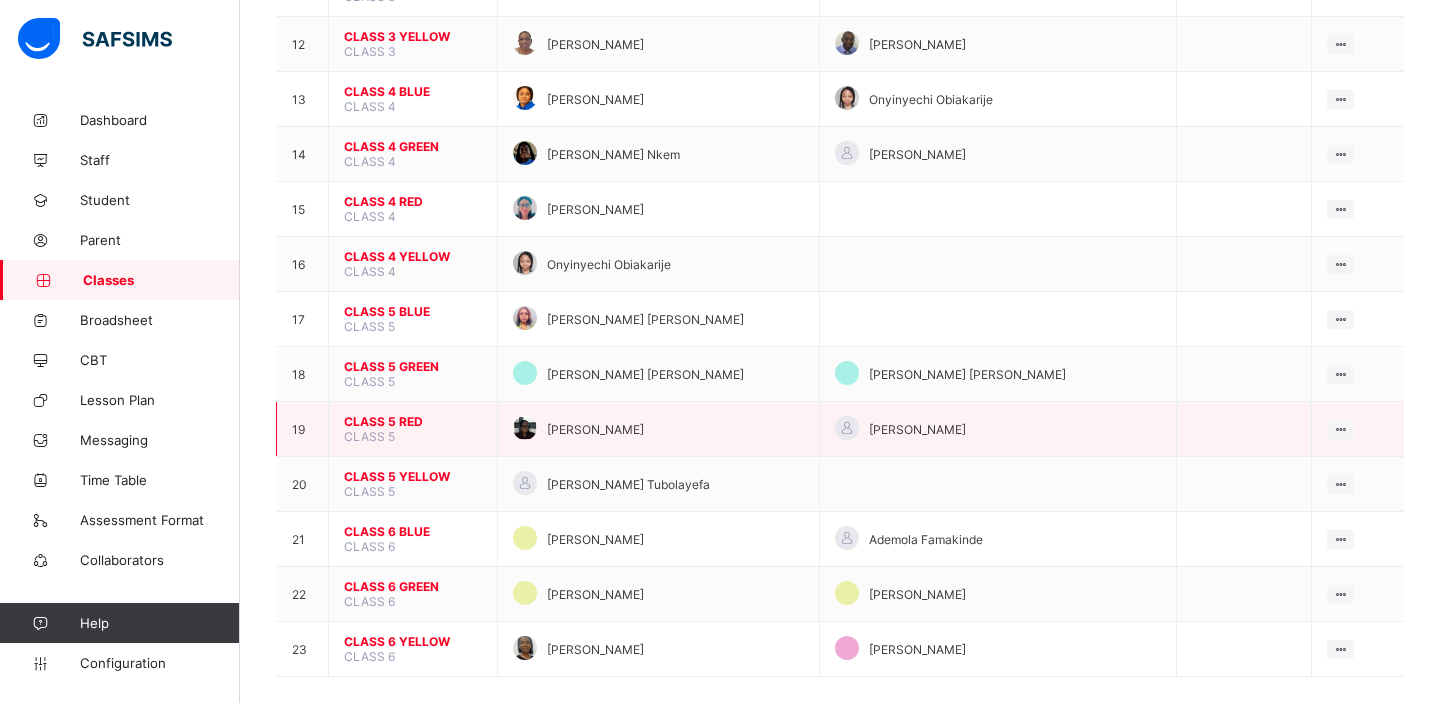 click on "CLASS 5   RED" at bounding box center [413, 421] 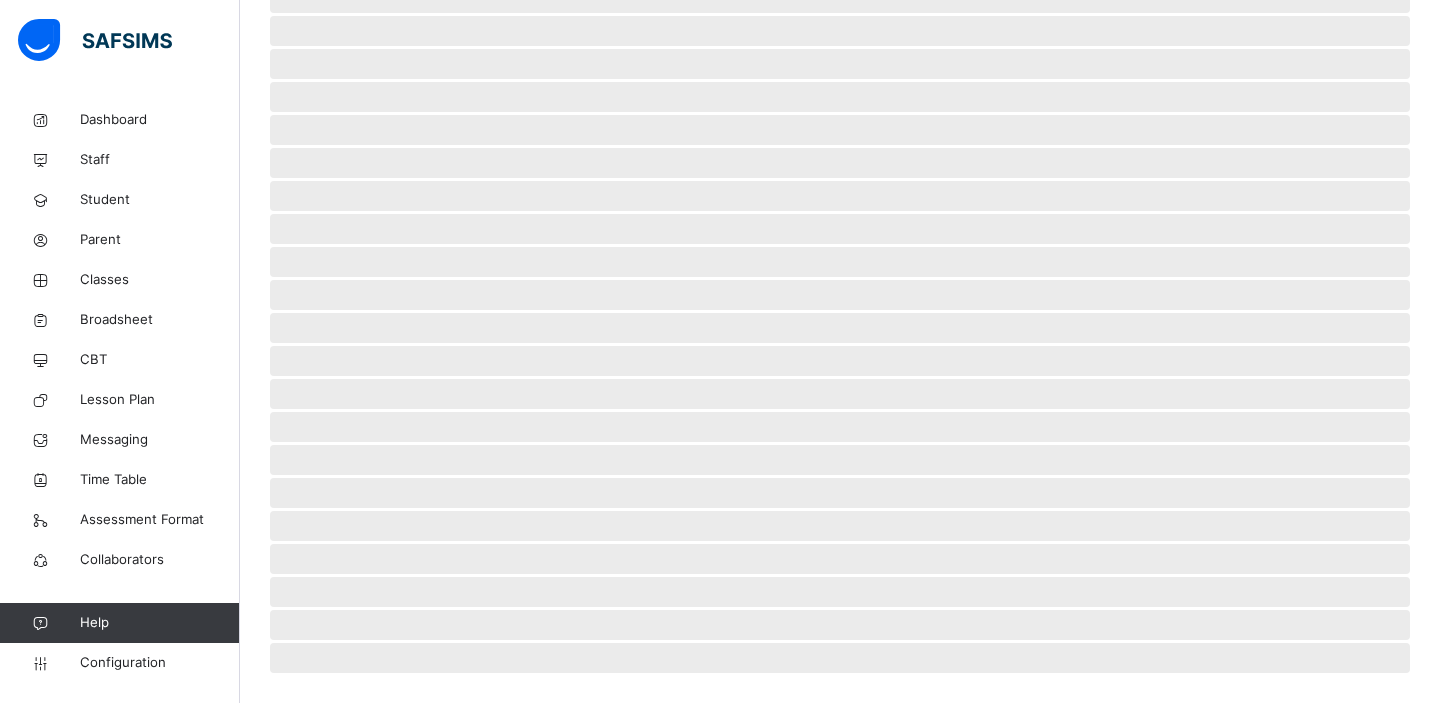 scroll, scrollTop: 0, scrollLeft: 0, axis: both 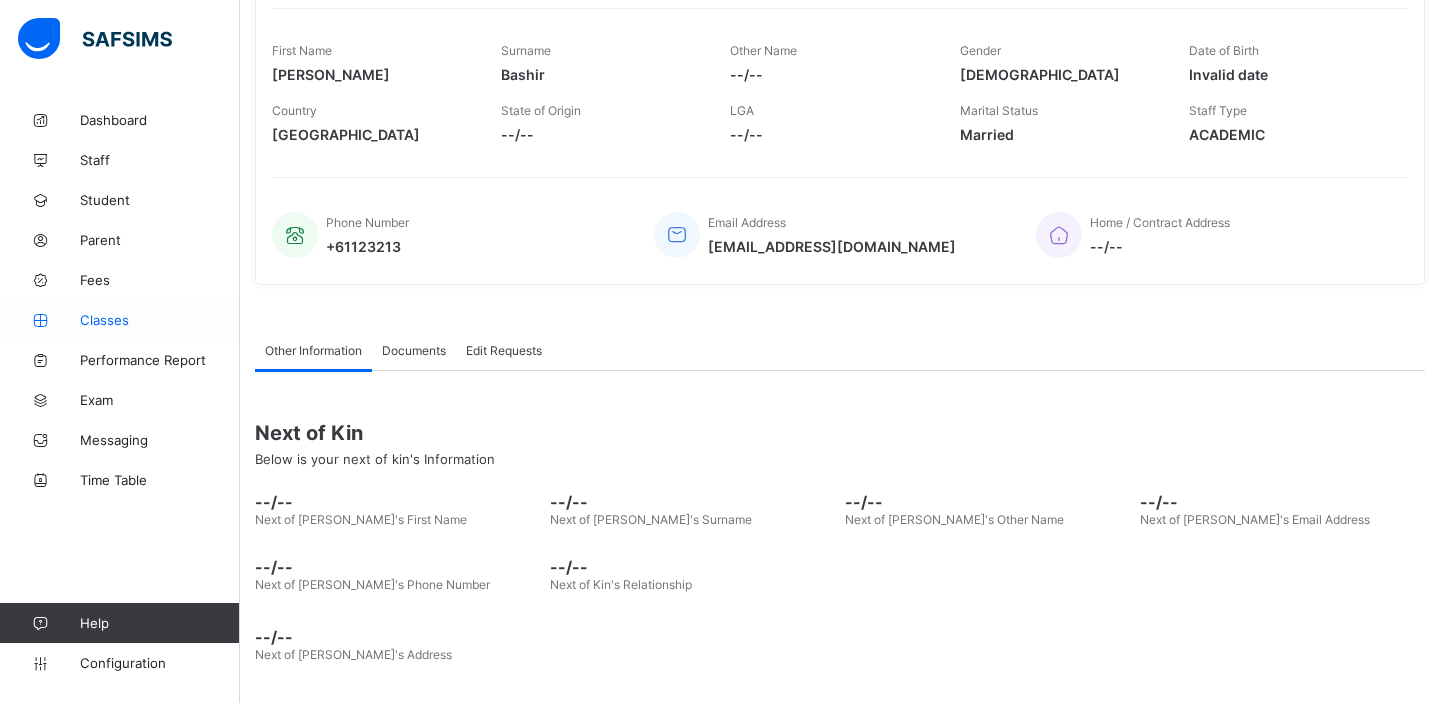 click on "Classes" at bounding box center (160, 320) 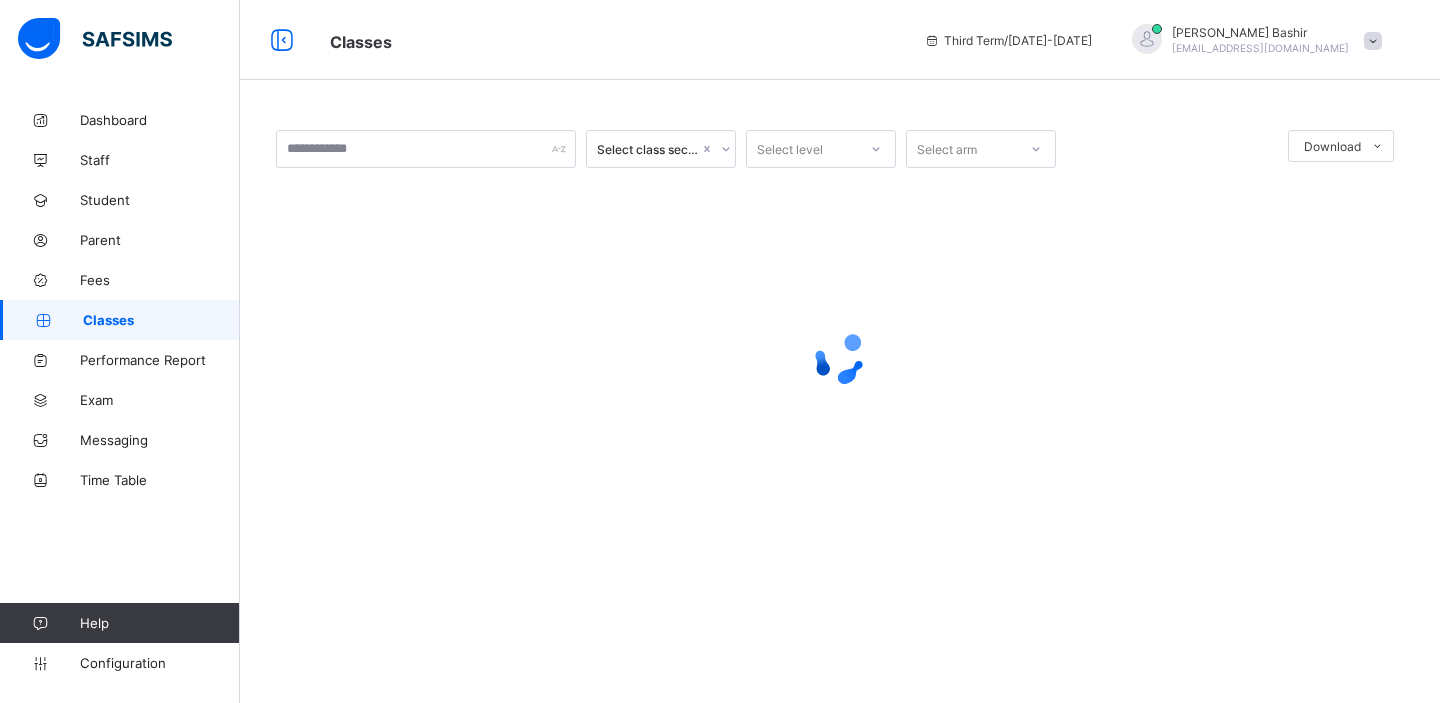 scroll, scrollTop: 0, scrollLeft: 0, axis: both 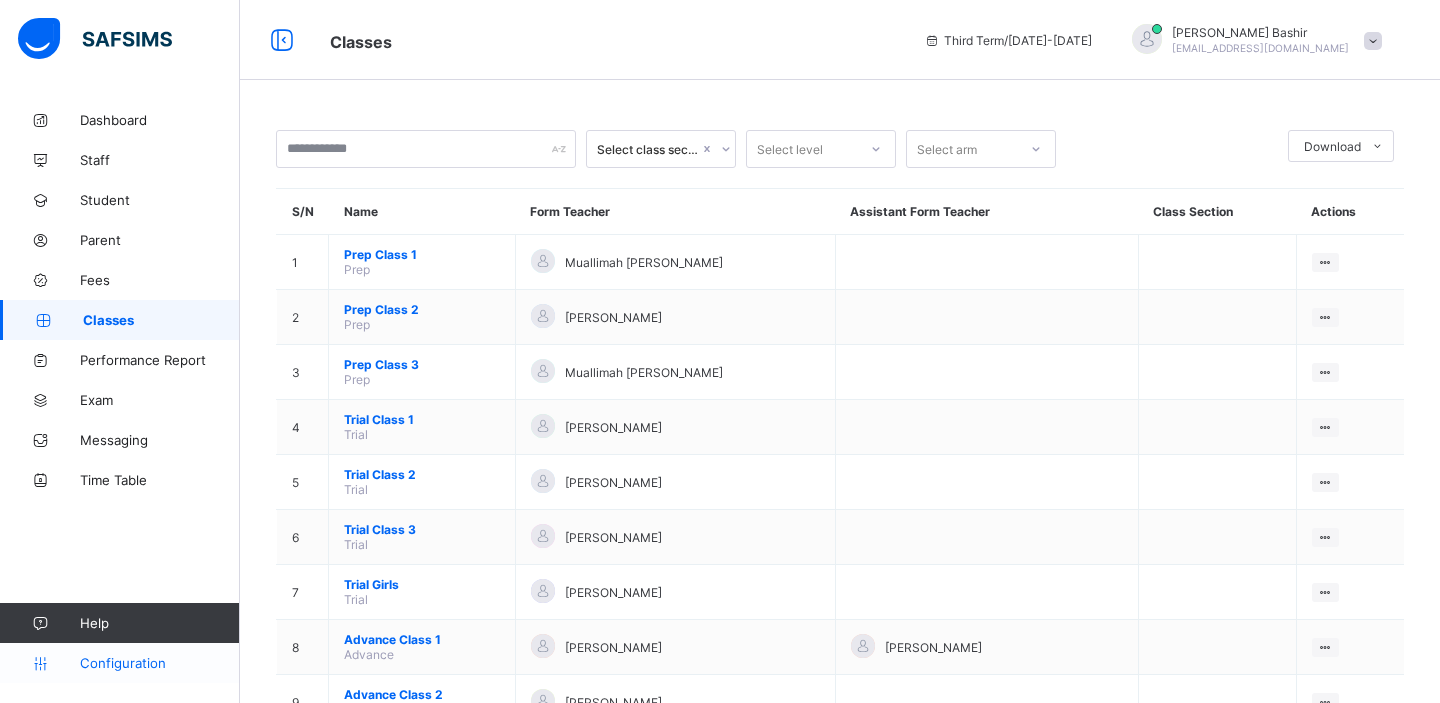 click on "Configuration" at bounding box center (159, 663) 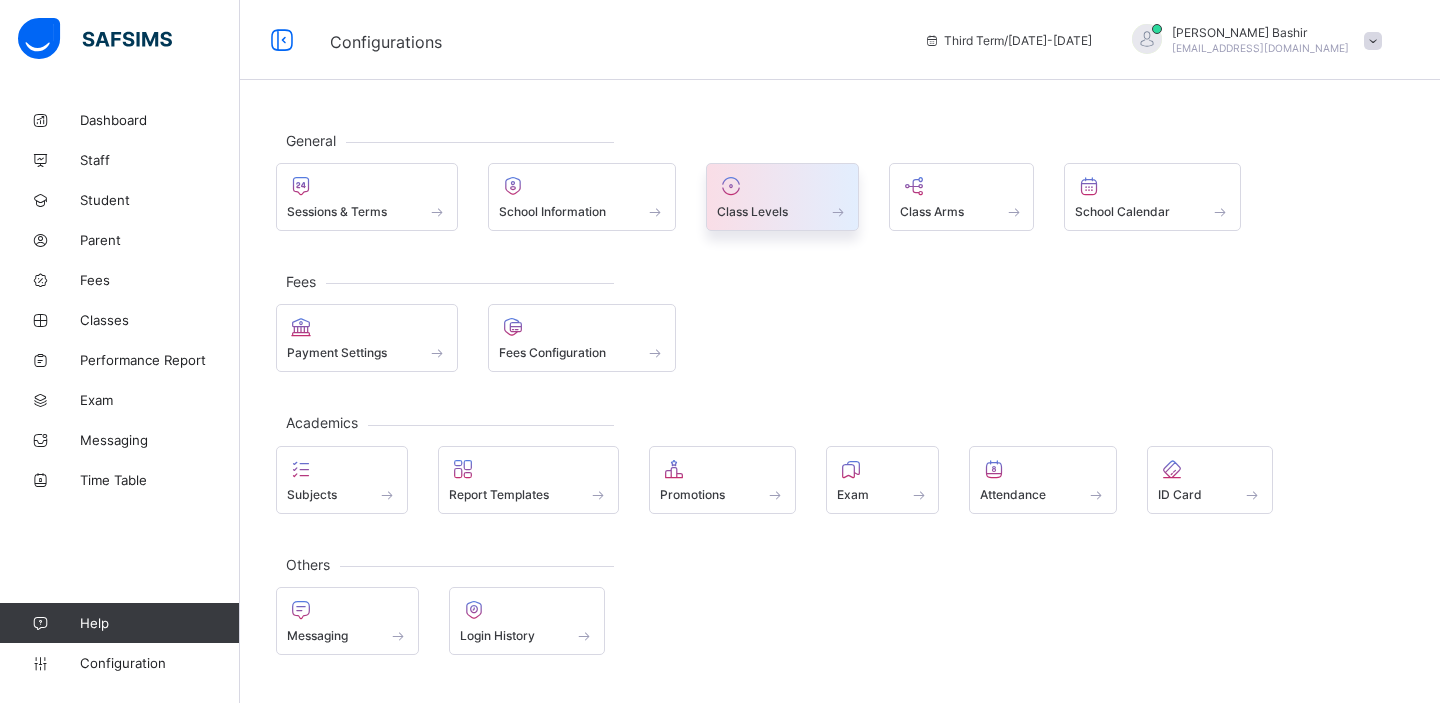 click on "Class Levels" at bounding box center [752, 211] 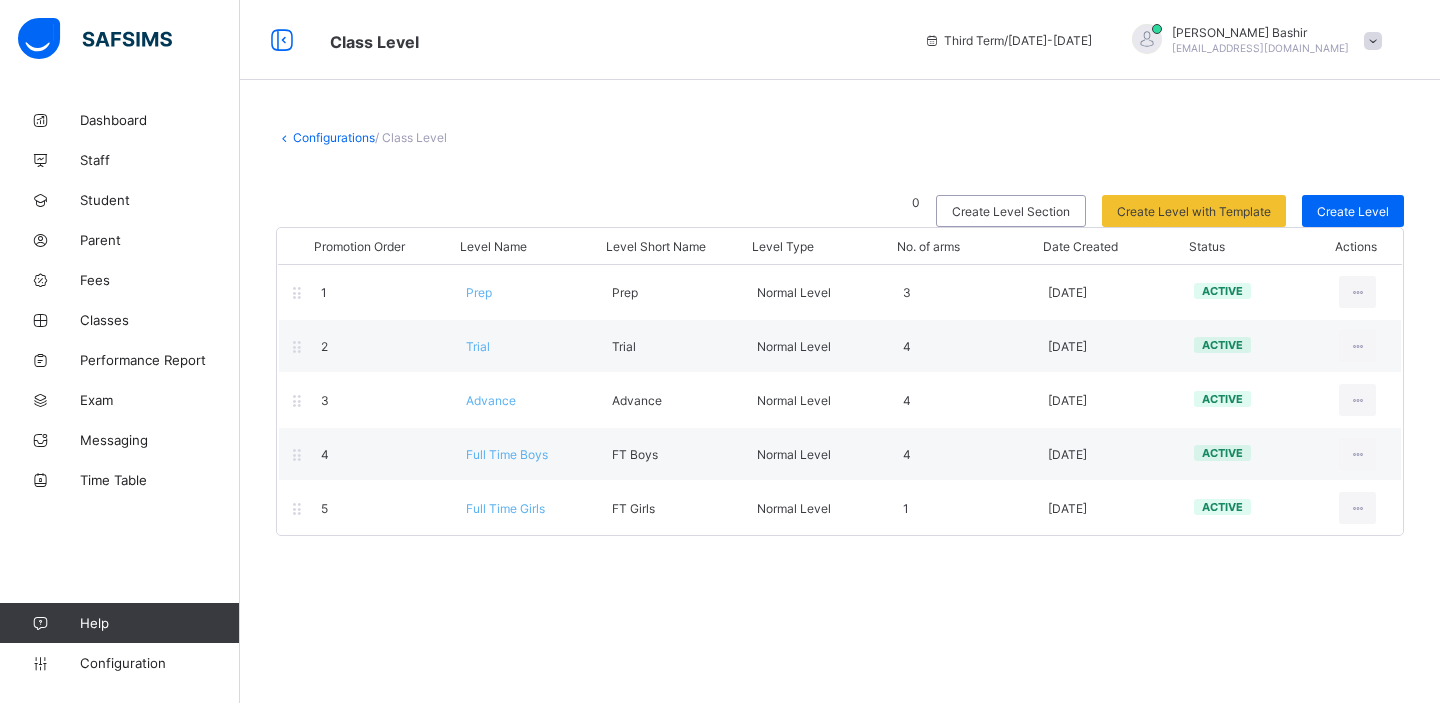 click on "Configurations" at bounding box center (334, 137) 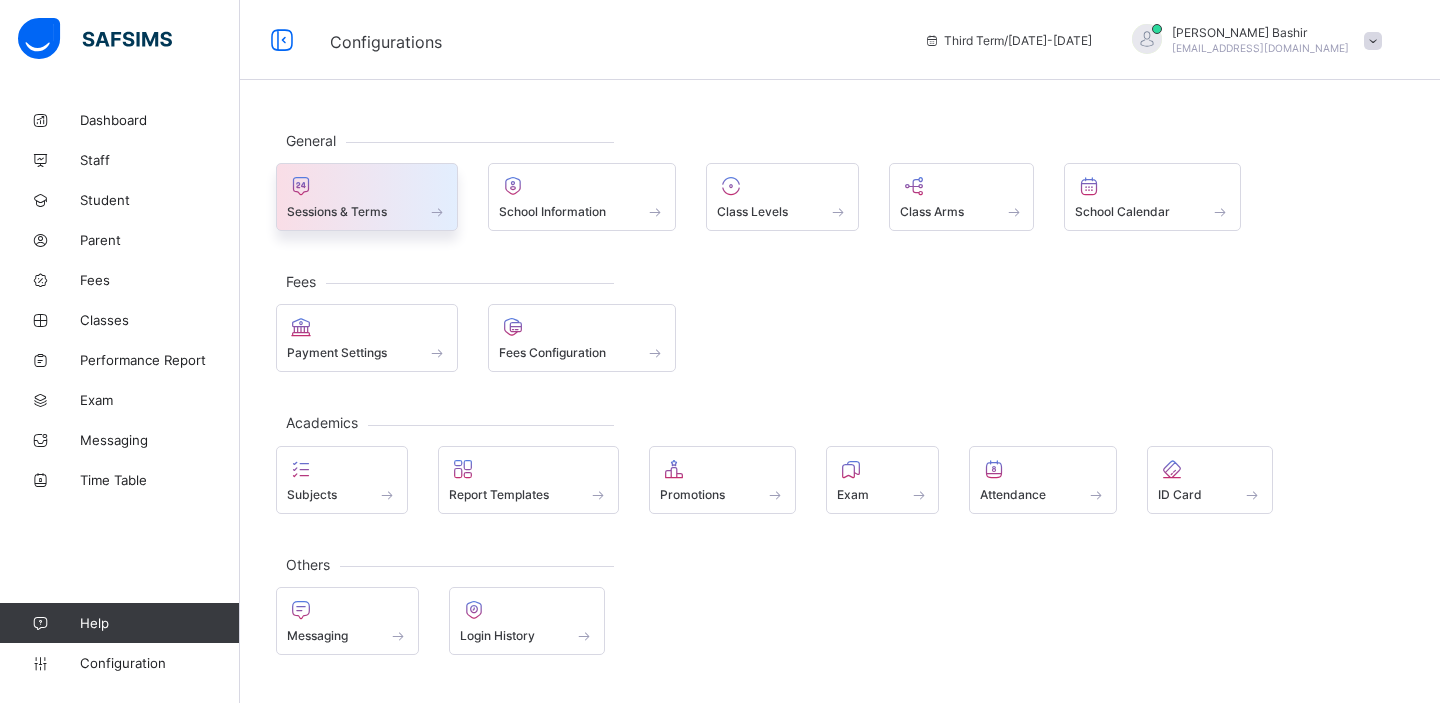 click at bounding box center [367, 186] 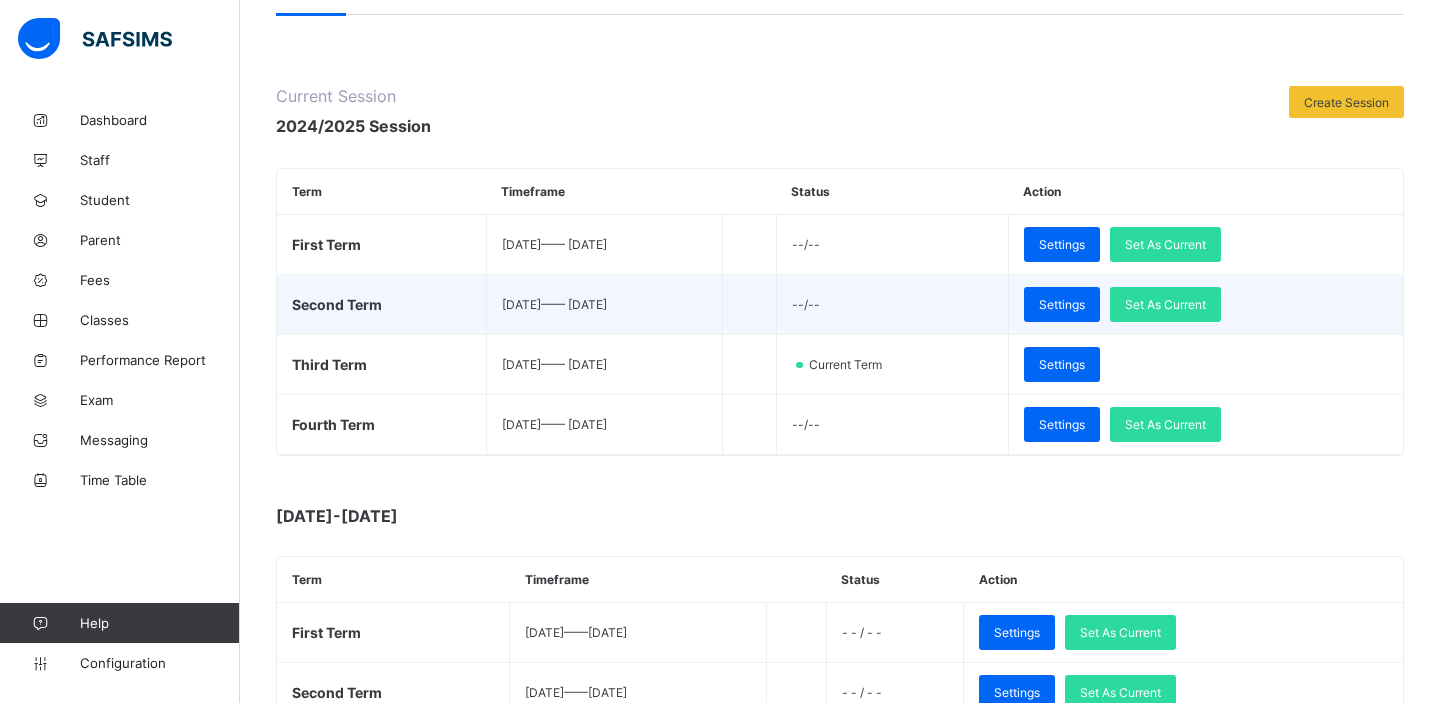 scroll, scrollTop: 180, scrollLeft: 0, axis: vertical 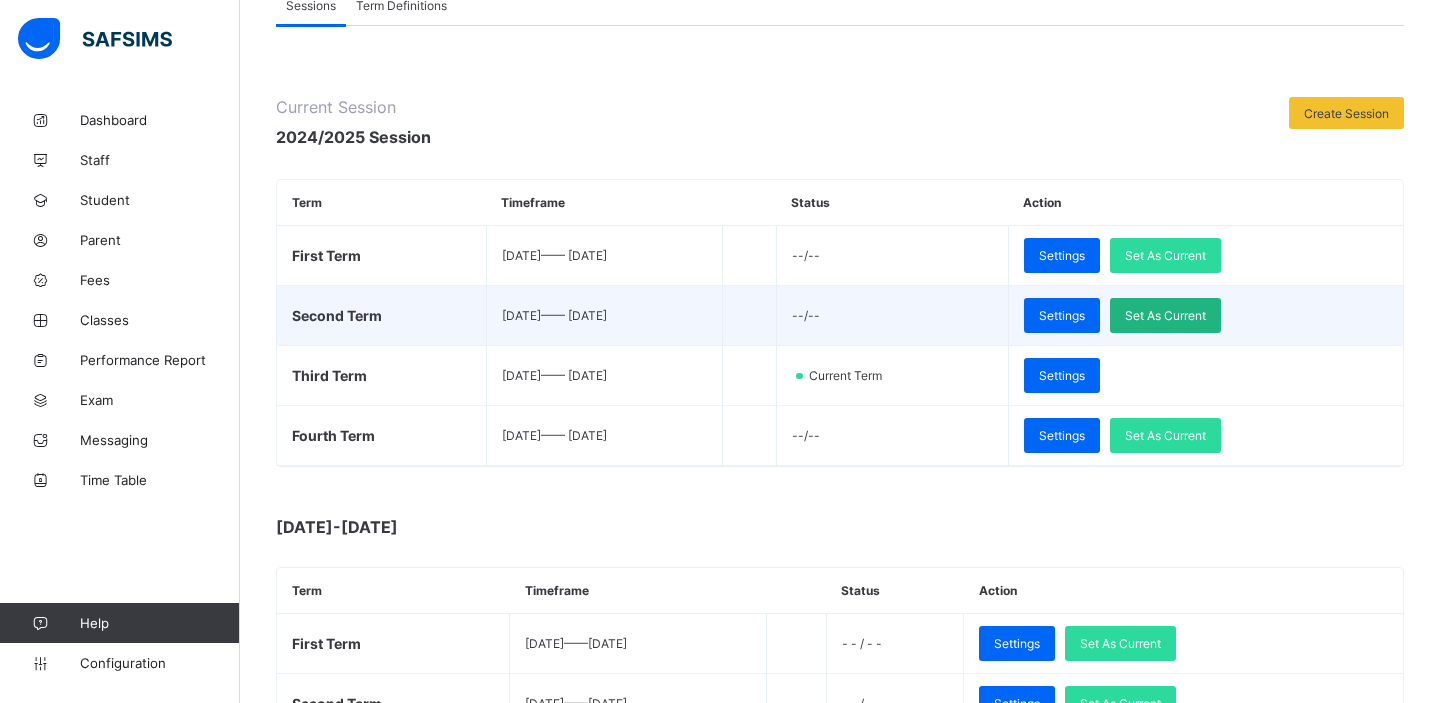 click on "Set As Current" at bounding box center [1165, 315] 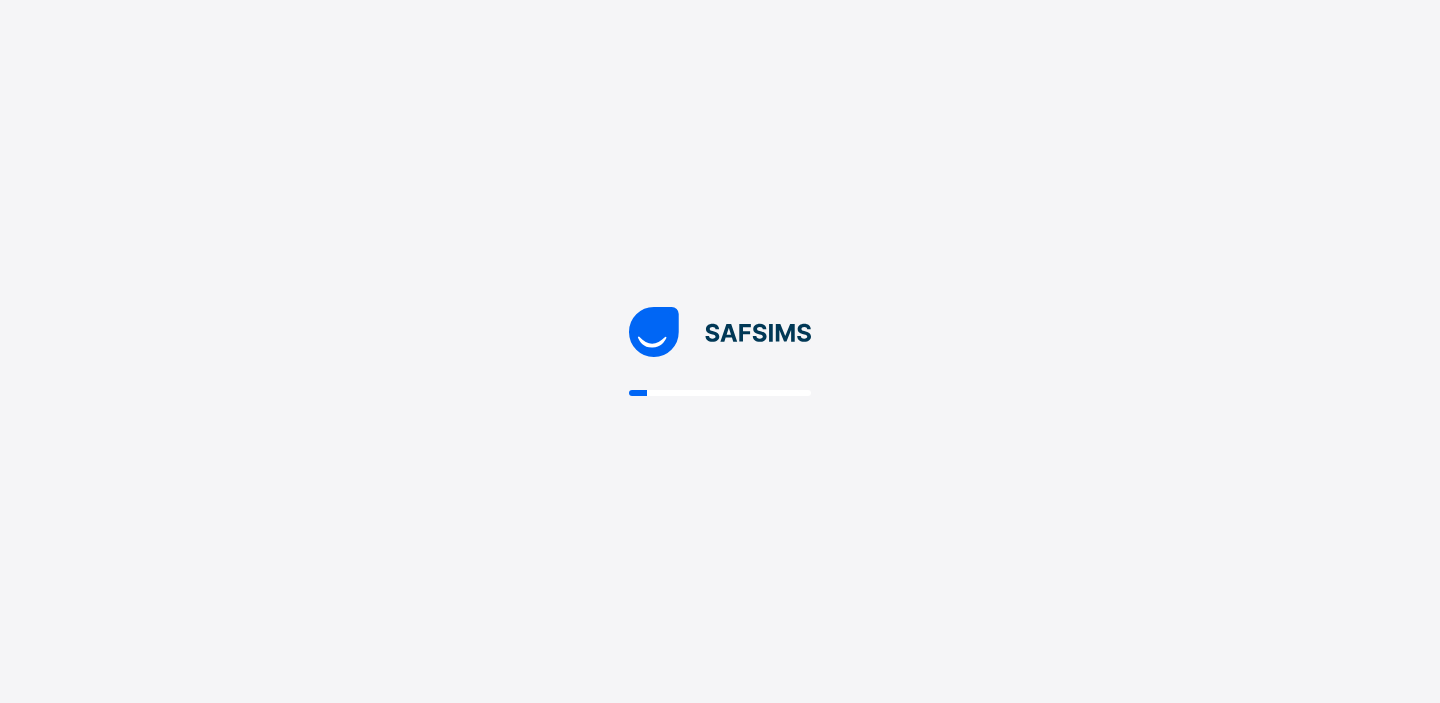 scroll, scrollTop: 0, scrollLeft: 0, axis: both 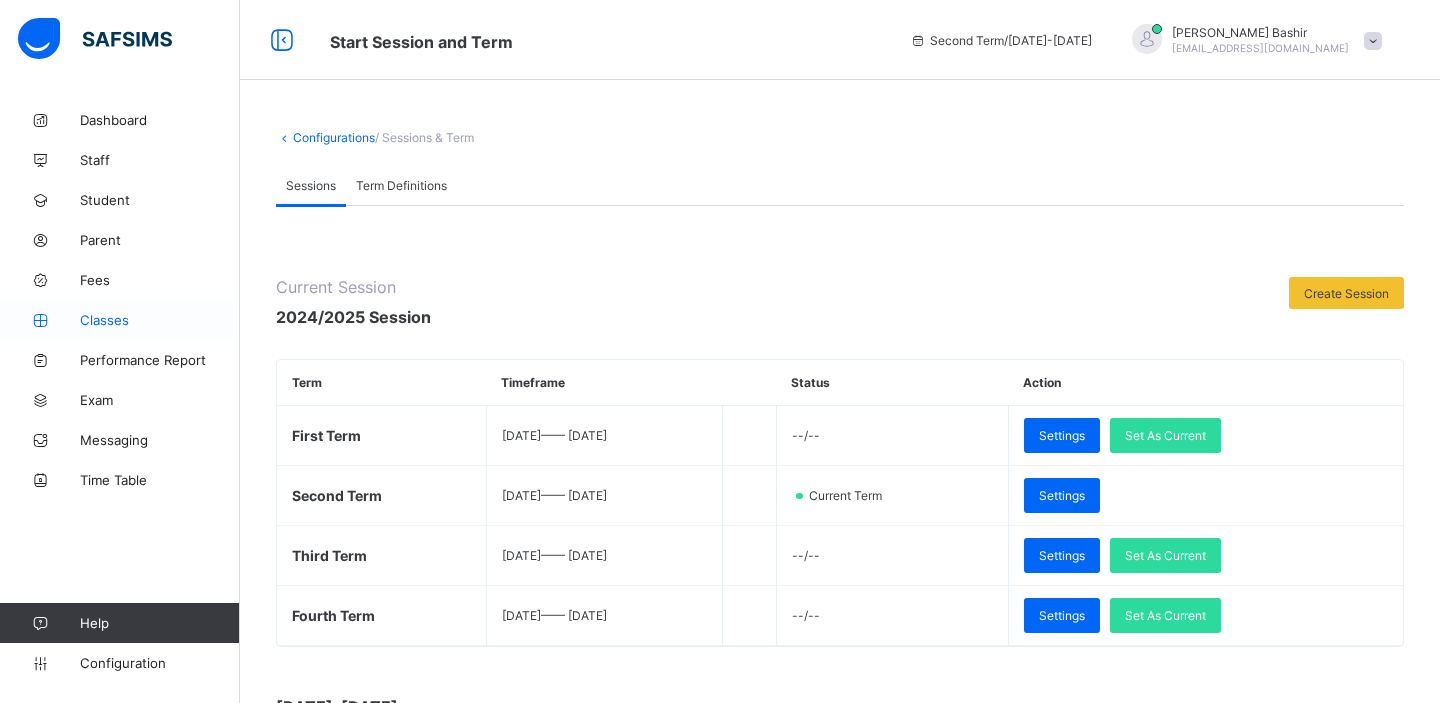 click on "Classes" at bounding box center [160, 320] 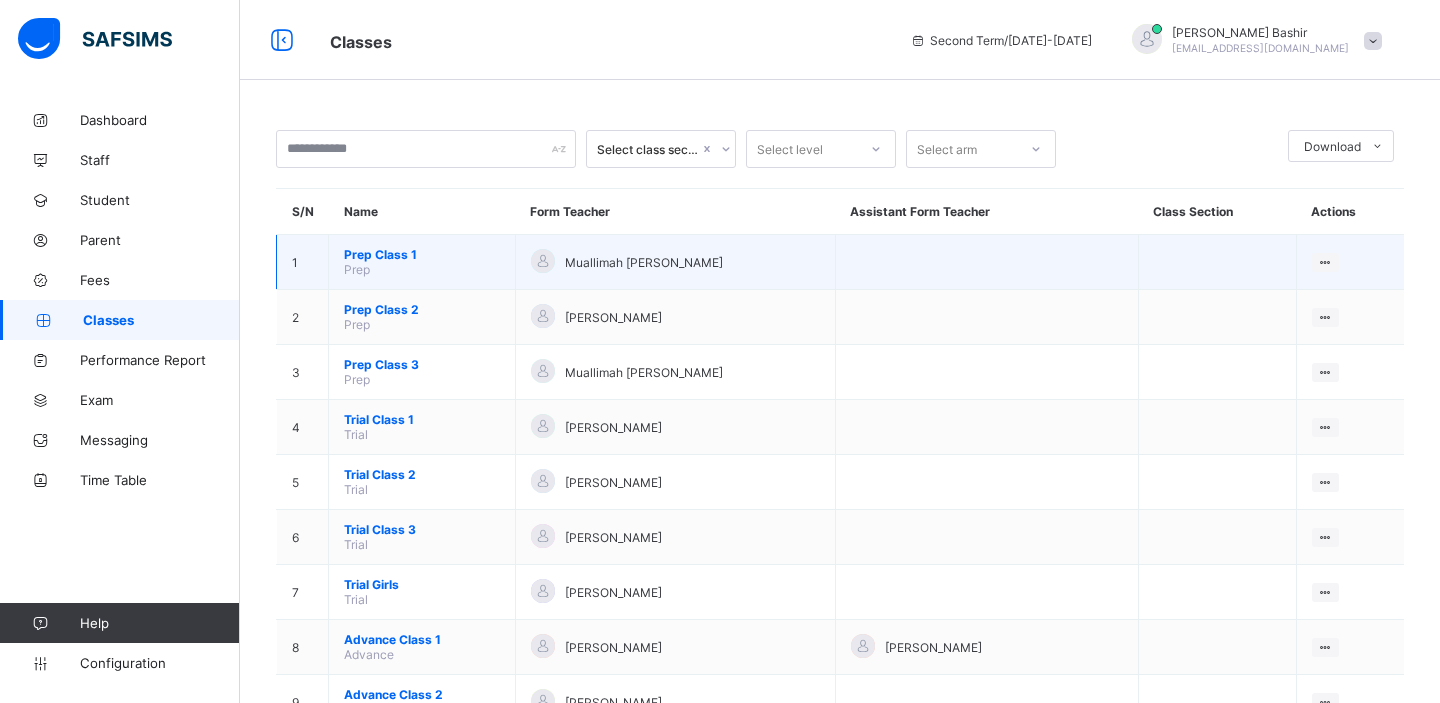 click on "Prep   Class 1" at bounding box center (422, 254) 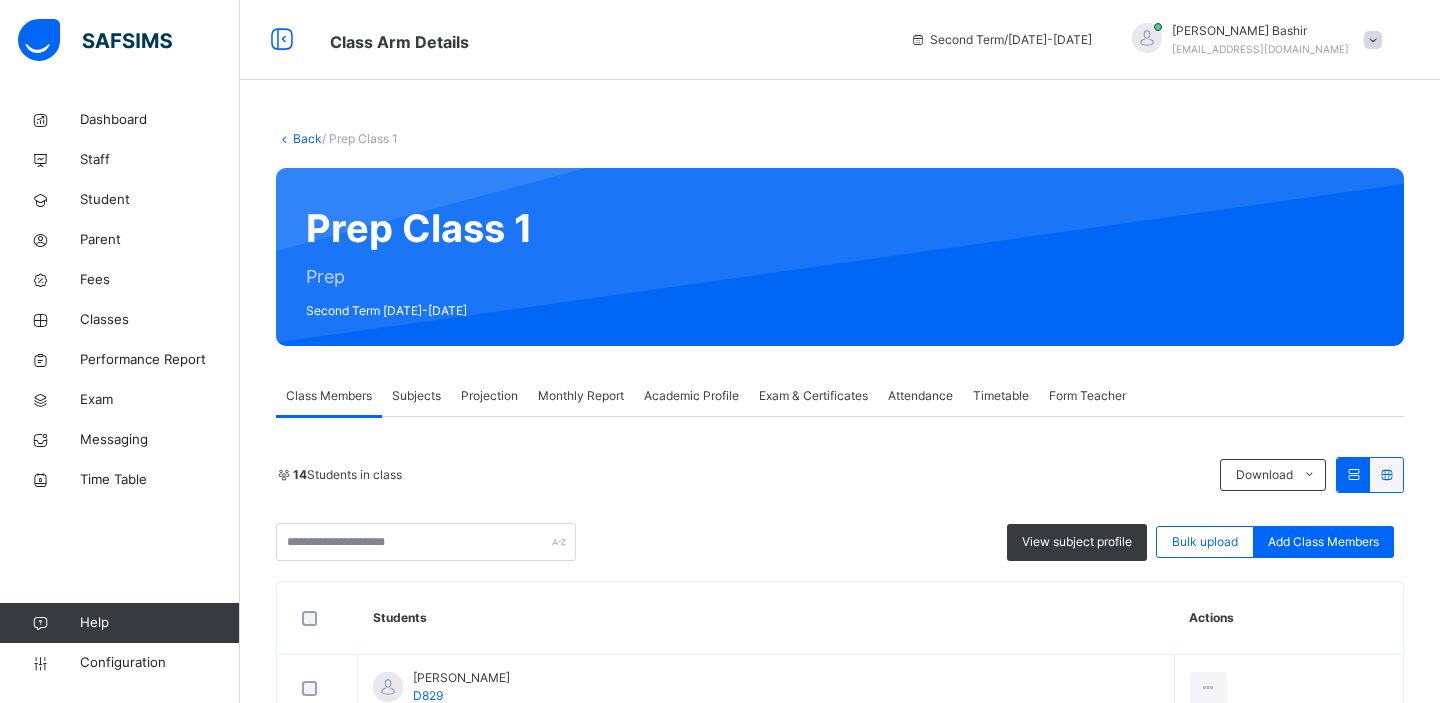 scroll, scrollTop: 216, scrollLeft: 0, axis: vertical 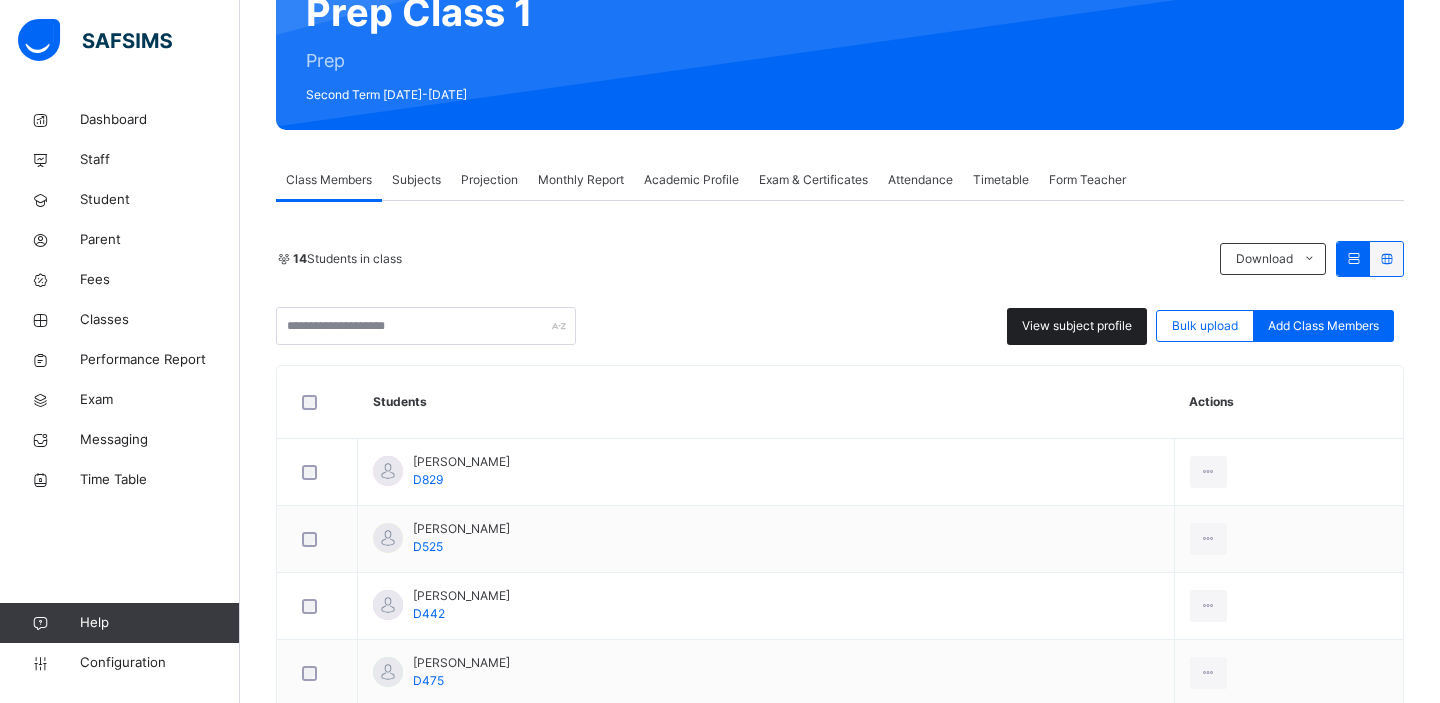 click on "View subject profile" at bounding box center [1077, 326] 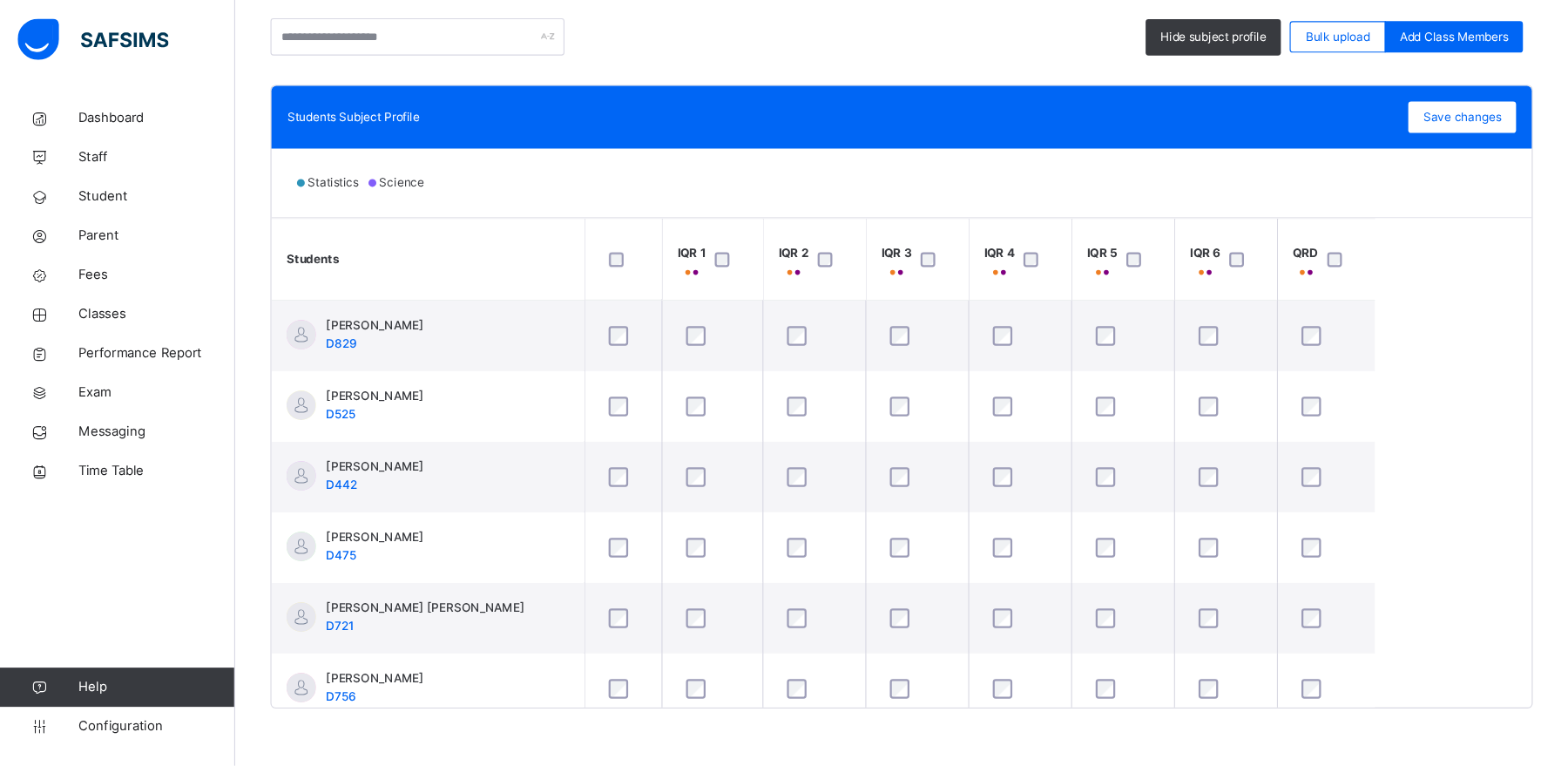 scroll, scrollTop: 351, scrollLeft: 0, axis: vertical 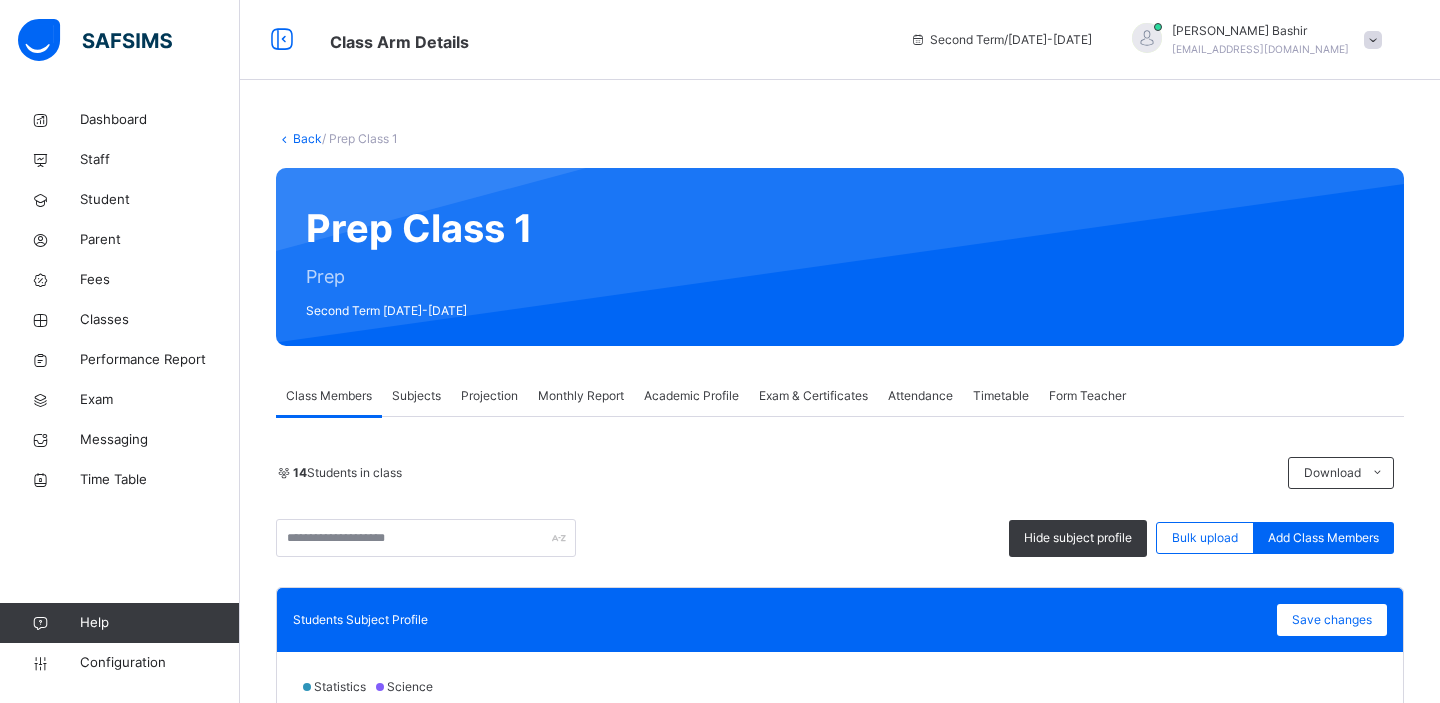 click on "Back" at bounding box center [307, 138] 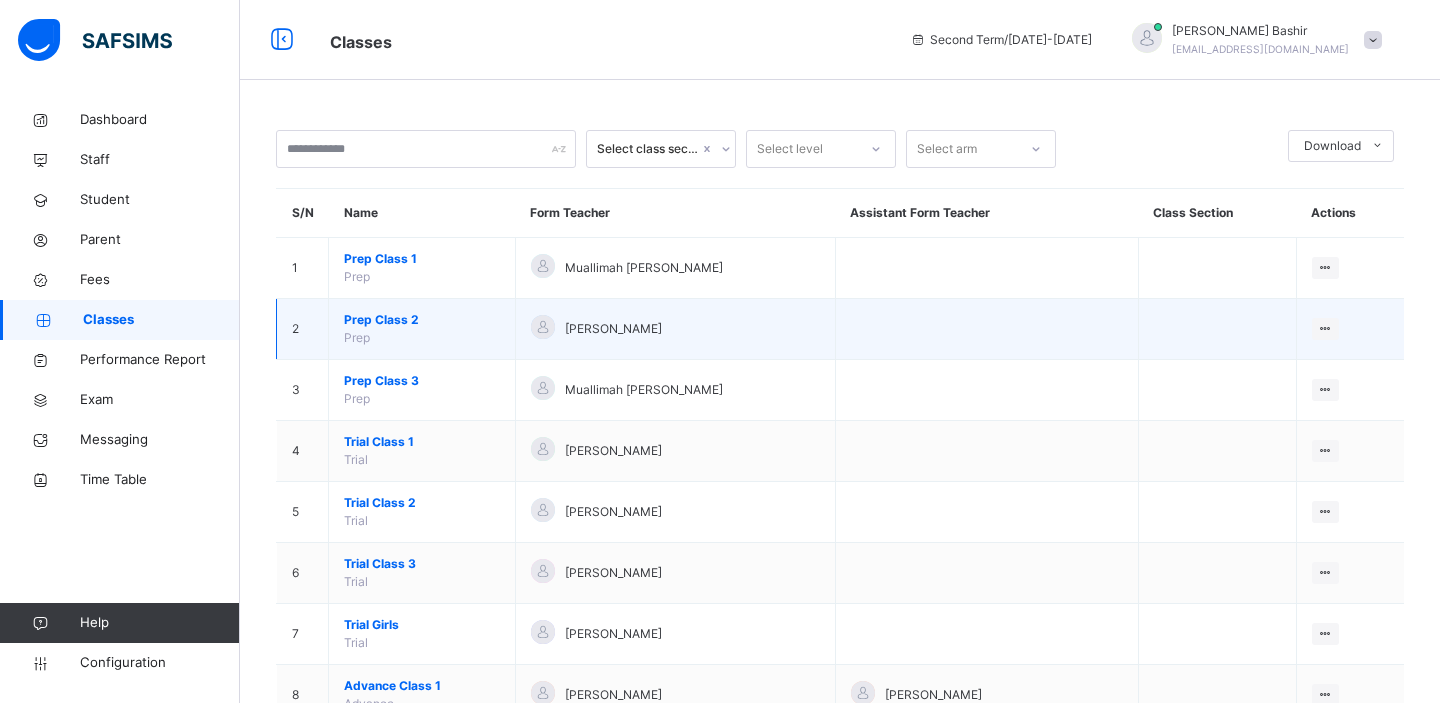 click on "Prep   Class 2" at bounding box center [422, 320] 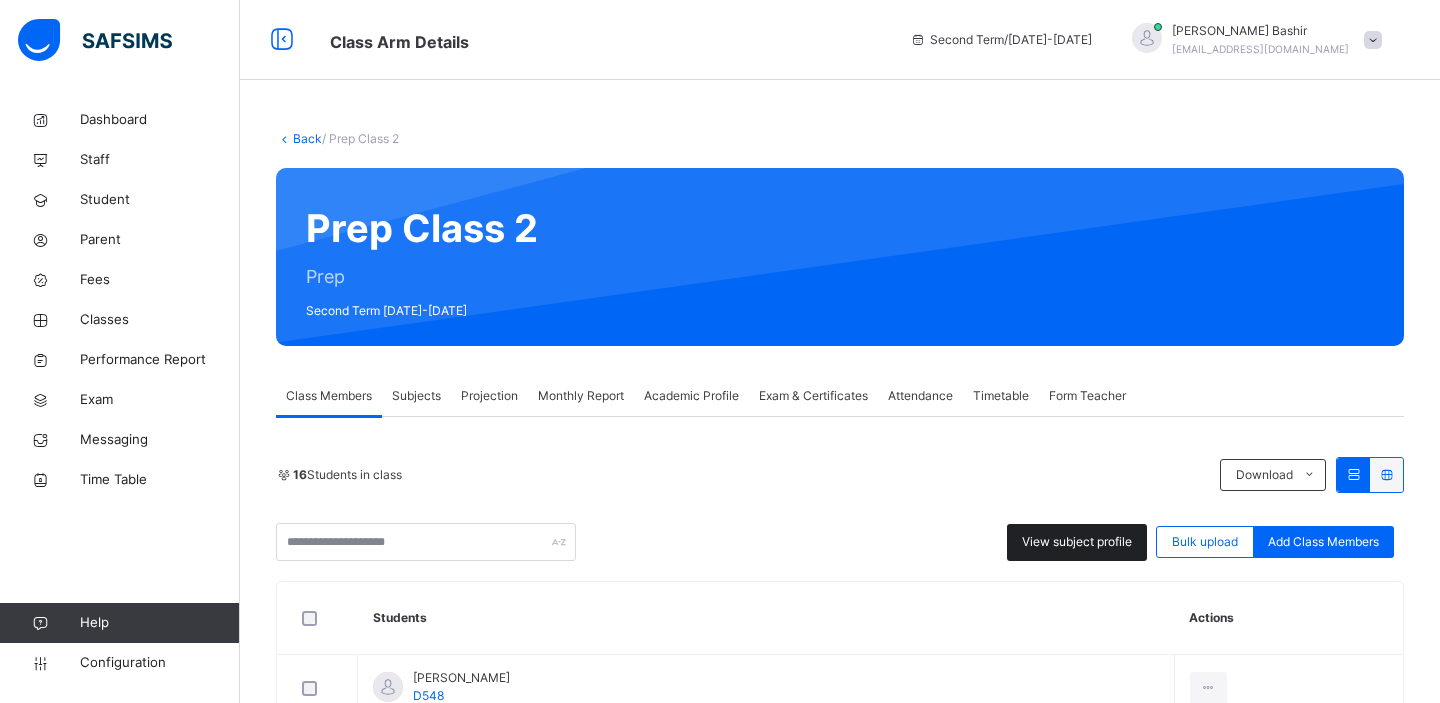 click on "View subject profile" at bounding box center [1077, 542] 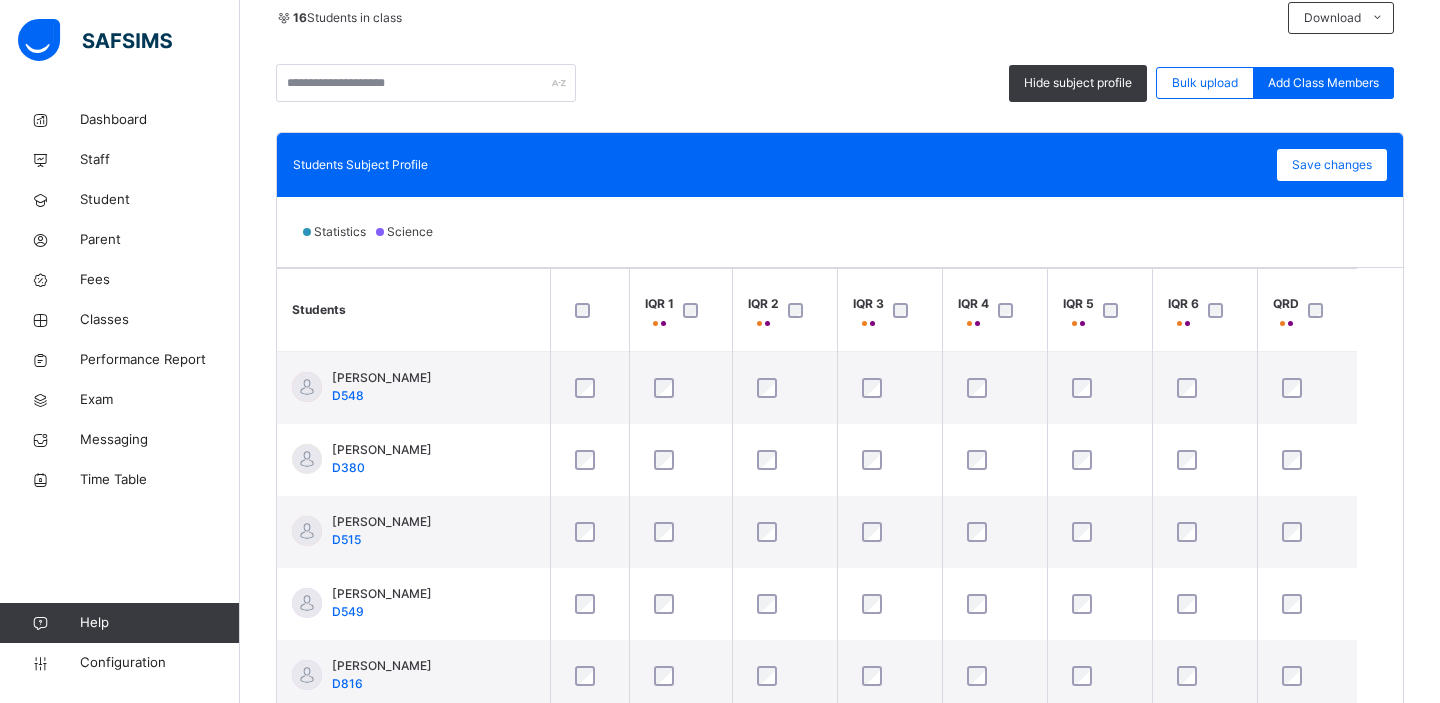 scroll, scrollTop: 456, scrollLeft: 0, axis: vertical 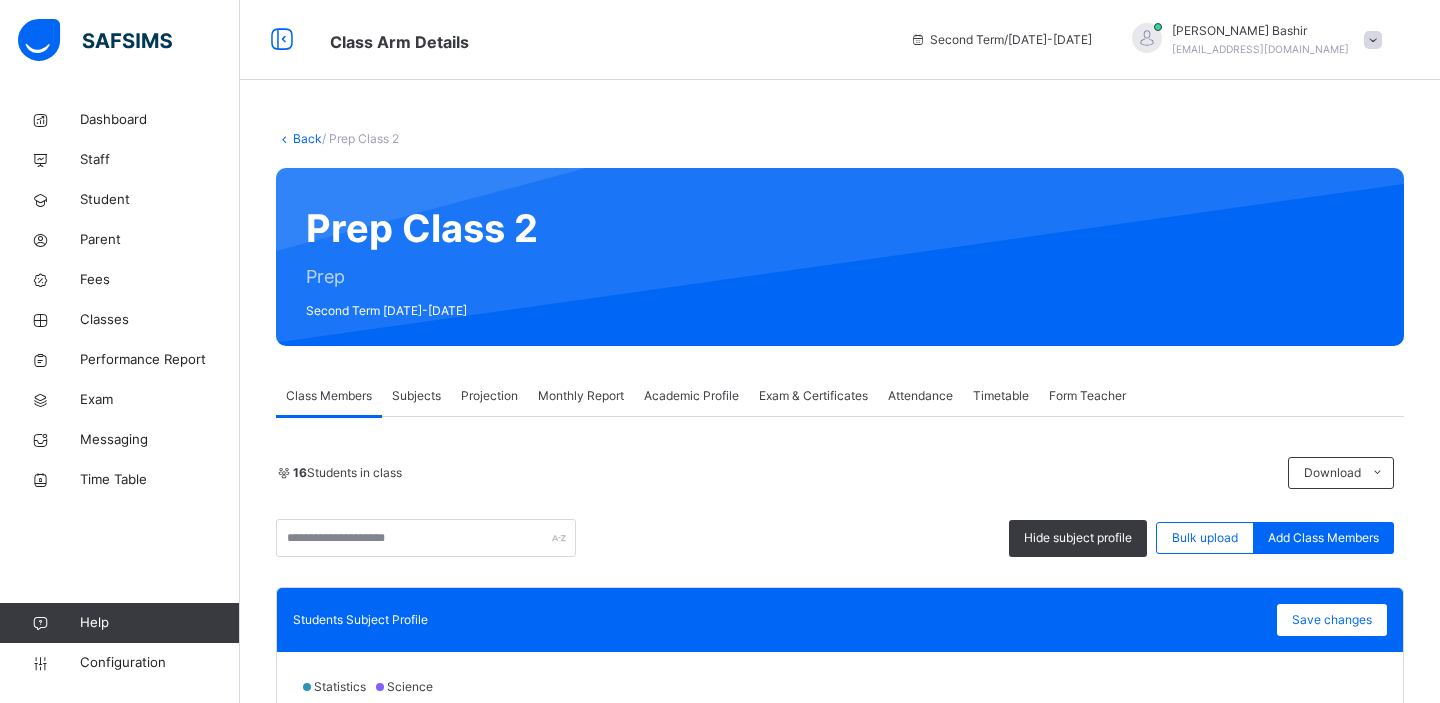 click on "Back" at bounding box center (307, 138) 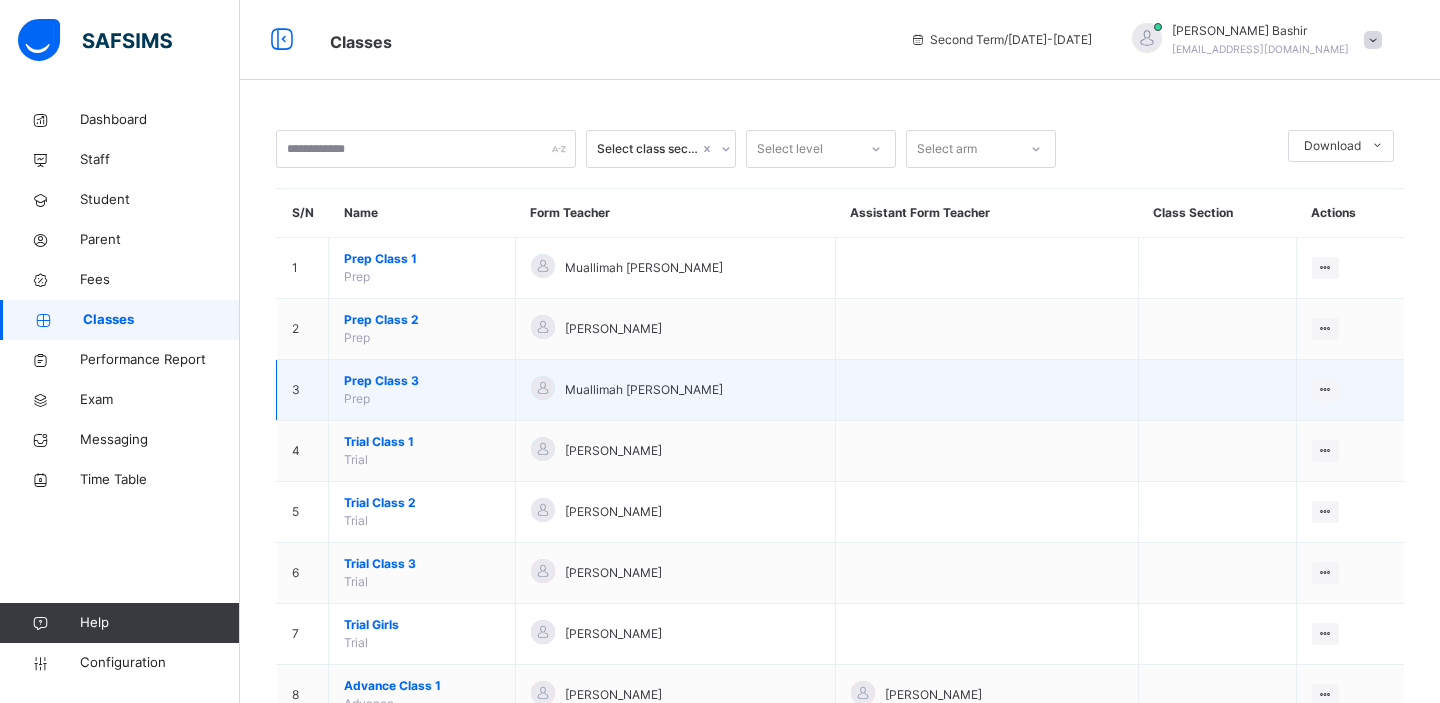 click on "Prep   Class 3" at bounding box center [422, 381] 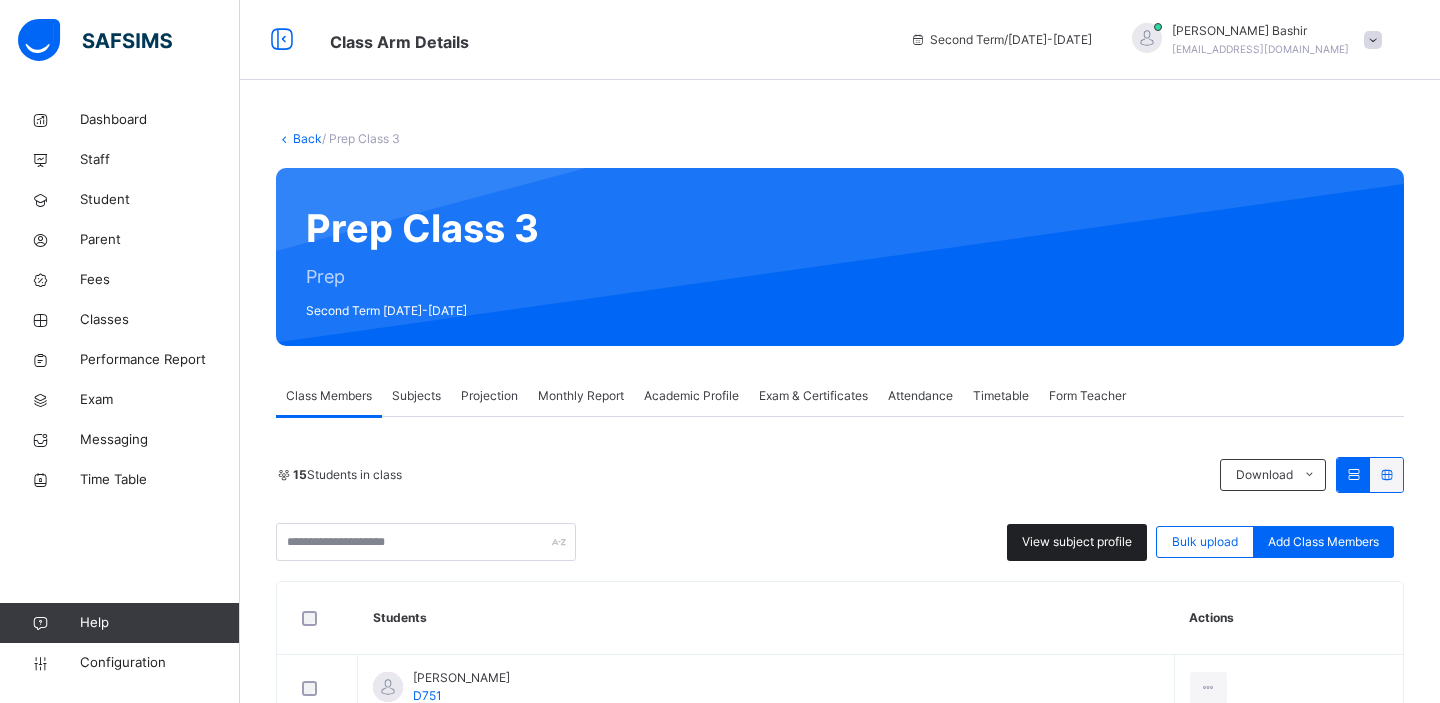 click on "View subject profile" at bounding box center (1077, 542) 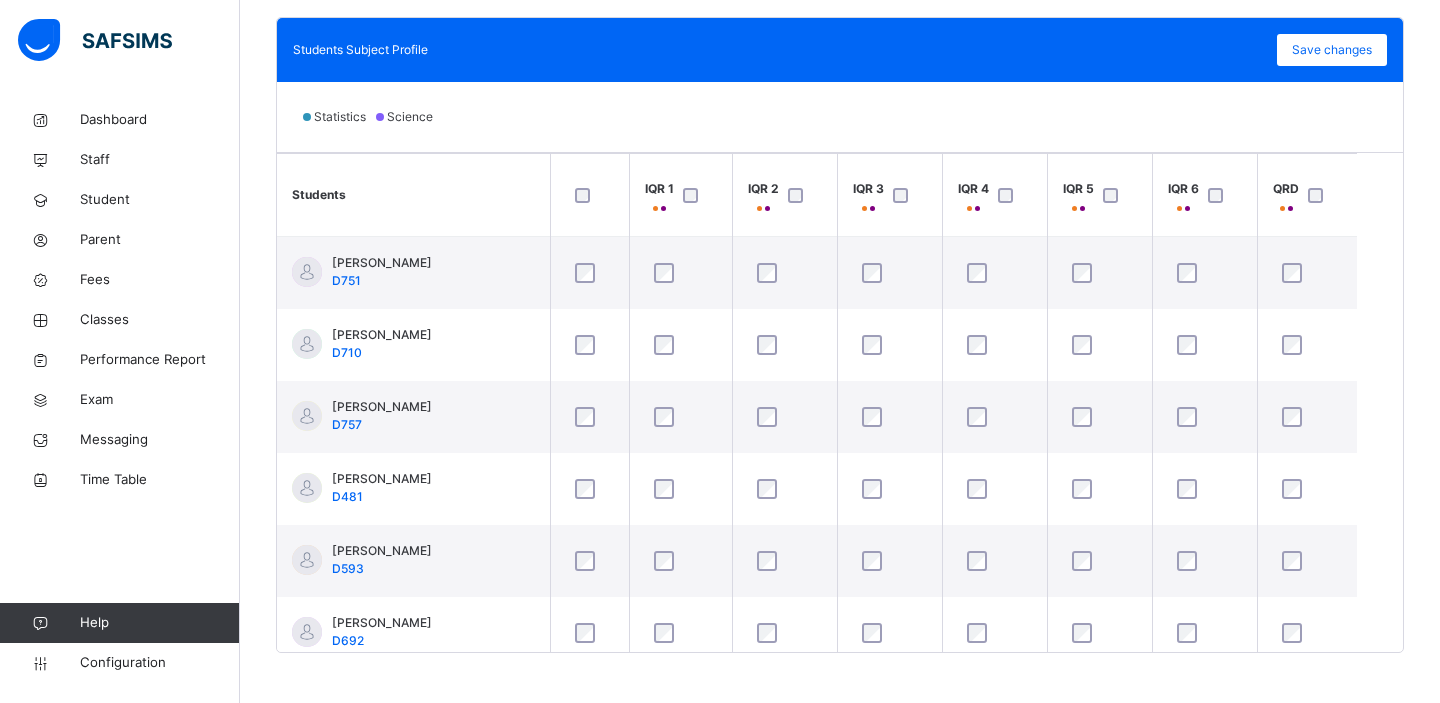 scroll, scrollTop: 580, scrollLeft: 0, axis: vertical 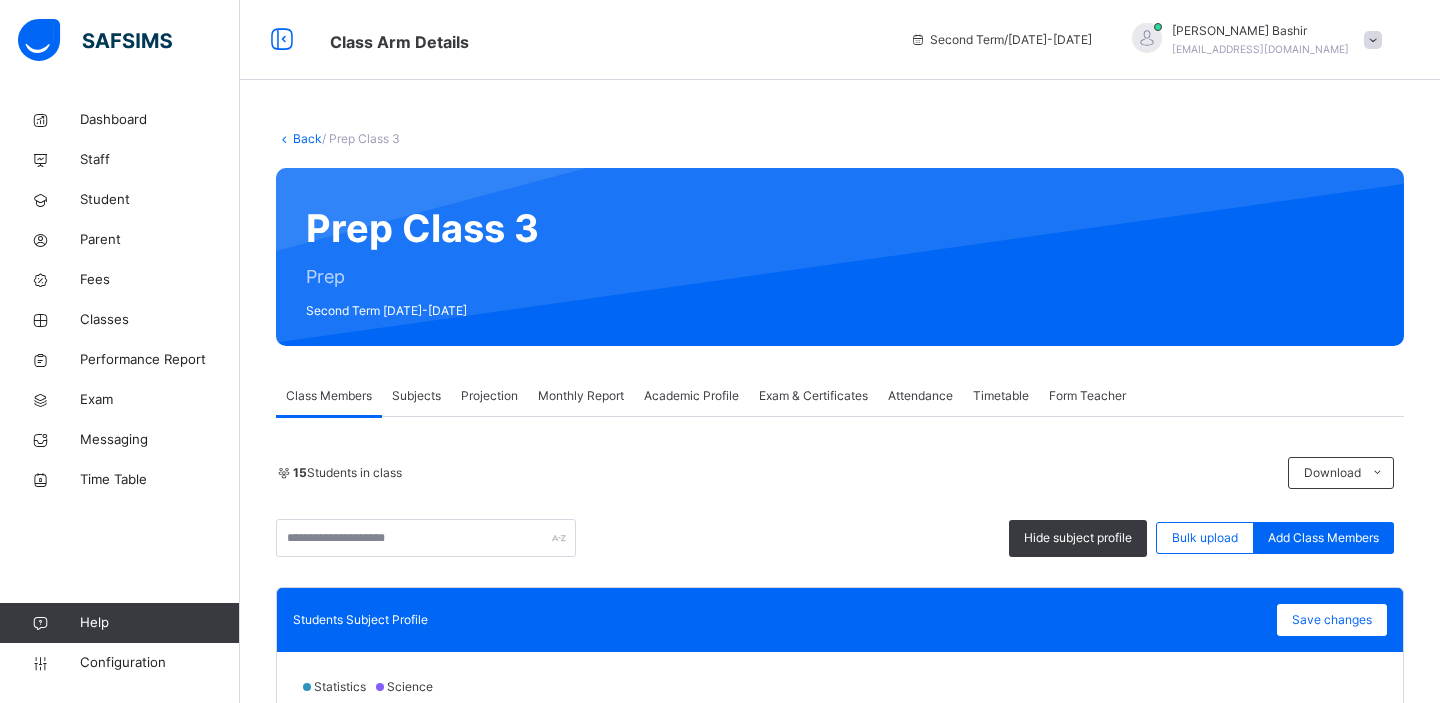 click on "Back" at bounding box center (307, 138) 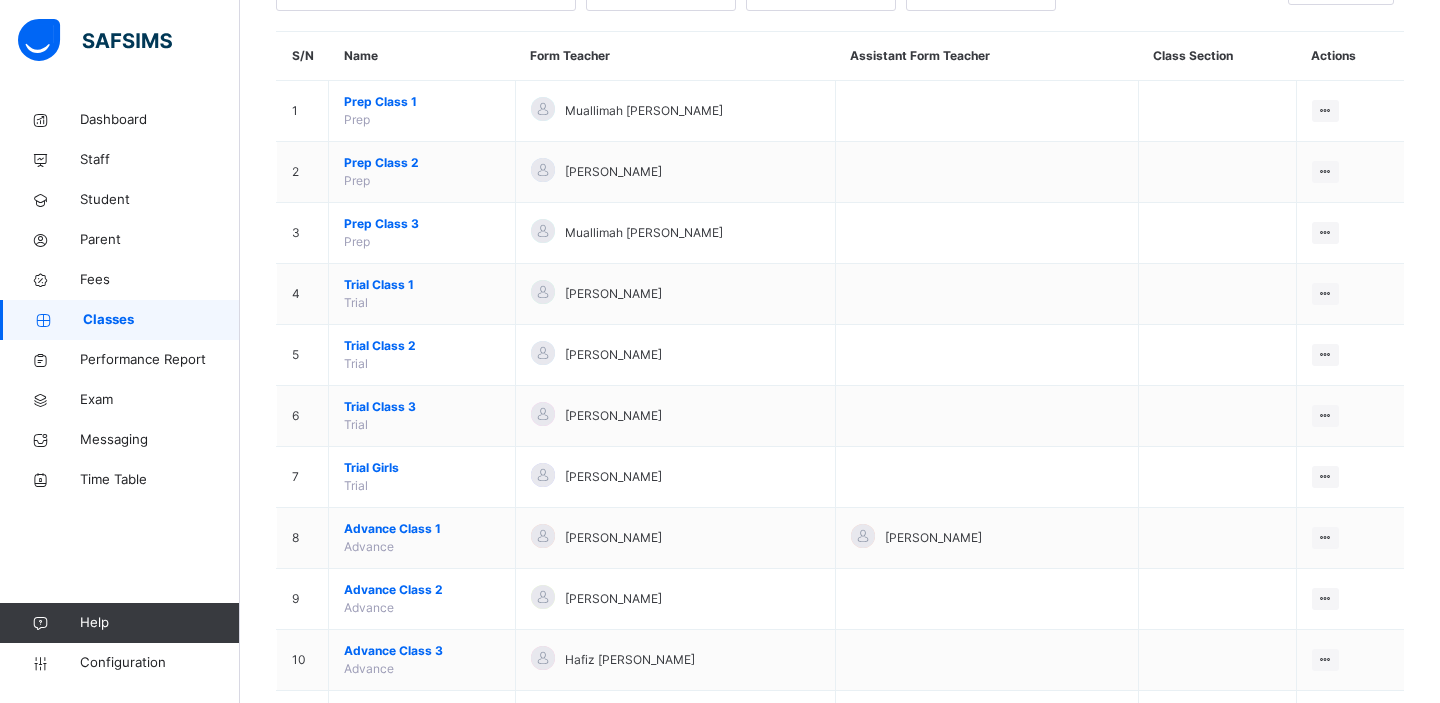 scroll, scrollTop: 178, scrollLeft: 0, axis: vertical 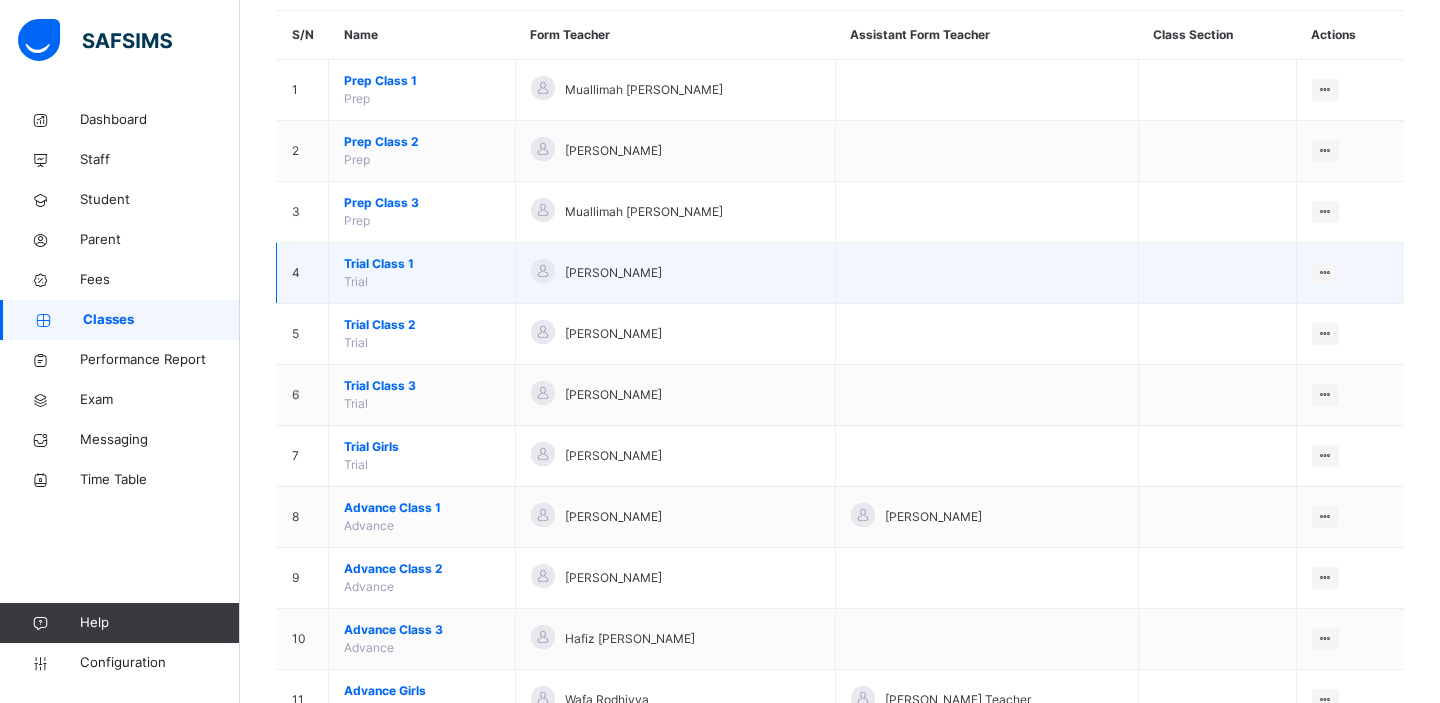 click on "Trial   Class 1" at bounding box center (422, 264) 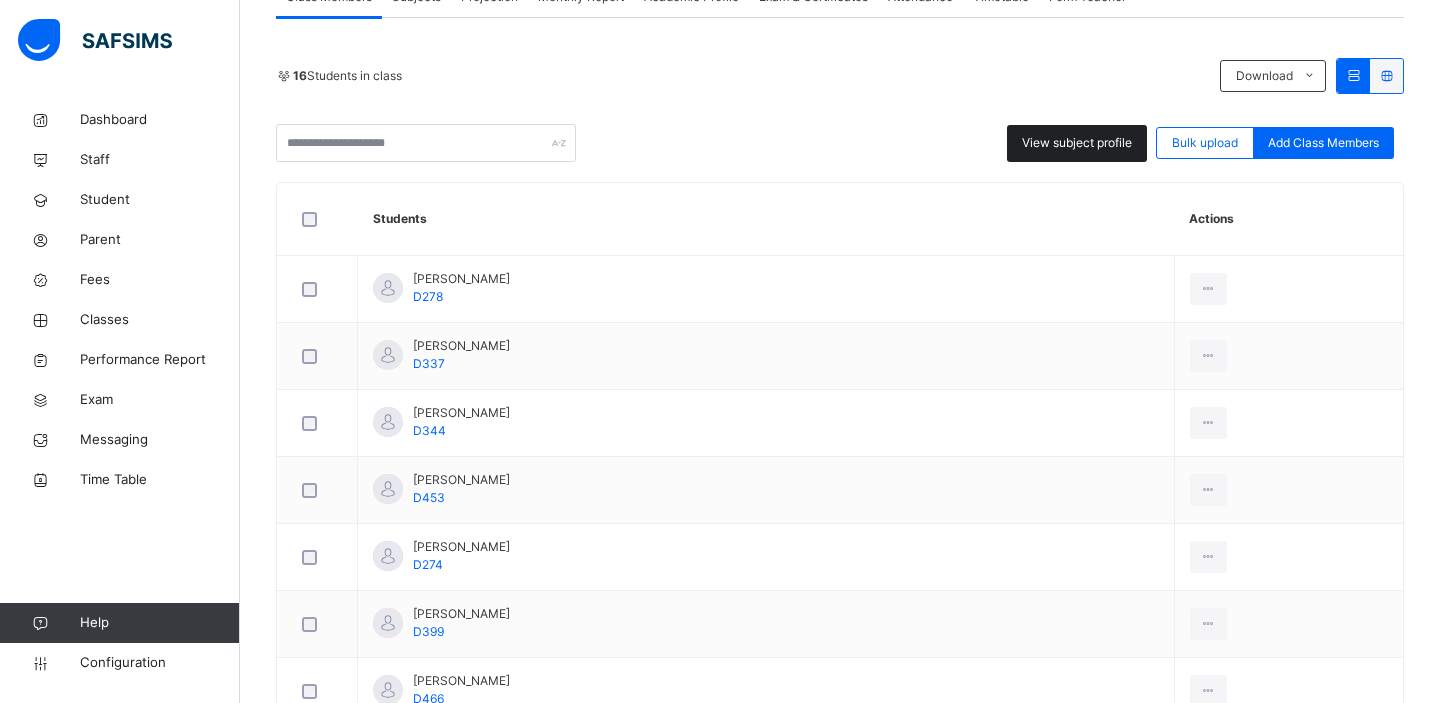 scroll, scrollTop: 409, scrollLeft: 0, axis: vertical 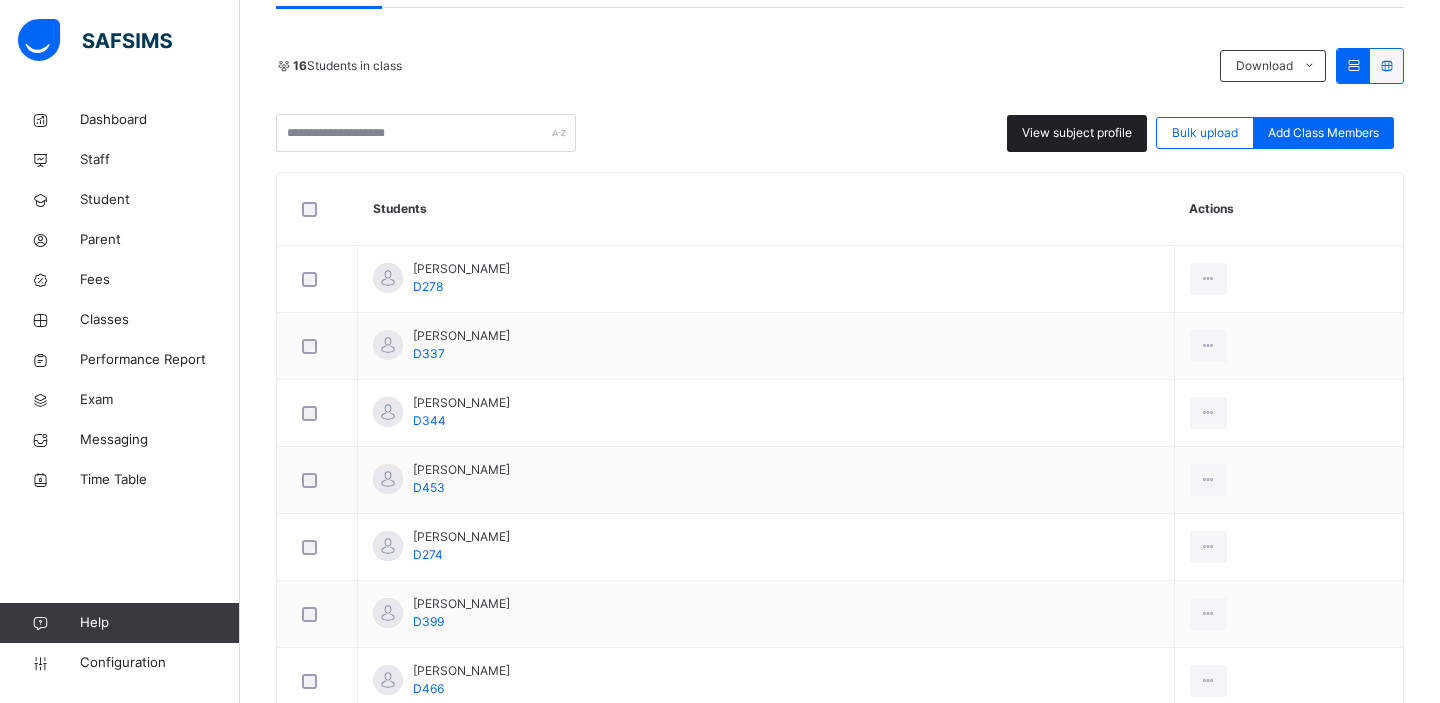 click on "View subject profile" at bounding box center (1077, 133) 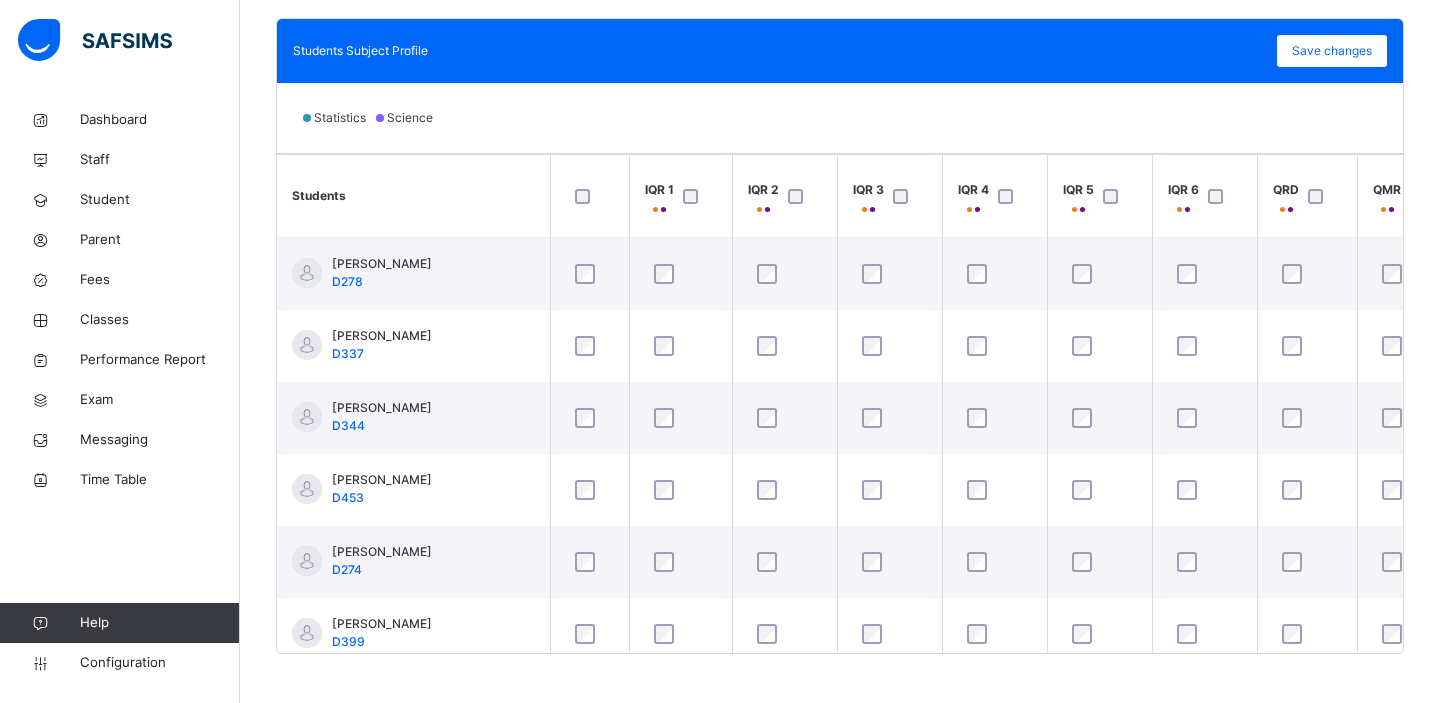 scroll, scrollTop: 580, scrollLeft: 0, axis: vertical 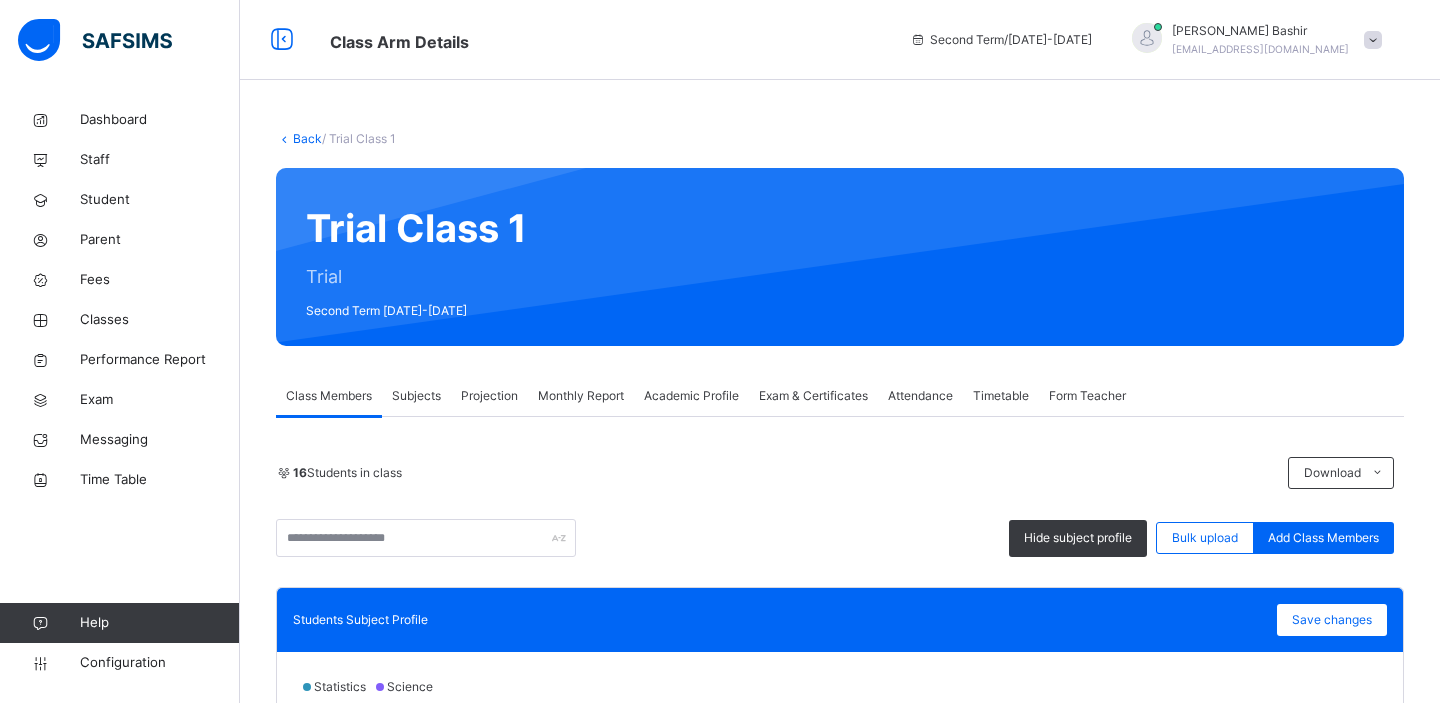 click on "Back" at bounding box center [307, 138] 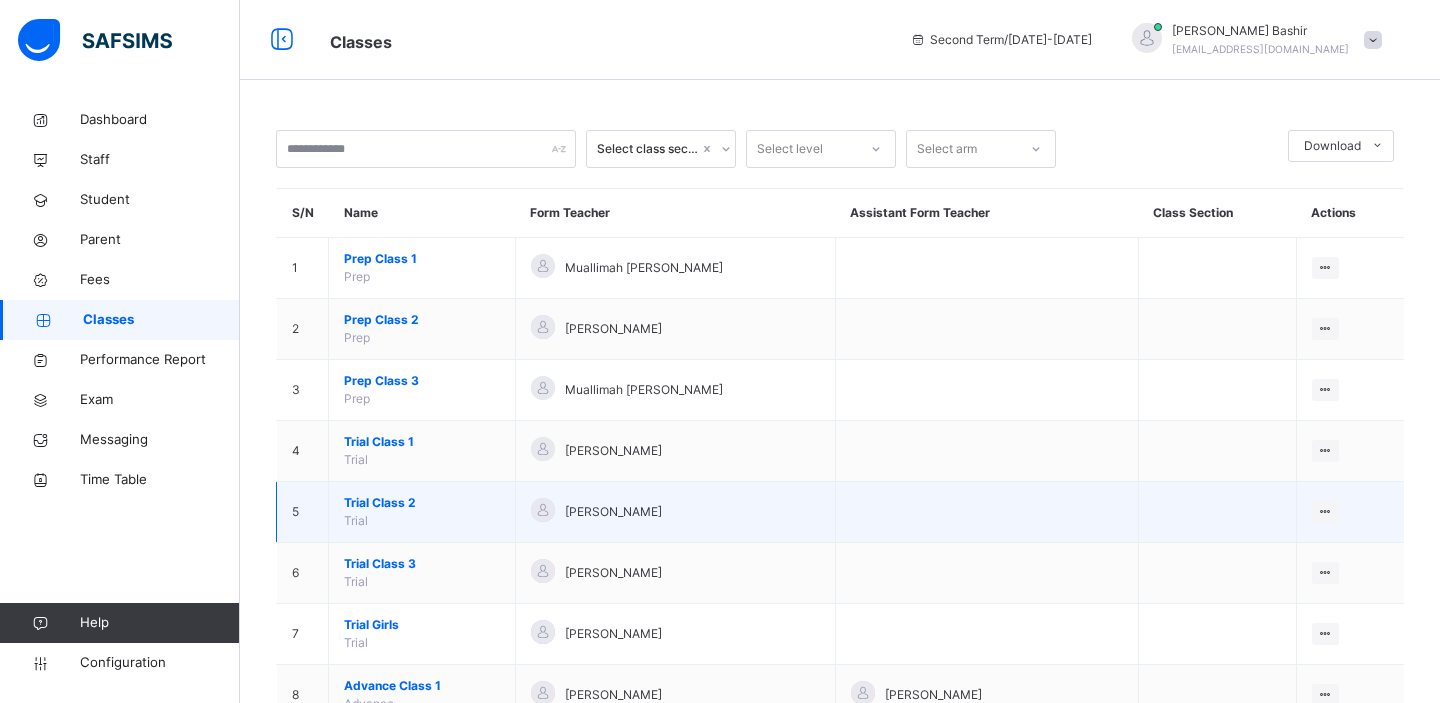click on "Trial   Class 2" at bounding box center (422, 503) 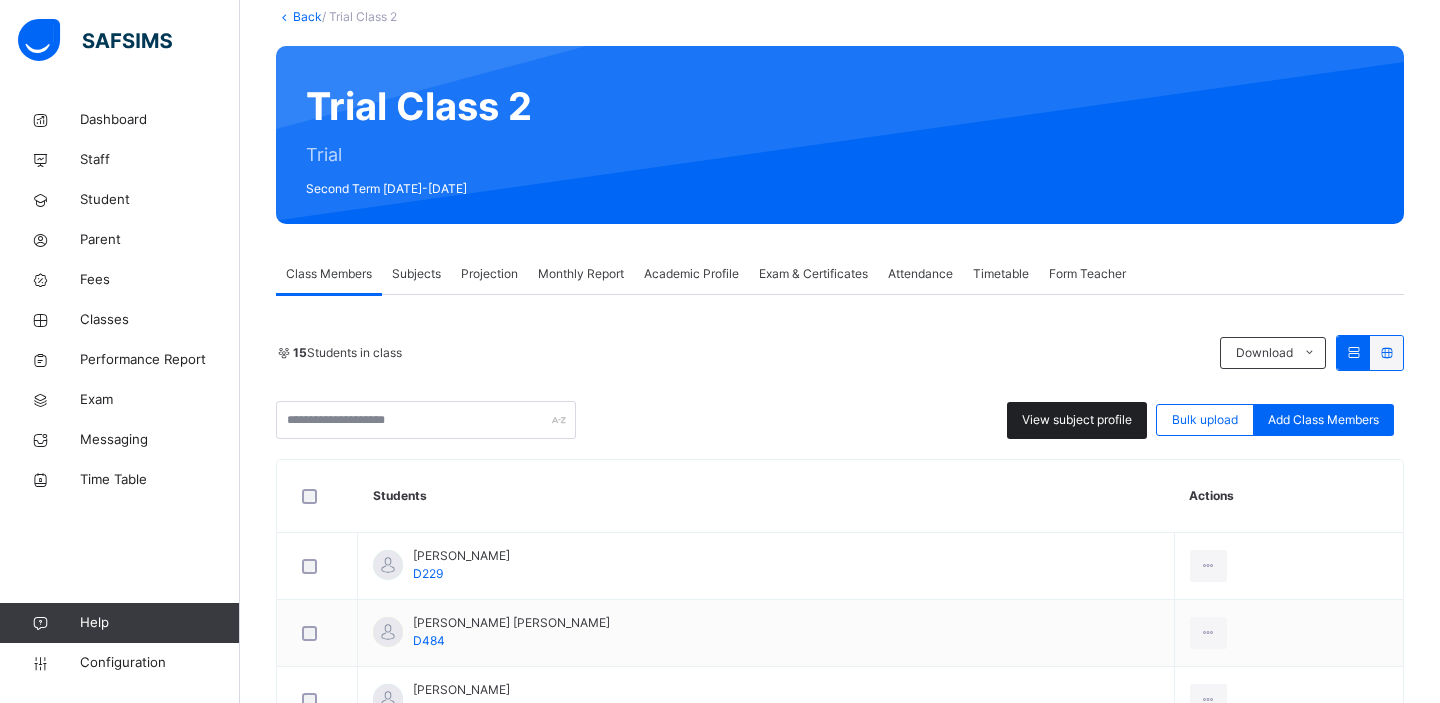 scroll, scrollTop: 304, scrollLeft: 0, axis: vertical 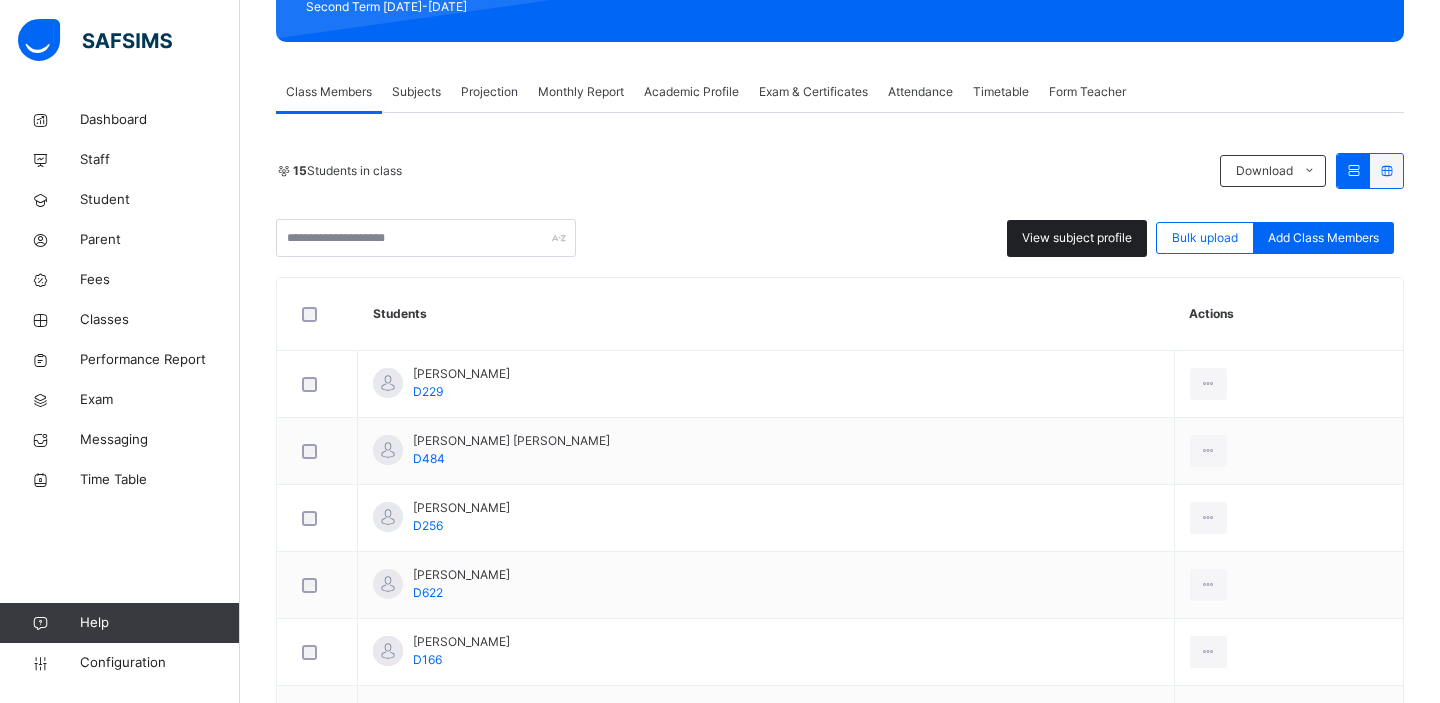 click on "View subject profile" at bounding box center (1077, 238) 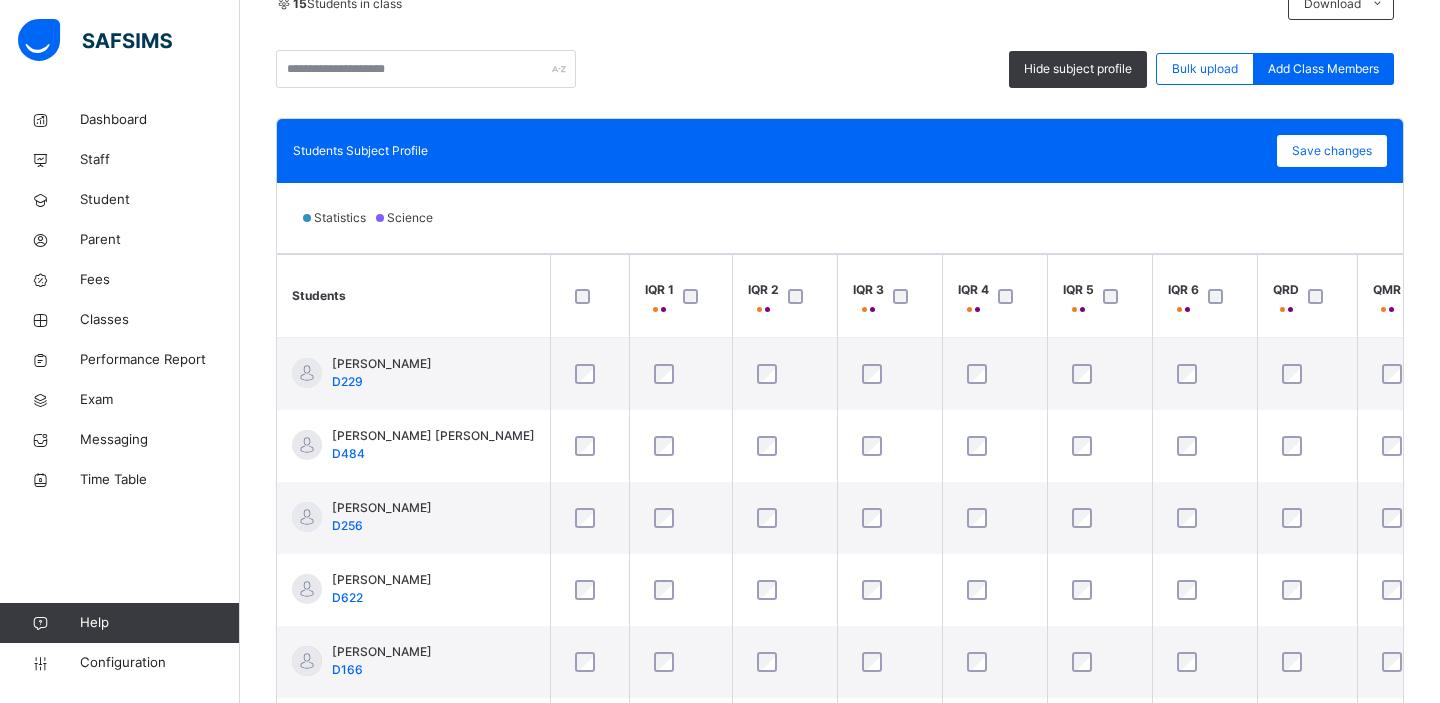 scroll, scrollTop: 580, scrollLeft: 0, axis: vertical 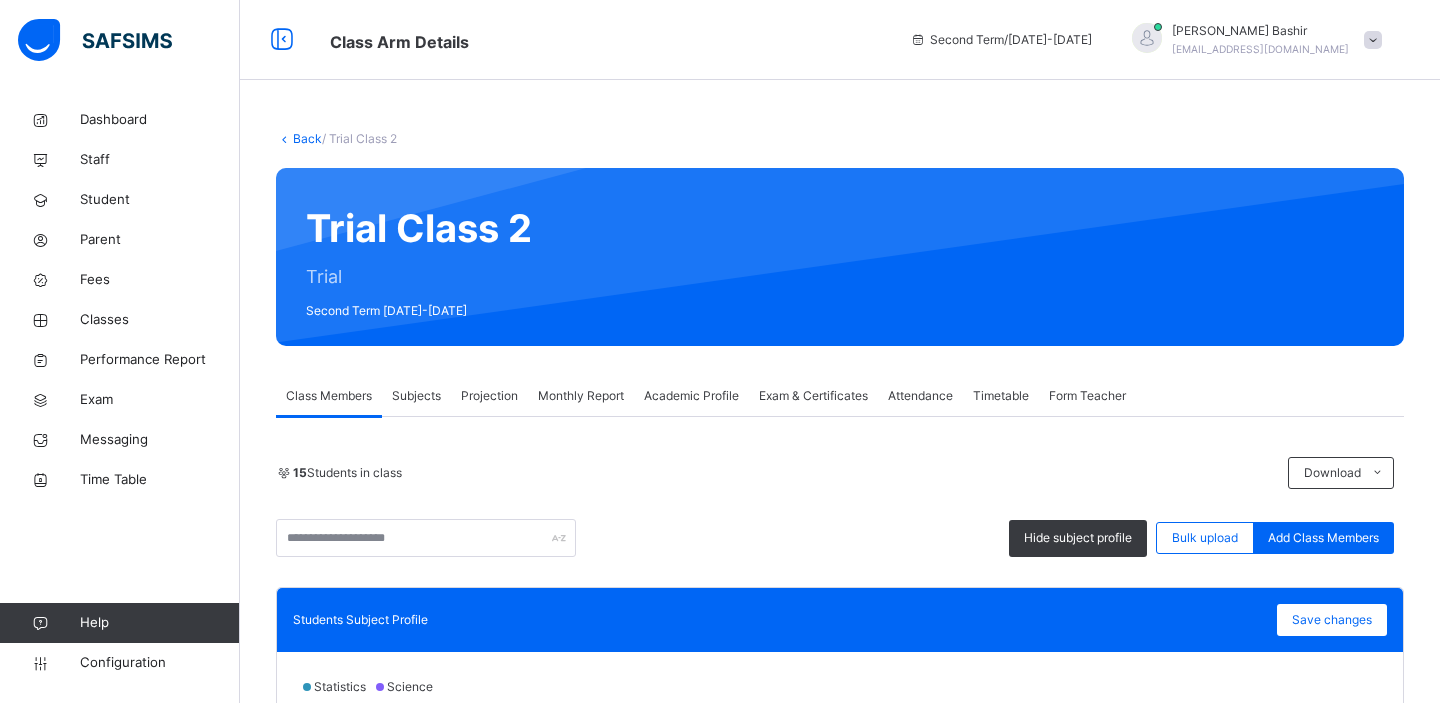 click on "Back" at bounding box center [307, 138] 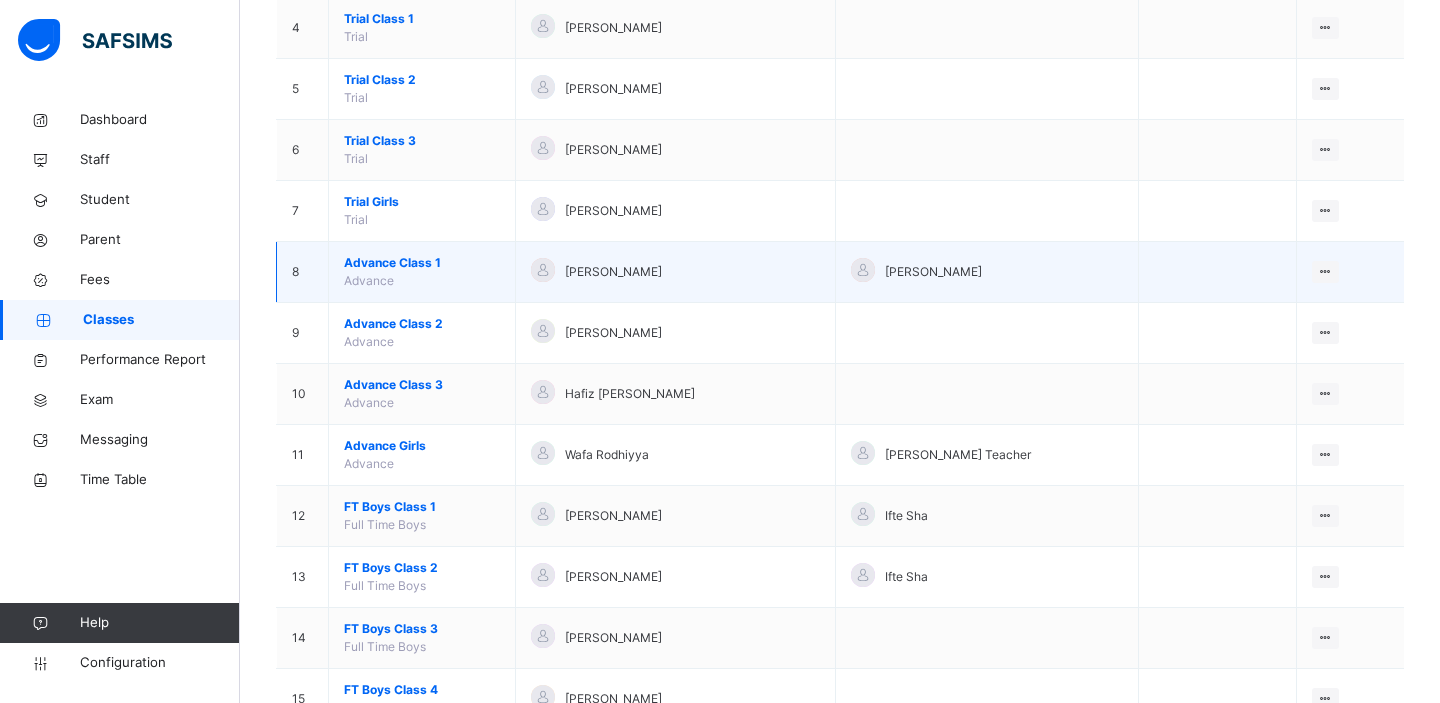 scroll, scrollTop: 432, scrollLeft: 0, axis: vertical 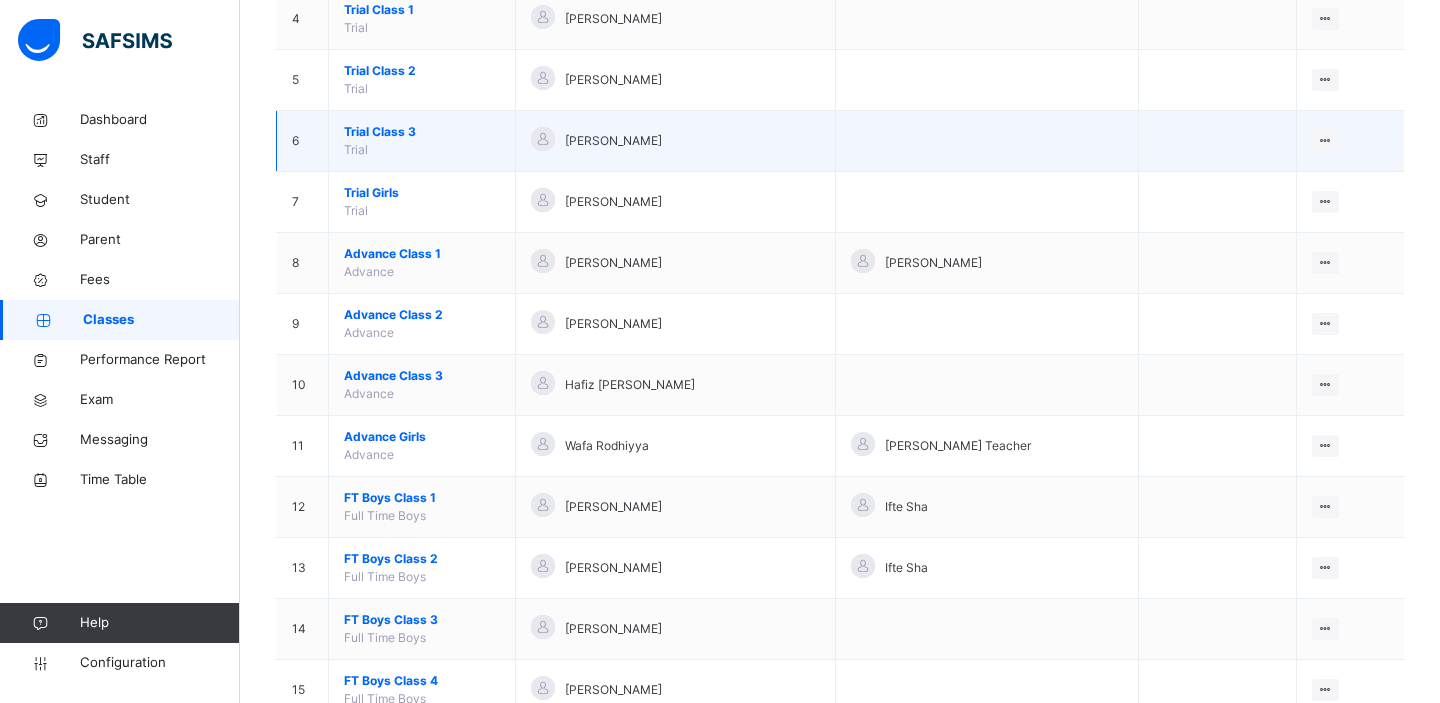 click on "Trial   Class 3" at bounding box center [422, 132] 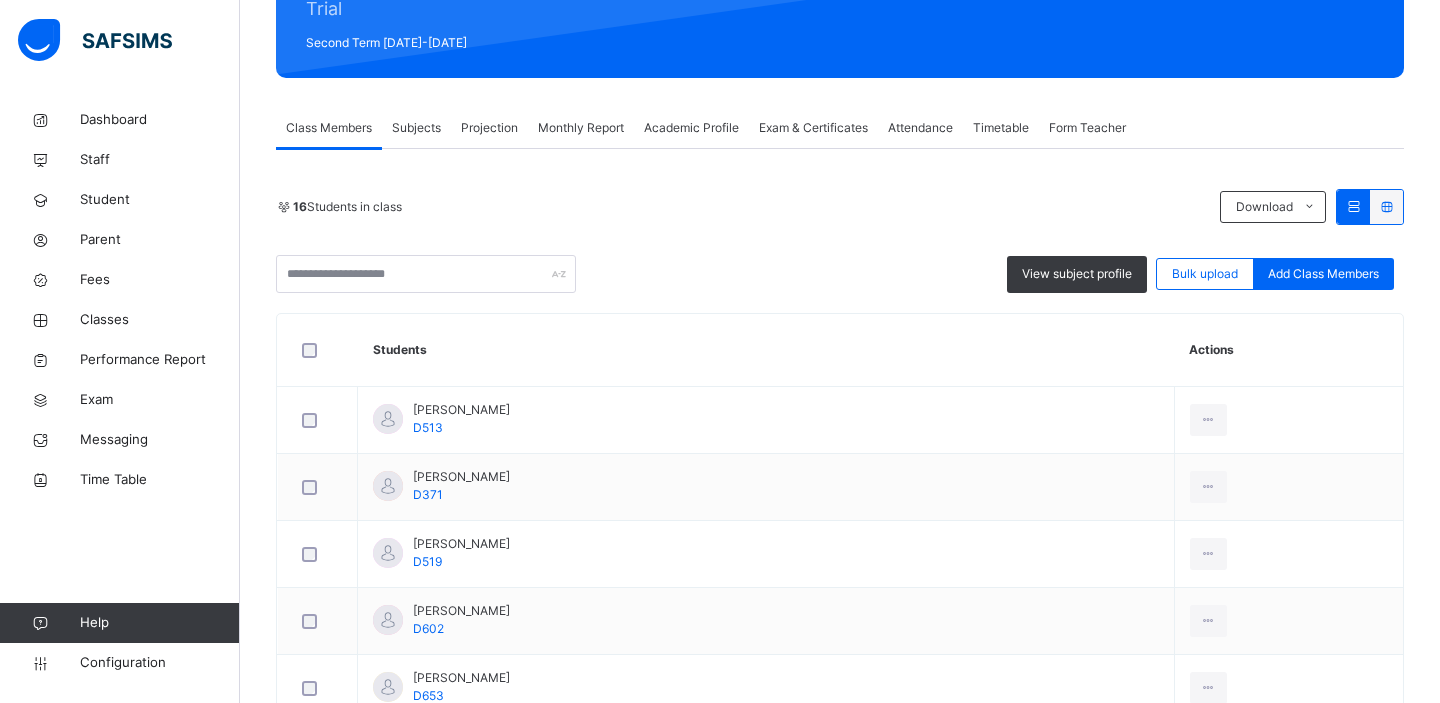 scroll, scrollTop: 308, scrollLeft: 0, axis: vertical 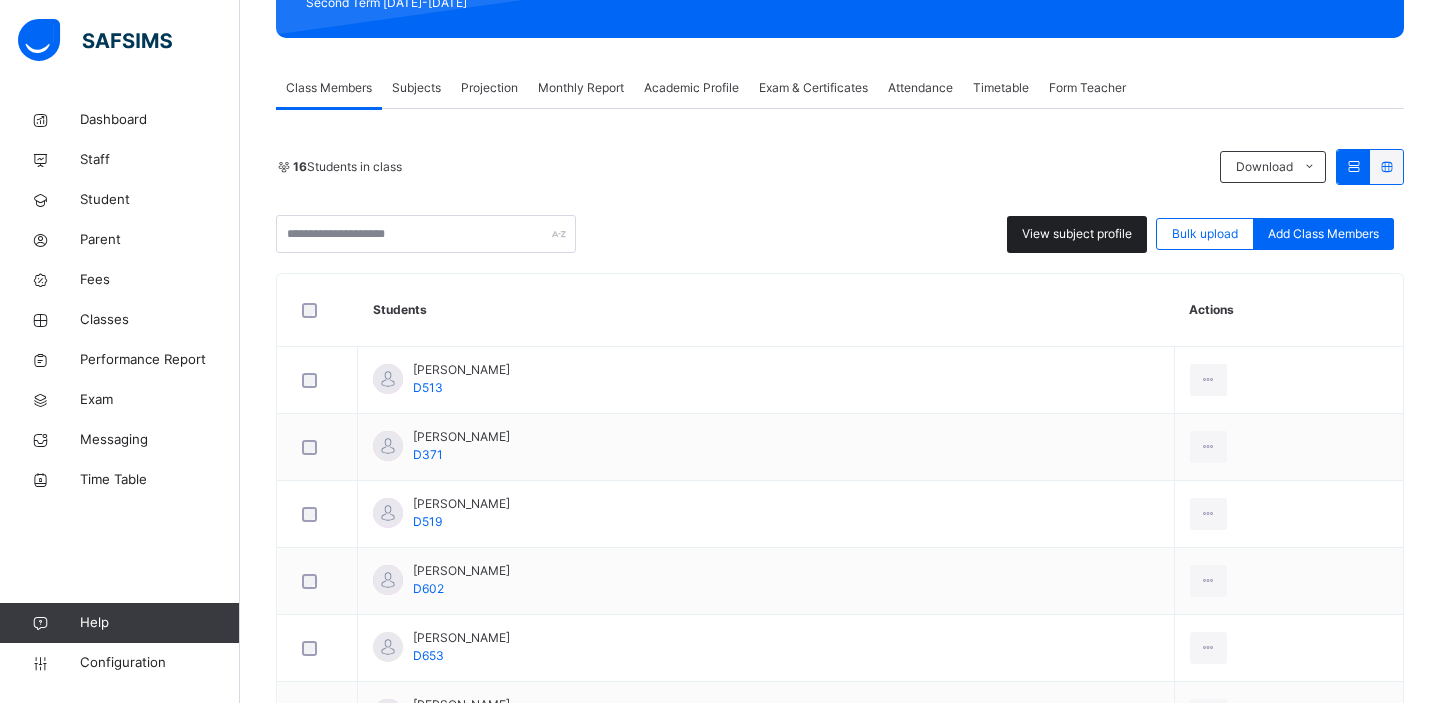 click on "View subject profile" at bounding box center (1077, 234) 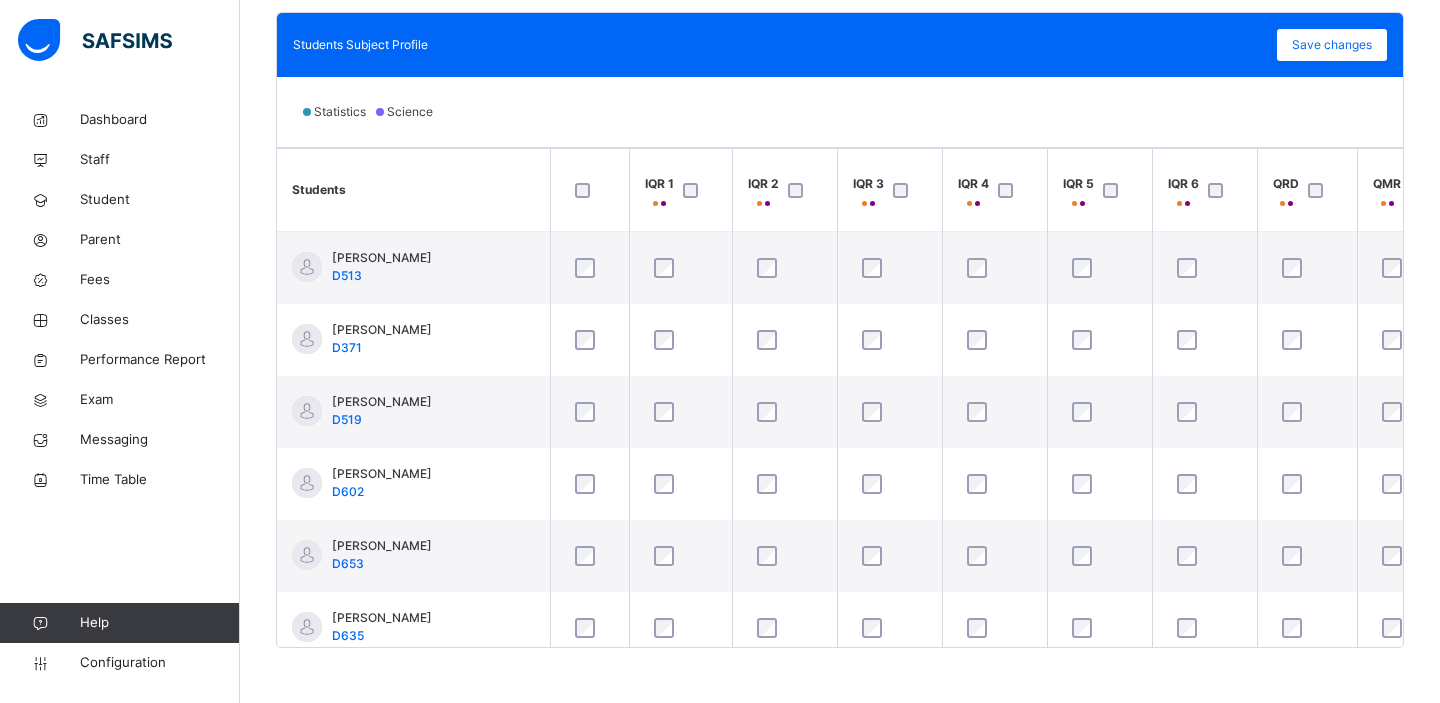 scroll, scrollTop: 580, scrollLeft: 0, axis: vertical 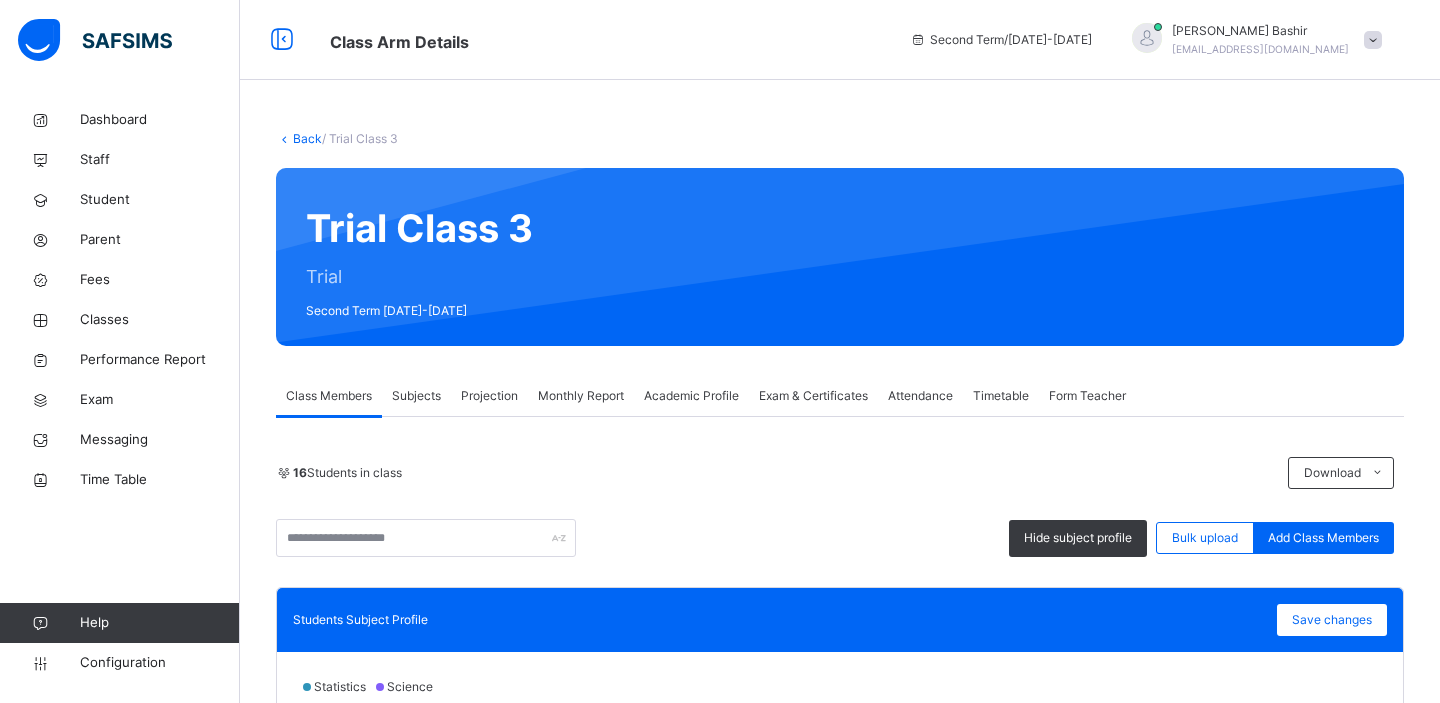 click on "Back" at bounding box center (307, 138) 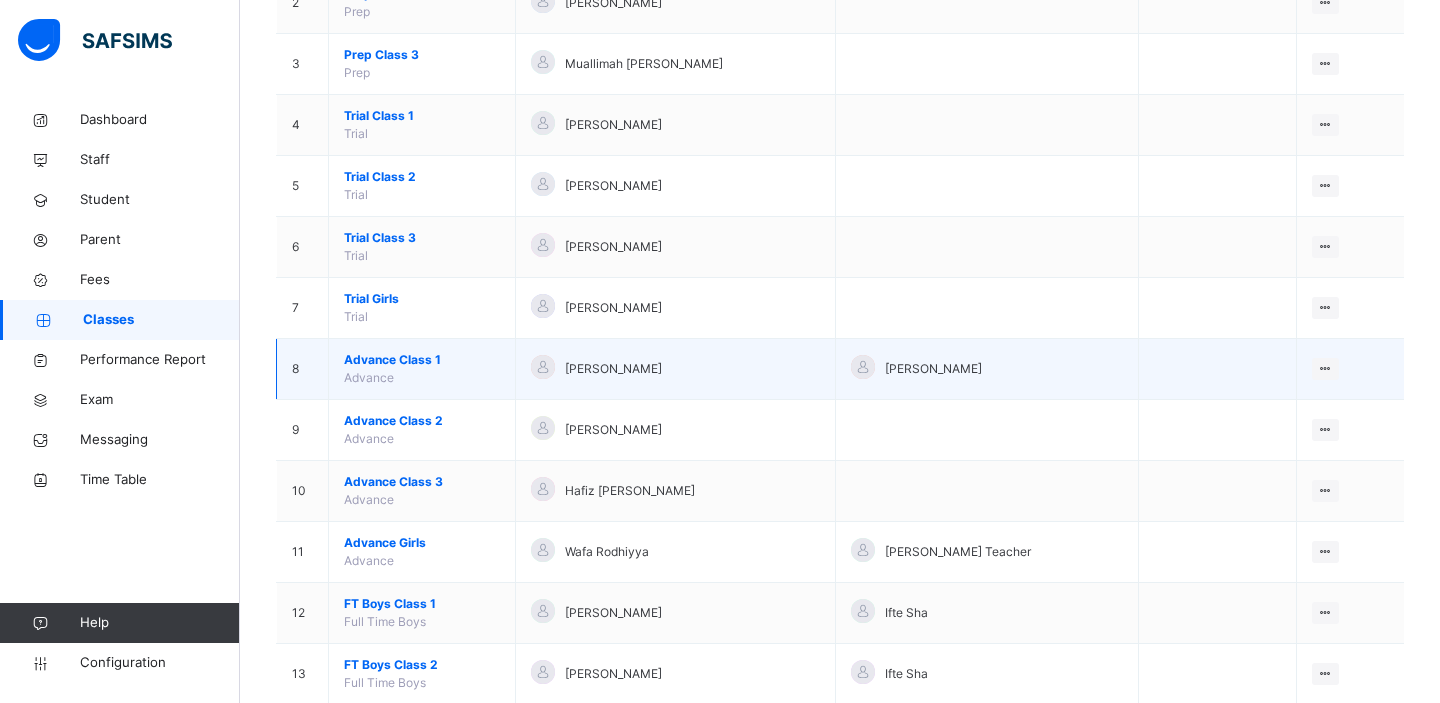 scroll, scrollTop: 343, scrollLeft: 0, axis: vertical 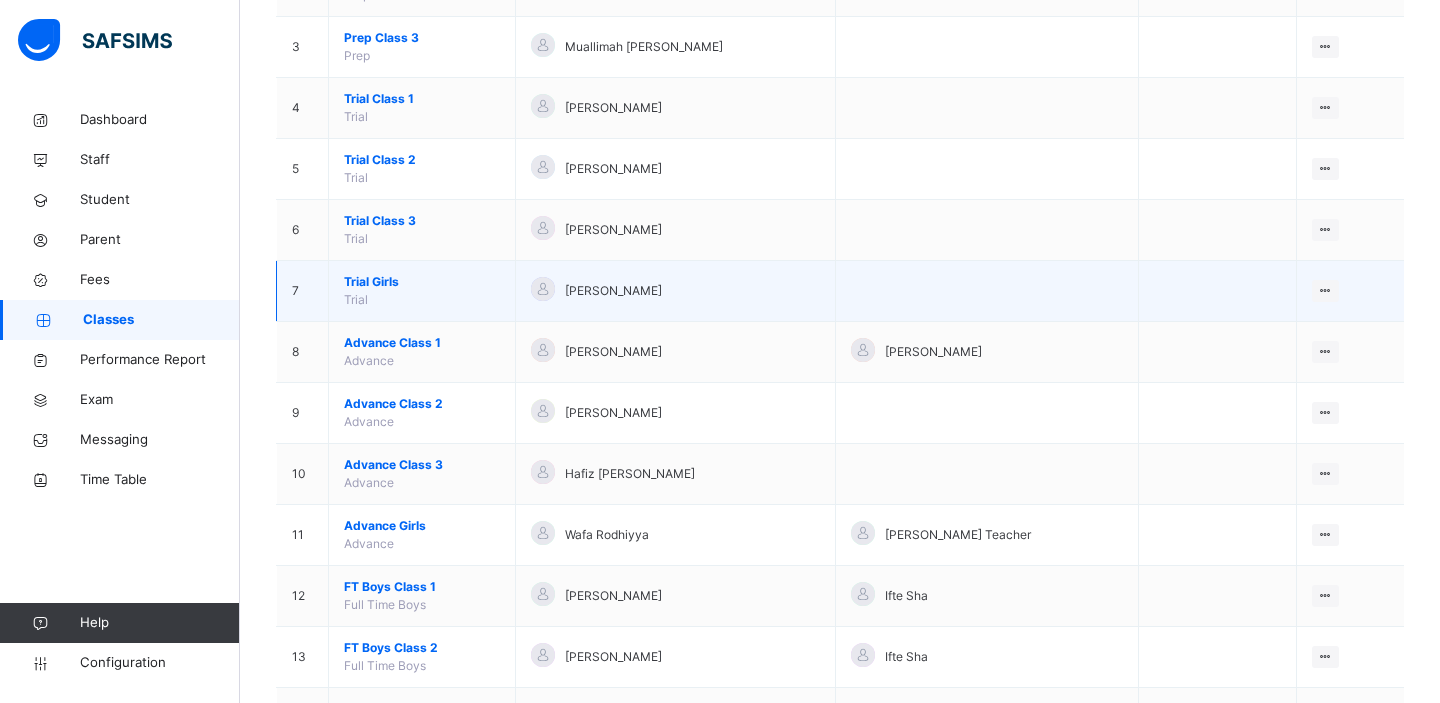 click on "Trial   Girls" at bounding box center [422, 282] 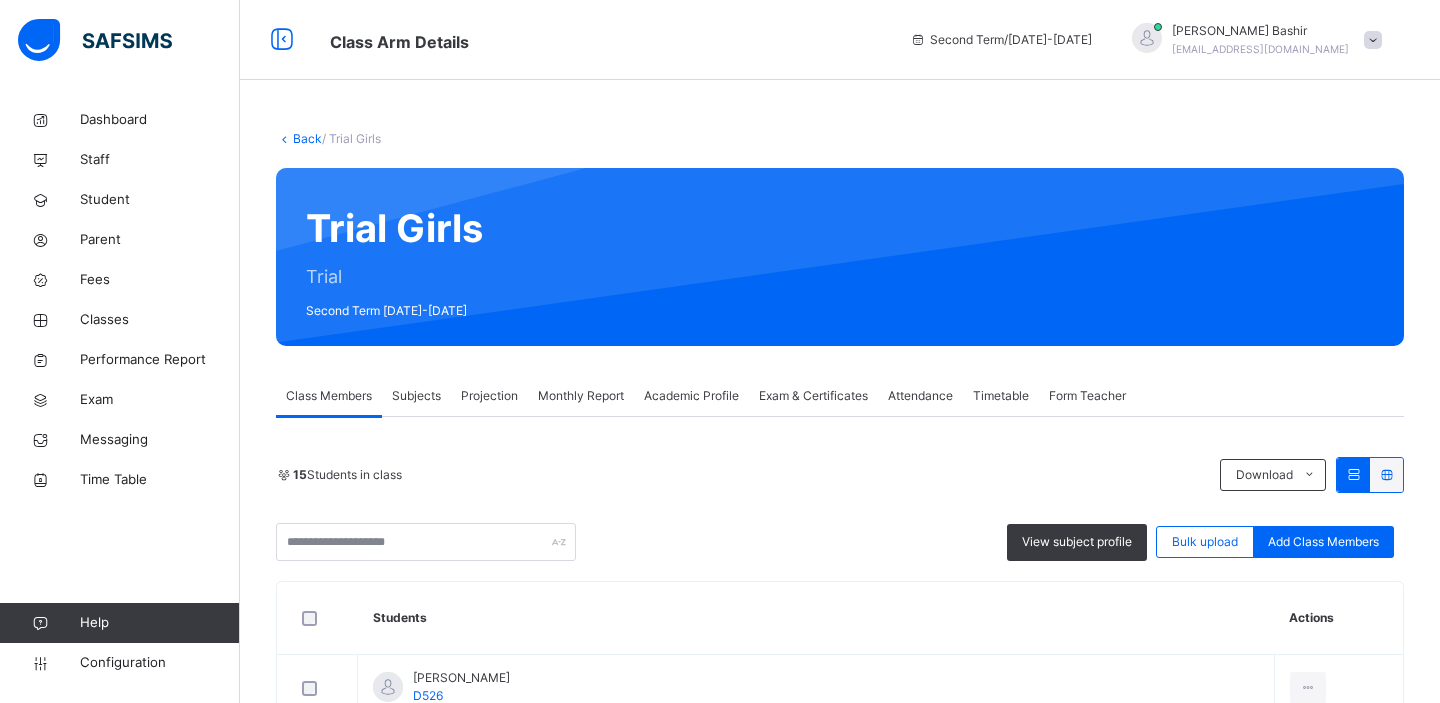 scroll, scrollTop: 99, scrollLeft: 0, axis: vertical 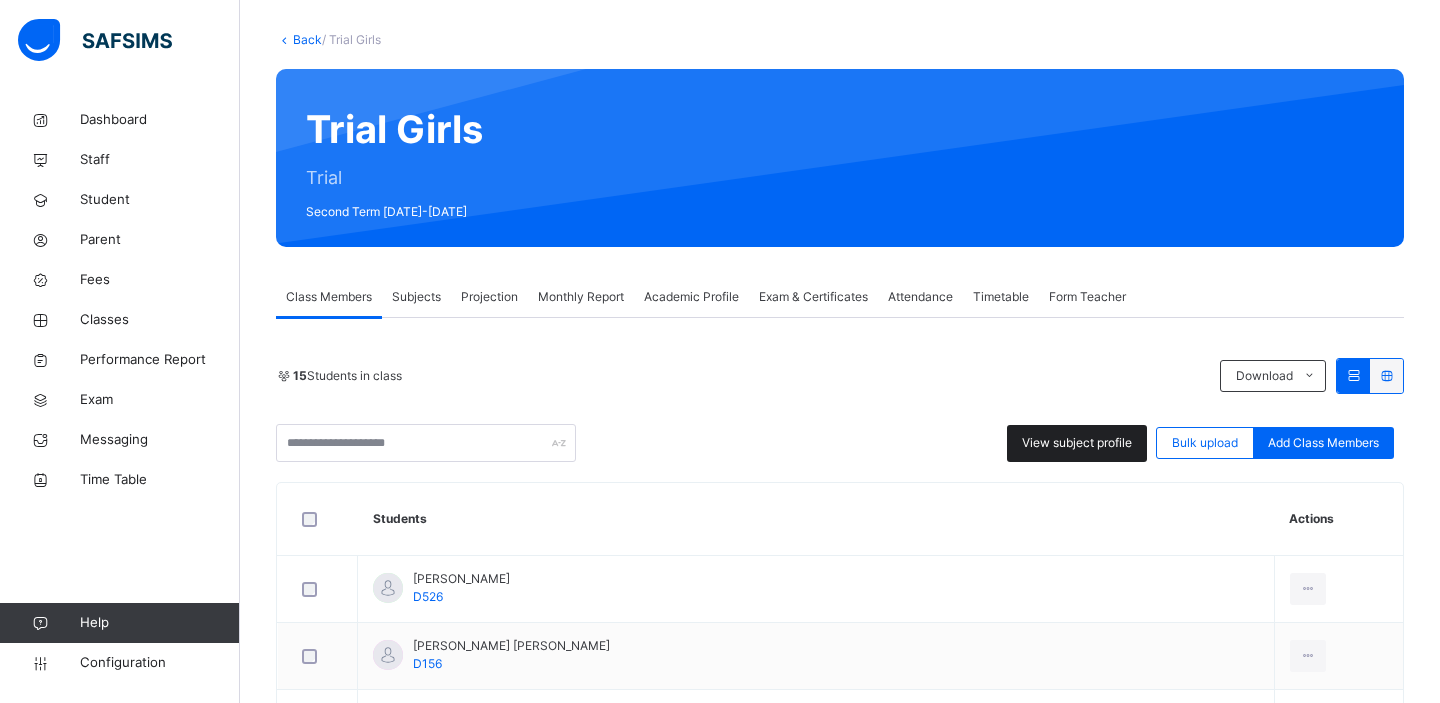 click on "View subject profile" at bounding box center (1077, 443) 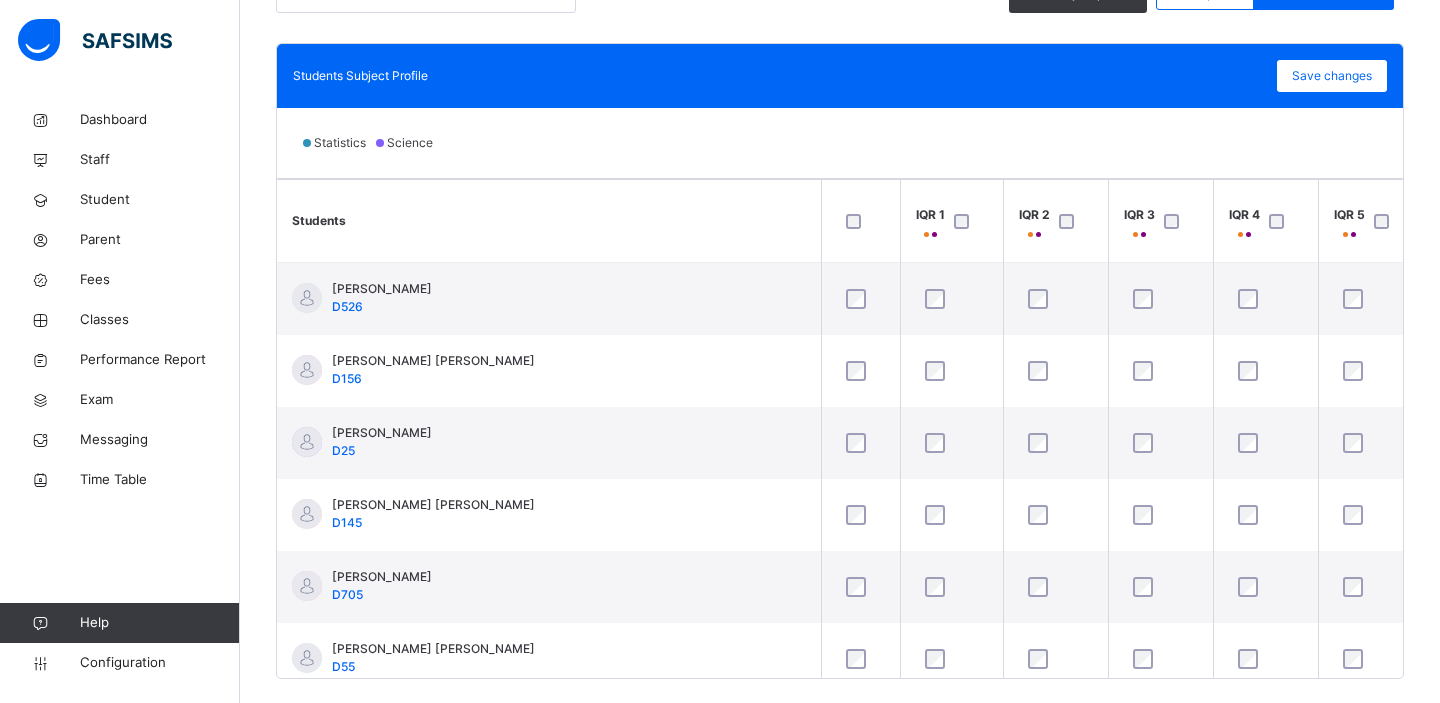 scroll, scrollTop: 580, scrollLeft: 0, axis: vertical 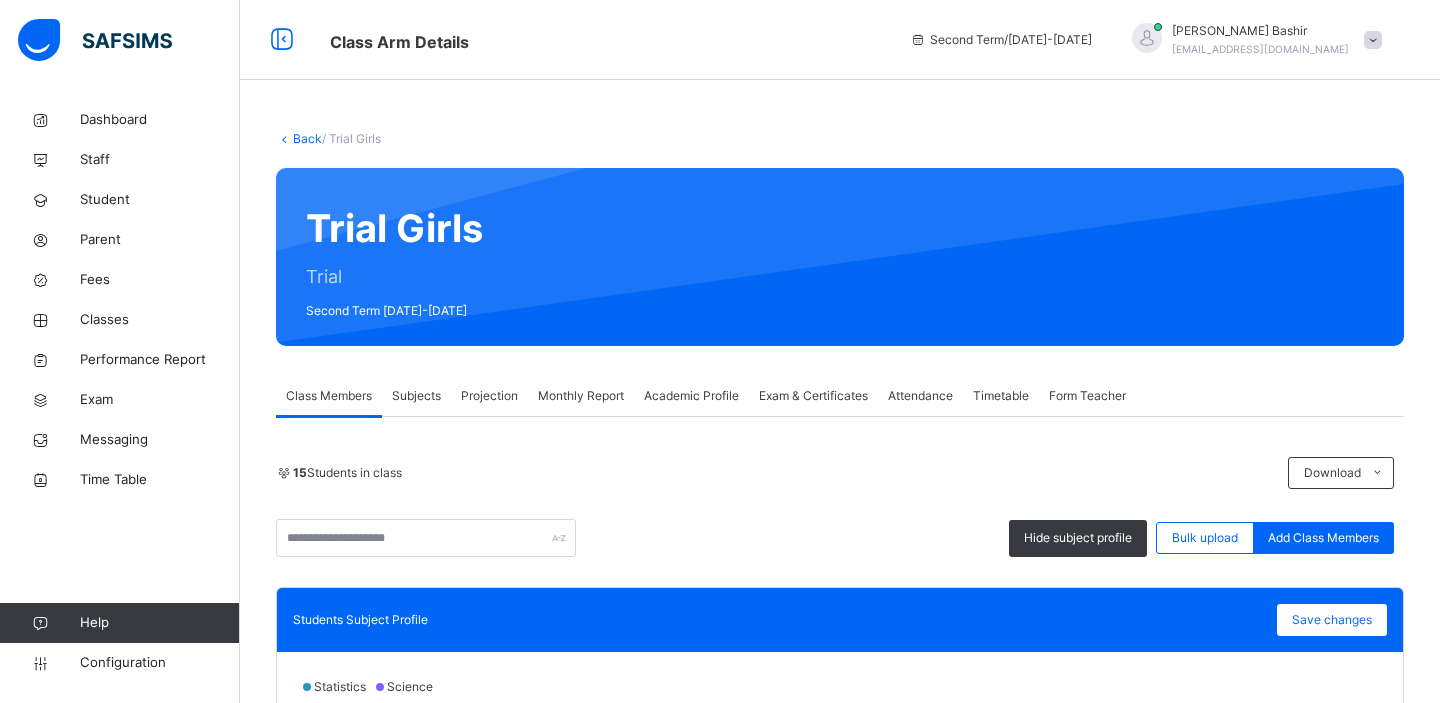 click on "Back" at bounding box center (307, 138) 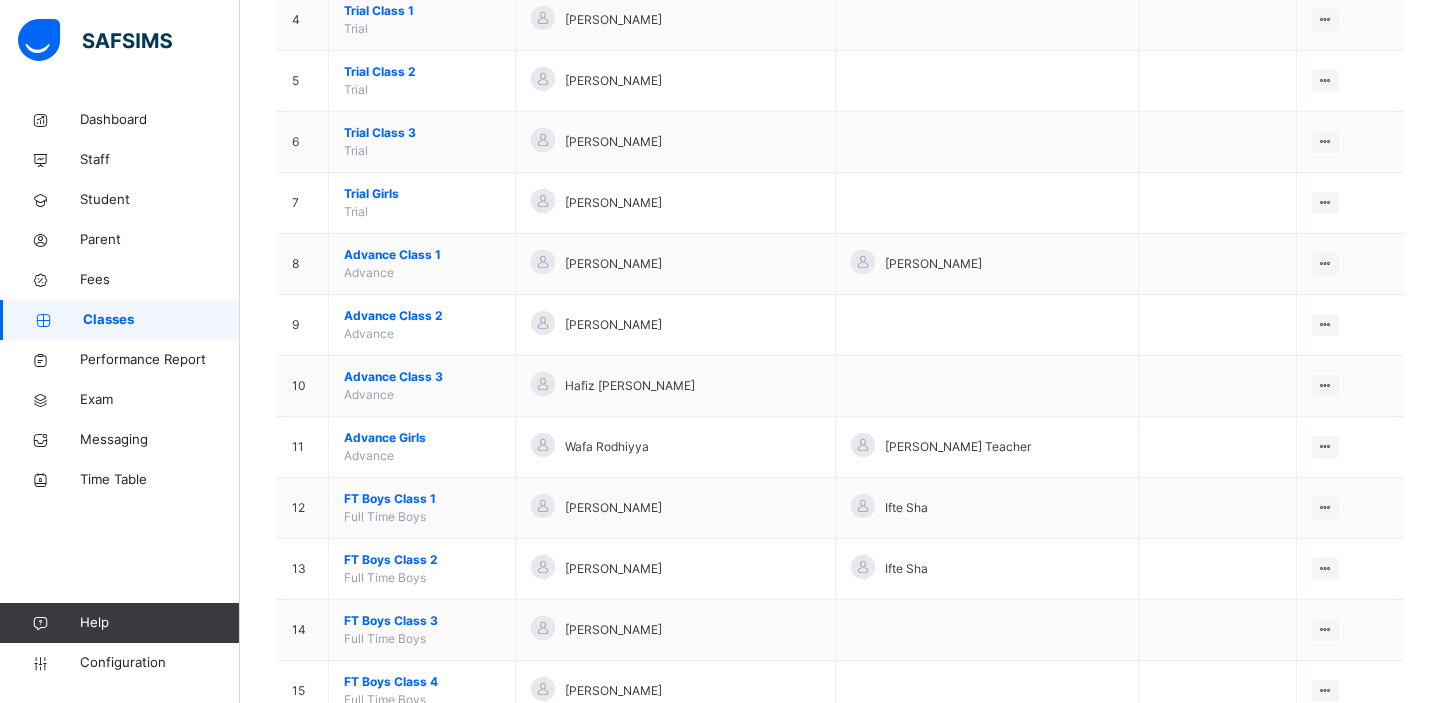 scroll, scrollTop: 561, scrollLeft: 0, axis: vertical 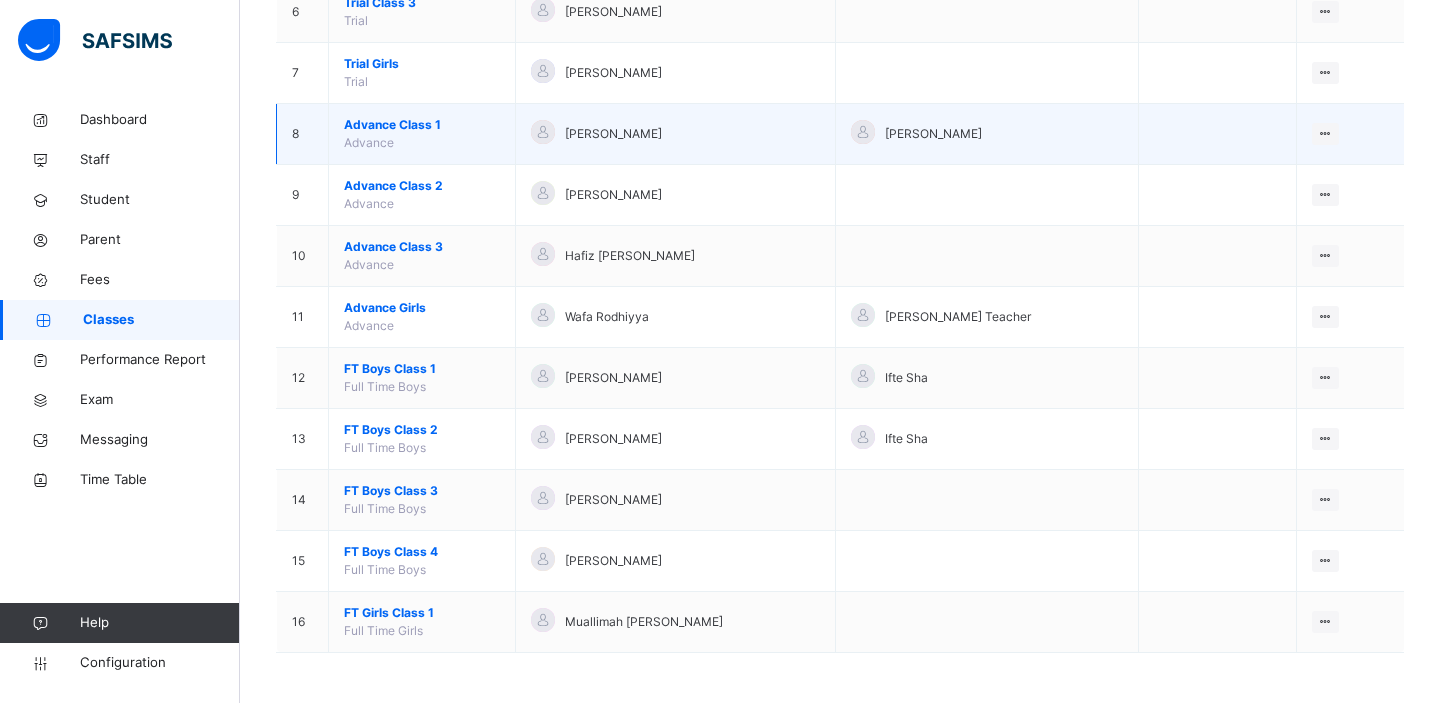 click on "Advance   Class 1" at bounding box center [422, 125] 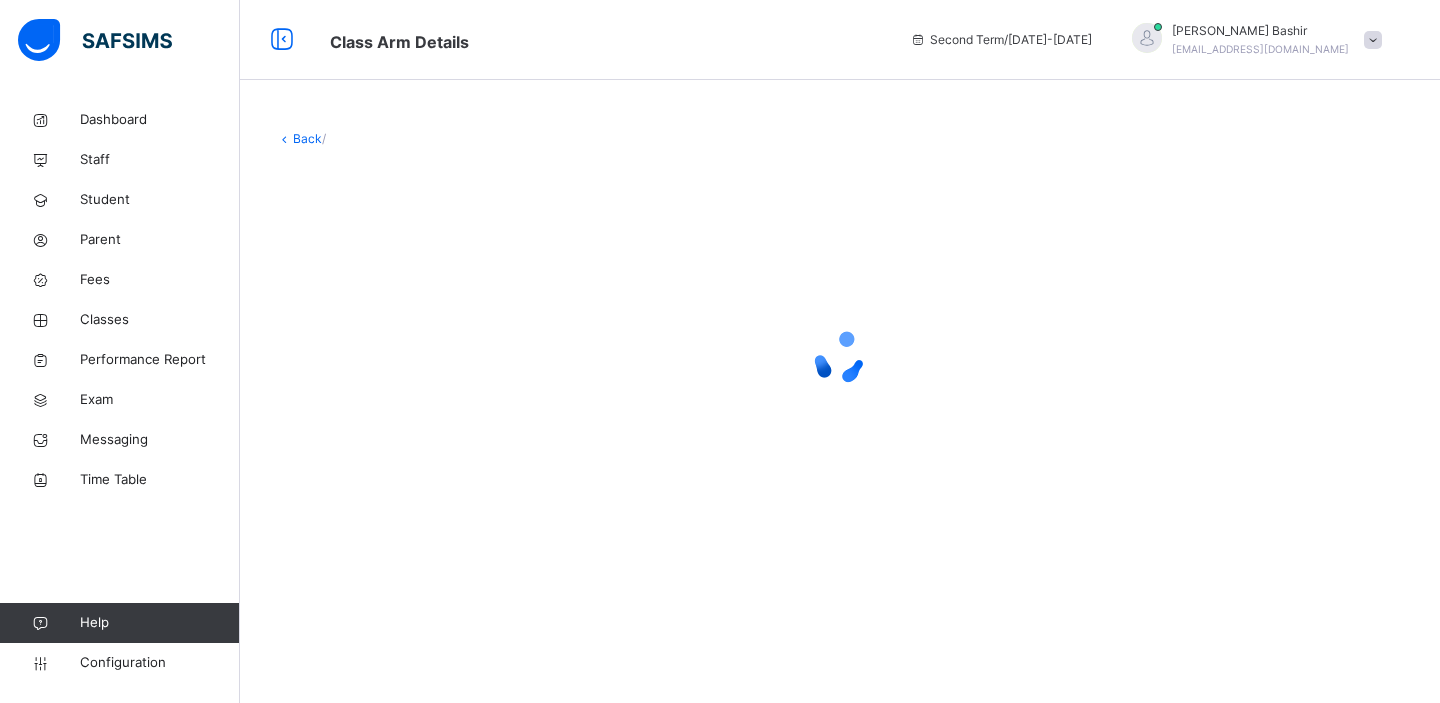 scroll, scrollTop: 0, scrollLeft: 0, axis: both 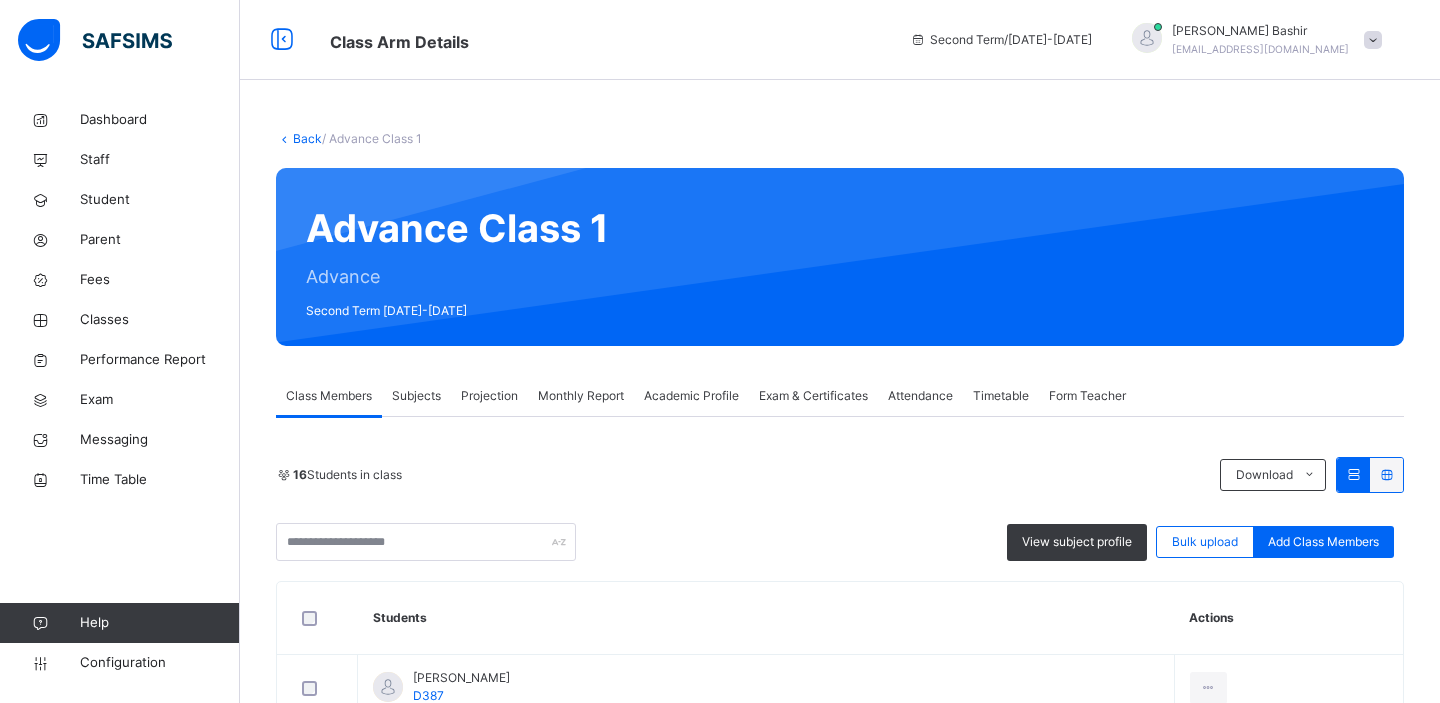 click on "View subject profile" at bounding box center (1077, 542) 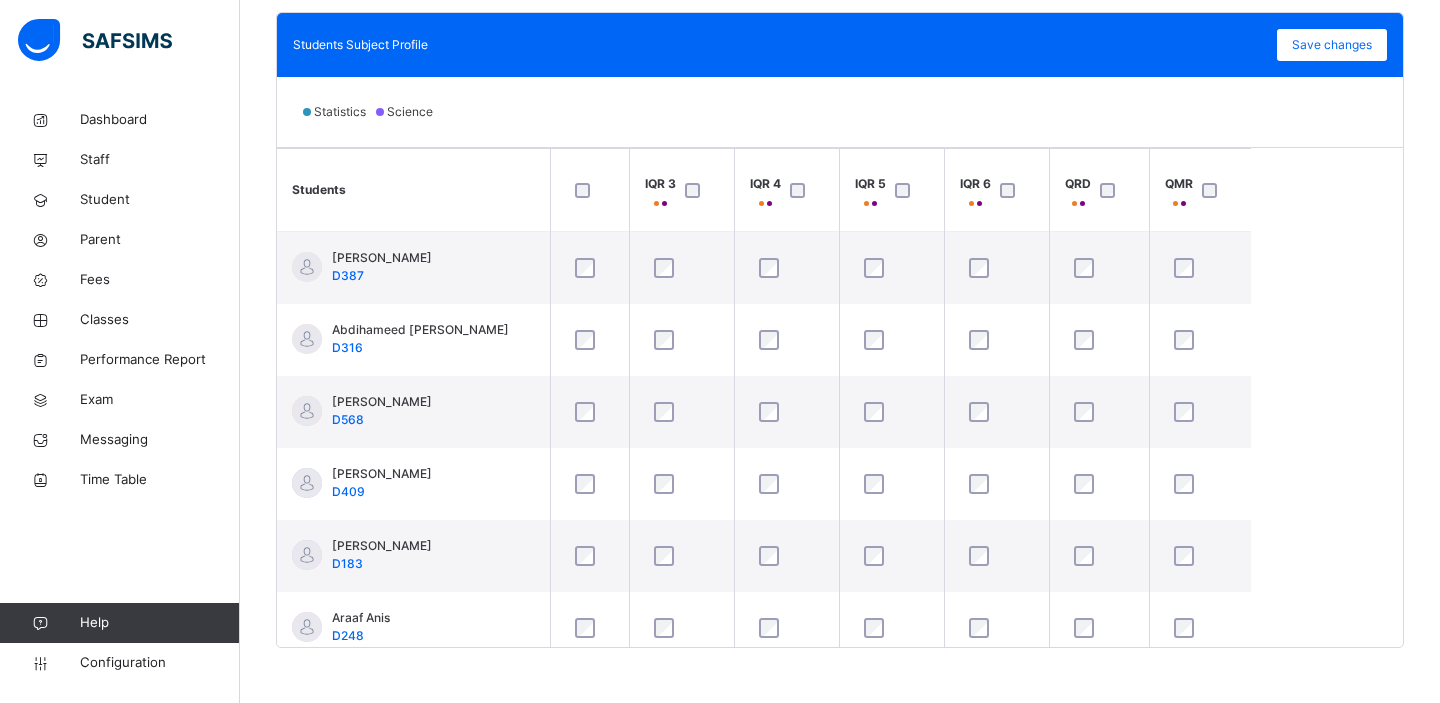 scroll, scrollTop: 580, scrollLeft: 0, axis: vertical 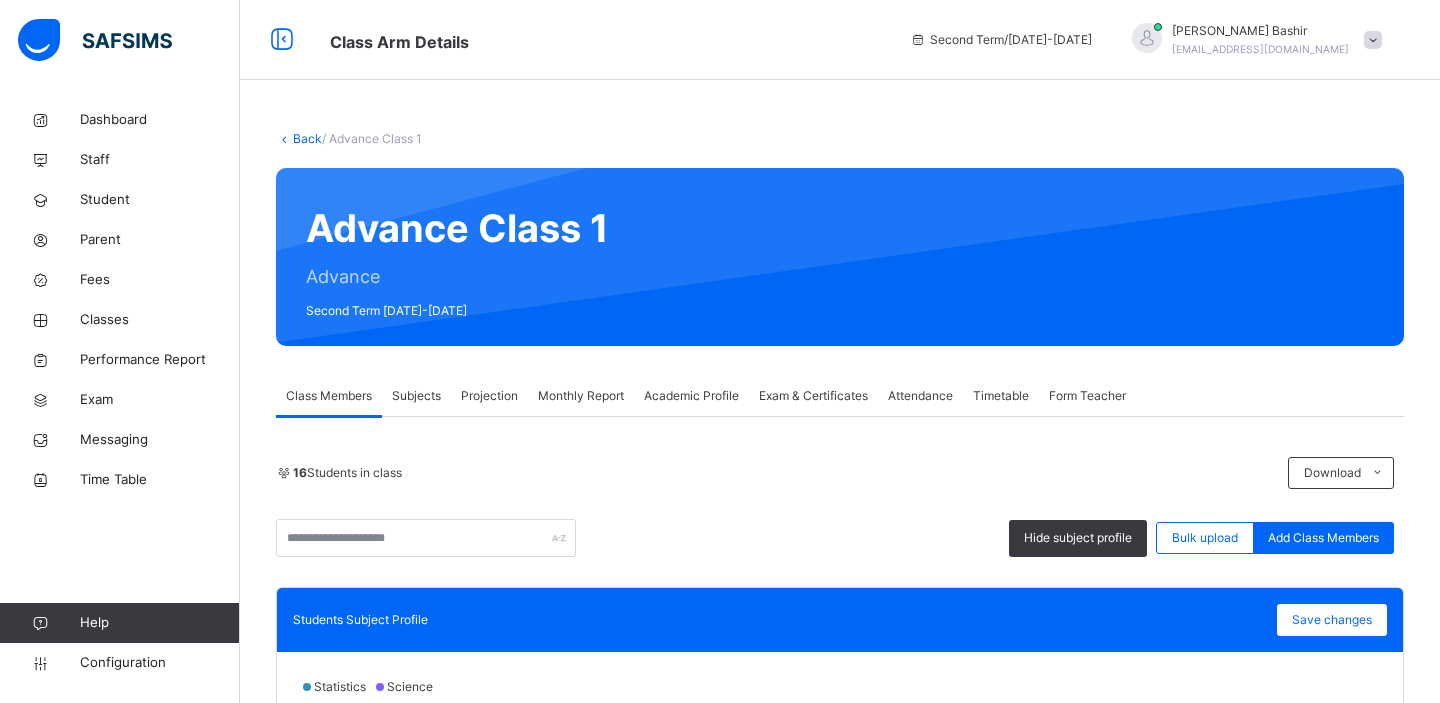 click on "Back" at bounding box center [307, 138] 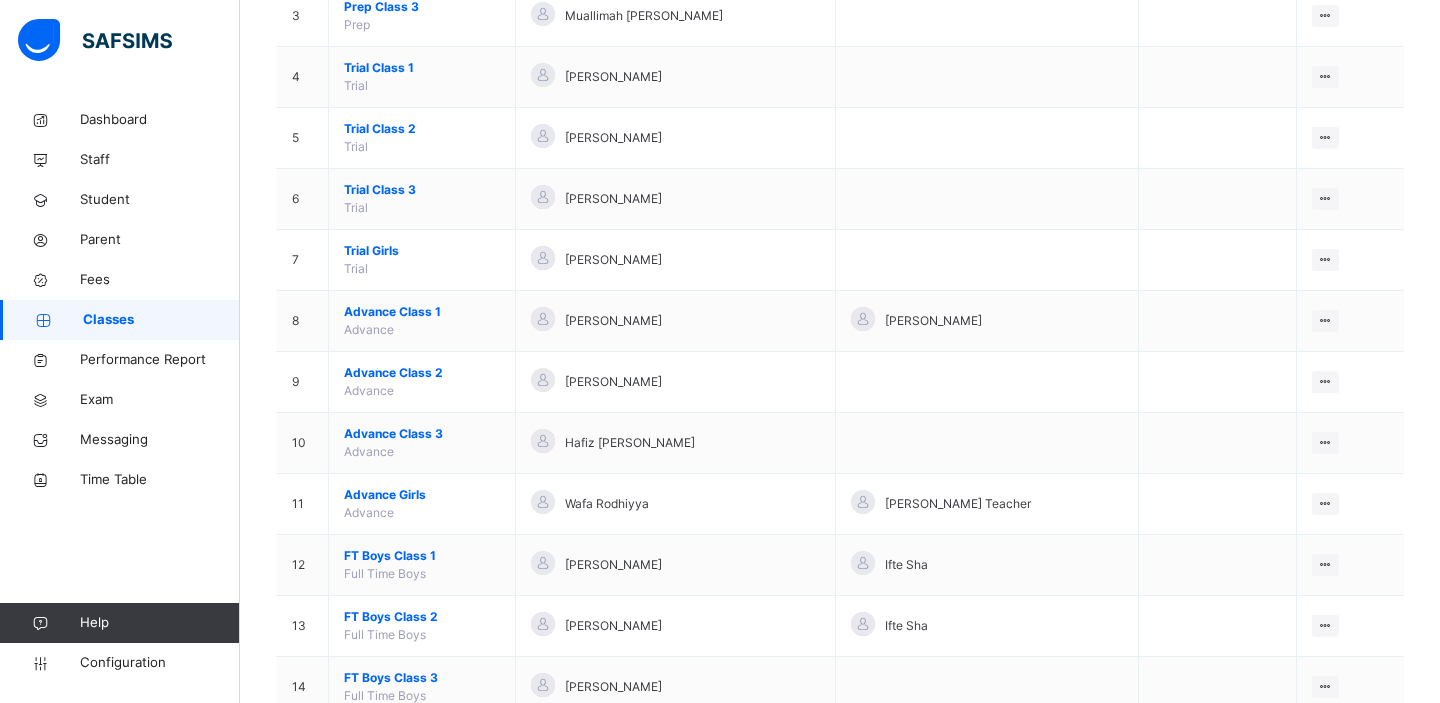 scroll, scrollTop: 561, scrollLeft: 0, axis: vertical 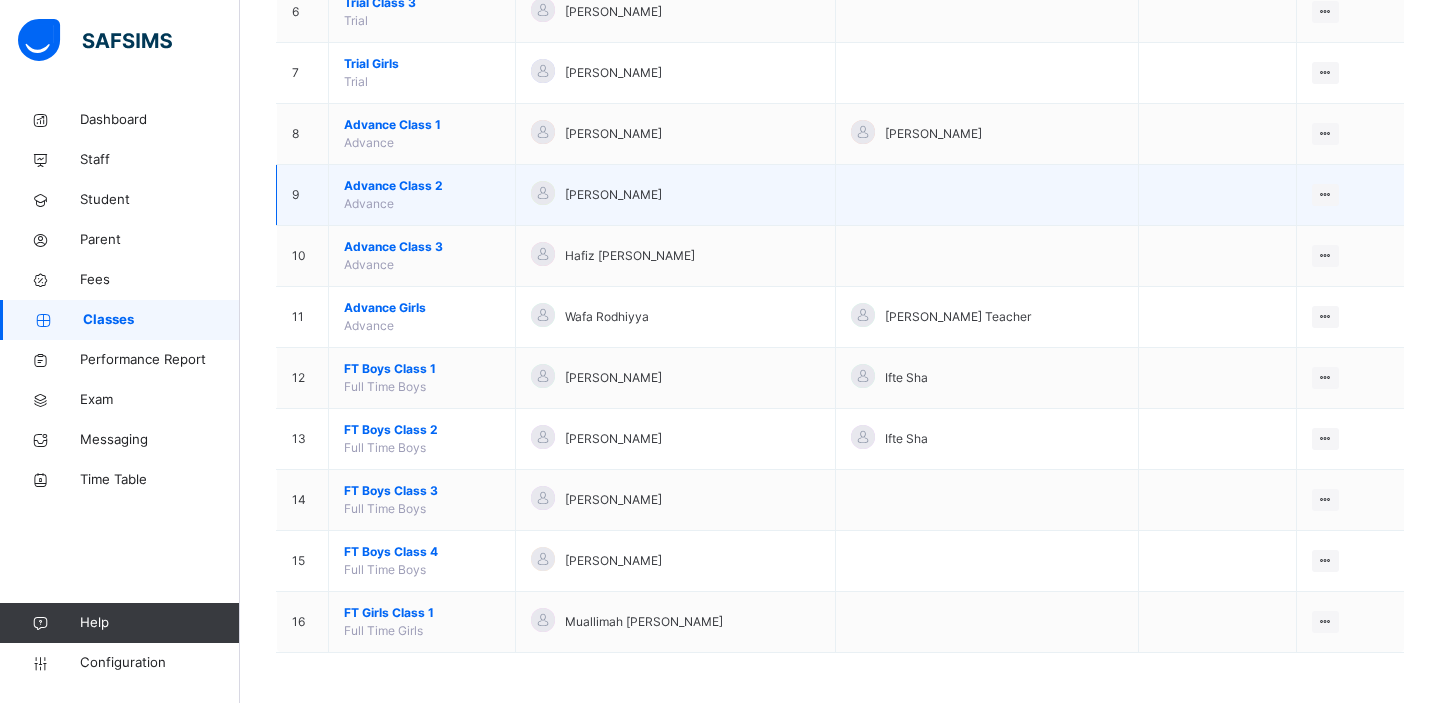 click on "Advance   Class 2" at bounding box center [422, 186] 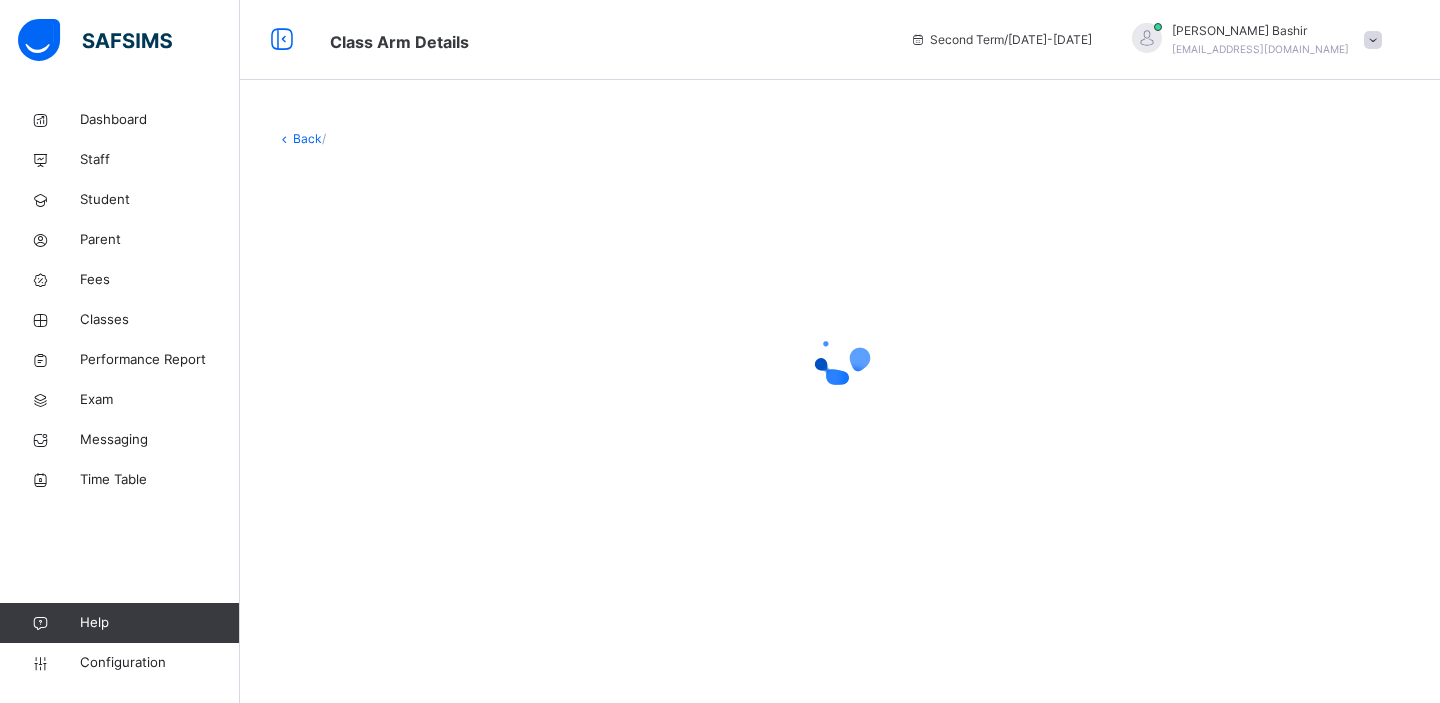scroll, scrollTop: 0, scrollLeft: 0, axis: both 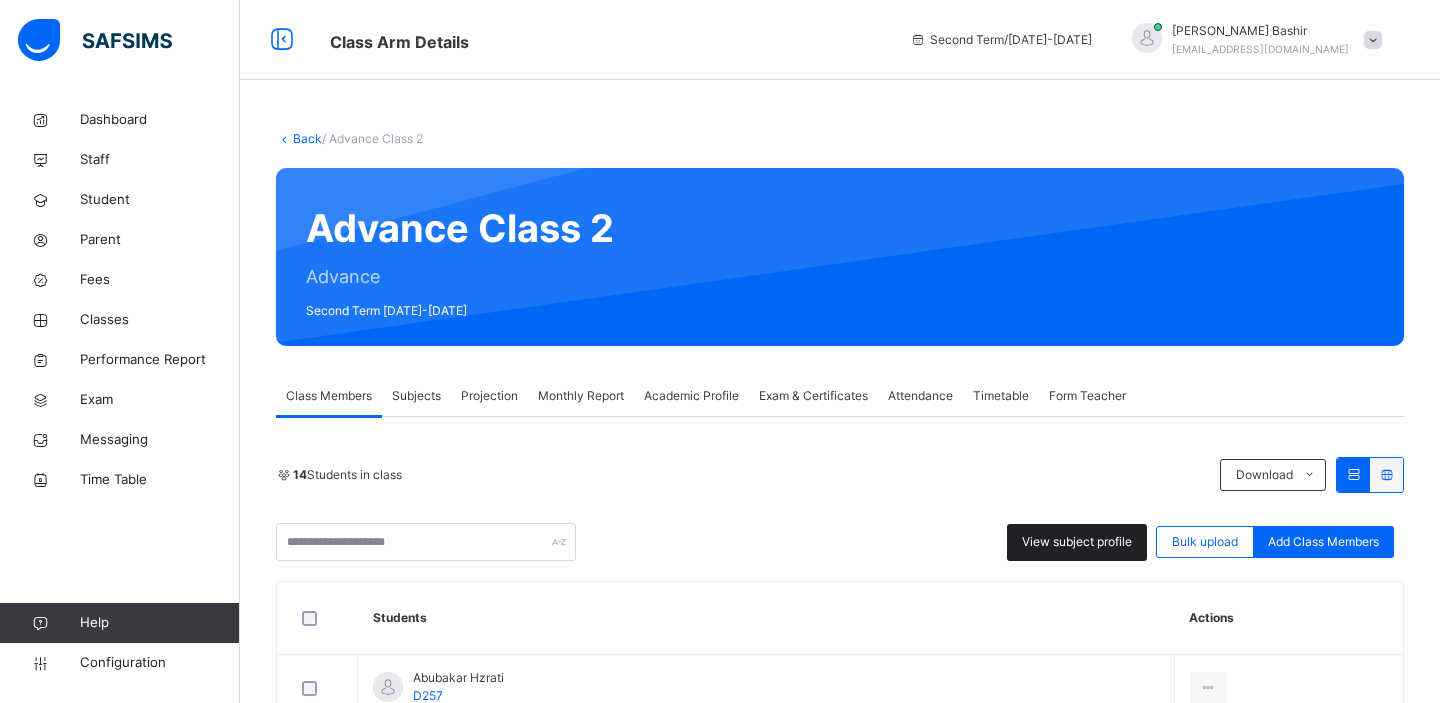 click on "View subject profile" at bounding box center [1077, 542] 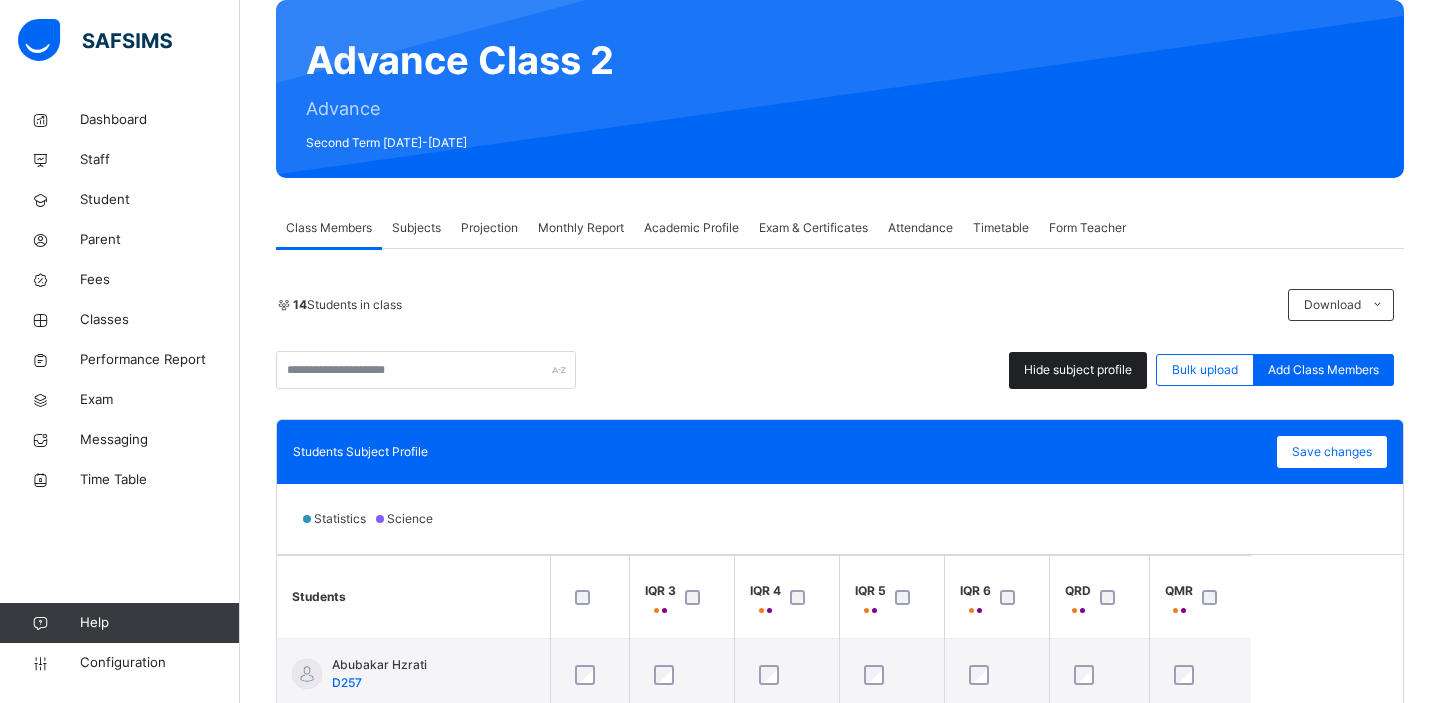 scroll, scrollTop: 580, scrollLeft: 0, axis: vertical 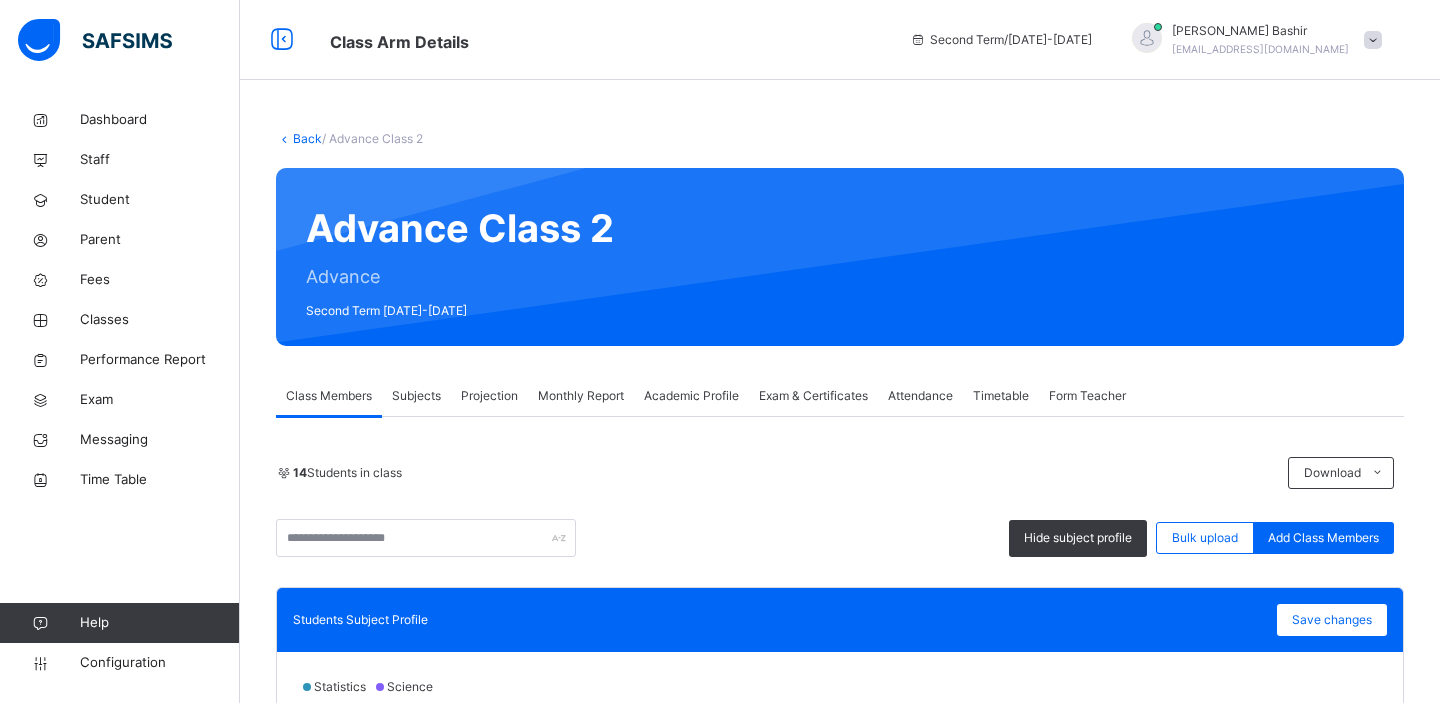 click on "Back" at bounding box center [307, 138] 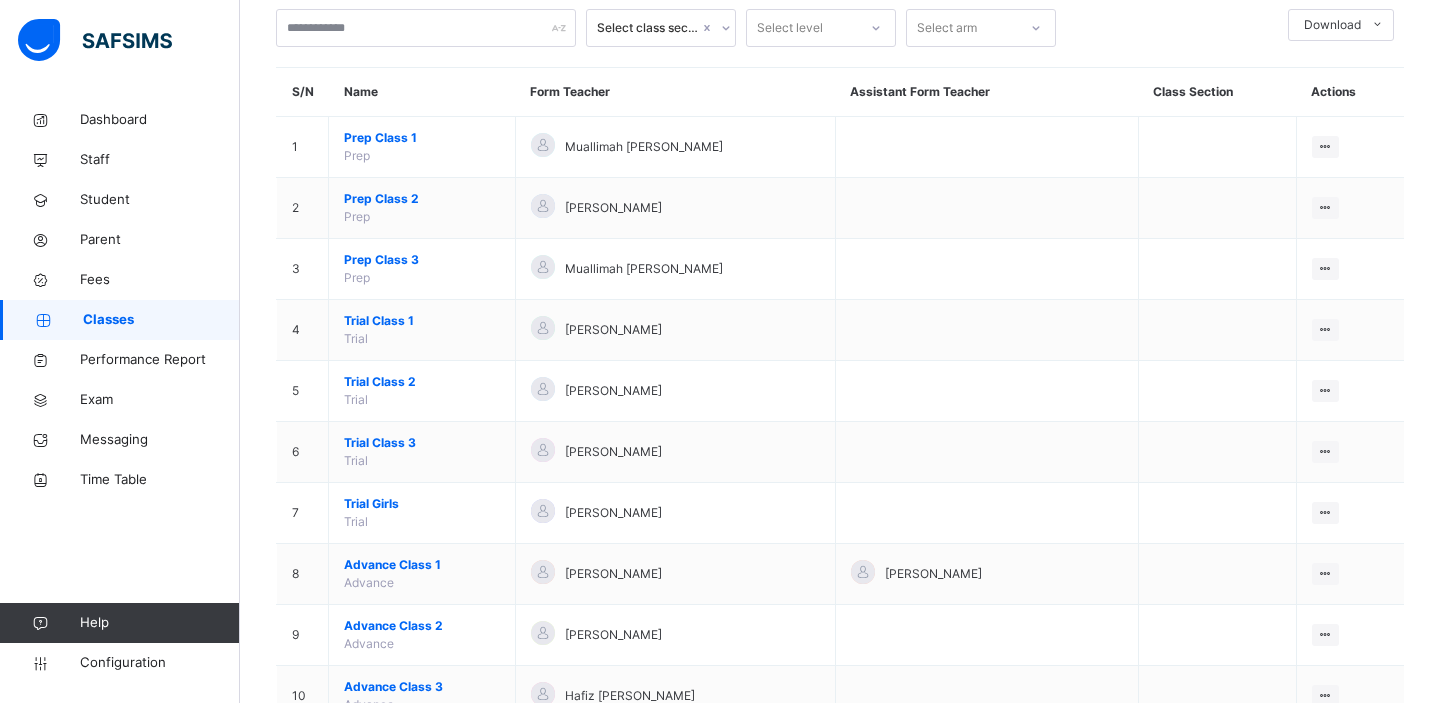 scroll, scrollTop: 561, scrollLeft: 0, axis: vertical 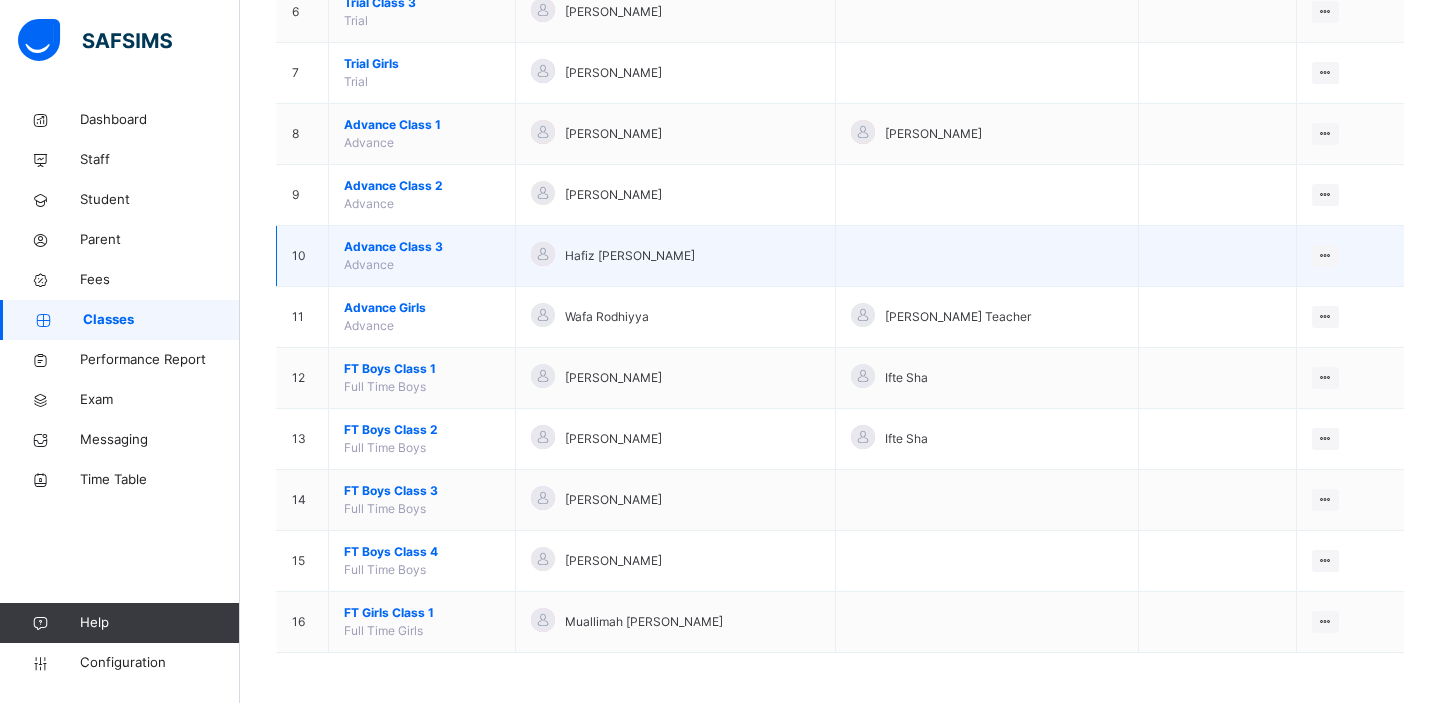 click on "Advance   Class 3" at bounding box center (422, 247) 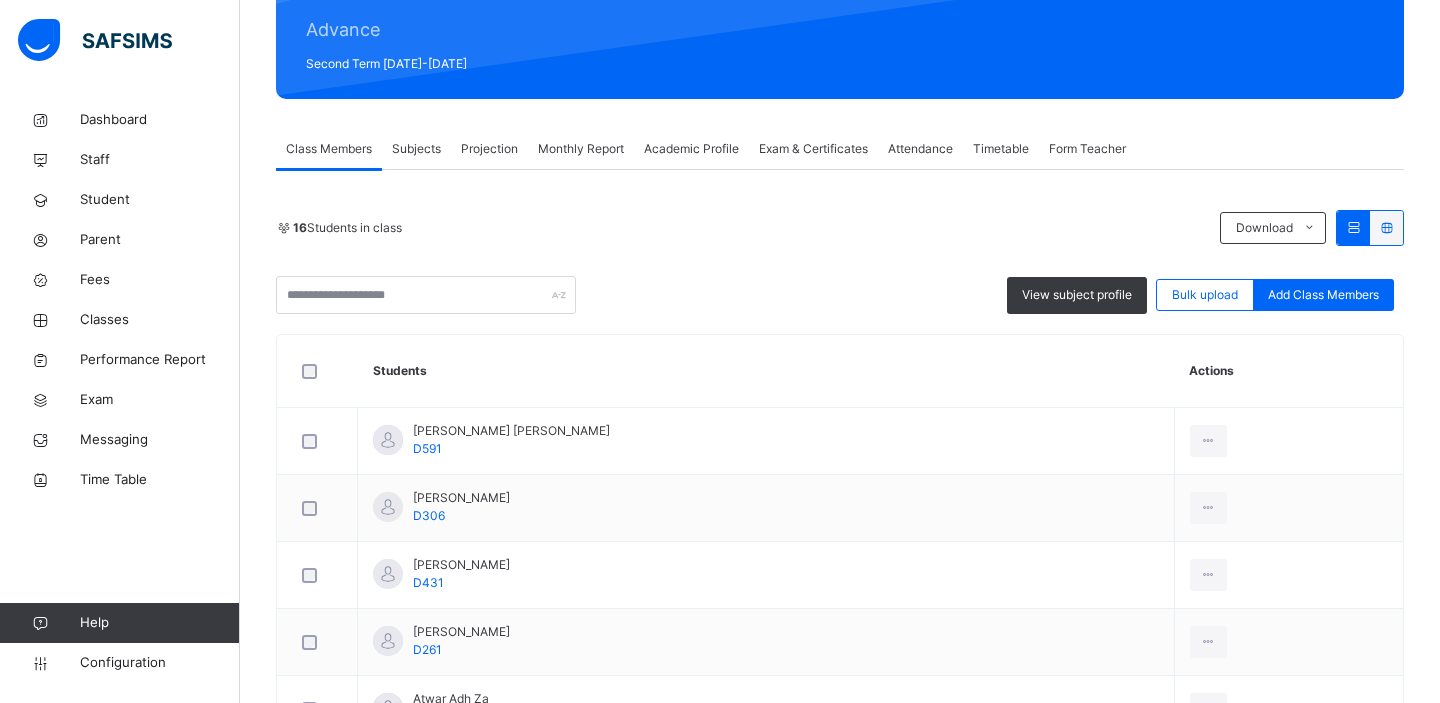 scroll, scrollTop: 355, scrollLeft: 0, axis: vertical 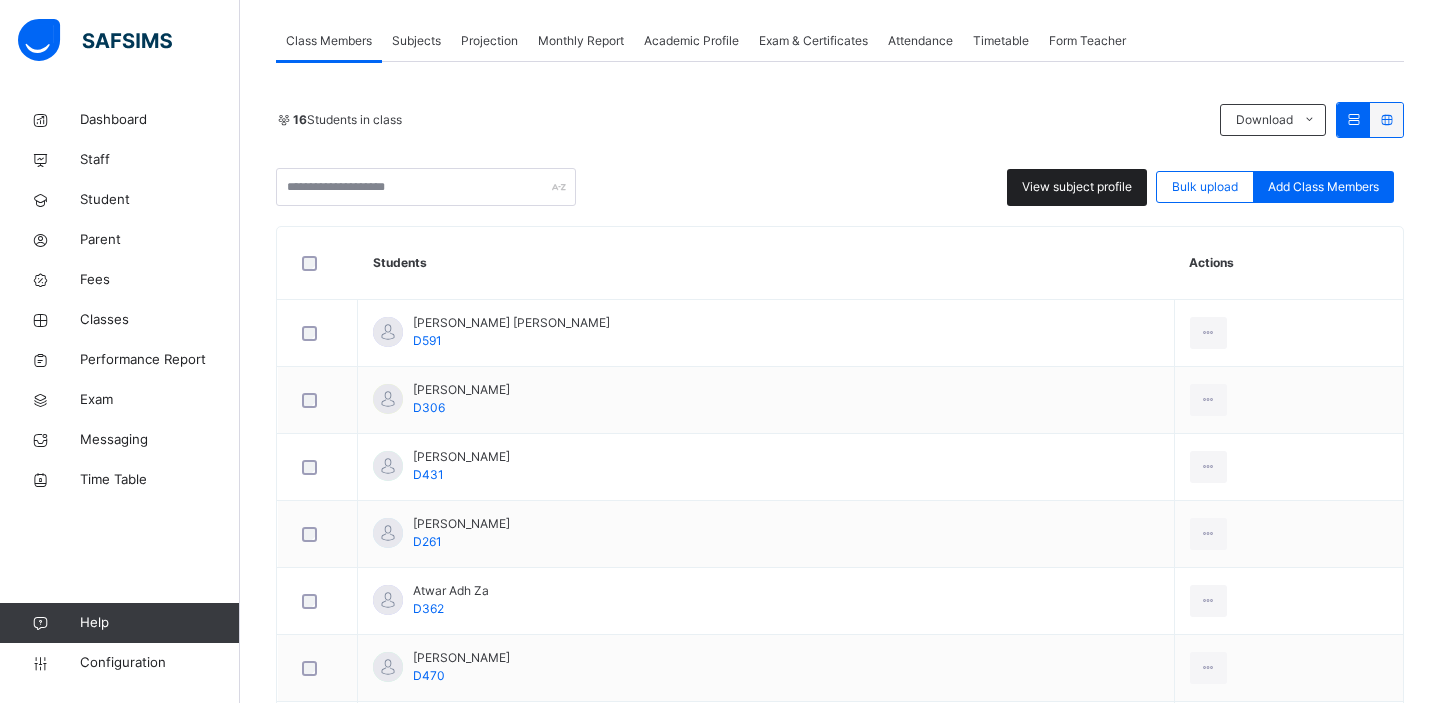 click on "View subject profile" at bounding box center [1077, 187] 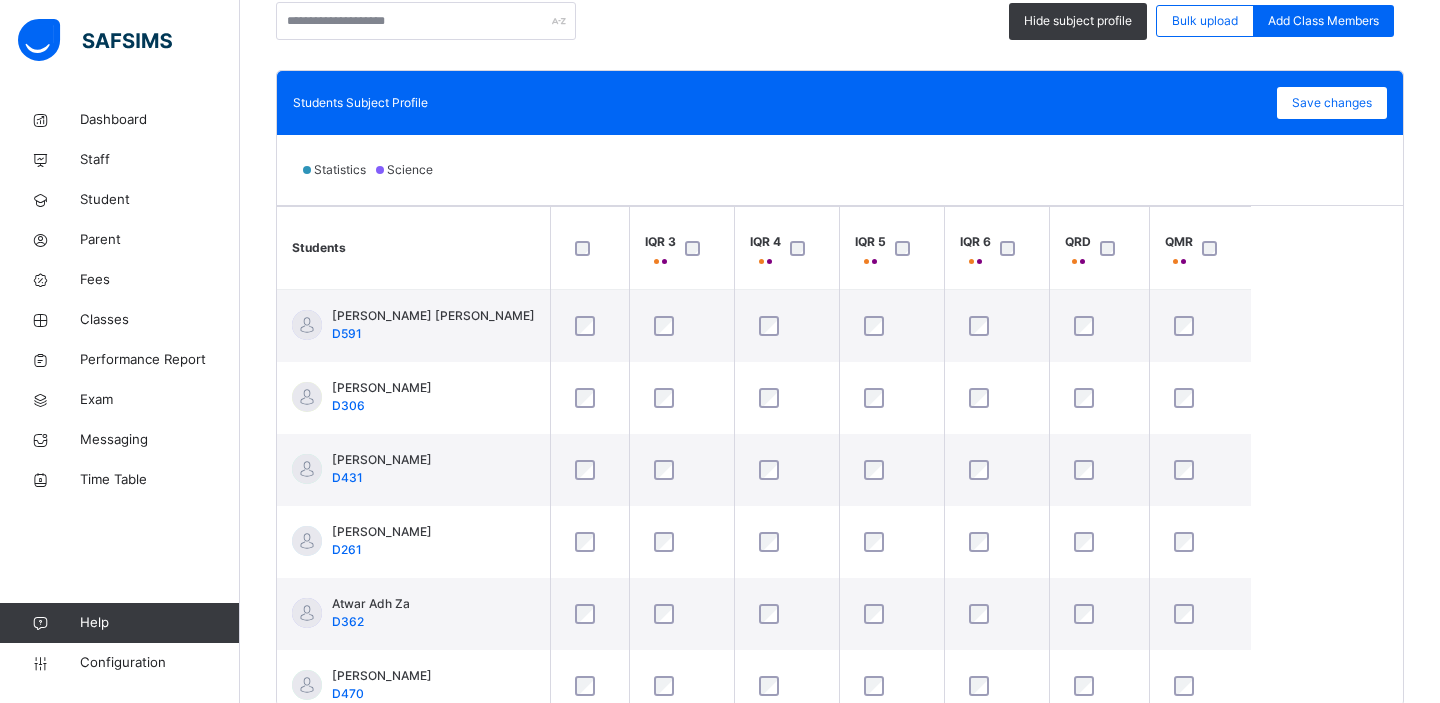 scroll, scrollTop: 580, scrollLeft: 0, axis: vertical 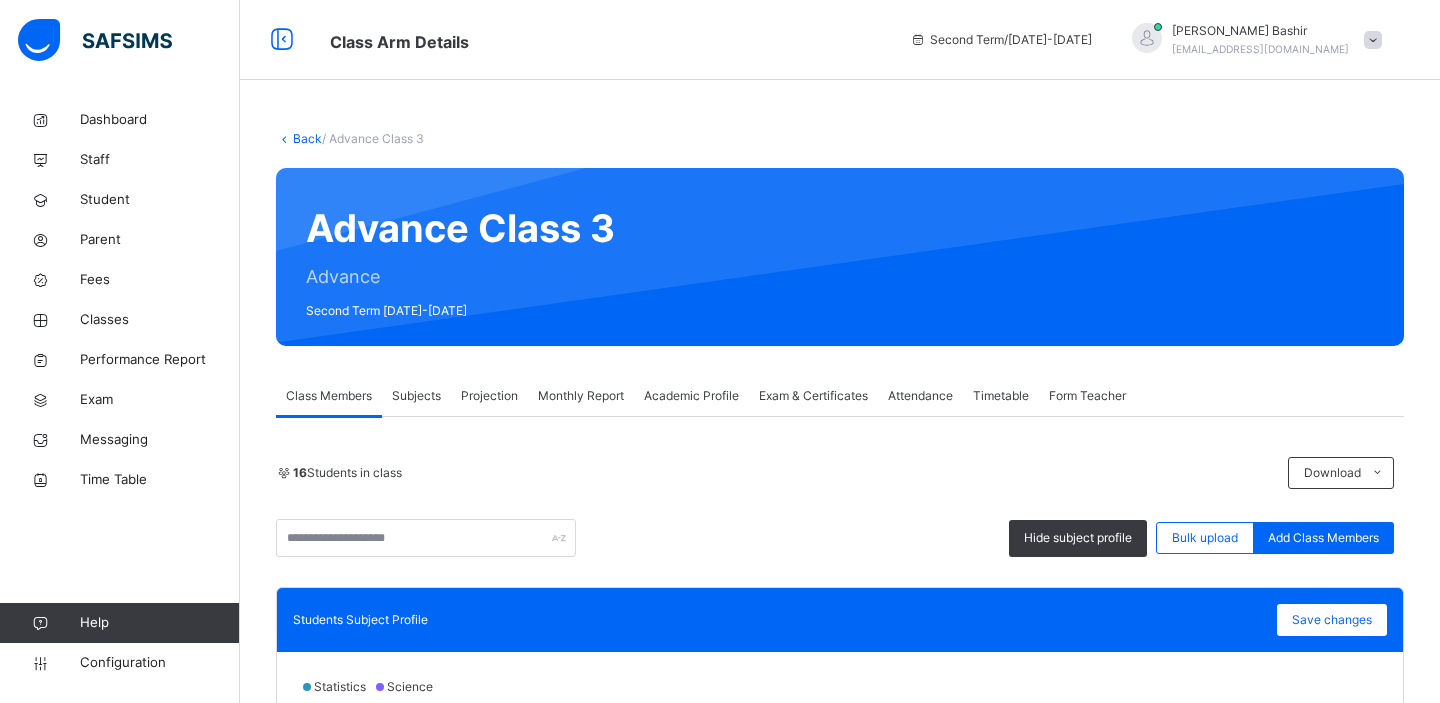 click on "Back" at bounding box center (307, 138) 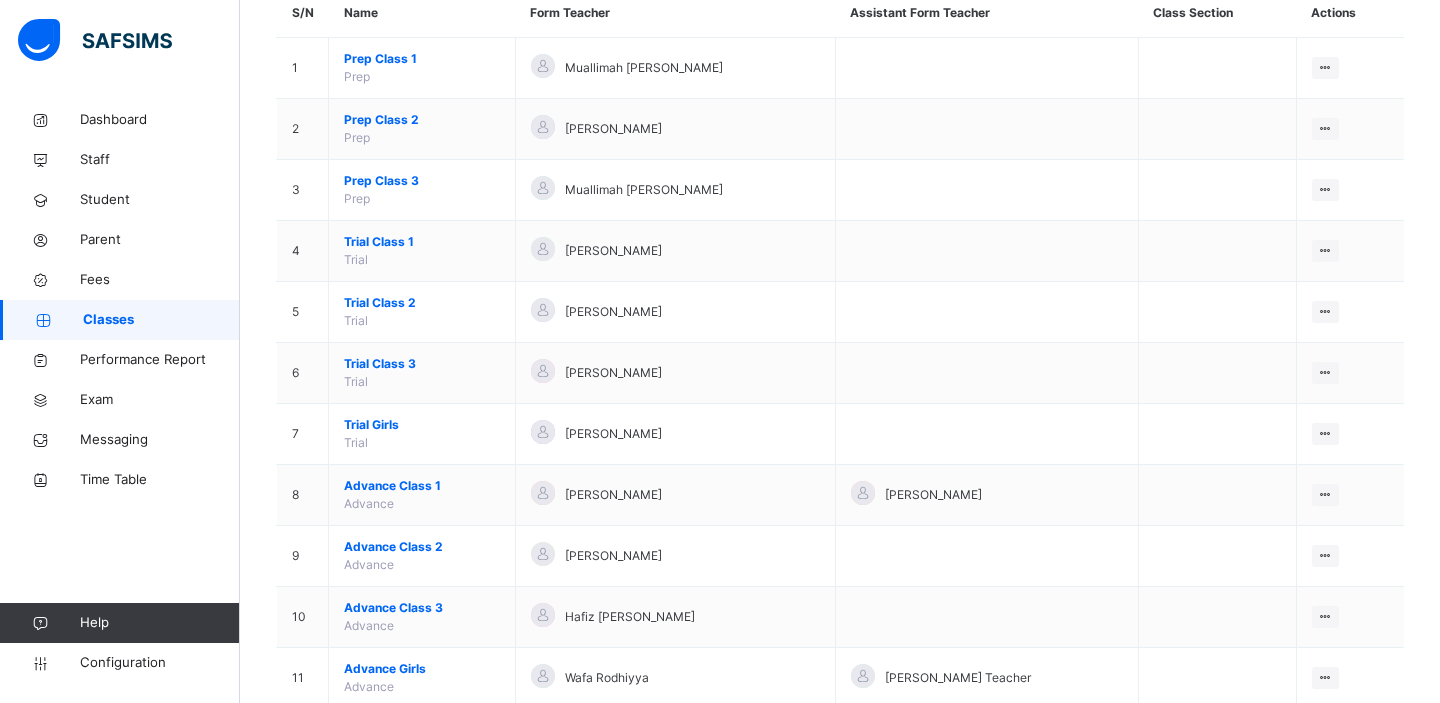 scroll, scrollTop: 561, scrollLeft: 0, axis: vertical 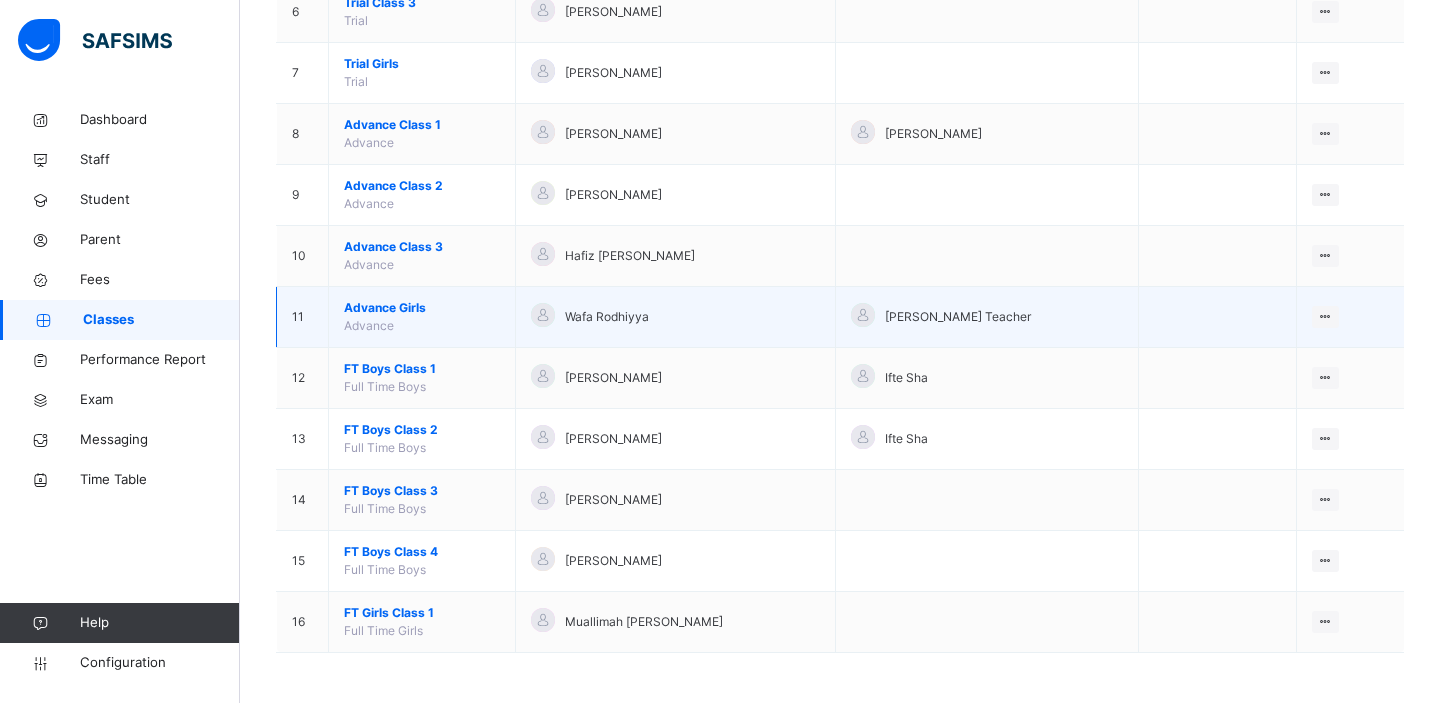 click on "Advance   Girls" at bounding box center [422, 308] 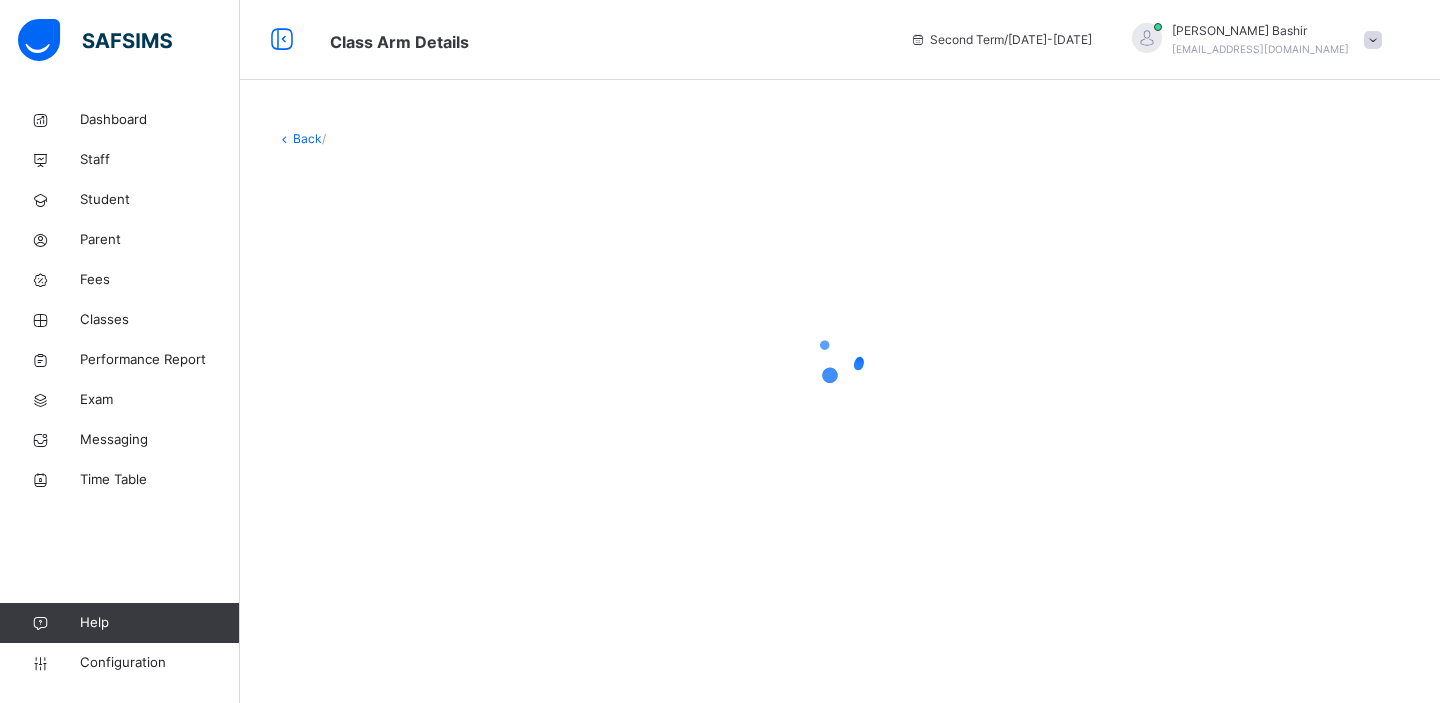 scroll, scrollTop: 0, scrollLeft: 0, axis: both 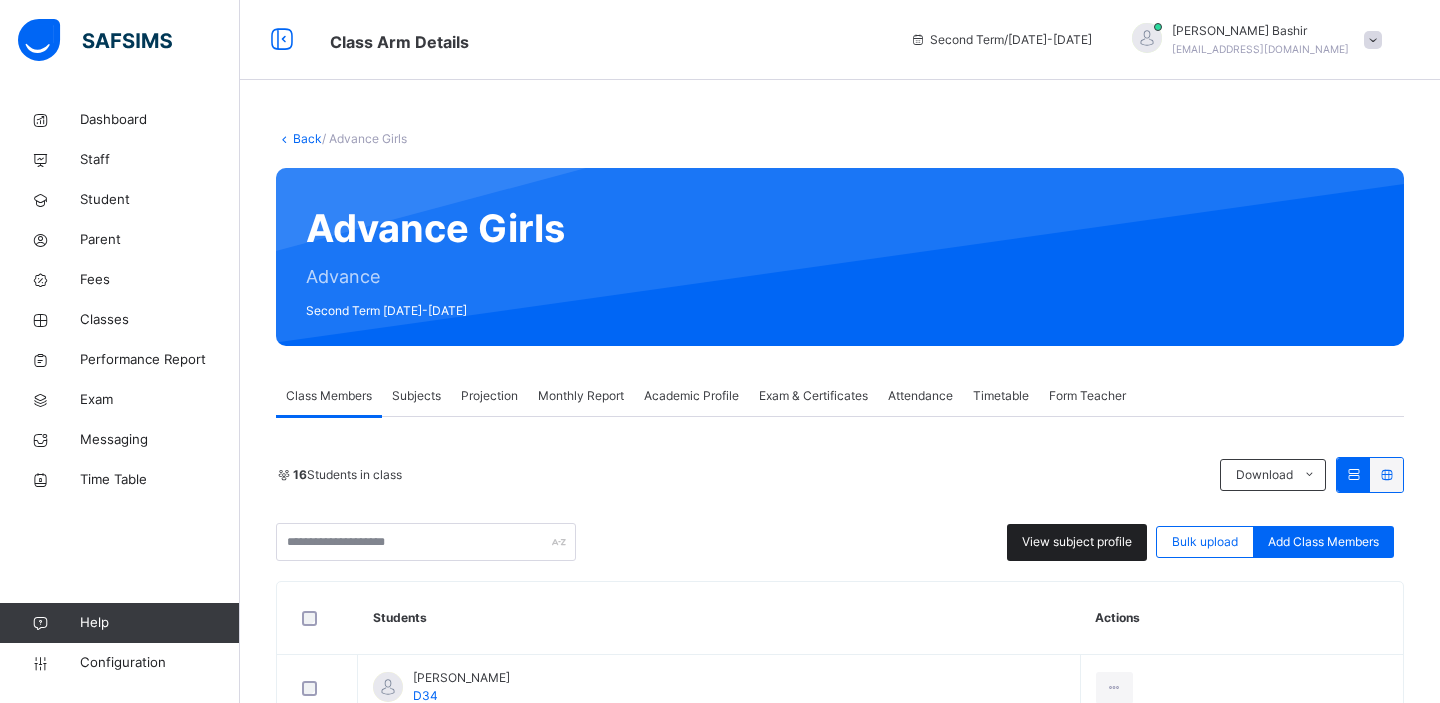 click on "View subject profile" at bounding box center (1077, 542) 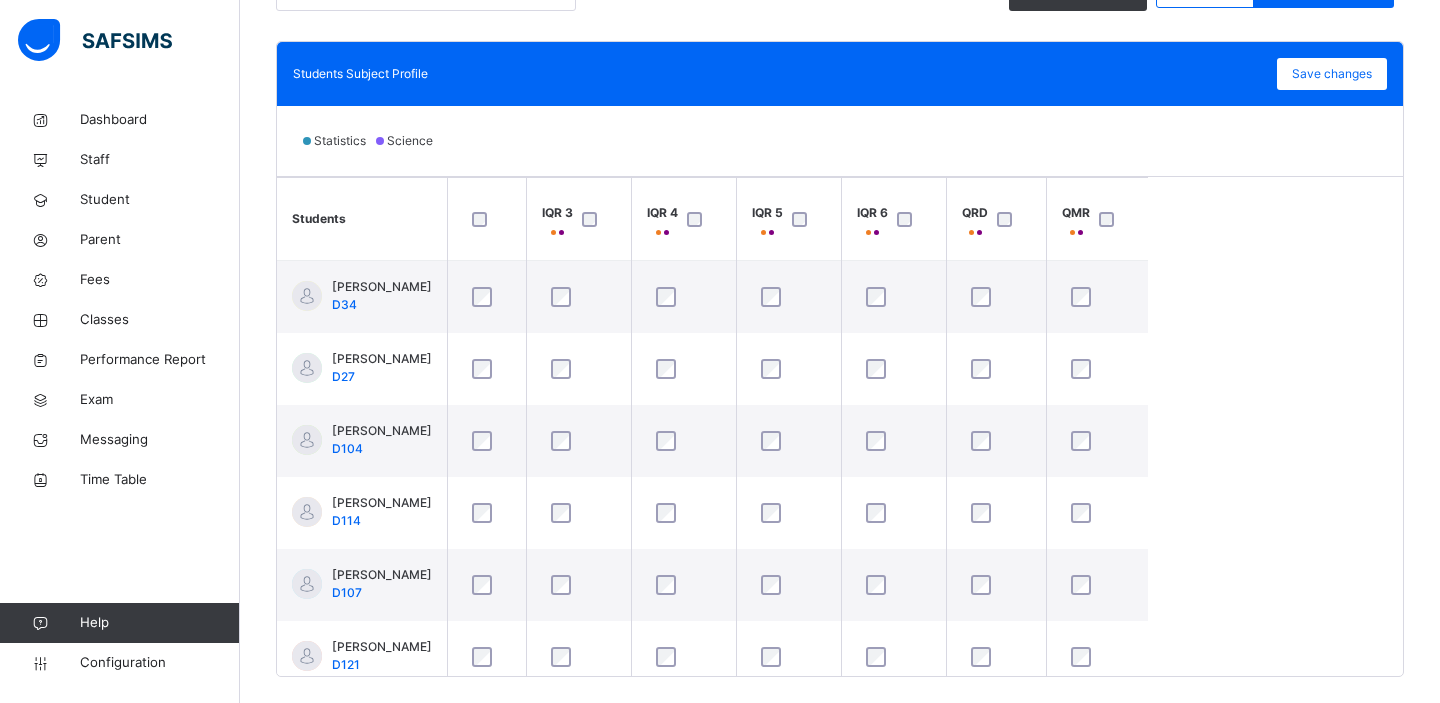 scroll, scrollTop: 580, scrollLeft: 0, axis: vertical 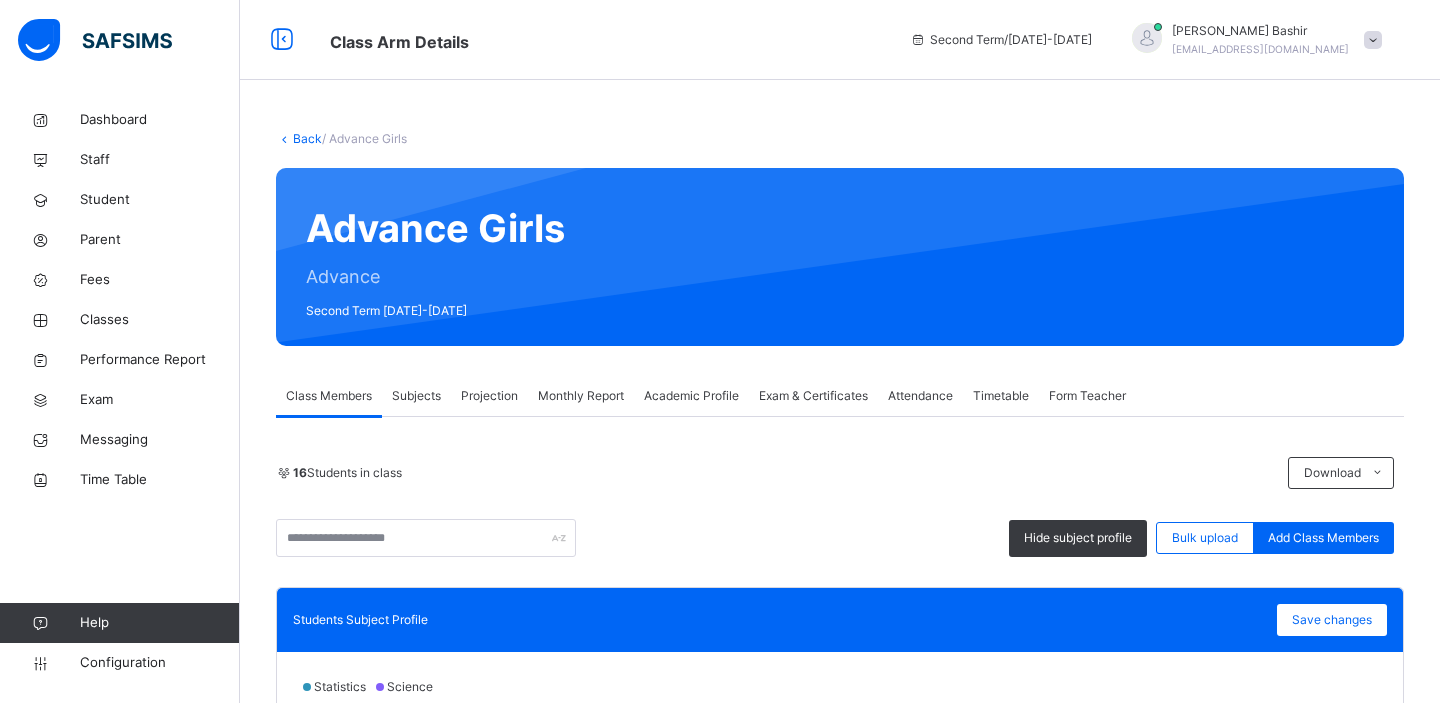 click on "Back" at bounding box center [307, 138] 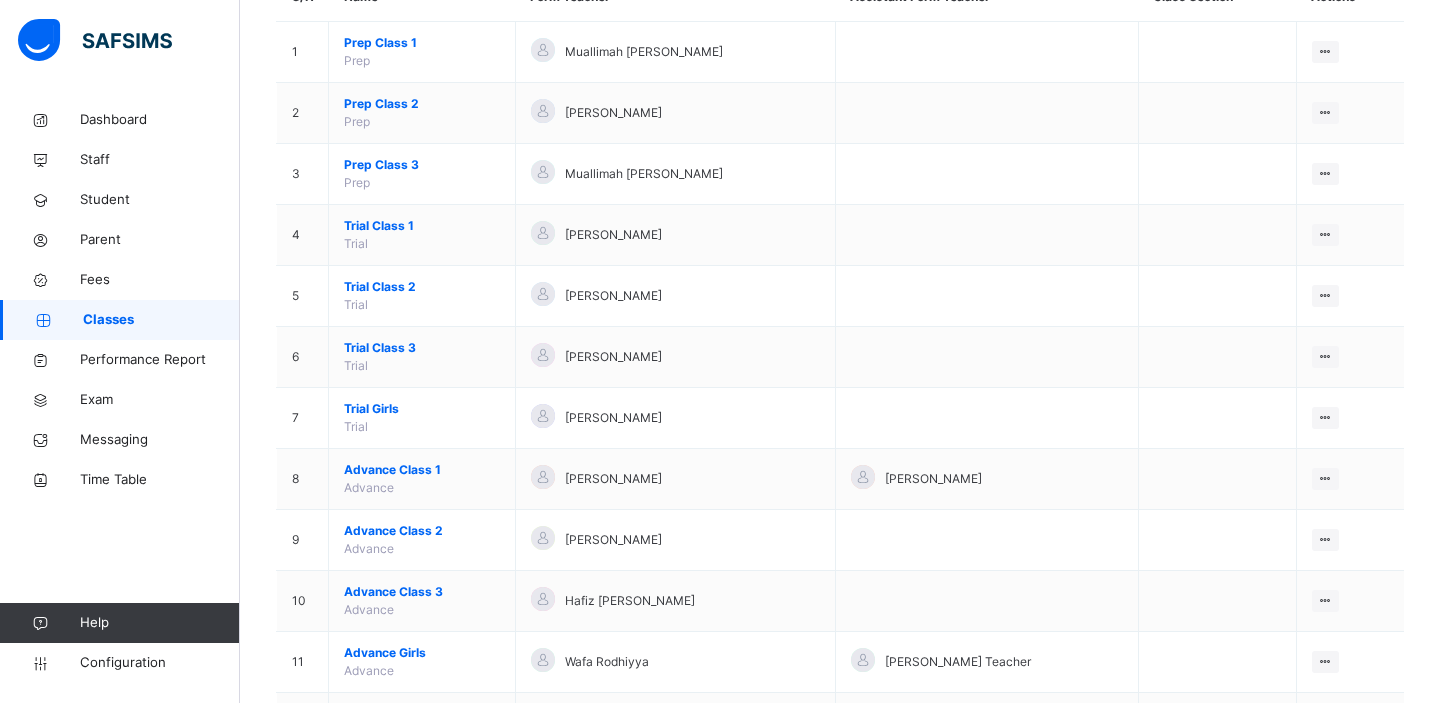 scroll, scrollTop: 561, scrollLeft: 0, axis: vertical 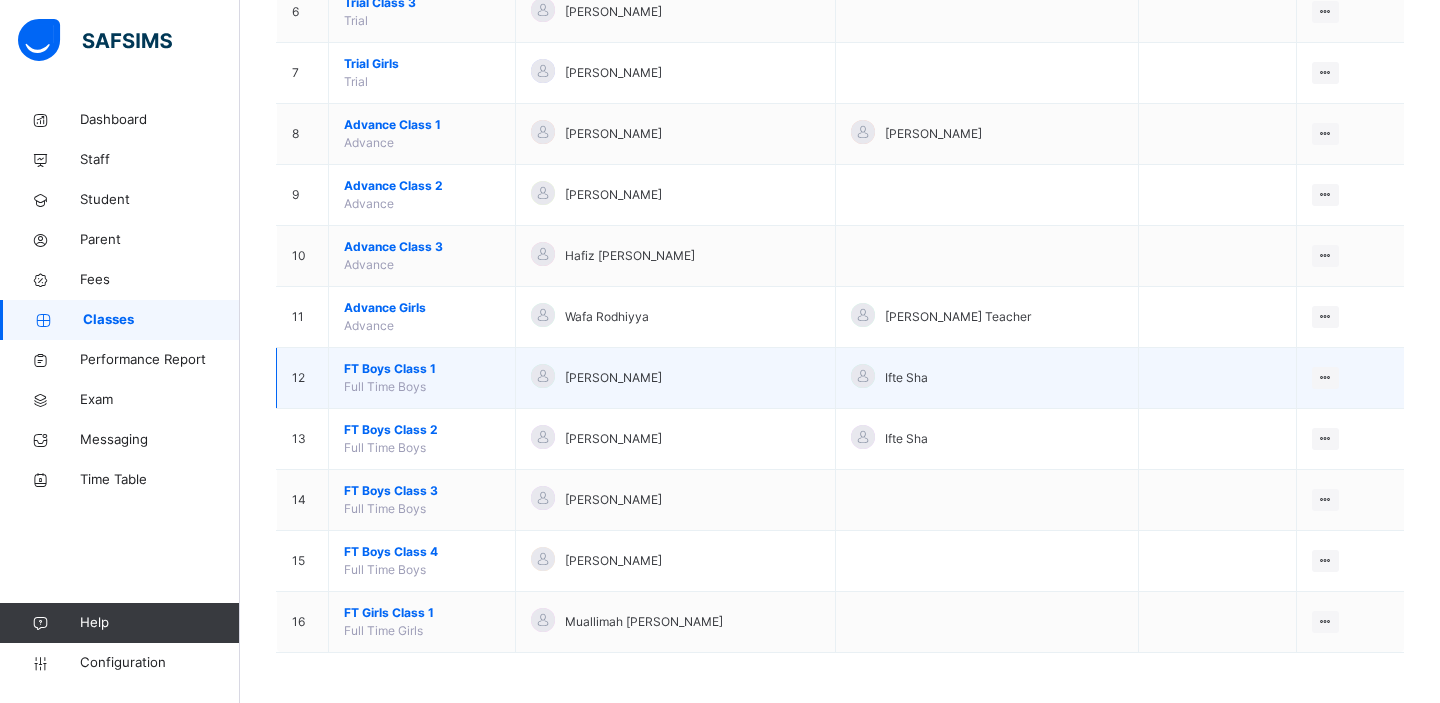 click on "FT Boys   Class 1" at bounding box center (422, 369) 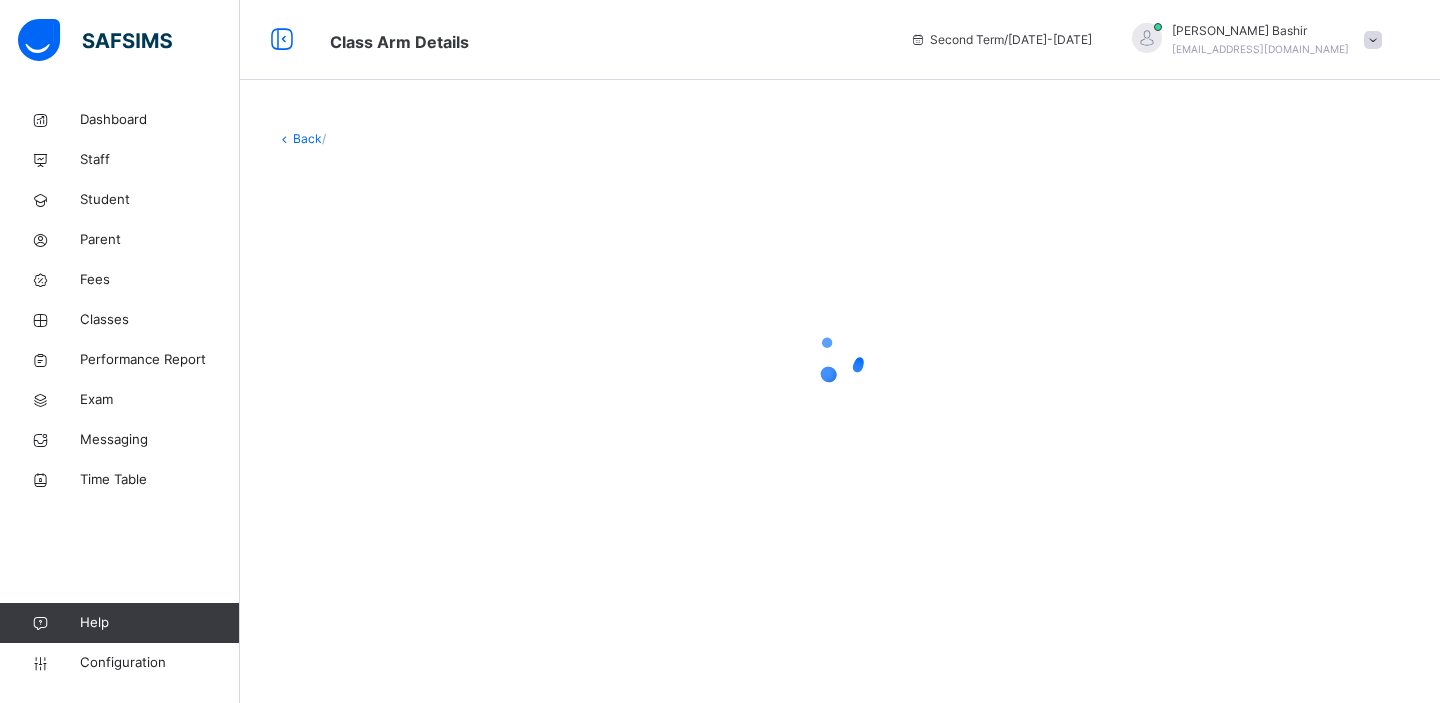 scroll, scrollTop: 0, scrollLeft: 0, axis: both 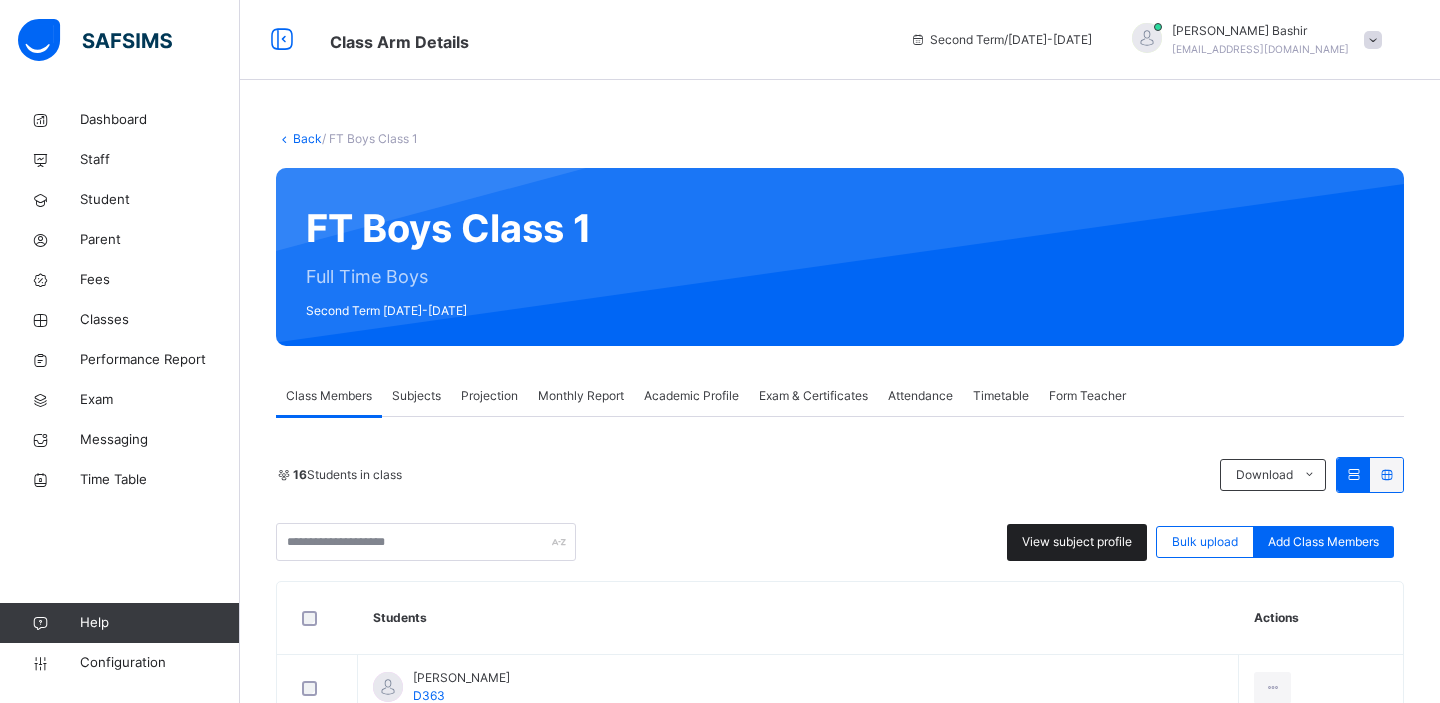 click on "View subject profile" at bounding box center [1077, 542] 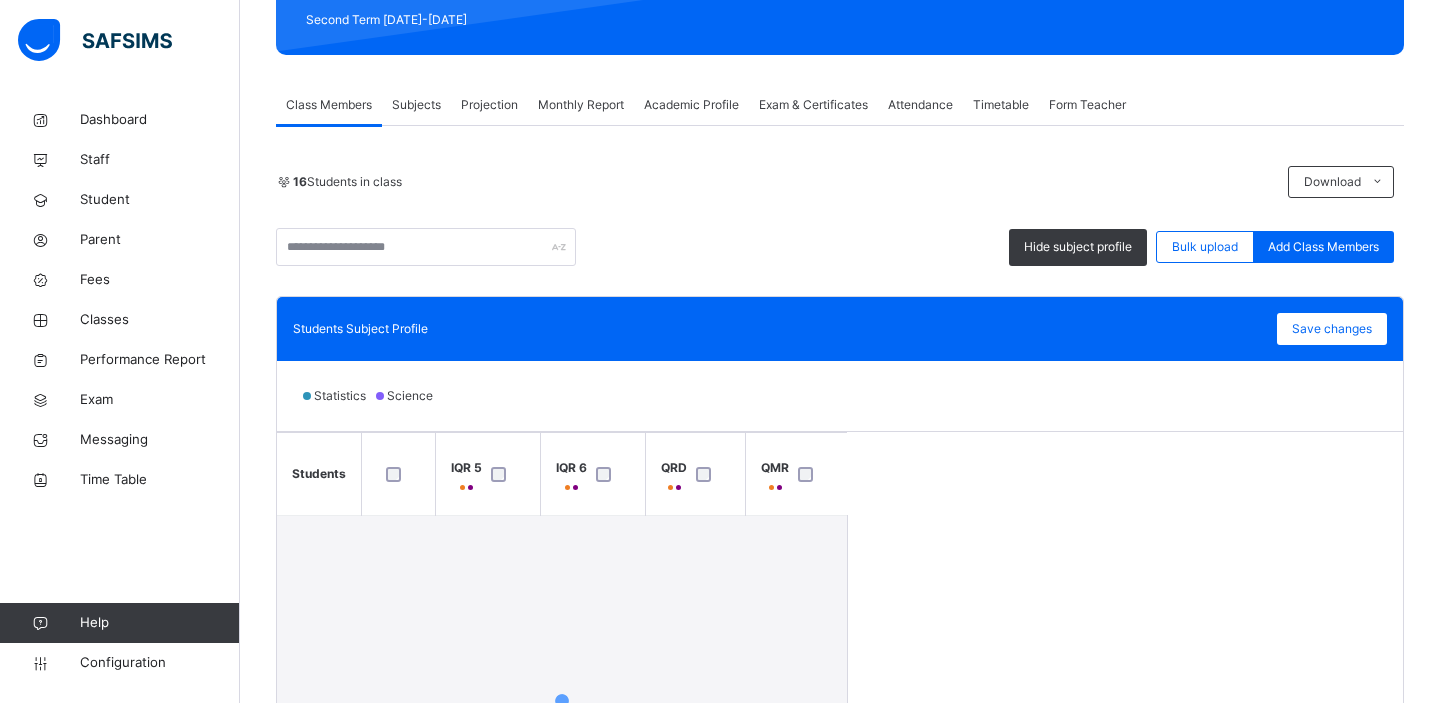 scroll, scrollTop: 575, scrollLeft: 0, axis: vertical 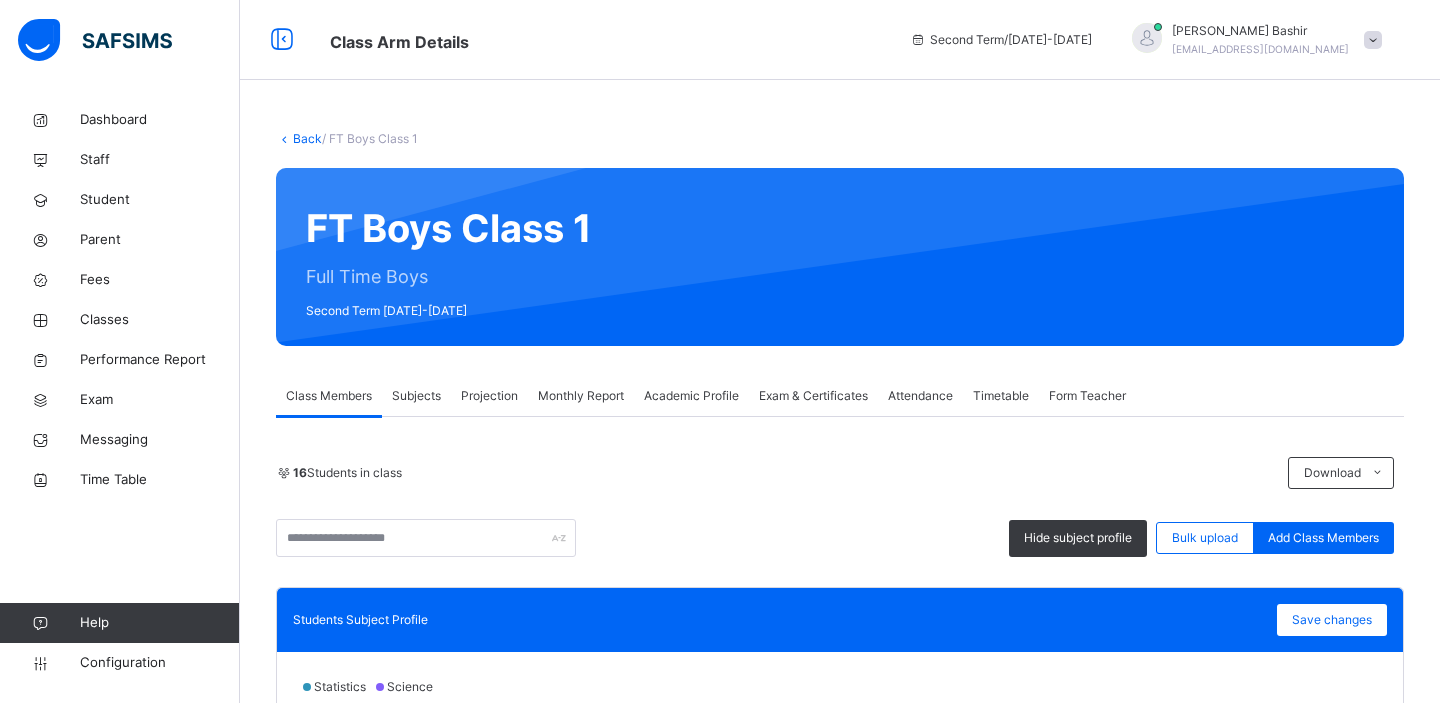 click on "Back" at bounding box center [307, 138] 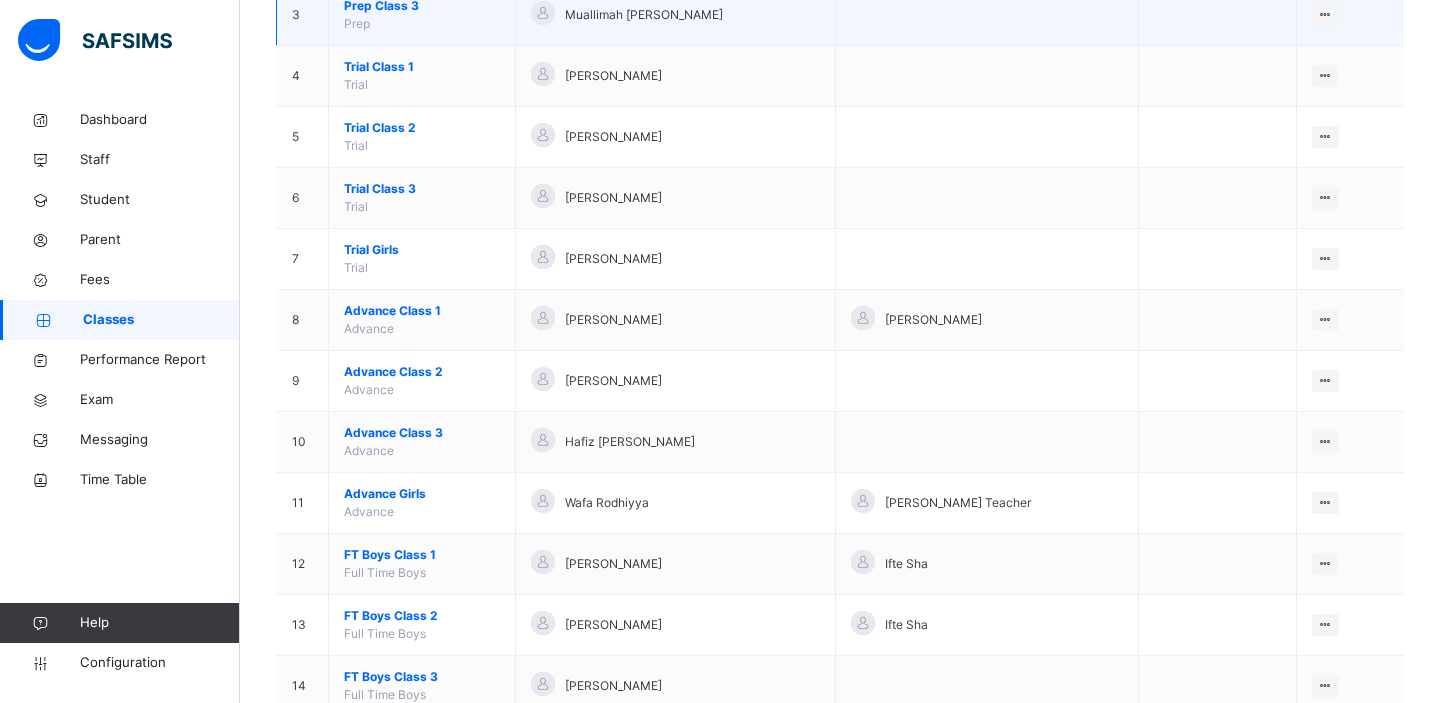scroll, scrollTop: 561, scrollLeft: 0, axis: vertical 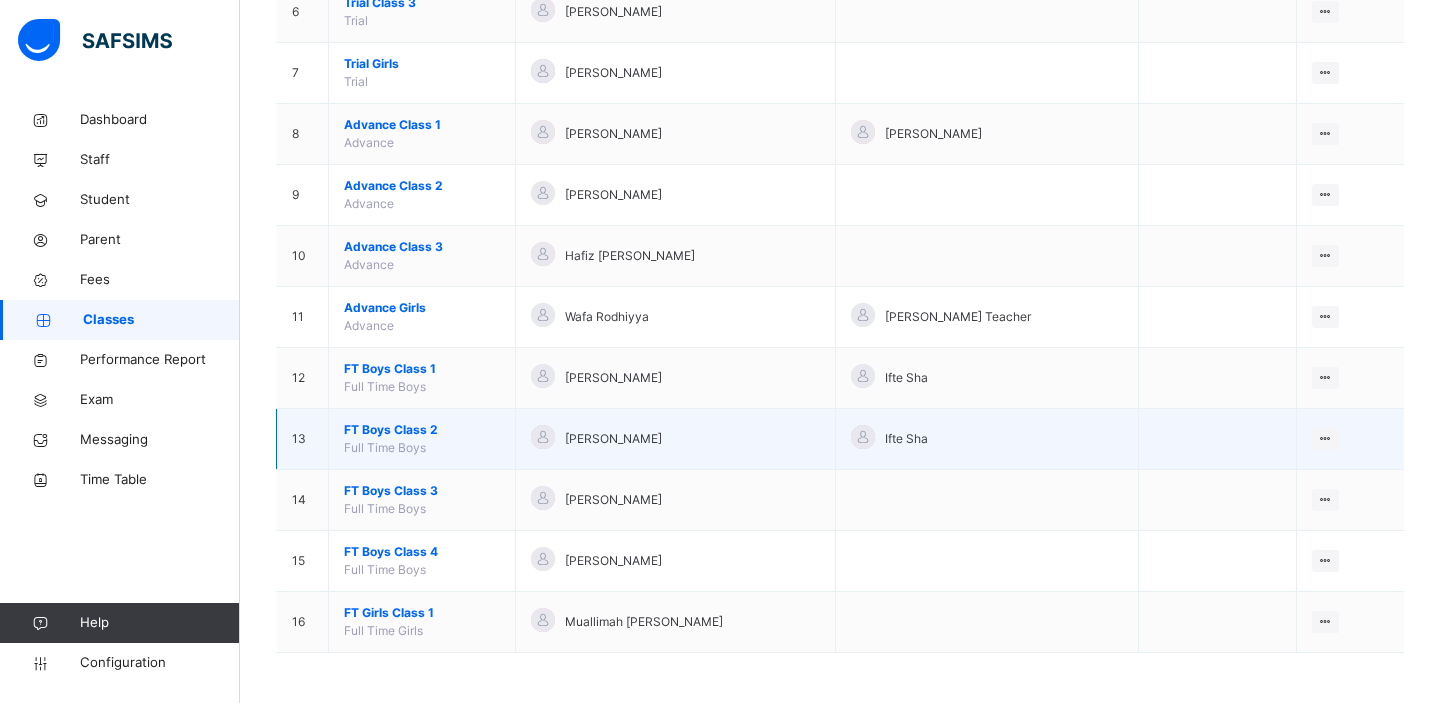 click on "FT Boys   Class 2" at bounding box center (422, 430) 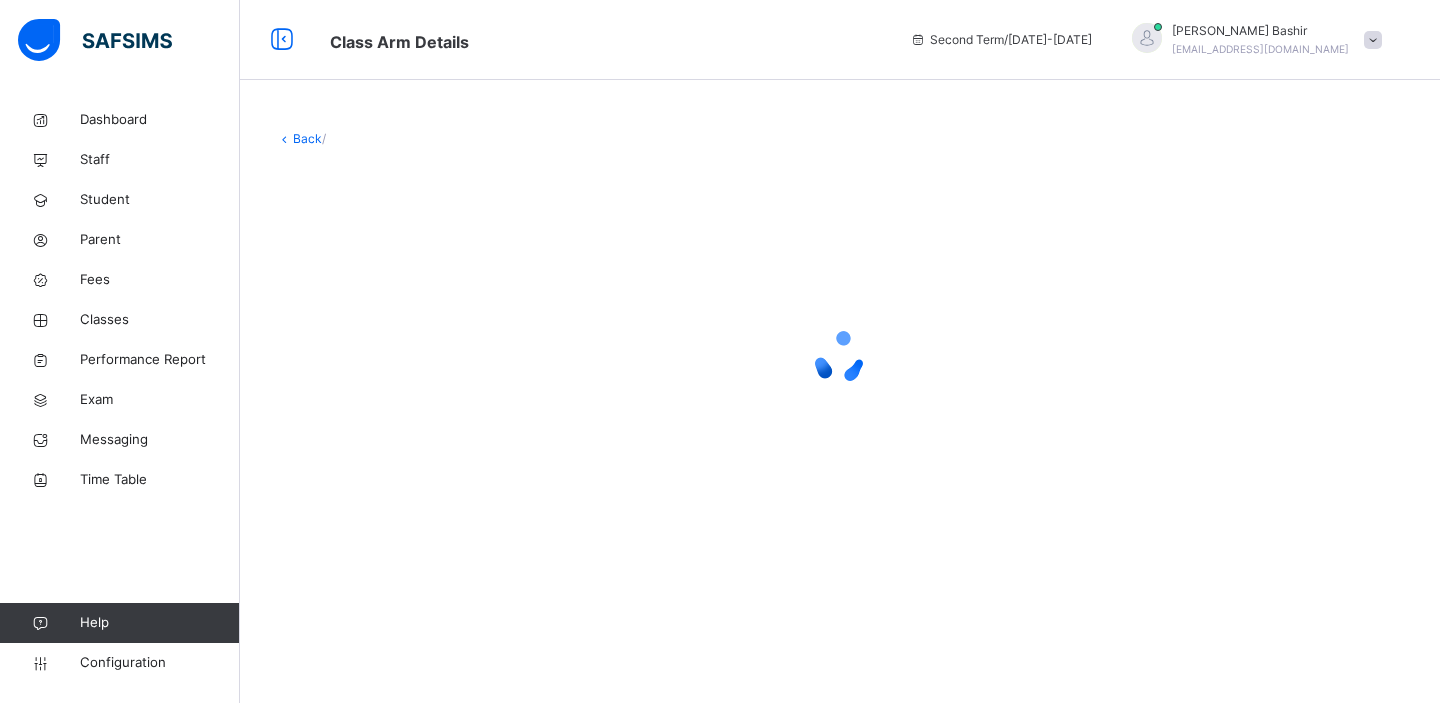 scroll, scrollTop: 0, scrollLeft: 0, axis: both 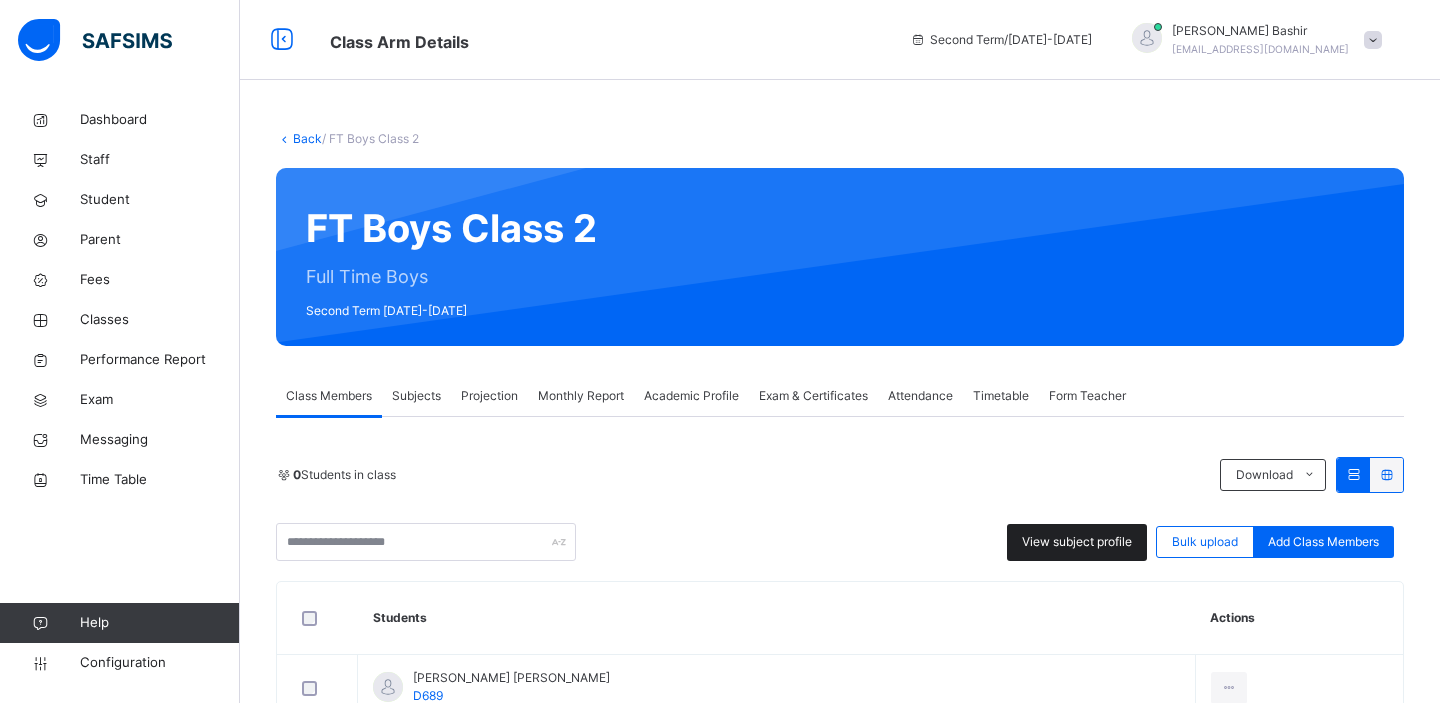 click on "View subject profile" at bounding box center (1077, 542) 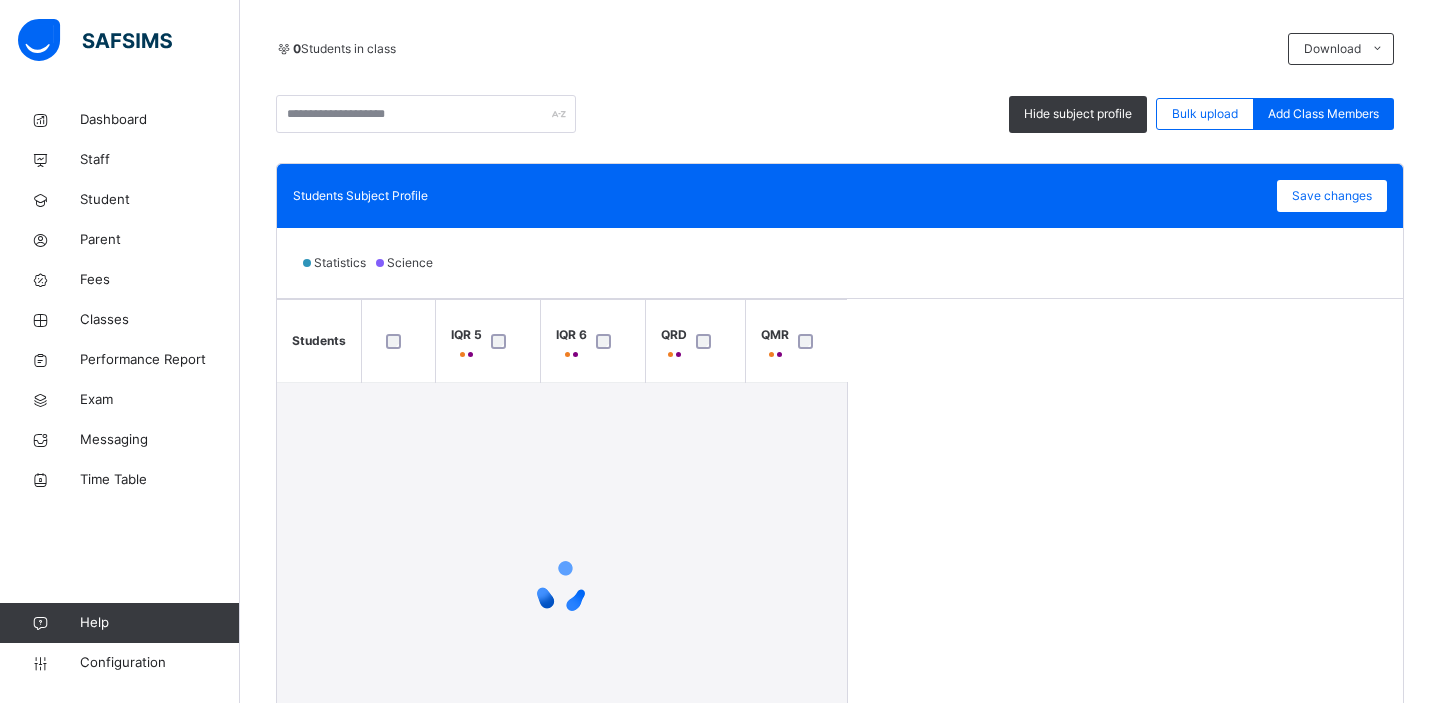 scroll, scrollTop: 427, scrollLeft: 0, axis: vertical 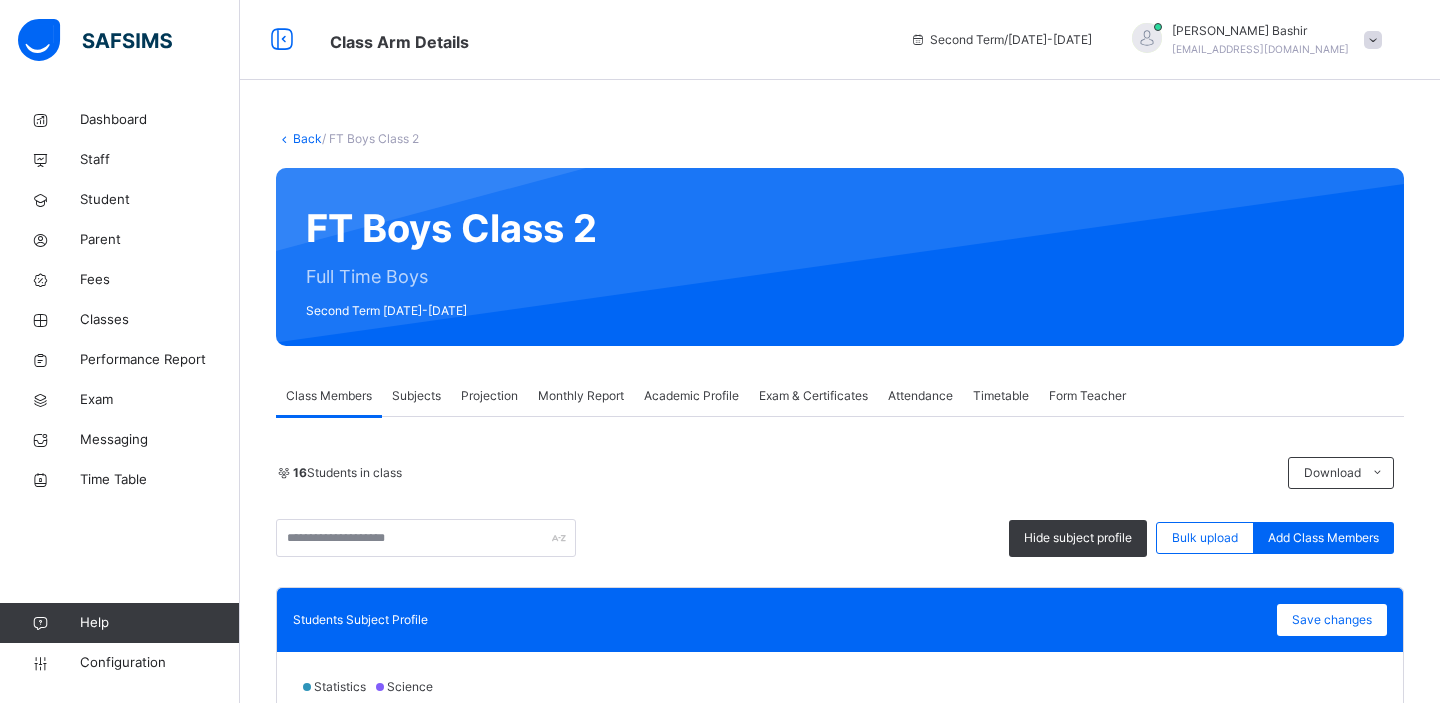 click on "Back" at bounding box center (307, 138) 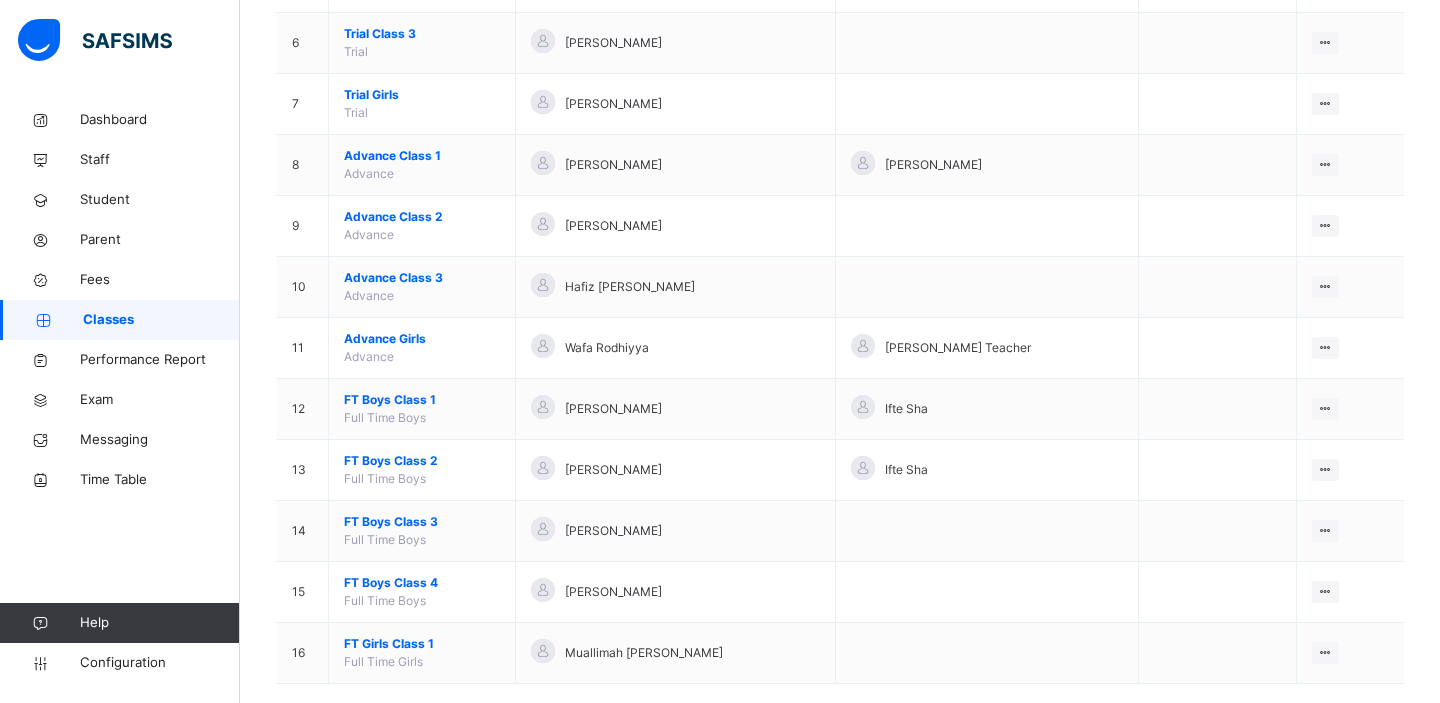 scroll, scrollTop: 561, scrollLeft: 0, axis: vertical 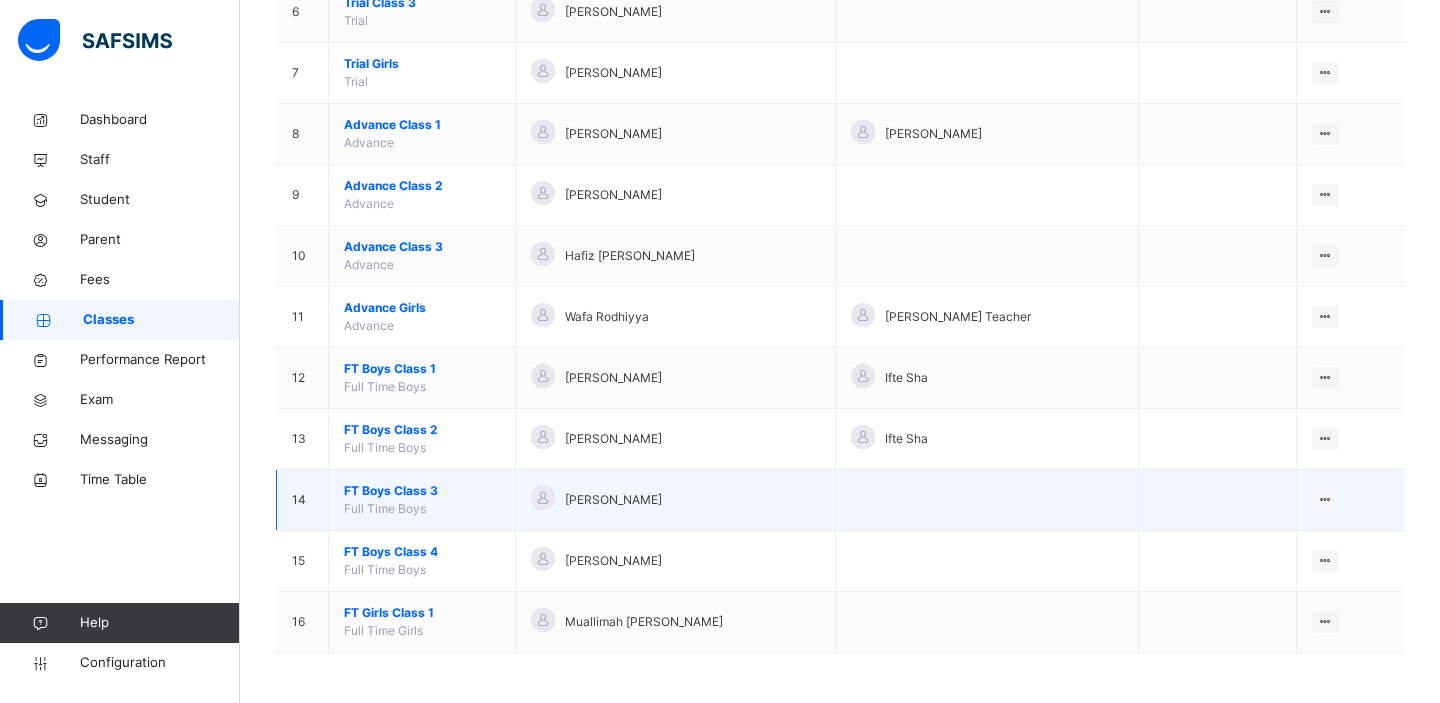 click on "FT Boys   Class 3" at bounding box center (422, 491) 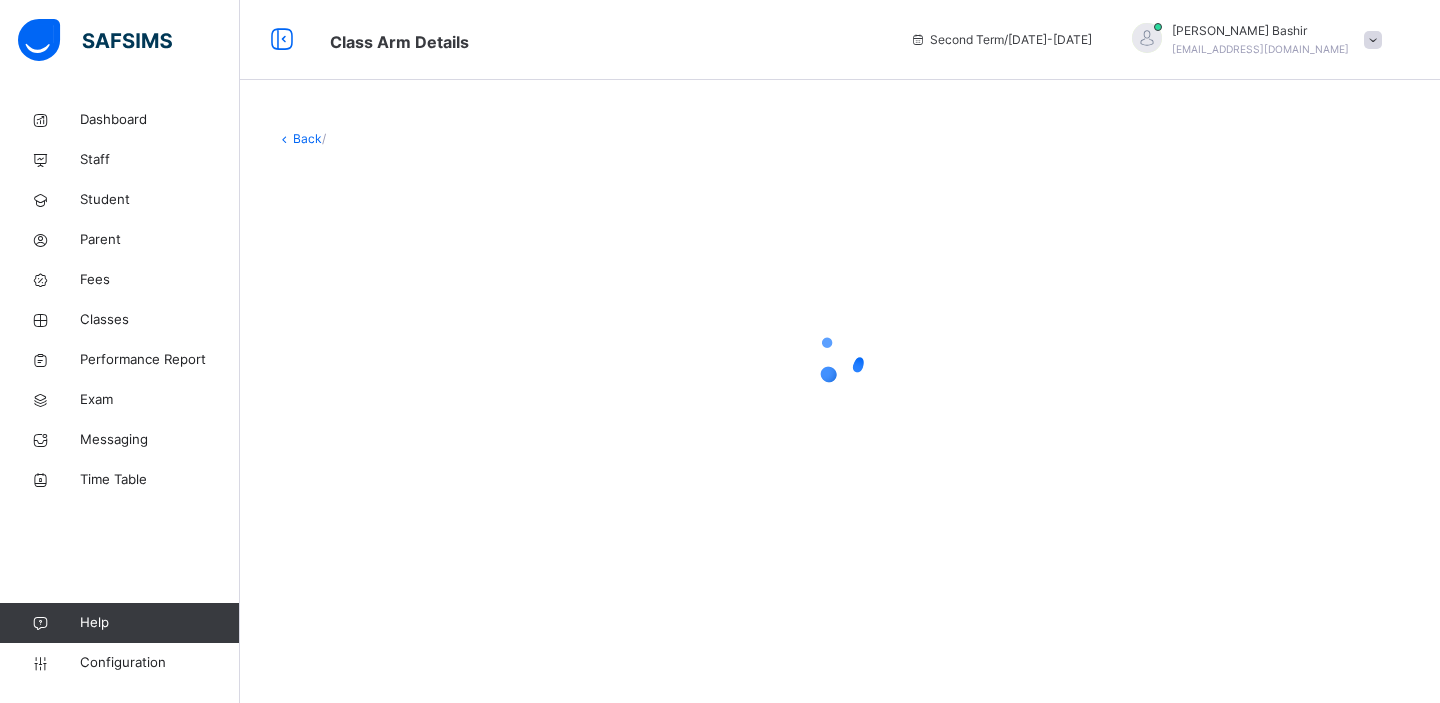 scroll, scrollTop: 0, scrollLeft: 0, axis: both 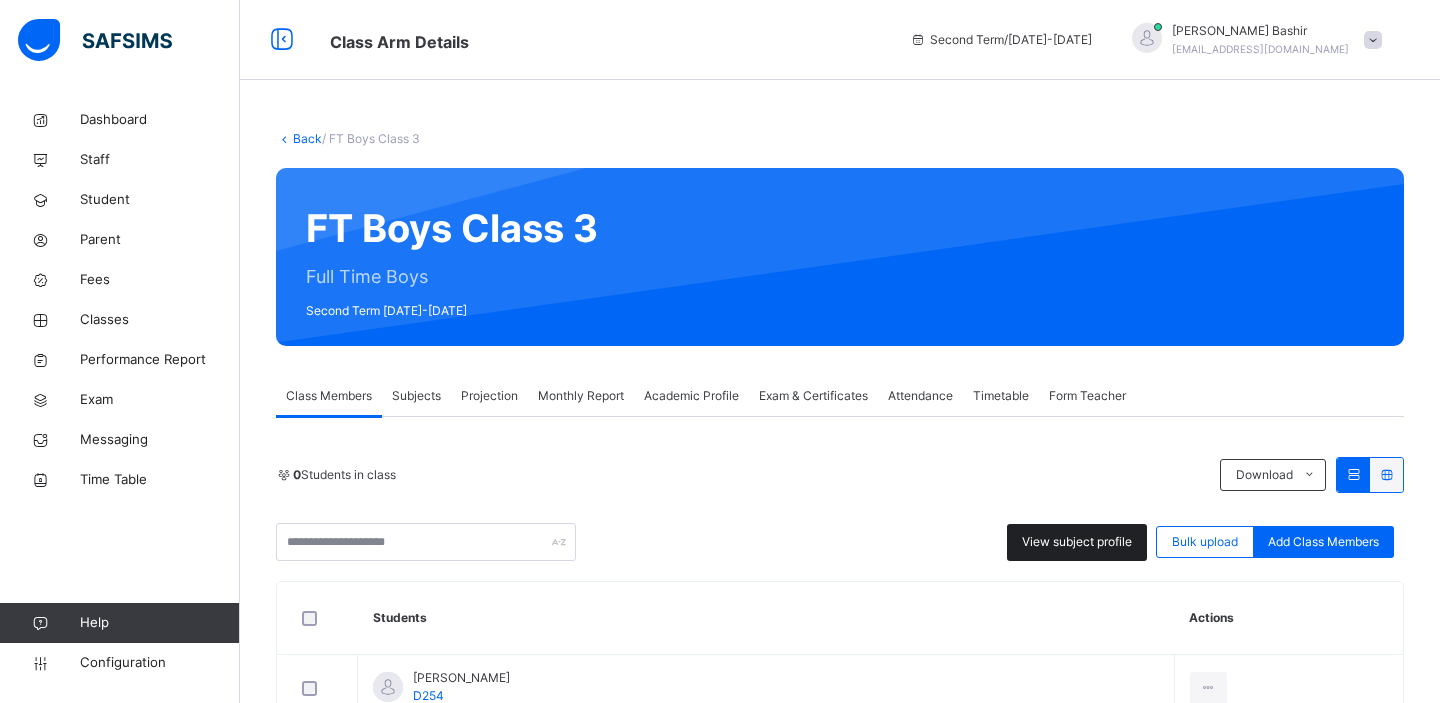 click on "View subject profile" at bounding box center [1077, 542] 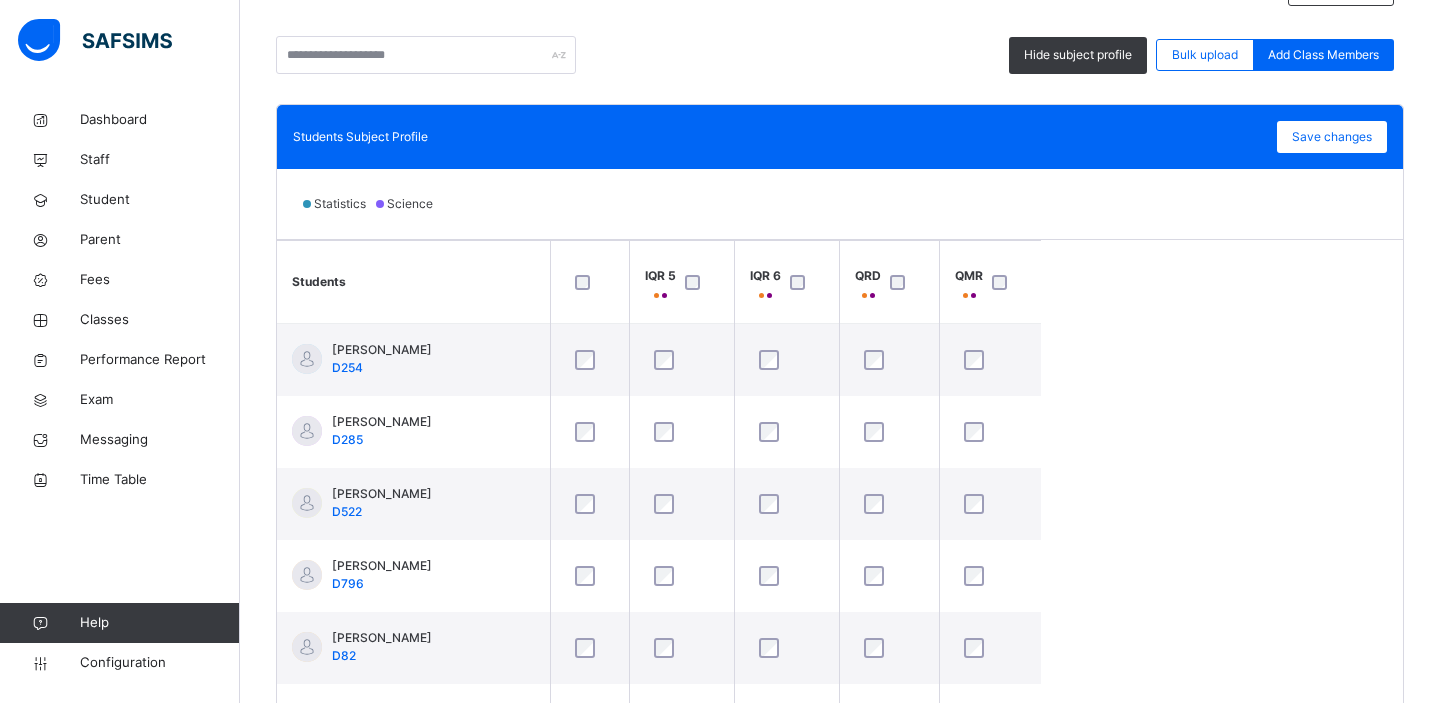 scroll, scrollTop: 580, scrollLeft: 0, axis: vertical 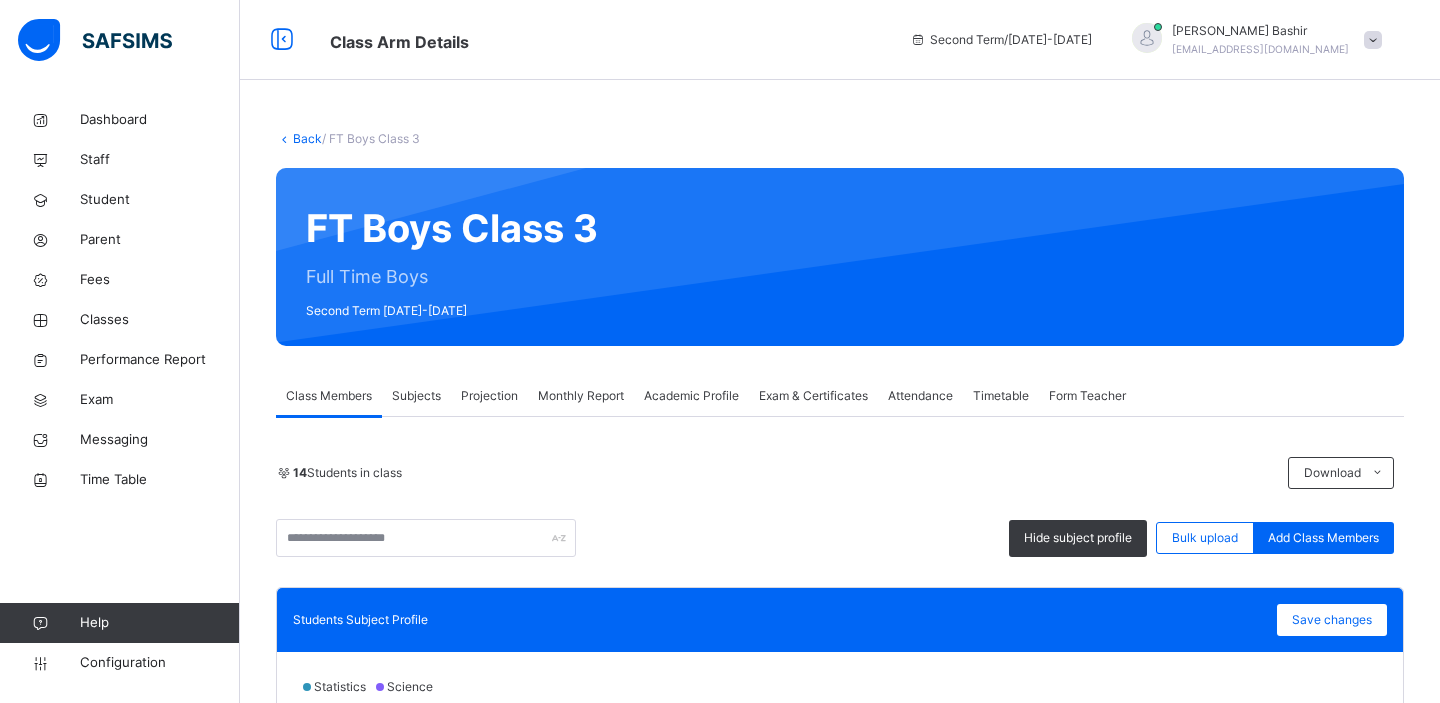 click on "Back" at bounding box center (307, 138) 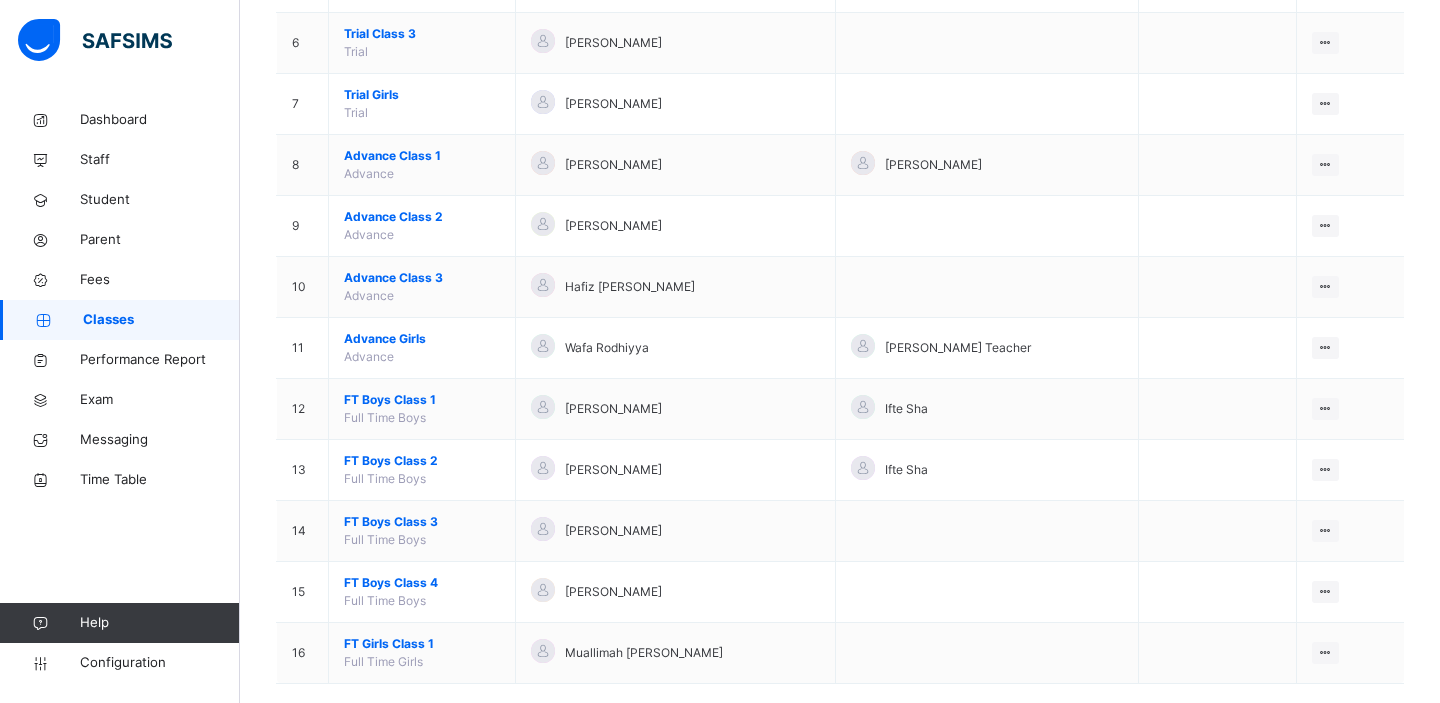 scroll, scrollTop: 561, scrollLeft: 0, axis: vertical 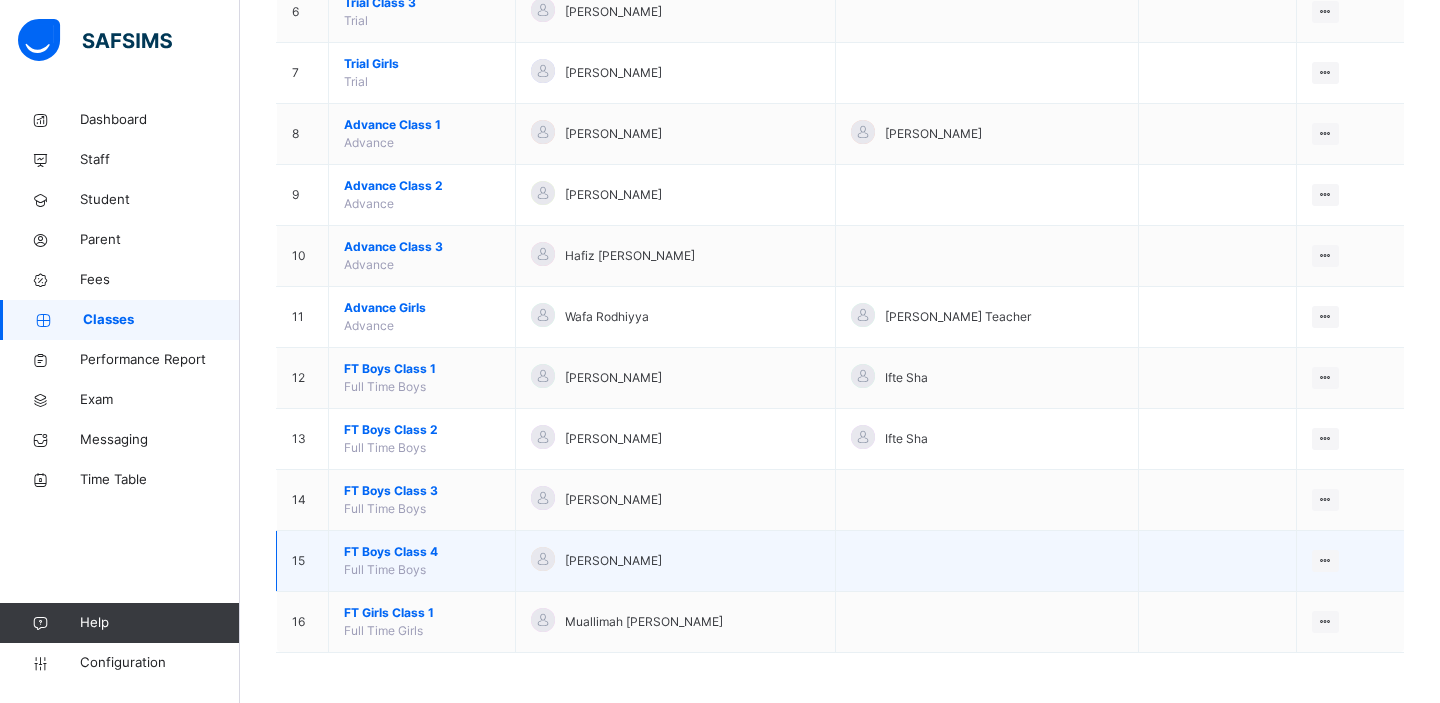 click on "FT Boys   Class 4" at bounding box center [422, 552] 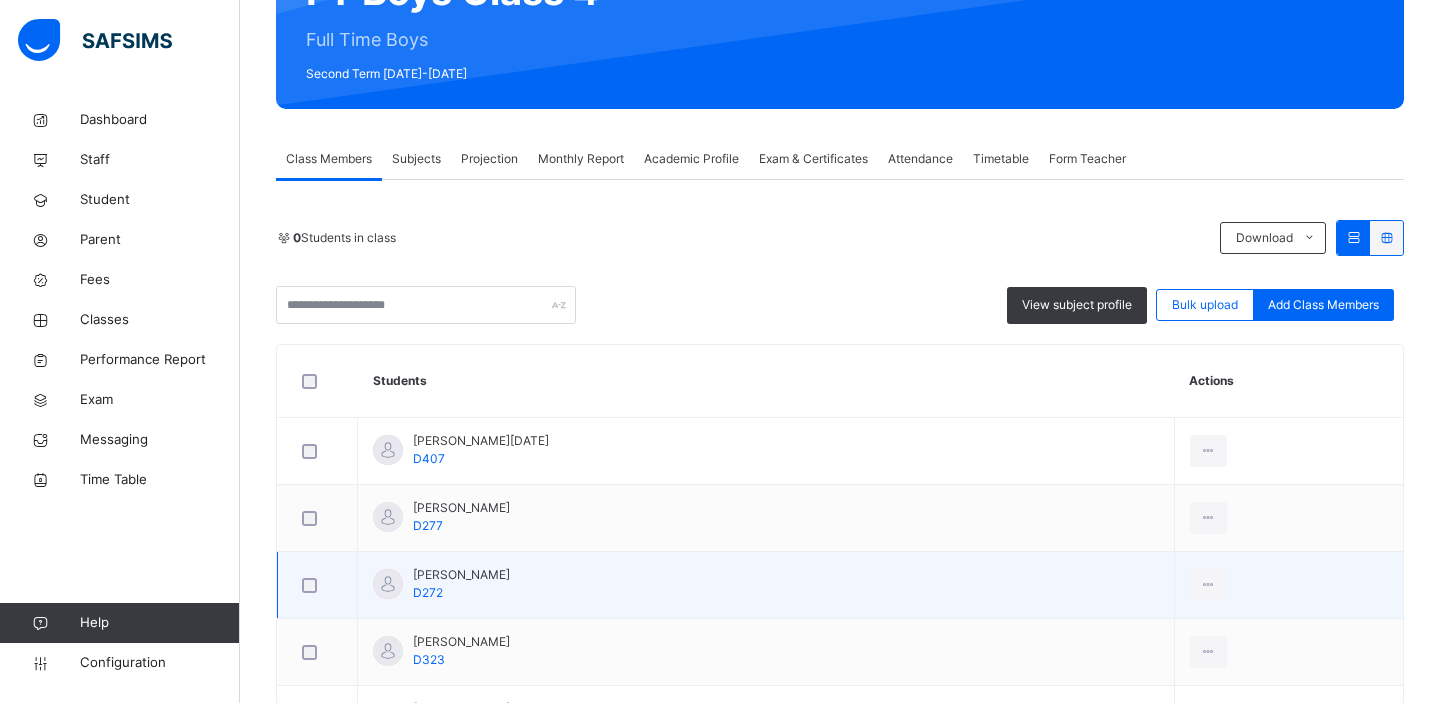 scroll, scrollTop: 136, scrollLeft: 0, axis: vertical 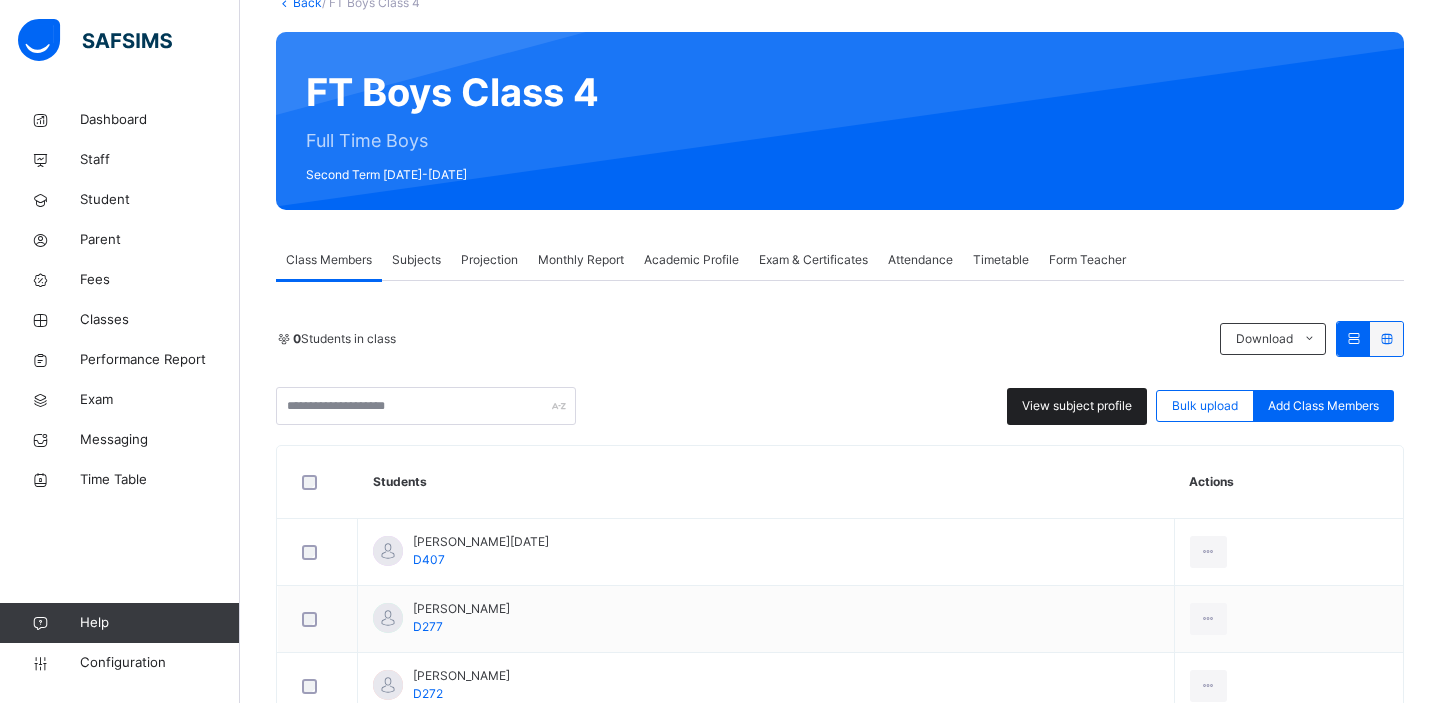 click on "View subject profile" at bounding box center [1077, 406] 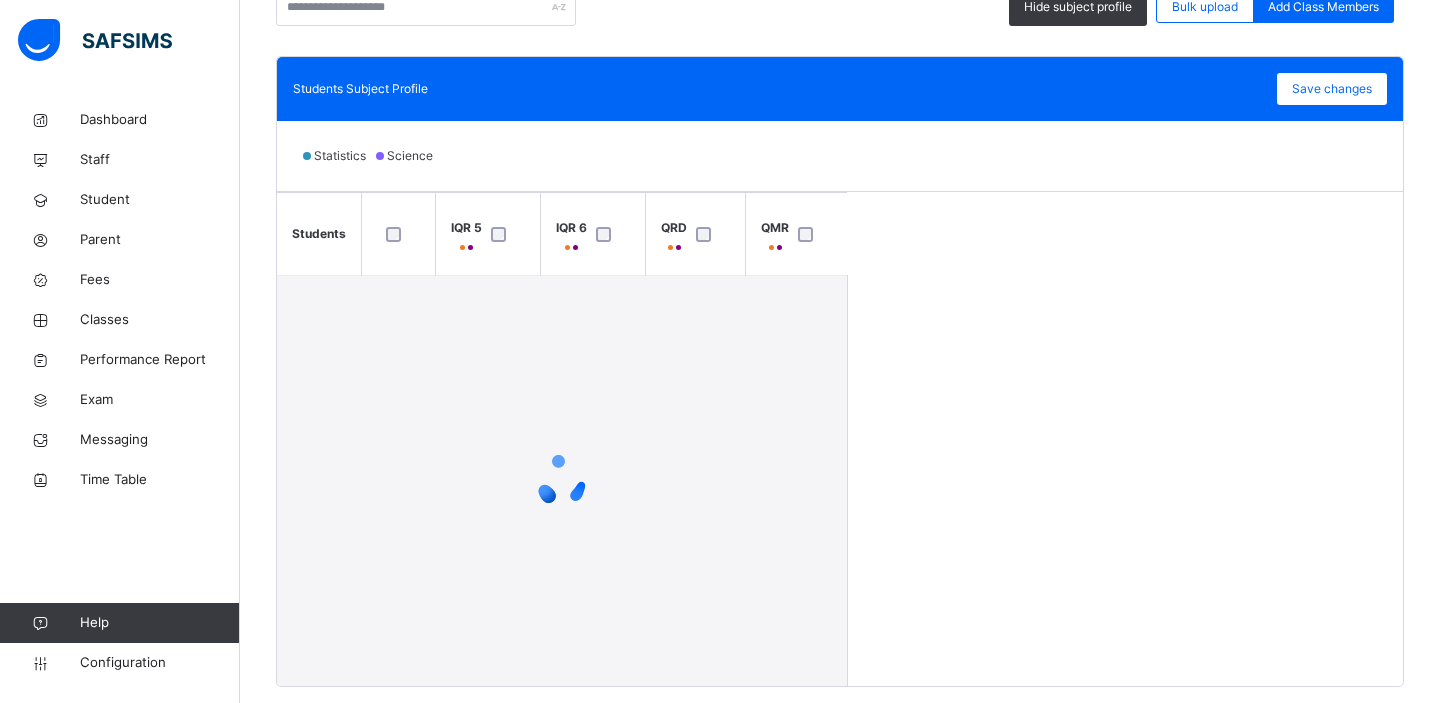 scroll, scrollTop: 575, scrollLeft: 0, axis: vertical 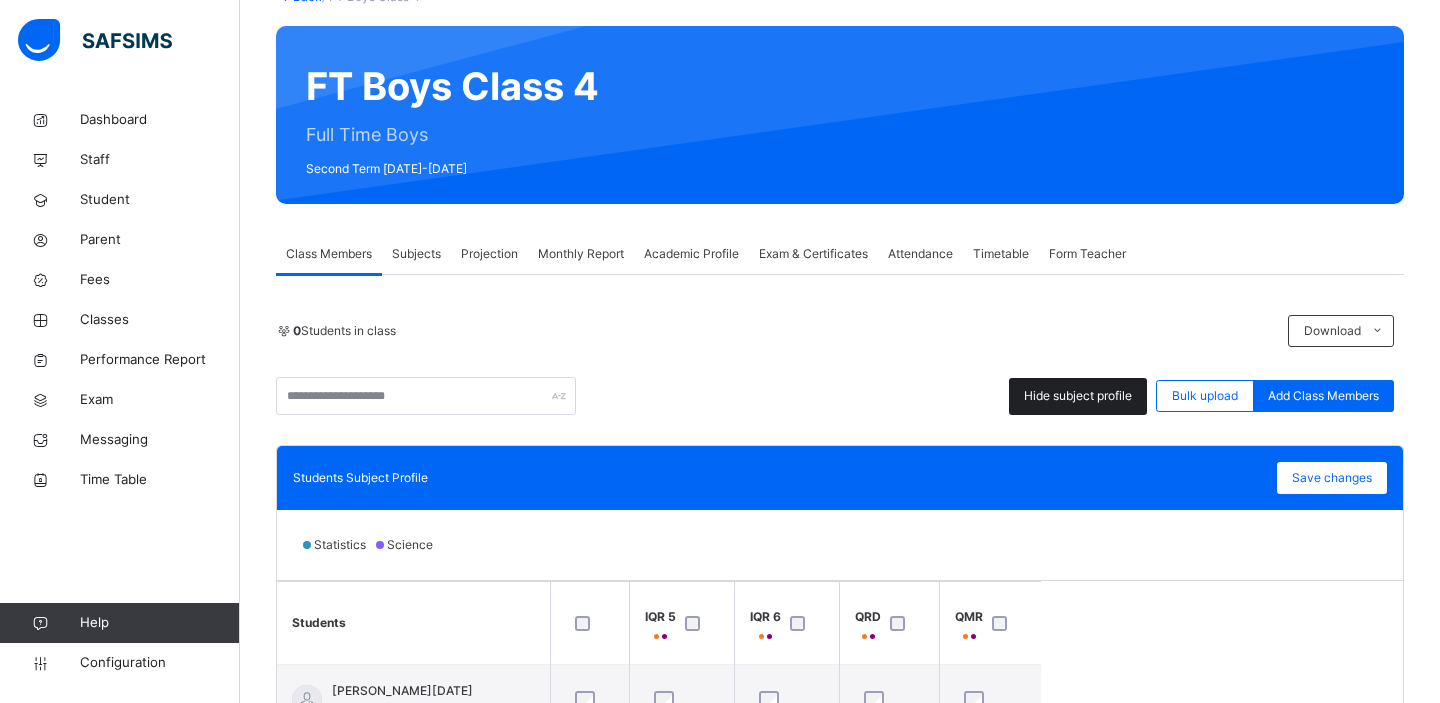 click on "Hide subject profile" at bounding box center (1078, 396) 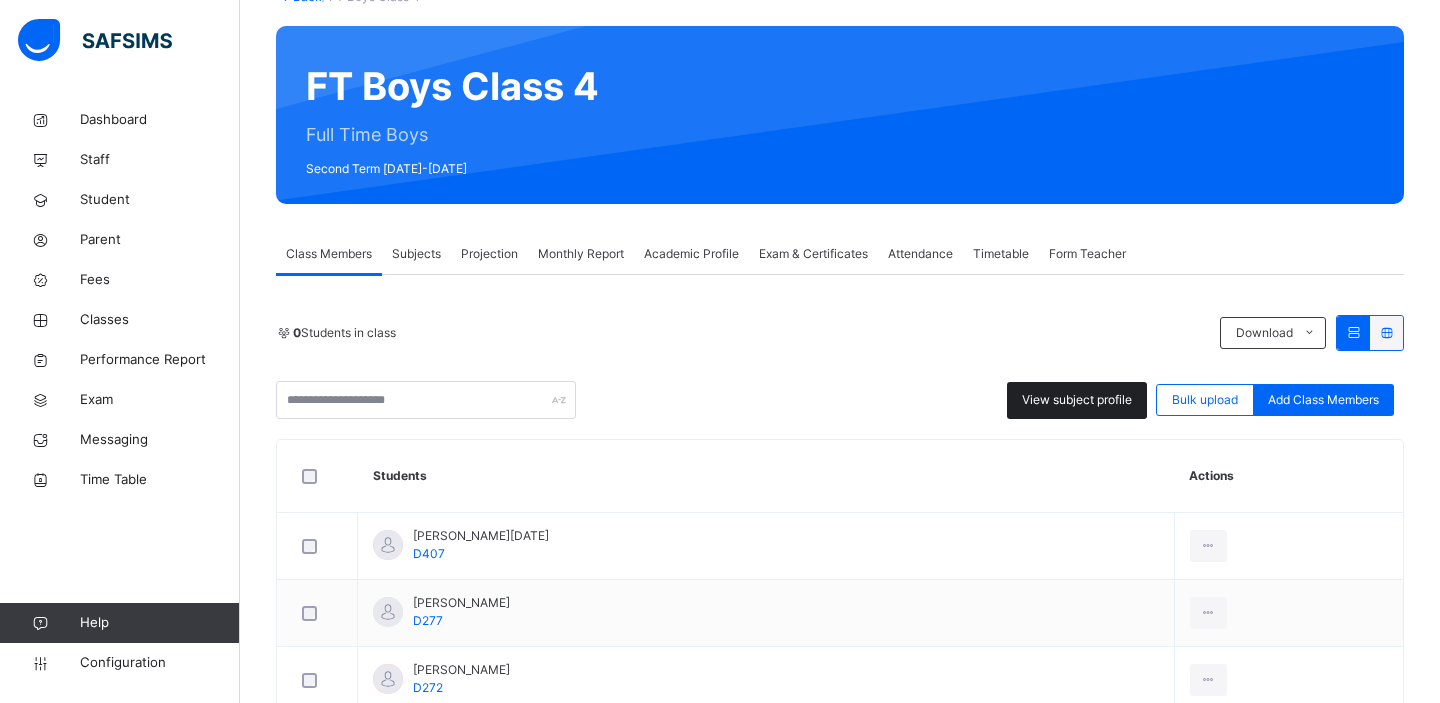 click on "View subject profile" at bounding box center (1077, 400) 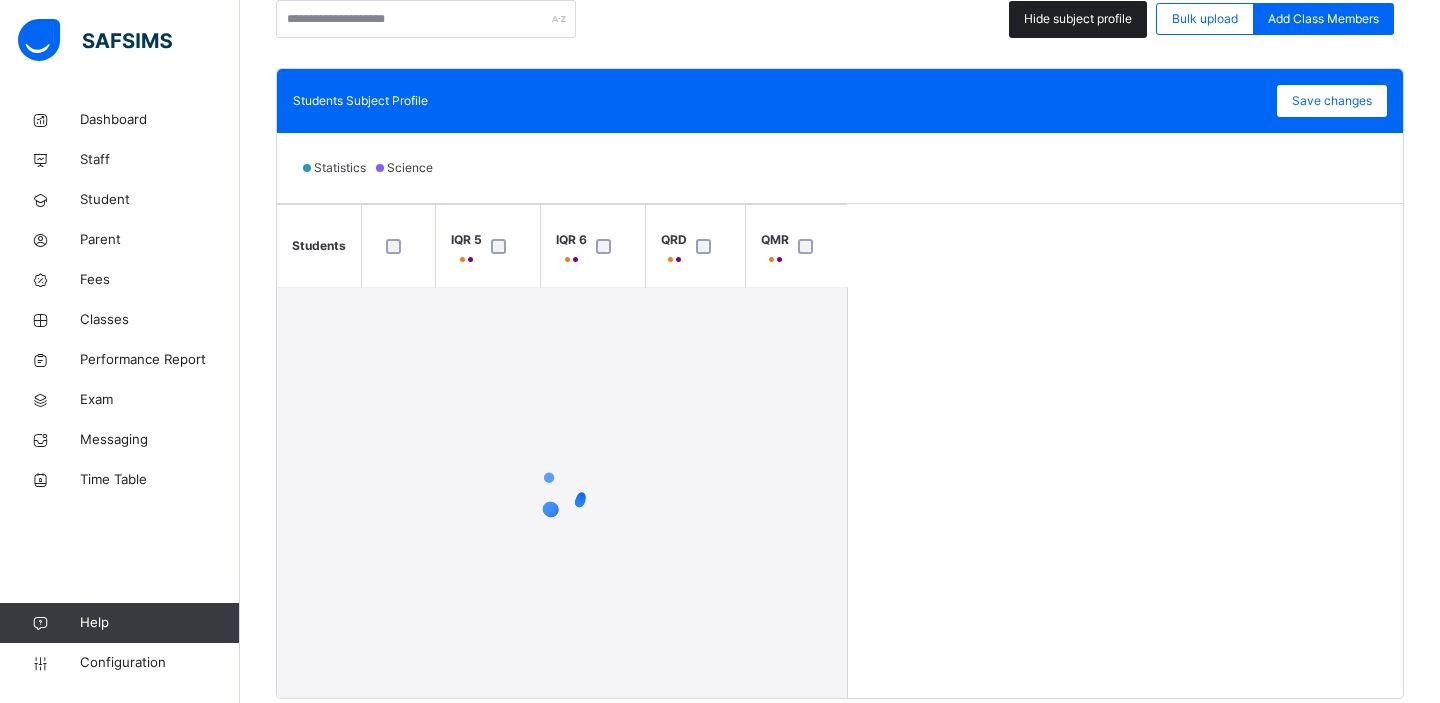 scroll, scrollTop: 575, scrollLeft: 0, axis: vertical 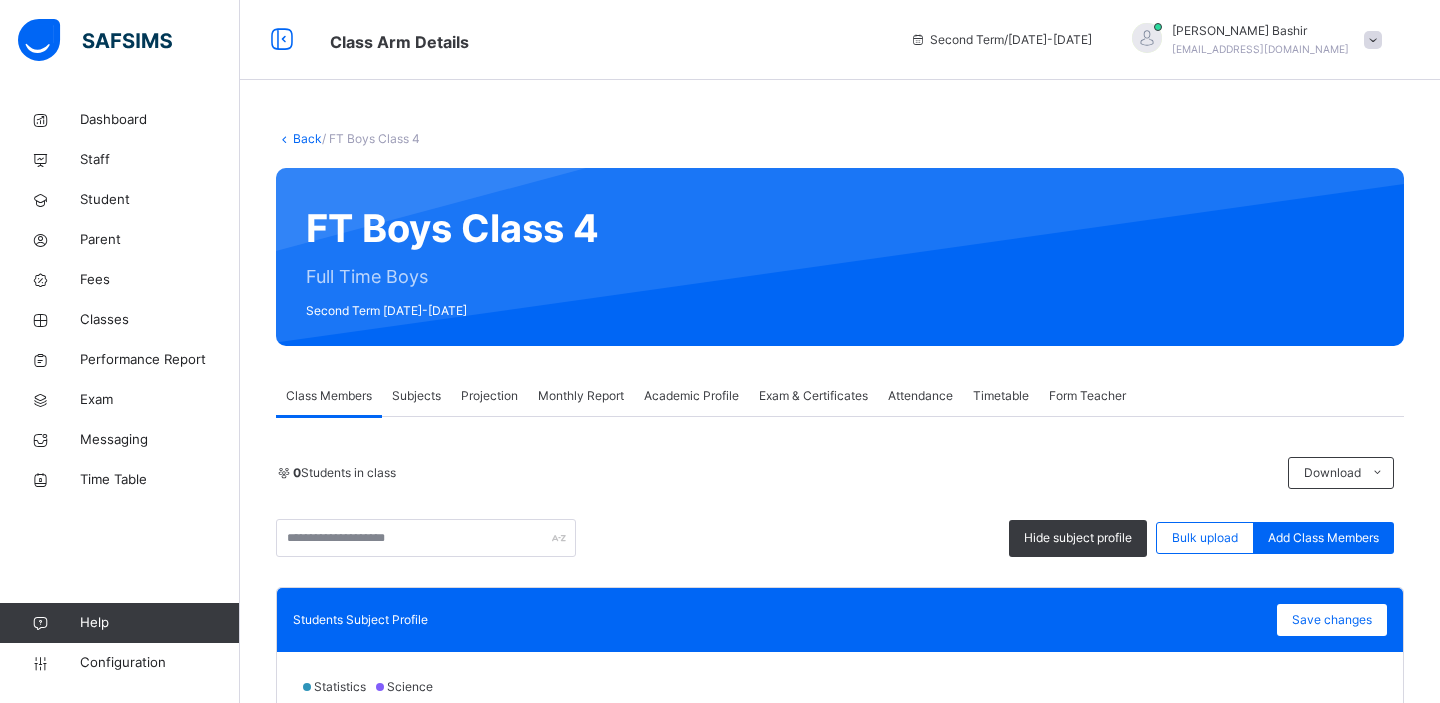 click on "Back" at bounding box center [307, 138] 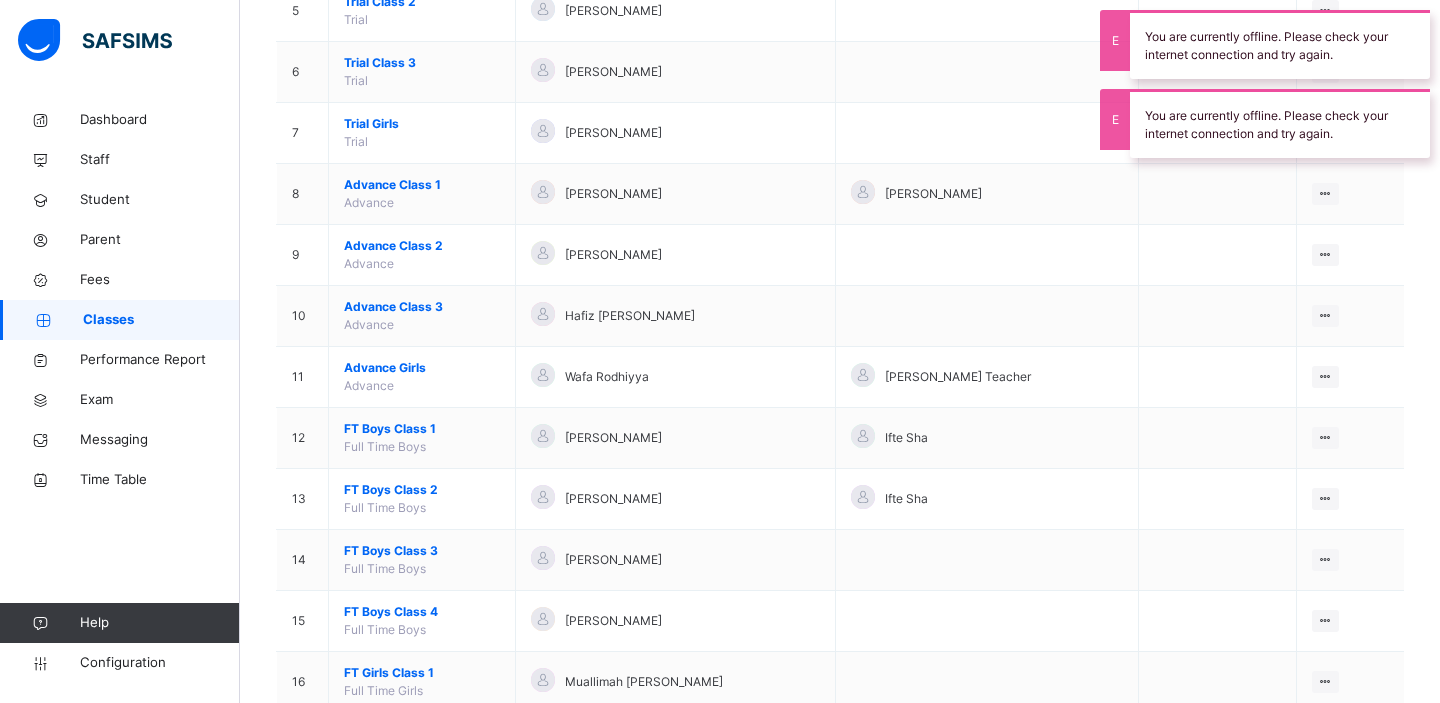 scroll, scrollTop: 561, scrollLeft: 0, axis: vertical 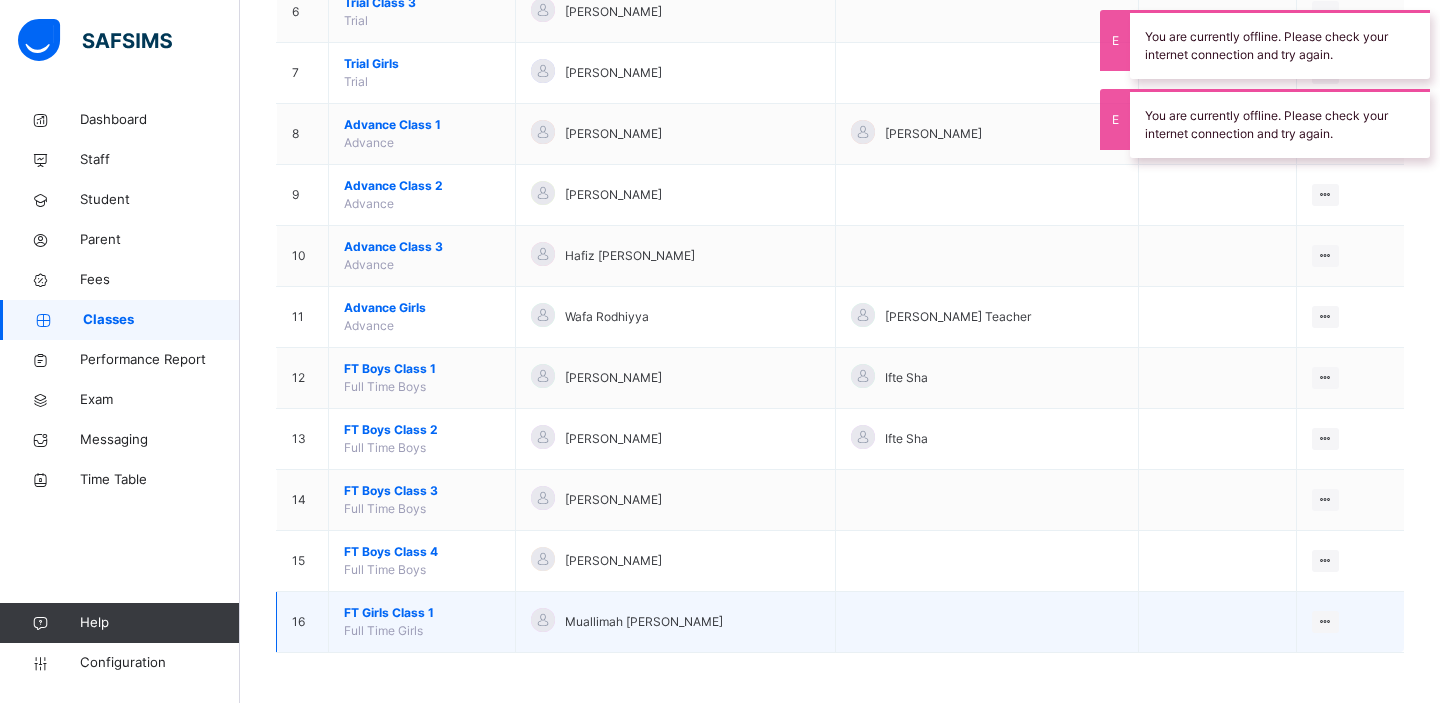 click on "FT Girls   Class 1" at bounding box center (422, 613) 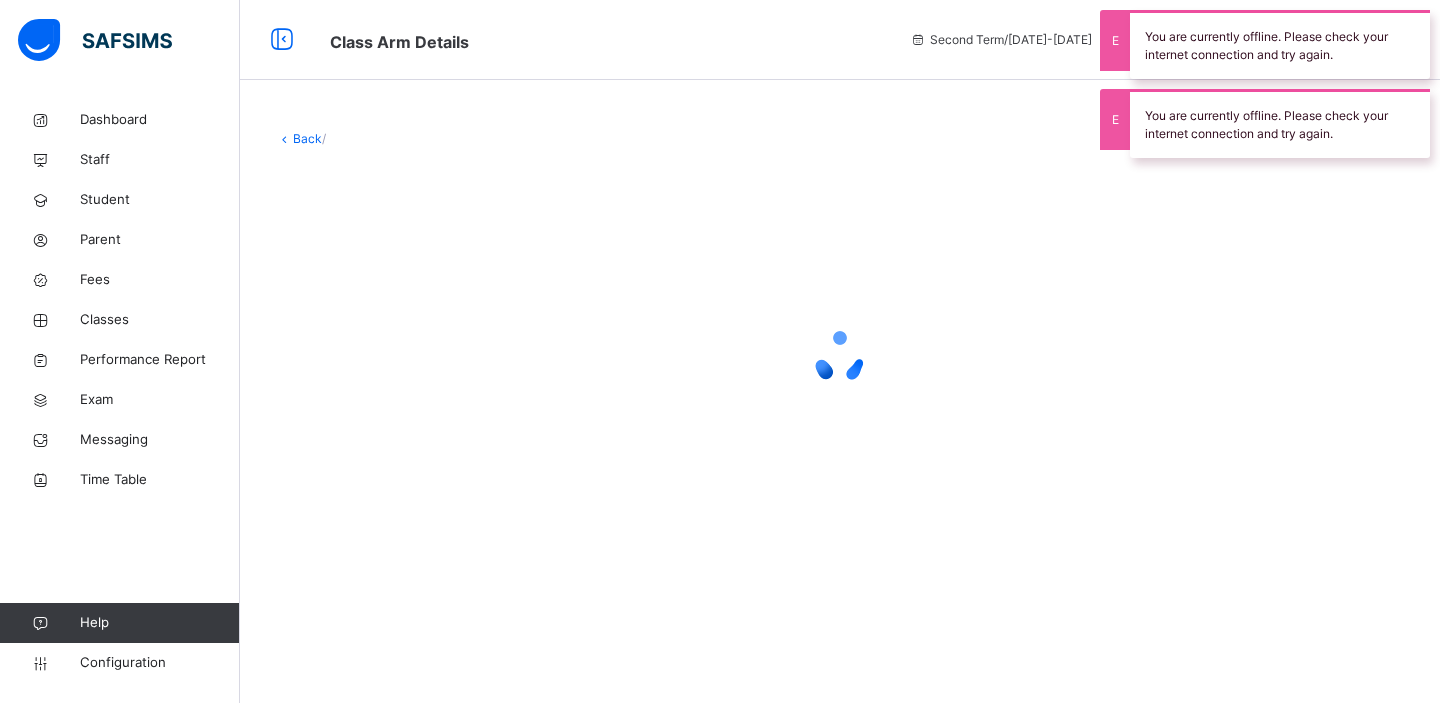 scroll, scrollTop: 0, scrollLeft: 0, axis: both 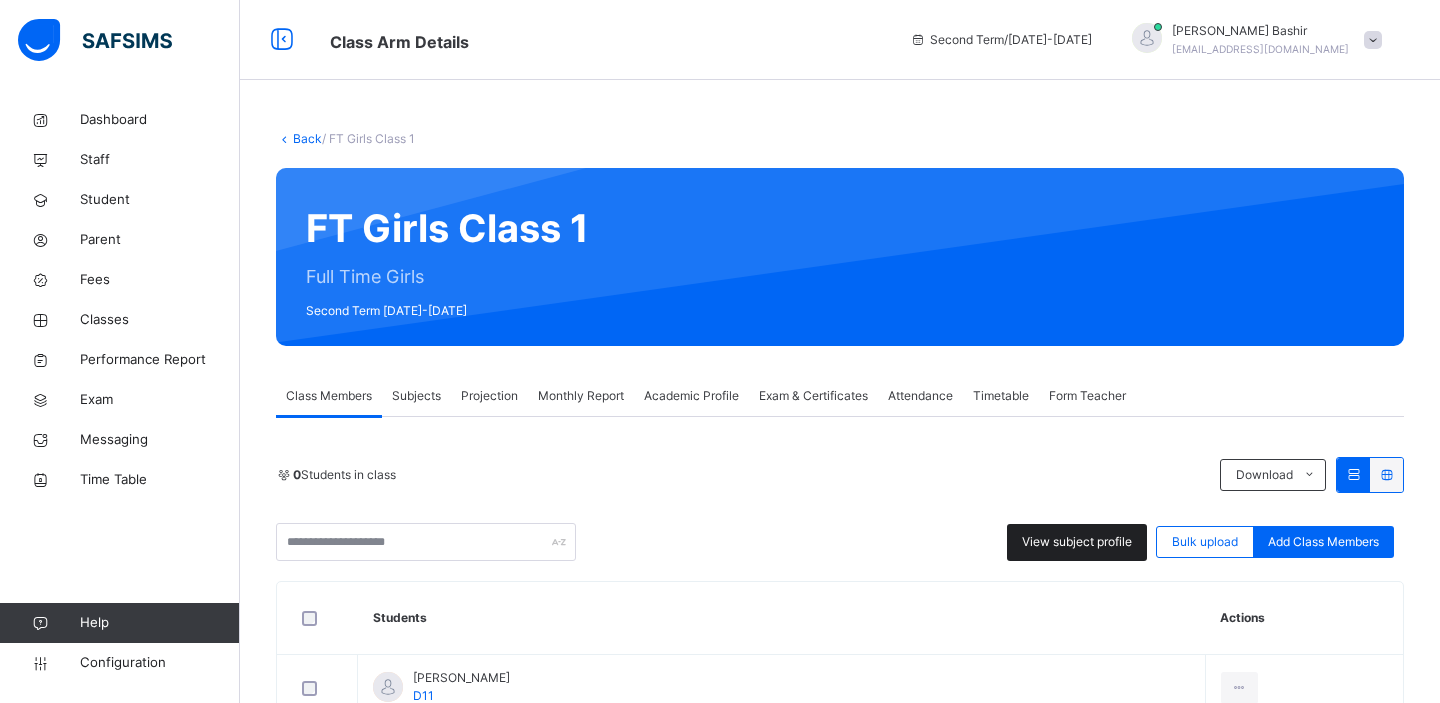 click on "View subject profile" at bounding box center [1077, 542] 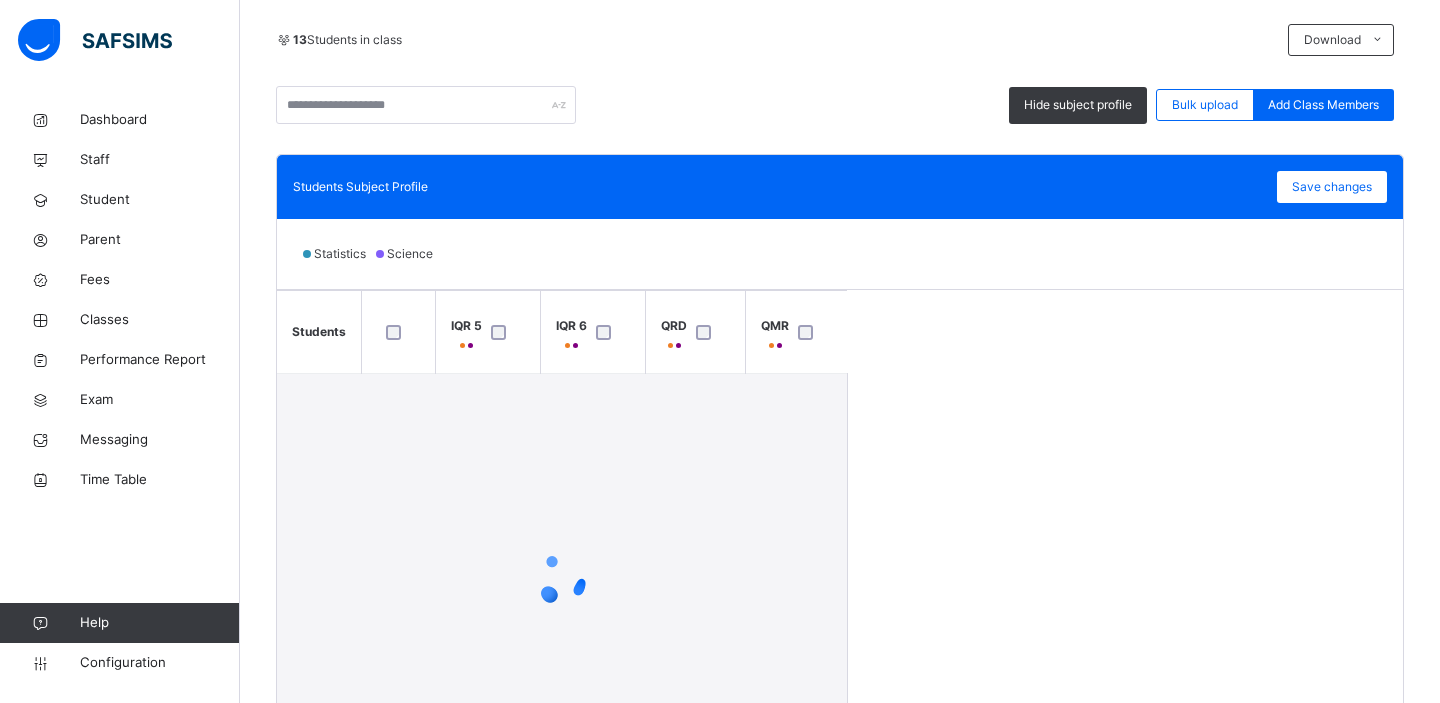 scroll, scrollTop: 438, scrollLeft: 0, axis: vertical 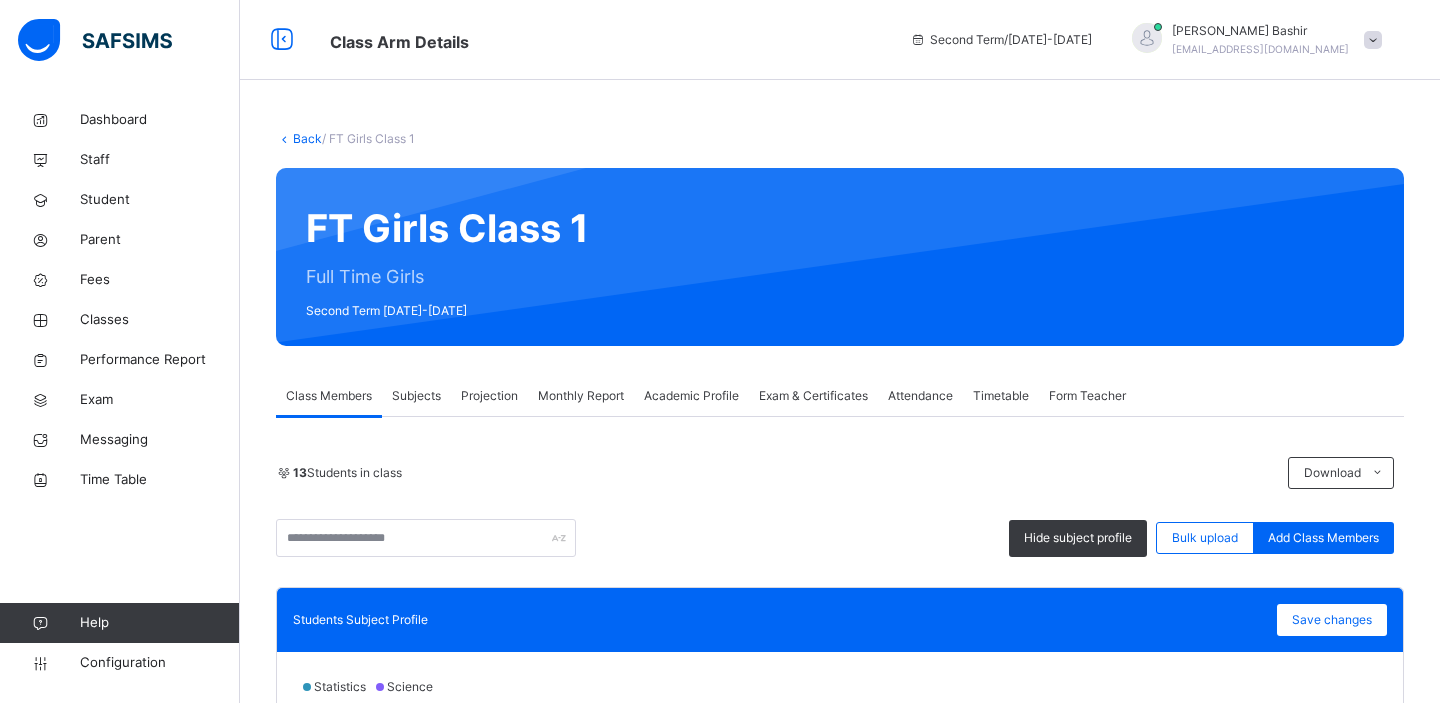 click on "Back" at bounding box center (307, 138) 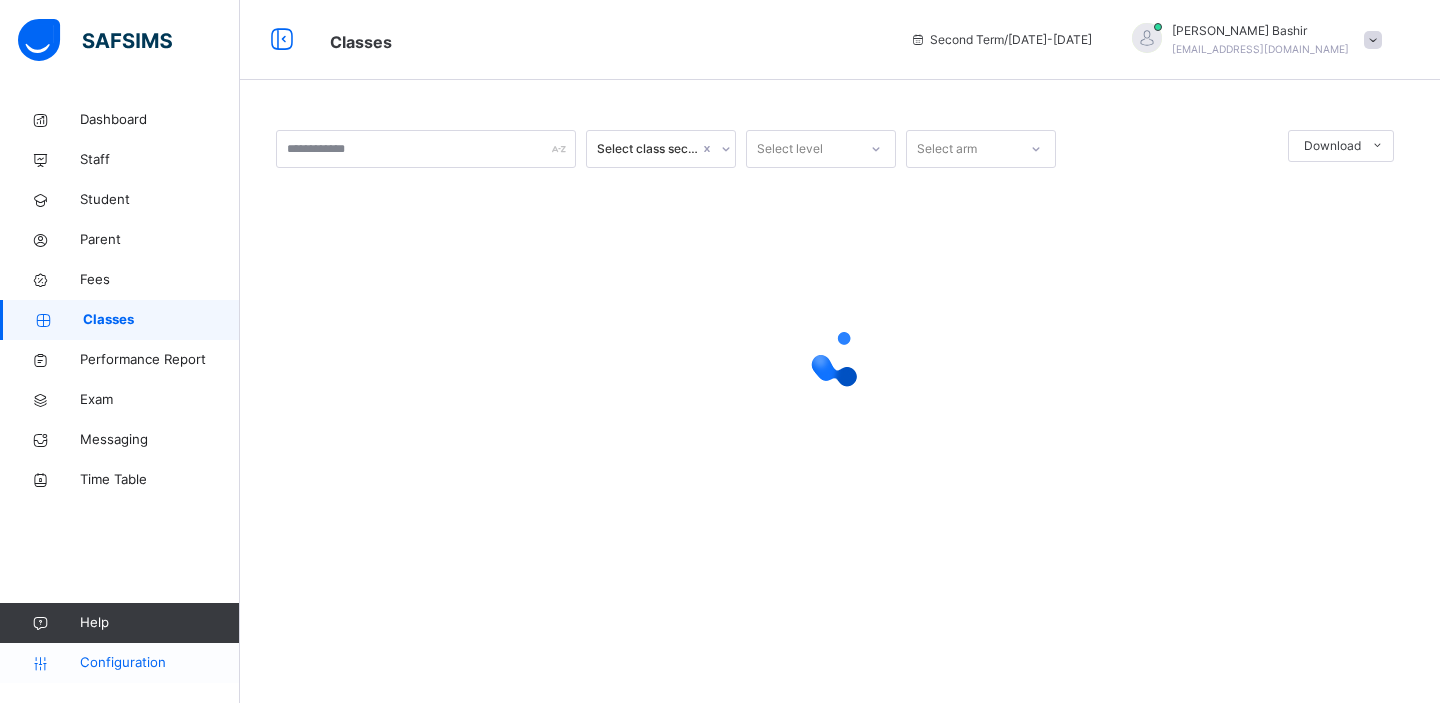 click on "Configuration" at bounding box center [159, 663] 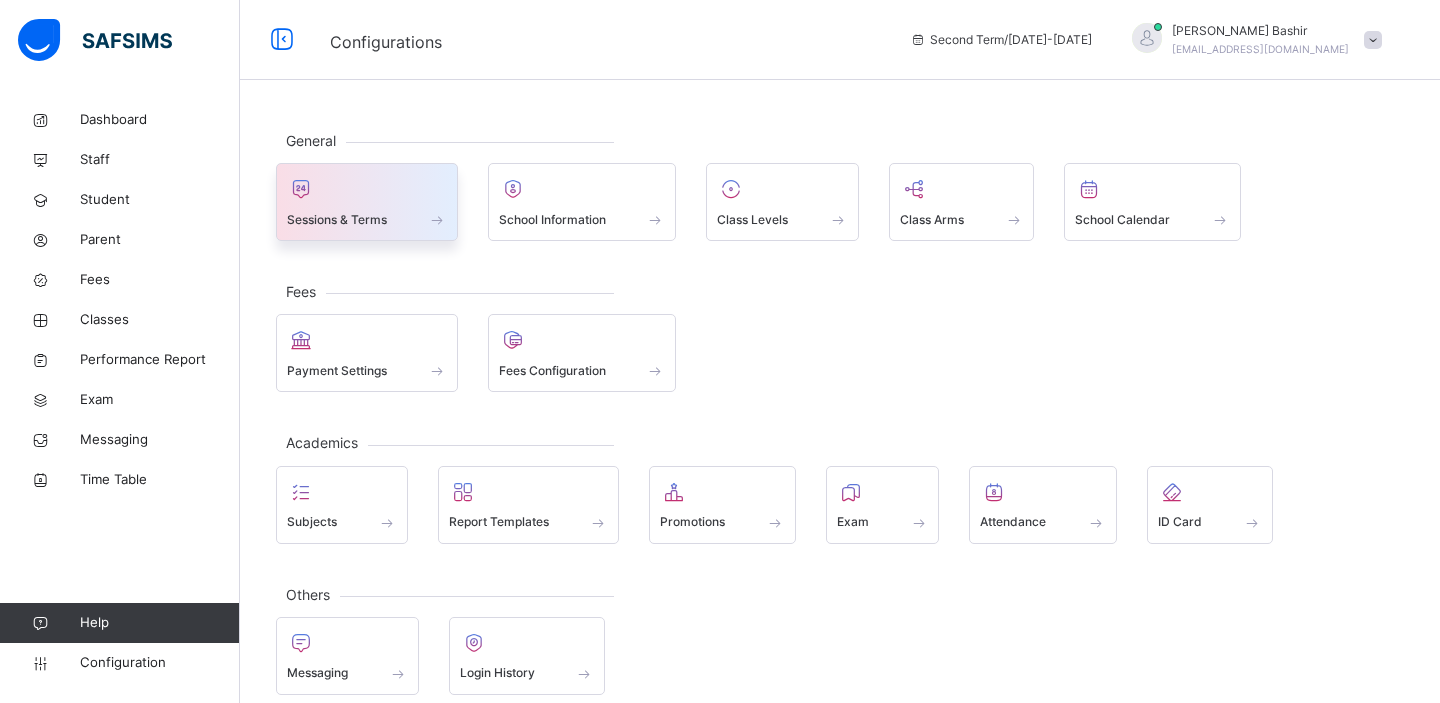 click on "Sessions & Terms" at bounding box center (337, 220) 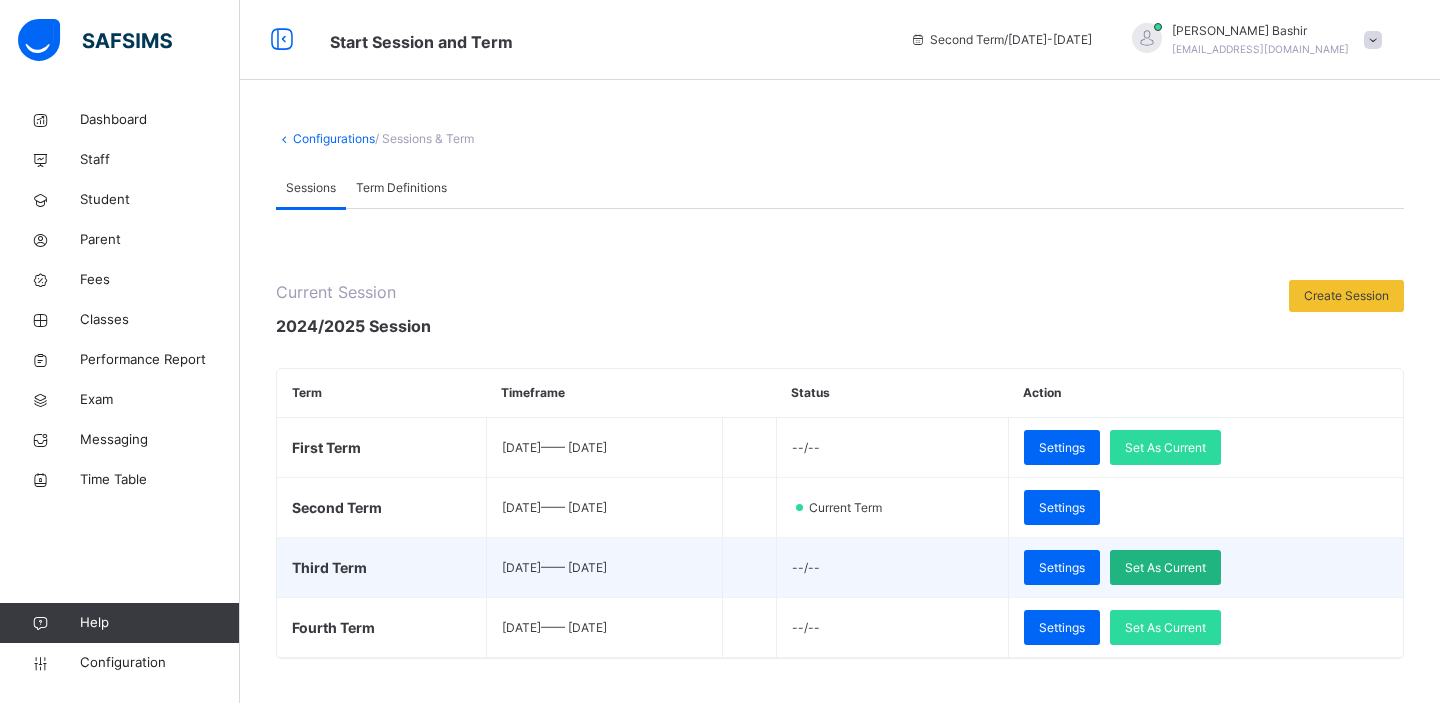 click on "Set As Current" at bounding box center [1165, 568] 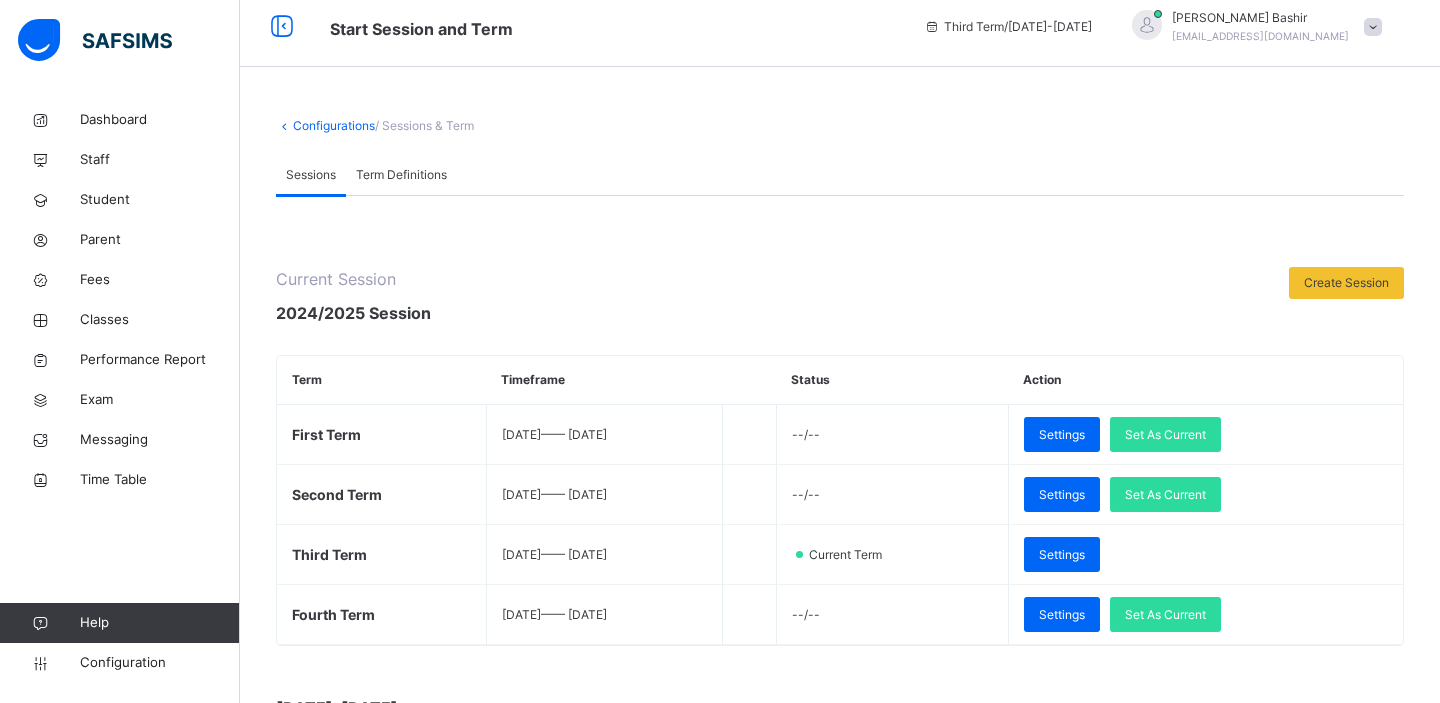 scroll, scrollTop: 0, scrollLeft: 0, axis: both 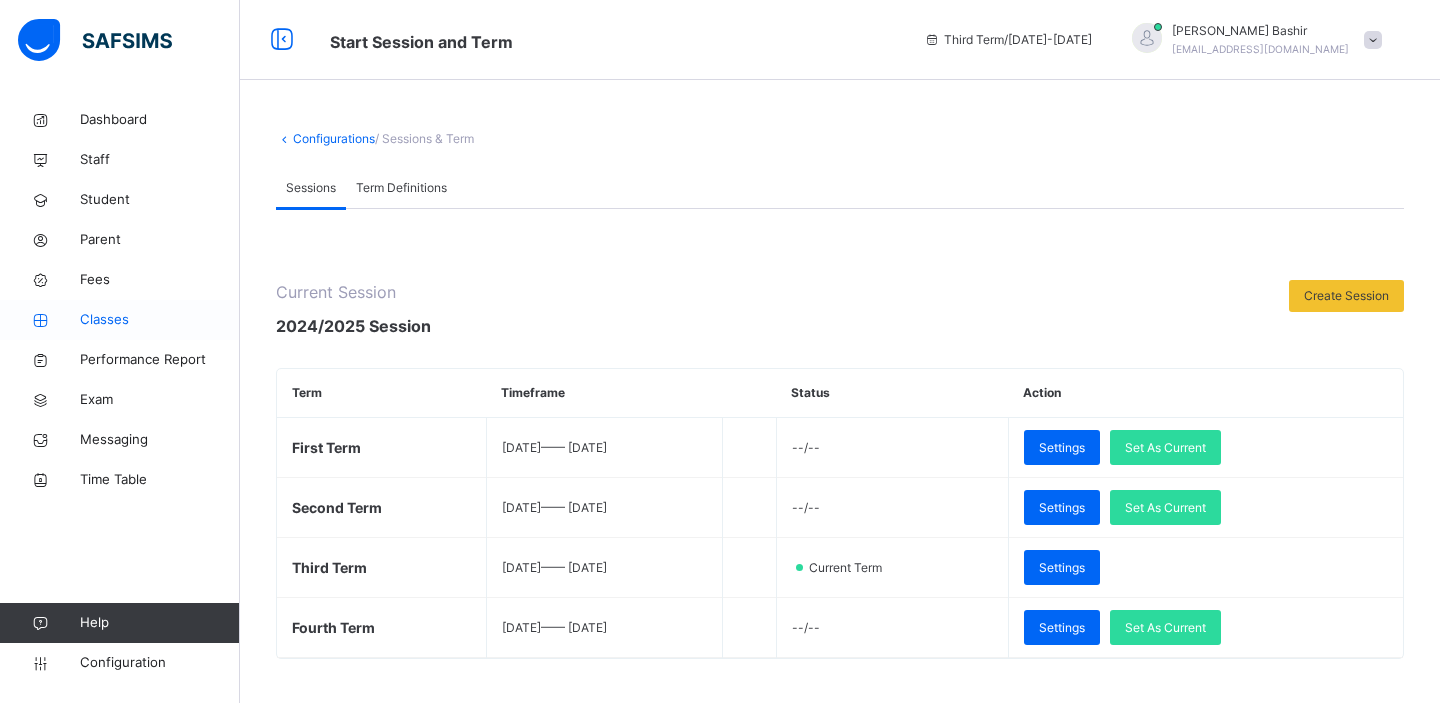 click on "Classes" at bounding box center (160, 320) 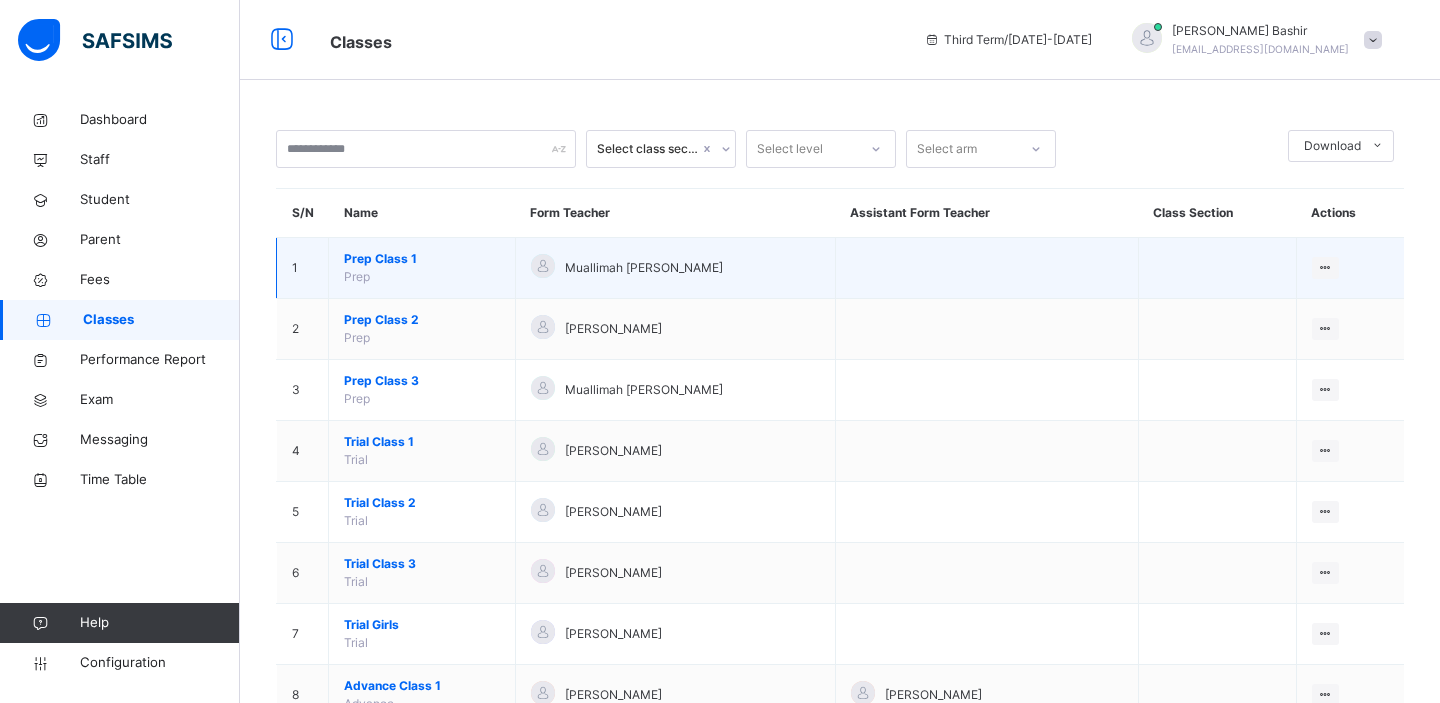 click on "Prep   Class 1" at bounding box center [422, 259] 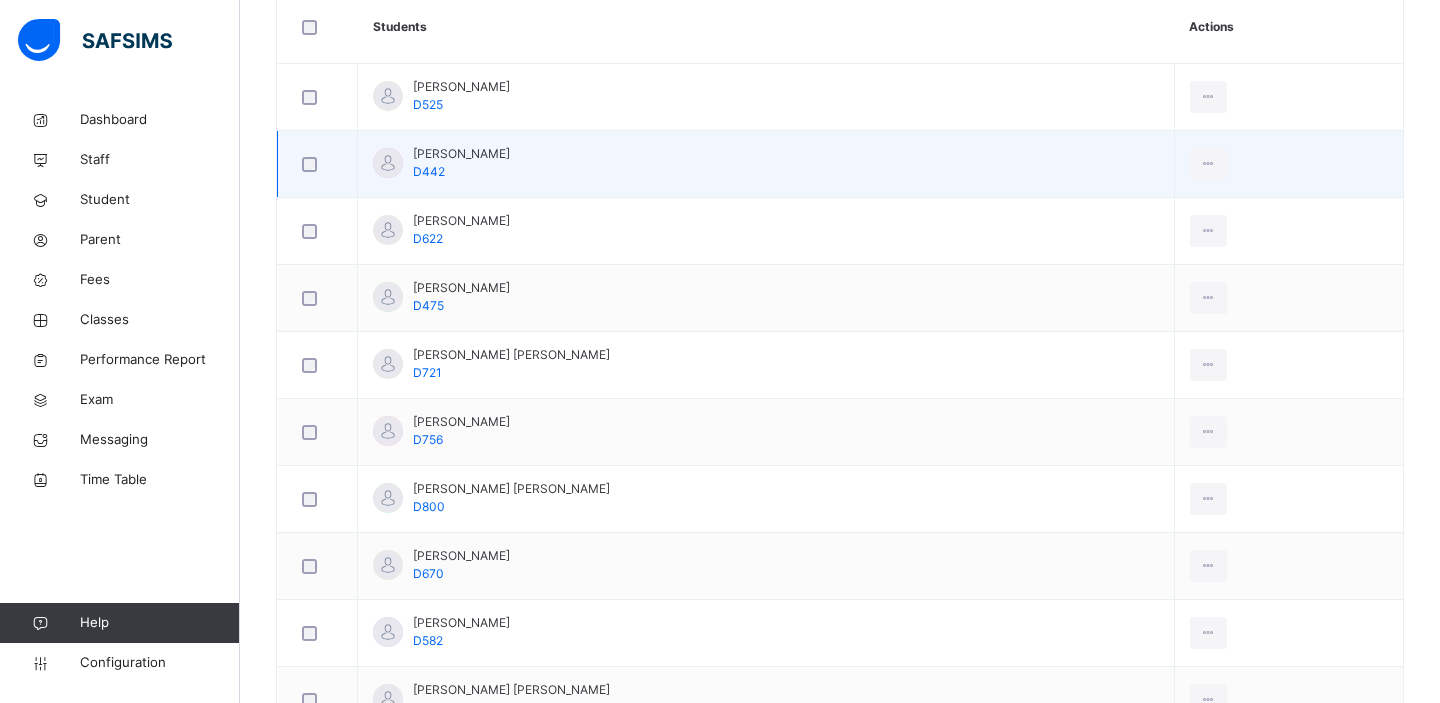 scroll, scrollTop: 0, scrollLeft: 0, axis: both 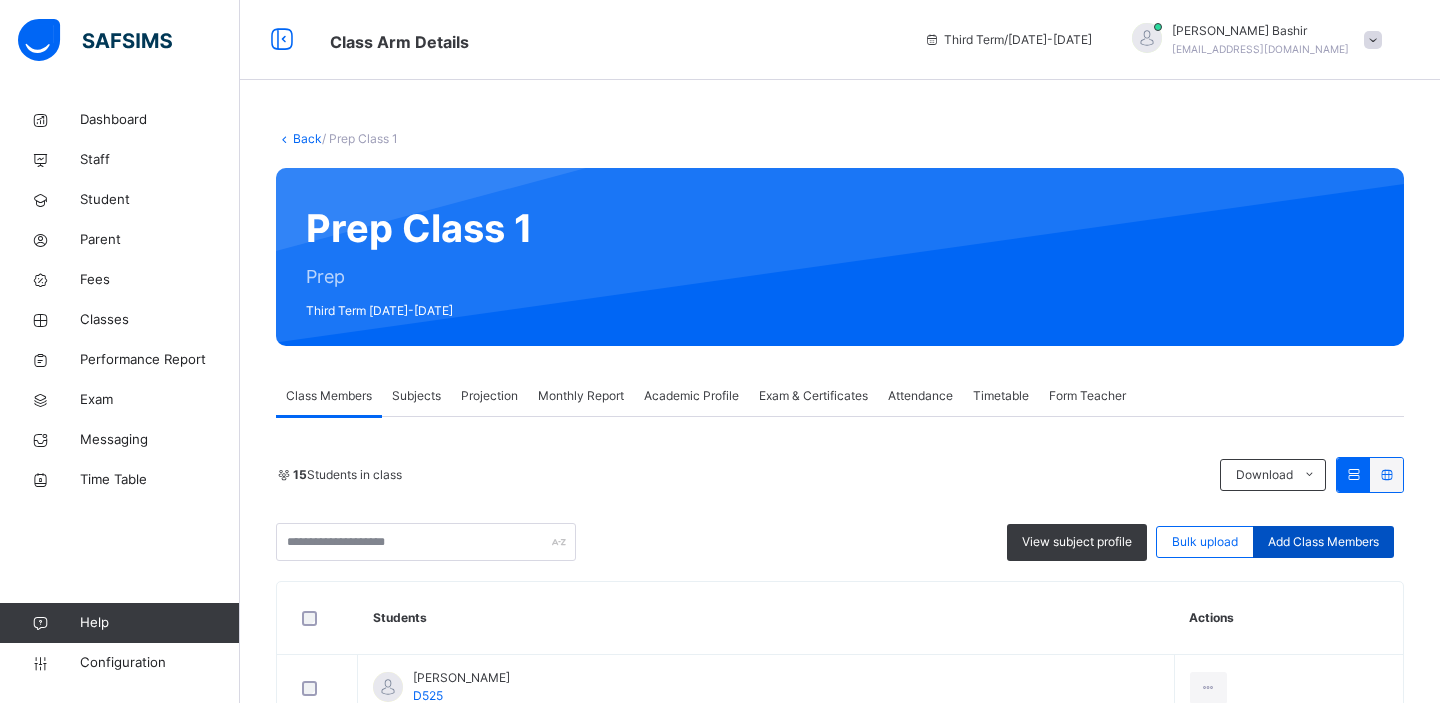 click on "Add Class Members" at bounding box center (1323, 542) 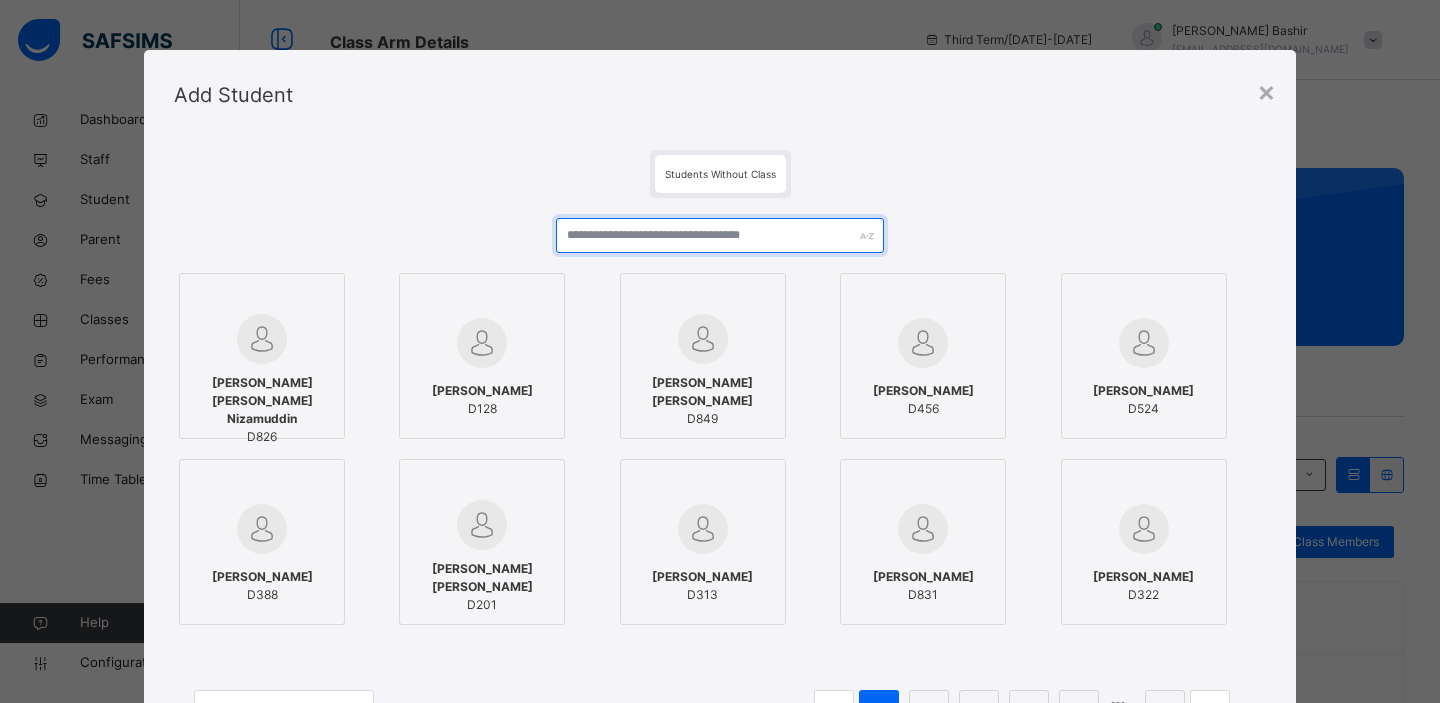 click at bounding box center [720, 235] 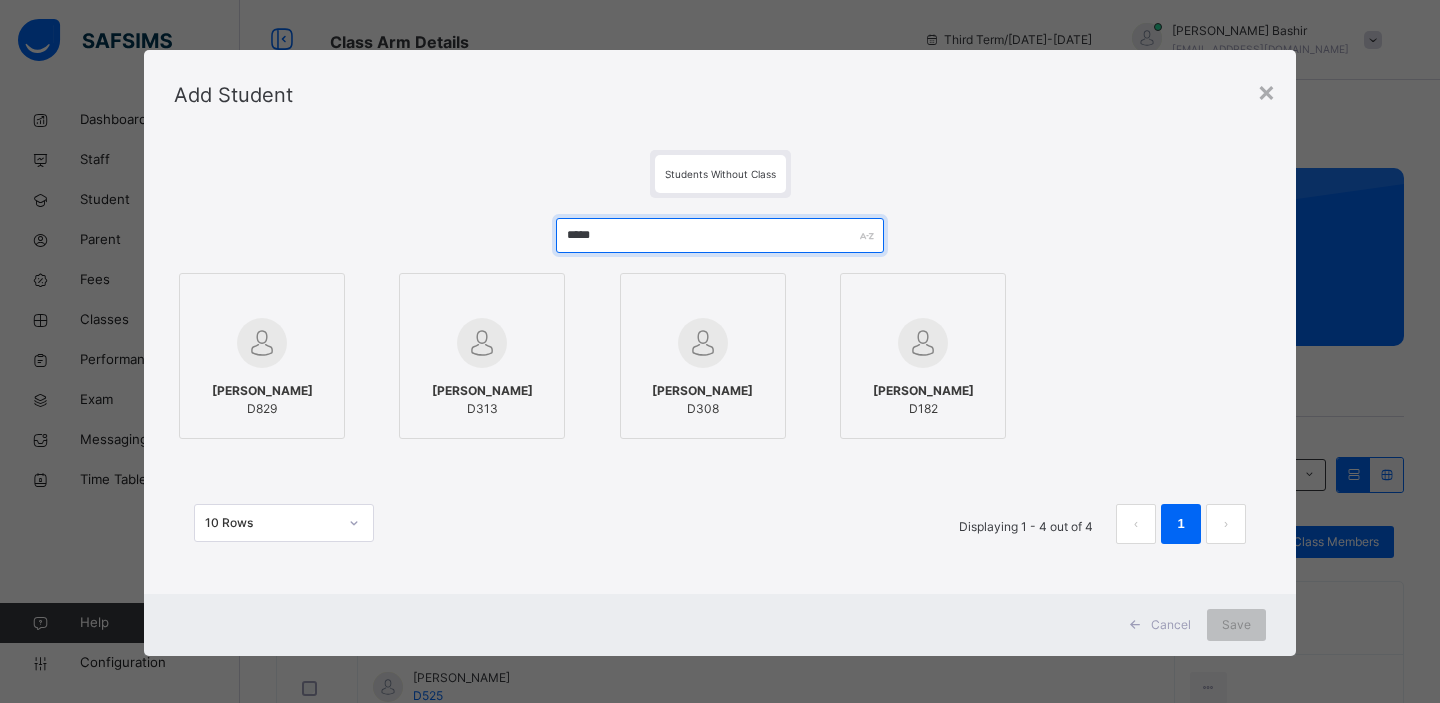 type on "*****" 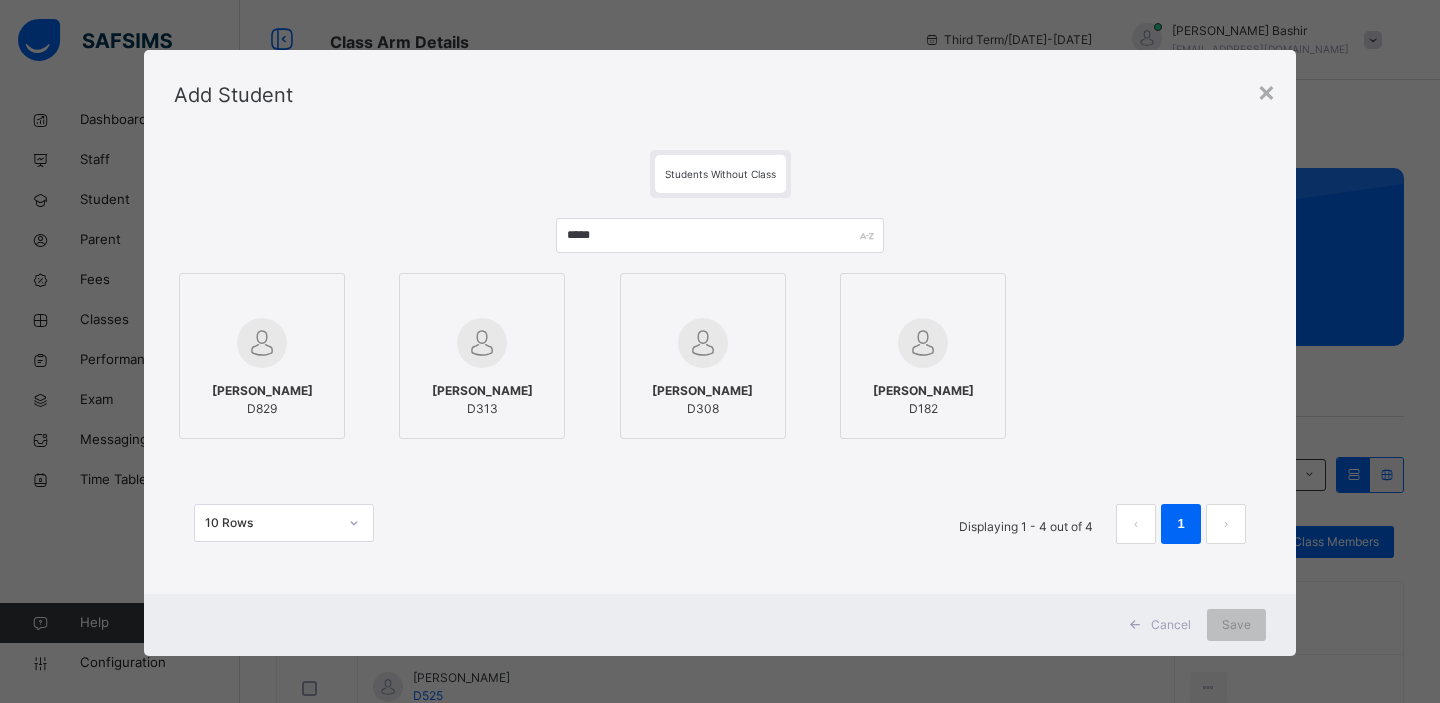 click on "Ahmed Nuh   Husny" at bounding box center (262, 391) 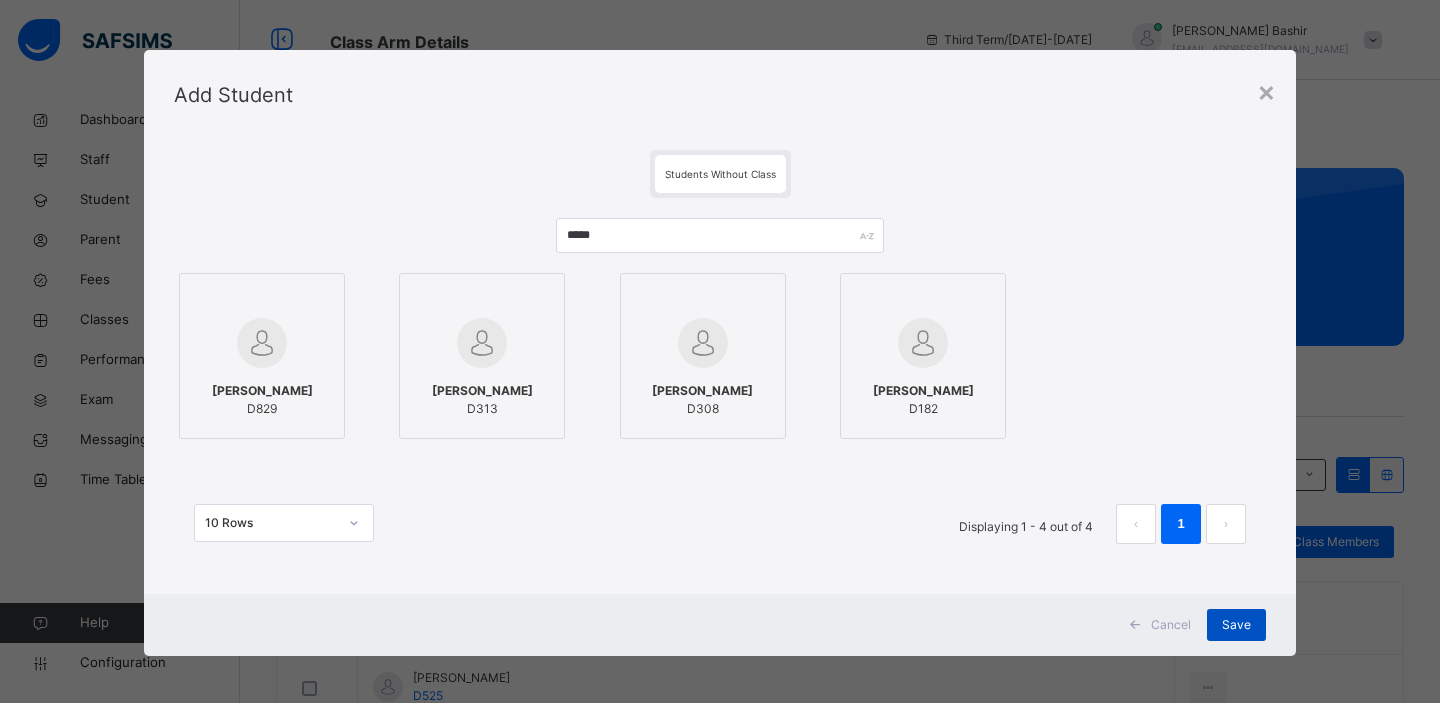 click on "Save" at bounding box center [1236, 625] 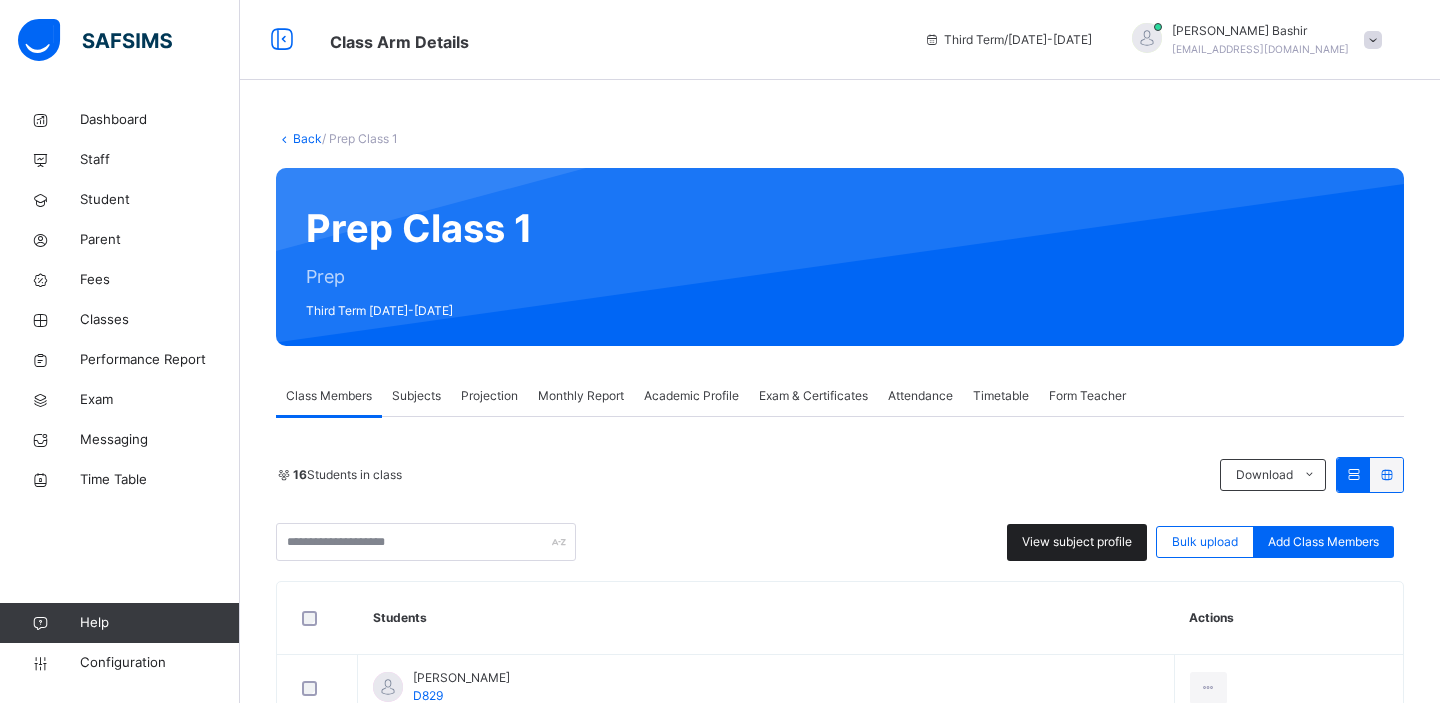 click on "View subject profile" at bounding box center [1077, 542] 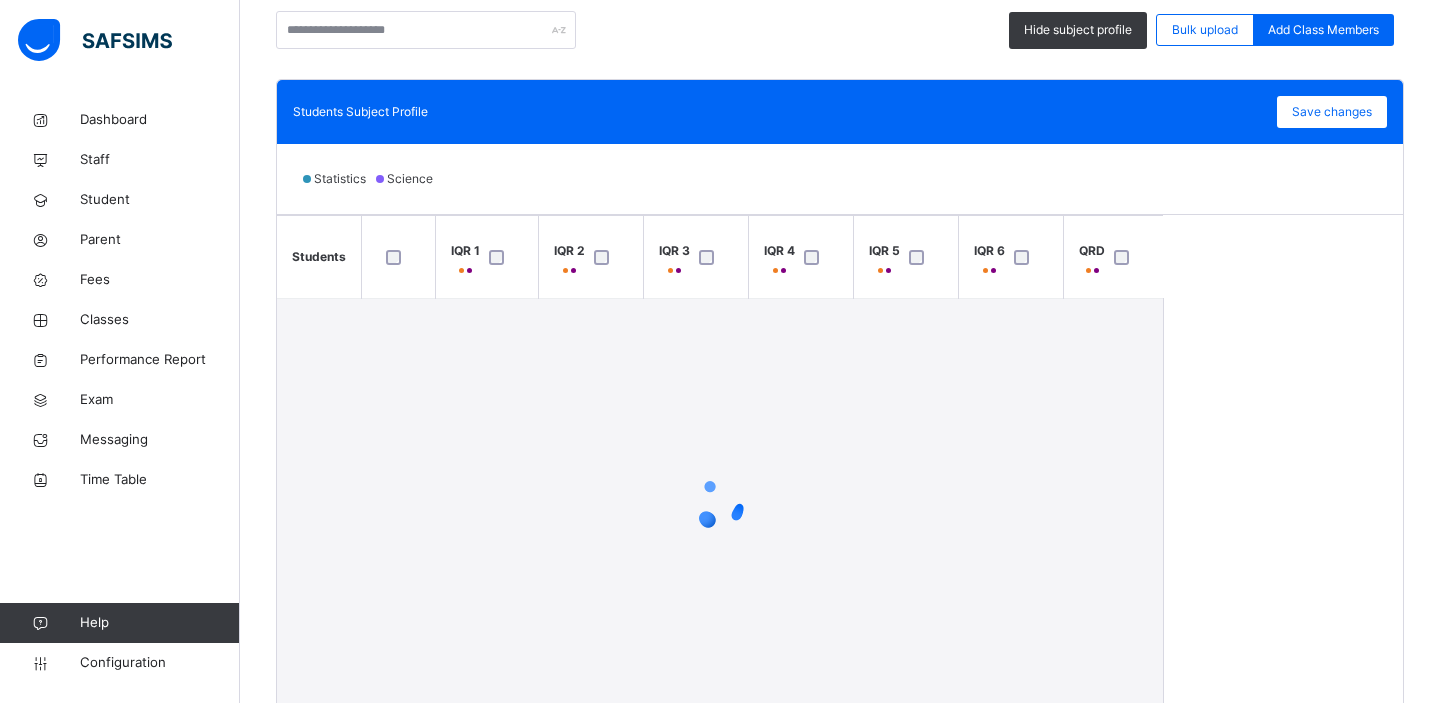 scroll, scrollTop: 550, scrollLeft: 0, axis: vertical 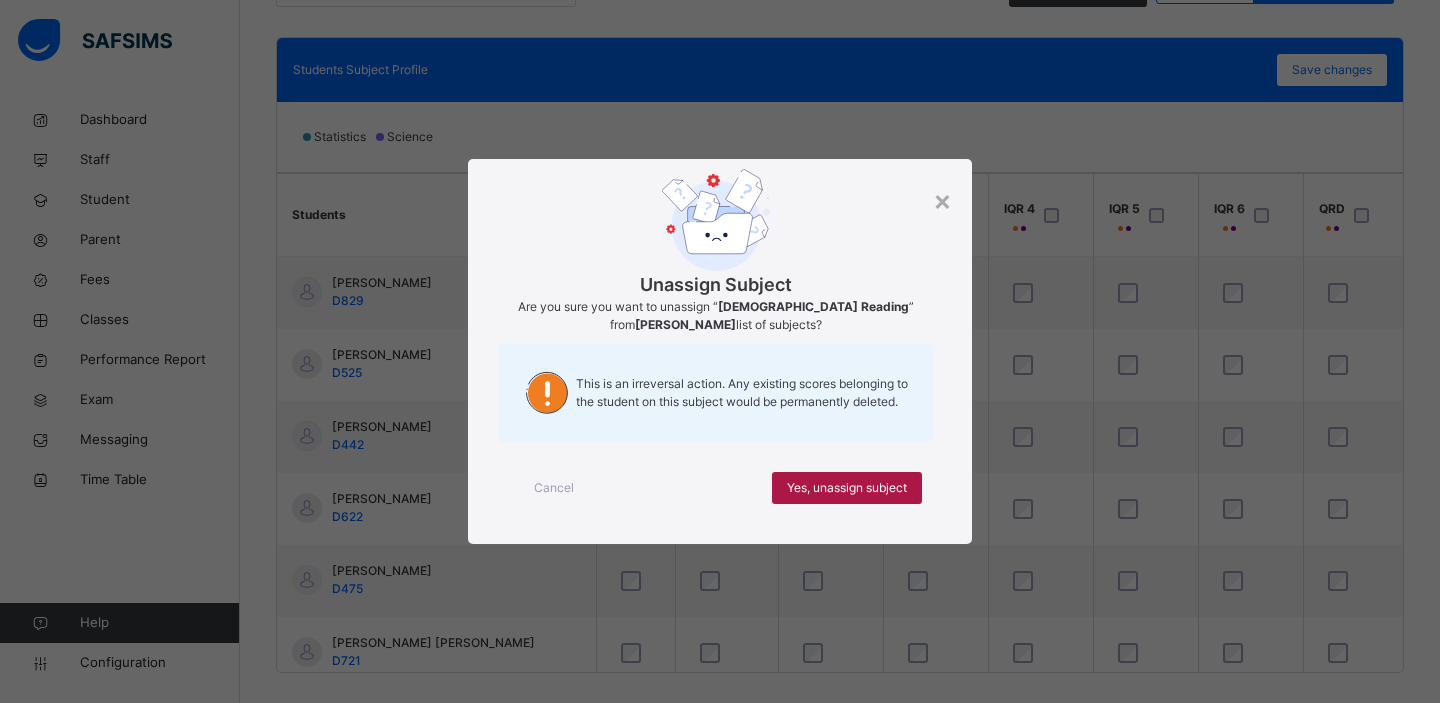 click on "Yes, unassign subject" at bounding box center (847, 488) 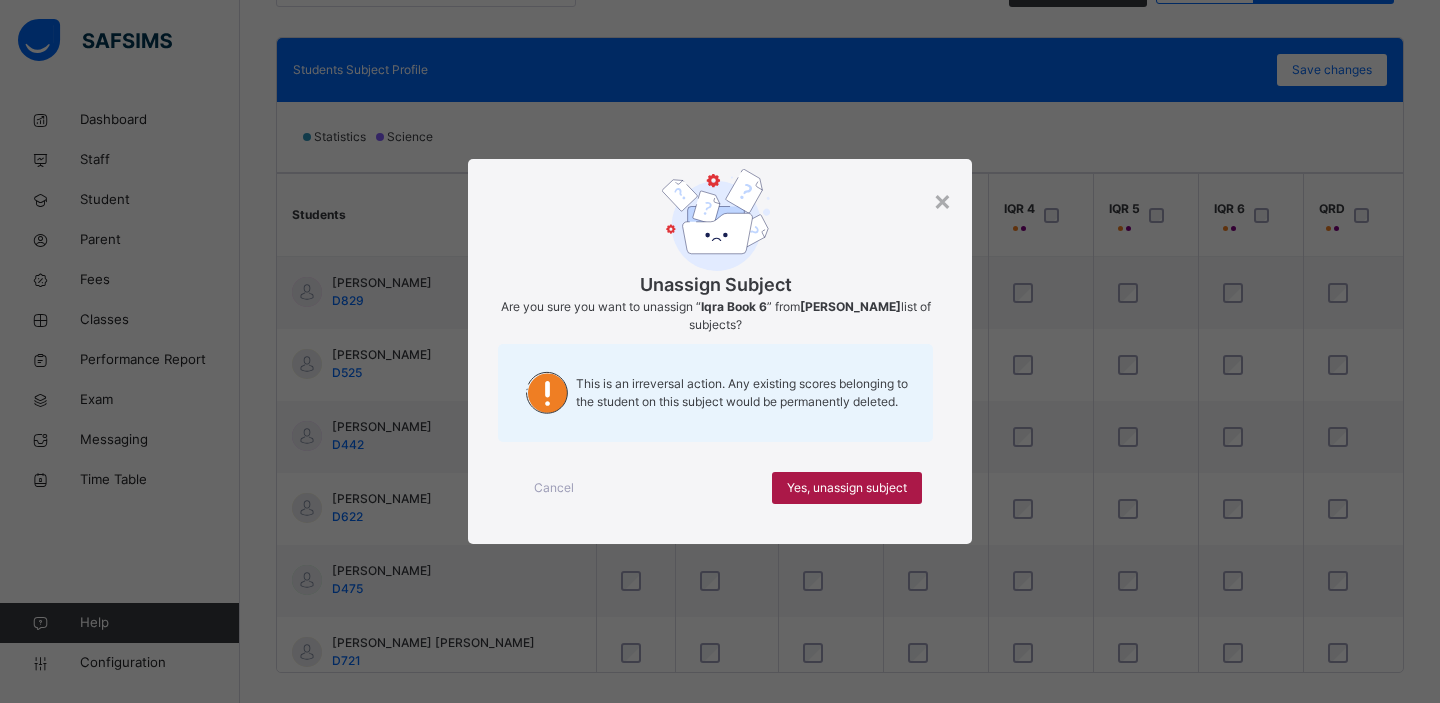 click on "Yes, unassign subject" at bounding box center [847, 488] 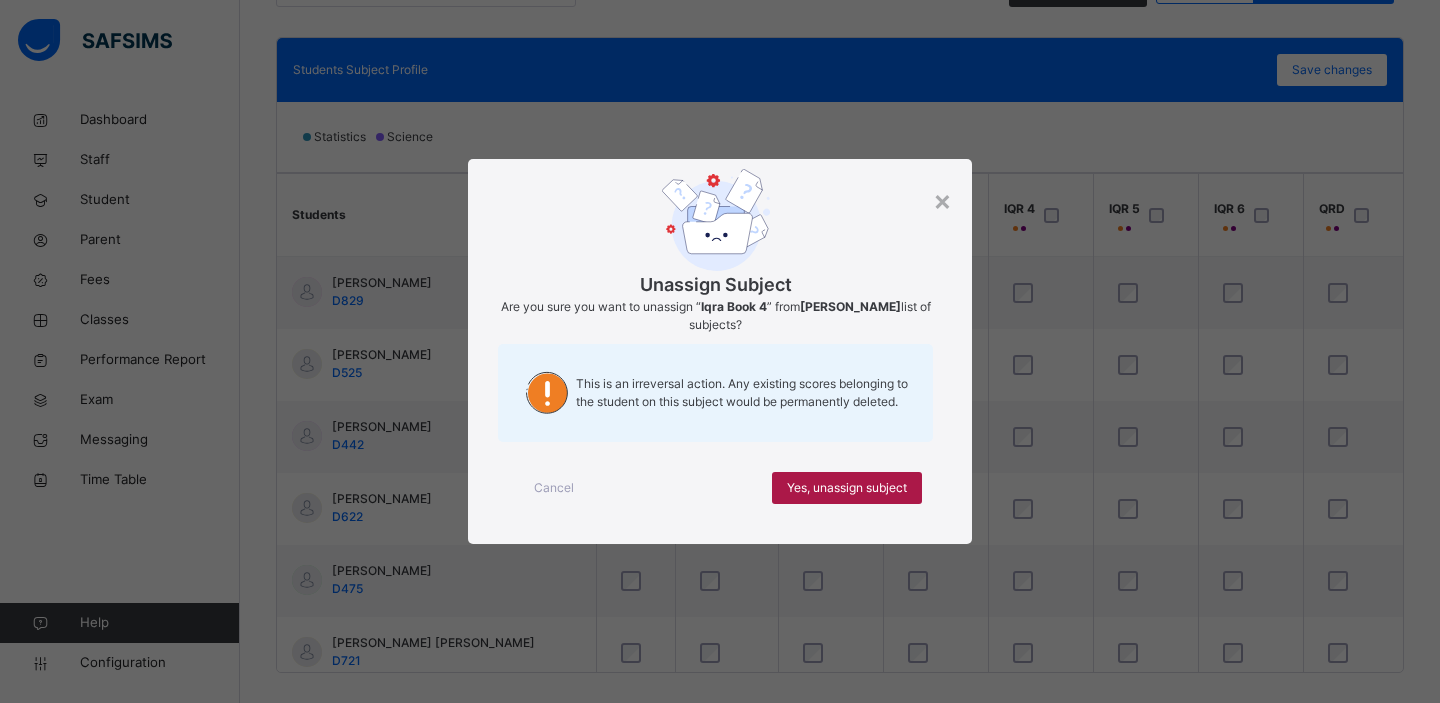 click on "Yes, unassign subject" at bounding box center (847, 488) 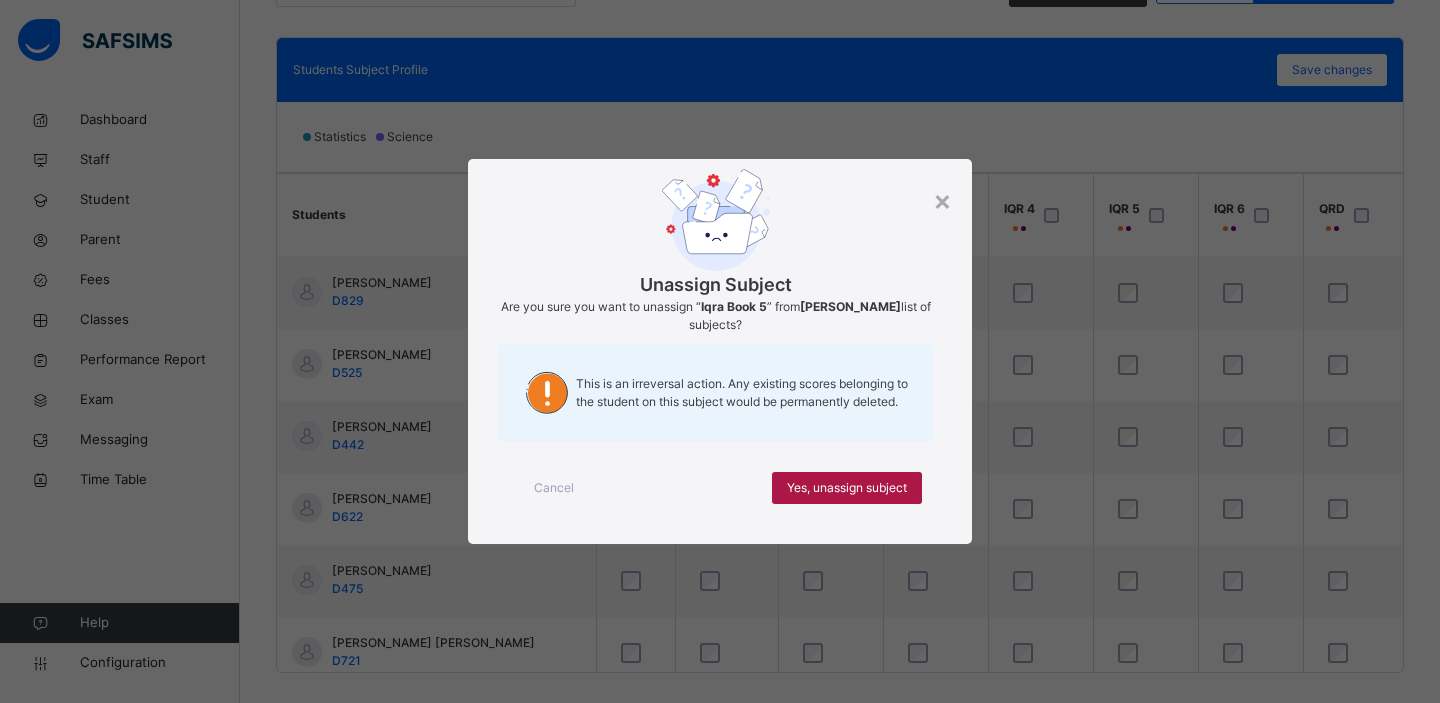 click on "Yes, unassign subject" at bounding box center [847, 488] 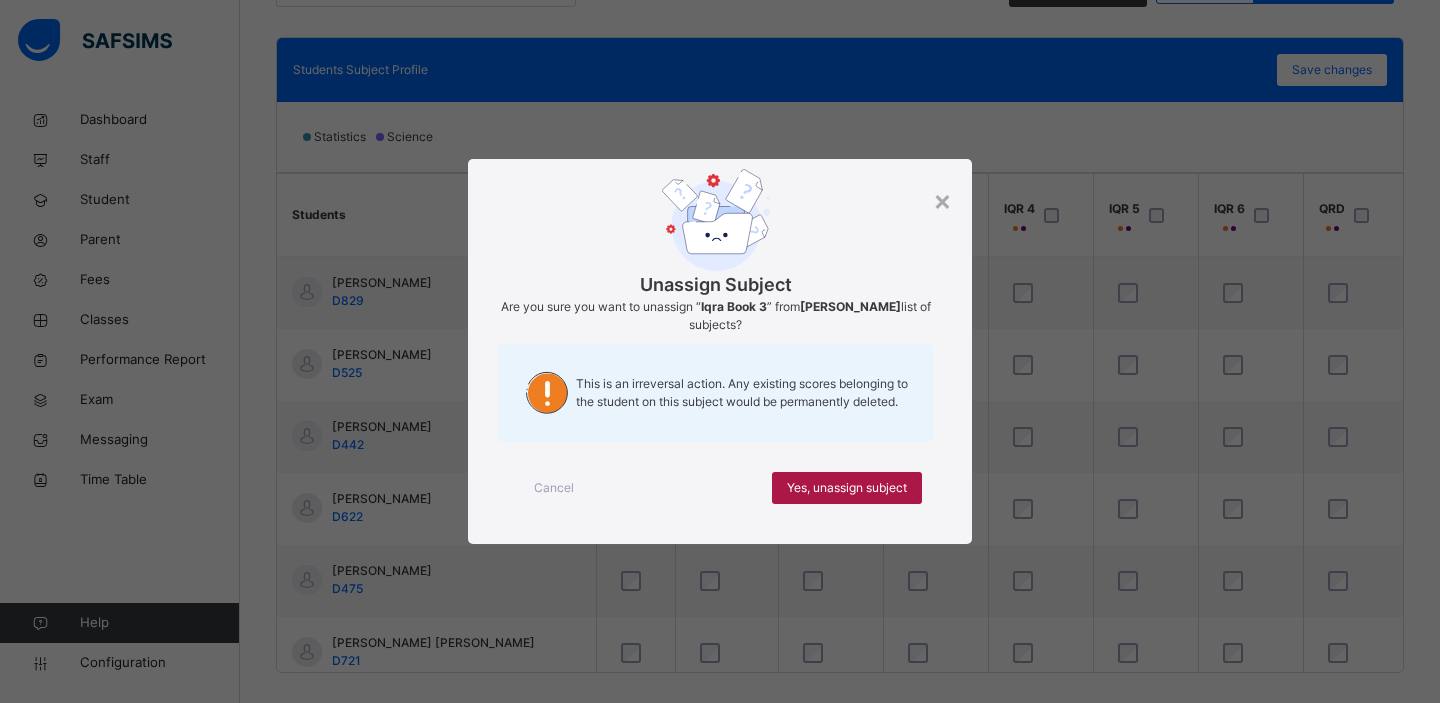 click on "Yes, unassign subject" at bounding box center [847, 488] 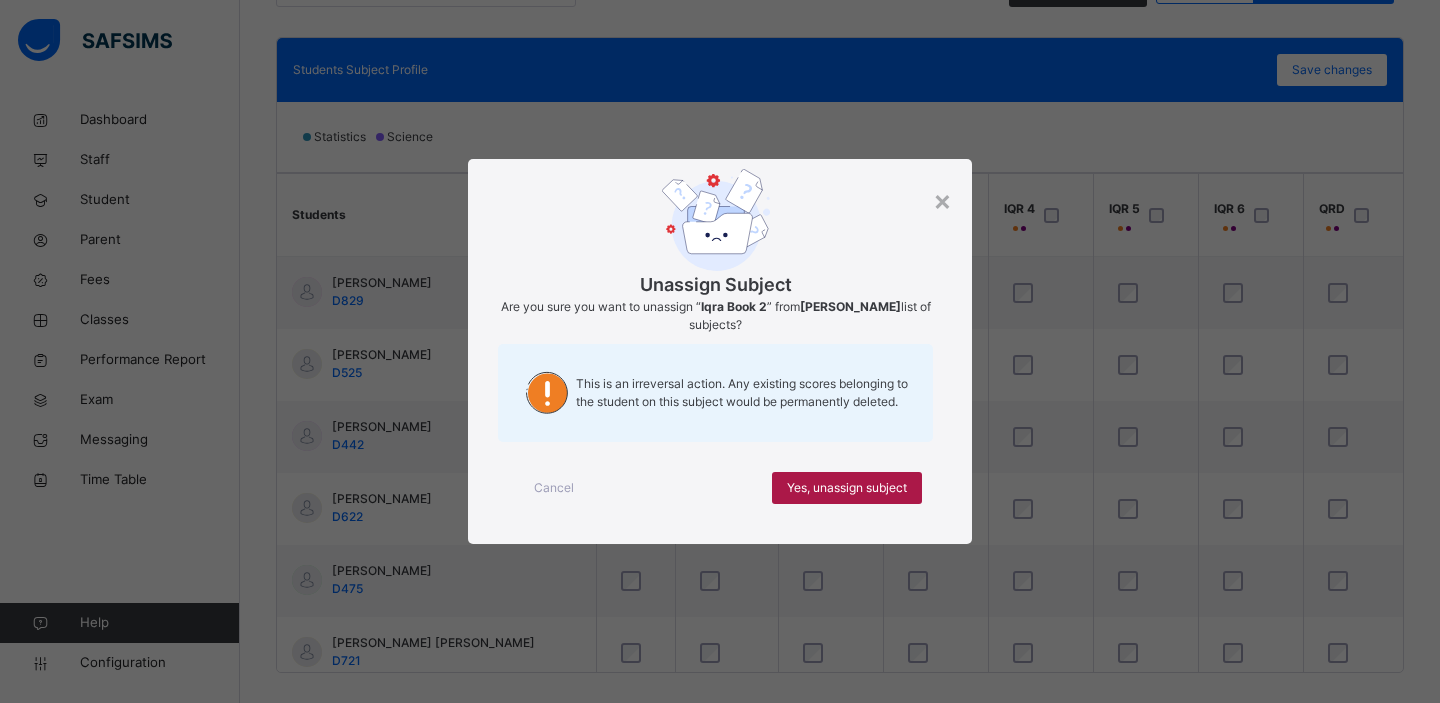 click on "Yes, unassign subject" at bounding box center [847, 488] 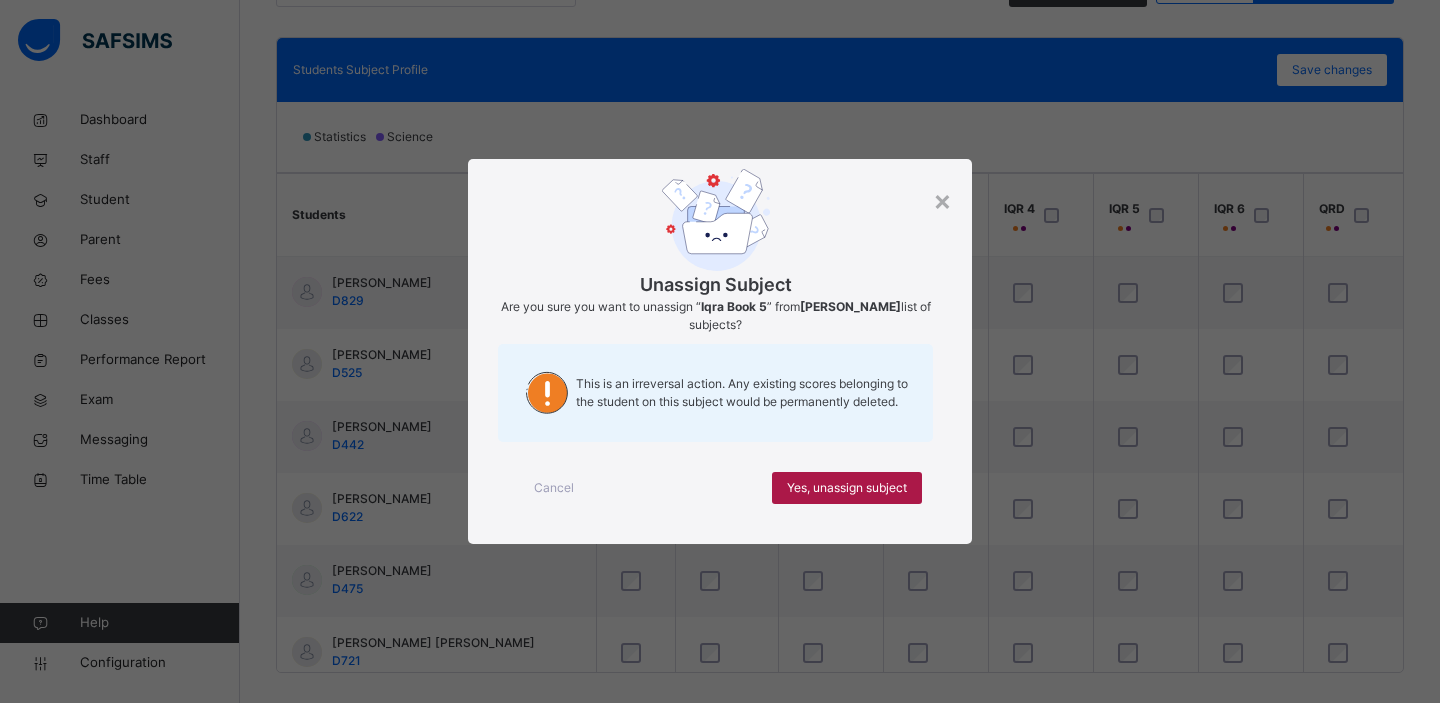 click on "Yes, unassign subject" at bounding box center (847, 488) 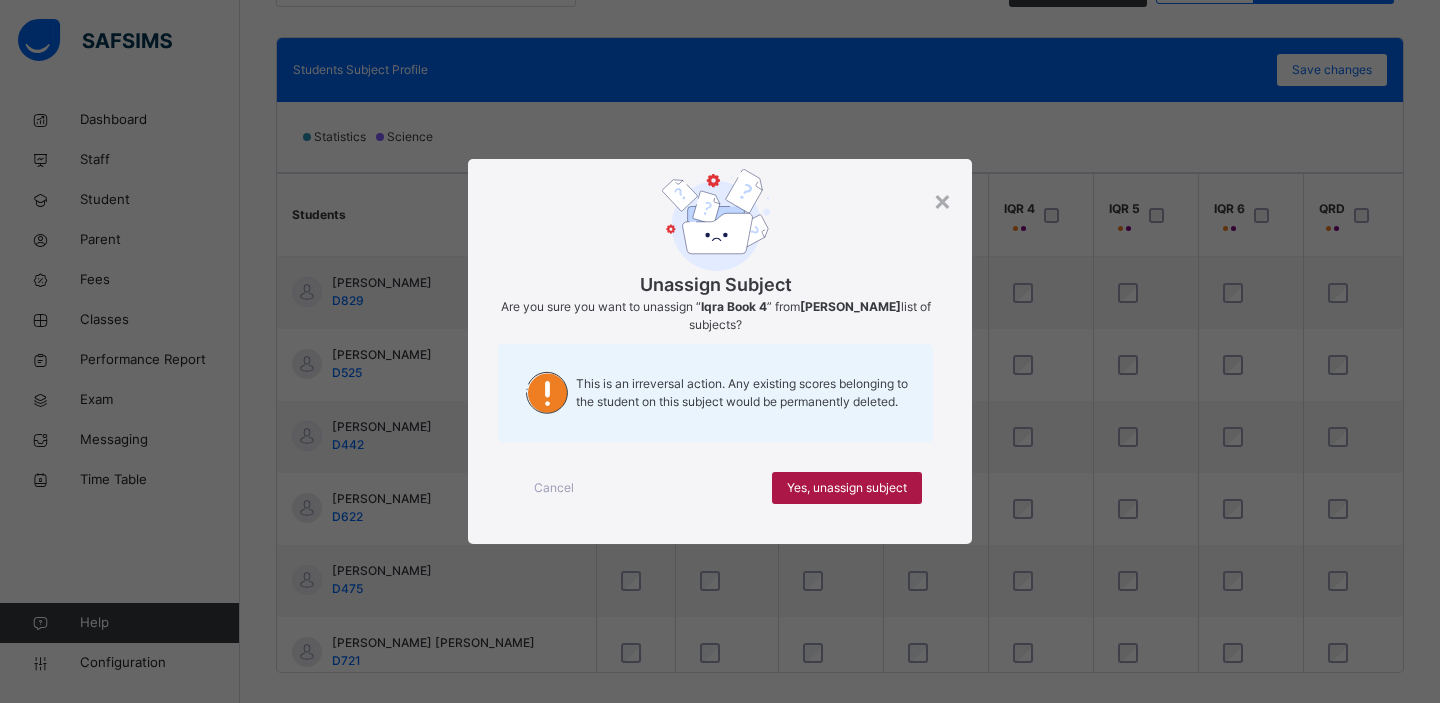 click on "Yes, unassign subject" at bounding box center (847, 488) 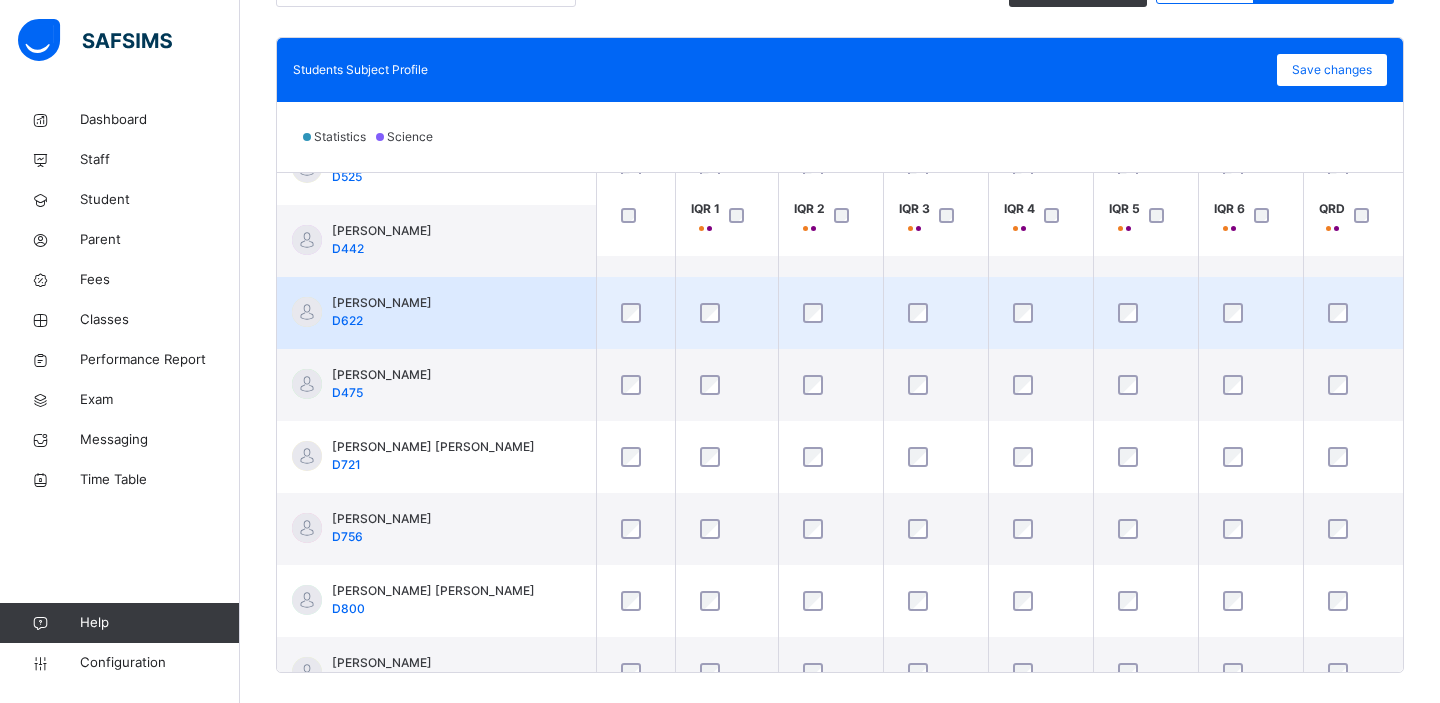 scroll, scrollTop: 199, scrollLeft: 0, axis: vertical 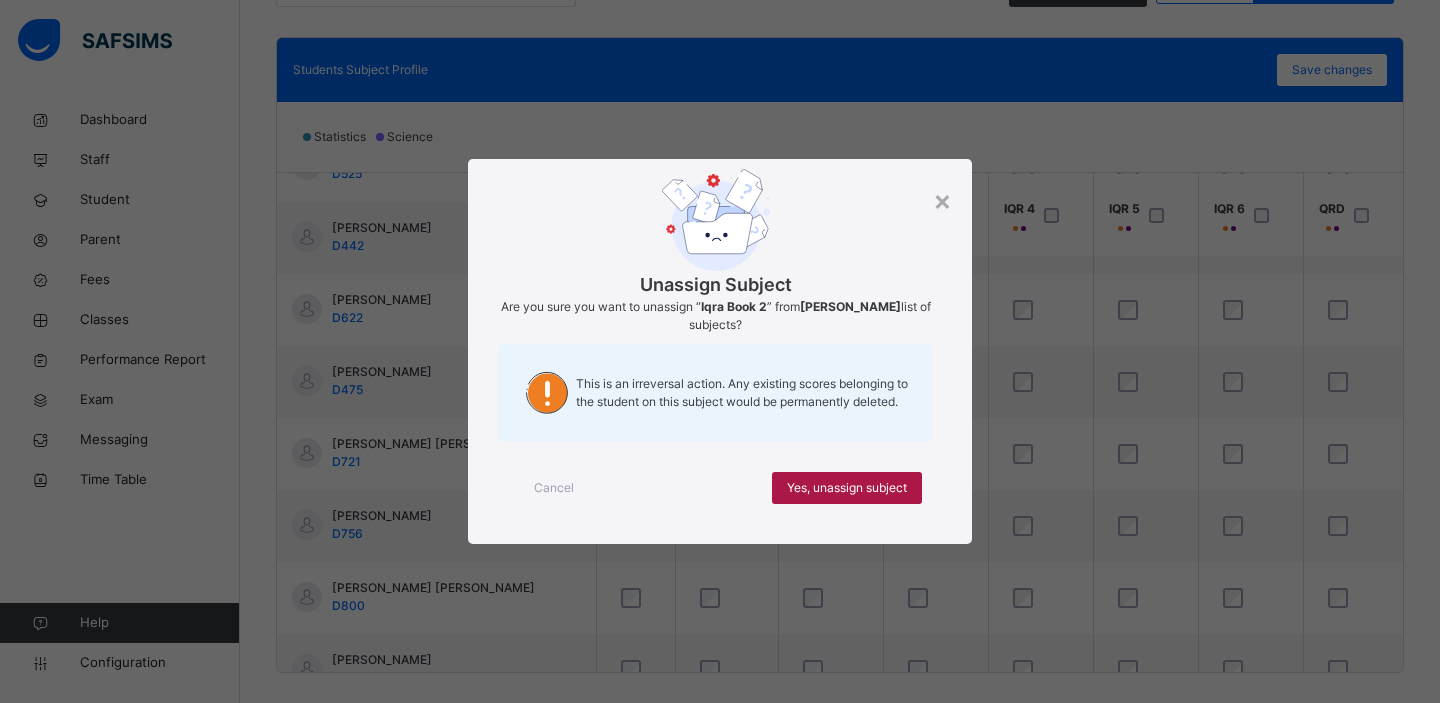 click on "Yes, unassign subject" at bounding box center (847, 488) 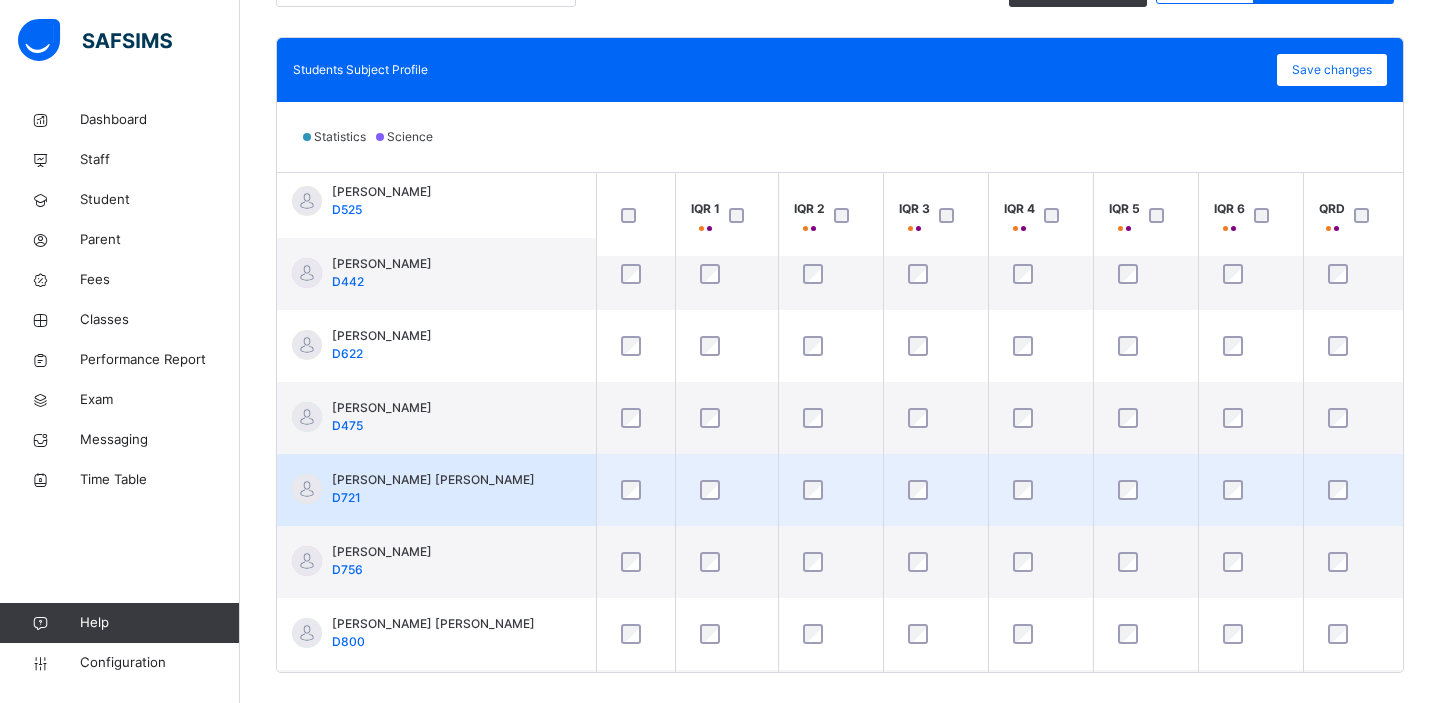 scroll, scrollTop: 164, scrollLeft: 0, axis: vertical 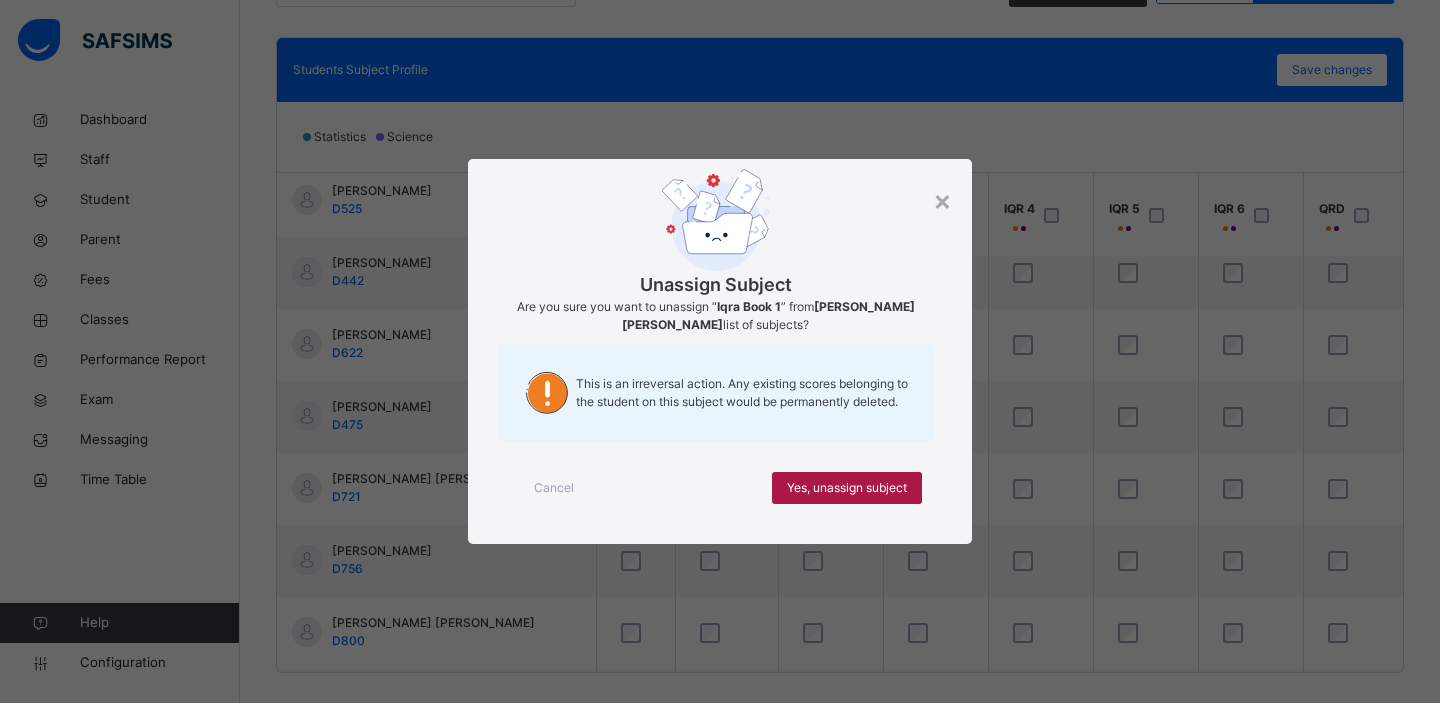 click on "Yes, unassign subject" at bounding box center (847, 488) 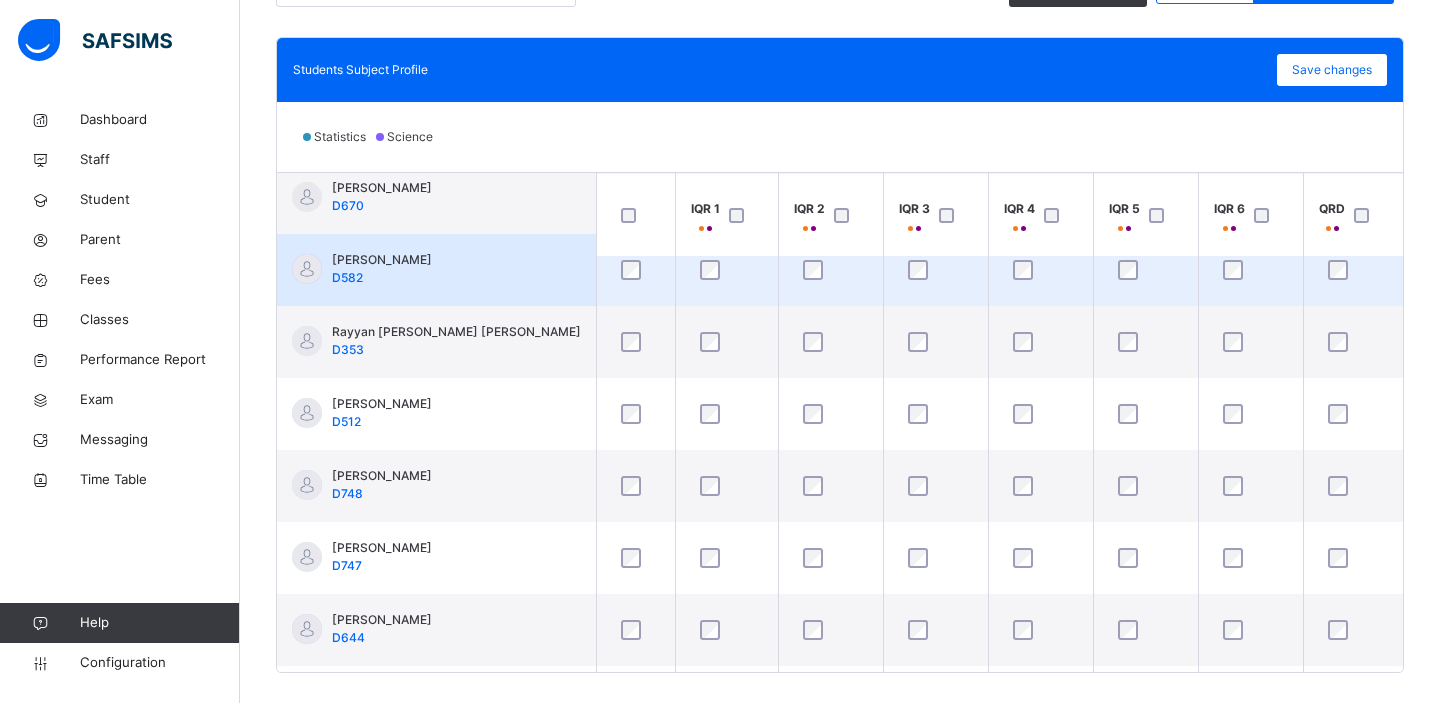 scroll, scrollTop: 737, scrollLeft: 0, axis: vertical 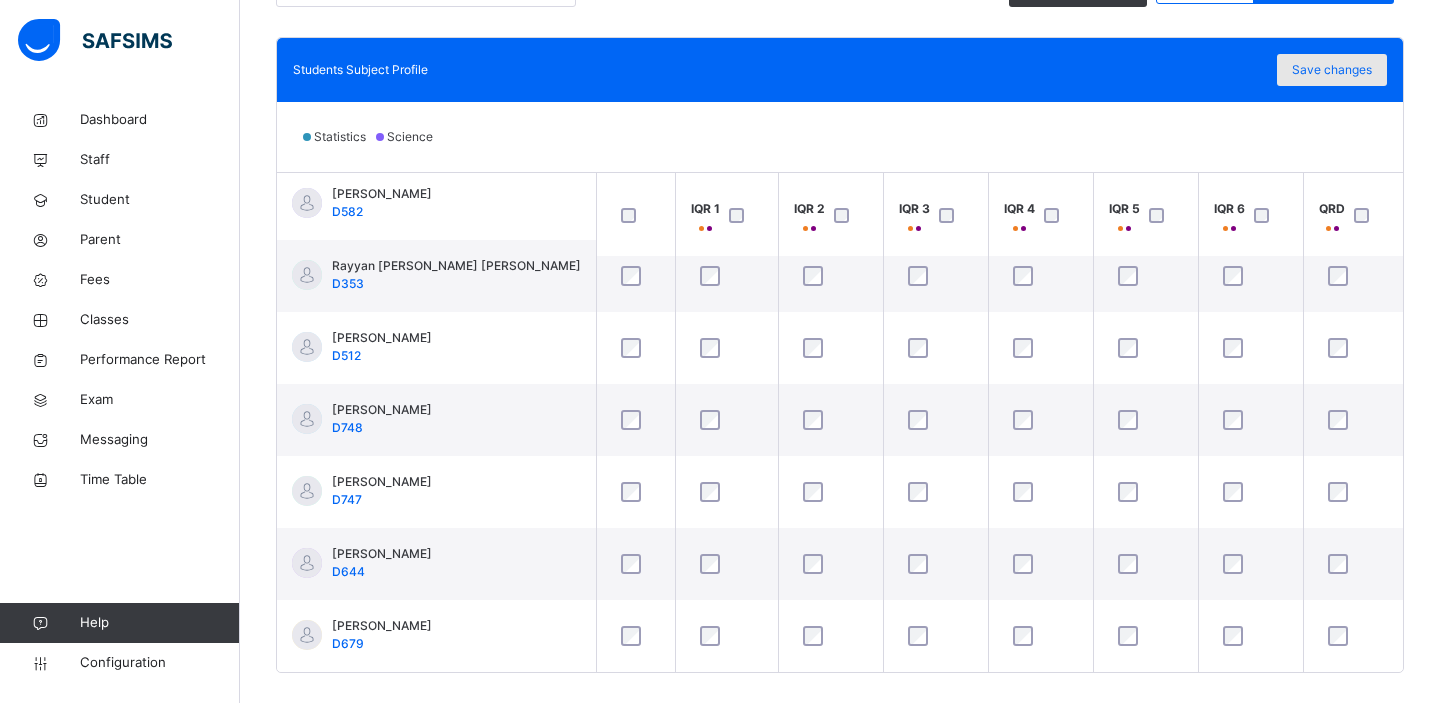 click on "Save changes" at bounding box center (1332, 70) 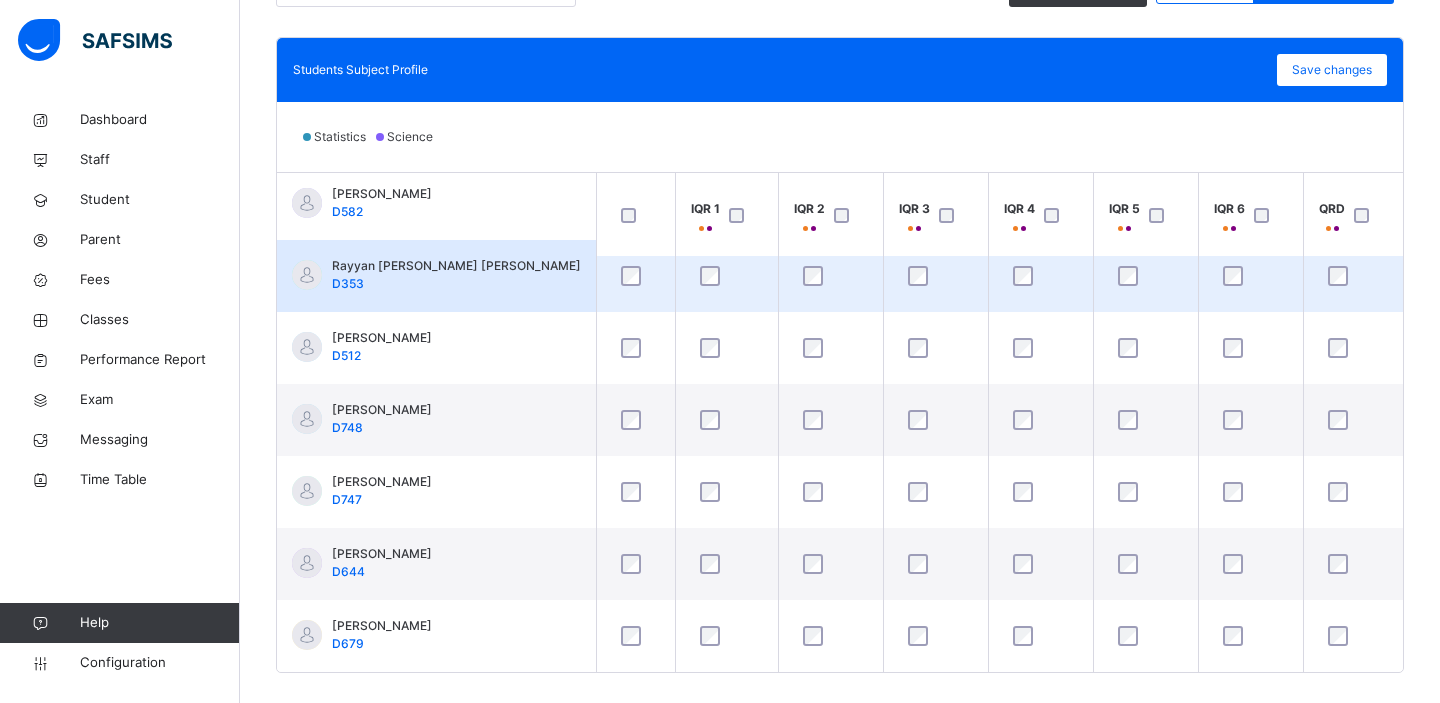 scroll, scrollTop: 580, scrollLeft: 0, axis: vertical 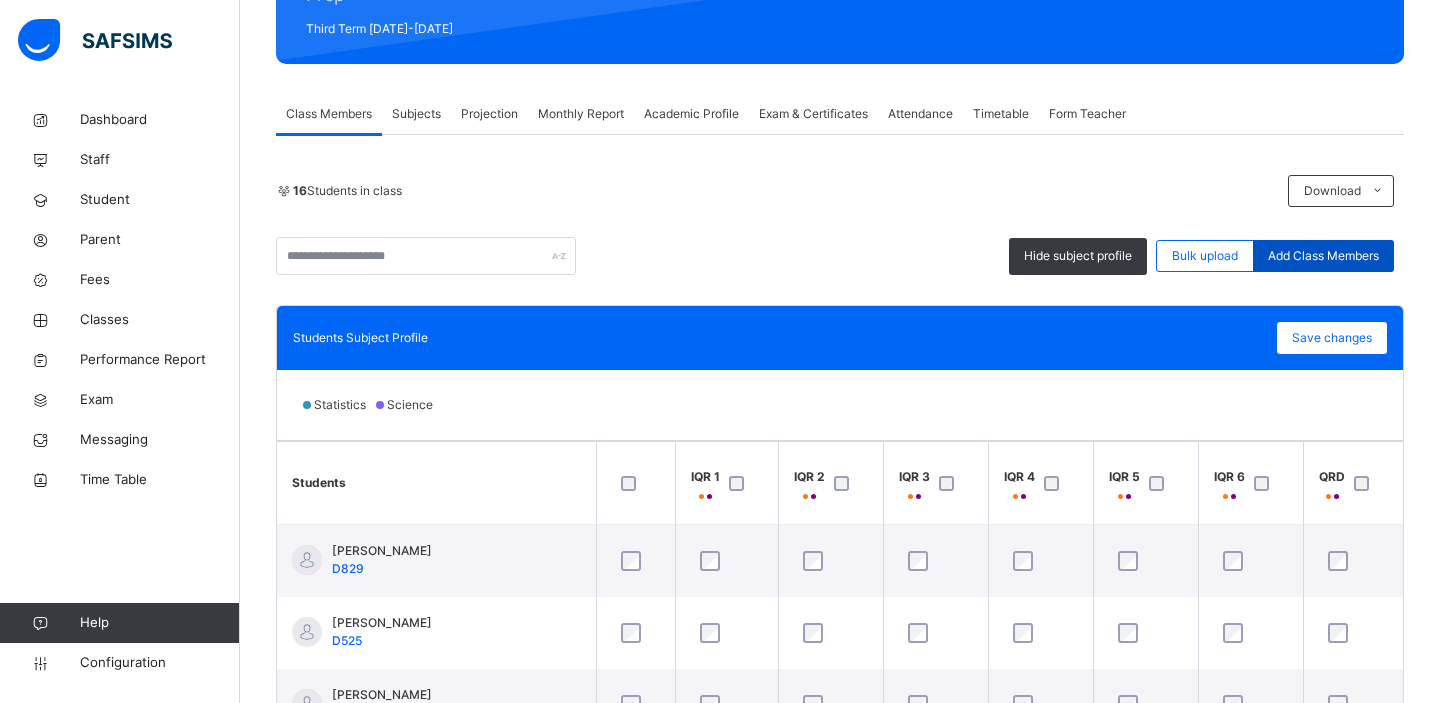 click on "Add Class Members" at bounding box center (1323, 256) 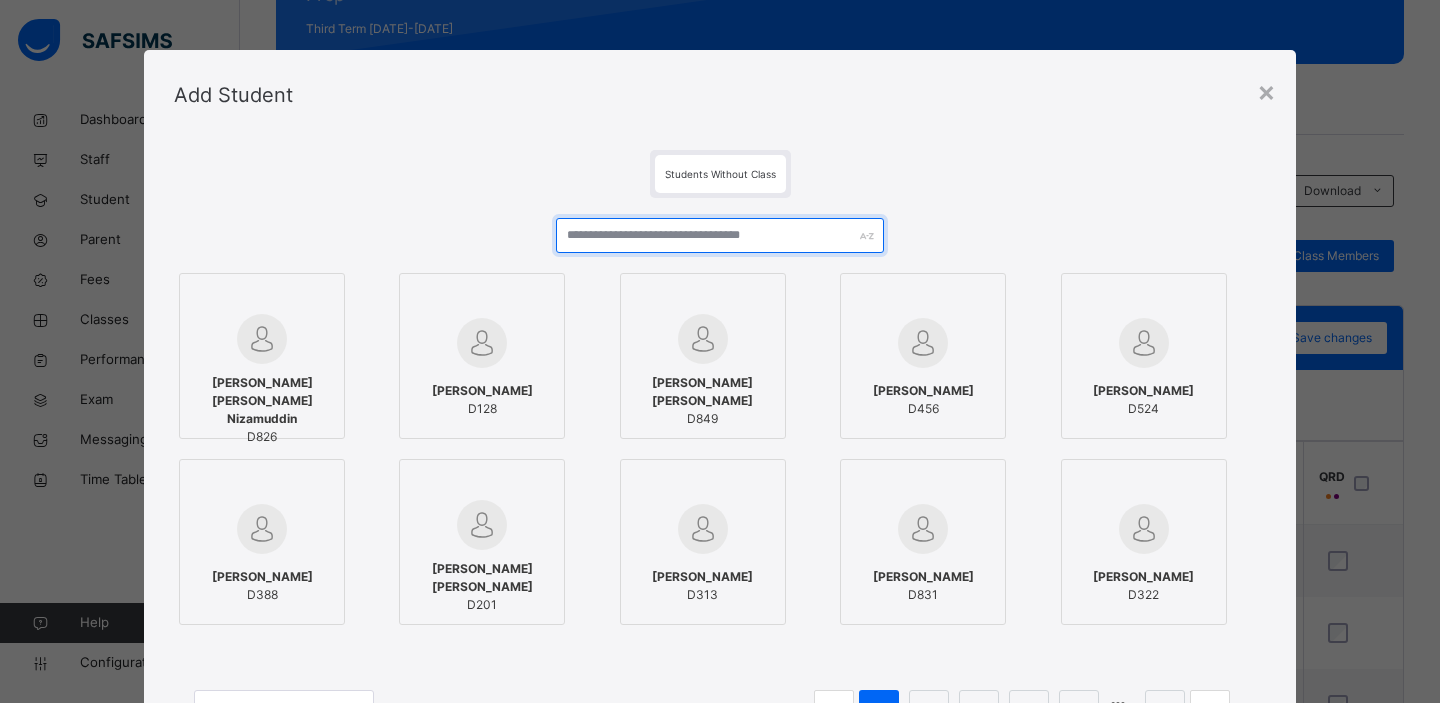 click at bounding box center (720, 235) 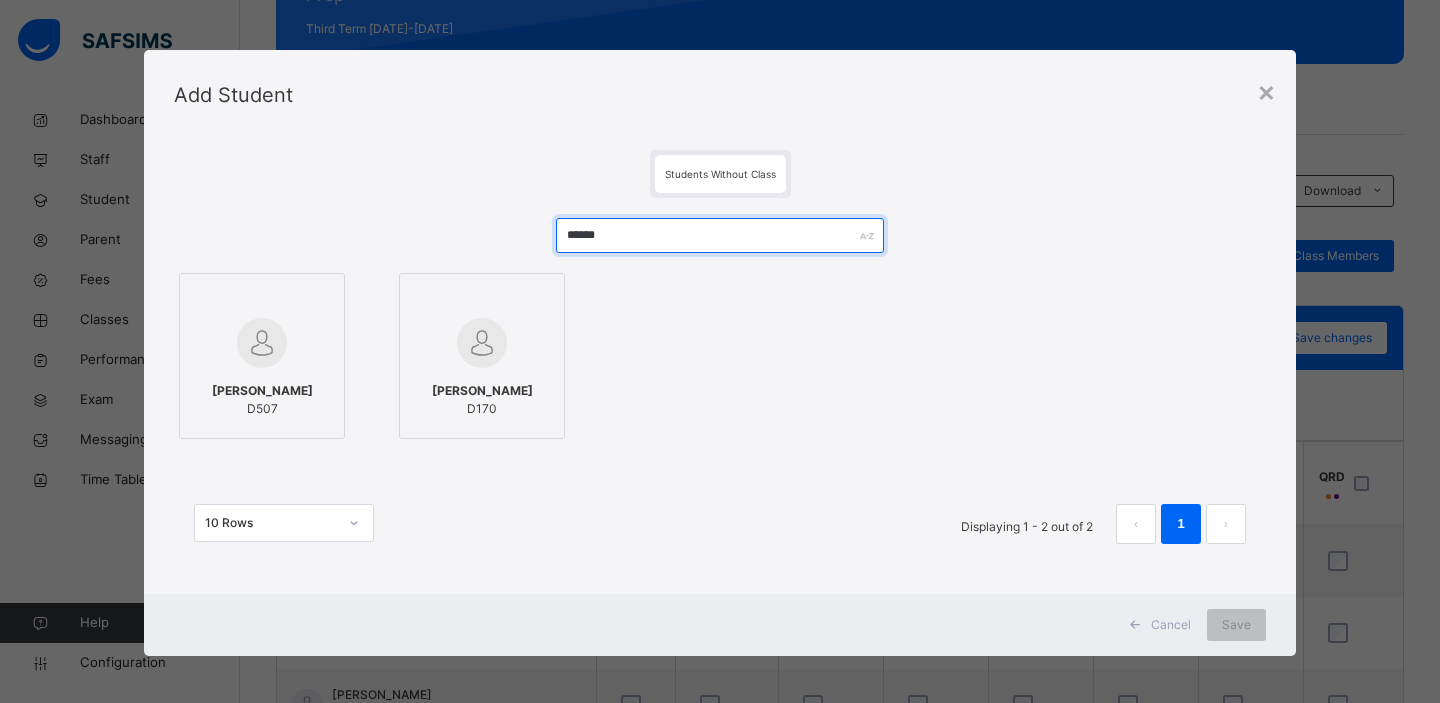click on "*****" at bounding box center (720, 235) 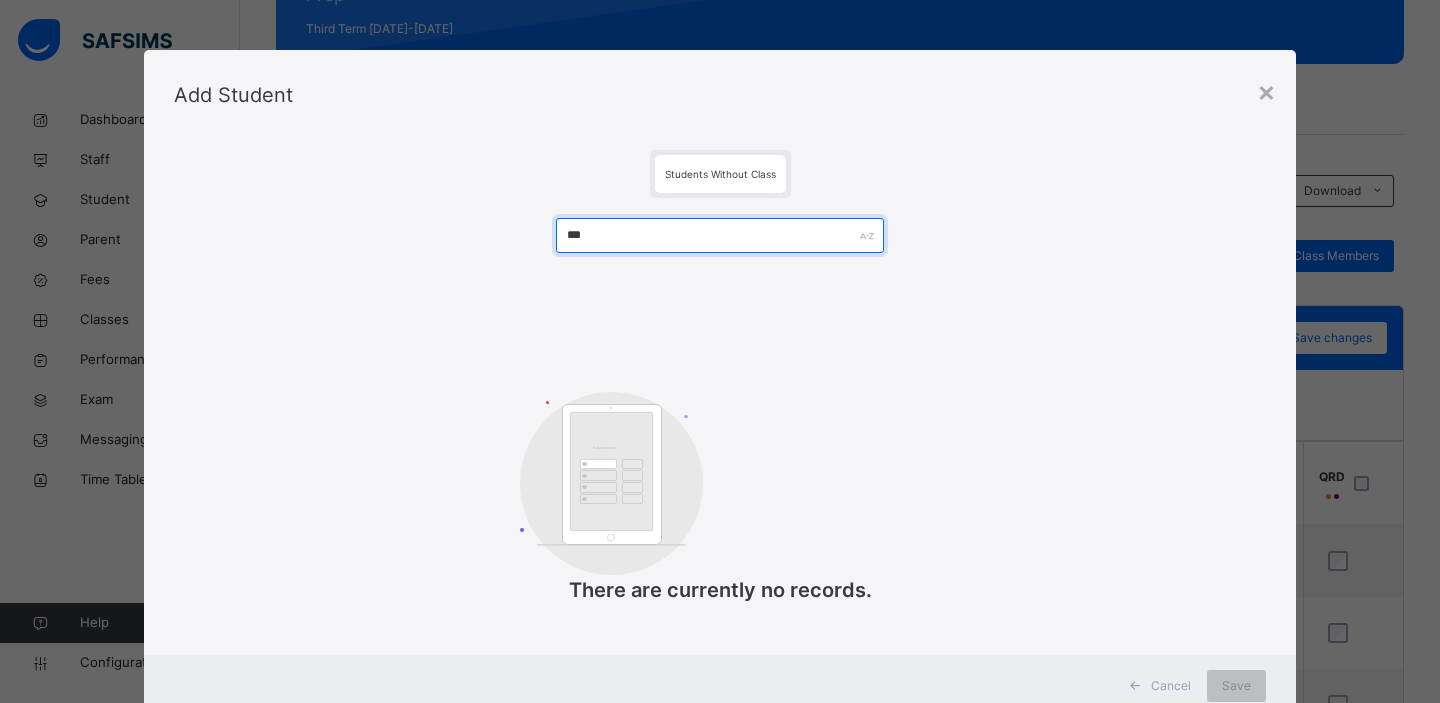 type on "*" 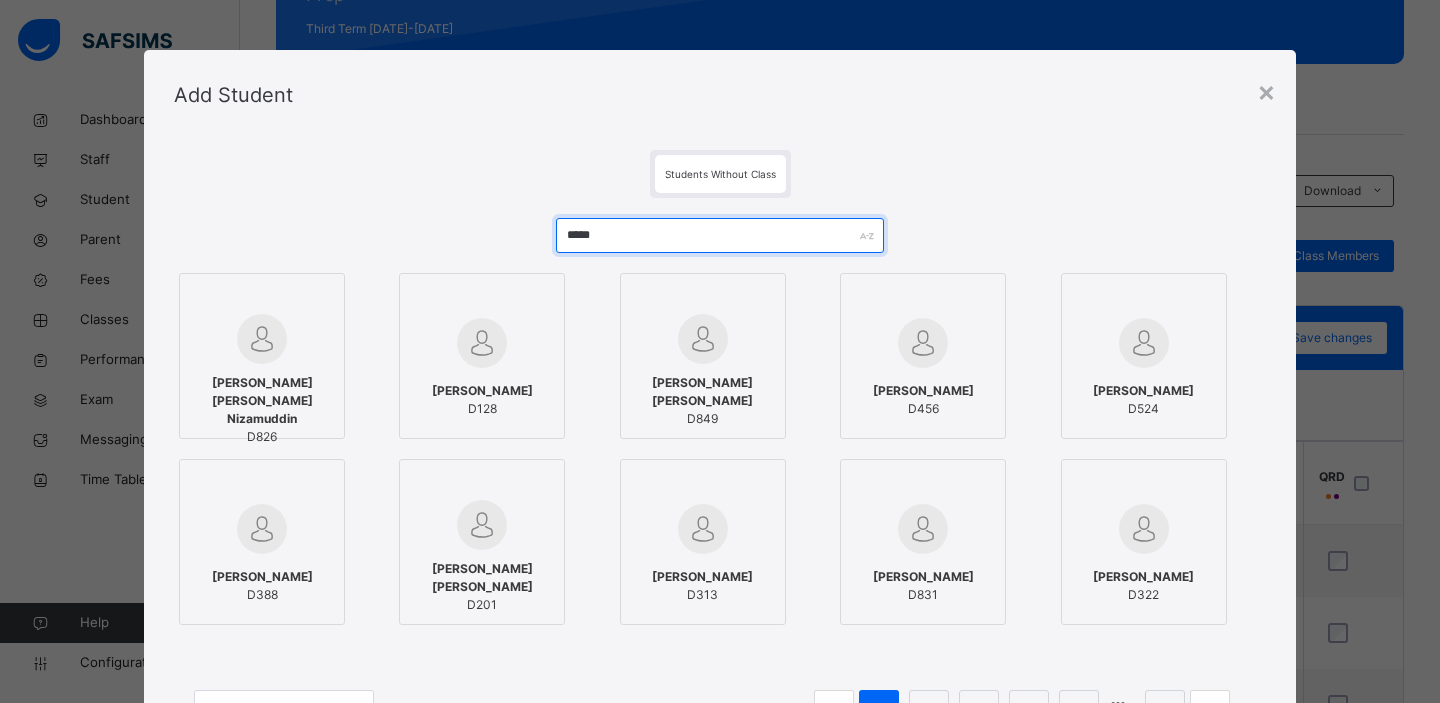 type on "*****" 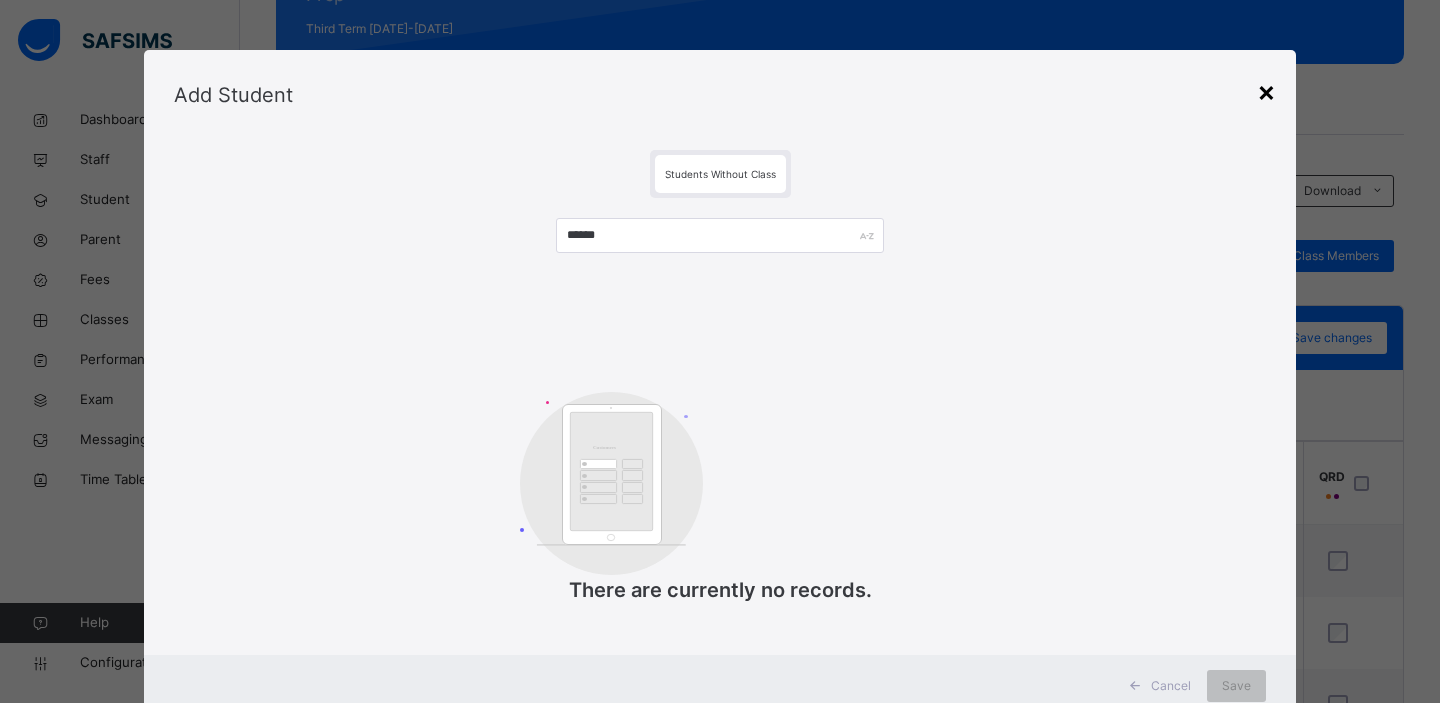 click on "×" at bounding box center (1266, 91) 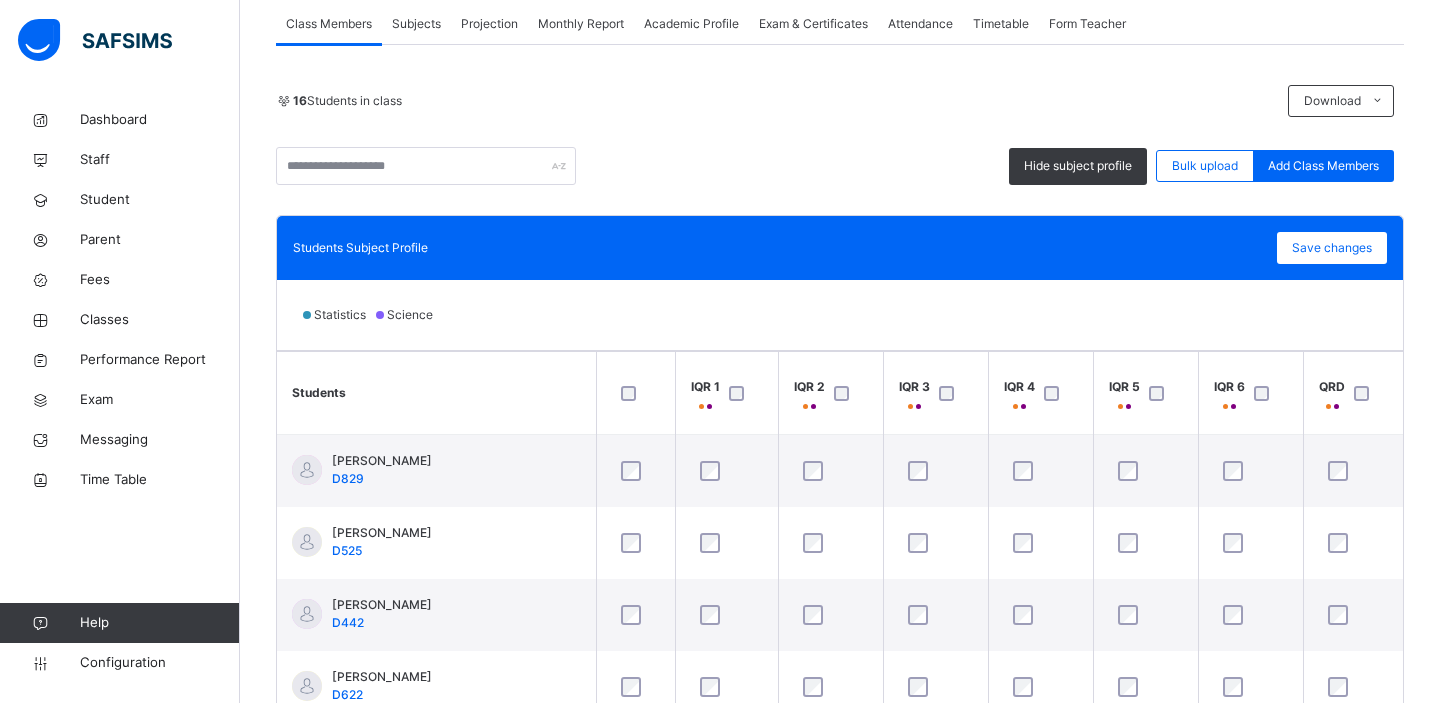 scroll, scrollTop: 324, scrollLeft: 0, axis: vertical 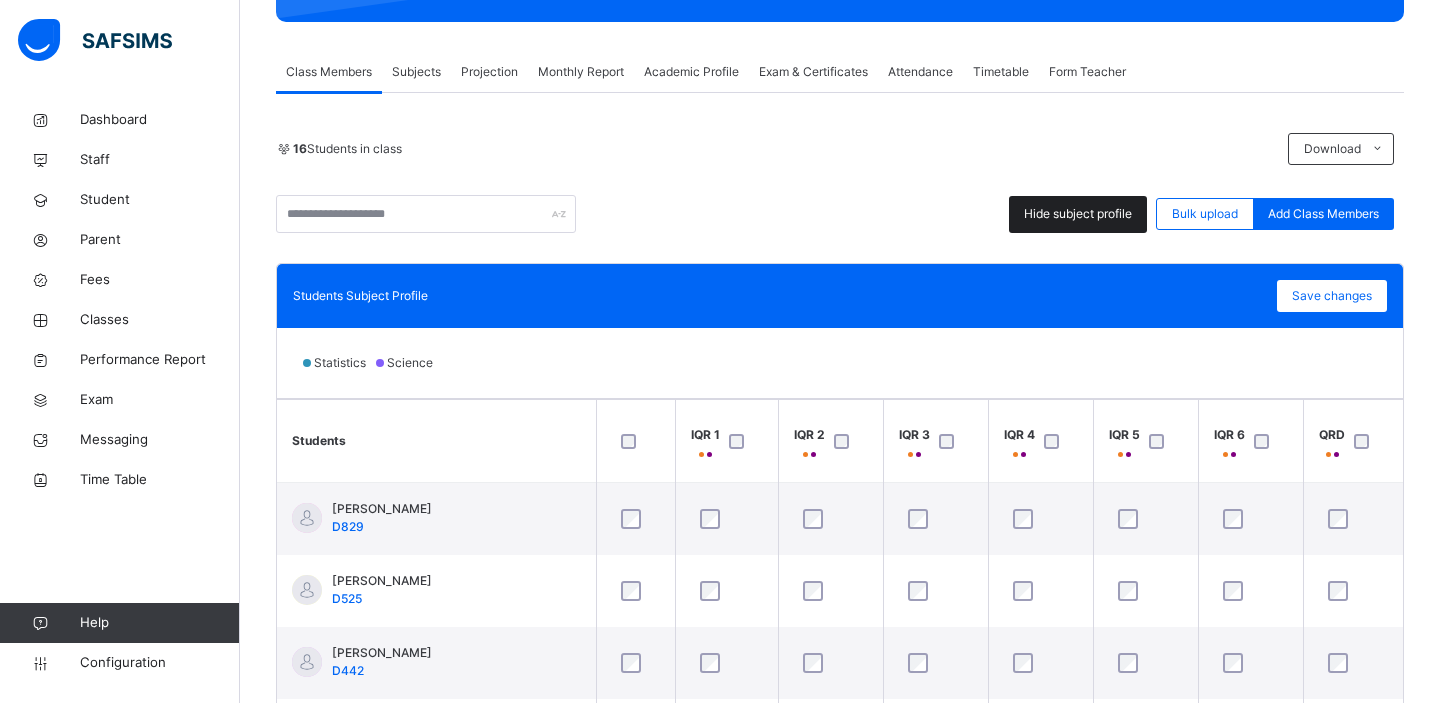 click on "Hide subject profile" at bounding box center (1078, 214) 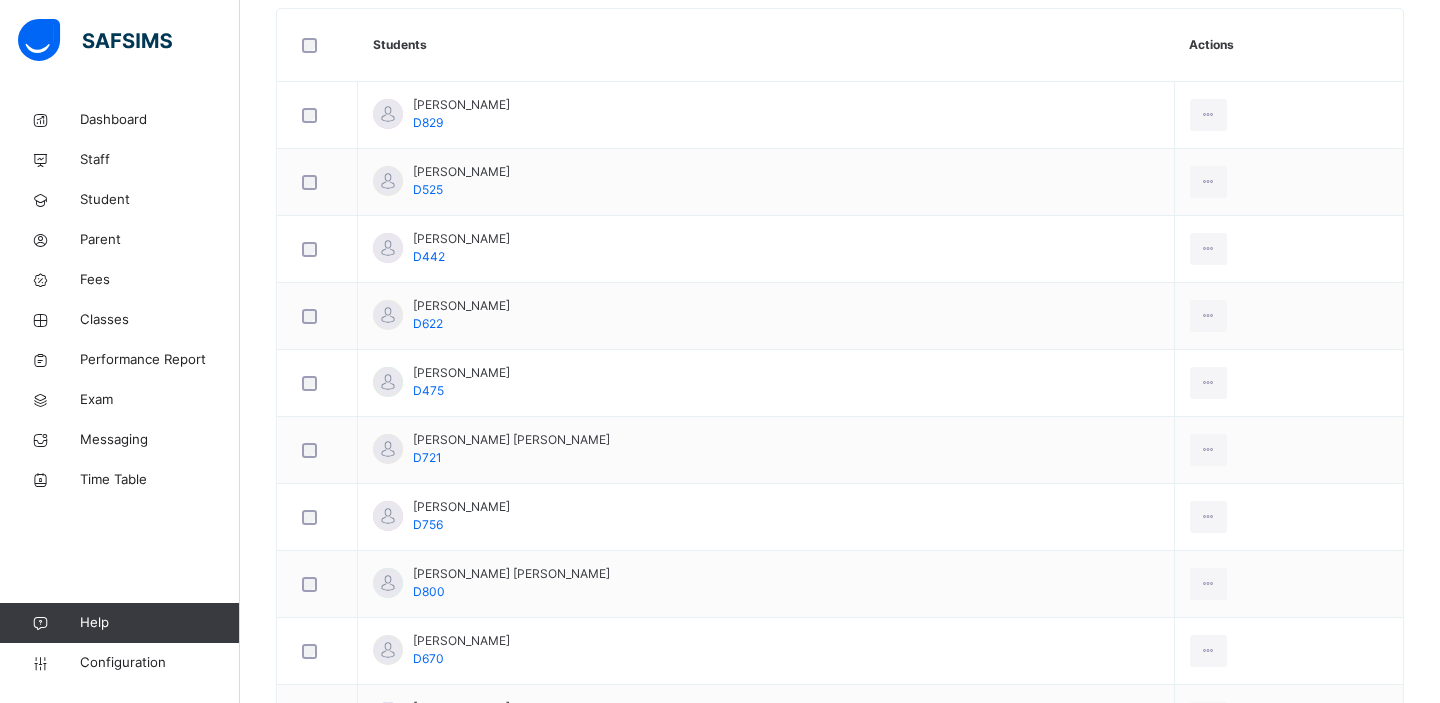 scroll, scrollTop: 610, scrollLeft: 0, axis: vertical 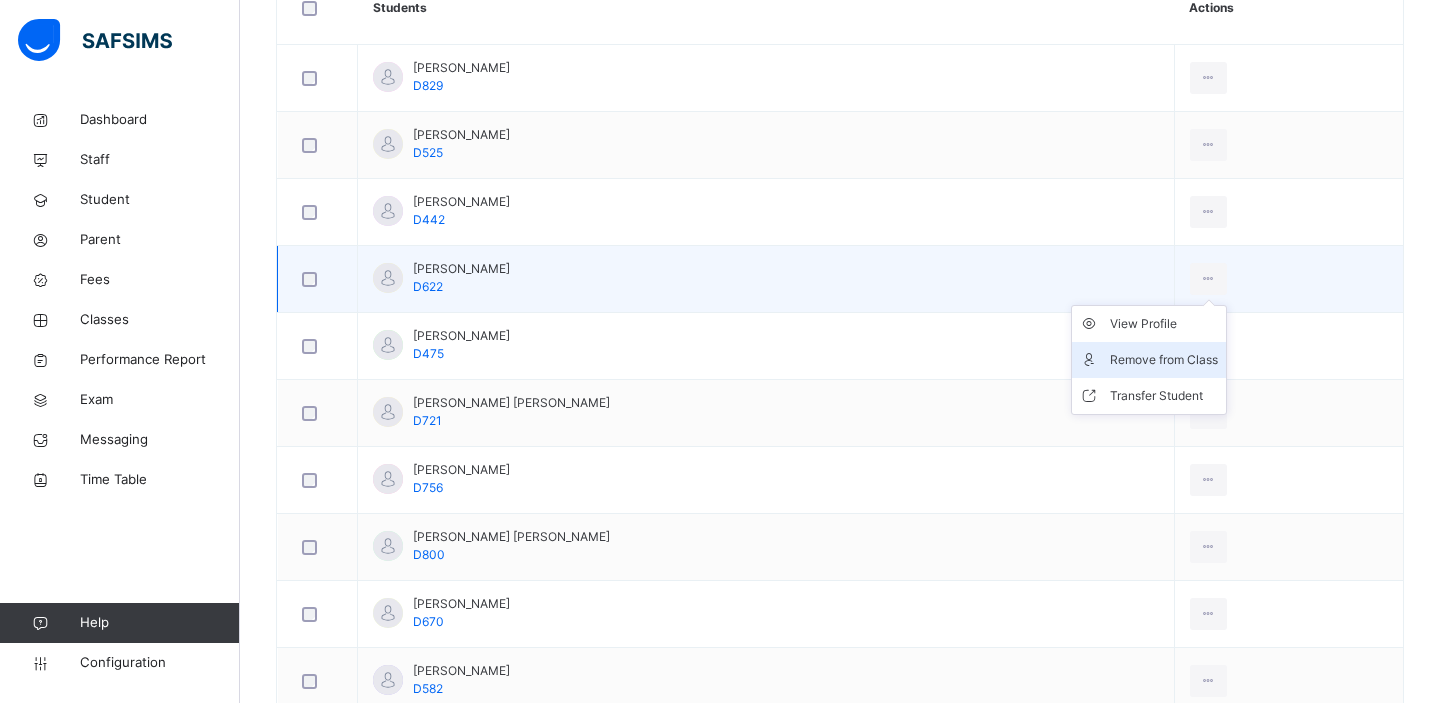 click on "Remove from Class" at bounding box center (1164, 360) 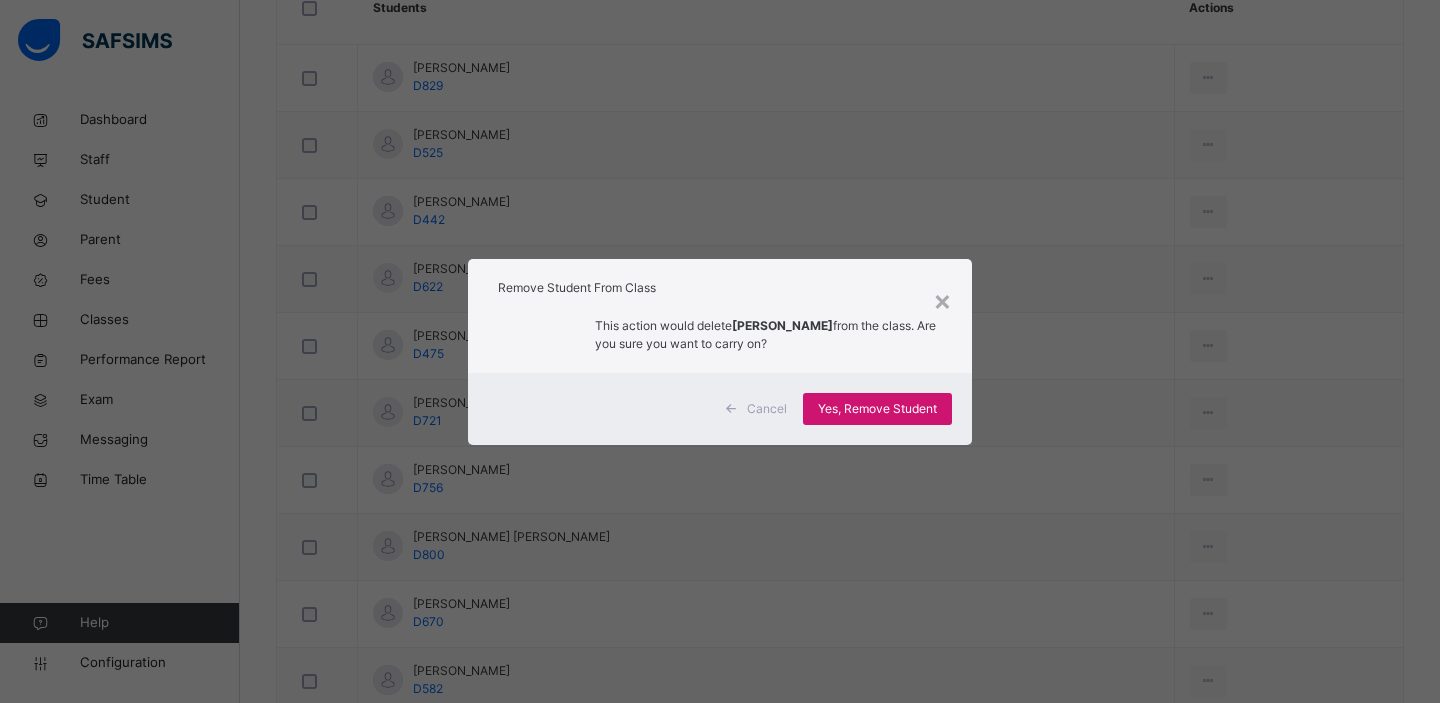 click on "Yes, Remove Student" at bounding box center (877, 409) 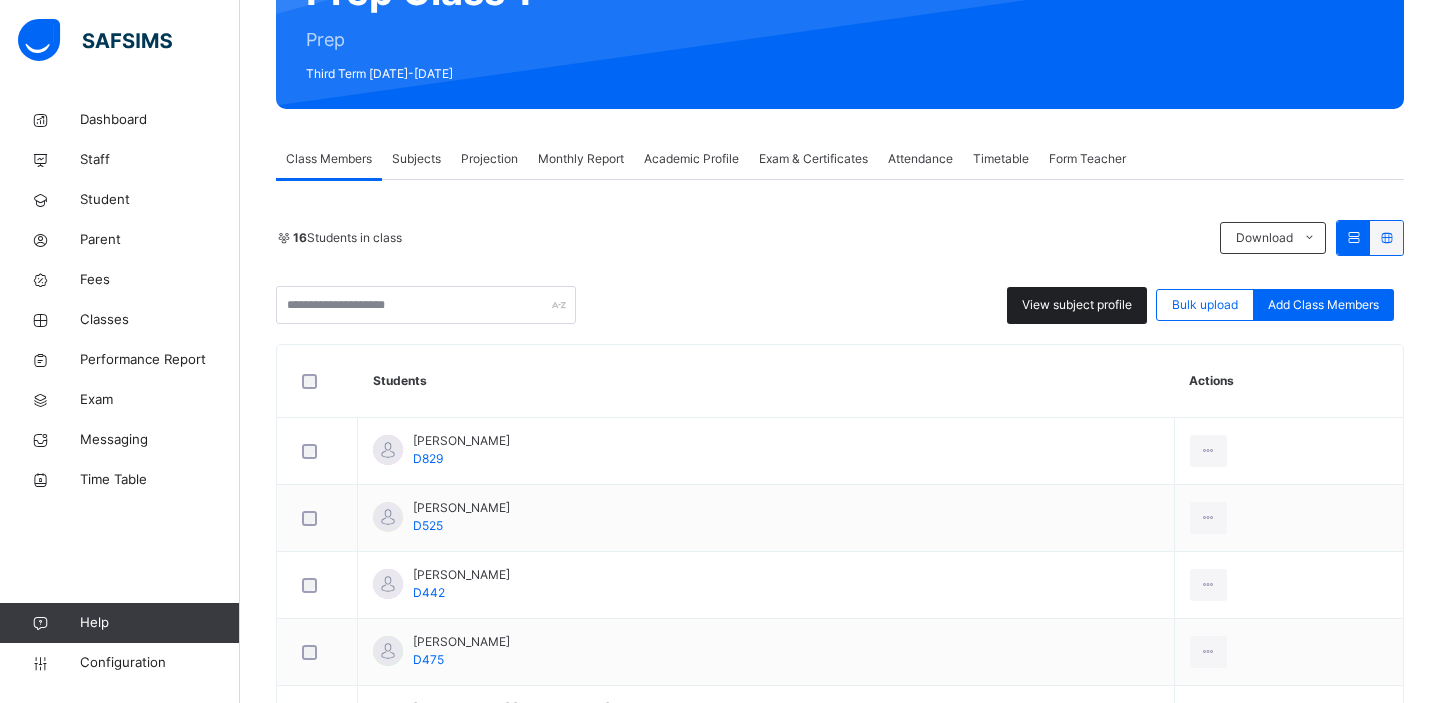 scroll, scrollTop: 240, scrollLeft: 0, axis: vertical 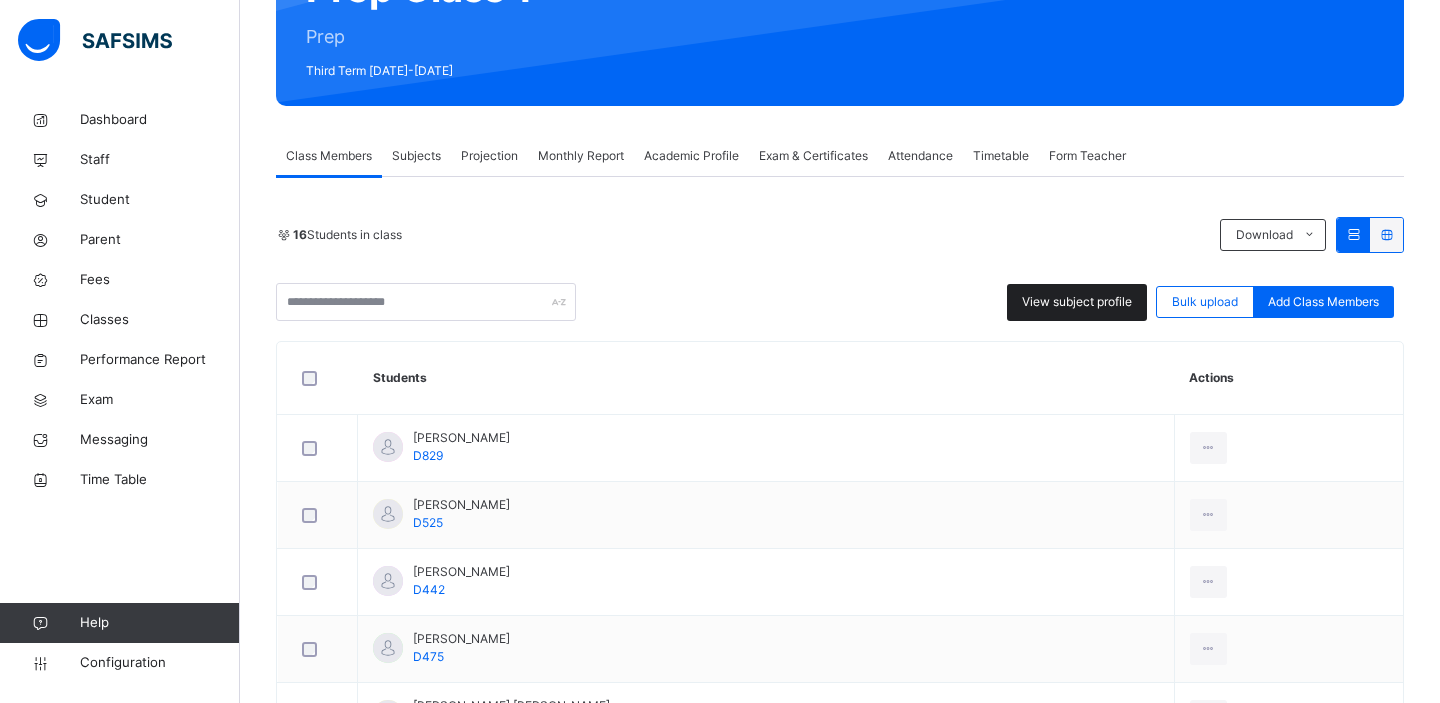 click on "View subject profile" at bounding box center [1077, 302] 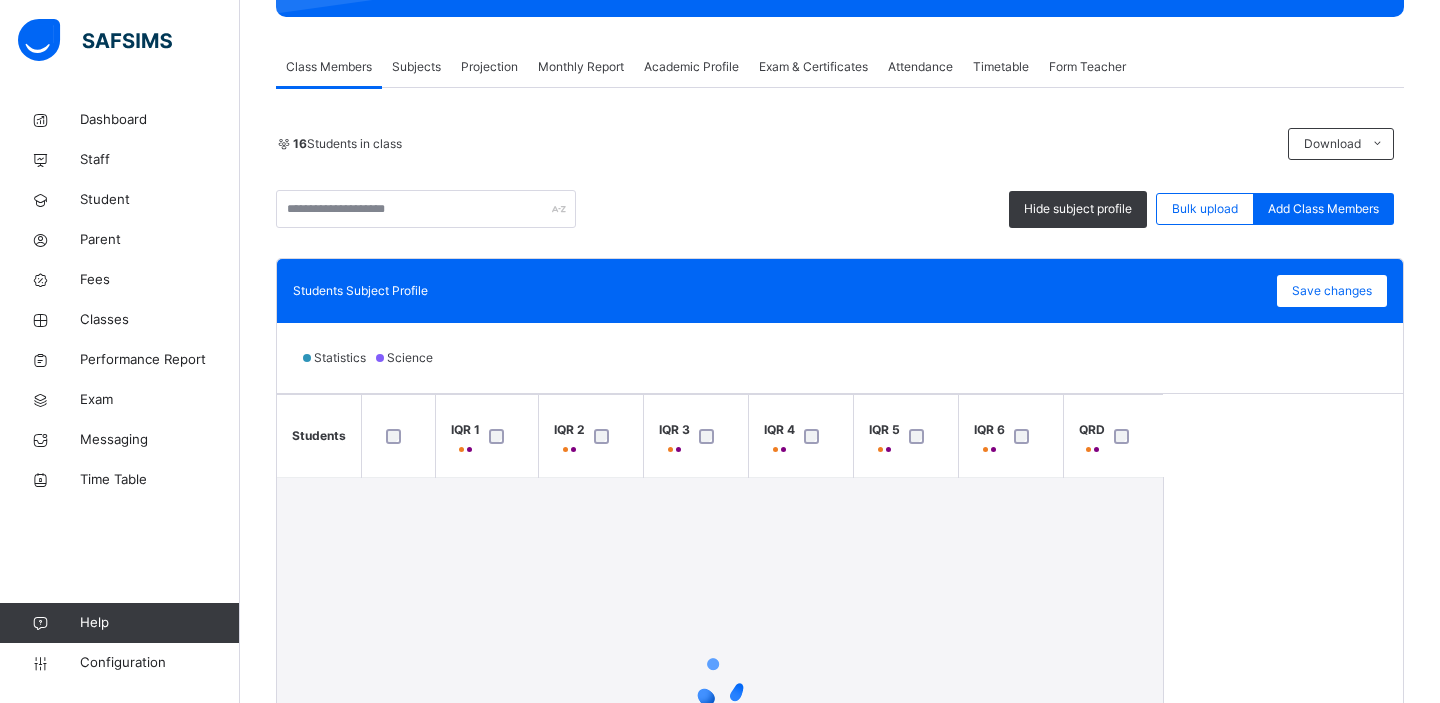 scroll, scrollTop: 575, scrollLeft: 0, axis: vertical 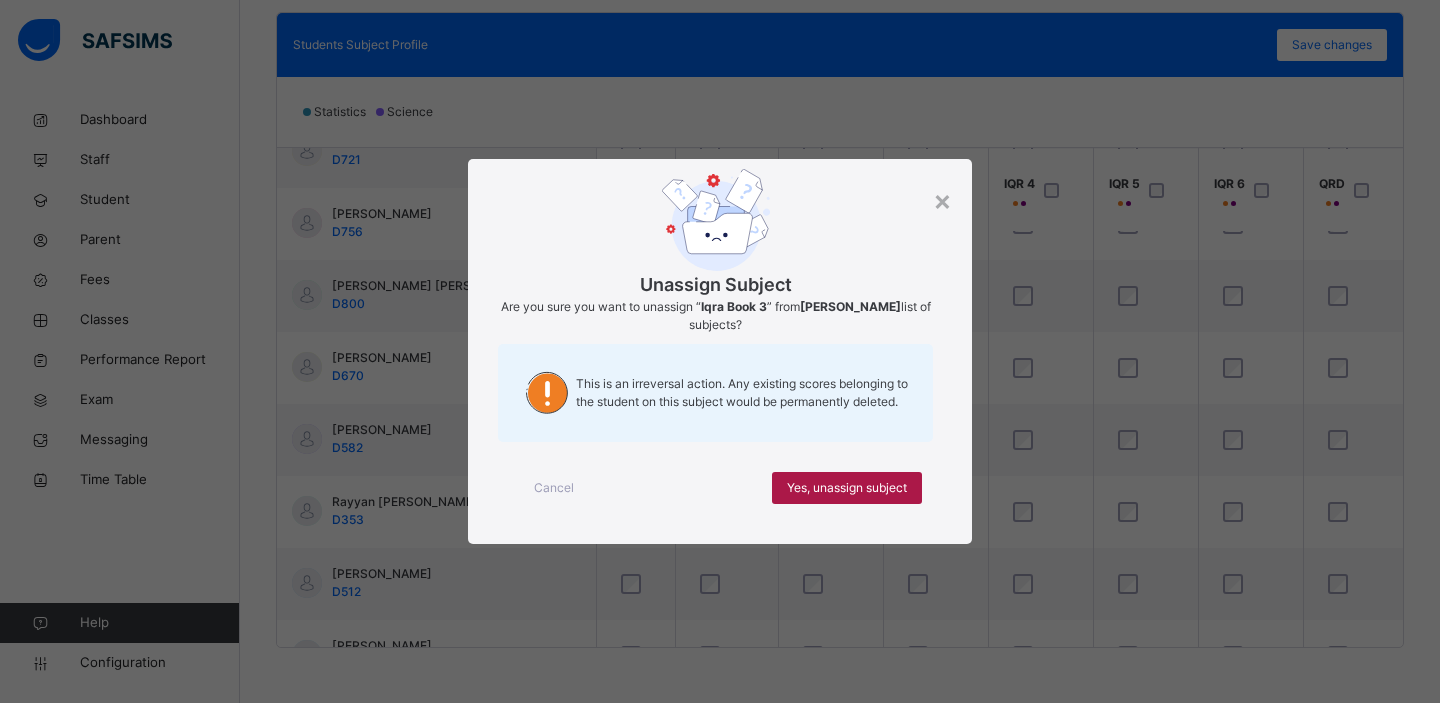 click on "Yes, unassign subject" at bounding box center [847, 488] 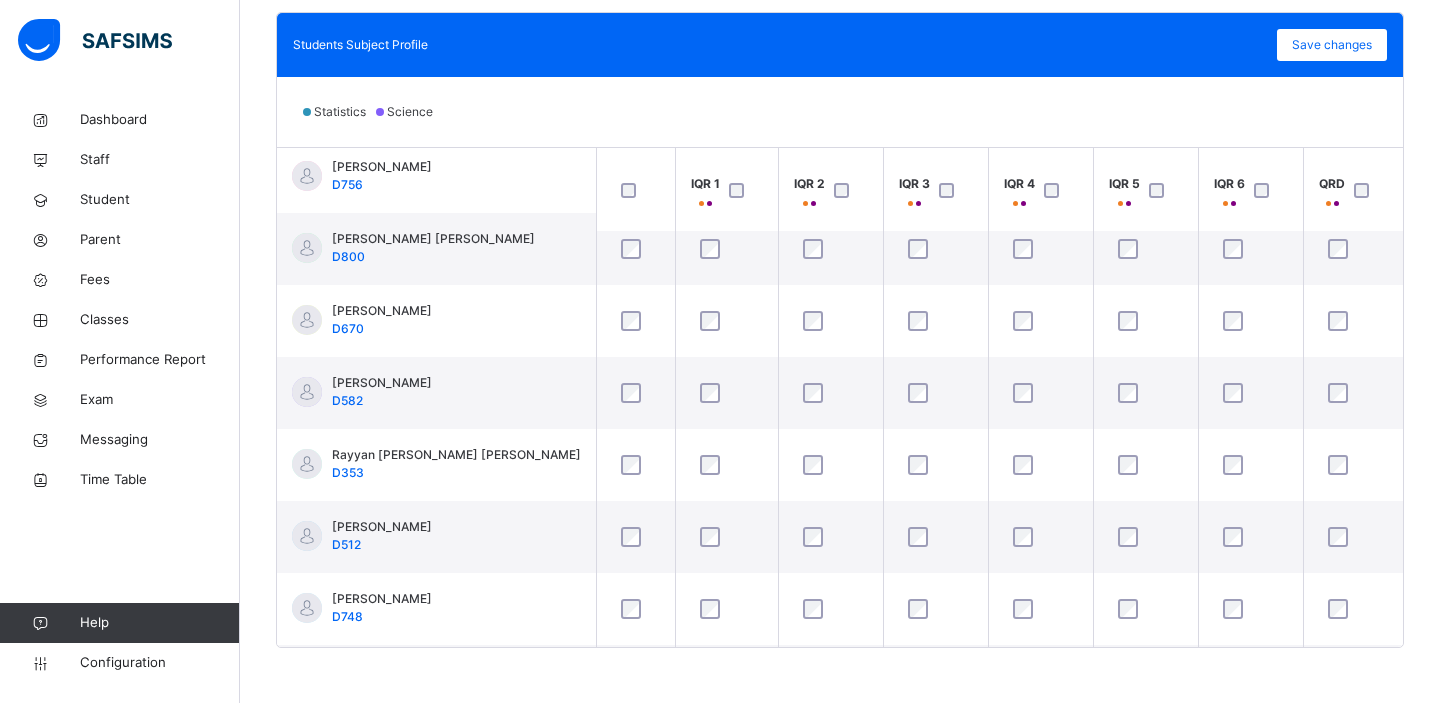 scroll, scrollTop: 452, scrollLeft: 0, axis: vertical 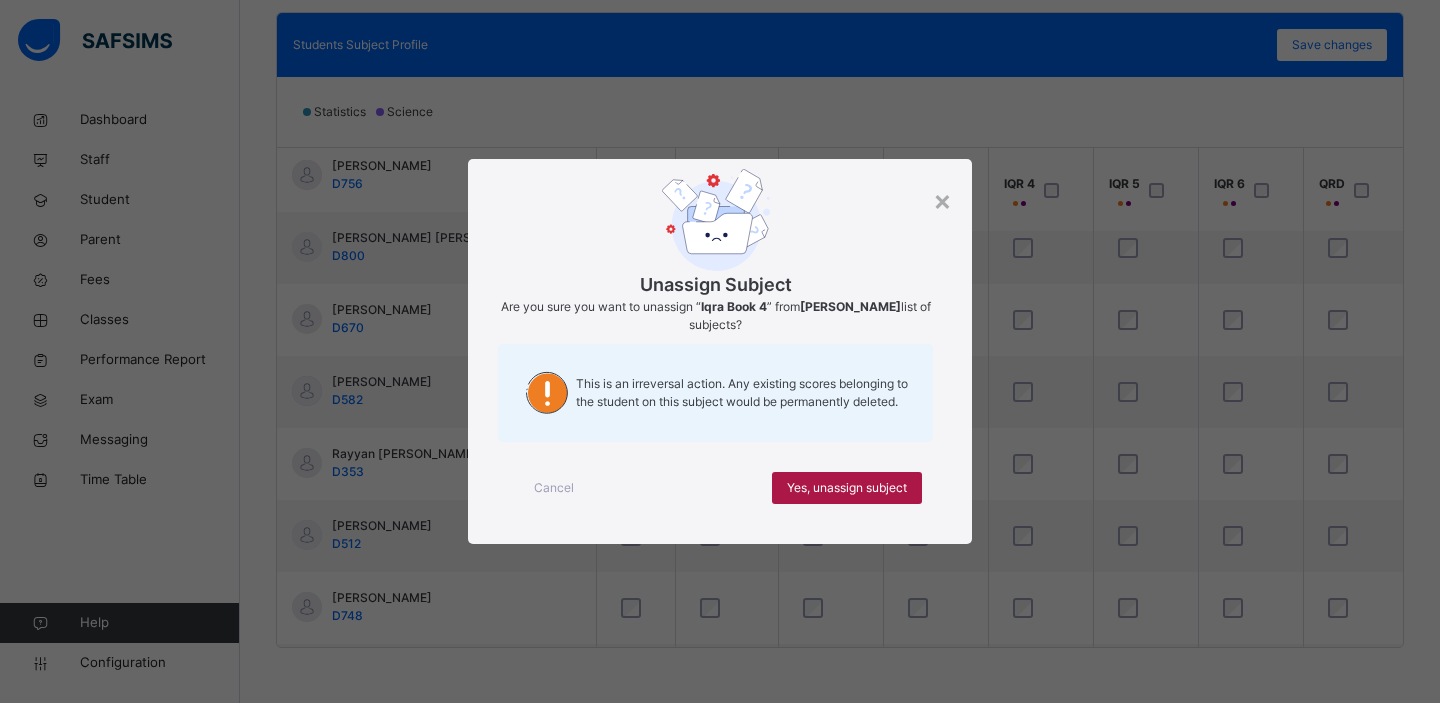 click on "Yes, unassign subject" at bounding box center [847, 488] 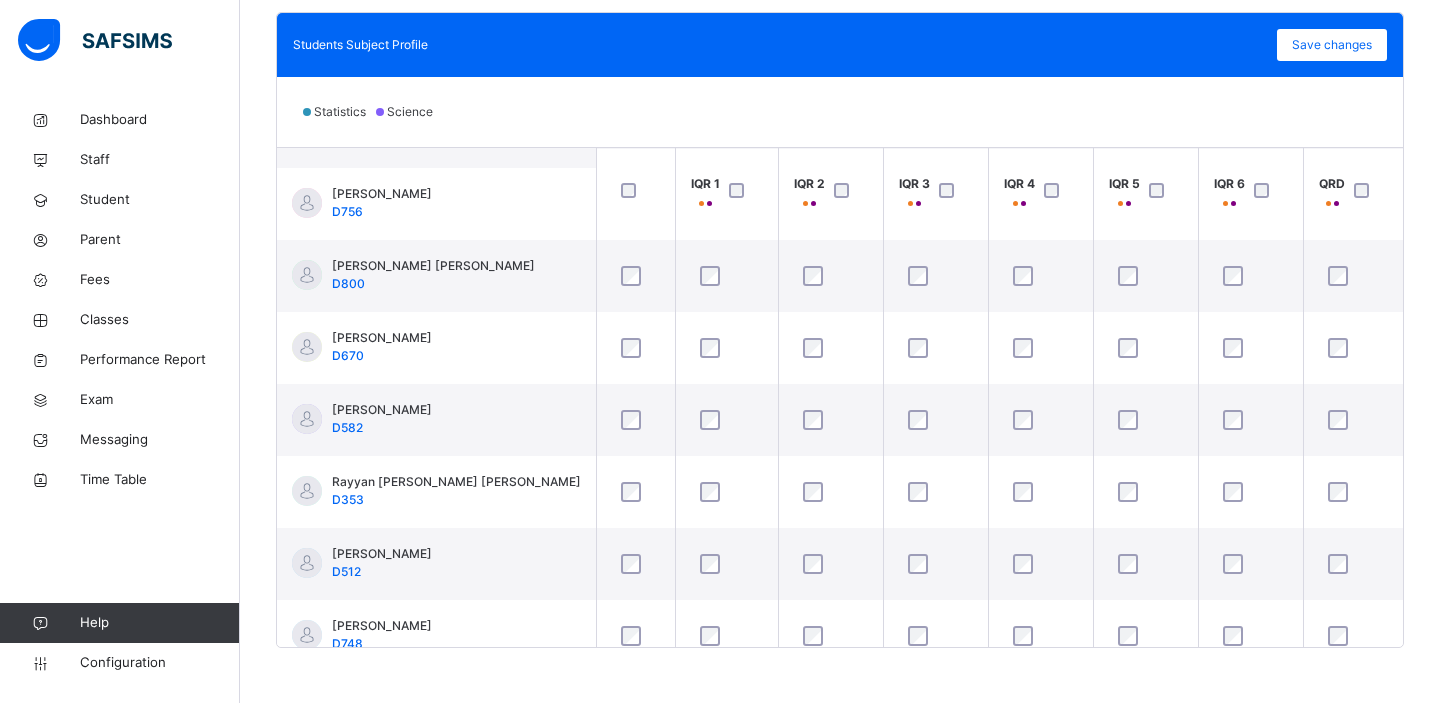 scroll, scrollTop: 427, scrollLeft: 0, axis: vertical 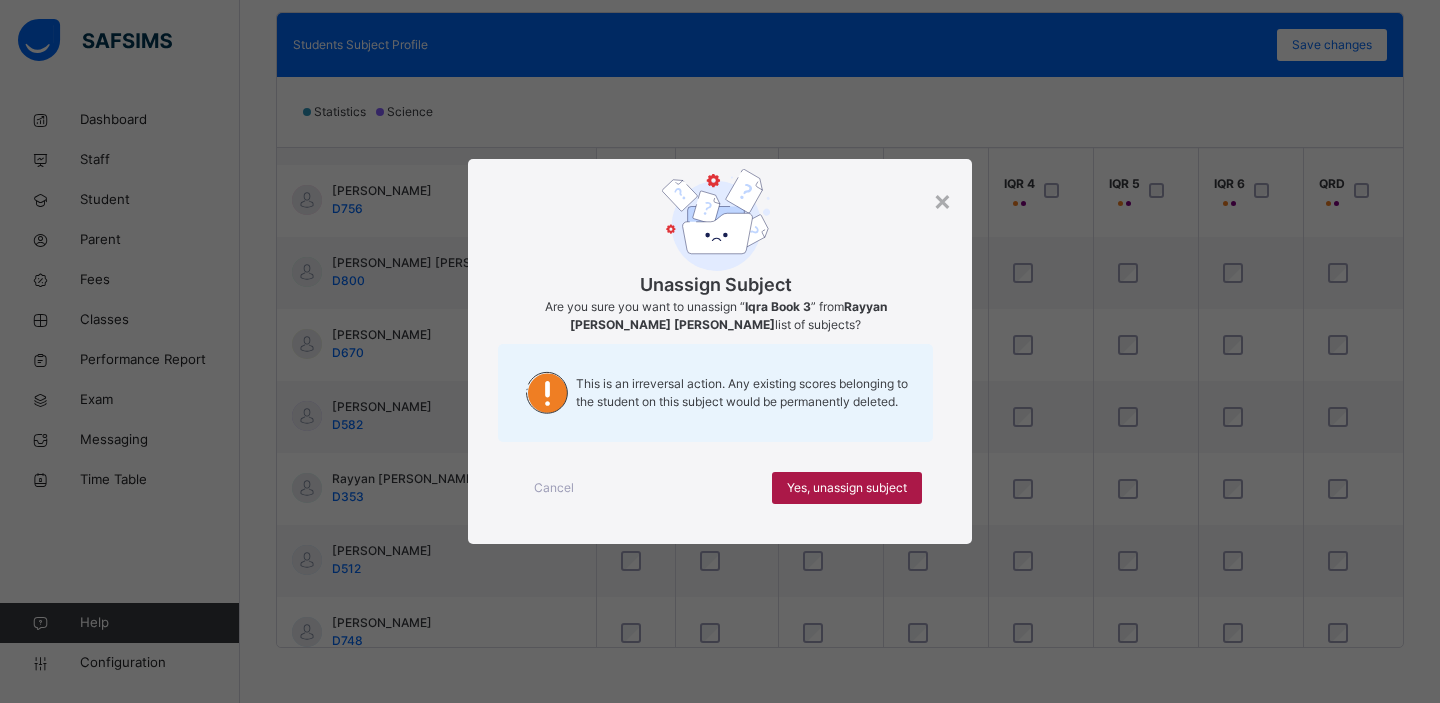 click on "Yes, unassign subject" at bounding box center (847, 488) 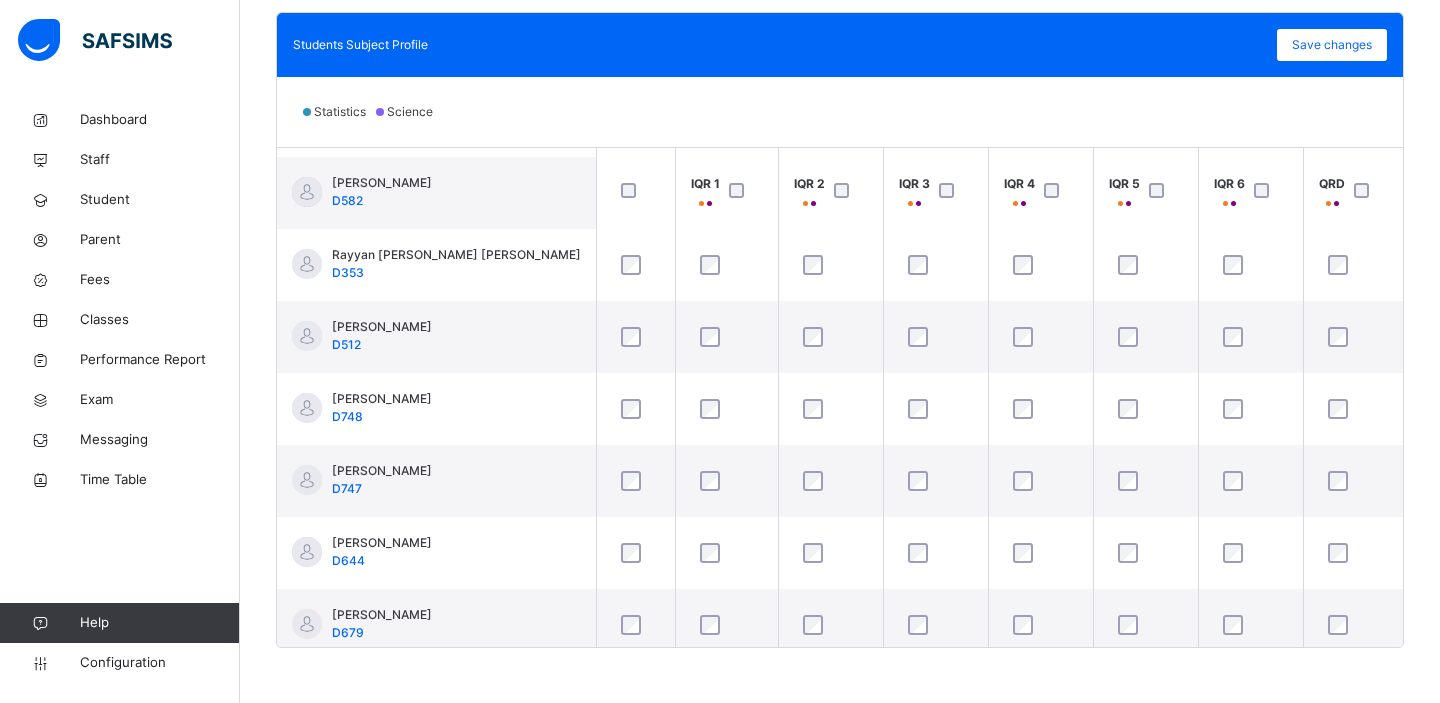 scroll, scrollTop: 665, scrollLeft: 0, axis: vertical 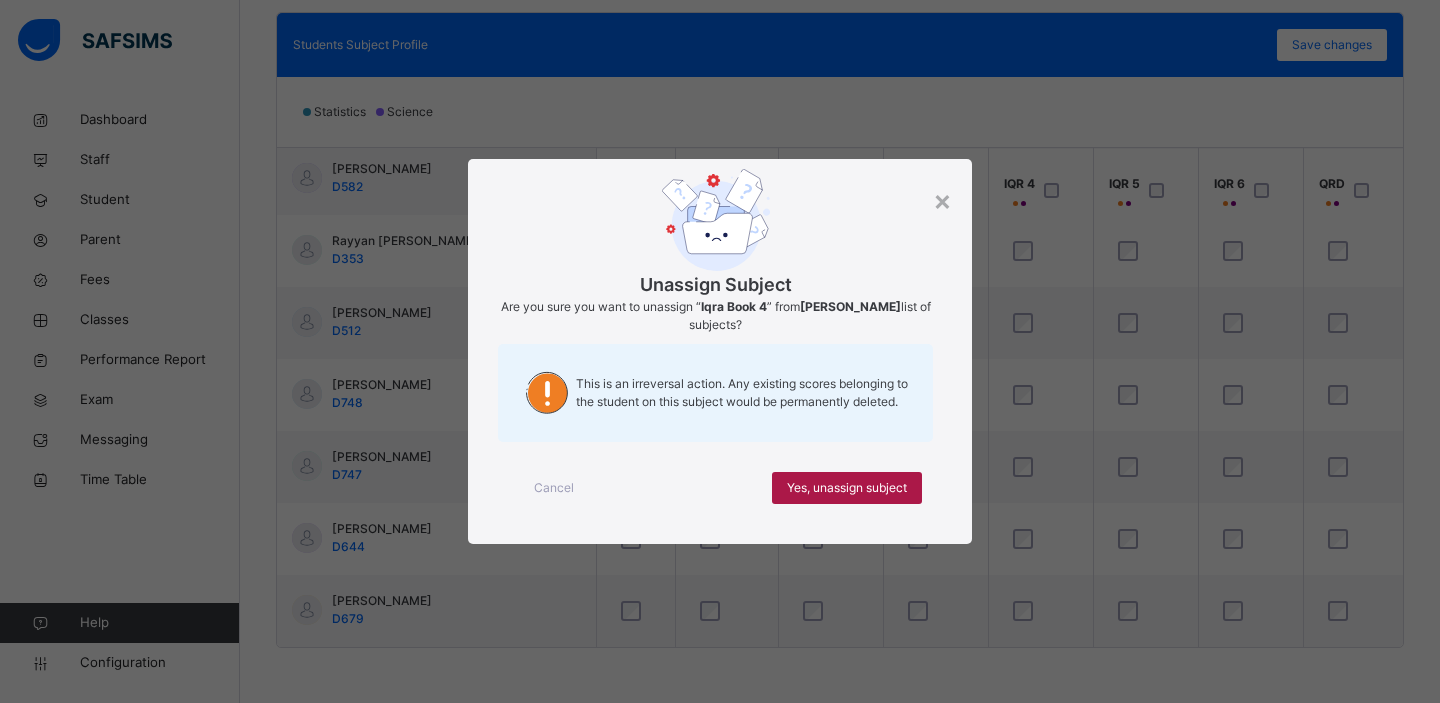 click on "Yes, unassign subject" at bounding box center [847, 488] 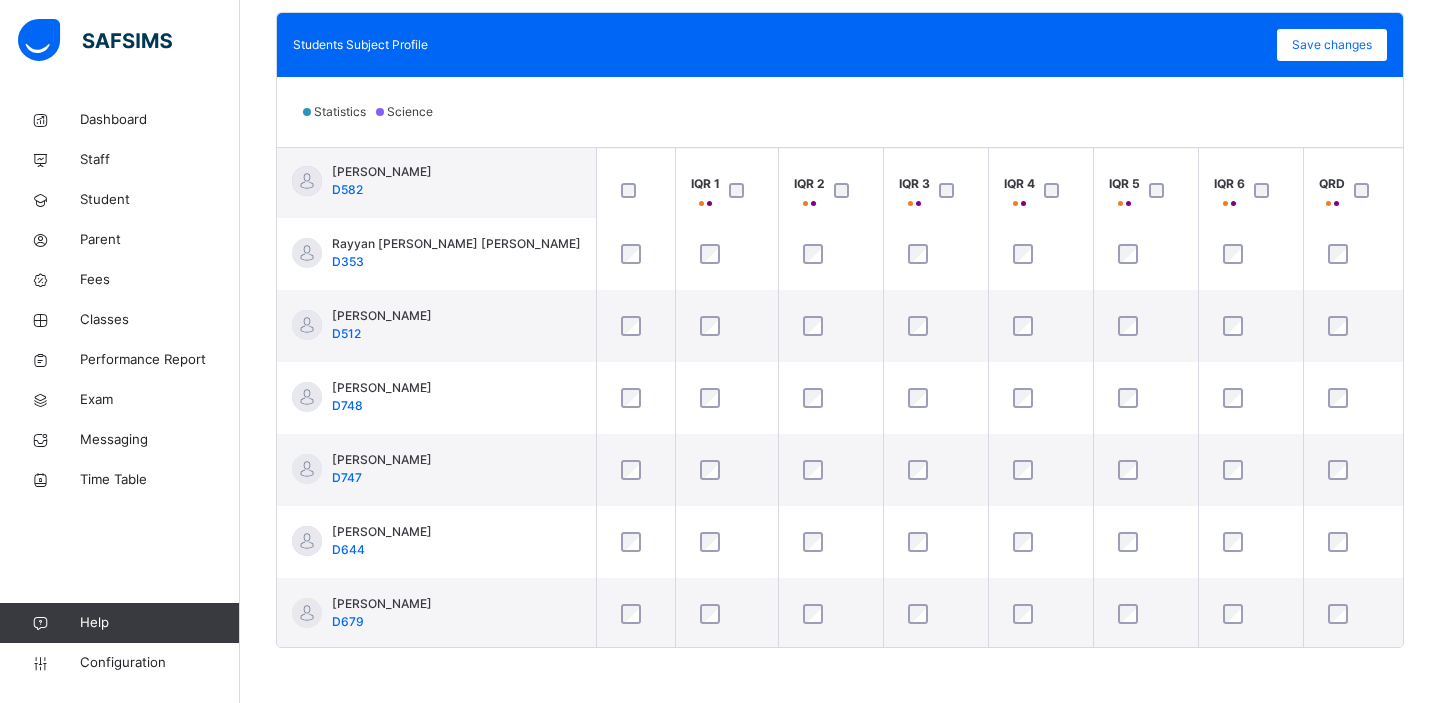 scroll, scrollTop: 665, scrollLeft: 0, axis: vertical 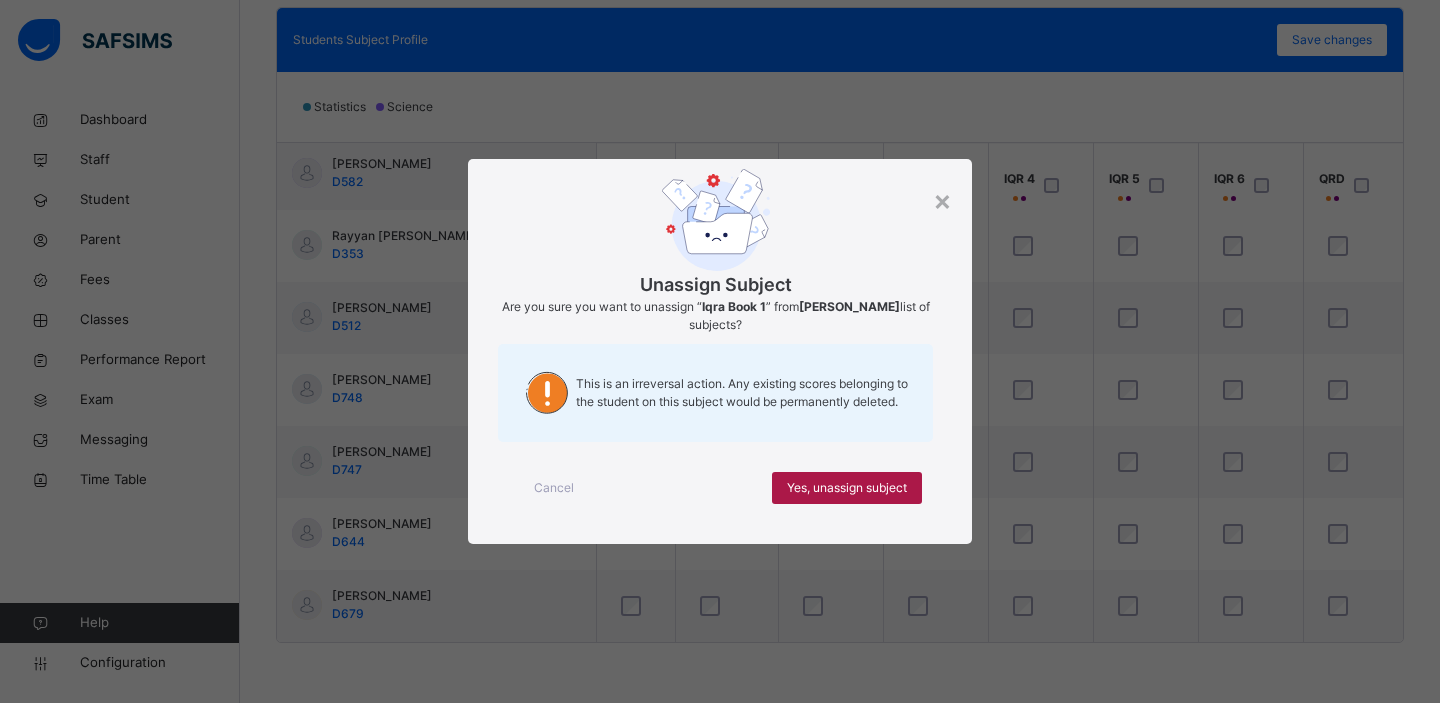 click on "Yes, unassign subject" at bounding box center (847, 488) 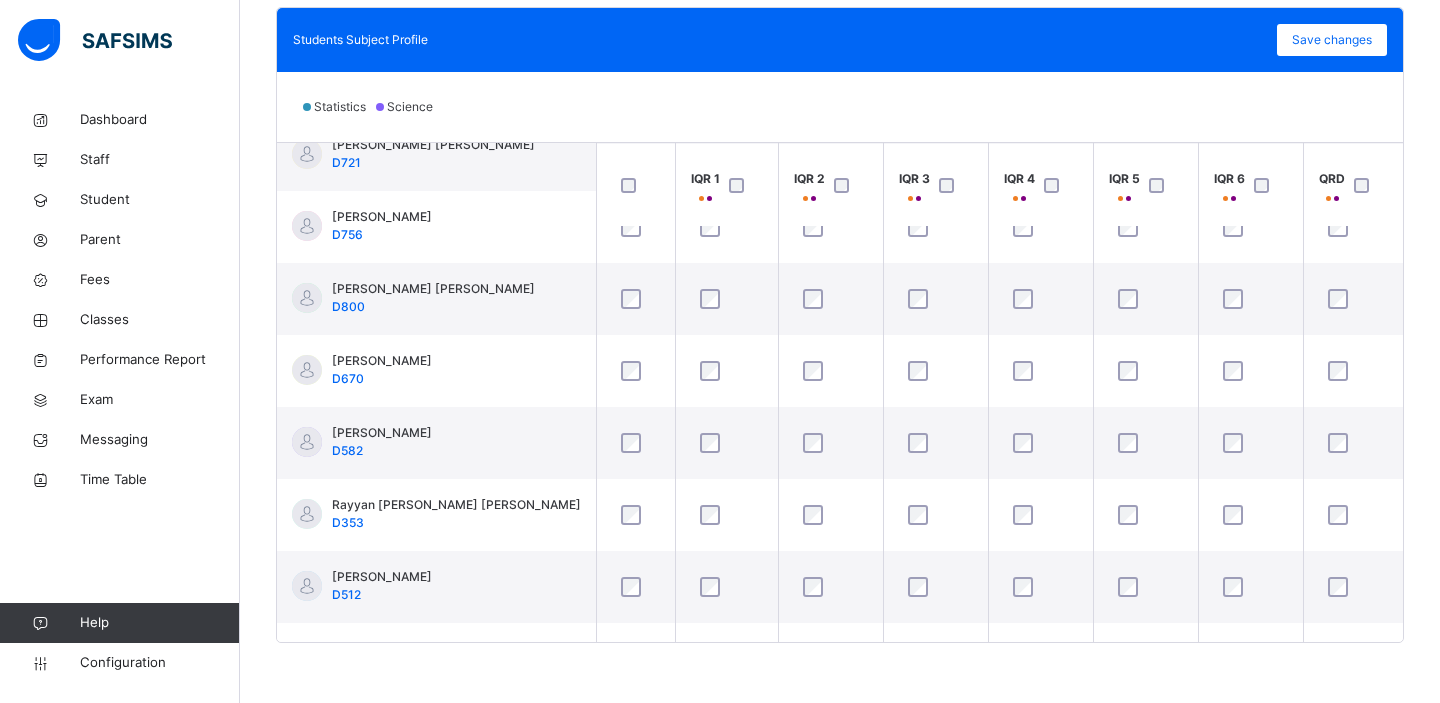 scroll, scrollTop: 665, scrollLeft: 0, axis: vertical 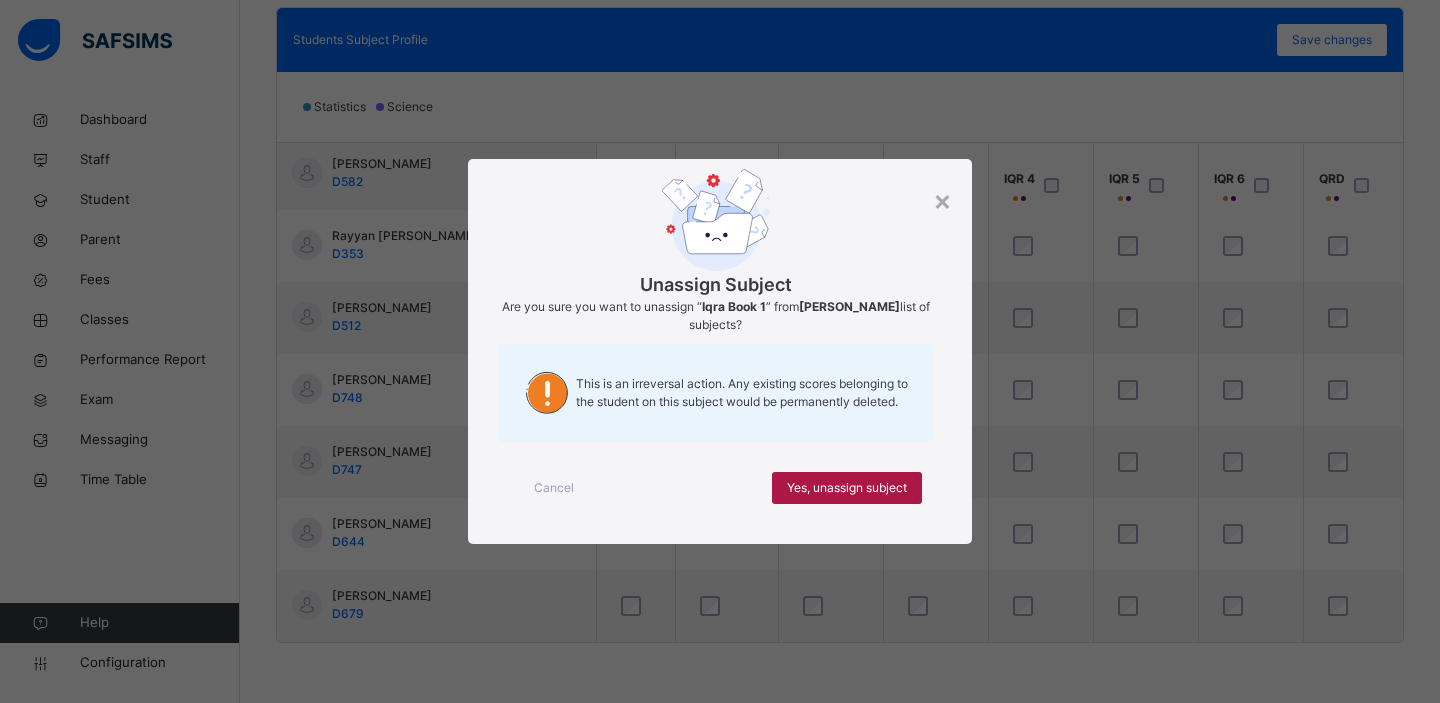 click on "Yes, unassign subject" at bounding box center [847, 488] 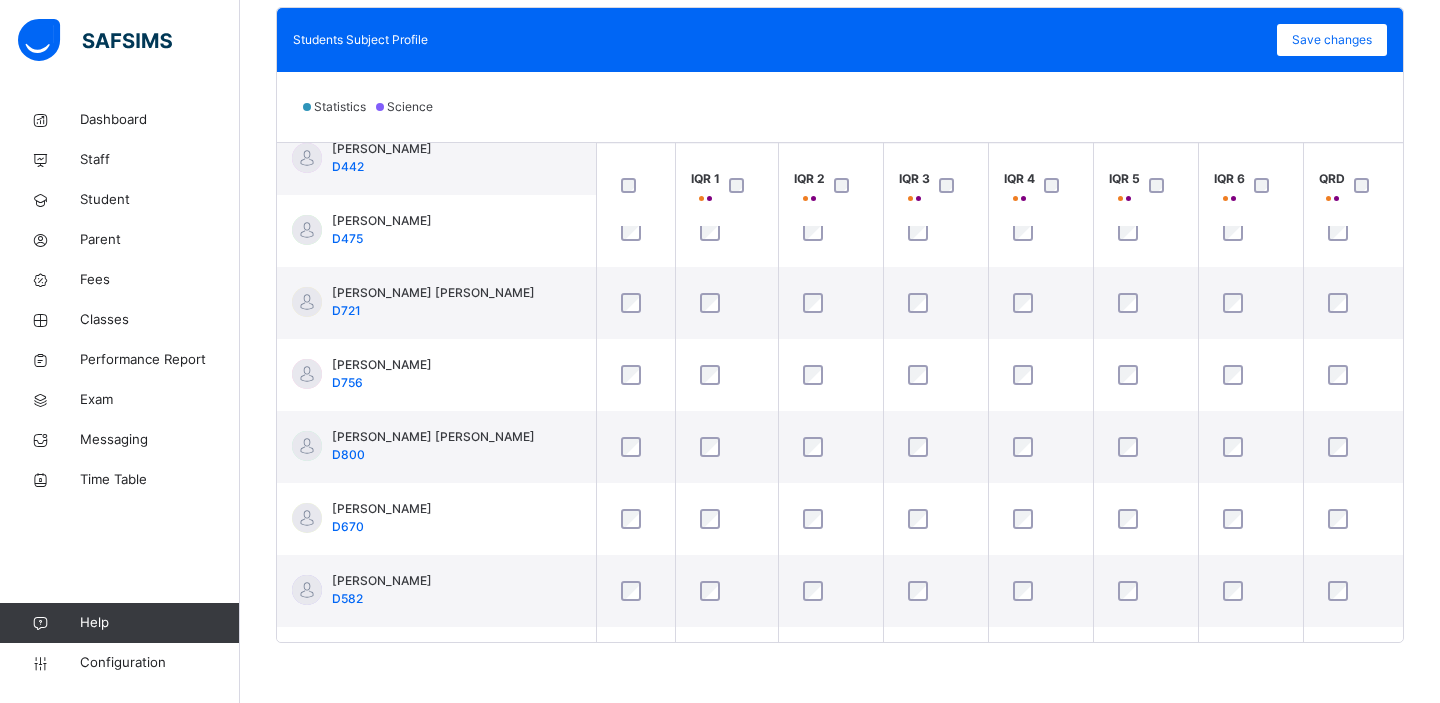 scroll, scrollTop: 0, scrollLeft: 0, axis: both 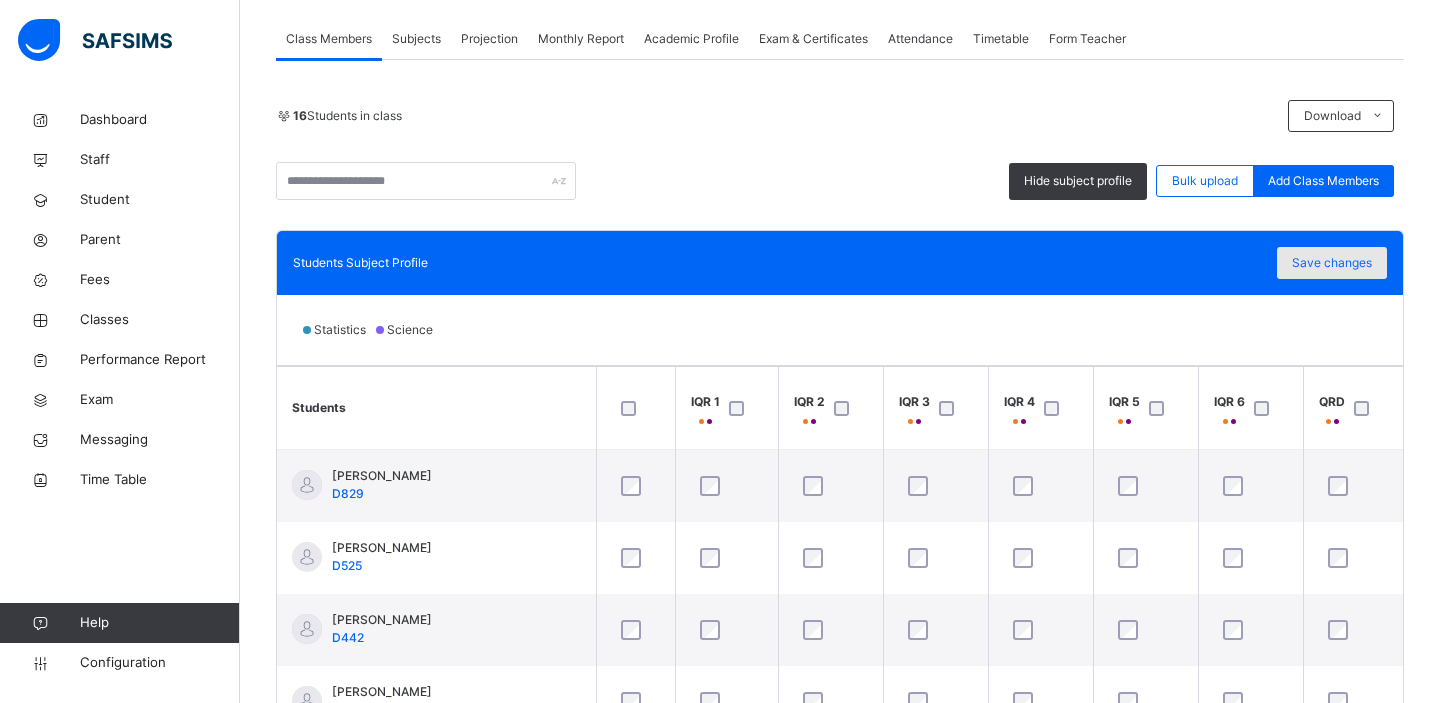 click on "Save changes" at bounding box center [1332, 263] 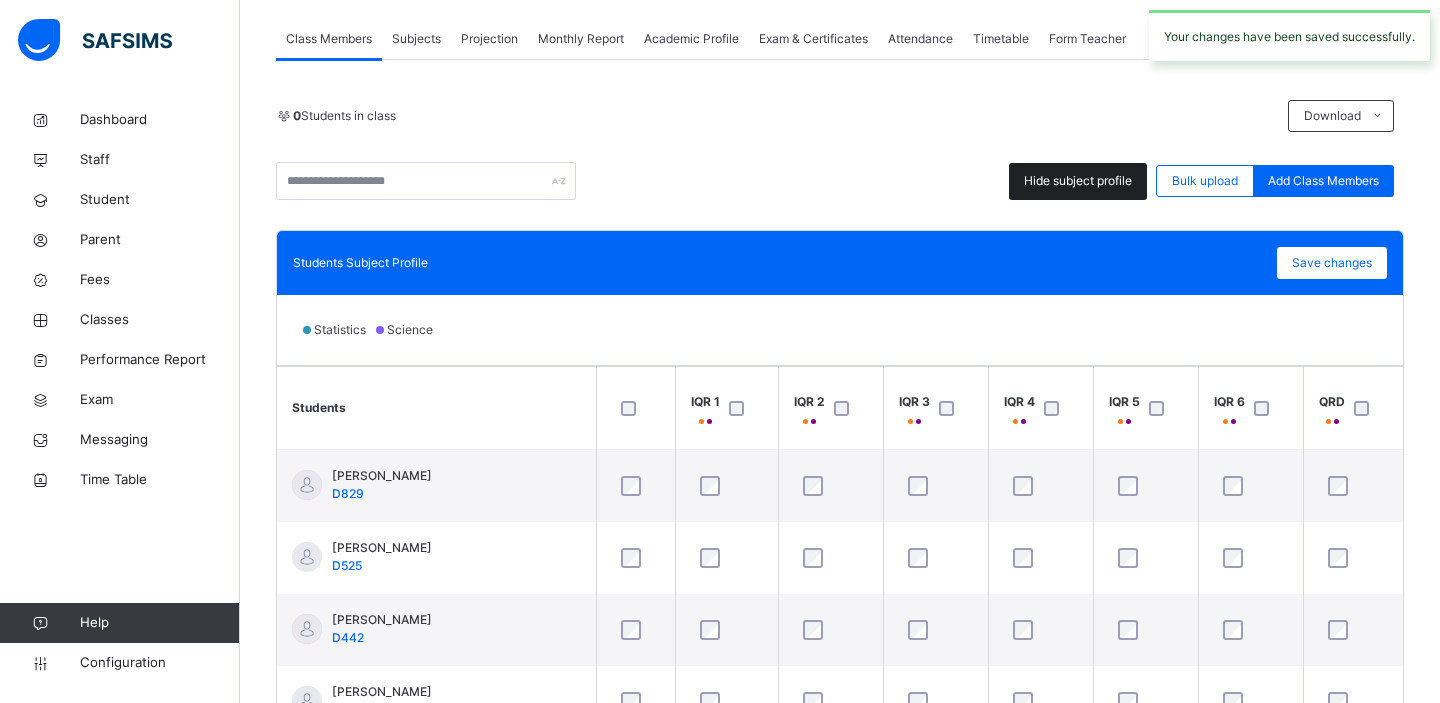 click on "Hide subject profile" at bounding box center (1078, 181) 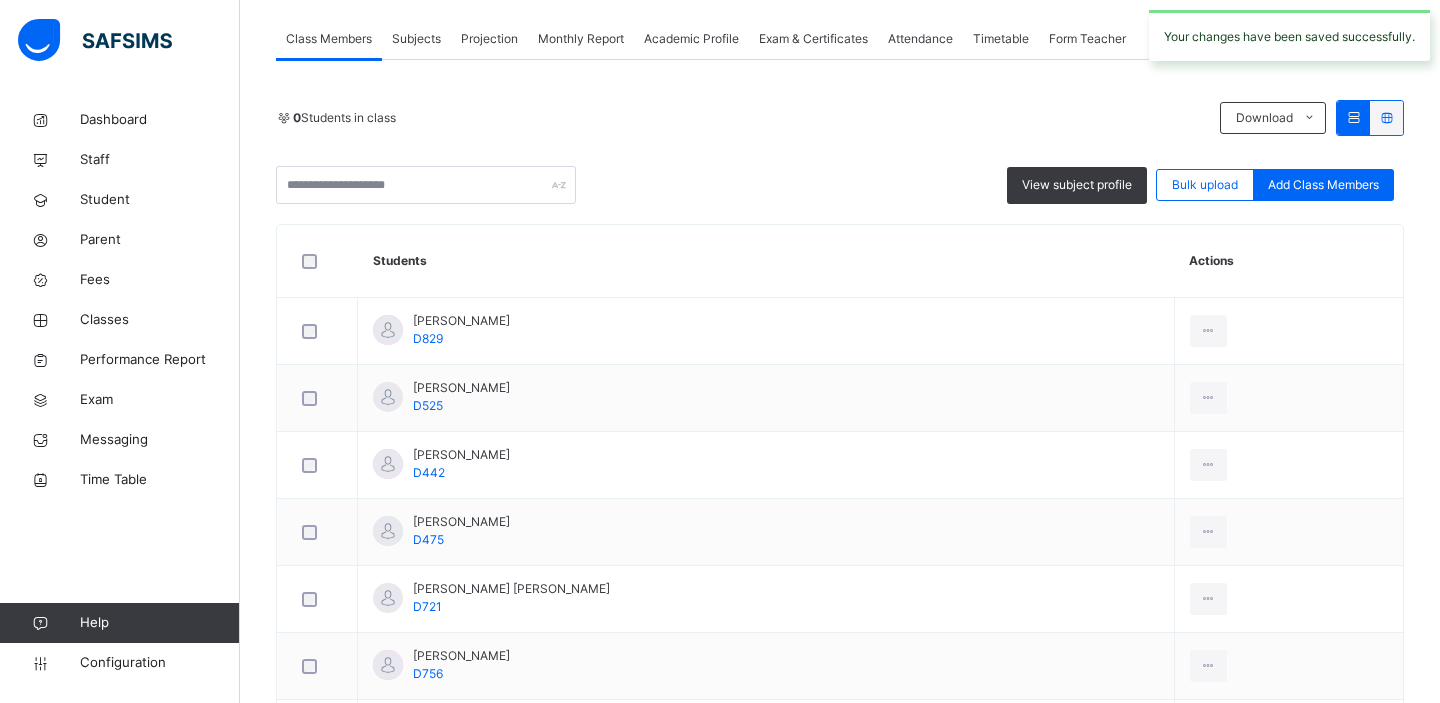 scroll, scrollTop: 1067, scrollLeft: 0, axis: vertical 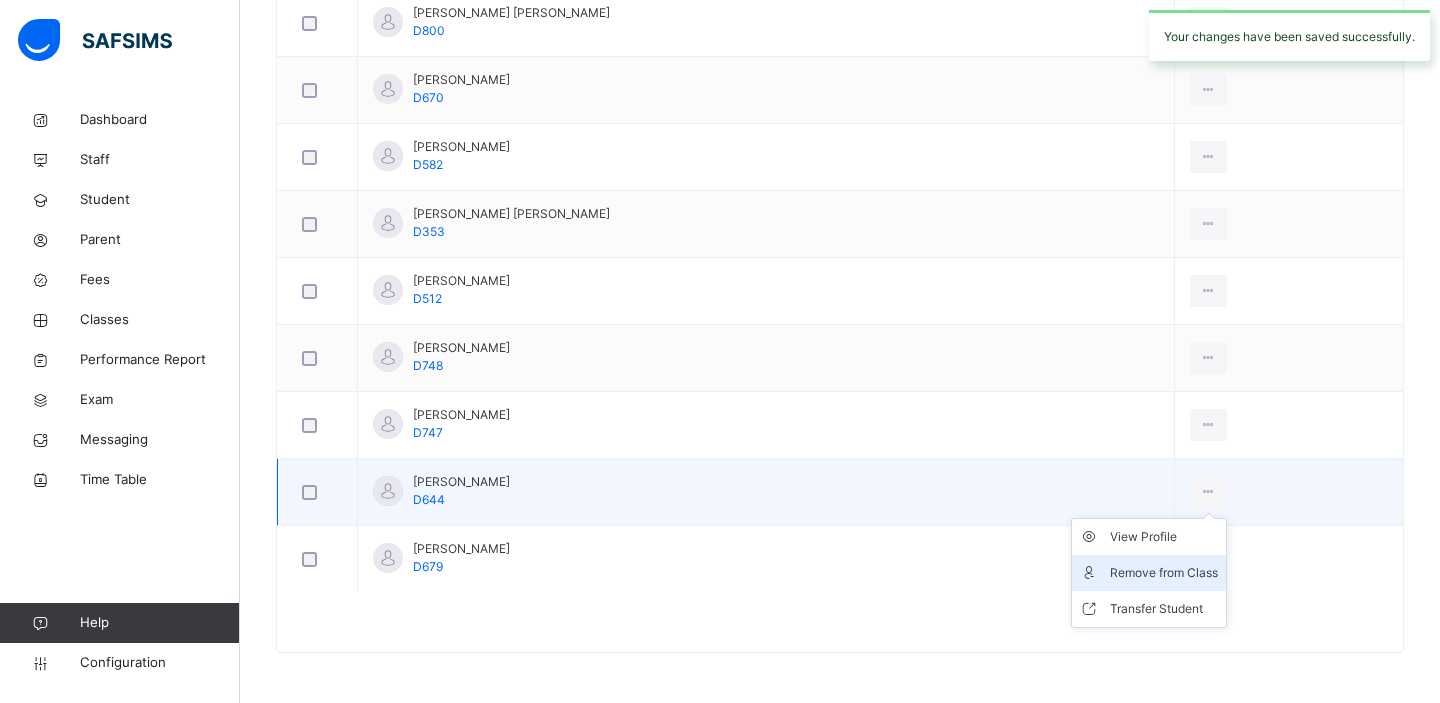 click on "Remove from Class" at bounding box center (1164, 573) 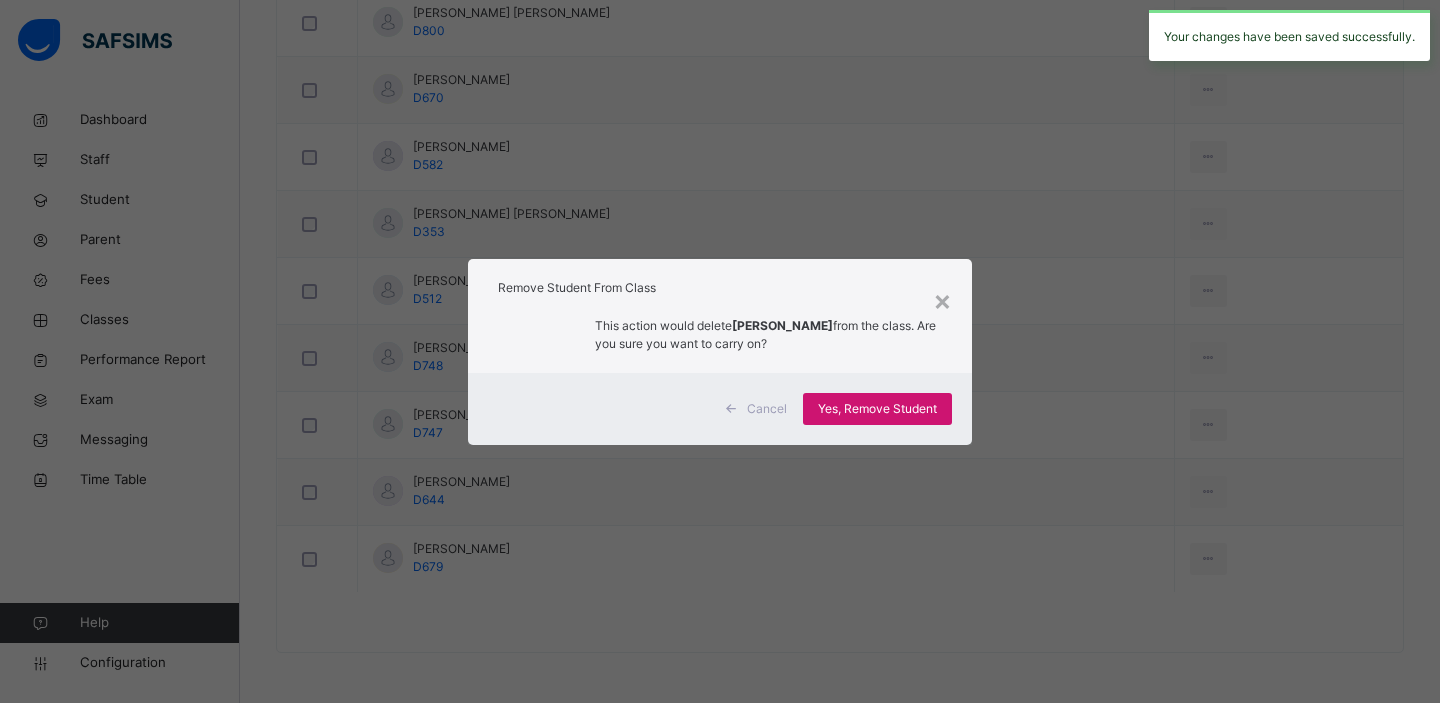 click on "Yes, Remove Student" at bounding box center [877, 409] 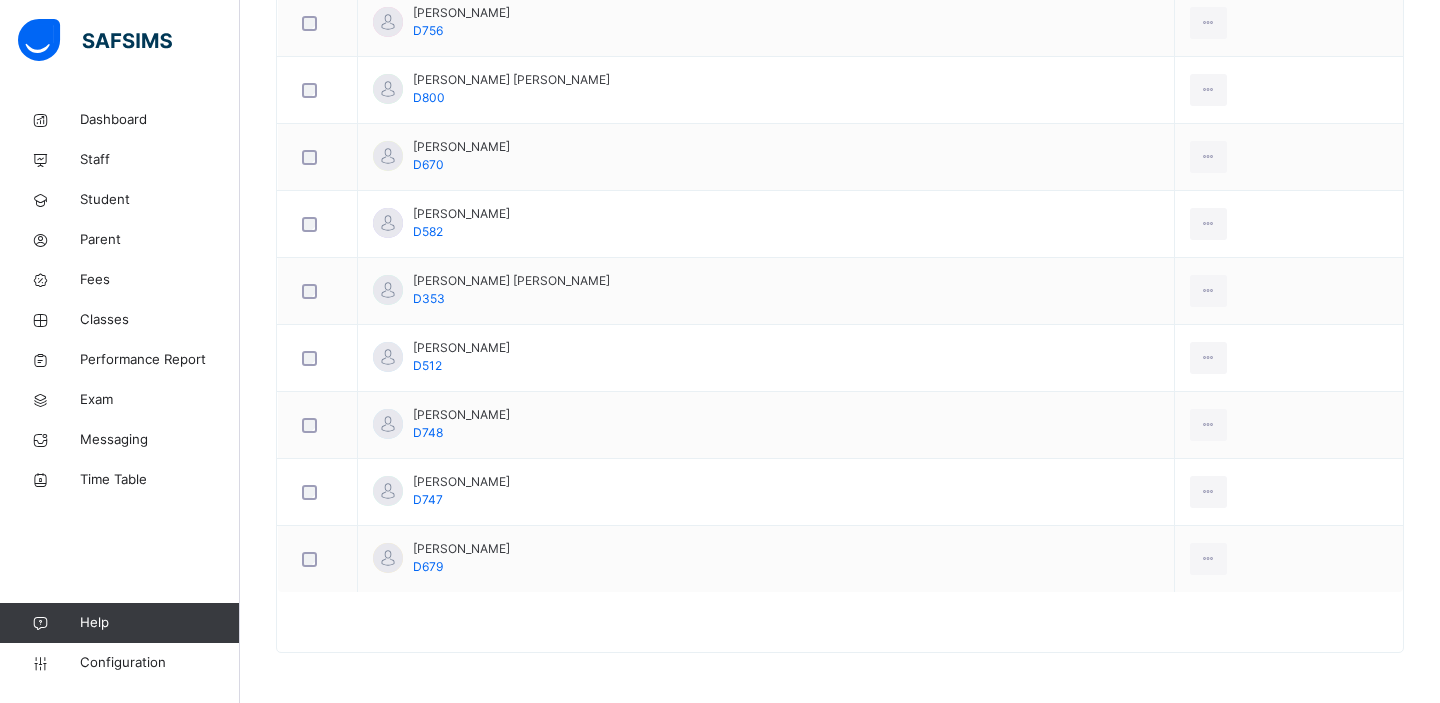 scroll, scrollTop: 0, scrollLeft: 0, axis: both 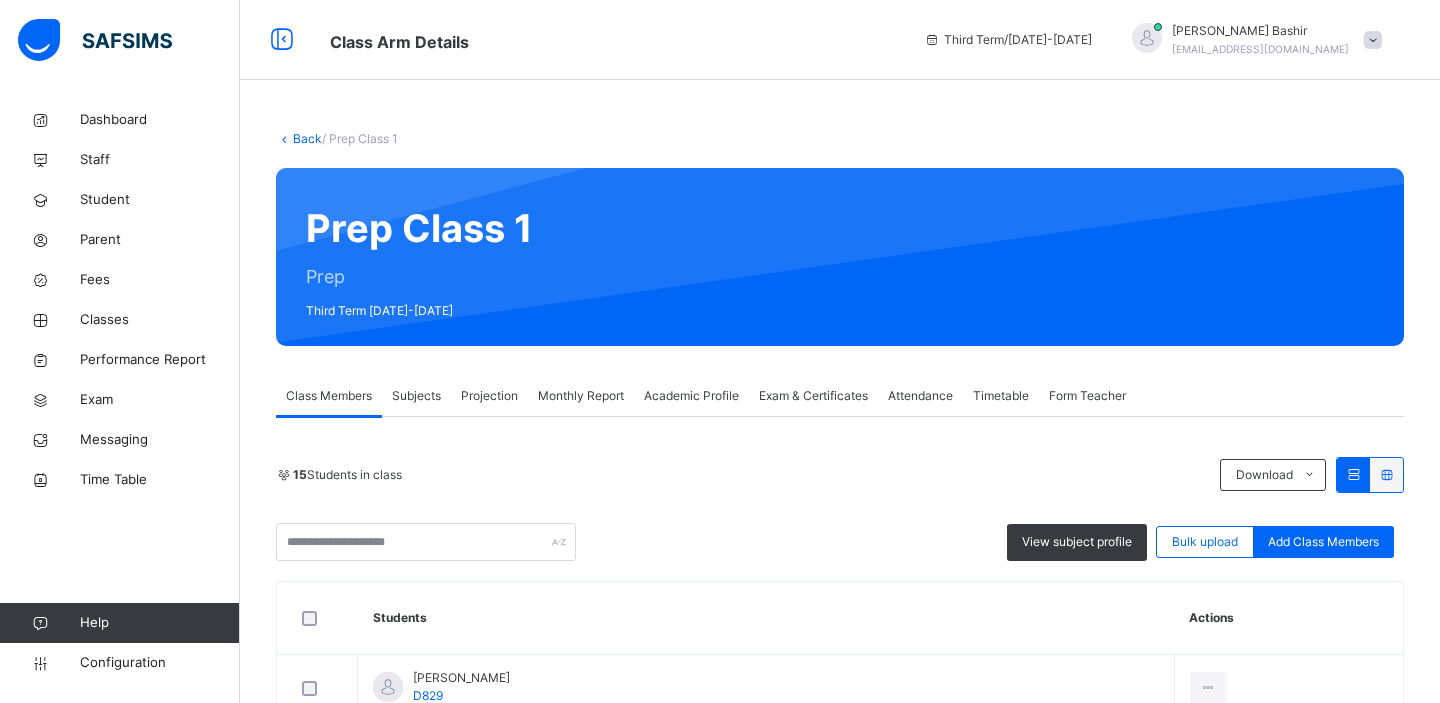 click on "Back" at bounding box center [307, 138] 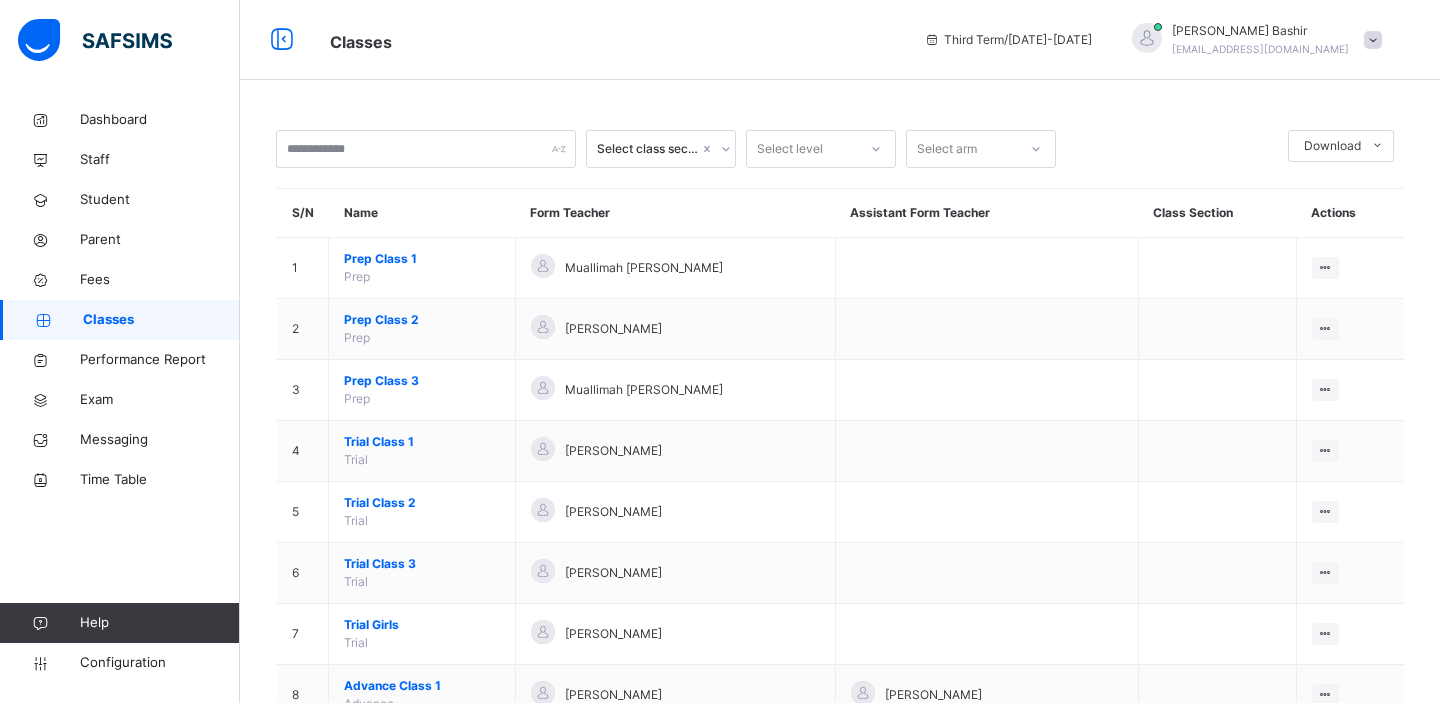 click on "Prep   Class 2" at bounding box center (422, 320) 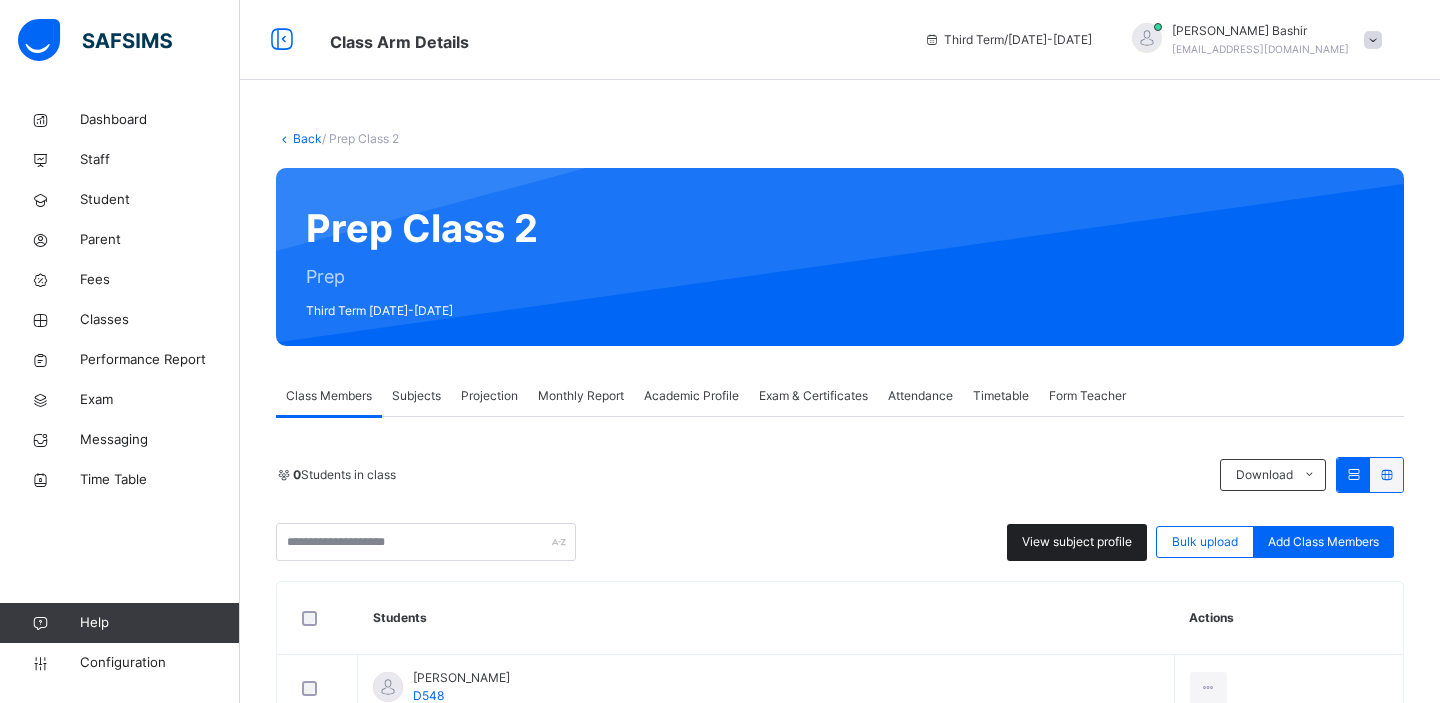 click on "View subject profile" at bounding box center [1077, 542] 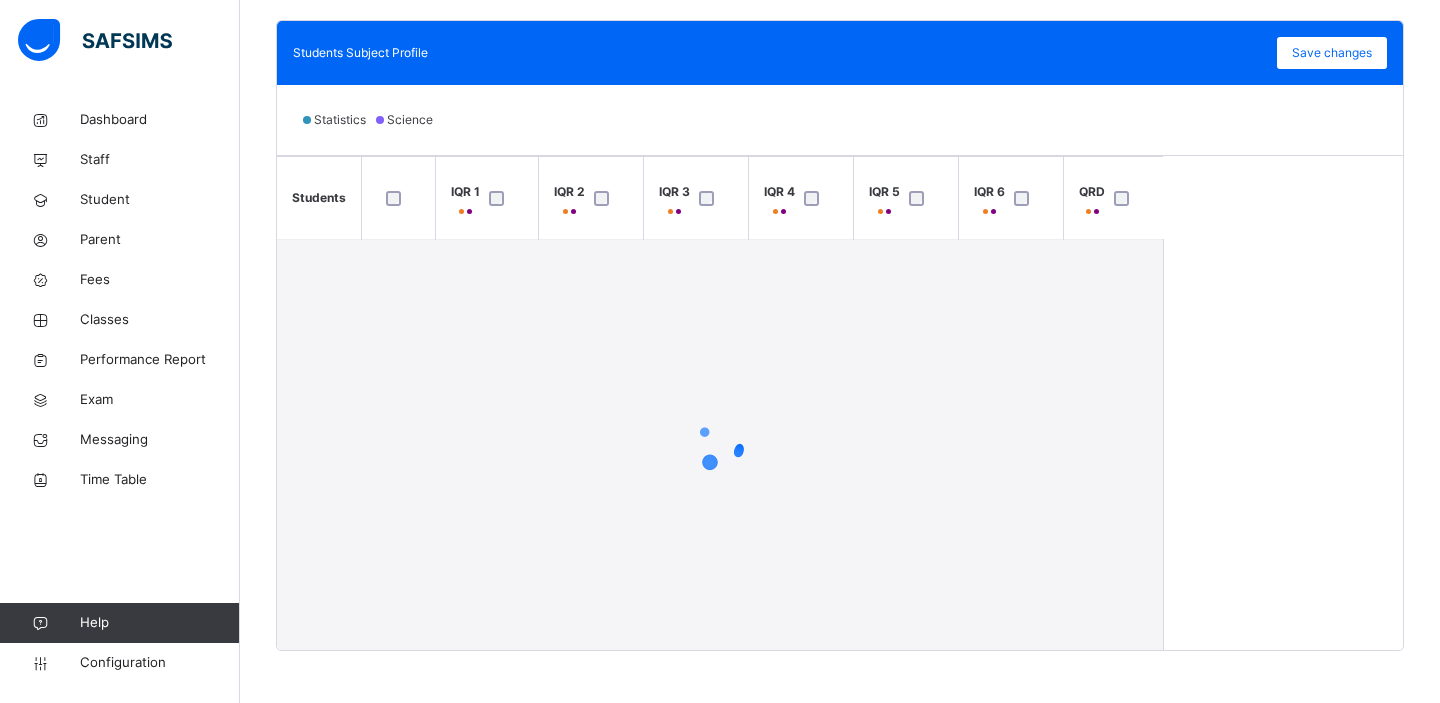 scroll, scrollTop: 575, scrollLeft: 0, axis: vertical 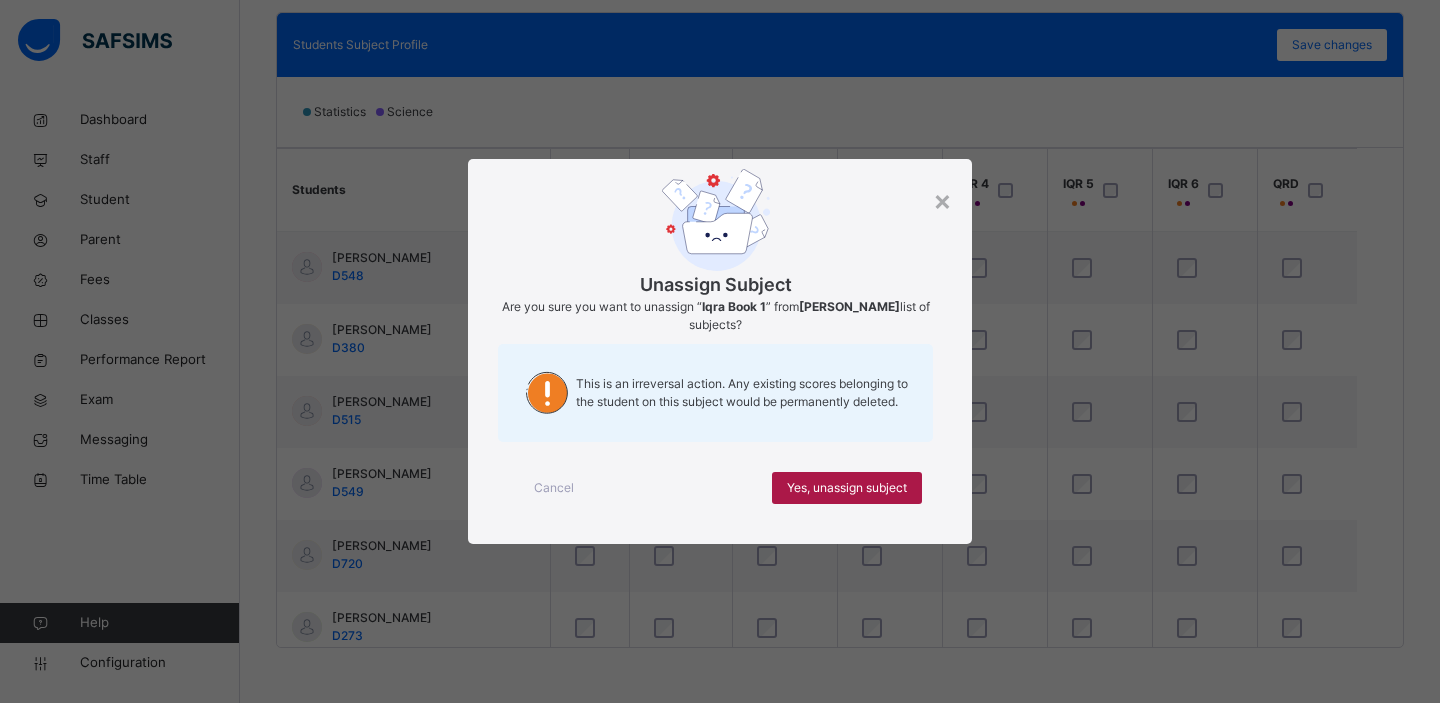 click on "Yes, unassign subject" at bounding box center [847, 488] 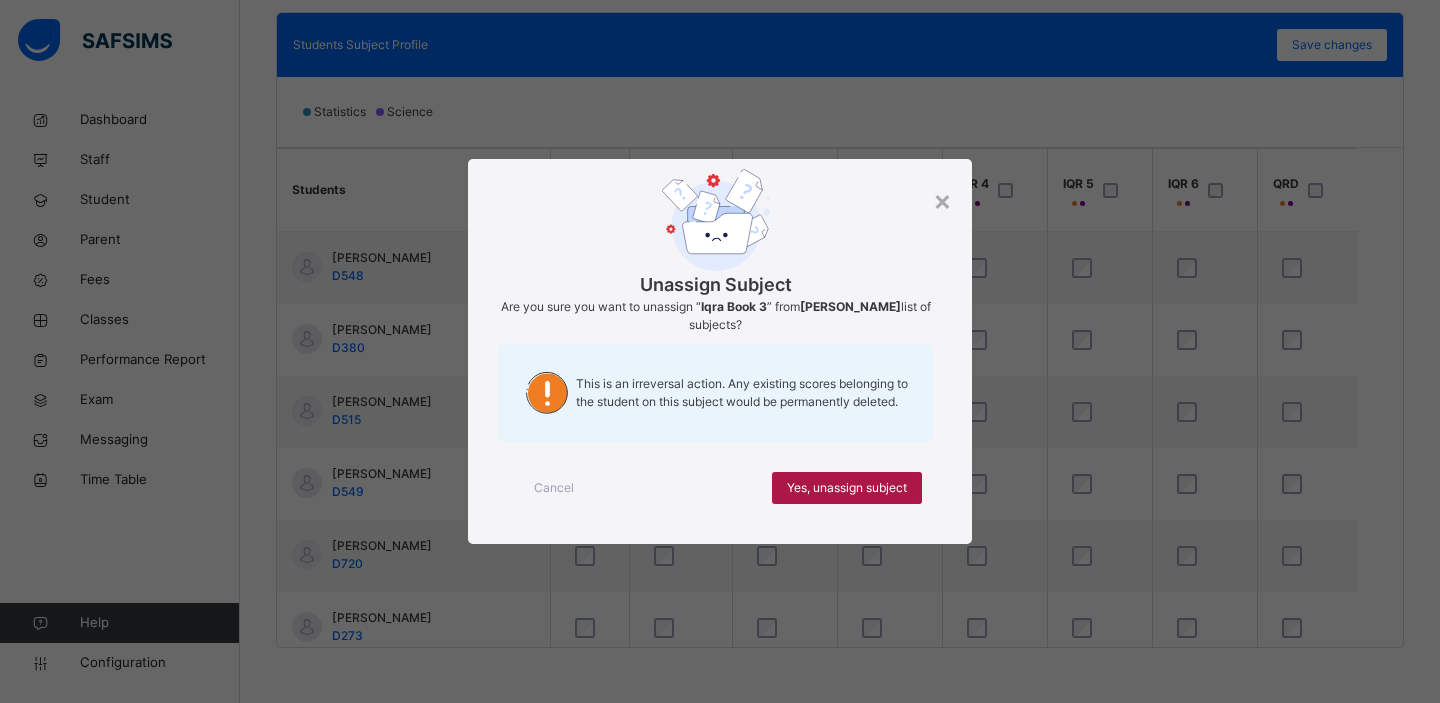 click on "Yes, unassign subject" at bounding box center [847, 488] 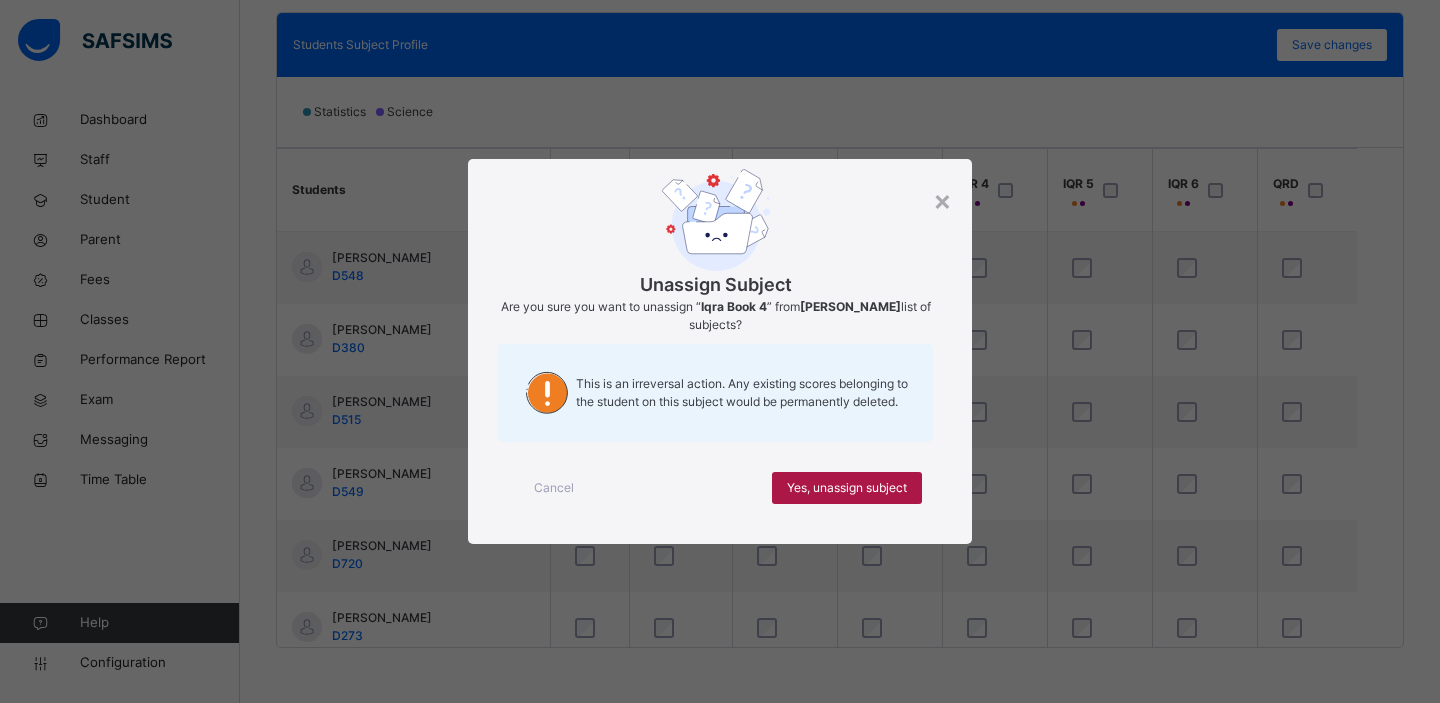 click on "Yes, unassign subject" at bounding box center [847, 488] 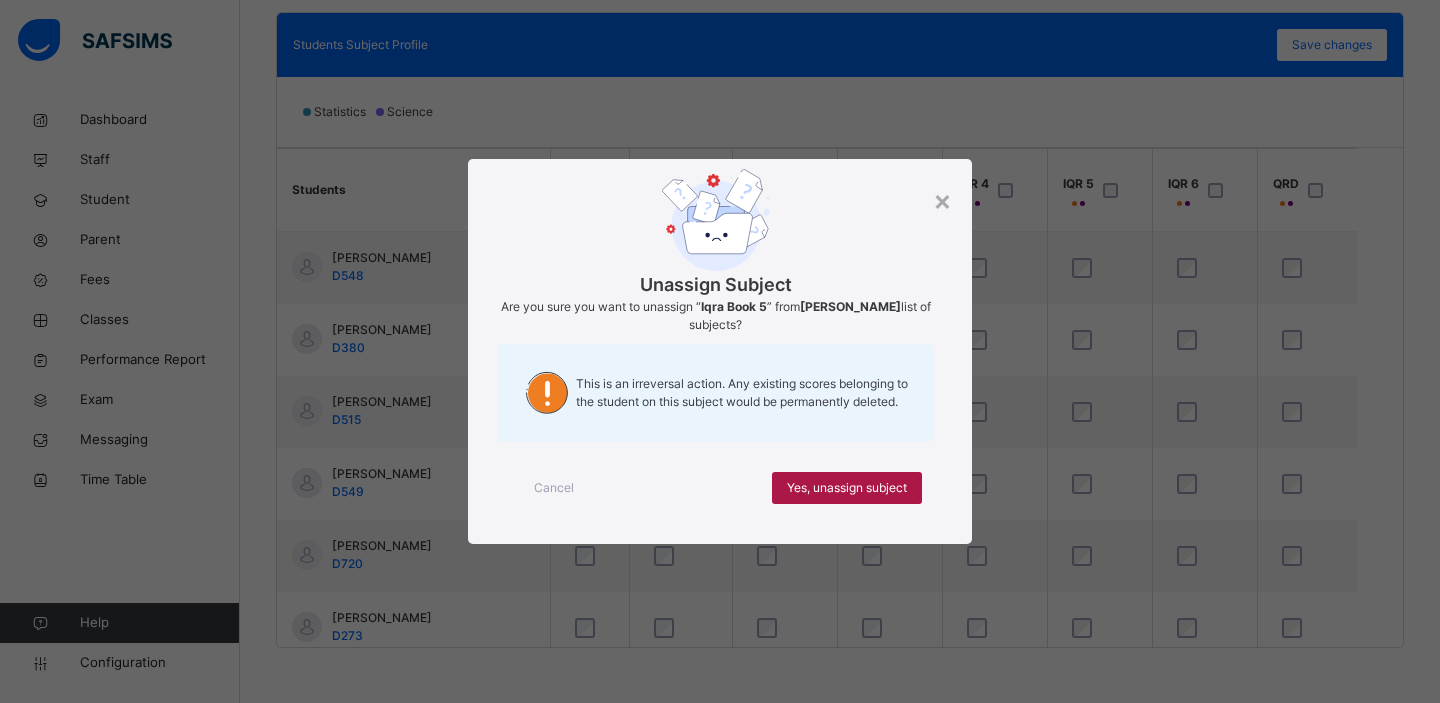 click on "Yes, unassign subject" at bounding box center (847, 488) 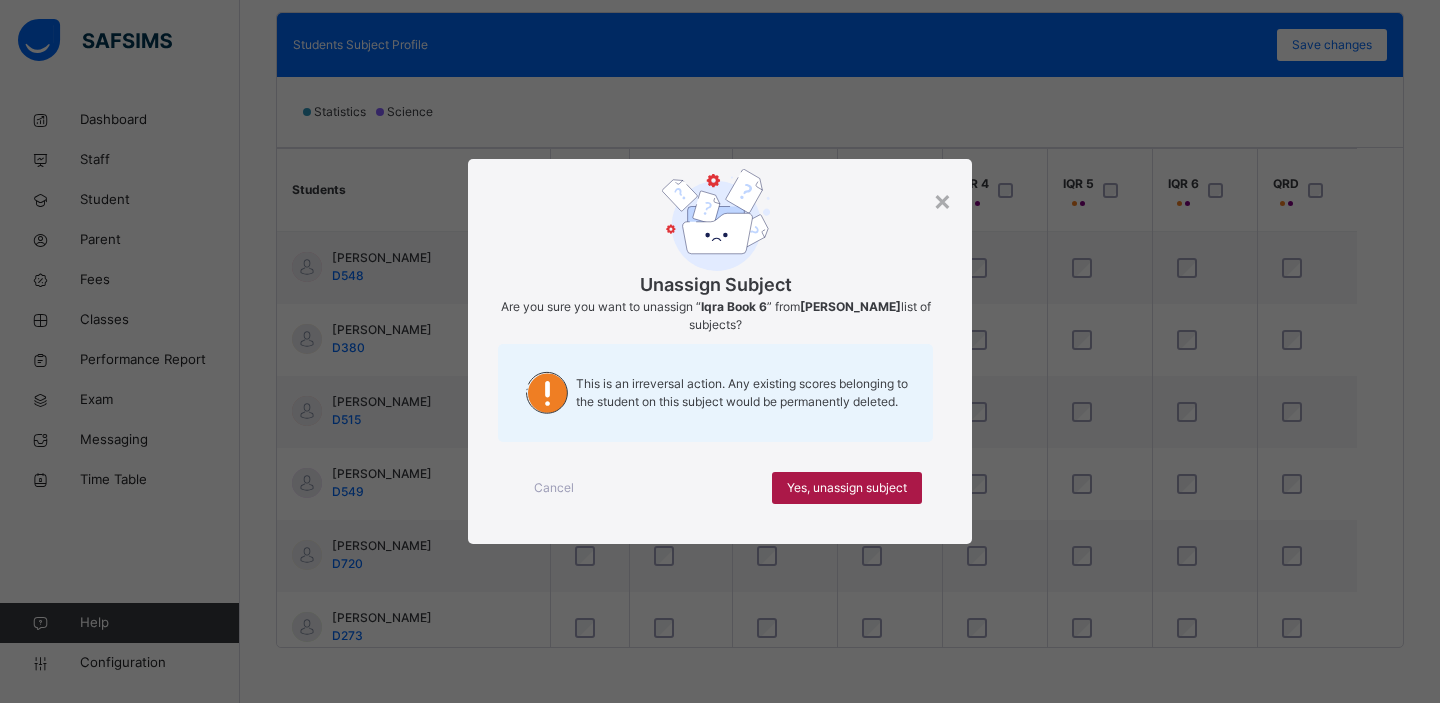 click on "Yes, unassign subject" at bounding box center (847, 488) 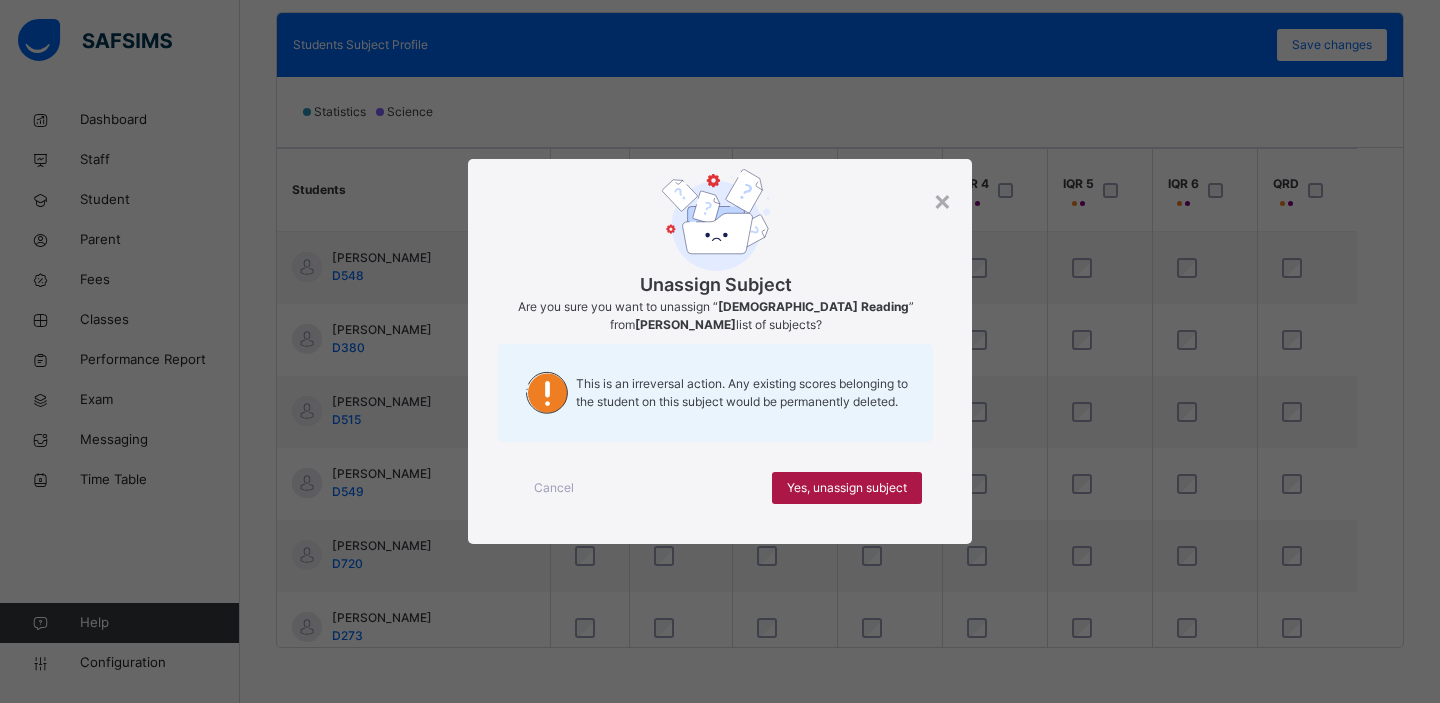 click on "Yes, unassign subject" at bounding box center (847, 488) 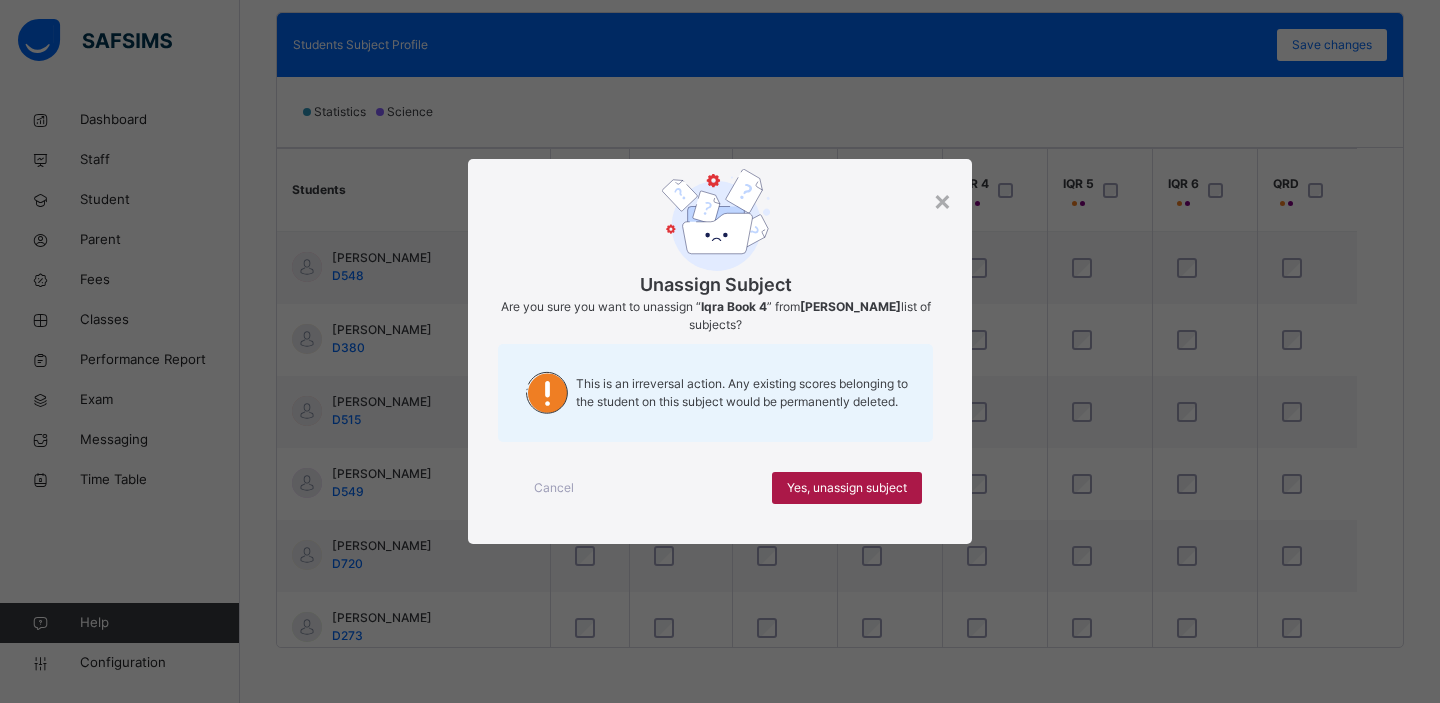 click on "Yes, unassign subject" at bounding box center [847, 488] 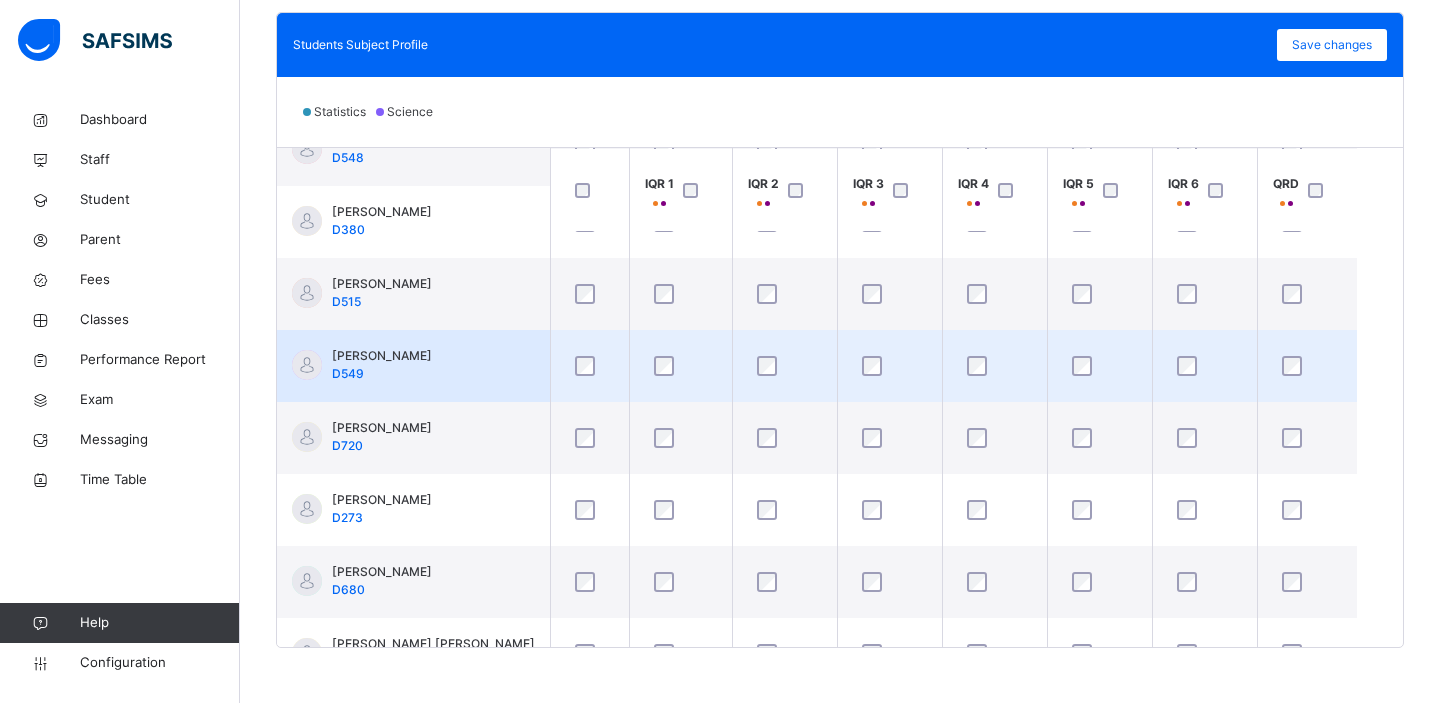 scroll, scrollTop: 123, scrollLeft: 0, axis: vertical 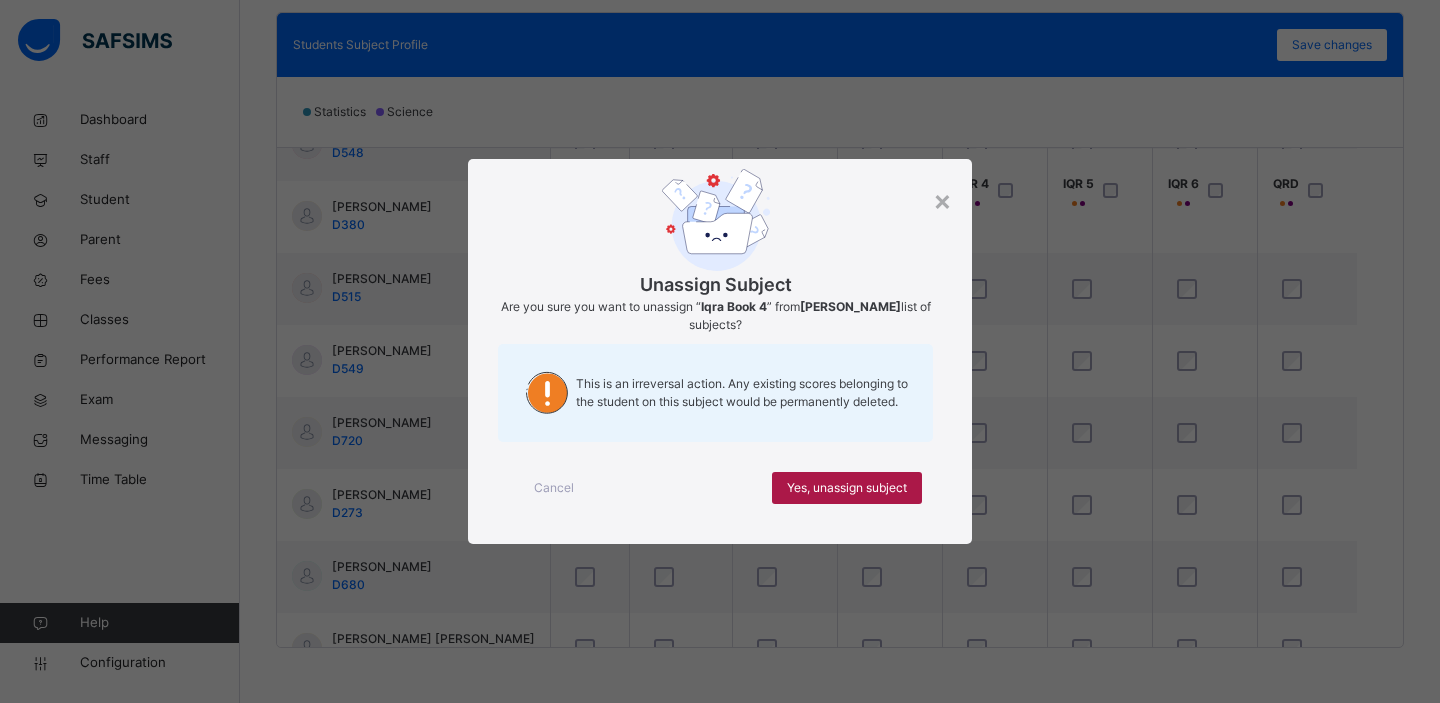 click on "Yes, unassign subject" at bounding box center (847, 488) 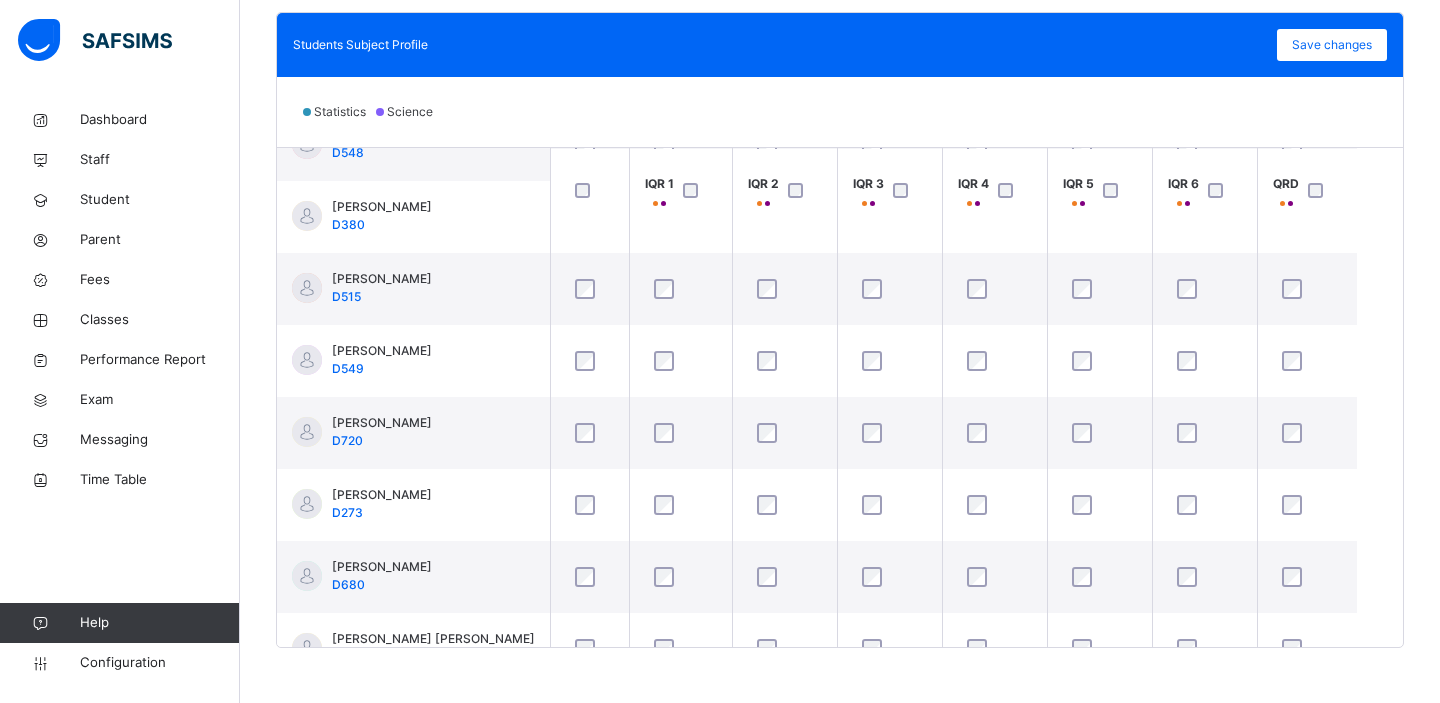 scroll, scrollTop: 0, scrollLeft: 0, axis: both 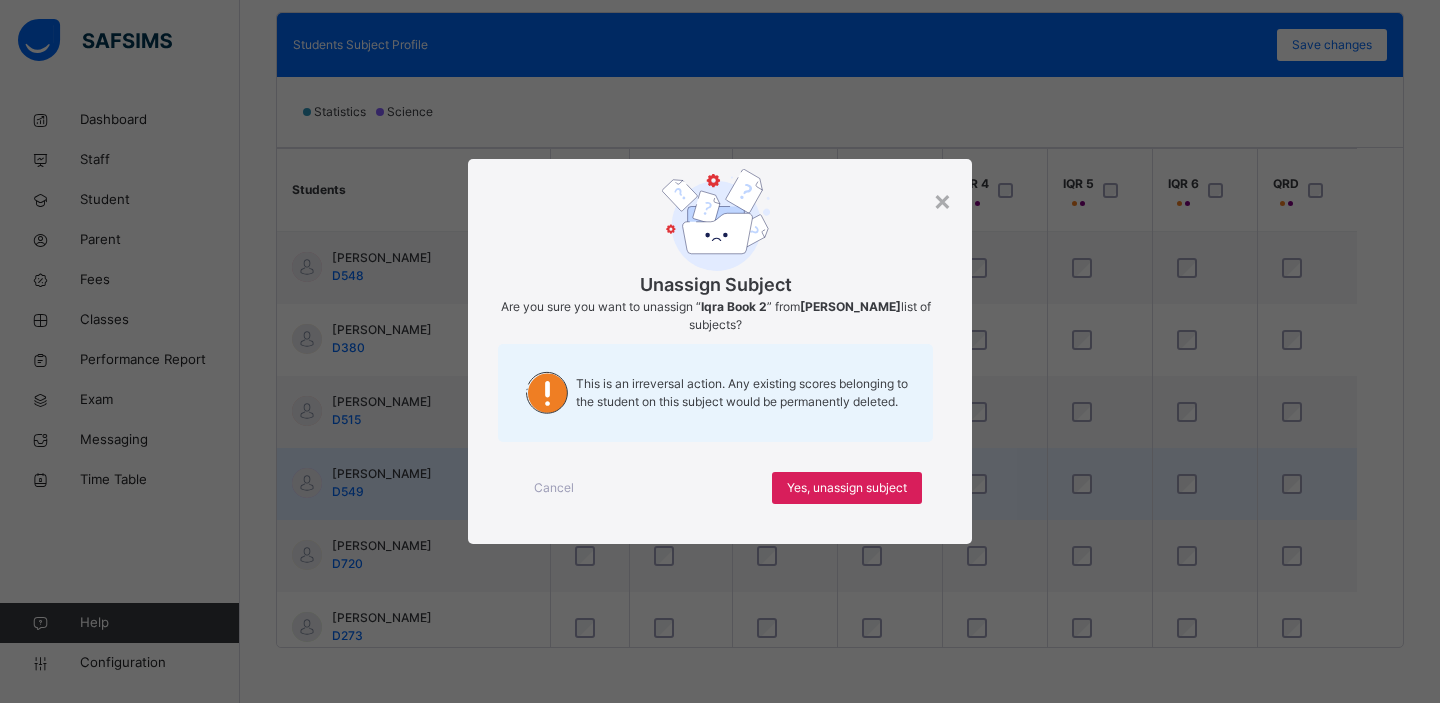 click on "Yes, unassign subject" at bounding box center (847, 488) 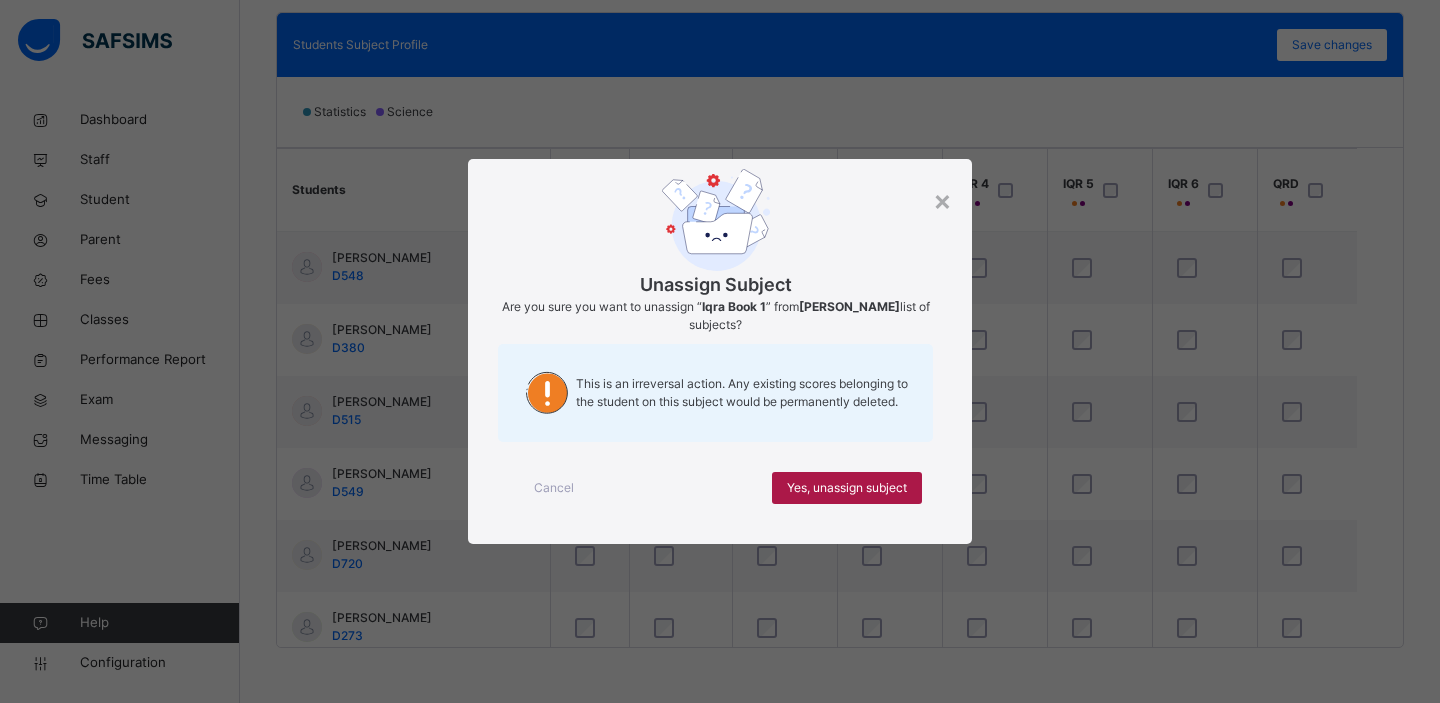 click on "Yes, unassign subject" at bounding box center (847, 488) 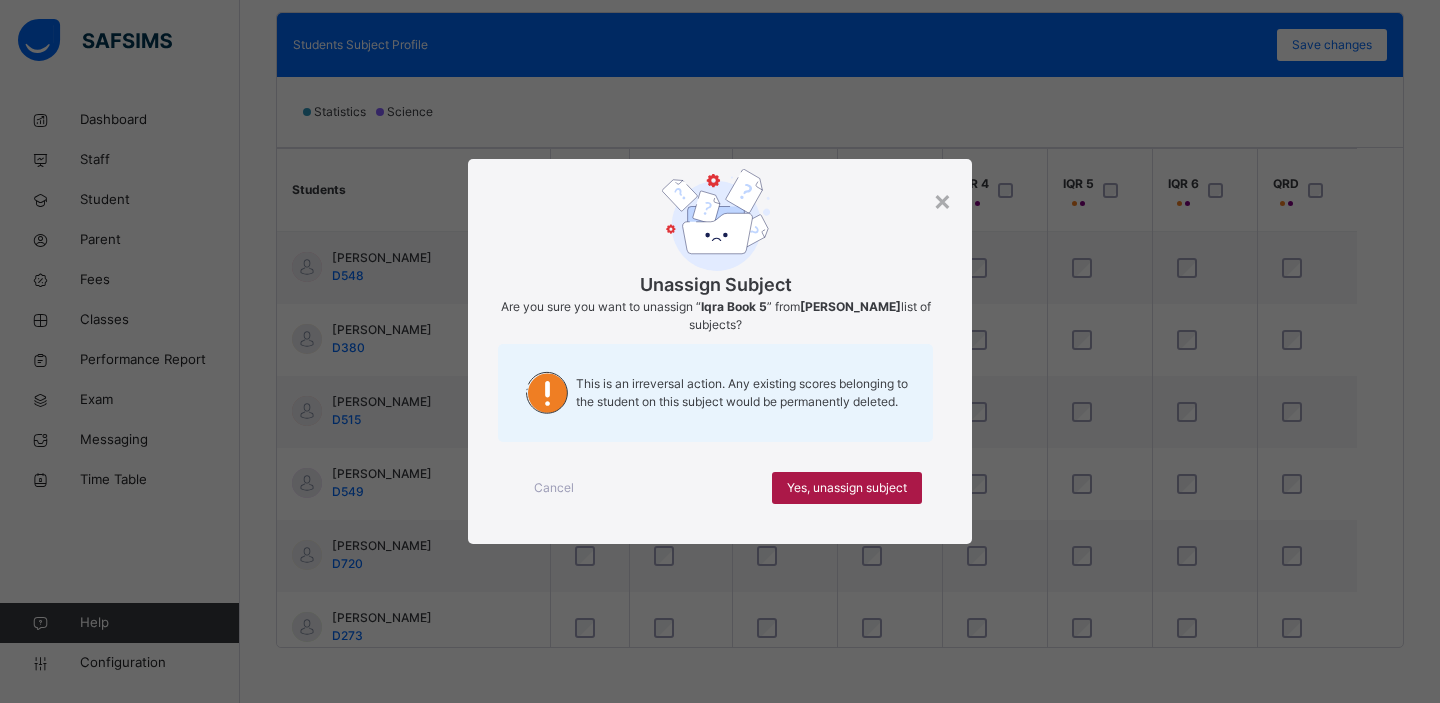 click on "Yes, unassign subject" at bounding box center [847, 488] 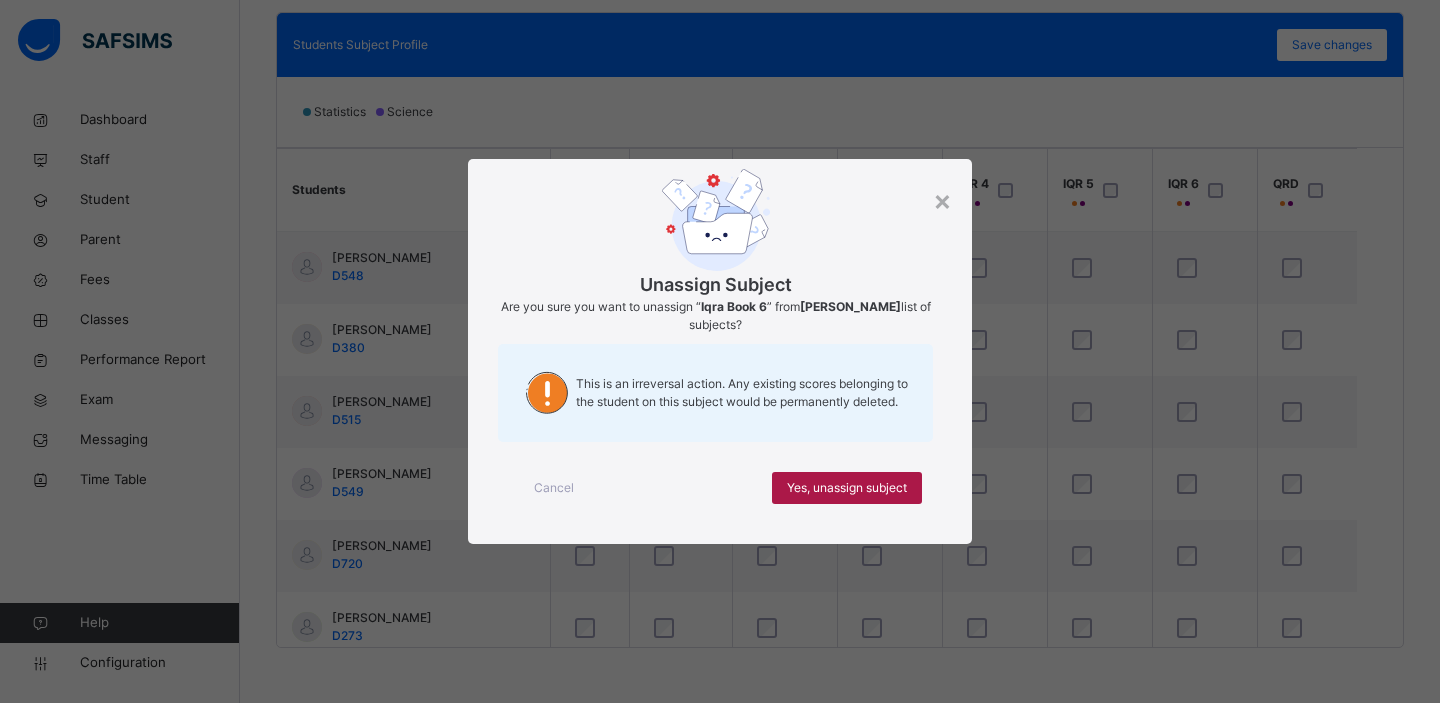 click on "Yes, unassign subject" at bounding box center (847, 488) 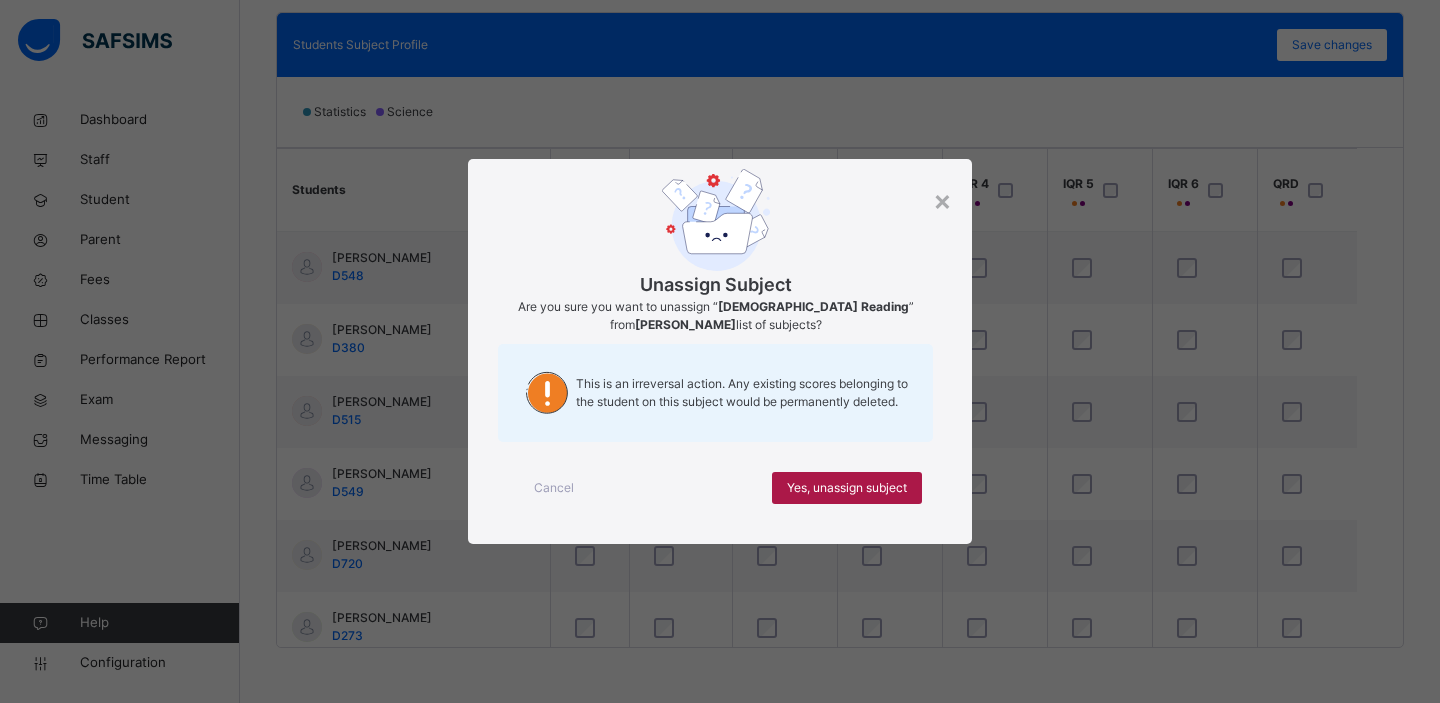 click on "Yes, unassign subject" at bounding box center (847, 488) 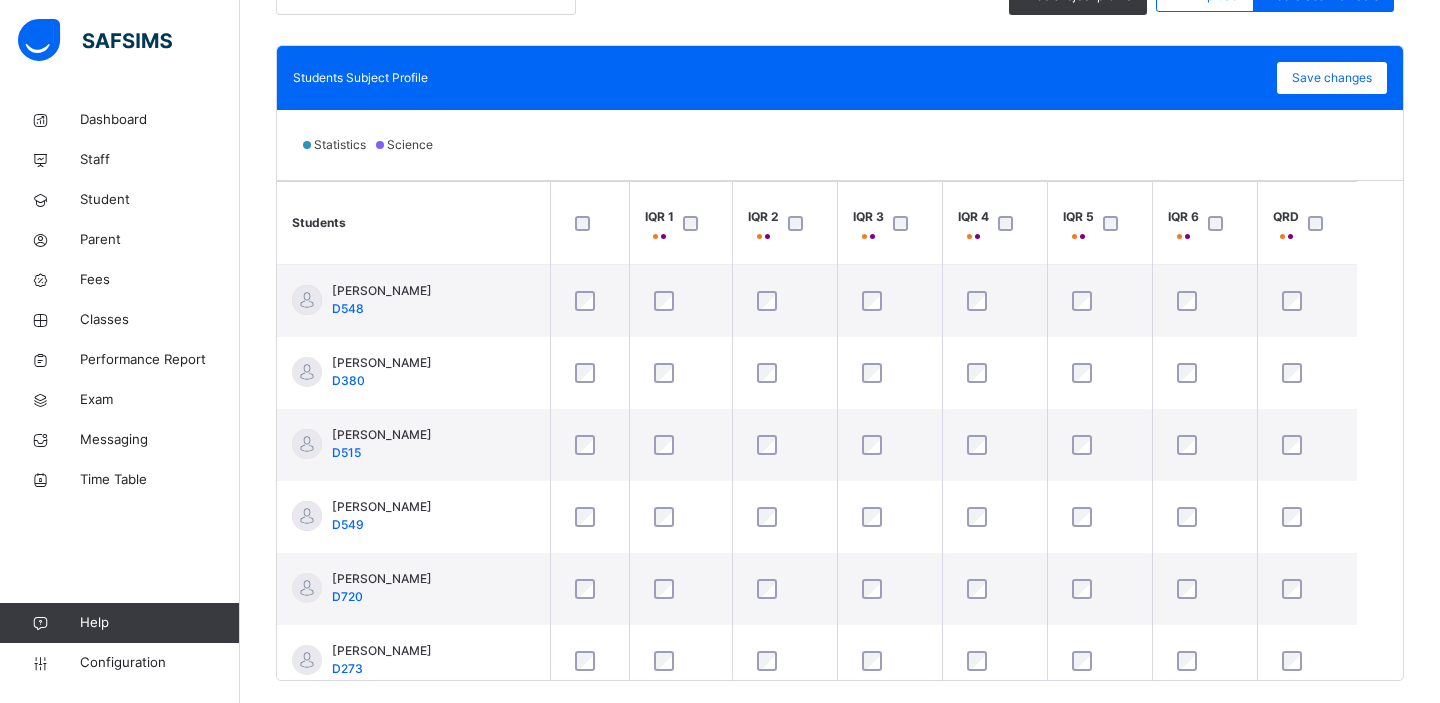 scroll, scrollTop: 580, scrollLeft: 0, axis: vertical 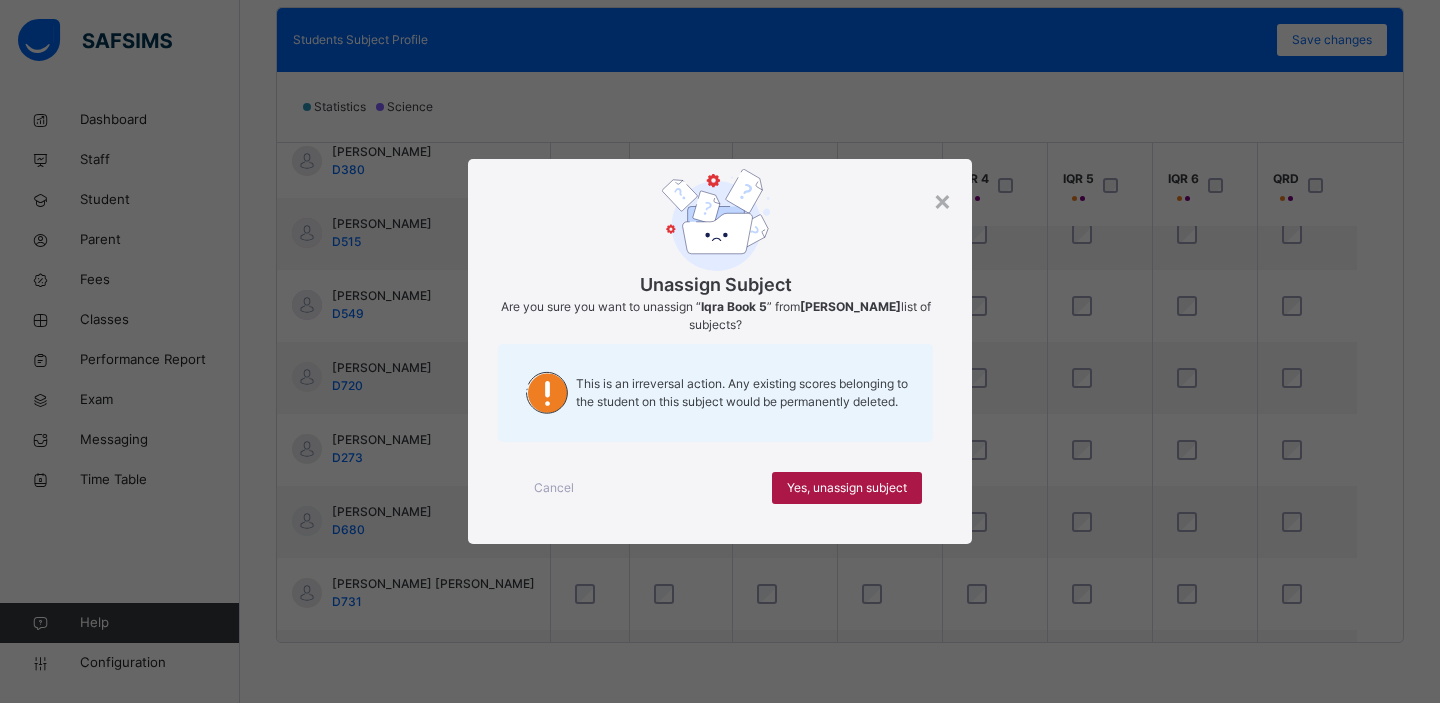 click on "Yes, unassign subject" at bounding box center (847, 488) 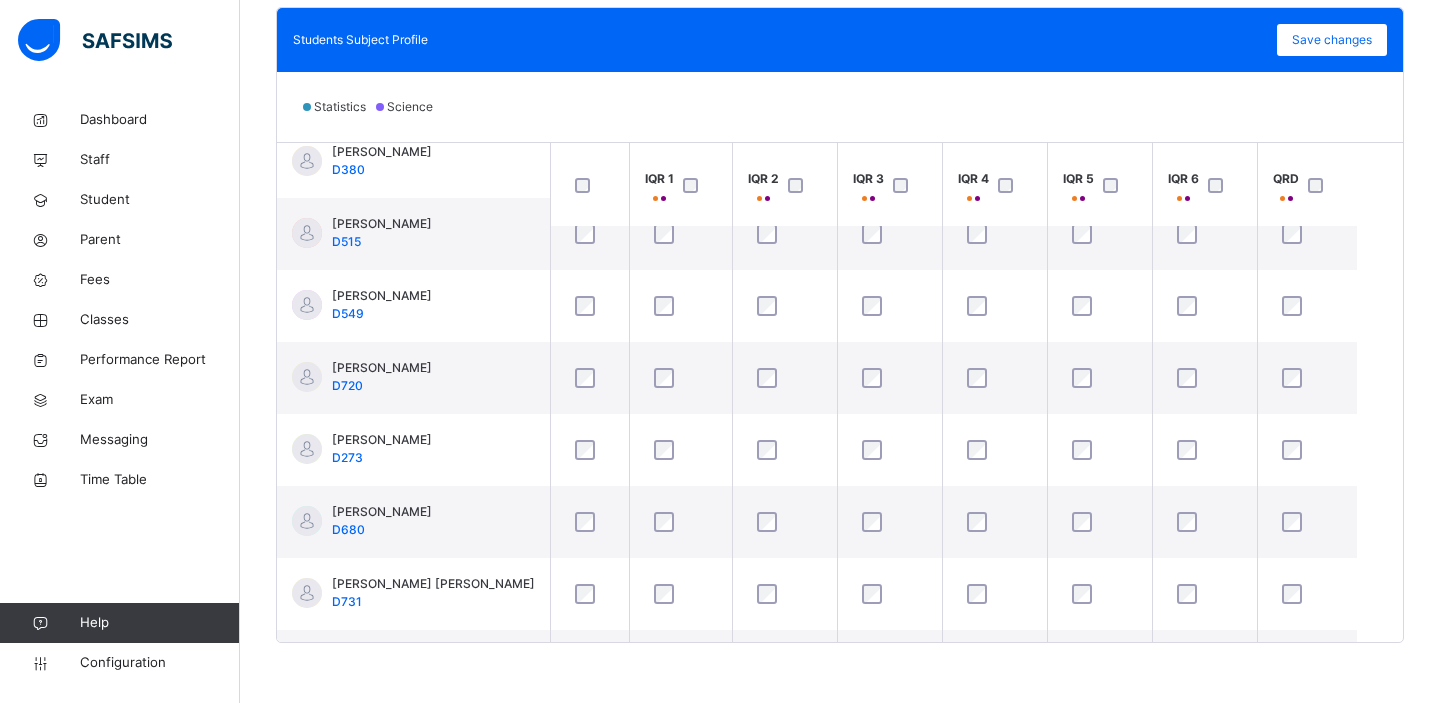 scroll, scrollTop: 0, scrollLeft: 0, axis: both 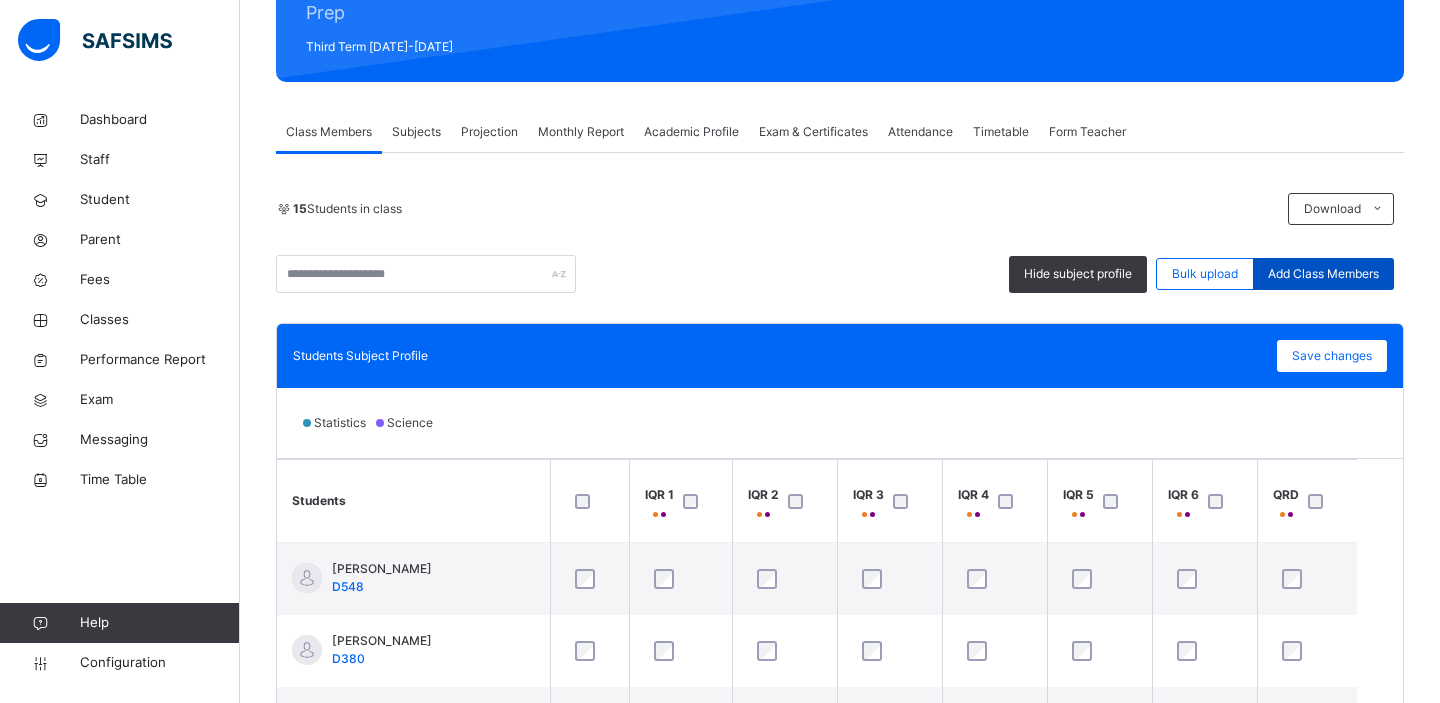 click on "Add Class Members" at bounding box center [1323, 274] 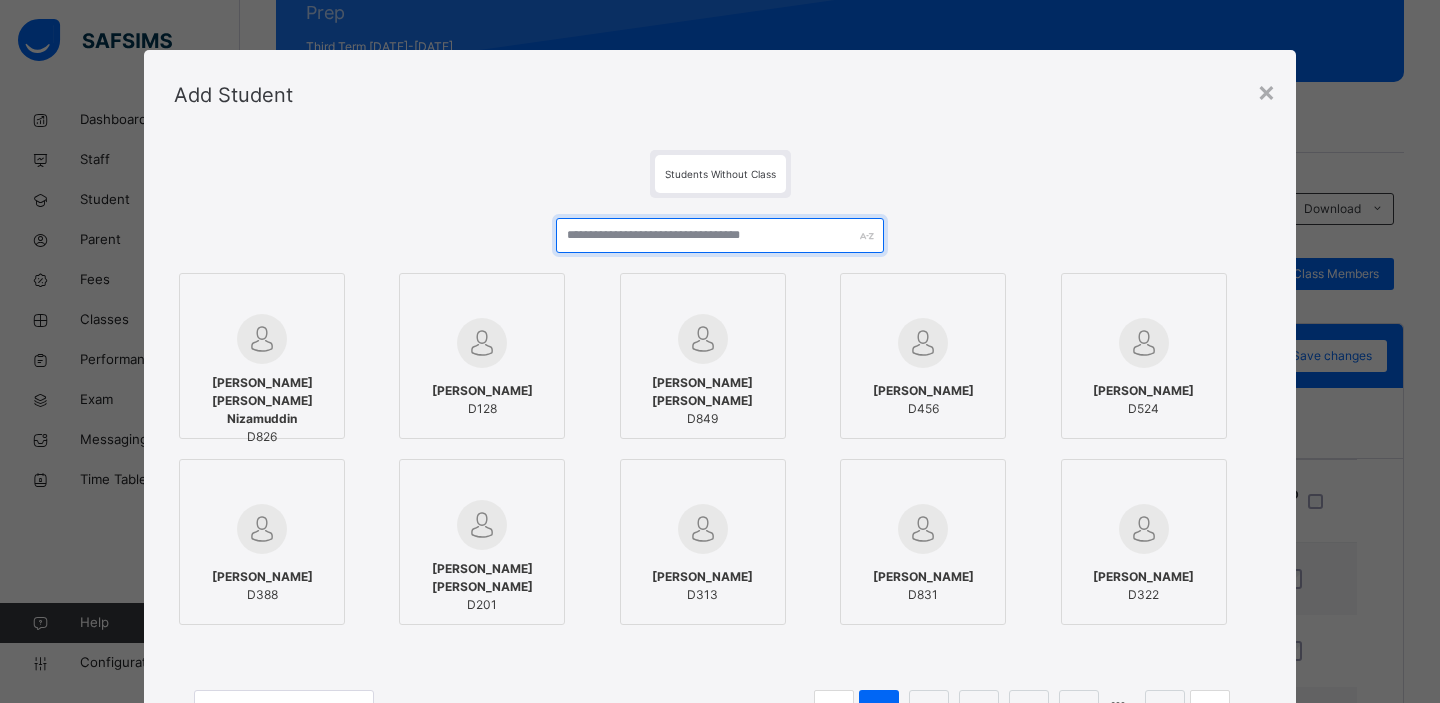 click at bounding box center [720, 235] 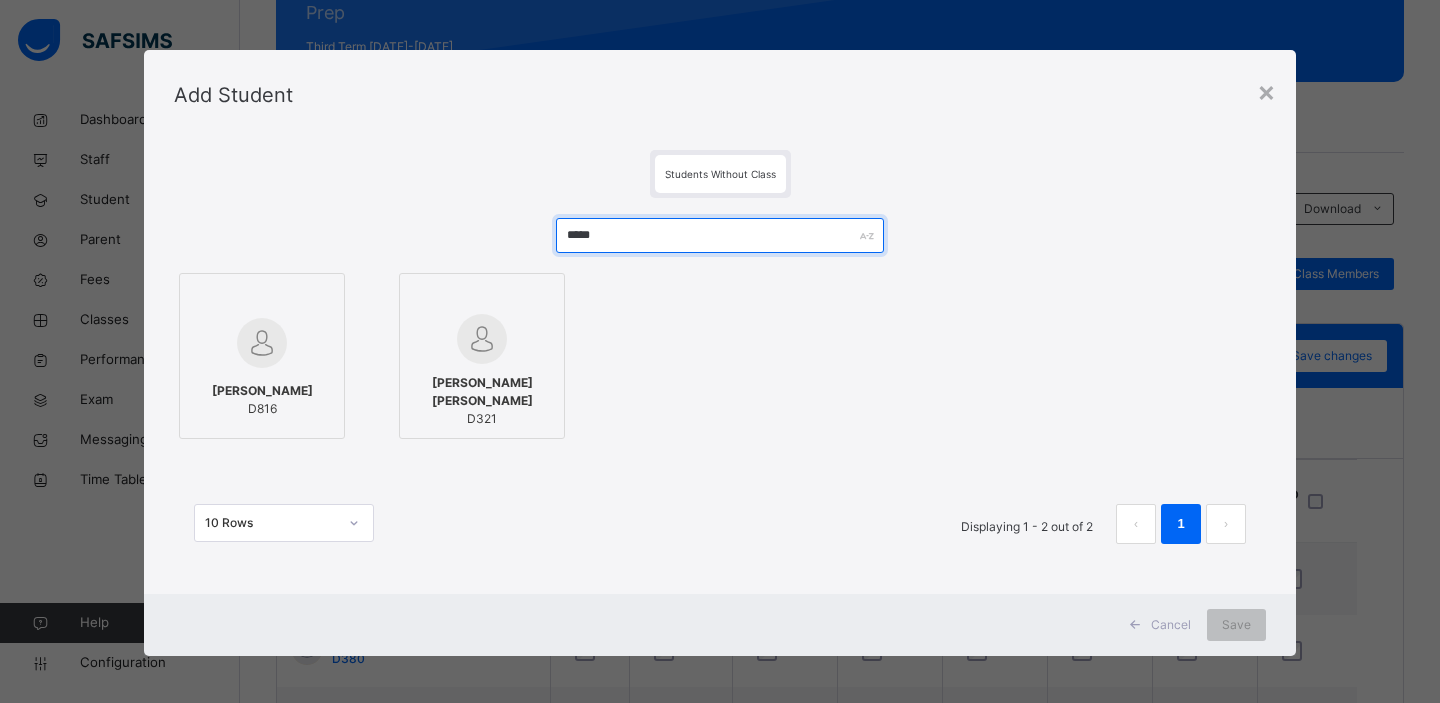 type on "*****" 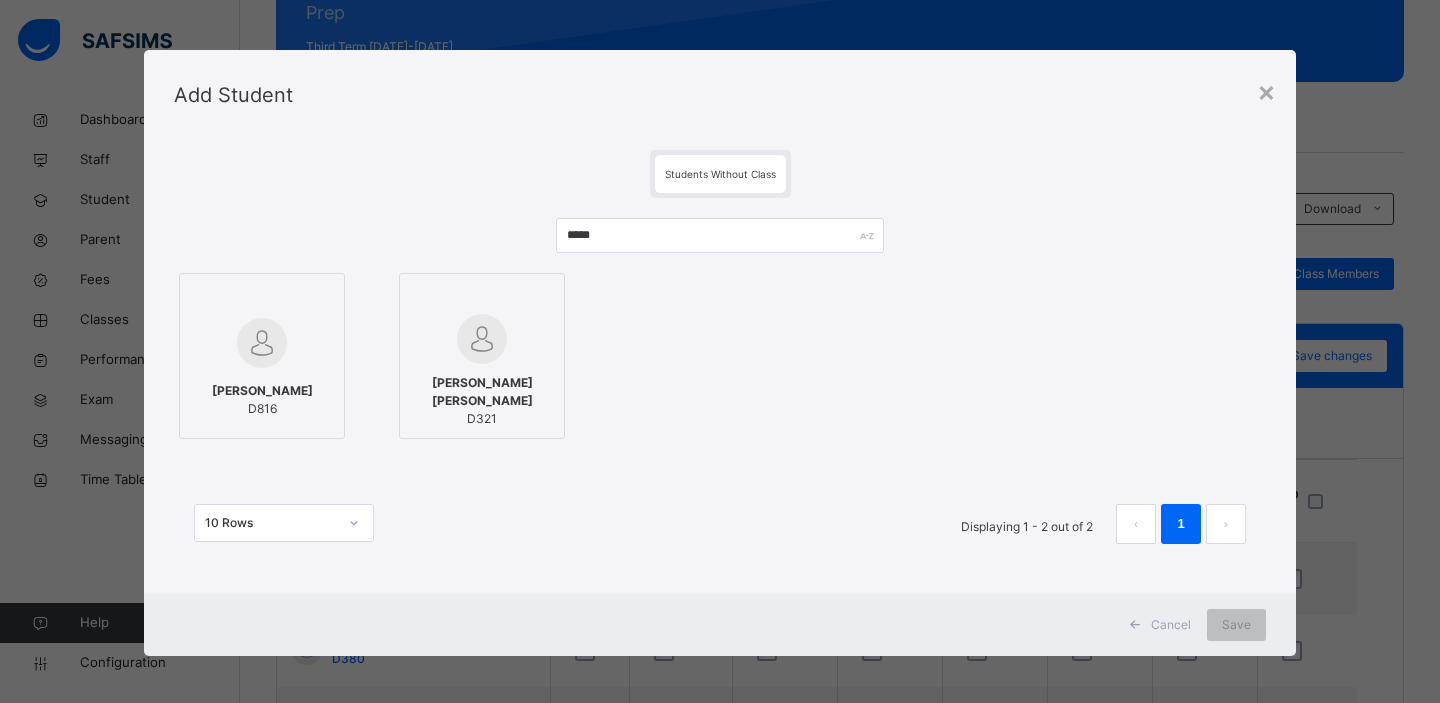 click at bounding box center [262, 343] 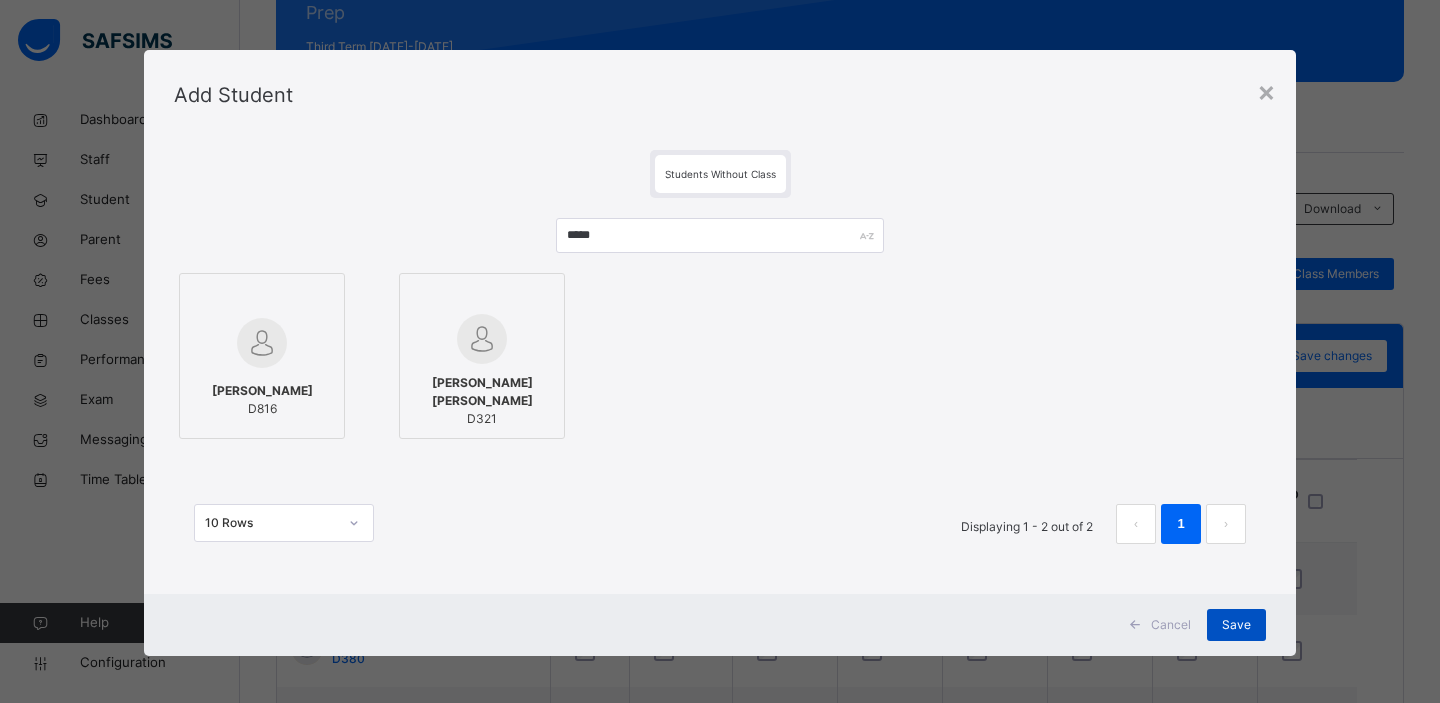 click on "Save" at bounding box center (1236, 625) 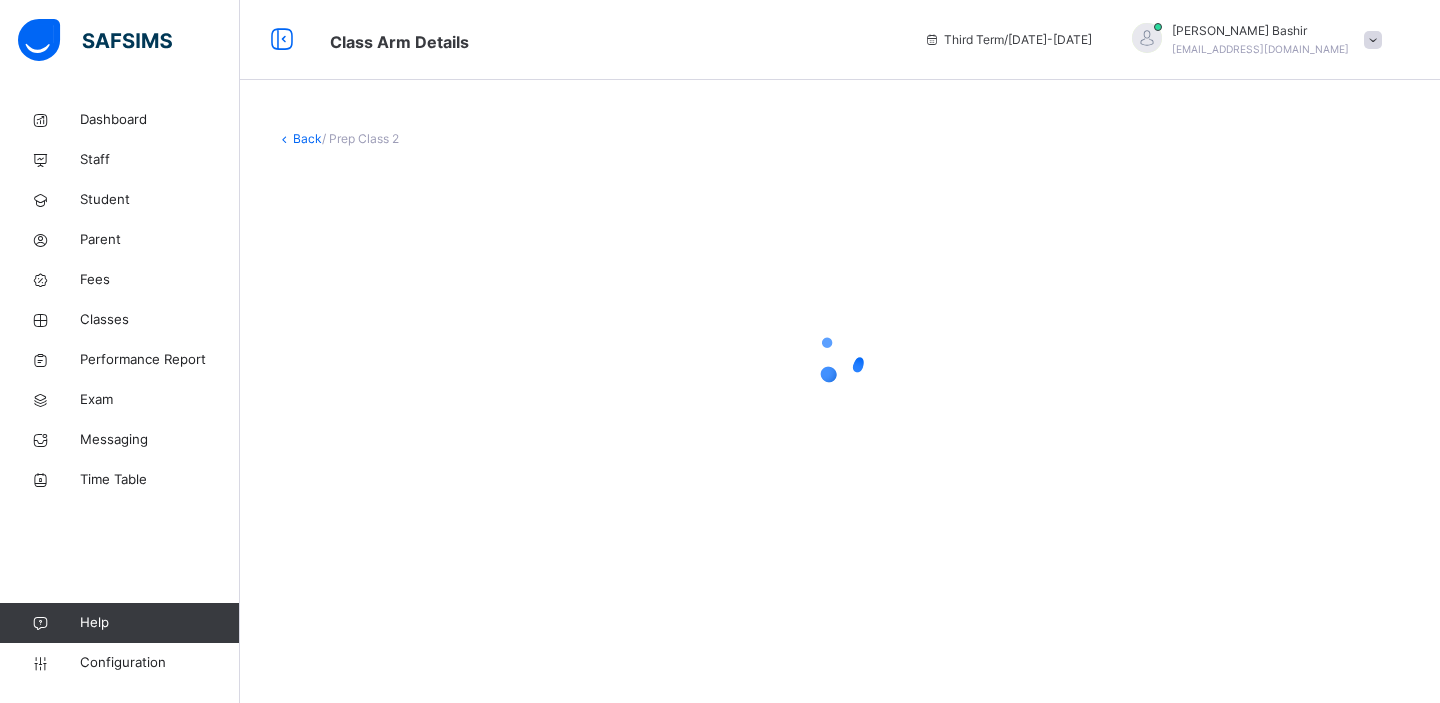 scroll, scrollTop: 0, scrollLeft: 0, axis: both 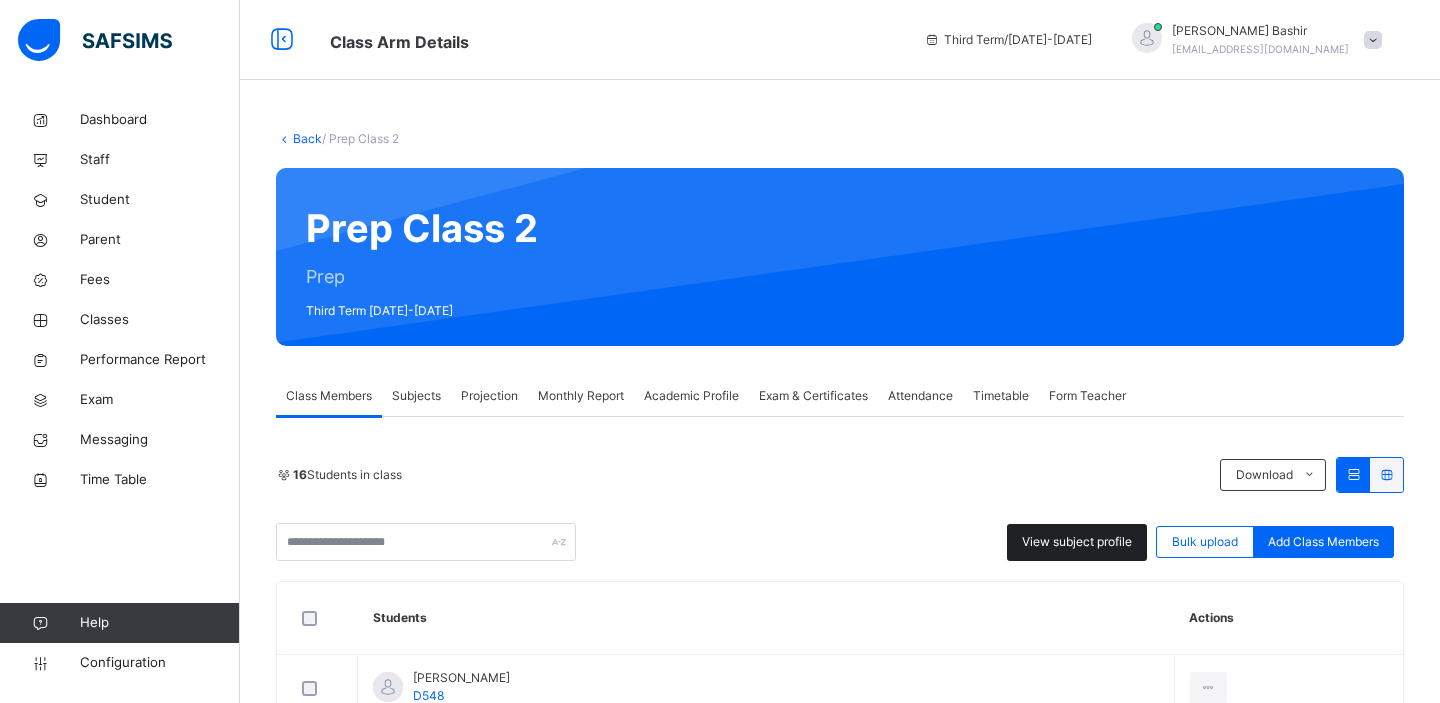 click on "View subject profile" at bounding box center [1077, 542] 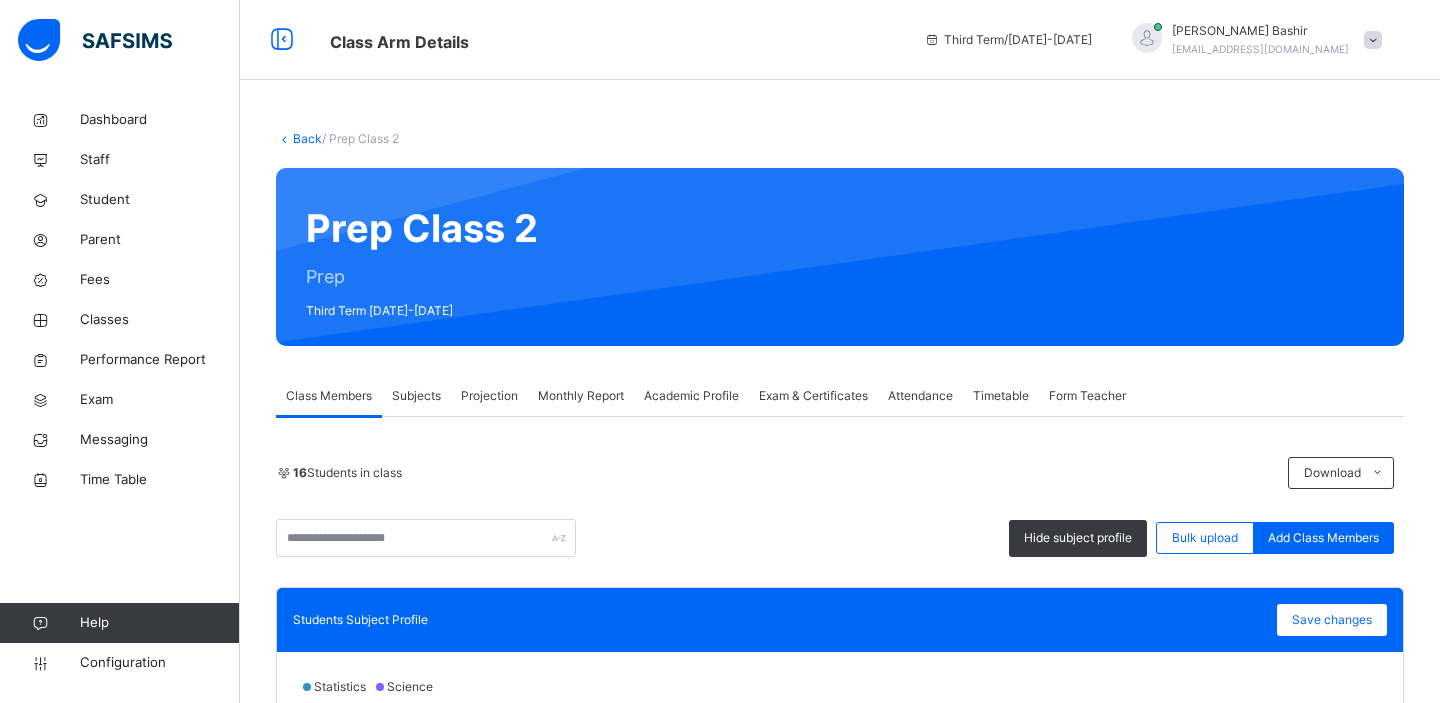 scroll, scrollTop: 575, scrollLeft: 0, axis: vertical 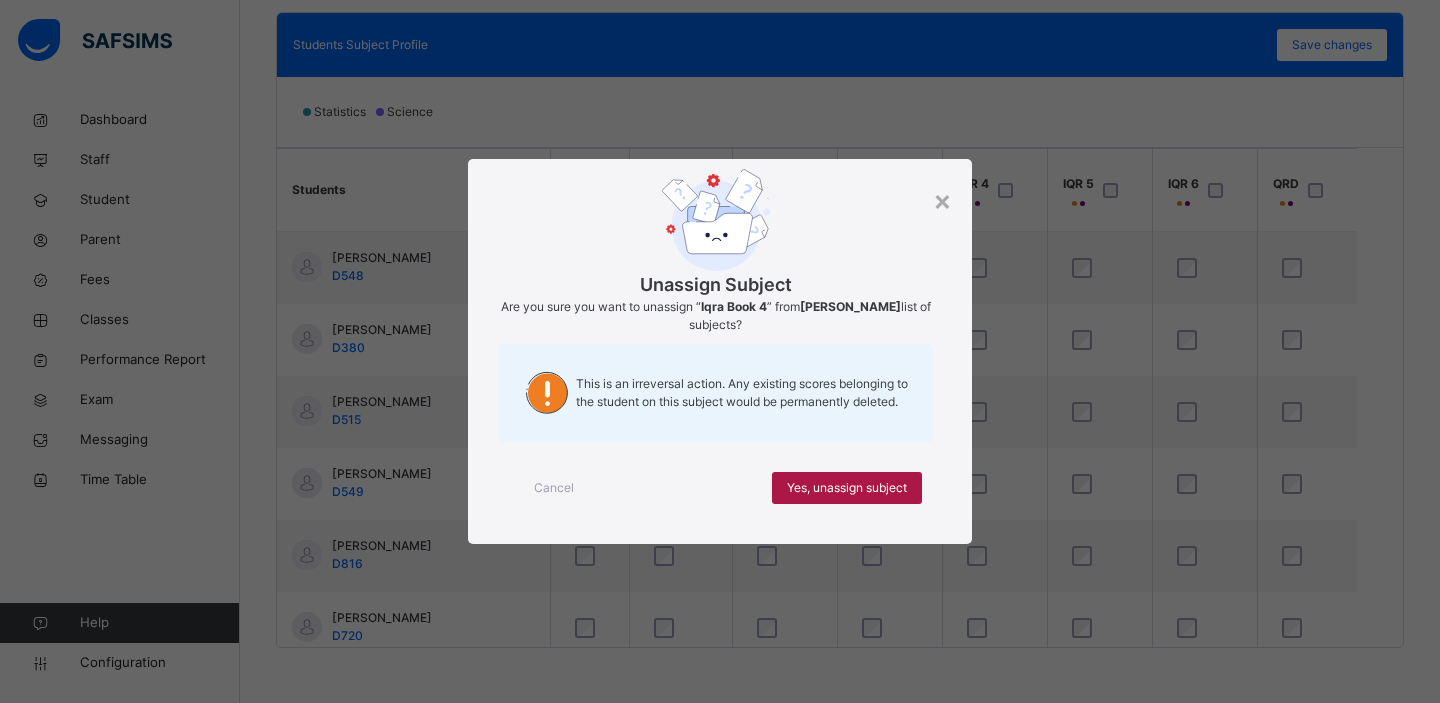 click on "Yes, unassign subject" at bounding box center (847, 488) 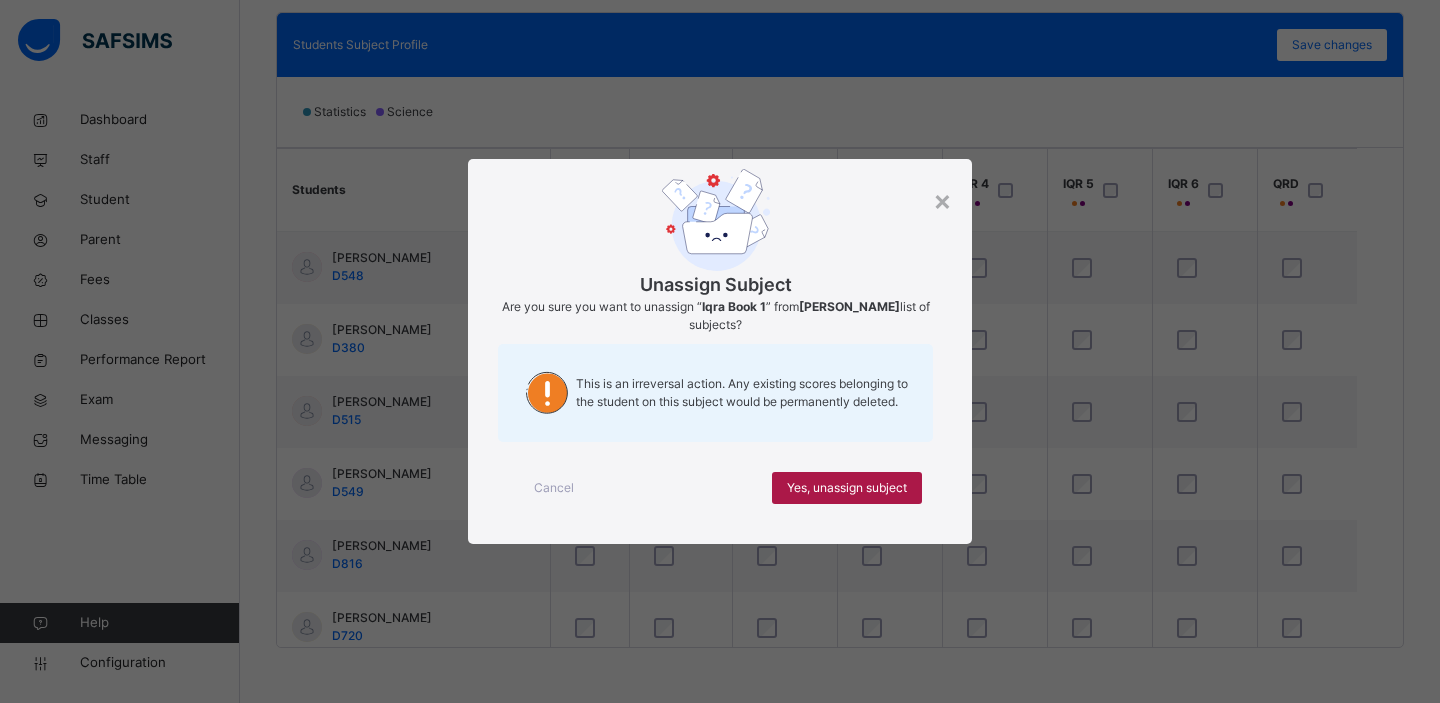 click on "Yes, unassign subject" at bounding box center (847, 488) 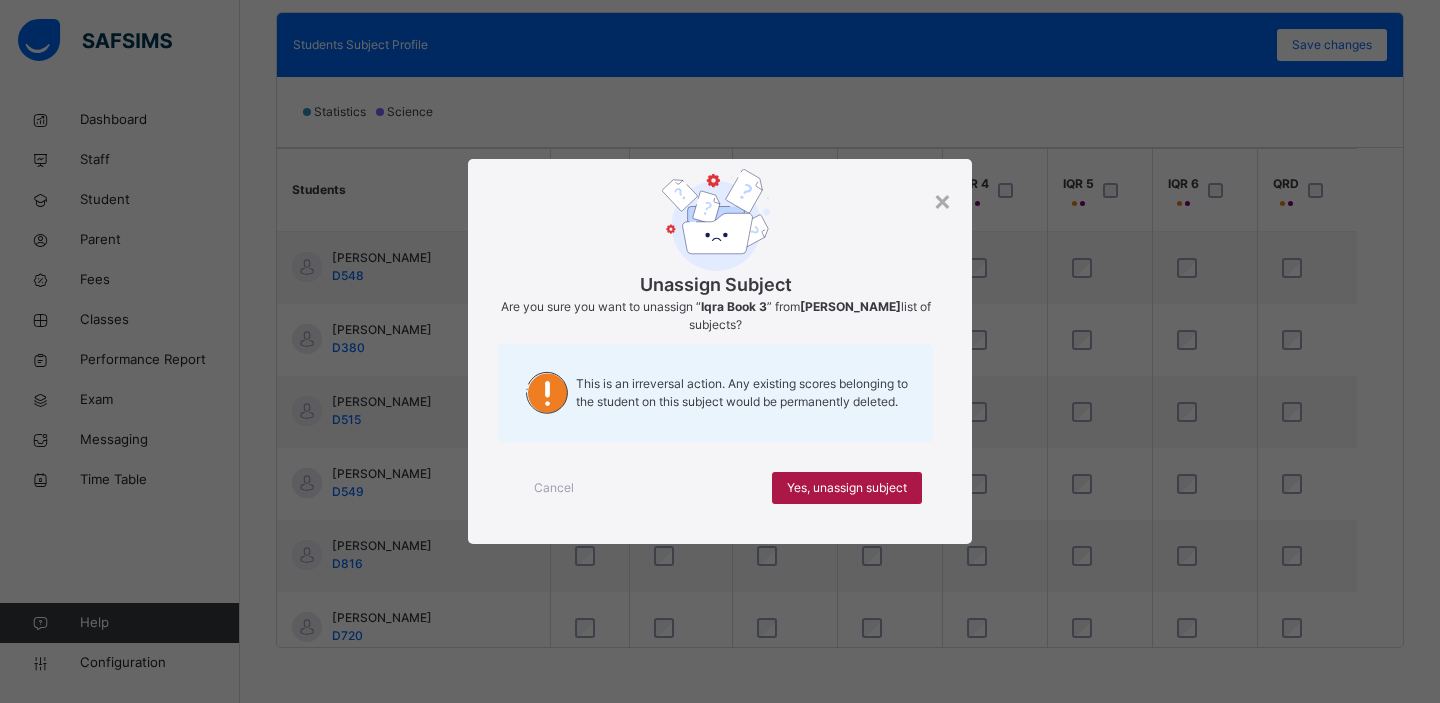 click on "Yes, unassign subject" at bounding box center (847, 488) 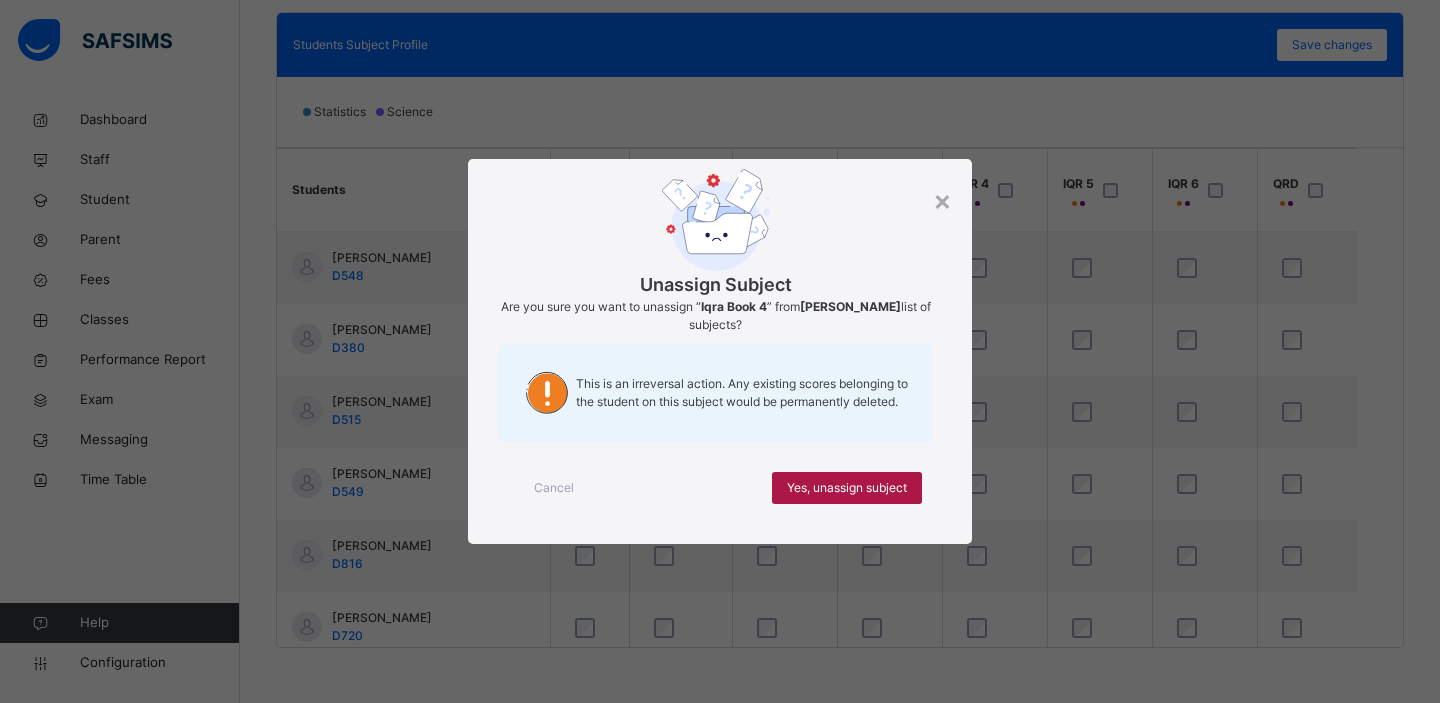 click on "Yes, unassign subject" at bounding box center (847, 488) 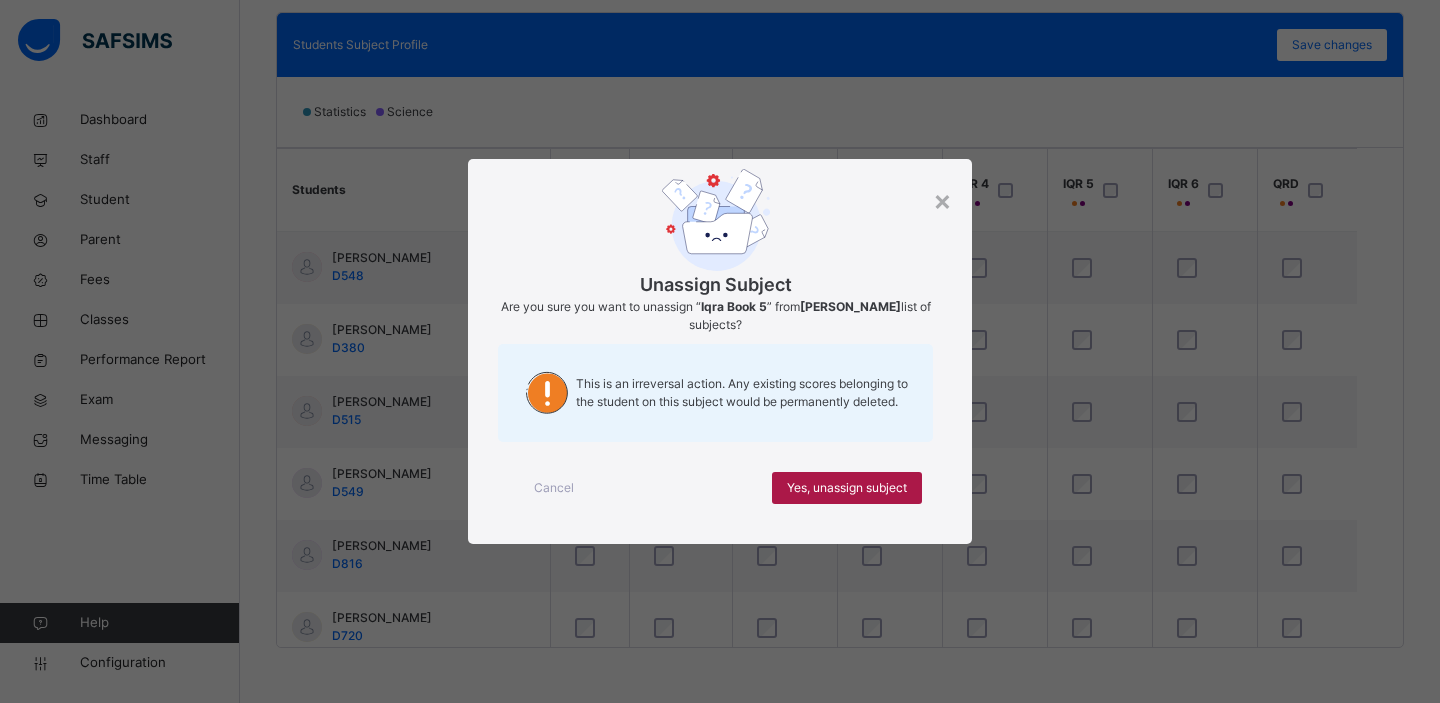 click on "Yes, unassign subject" at bounding box center [847, 488] 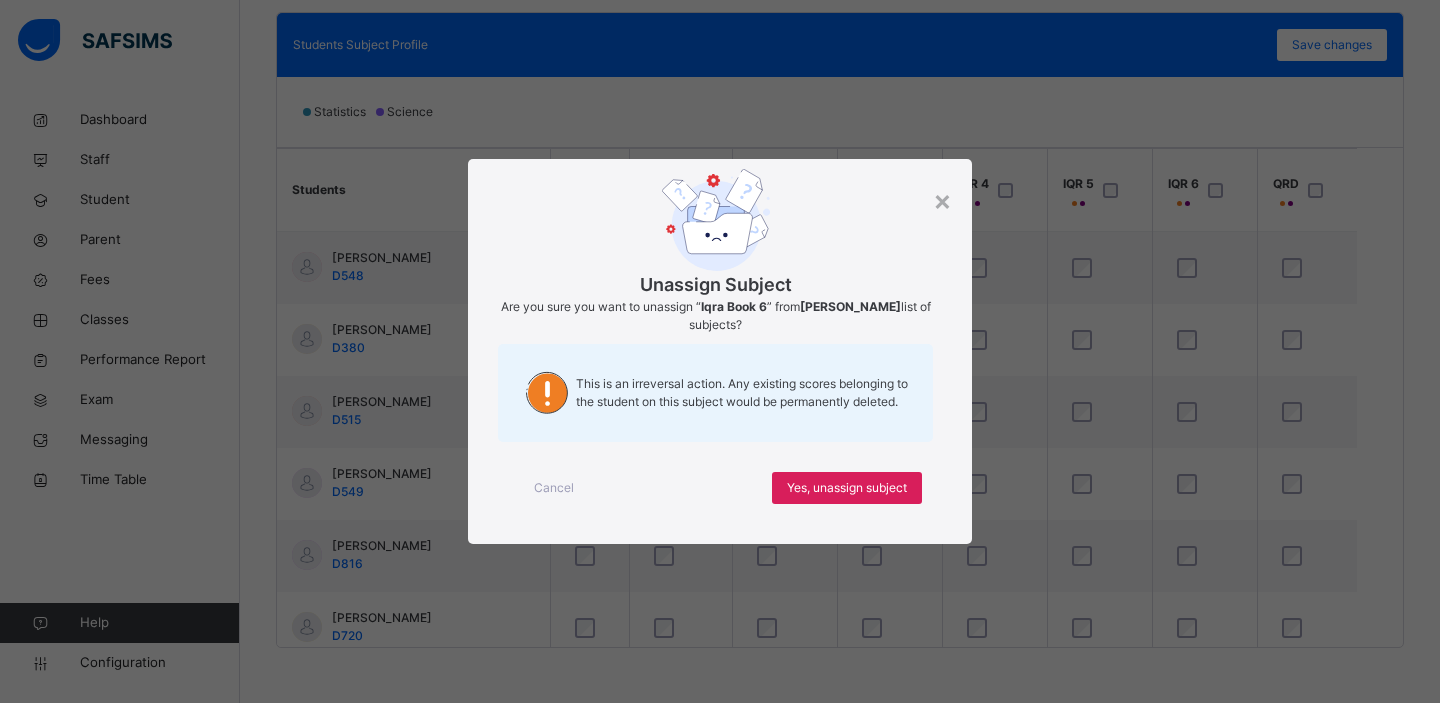click on "Yes, unassign subject" at bounding box center [847, 488] 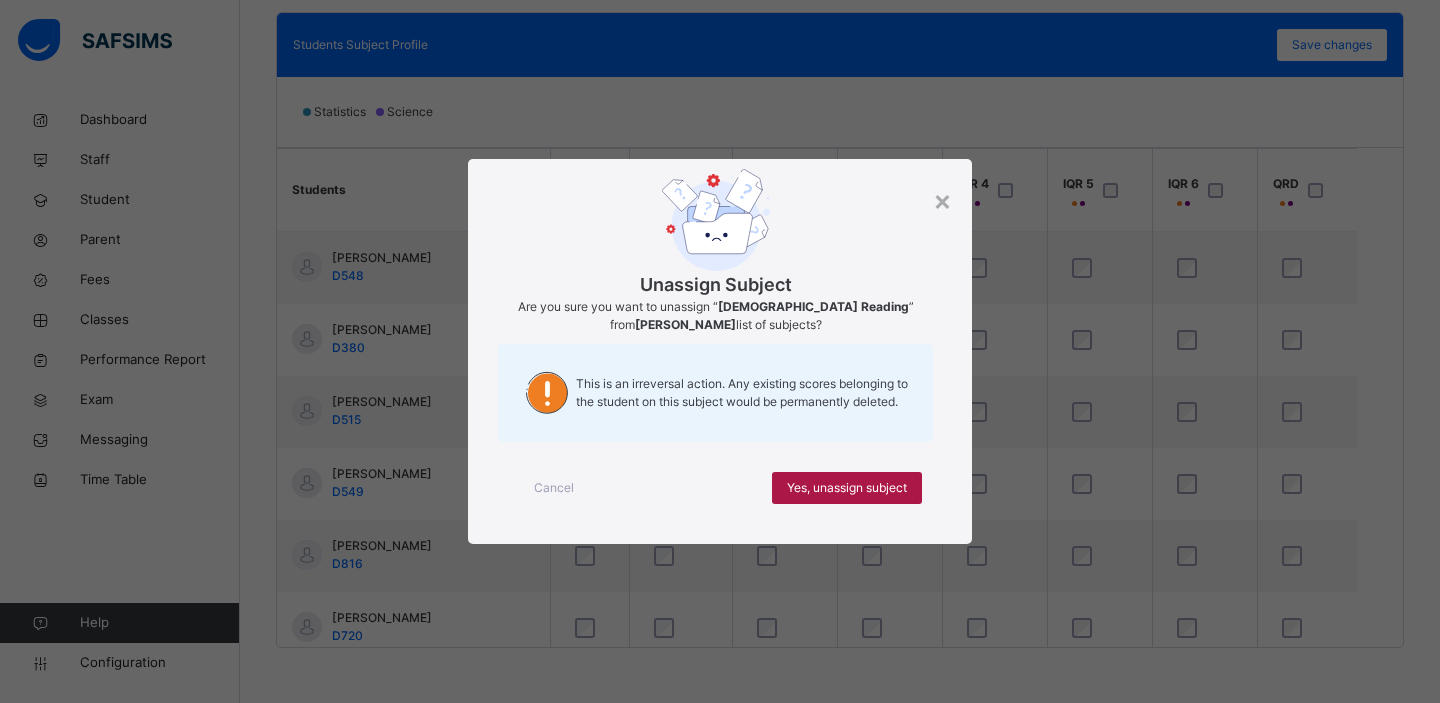 click on "Yes, unassign subject" at bounding box center [847, 488] 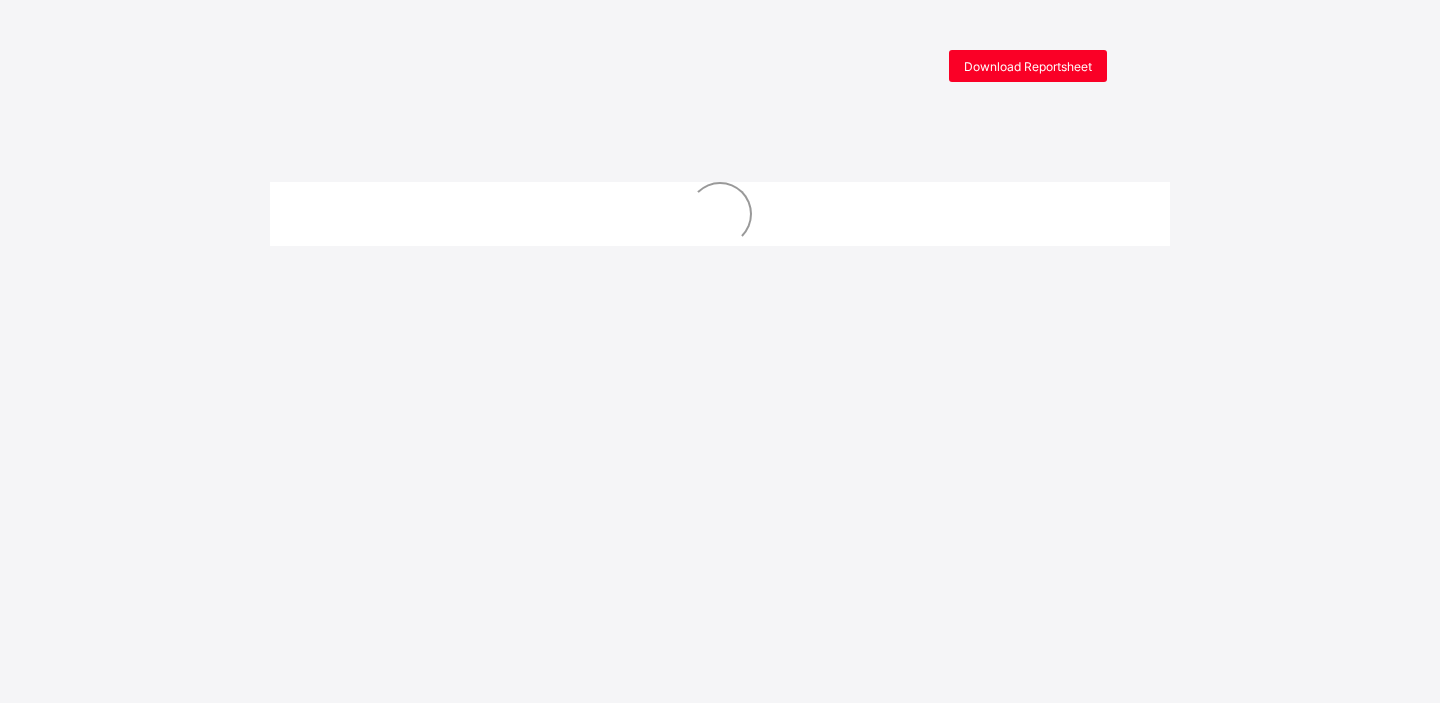 scroll, scrollTop: 0, scrollLeft: 0, axis: both 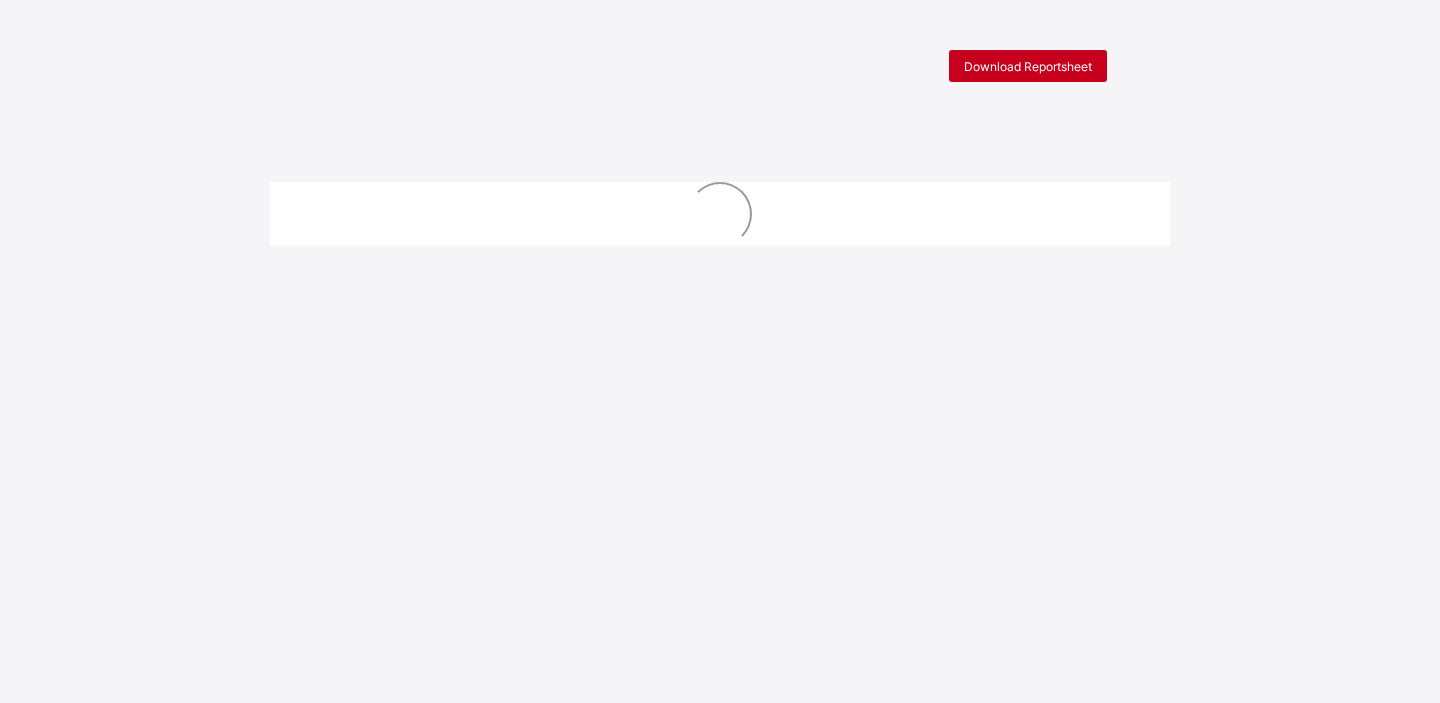 click on "Download Reportsheet" at bounding box center [1028, 66] 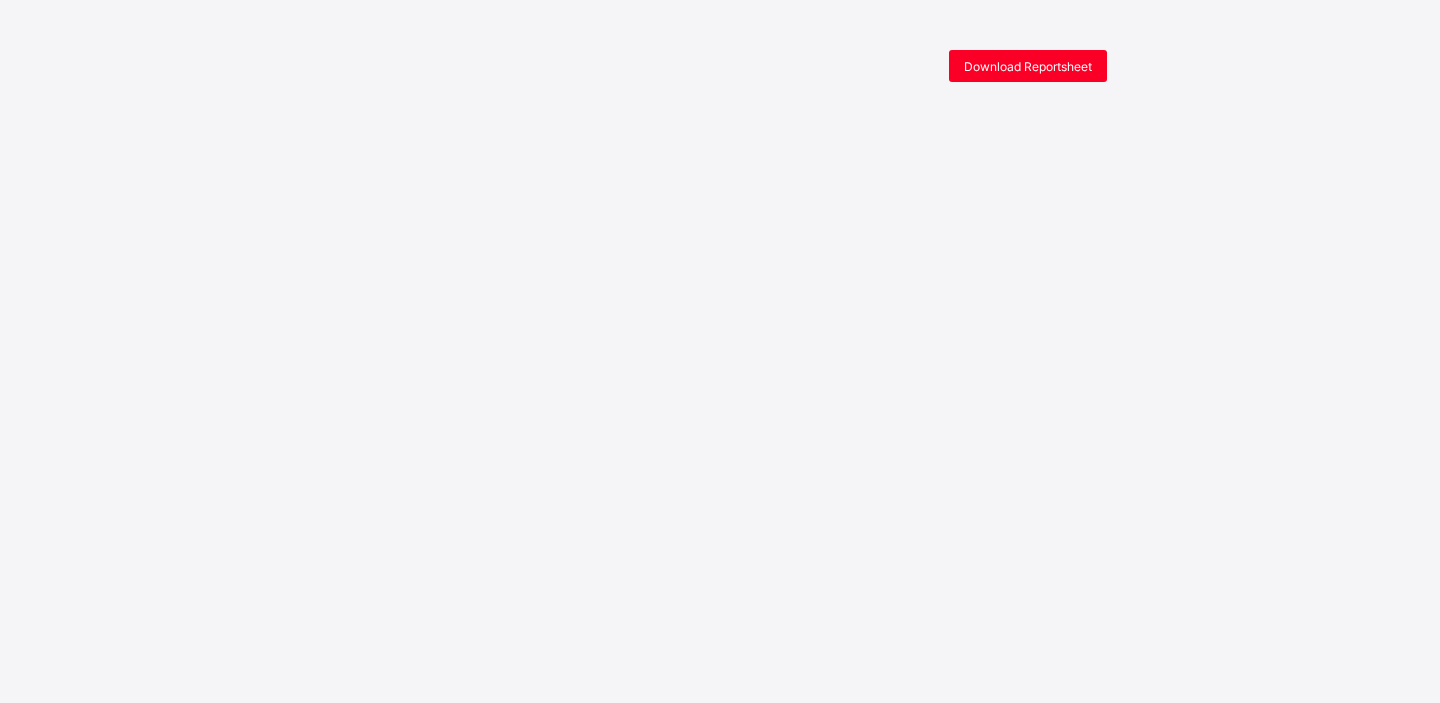 scroll, scrollTop: 0, scrollLeft: 0, axis: both 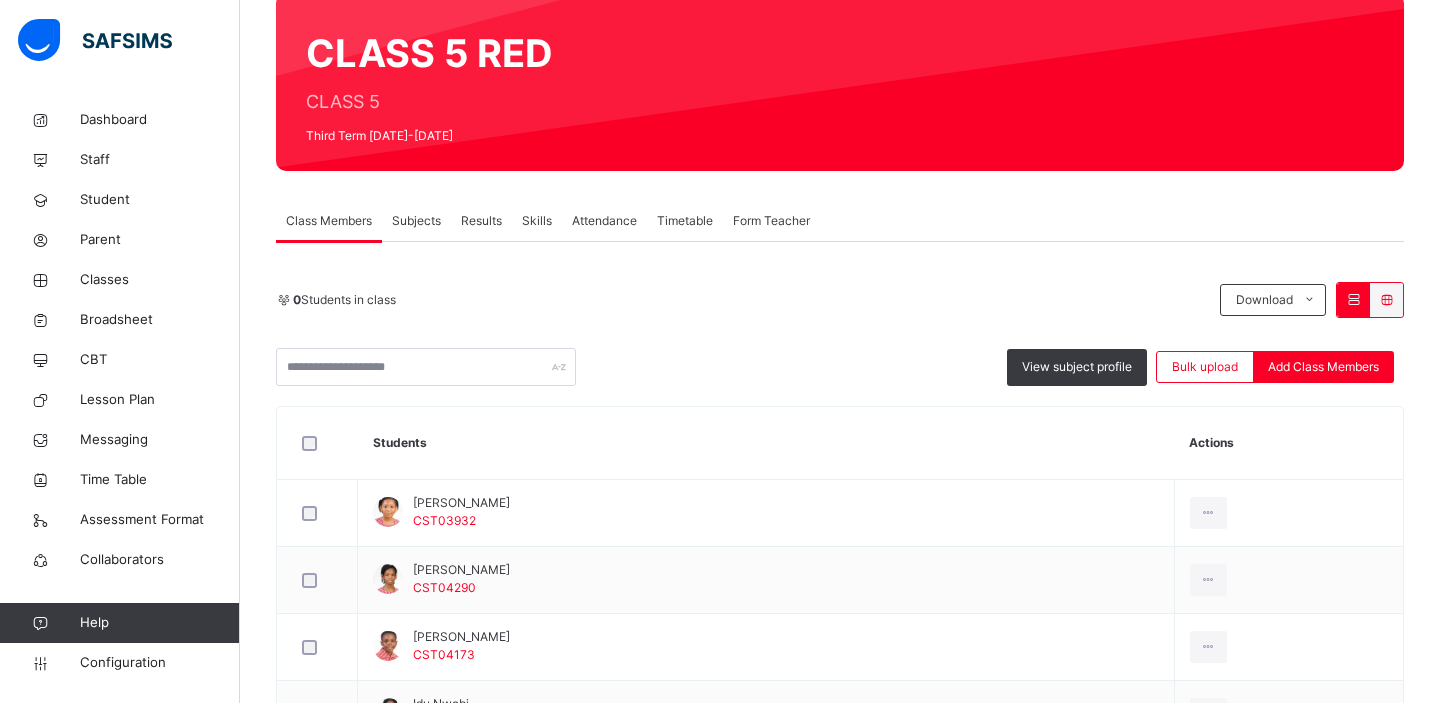 click on "Results" at bounding box center [481, 221] 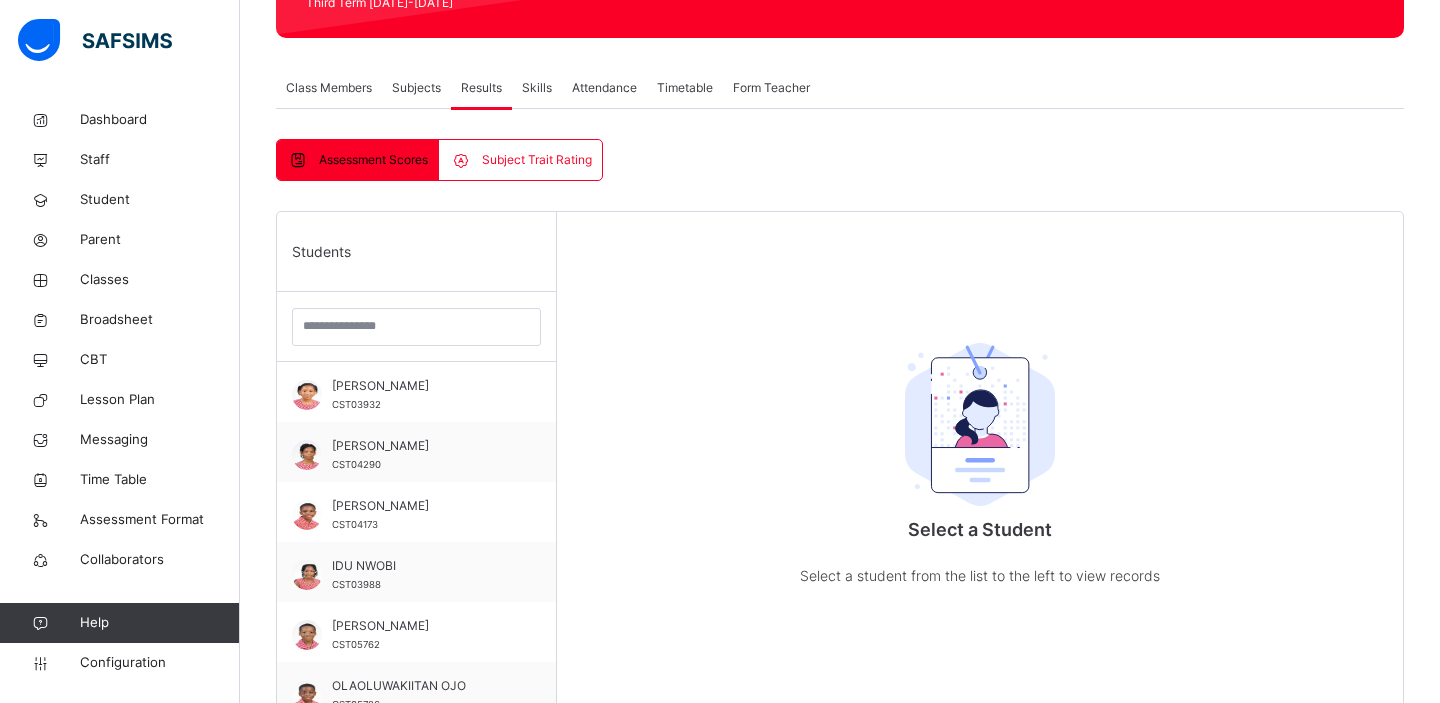 scroll, scrollTop: 318, scrollLeft: 0, axis: vertical 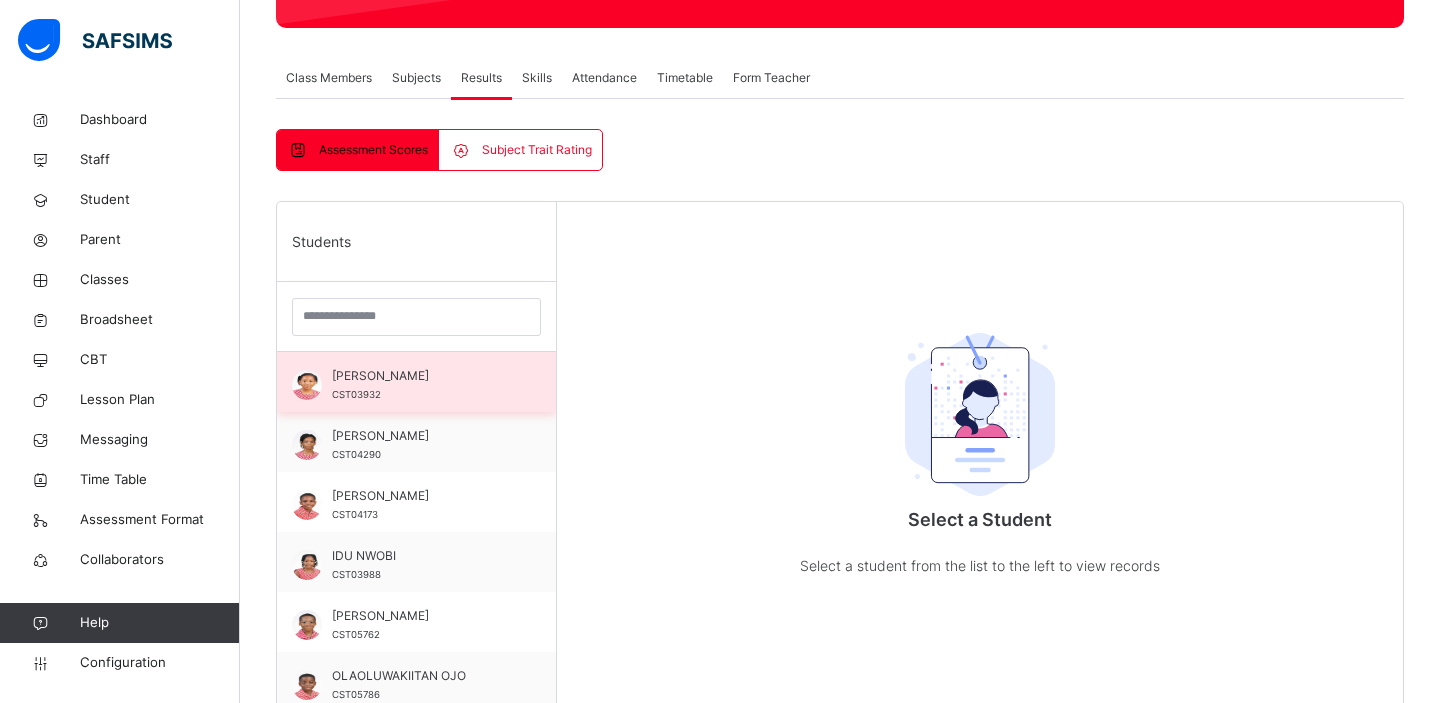 click on "[PERSON_NAME]" at bounding box center [421, 376] 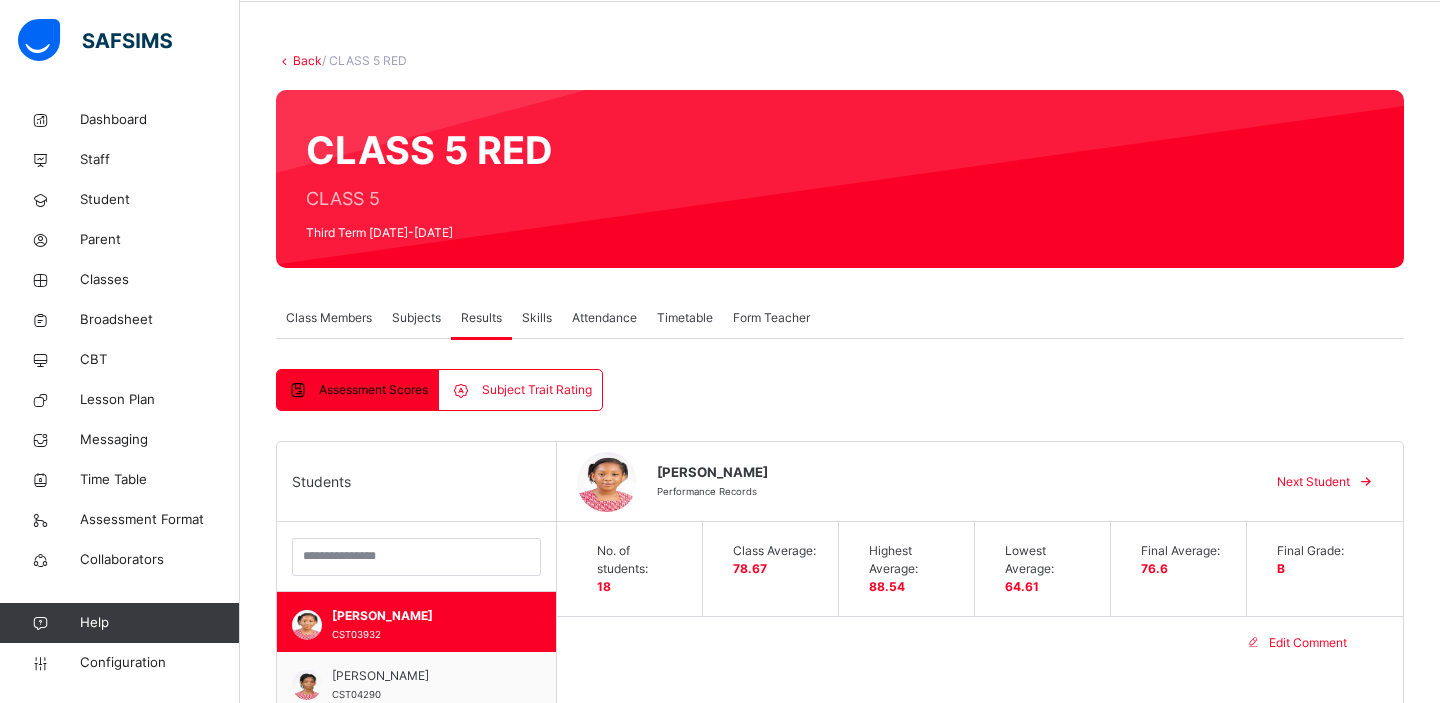 scroll, scrollTop: 0, scrollLeft: 0, axis: both 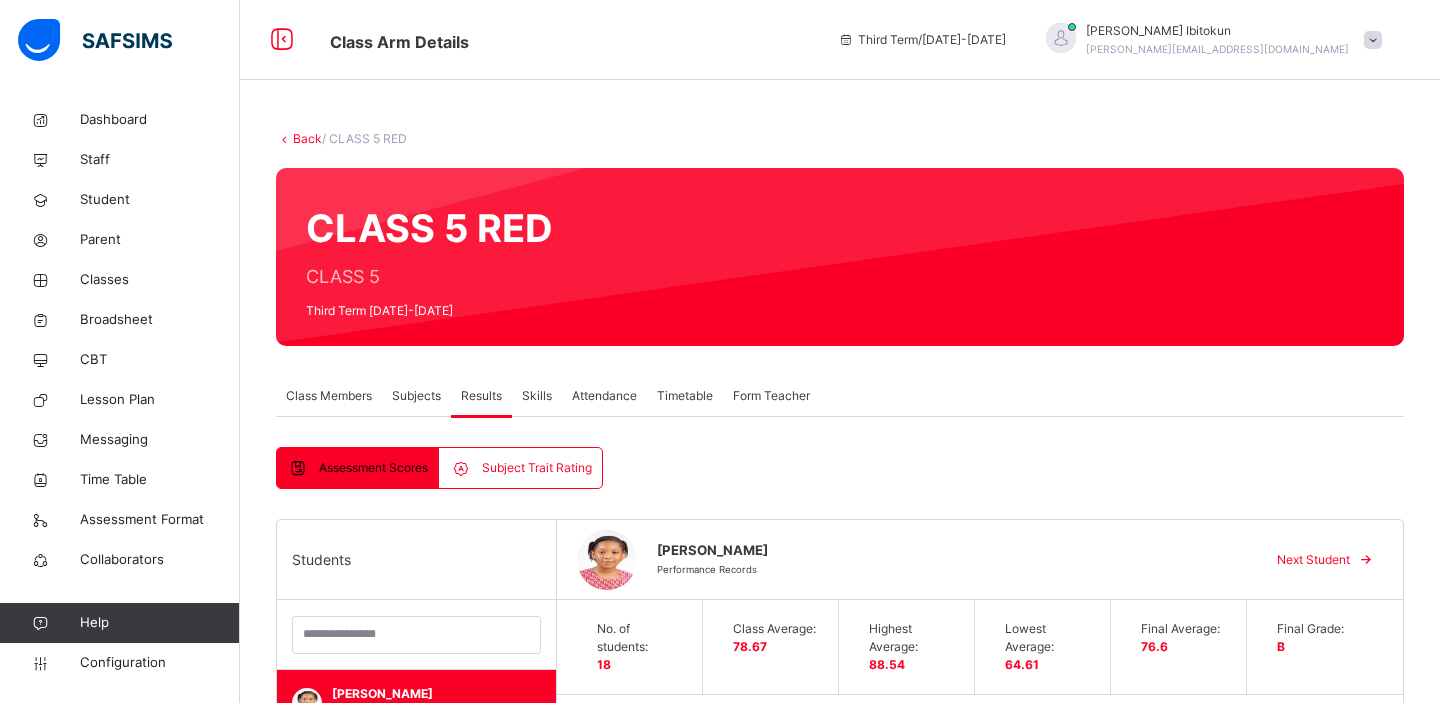 click on "Subjects" at bounding box center (416, 396) 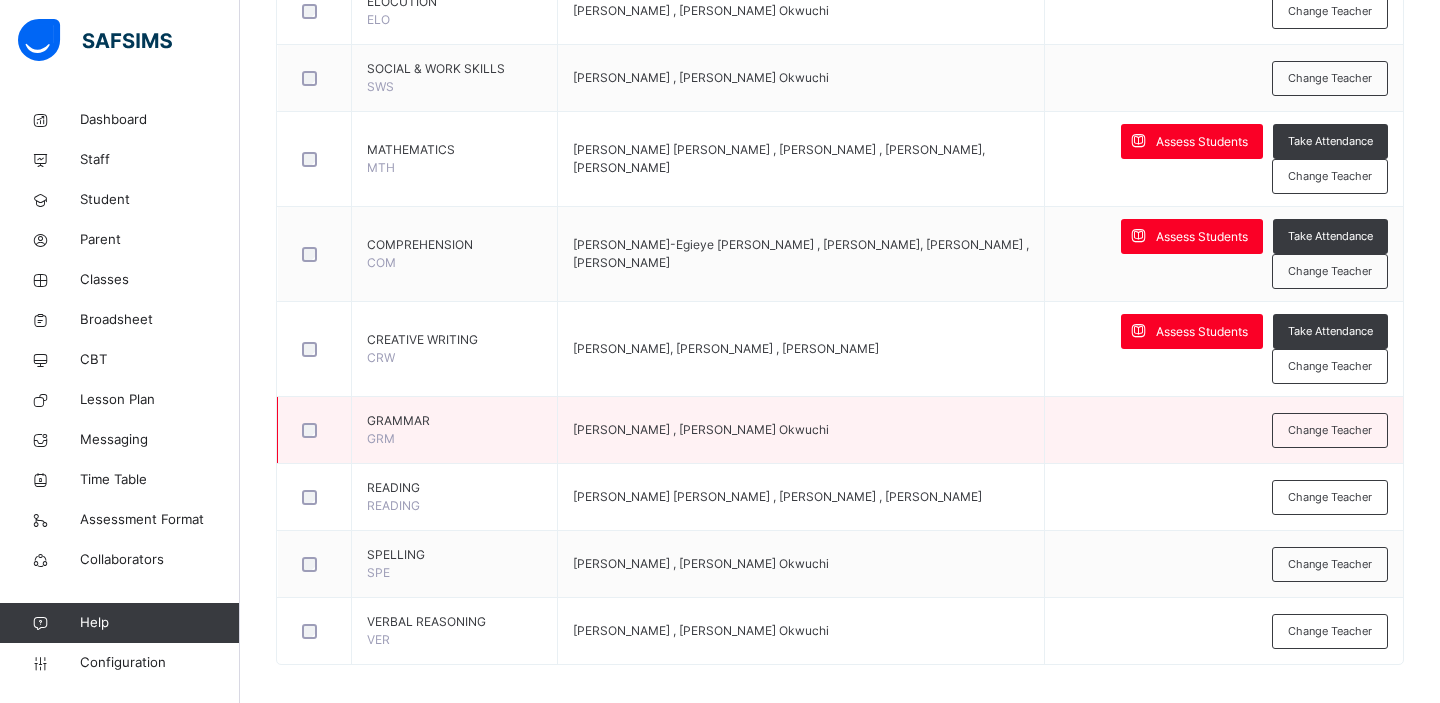 scroll, scrollTop: 1306, scrollLeft: 0, axis: vertical 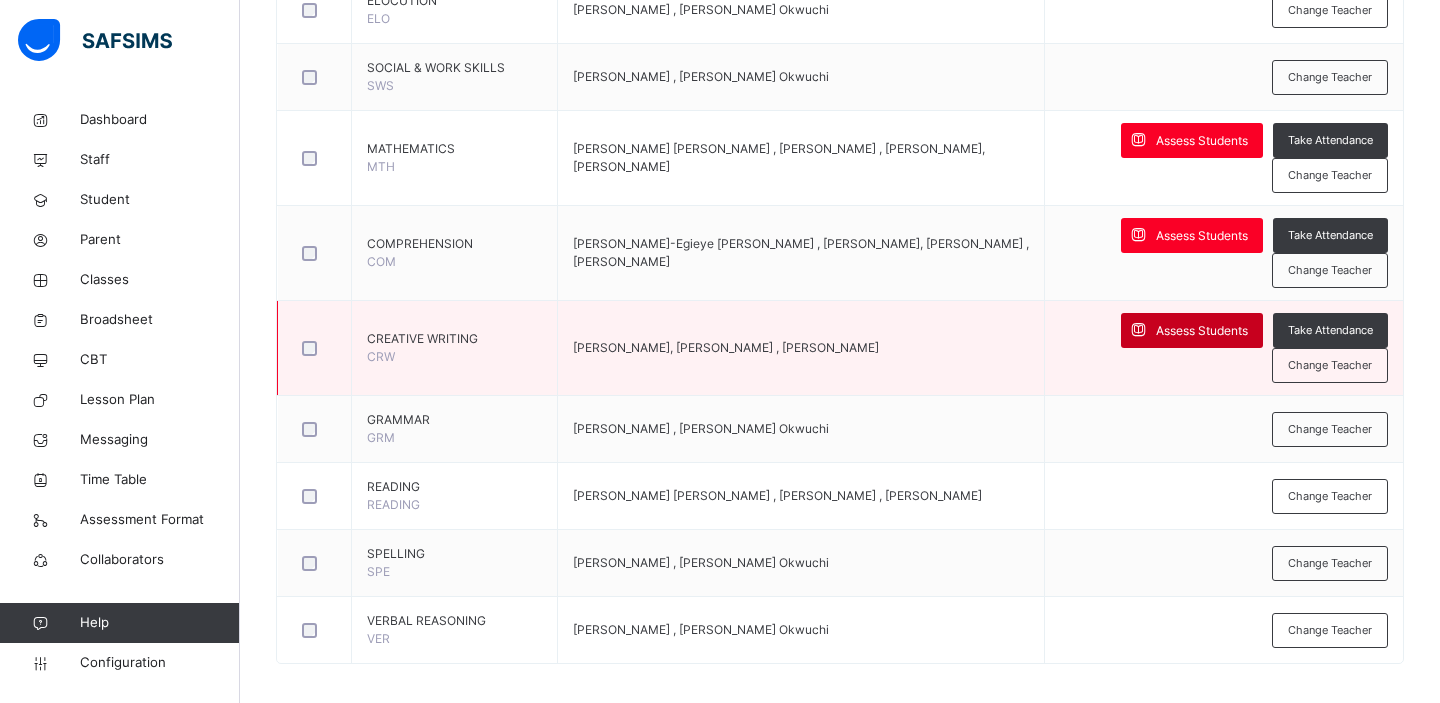 click on "Assess Students" at bounding box center [1192, 330] 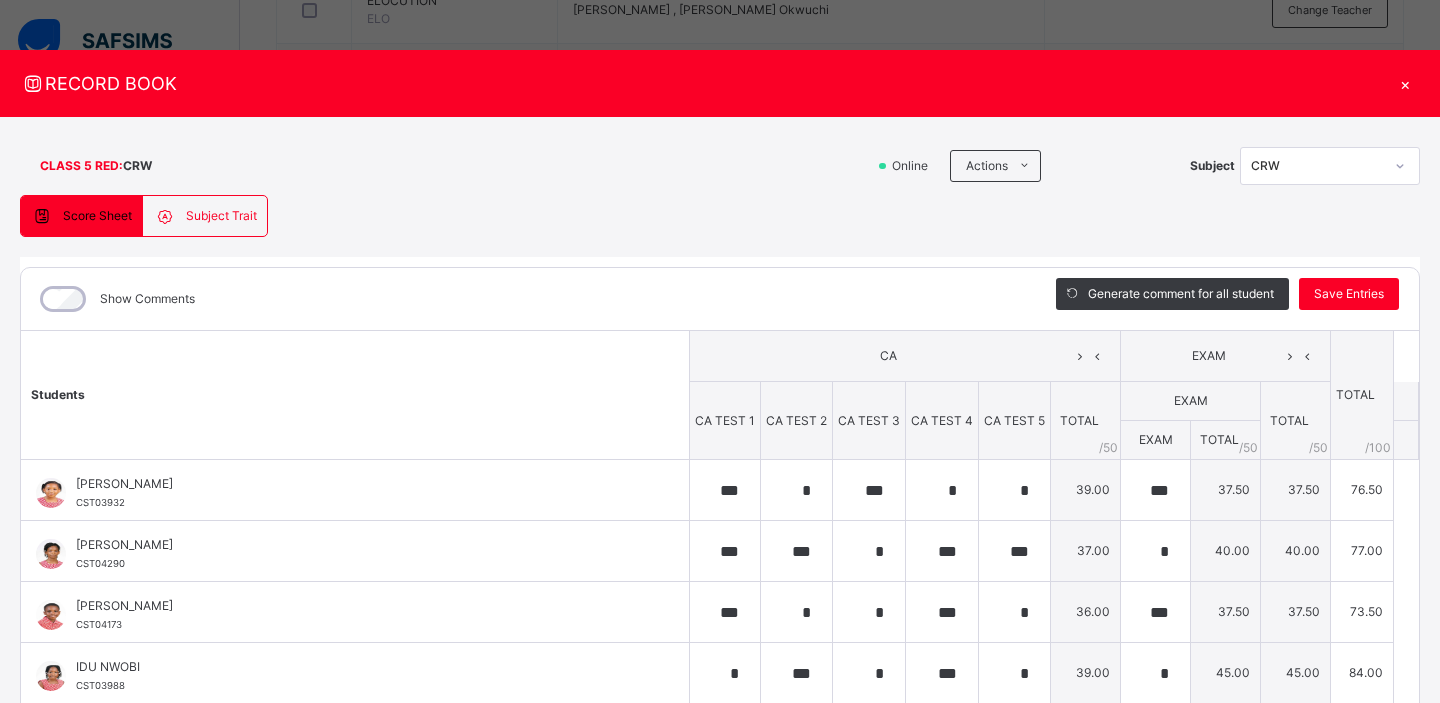 scroll, scrollTop: 208, scrollLeft: 0, axis: vertical 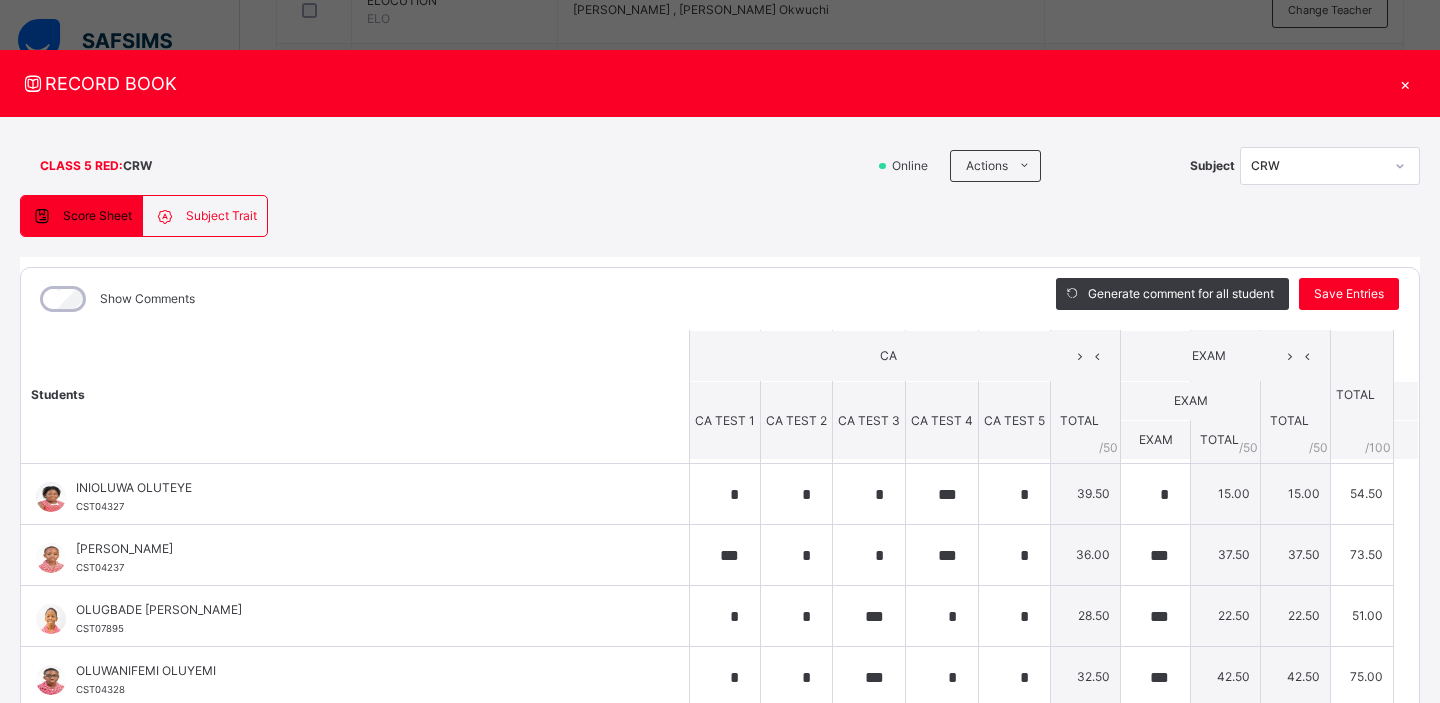 click on "×" at bounding box center (1405, 83) 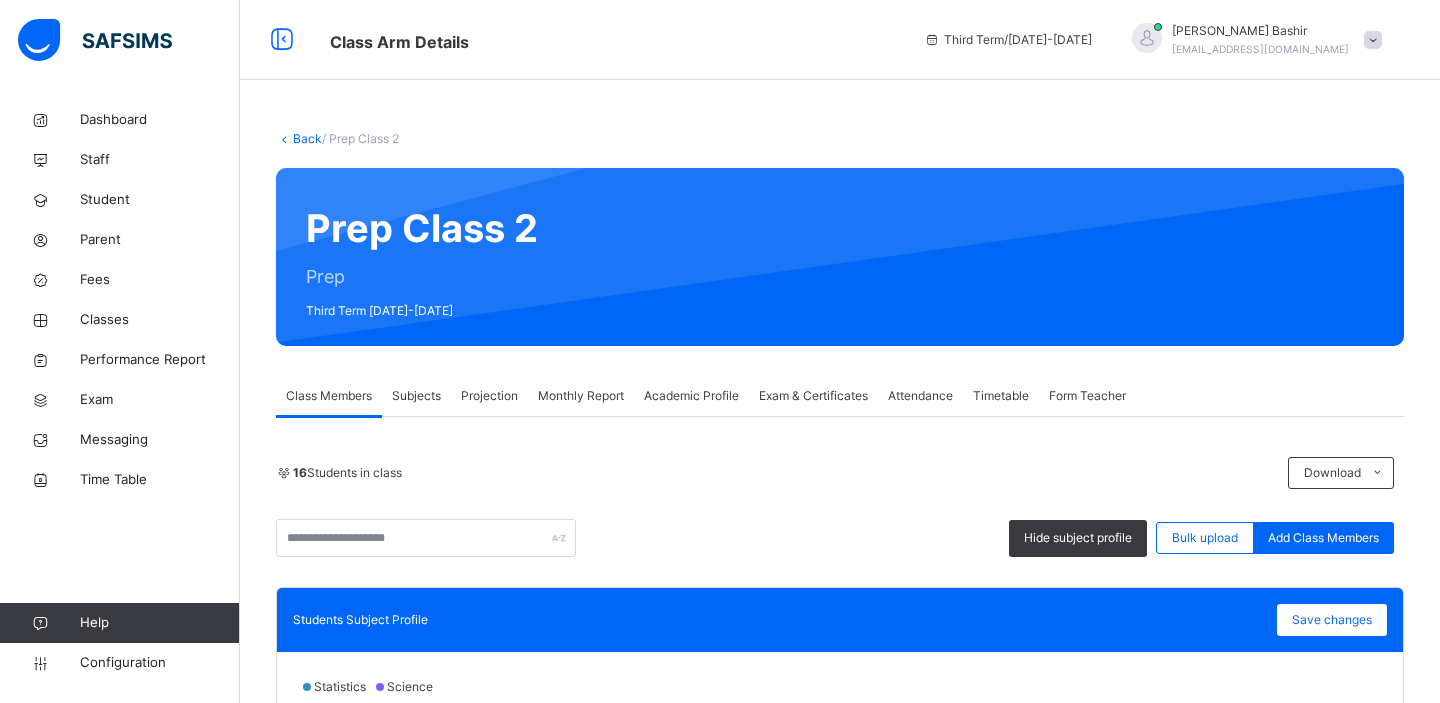 scroll, scrollTop: 575, scrollLeft: 0, axis: vertical 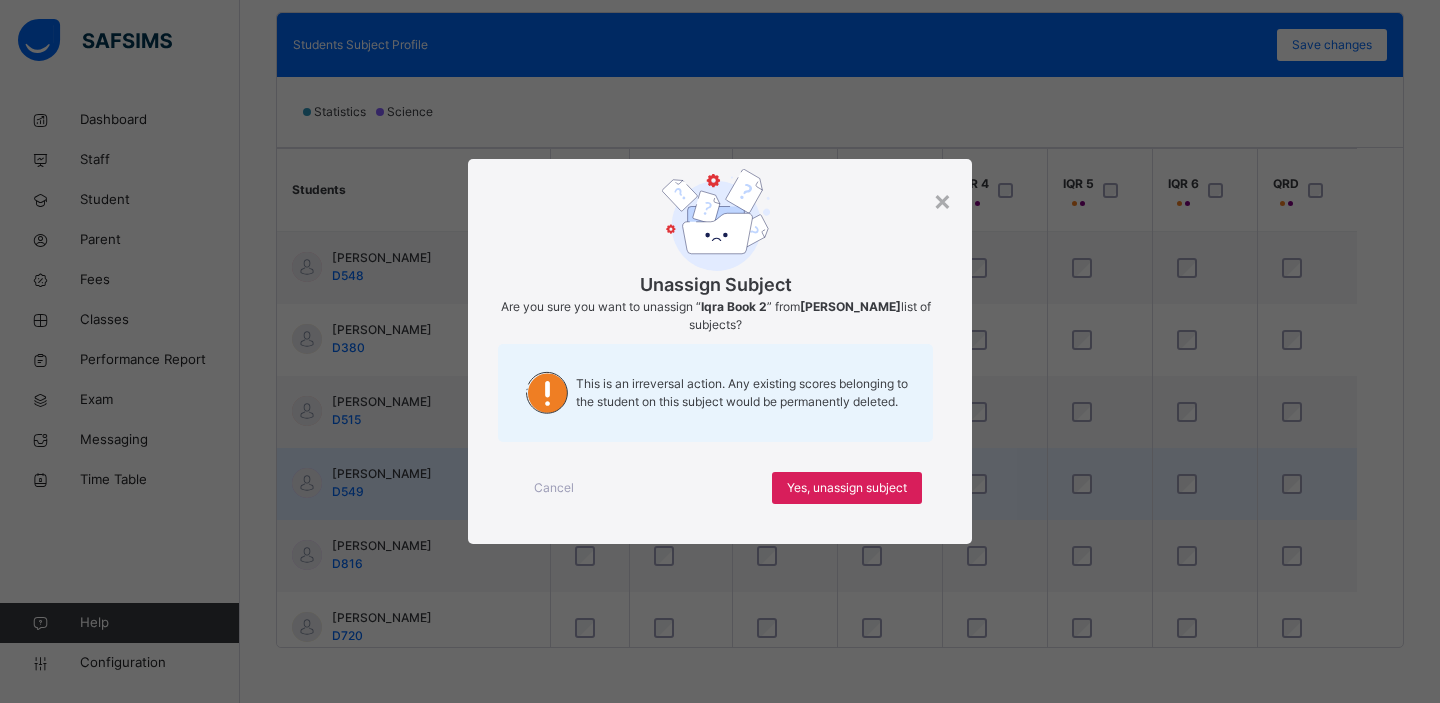 click on "Yes, unassign subject" at bounding box center [847, 488] 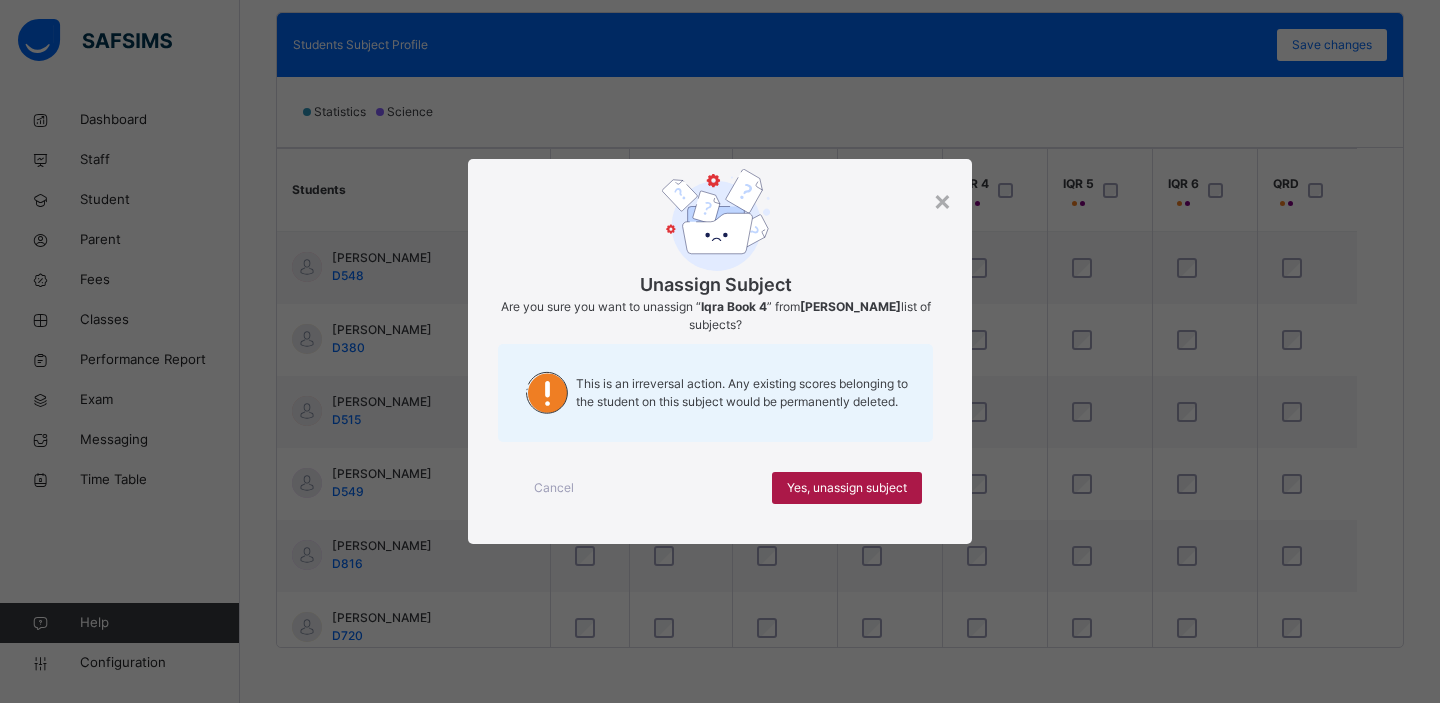 click on "Yes, unassign subject" at bounding box center [847, 488] 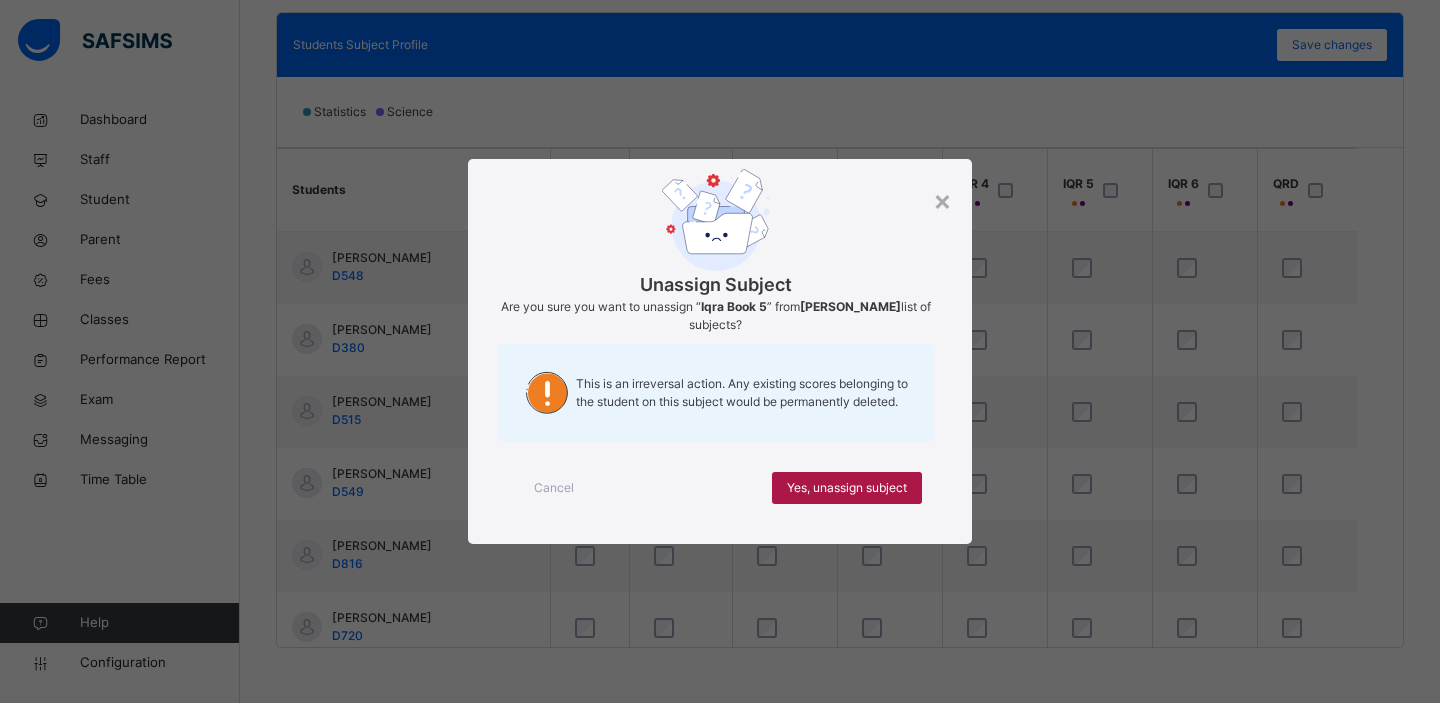 click on "Yes, unassign subject" at bounding box center (847, 488) 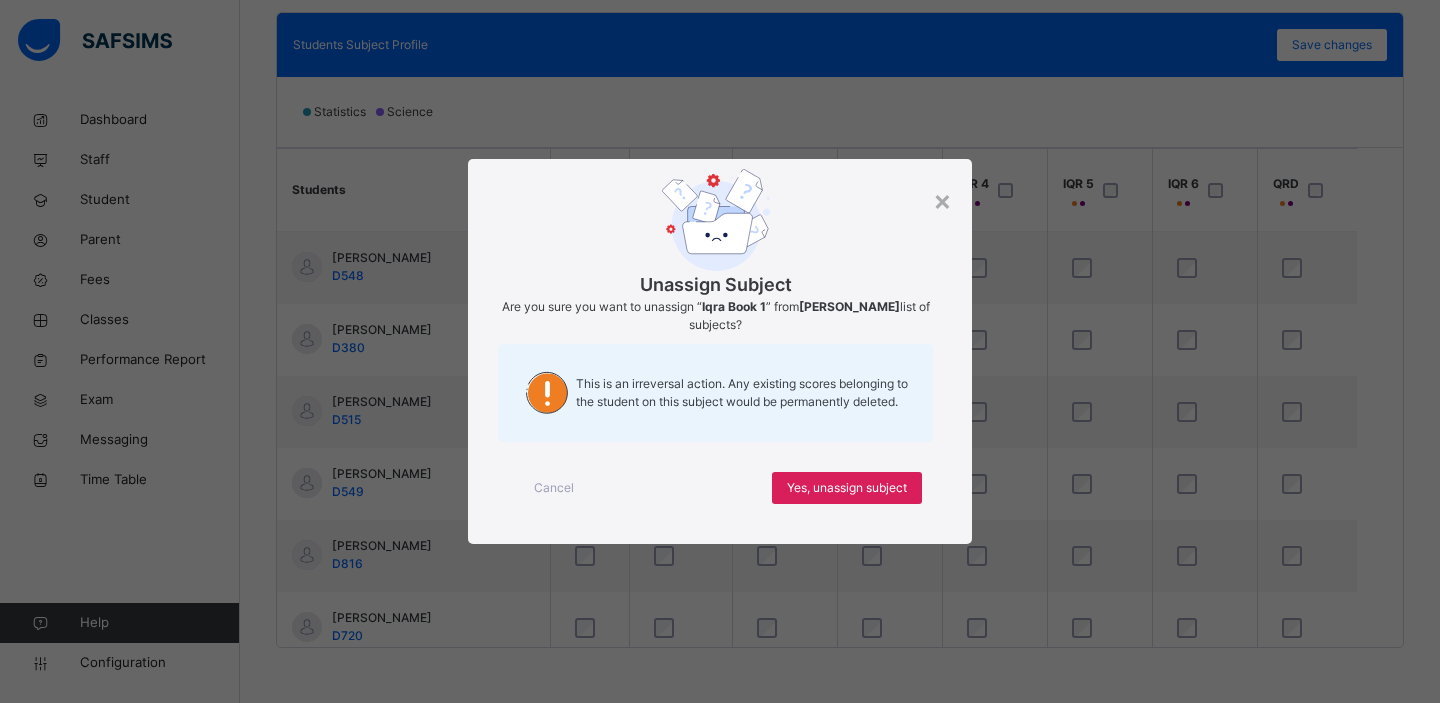 click on "Yes, unassign subject" at bounding box center (847, 488) 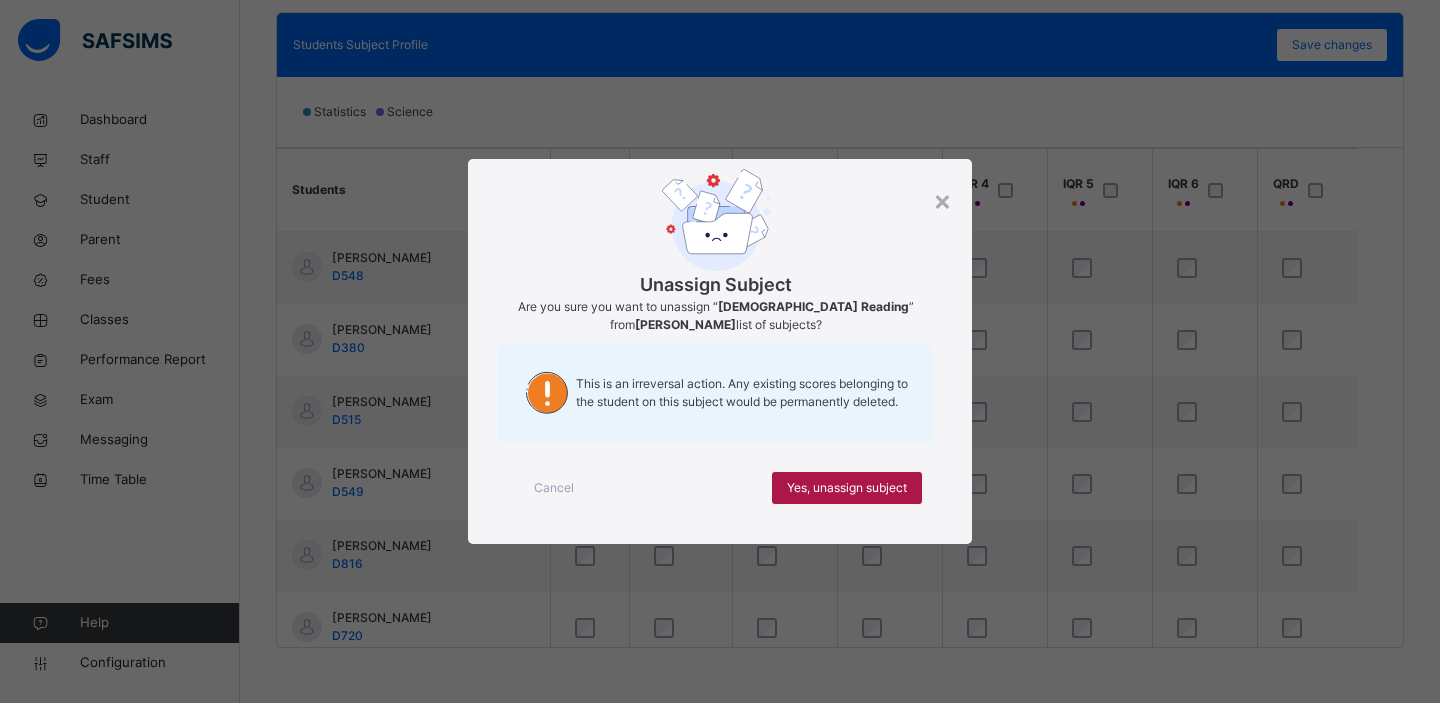 click on "Yes, unassign subject" at bounding box center (847, 488) 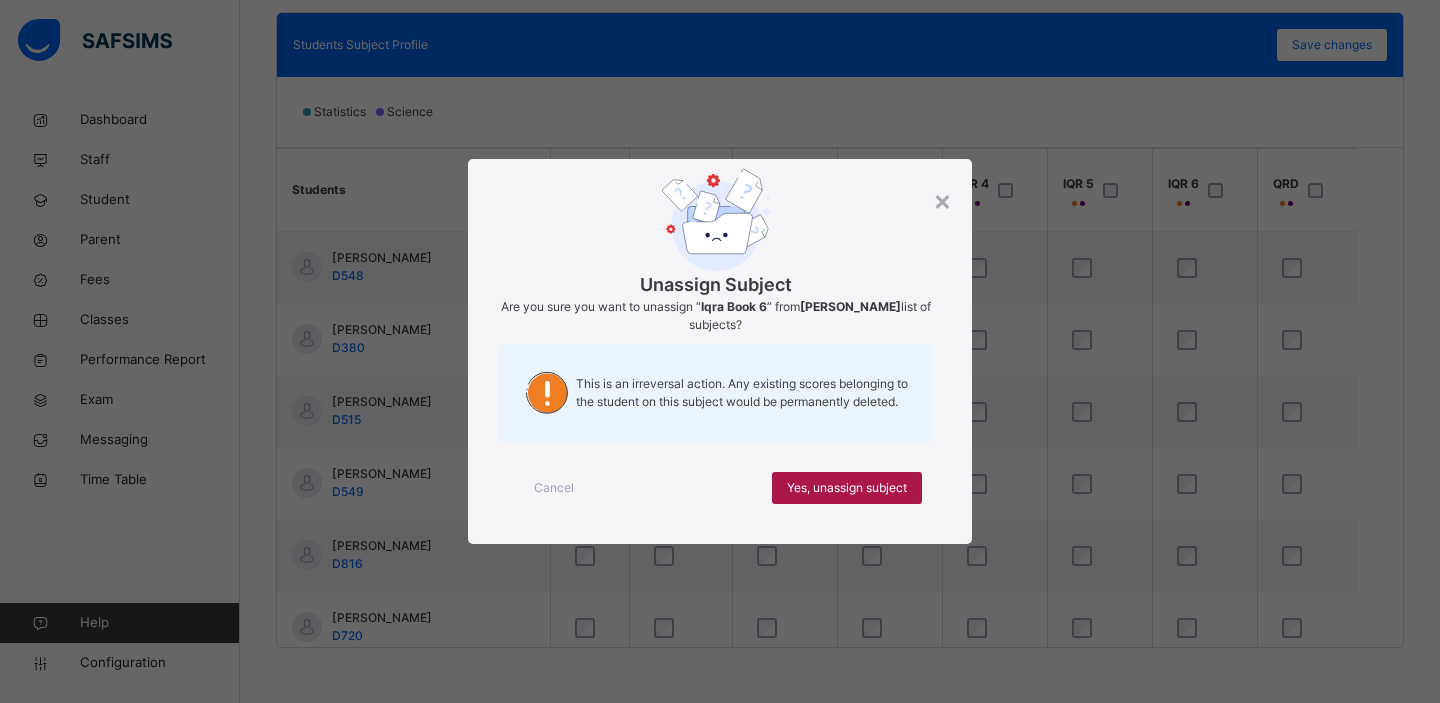 click on "Yes, unassign subject" at bounding box center [847, 488] 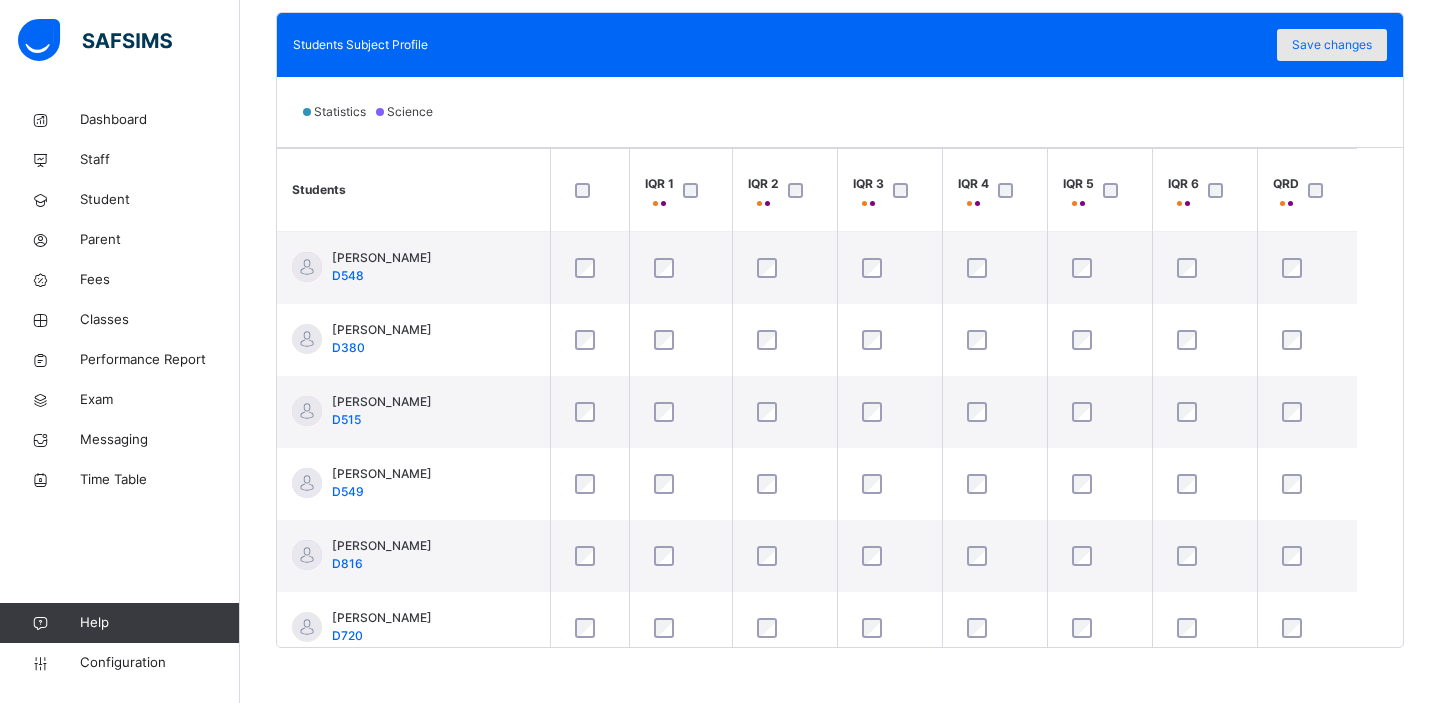 click on "Save changes" at bounding box center [1332, 45] 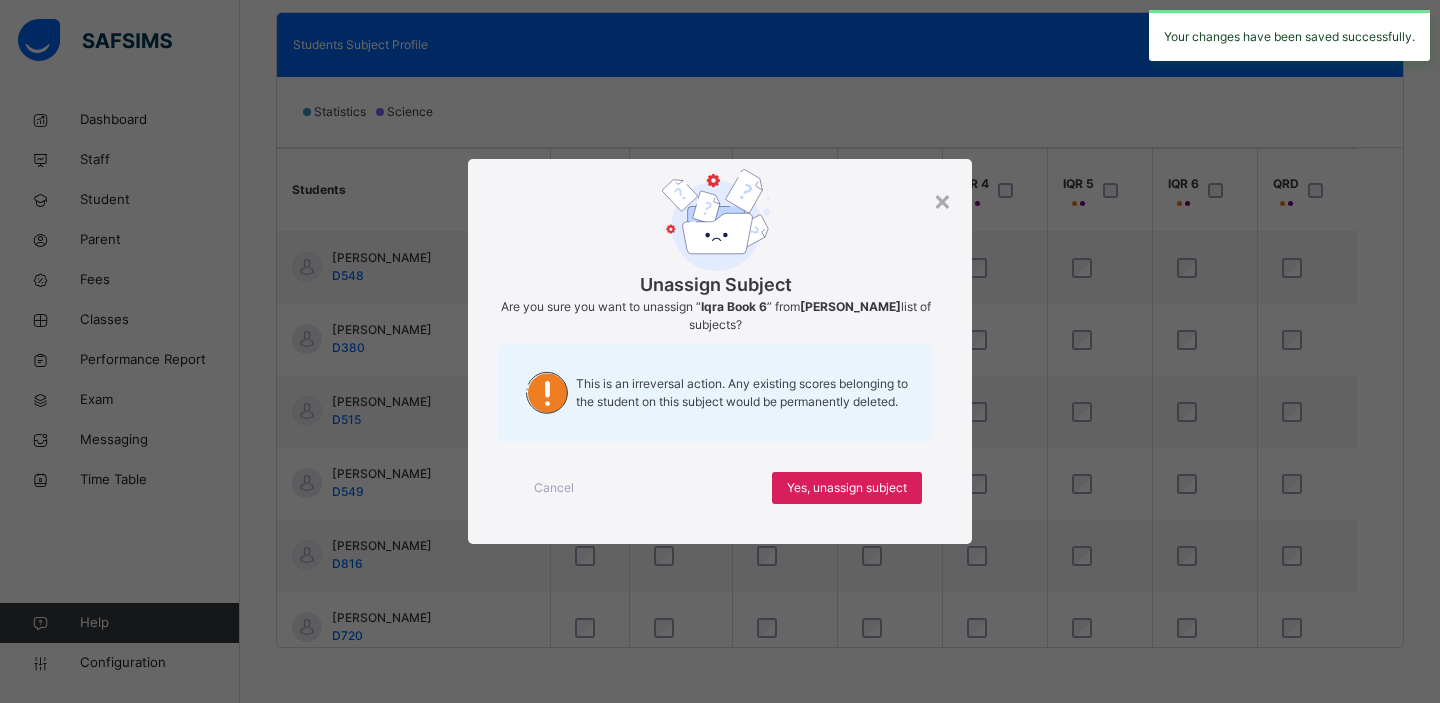 click on "×" at bounding box center (942, 200) 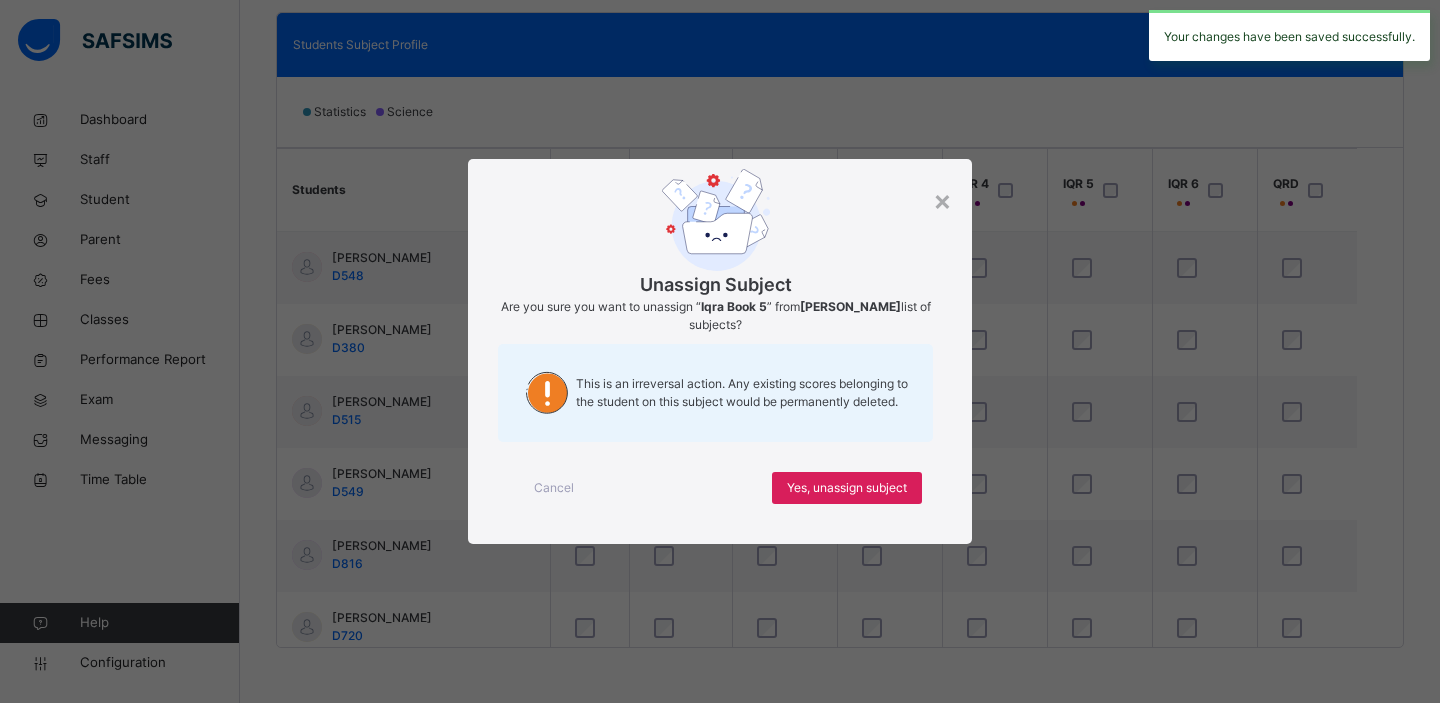 click on "Yes, unassign subject" at bounding box center [847, 488] 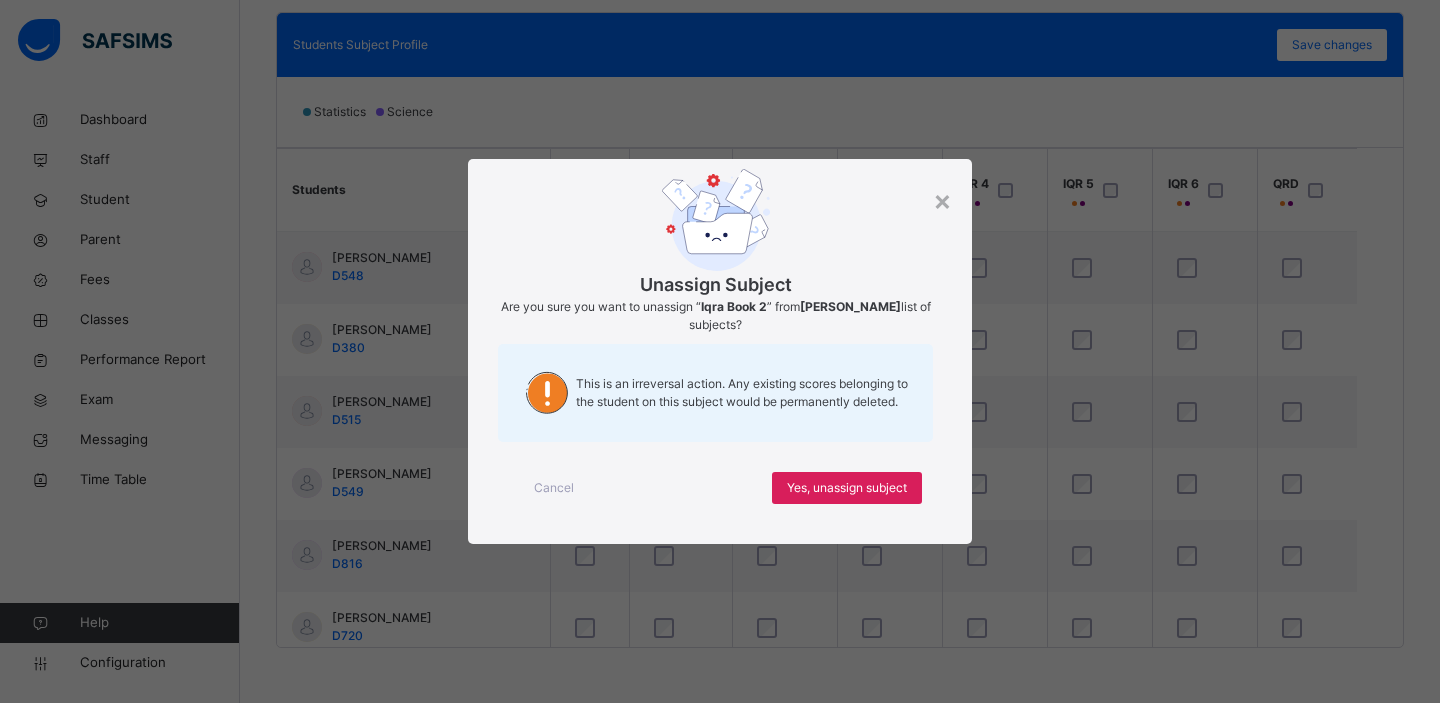 click on "× Unassign Subject Are you sure you want to unassign “ Iqra Book 2 ” from  Ayman   Rameez  list of subjects? This is an irreversal action. Any existing scores belonging to the student on this subject would be permanently deleted. Cancel Yes, unassign subject" at bounding box center (720, 351) 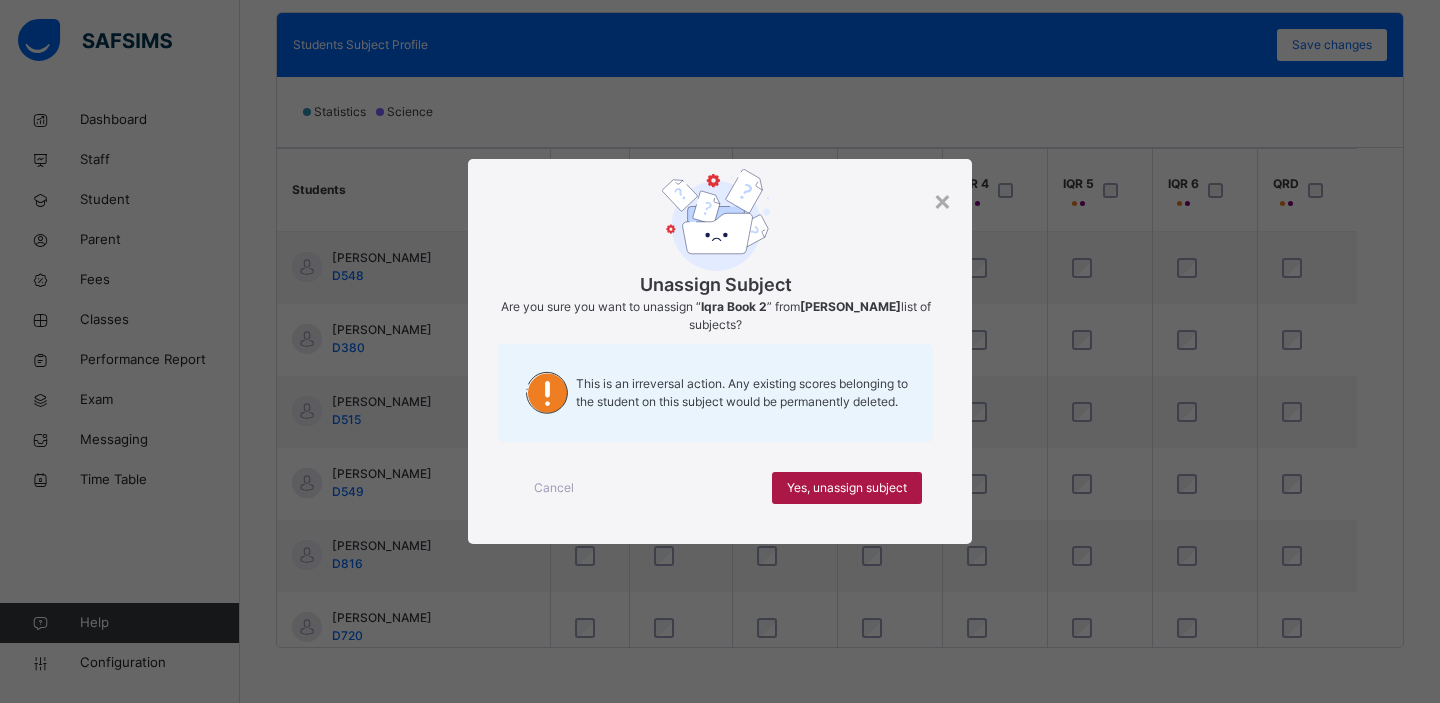 click on "Yes, unassign subject" at bounding box center [847, 488] 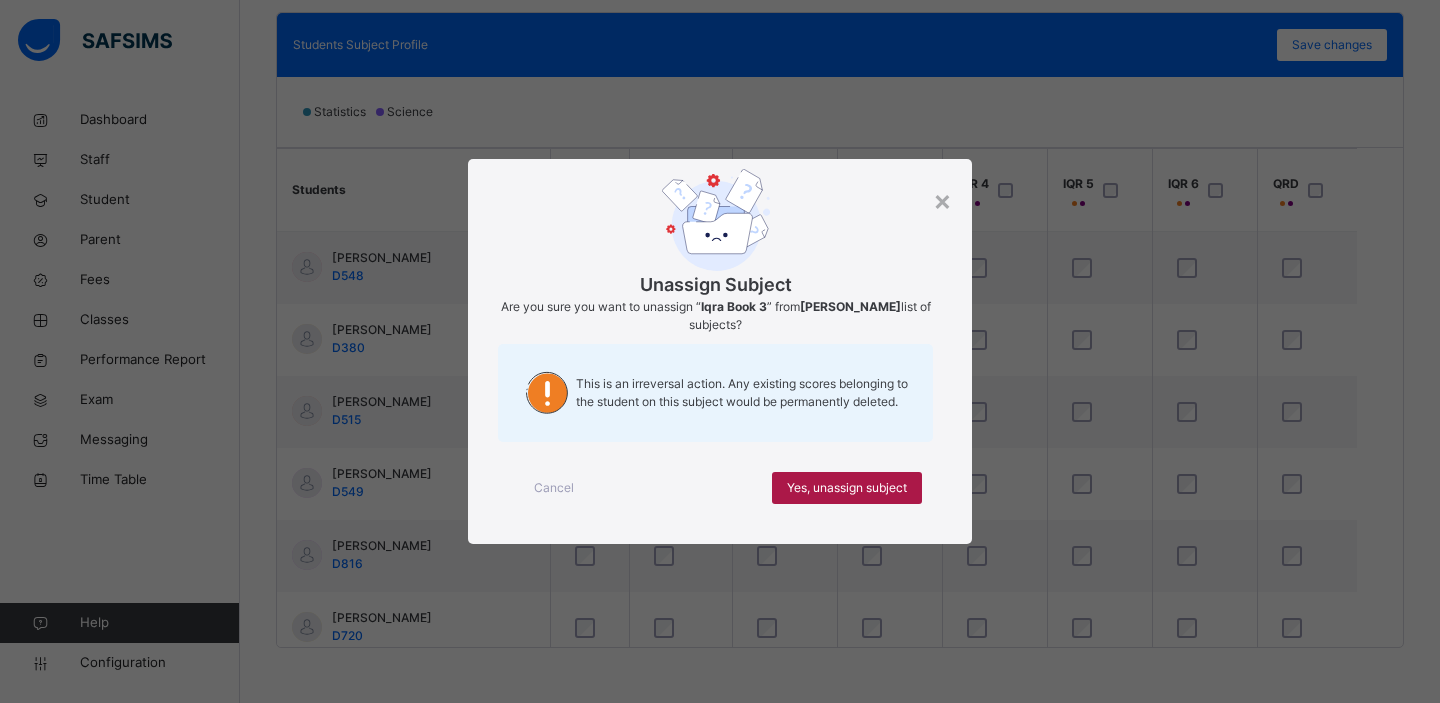 click on "Yes, unassign subject" at bounding box center [847, 488] 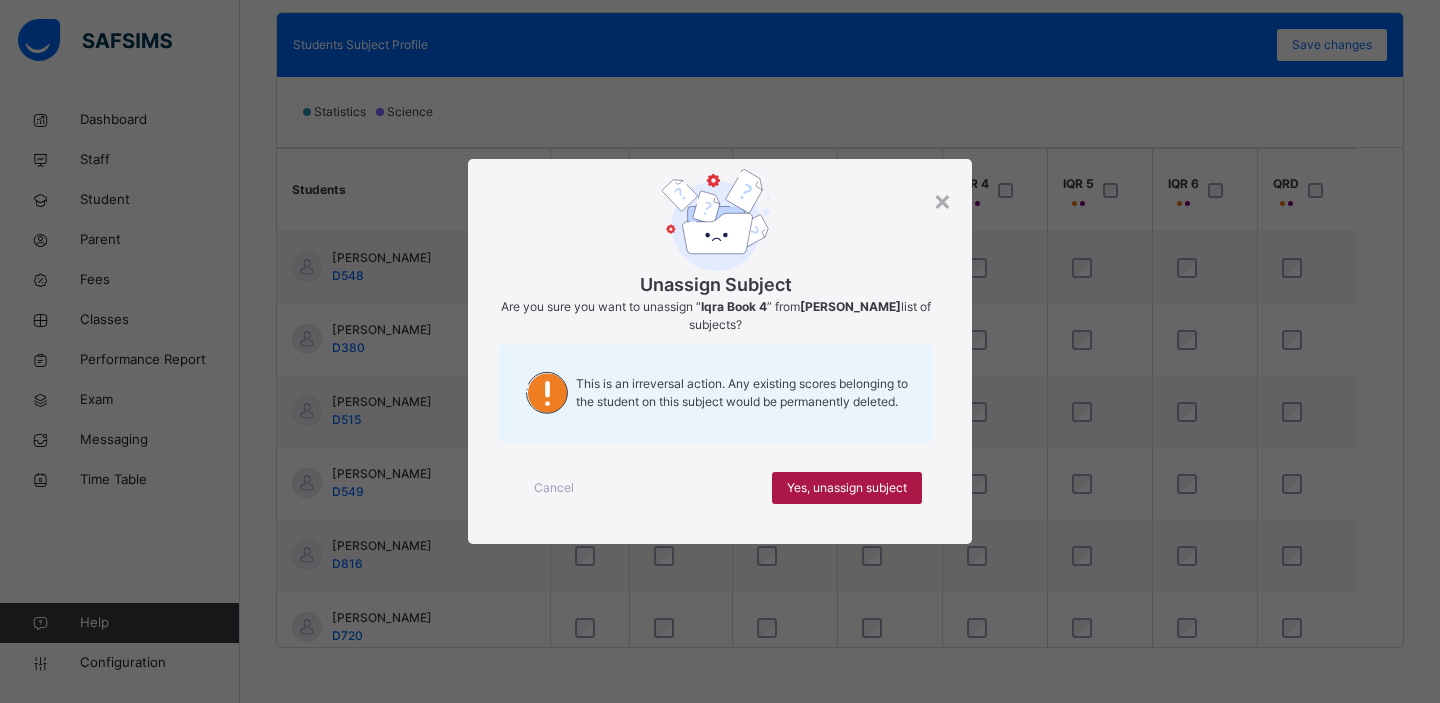 click on "Yes, unassign subject" at bounding box center [847, 488] 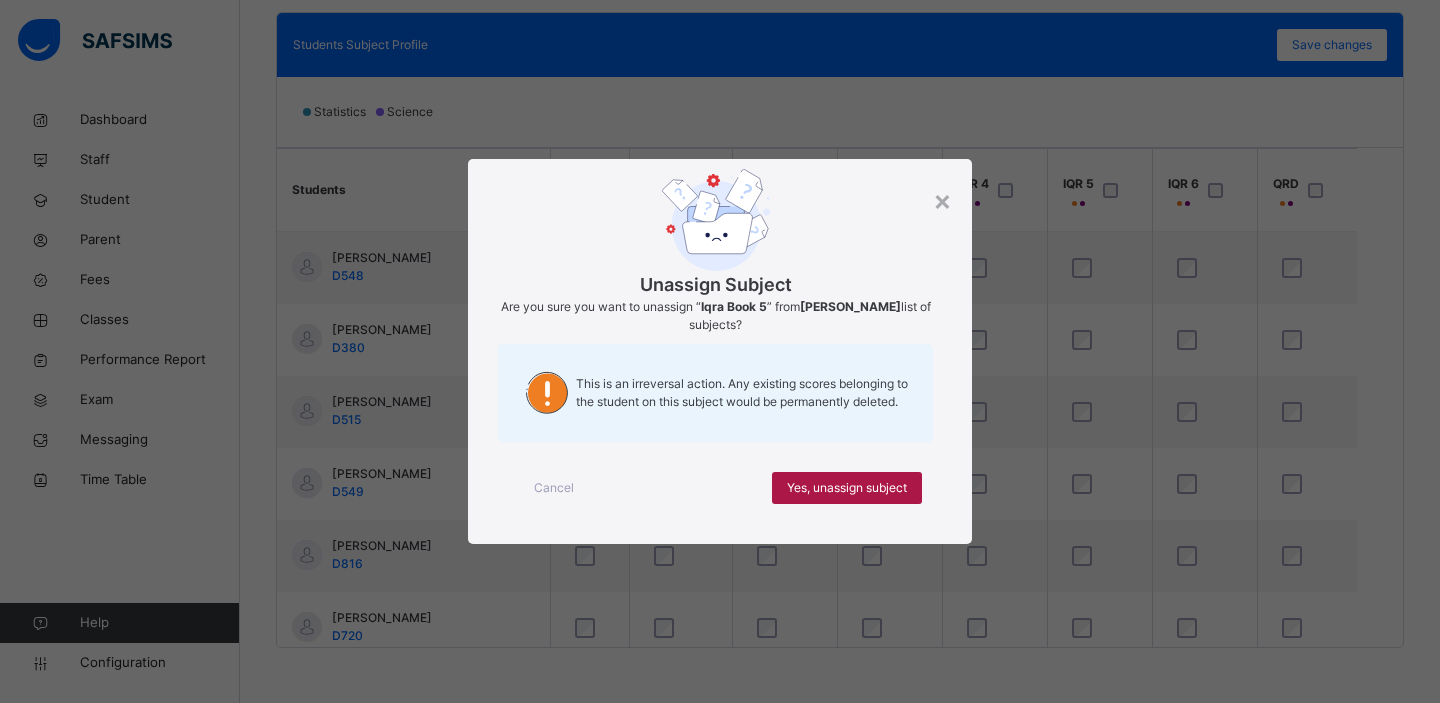 click on "Yes, unassign subject" at bounding box center [847, 488] 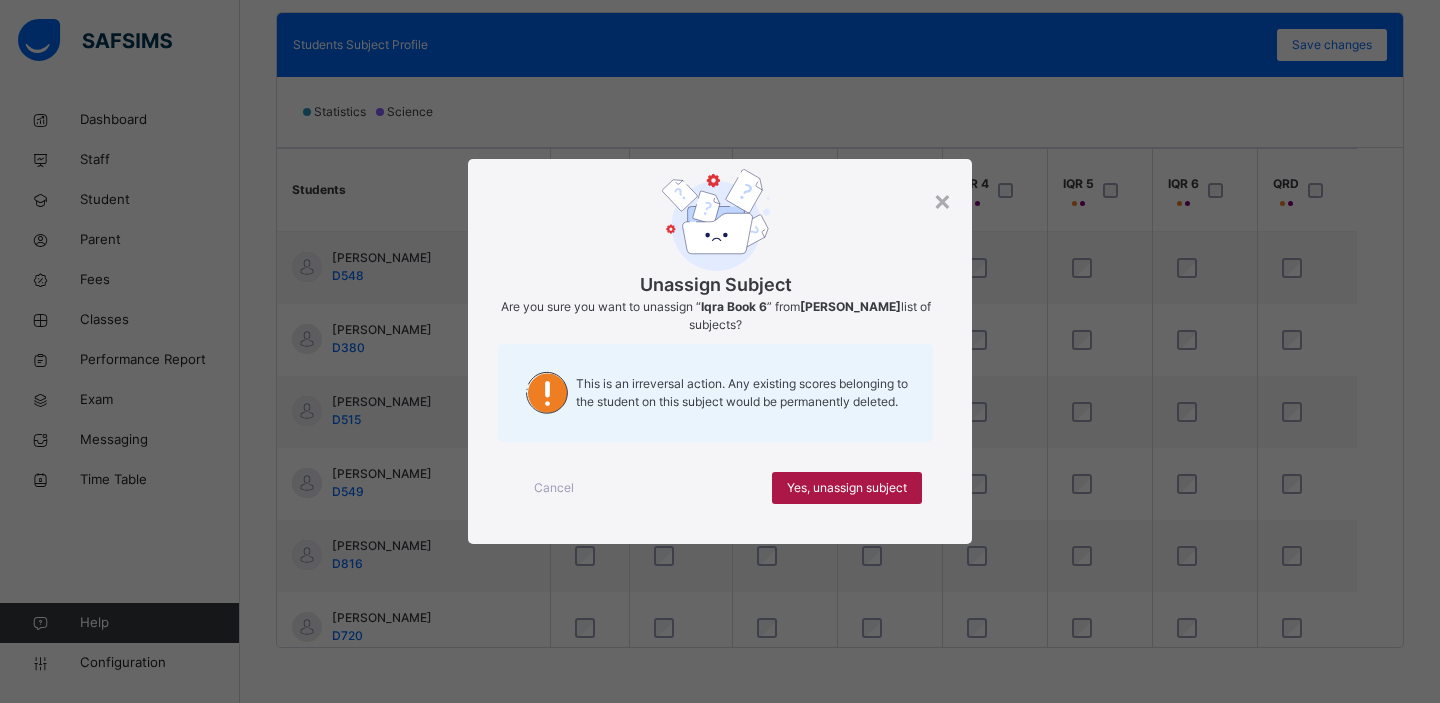 click on "Yes, unassign subject" at bounding box center (847, 488) 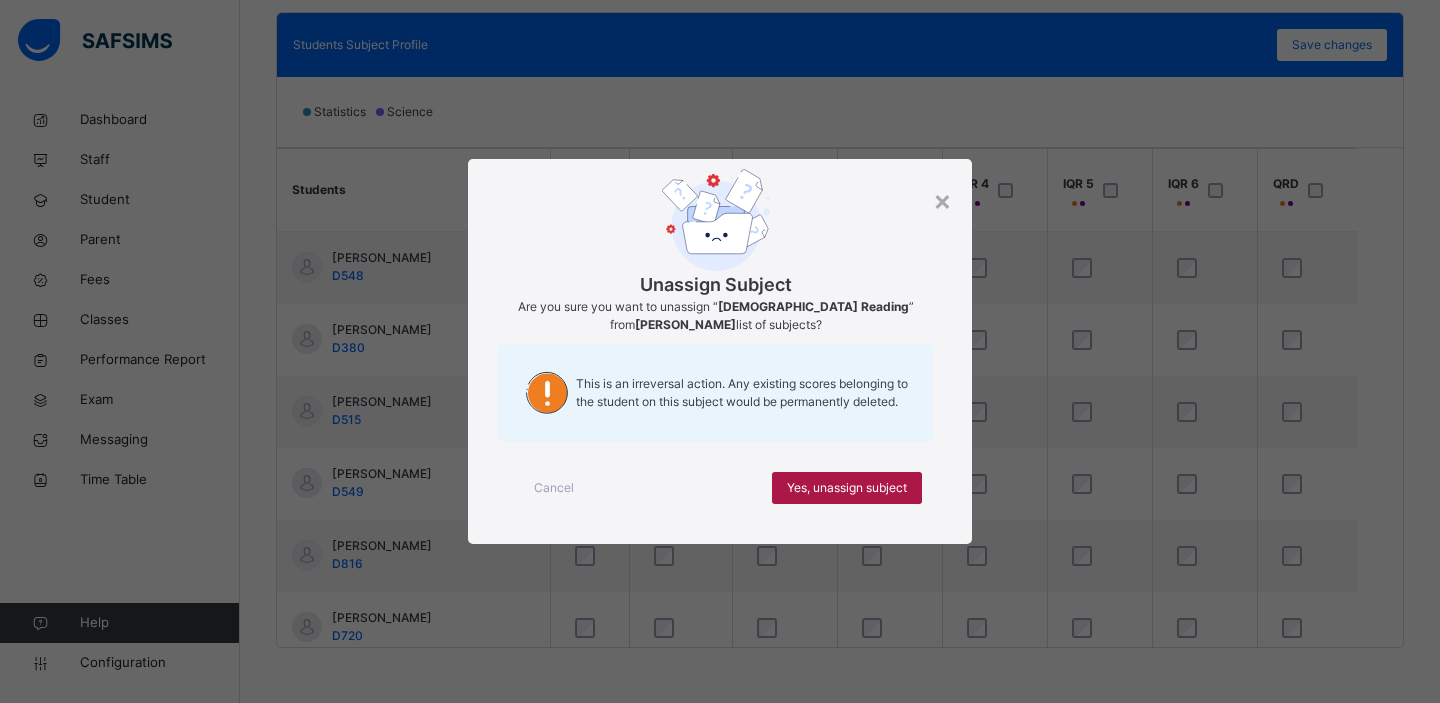 click on "Yes, unassign subject" at bounding box center [847, 488] 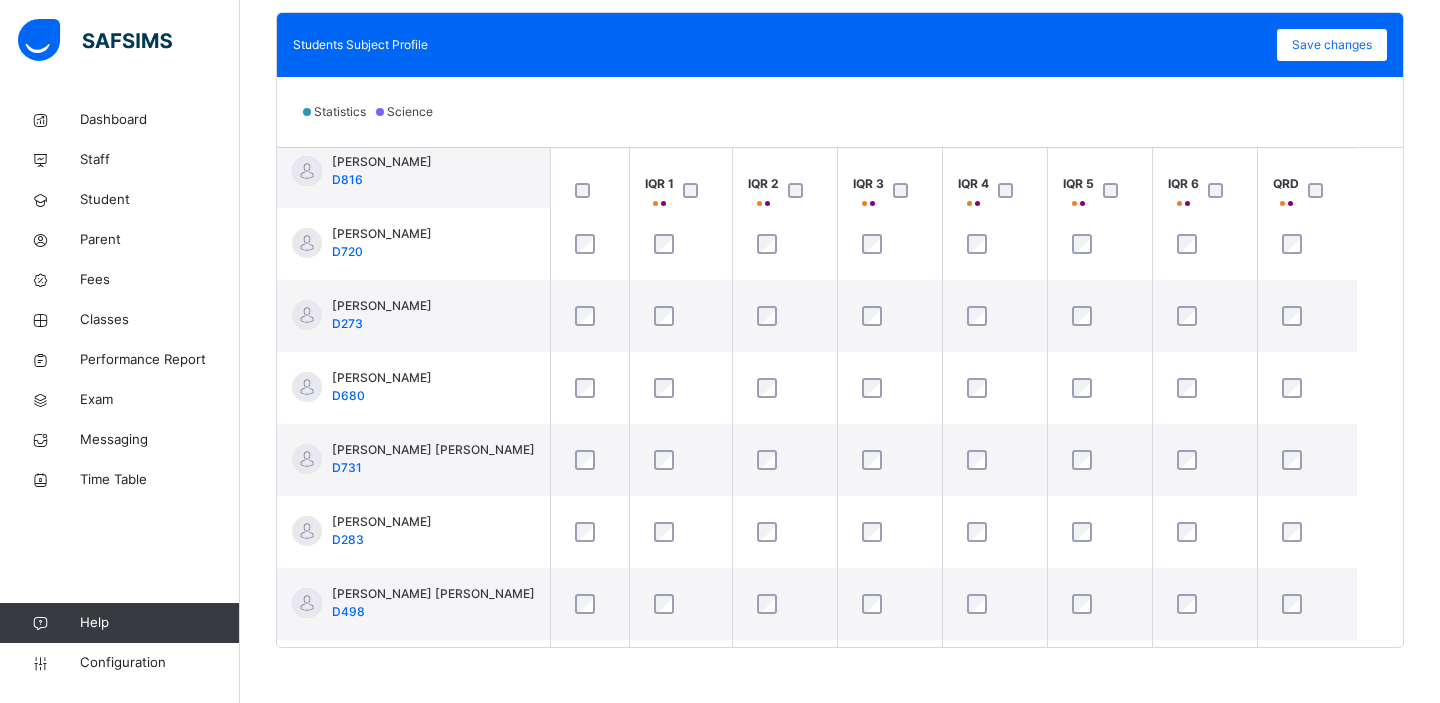 scroll, scrollTop: 383, scrollLeft: 0, axis: vertical 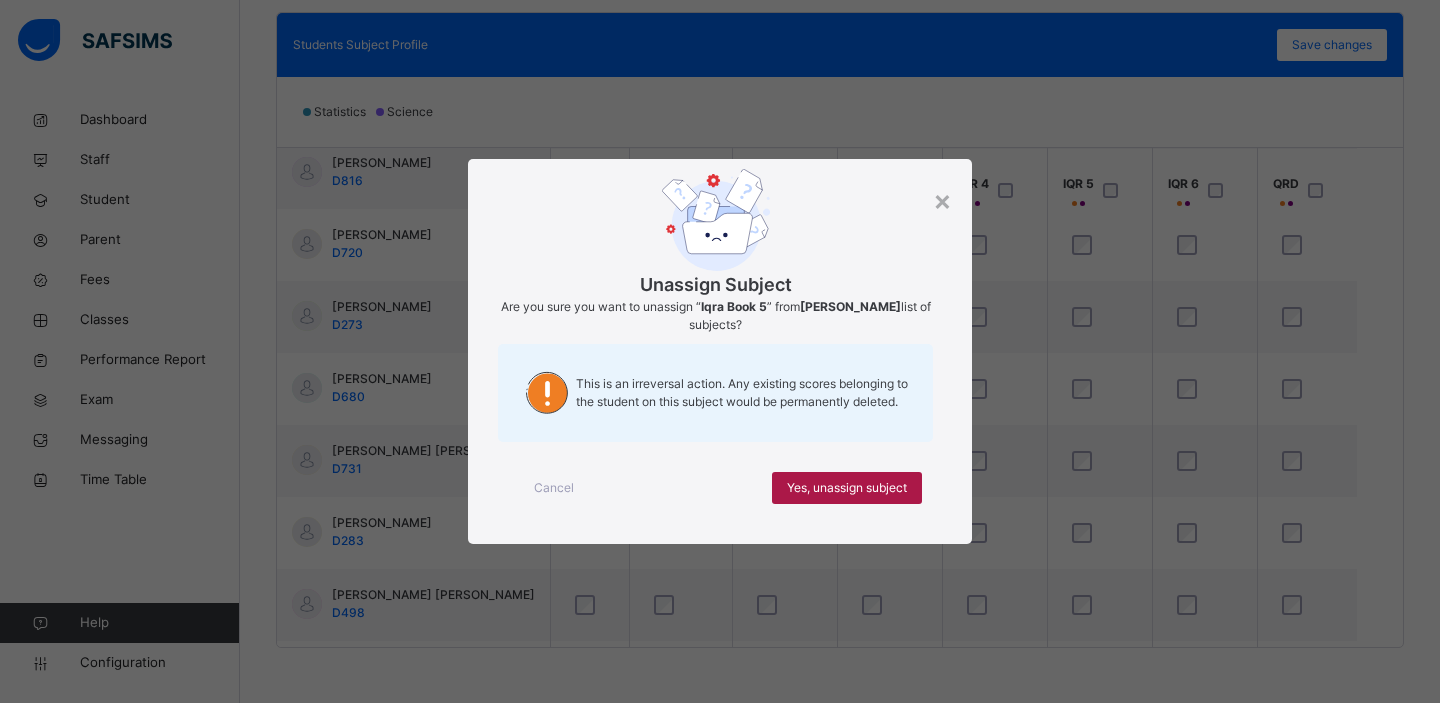 click on "Yes, unassign subject" at bounding box center [847, 488] 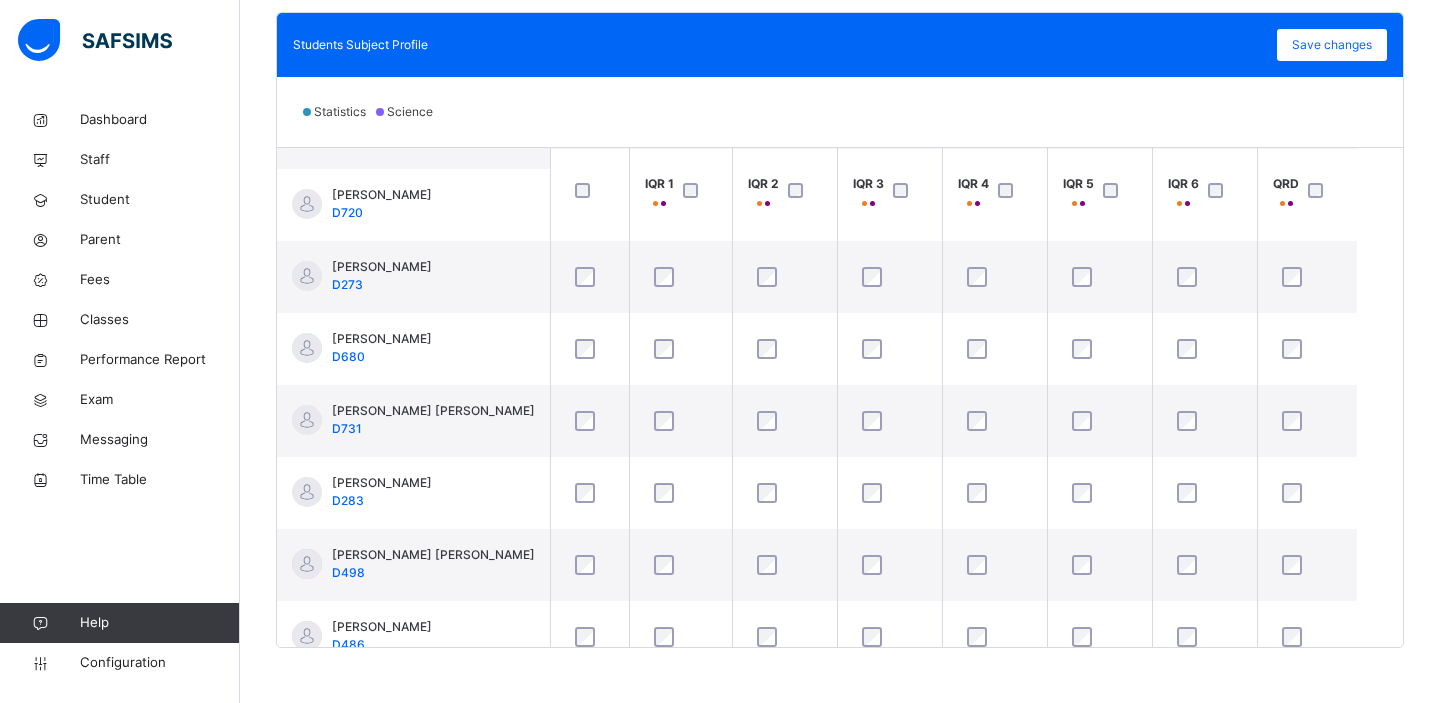 scroll, scrollTop: 406, scrollLeft: 0, axis: vertical 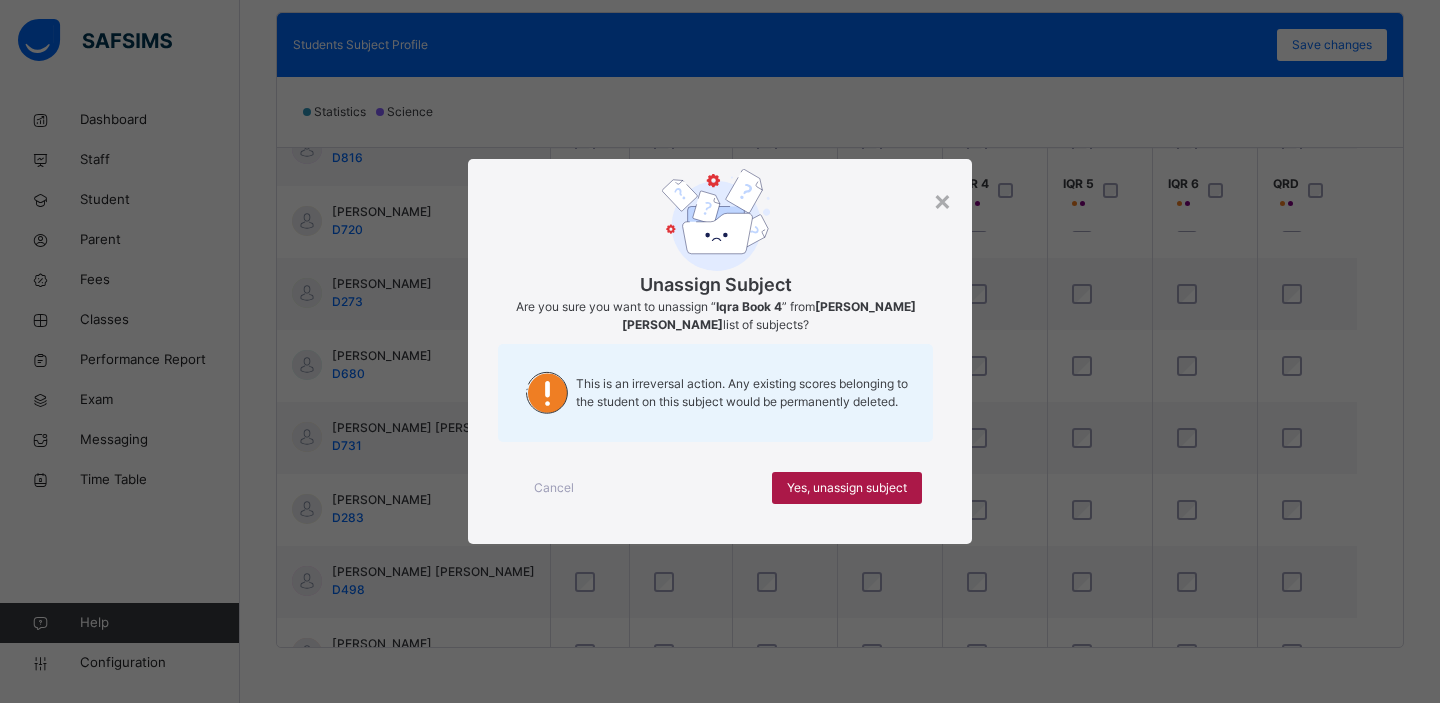 click on "Yes, unassign subject" at bounding box center (847, 488) 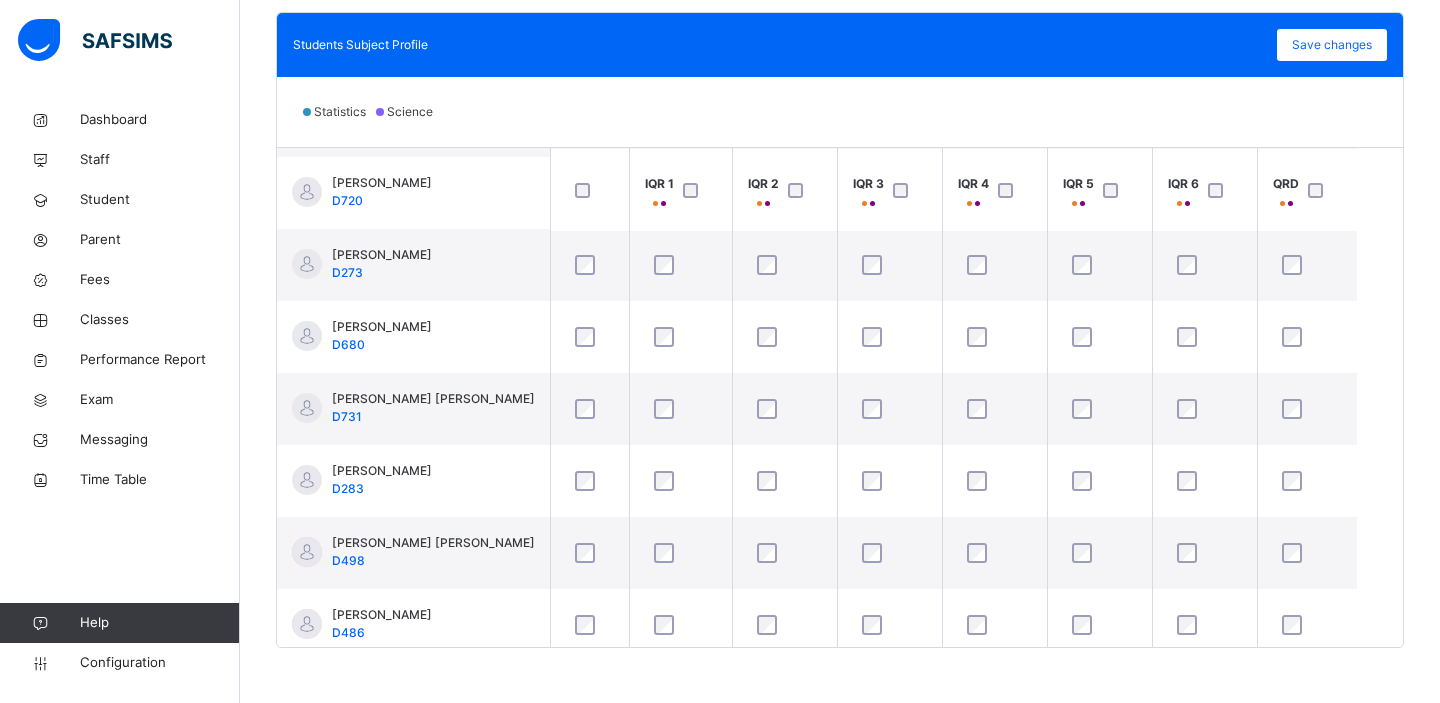 scroll, scrollTop: 452, scrollLeft: 0, axis: vertical 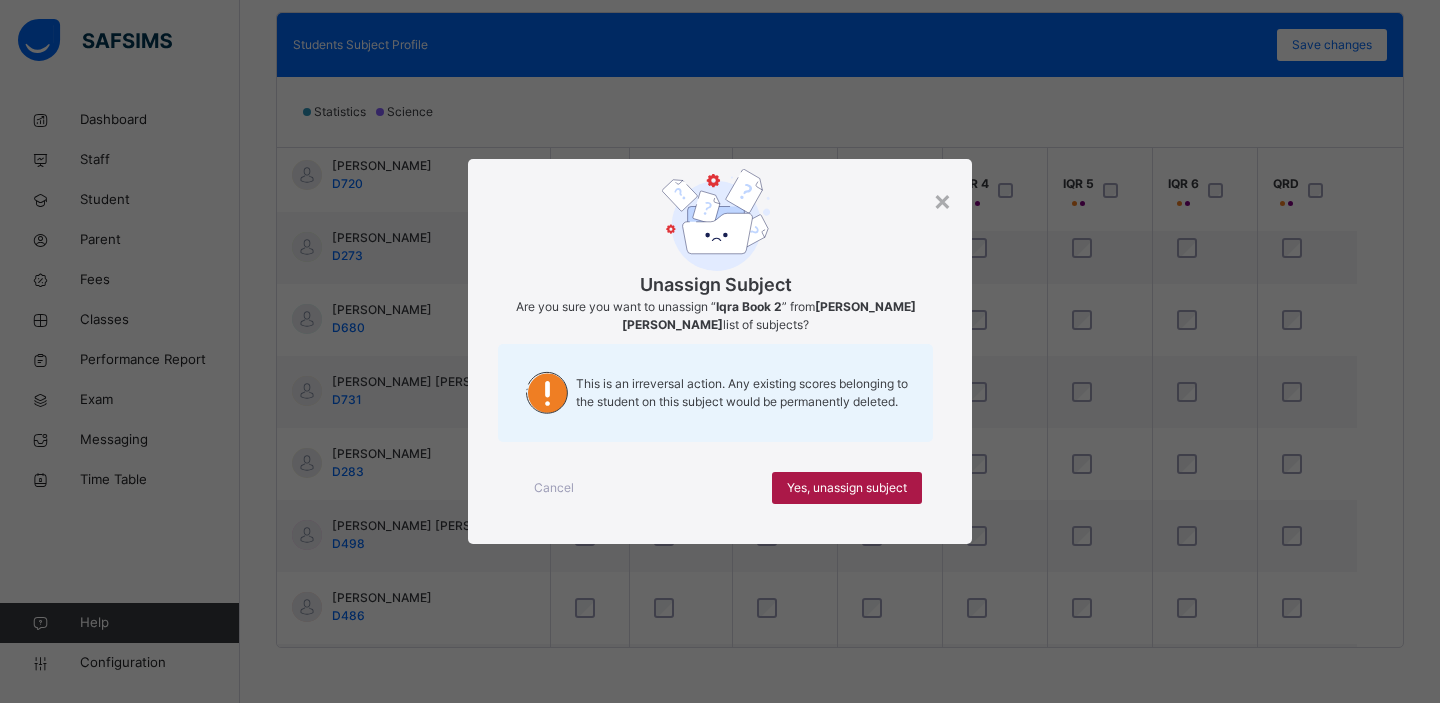 click on "Yes, unassign subject" at bounding box center (847, 488) 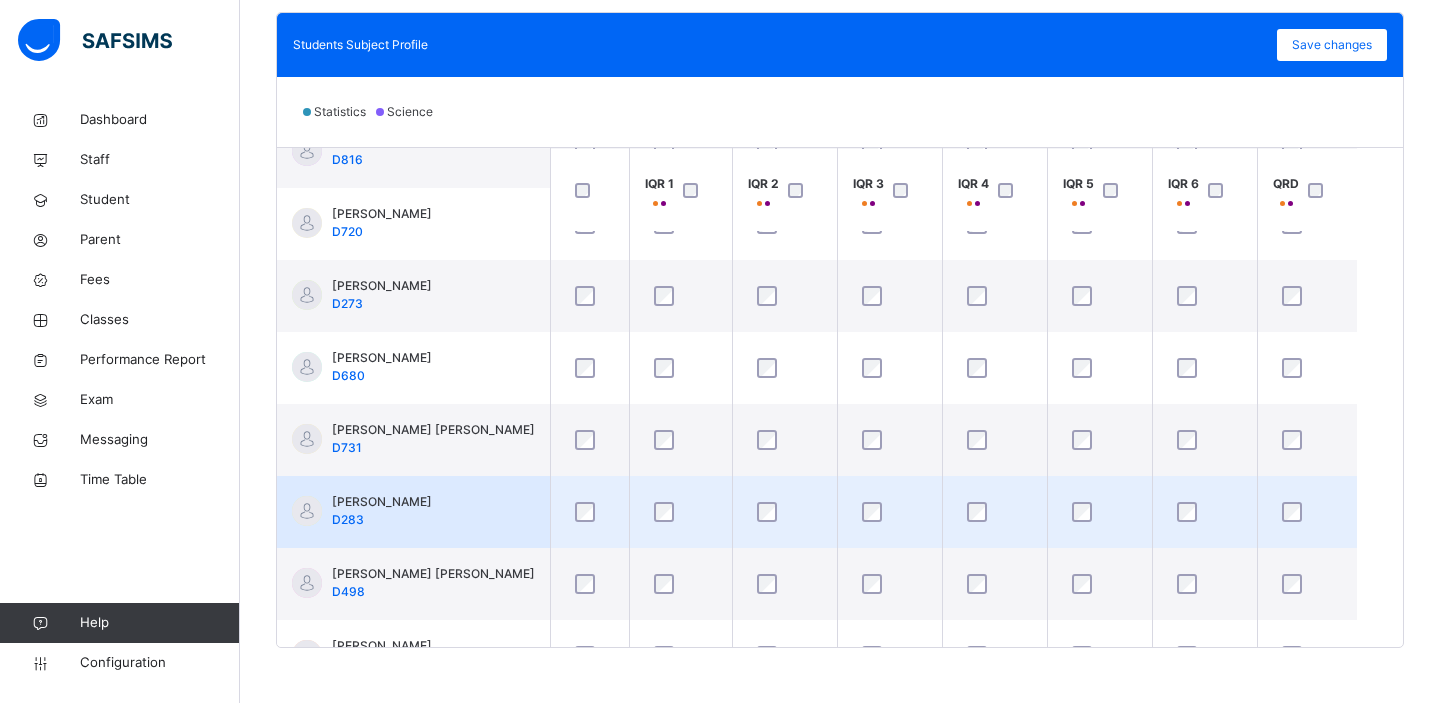 scroll, scrollTop: 437, scrollLeft: 0, axis: vertical 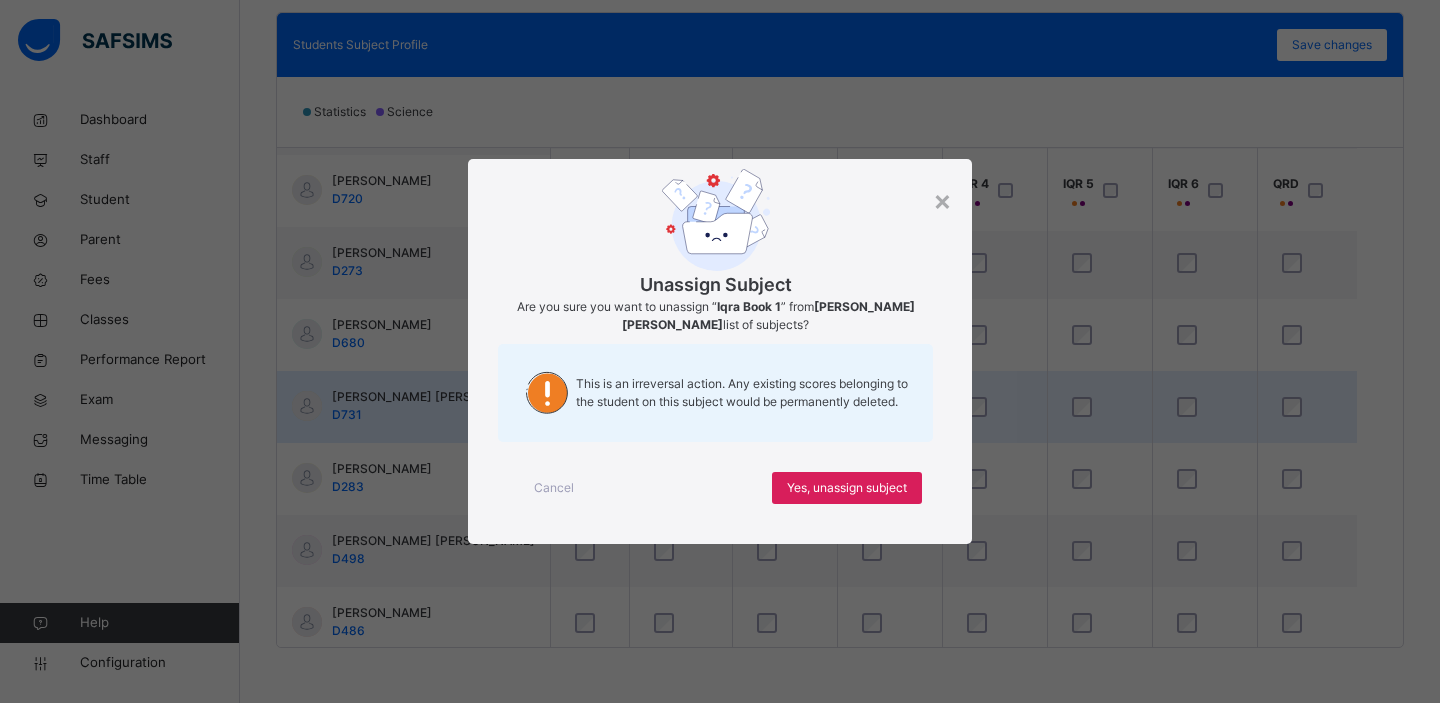 click on "Yes, unassign subject" at bounding box center (847, 488) 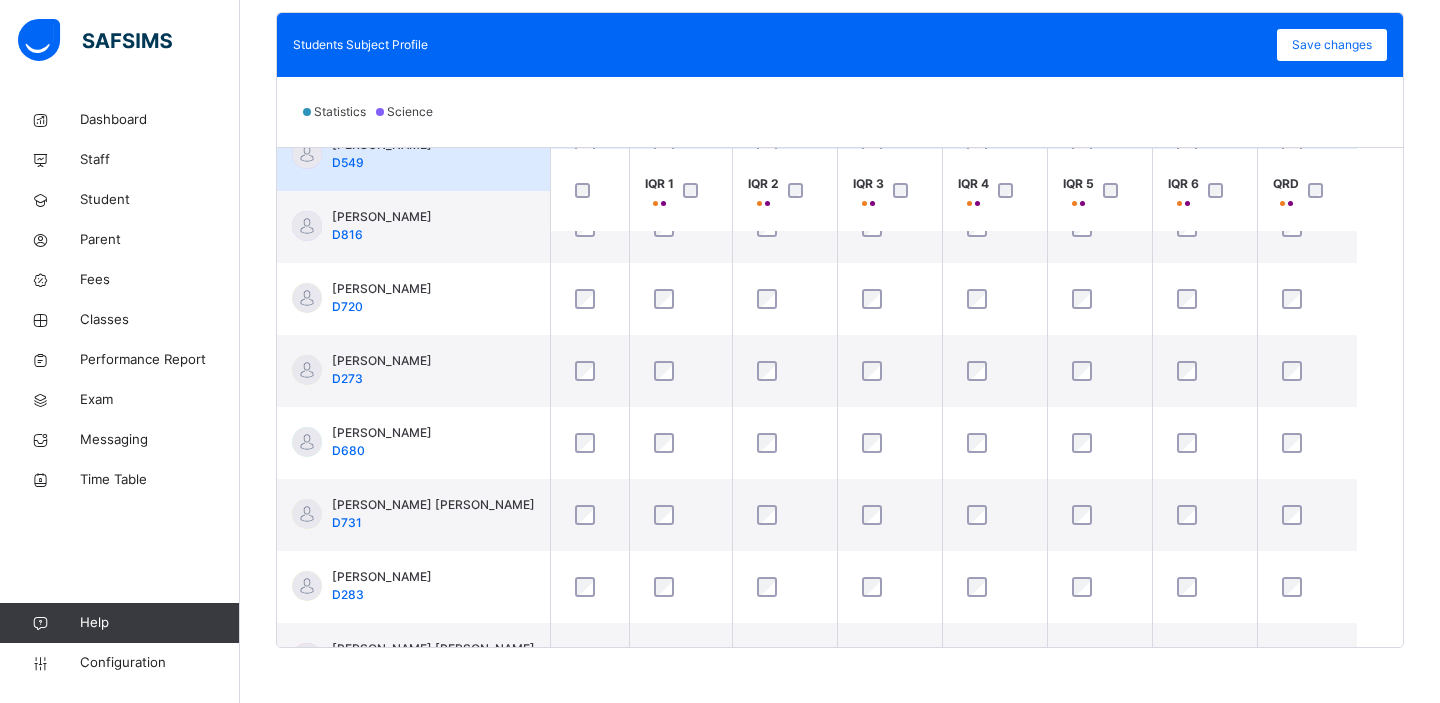 scroll, scrollTop: 361, scrollLeft: 0, axis: vertical 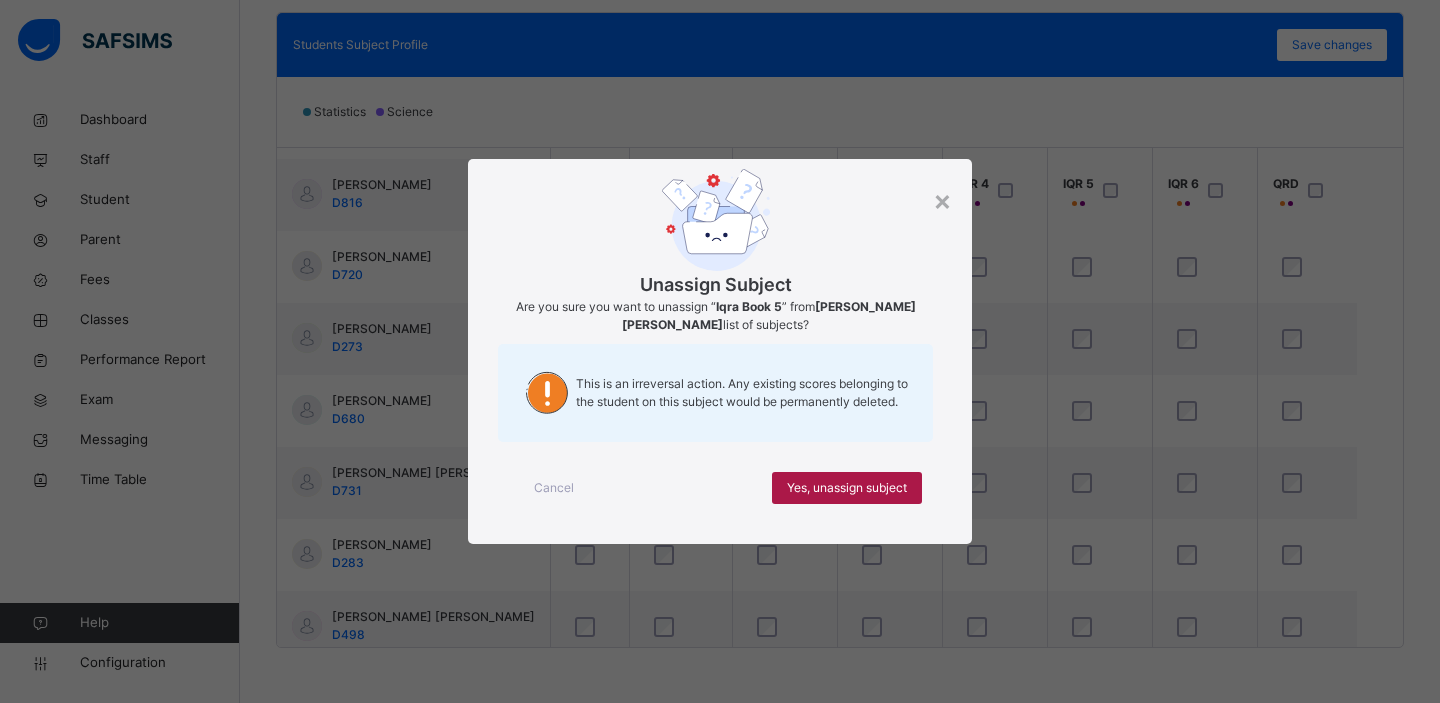 click on "Yes, unassign subject" at bounding box center (847, 488) 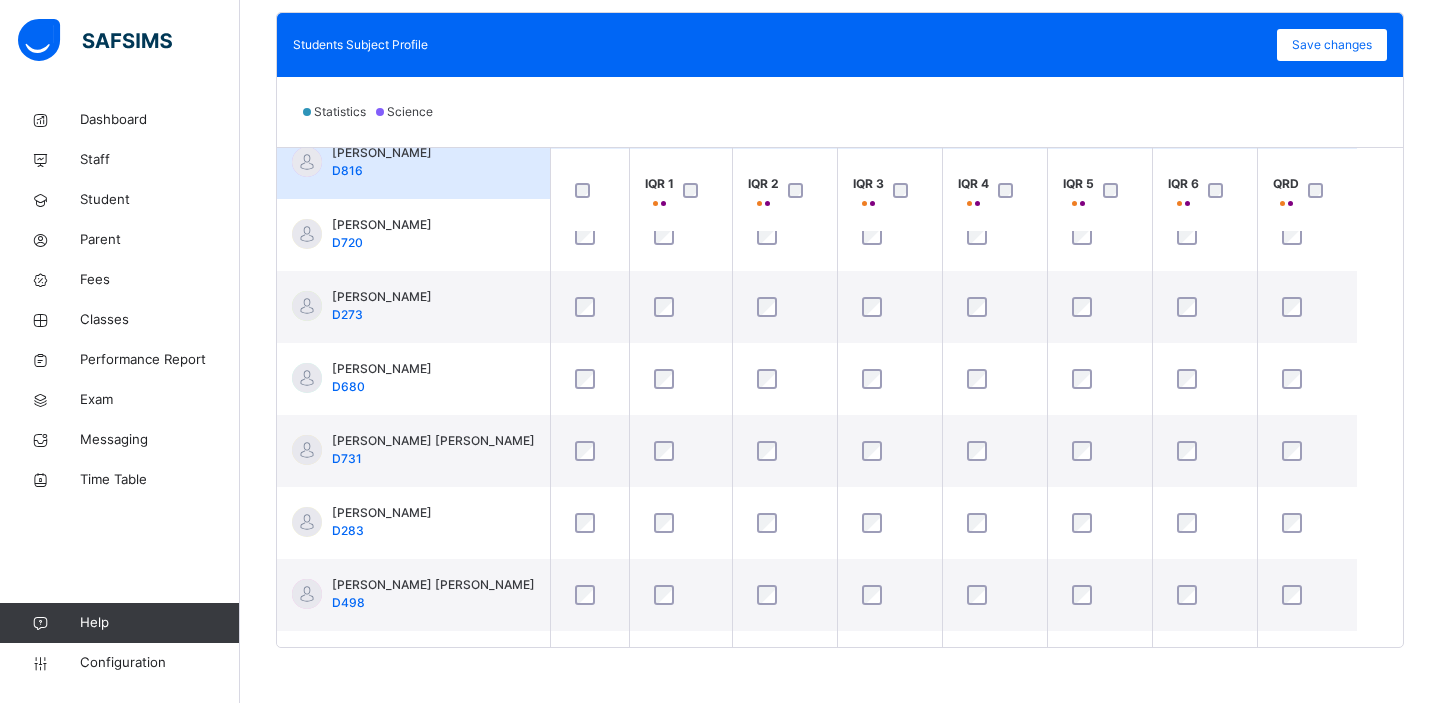 scroll, scrollTop: 397, scrollLeft: 0, axis: vertical 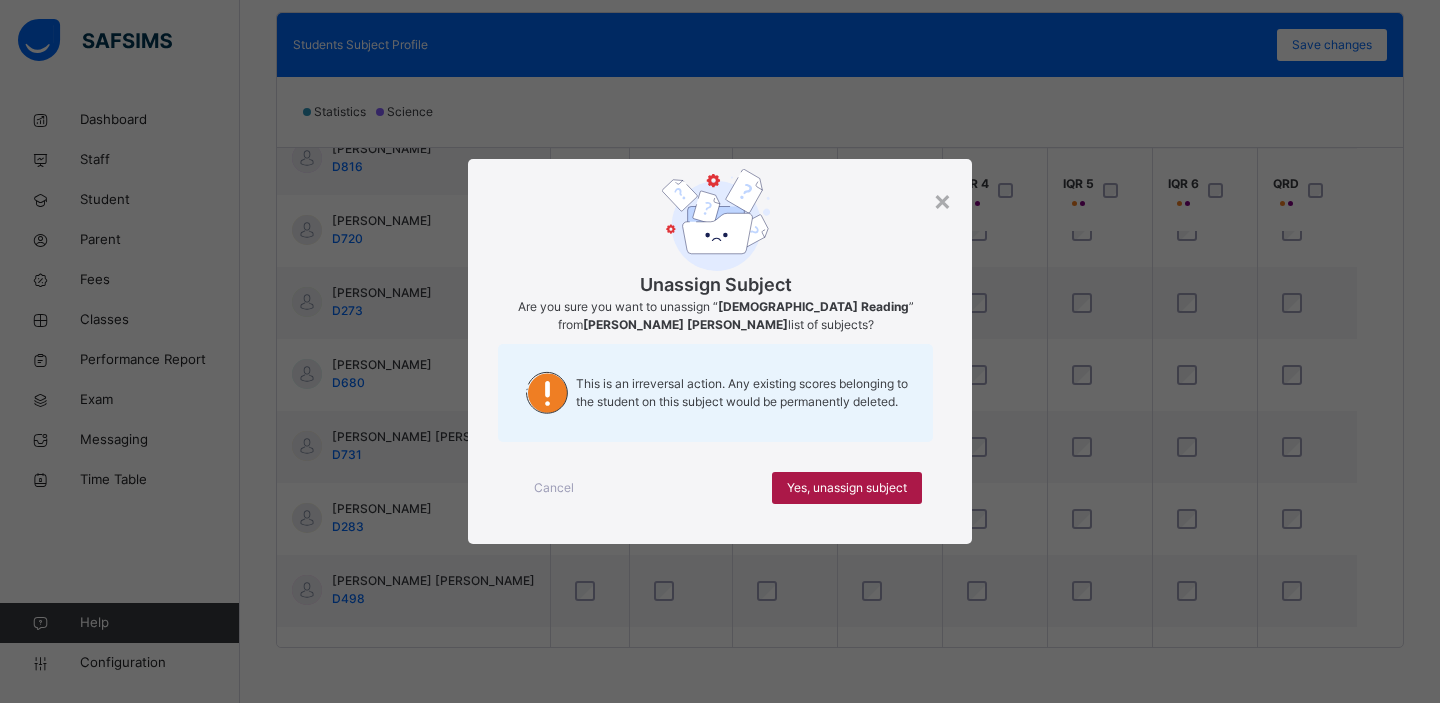 click on "Yes, unassign subject" at bounding box center [847, 488] 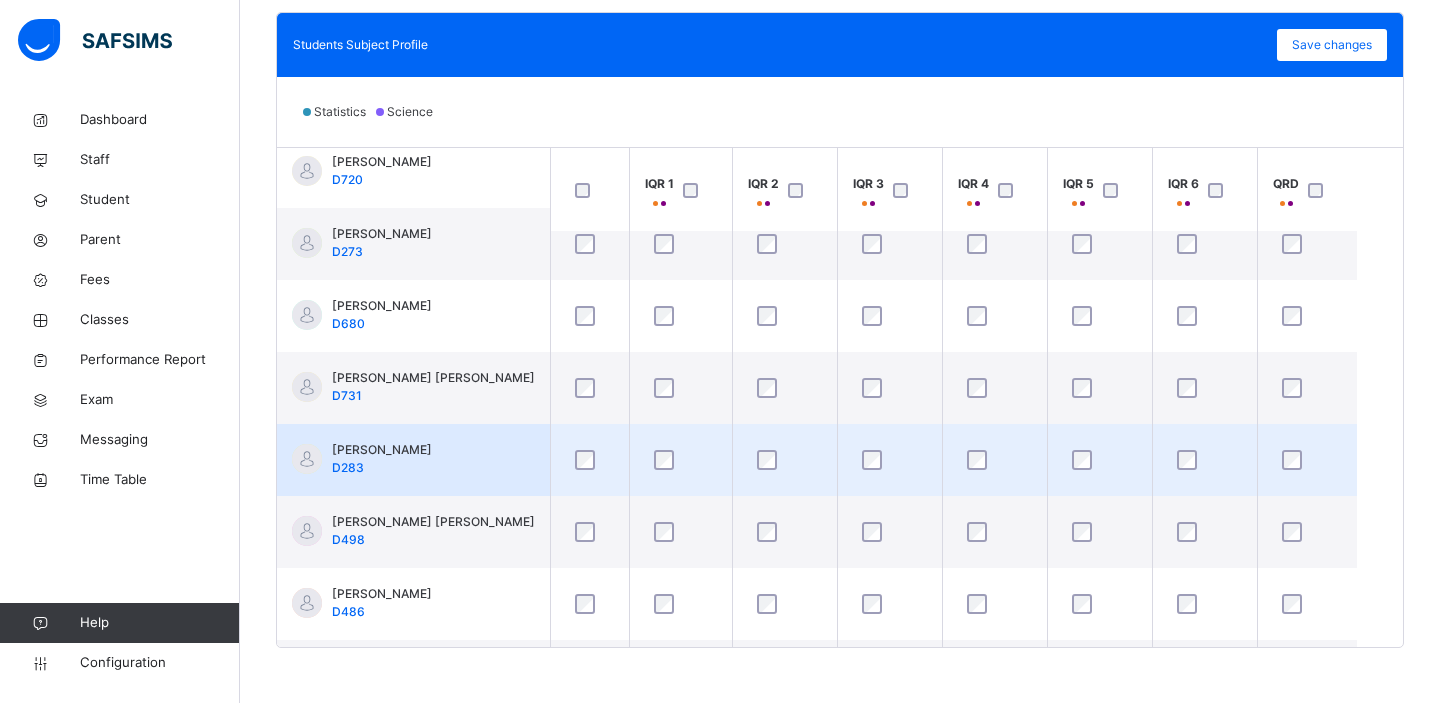 scroll, scrollTop: 473, scrollLeft: 0, axis: vertical 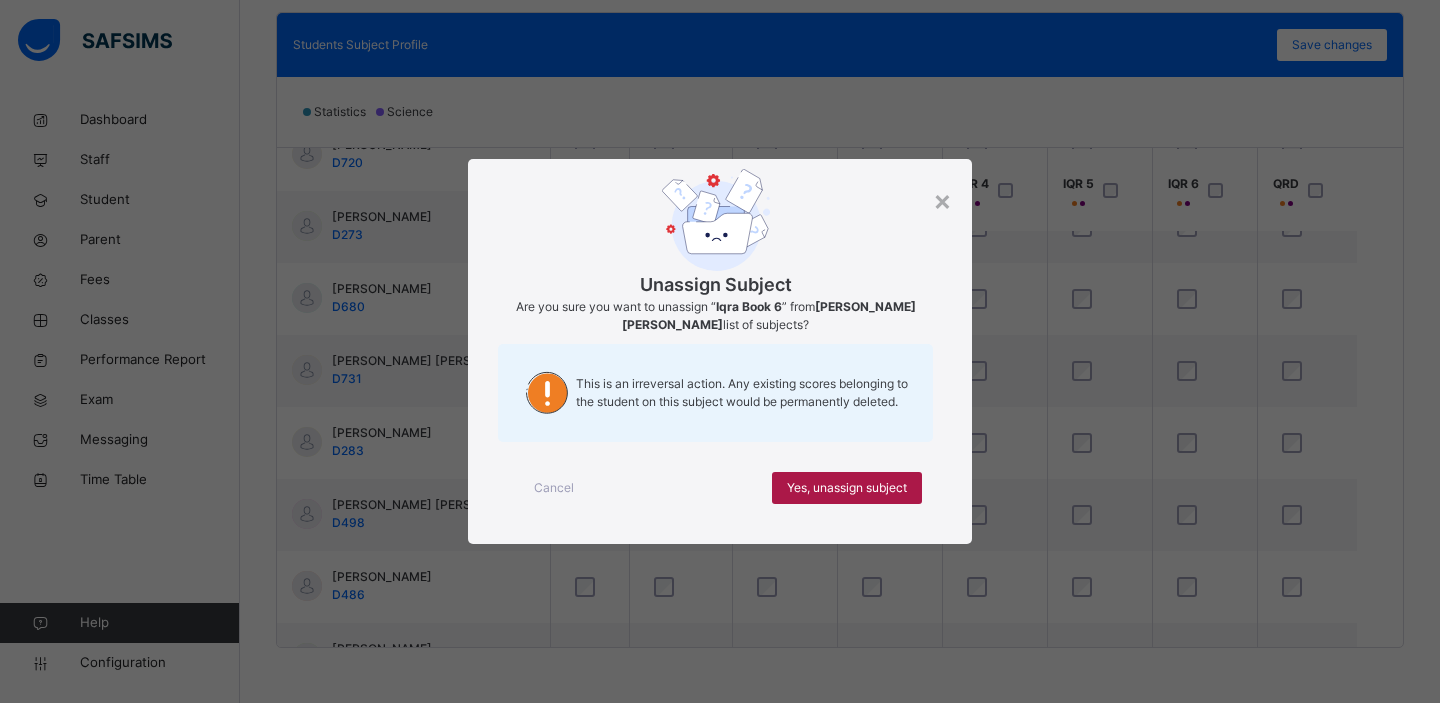 click on "Yes, unassign subject" at bounding box center [847, 488] 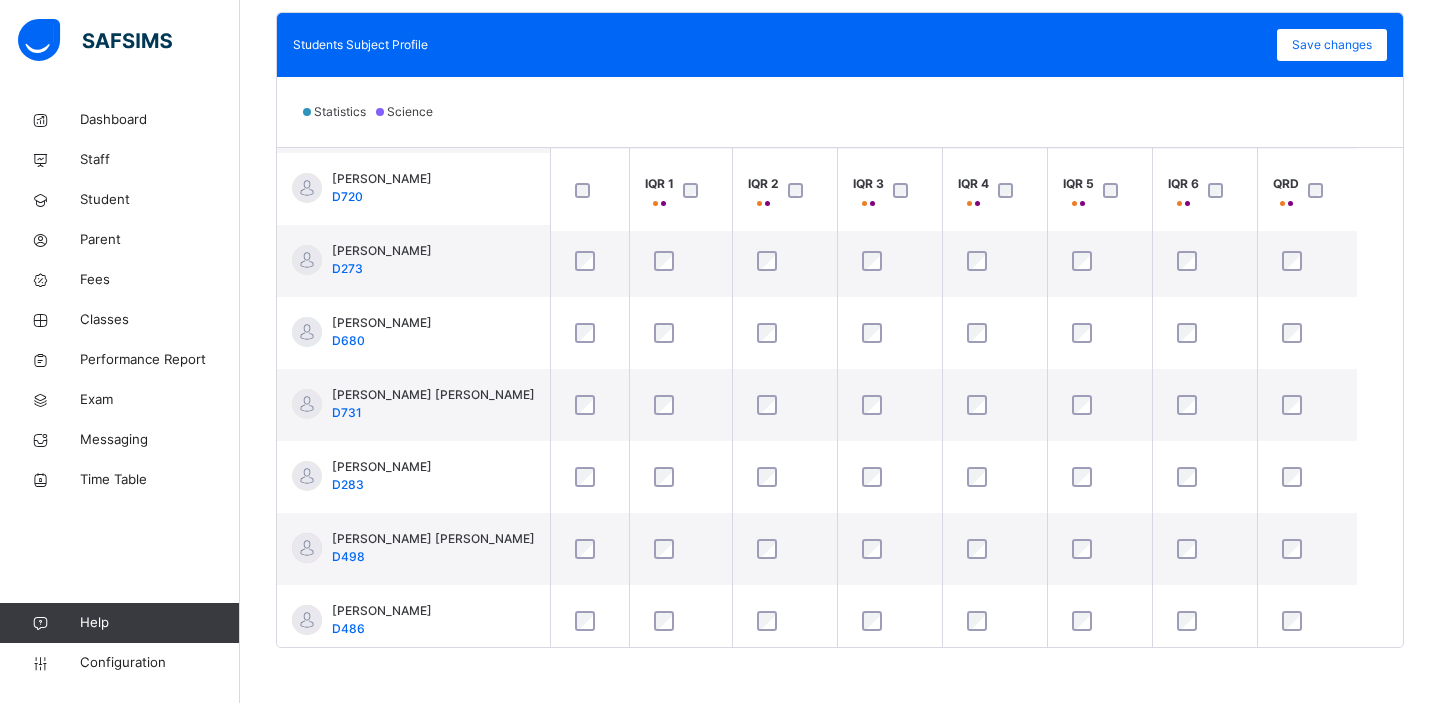 scroll, scrollTop: 430, scrollLeft: 0, axis: vertical 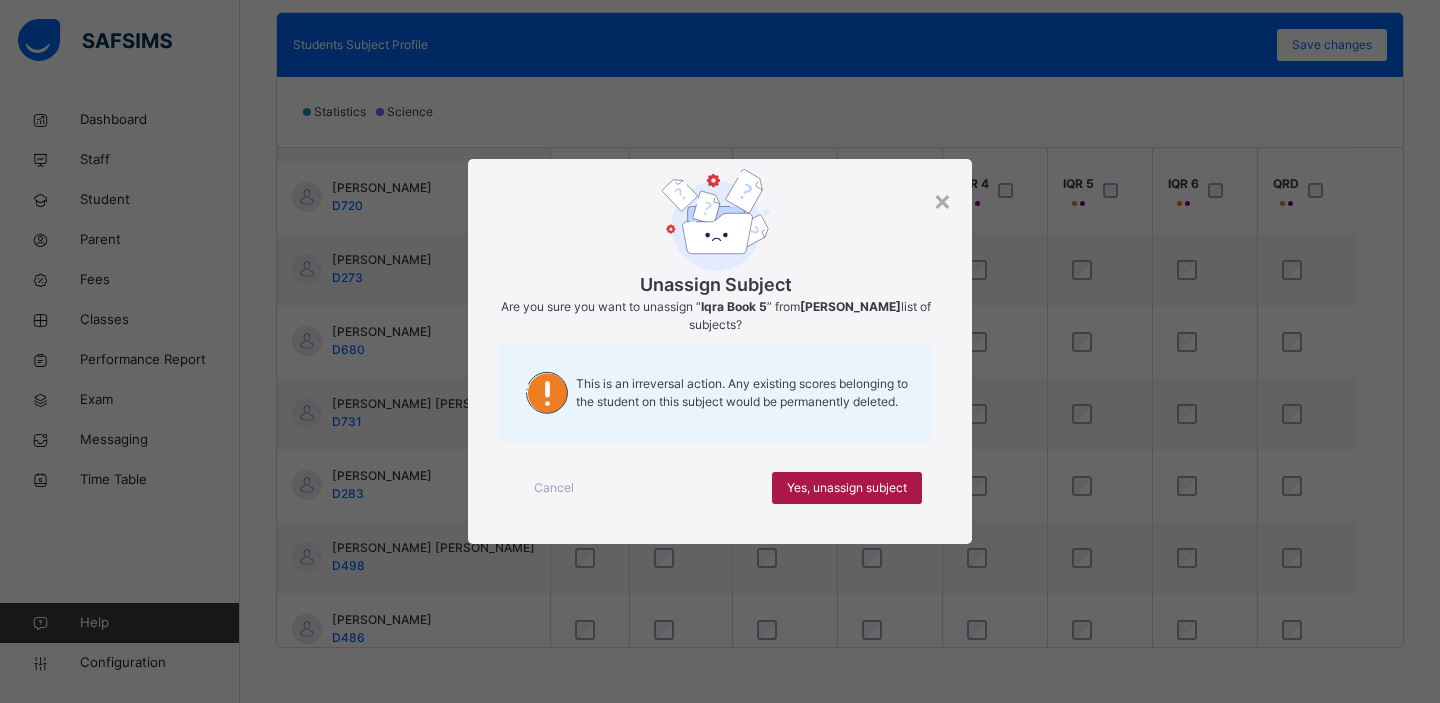 click on "Yes, unassign subject" at bounding box center (847, 488) 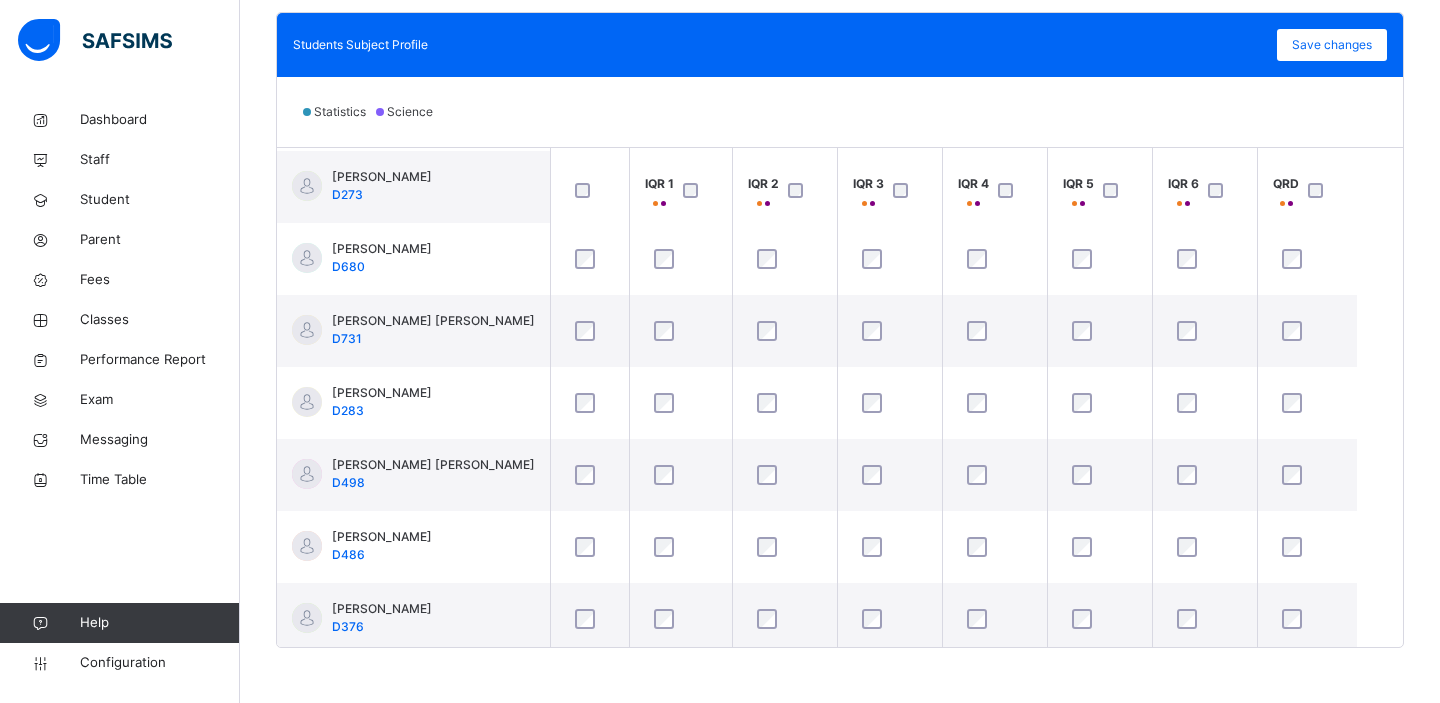 scroll, scrollTop: 524, scrollLeft: 0, axis: vertical 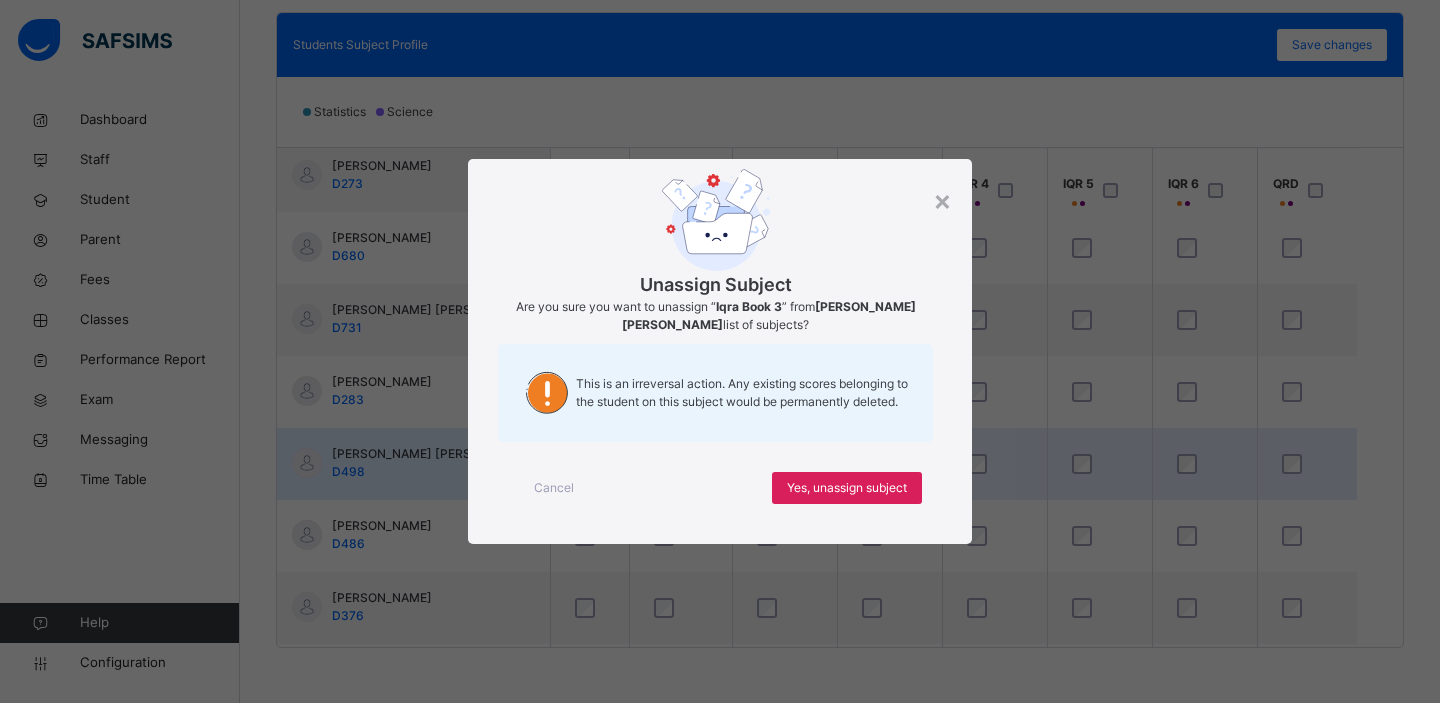 click on "Yes, unassign subject" at bounding box center [847, 488] 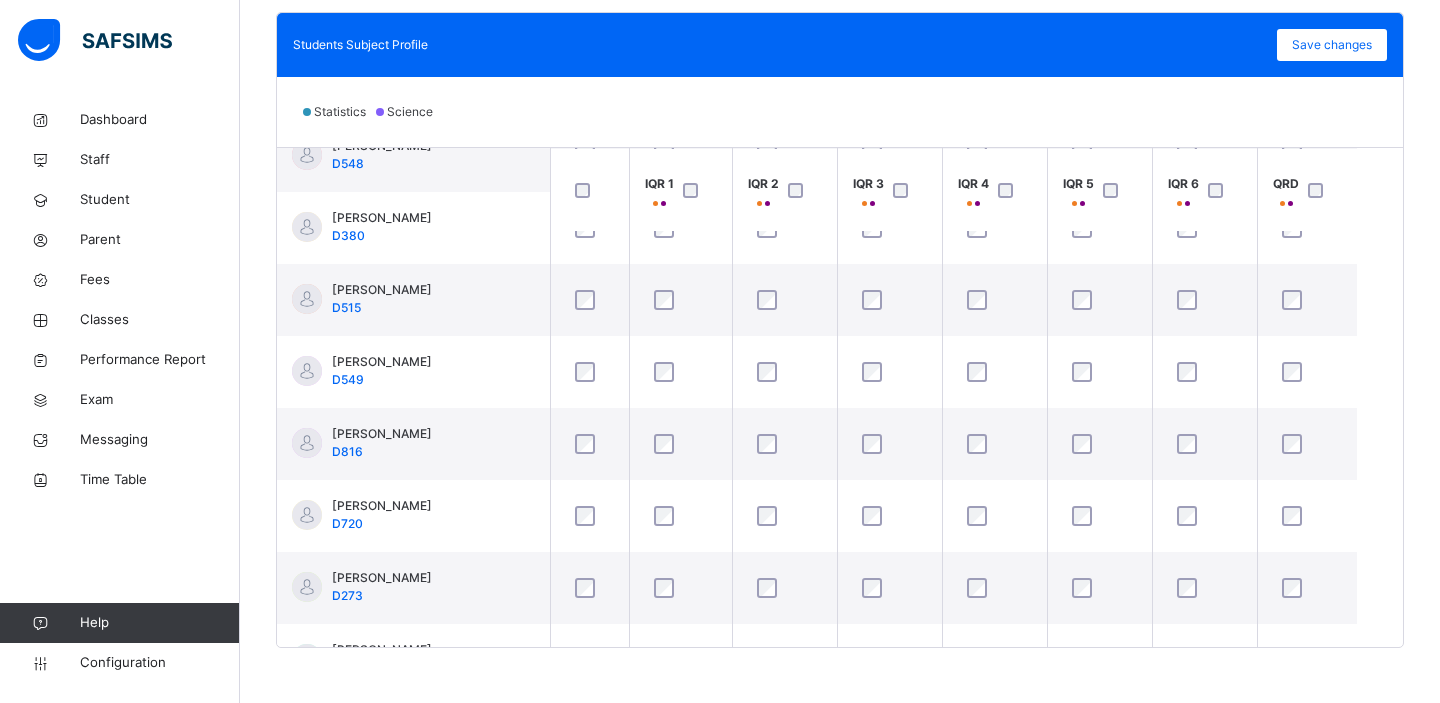 scroll, scrollTop: 553, scrollLeft: 0, axis: vertical 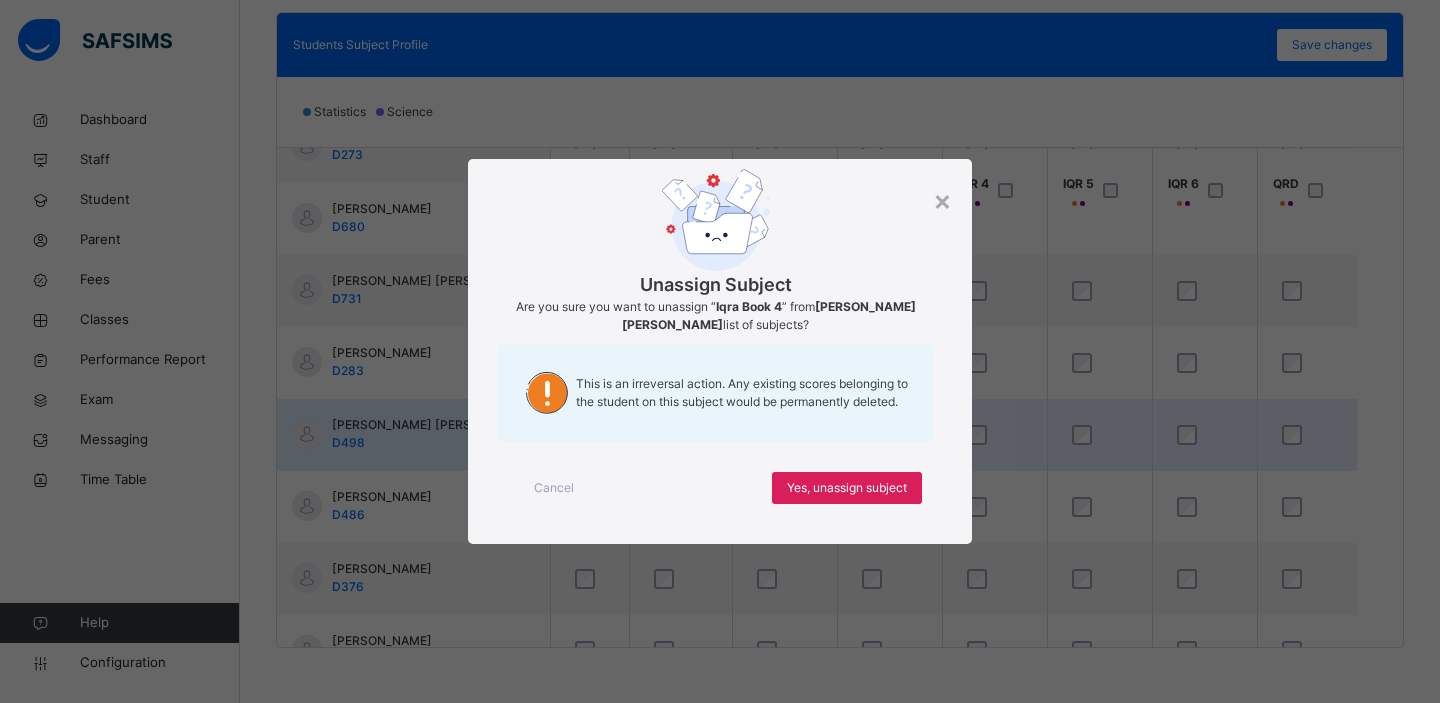 click on "Yes, unassign subject" at bounding box center [847, 488] 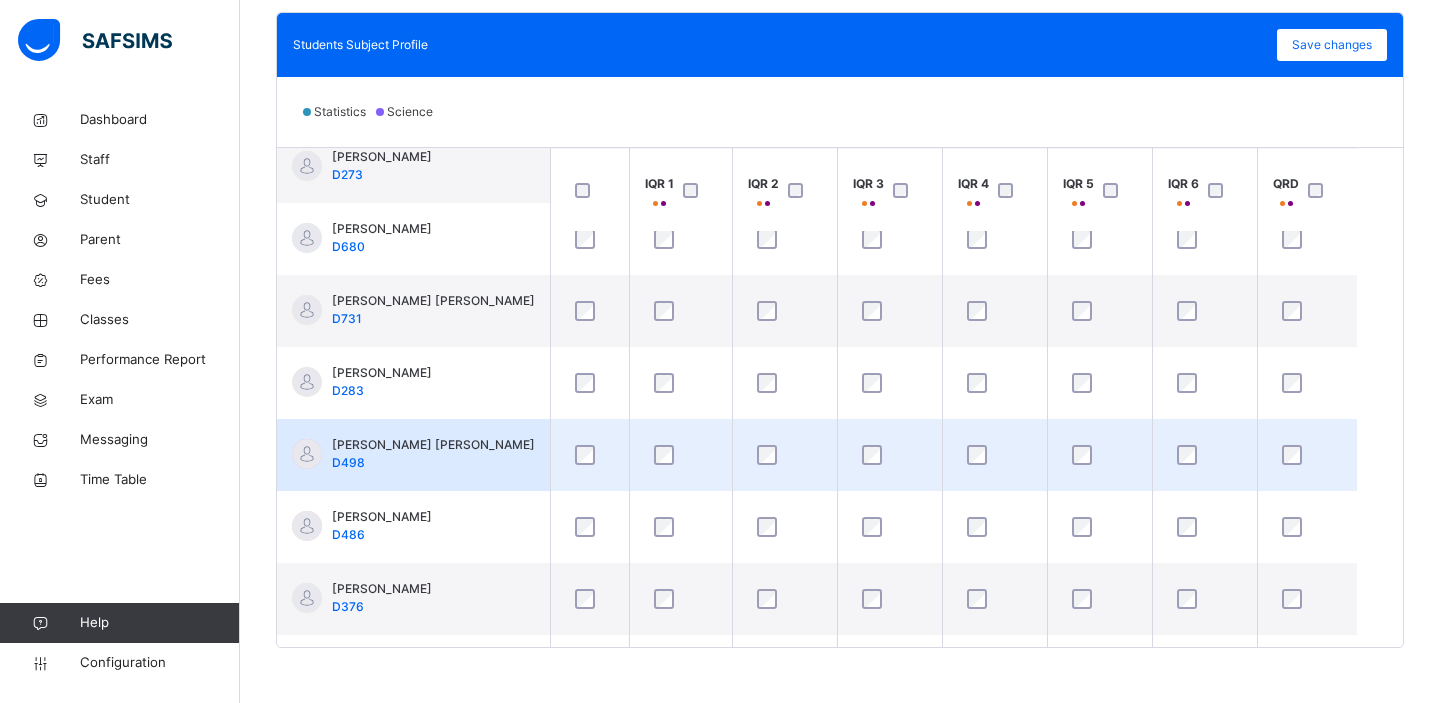 scroll, scrollTop: 551, scrollLeft: 0, axis: vertical 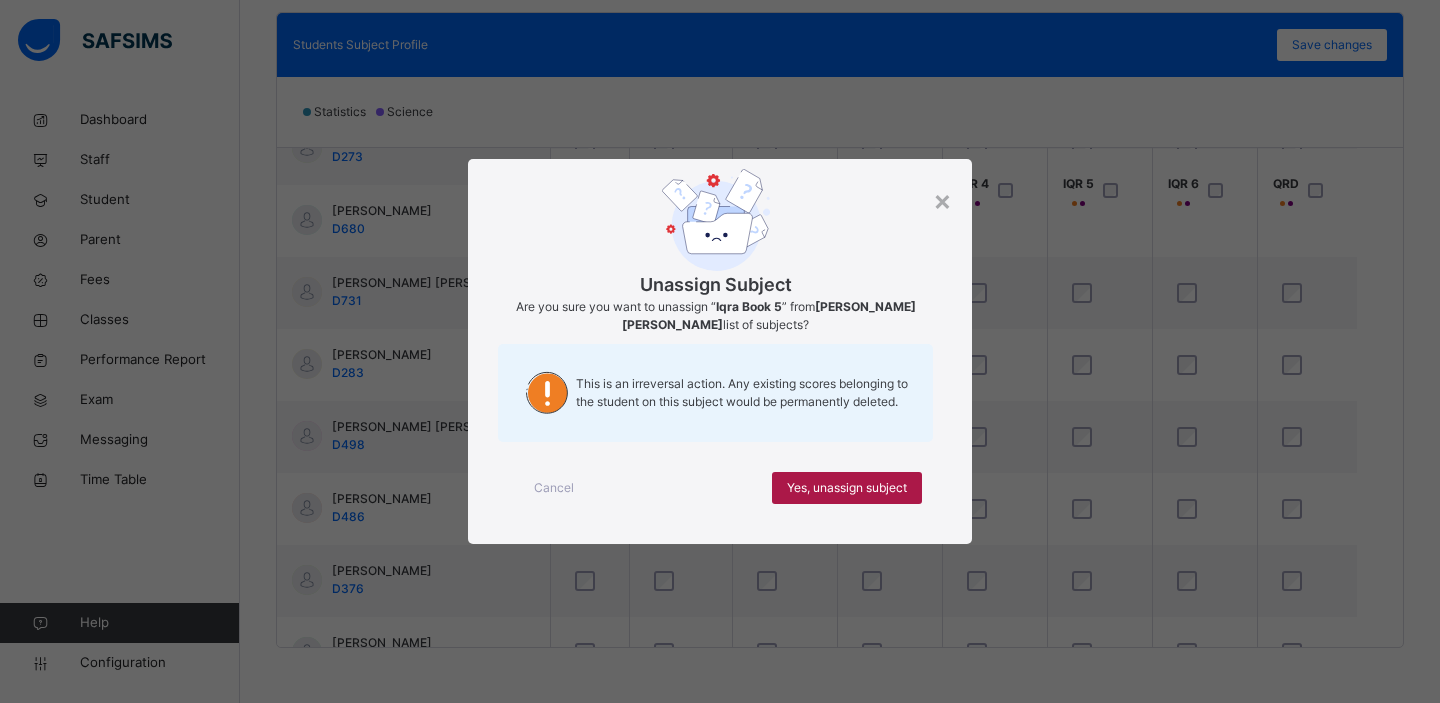 click on "Yes, unassign subject" at bounding box center [847, 488] 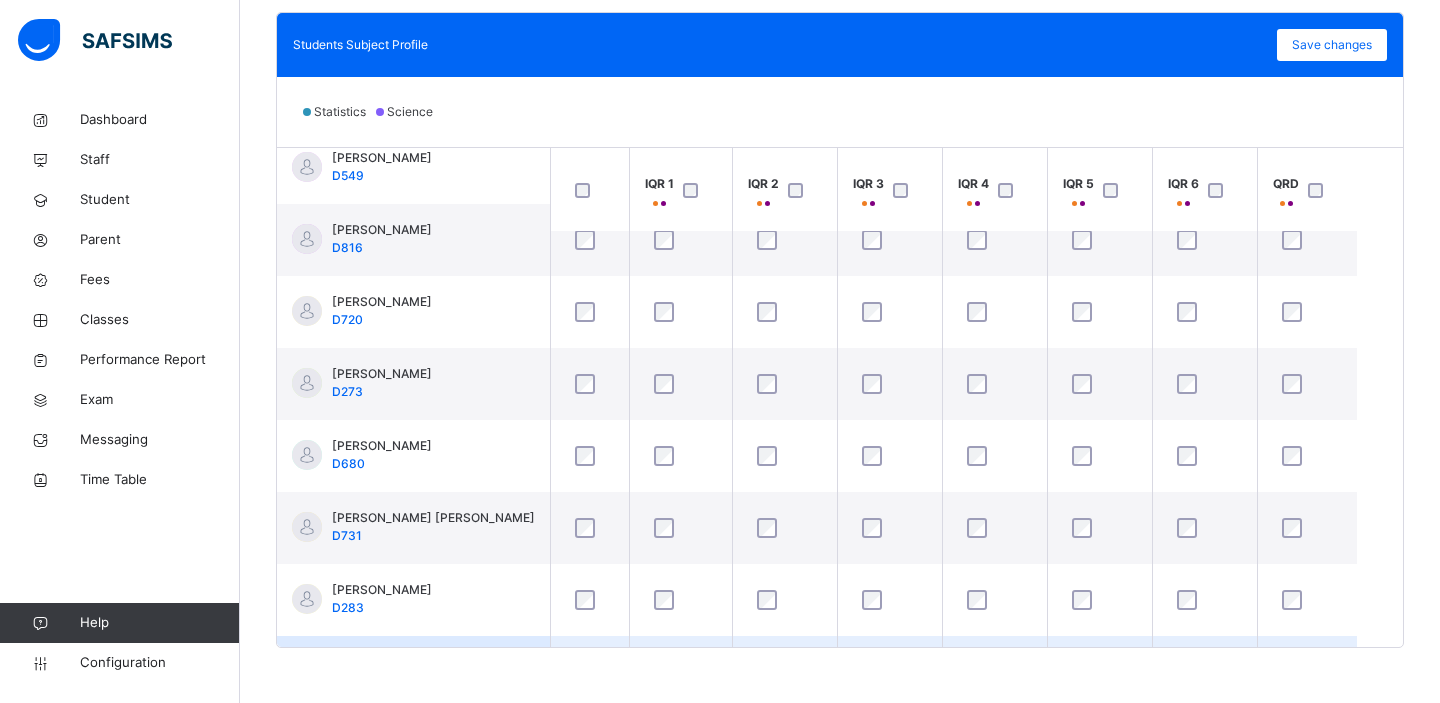 scroll, scrollTop: 589, scrollLeft: 0, axis: vertical 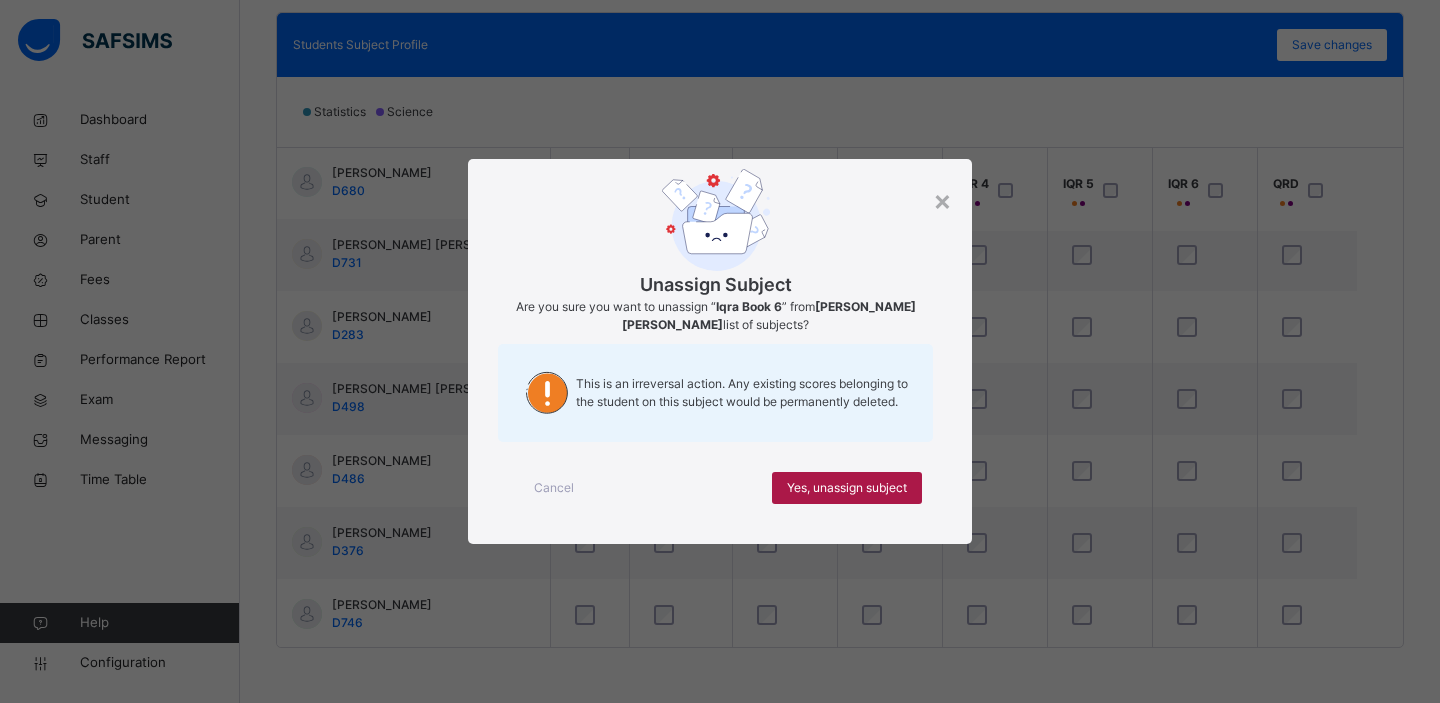 click on "Yes, unassign subject" at bounding box center (847, 488) 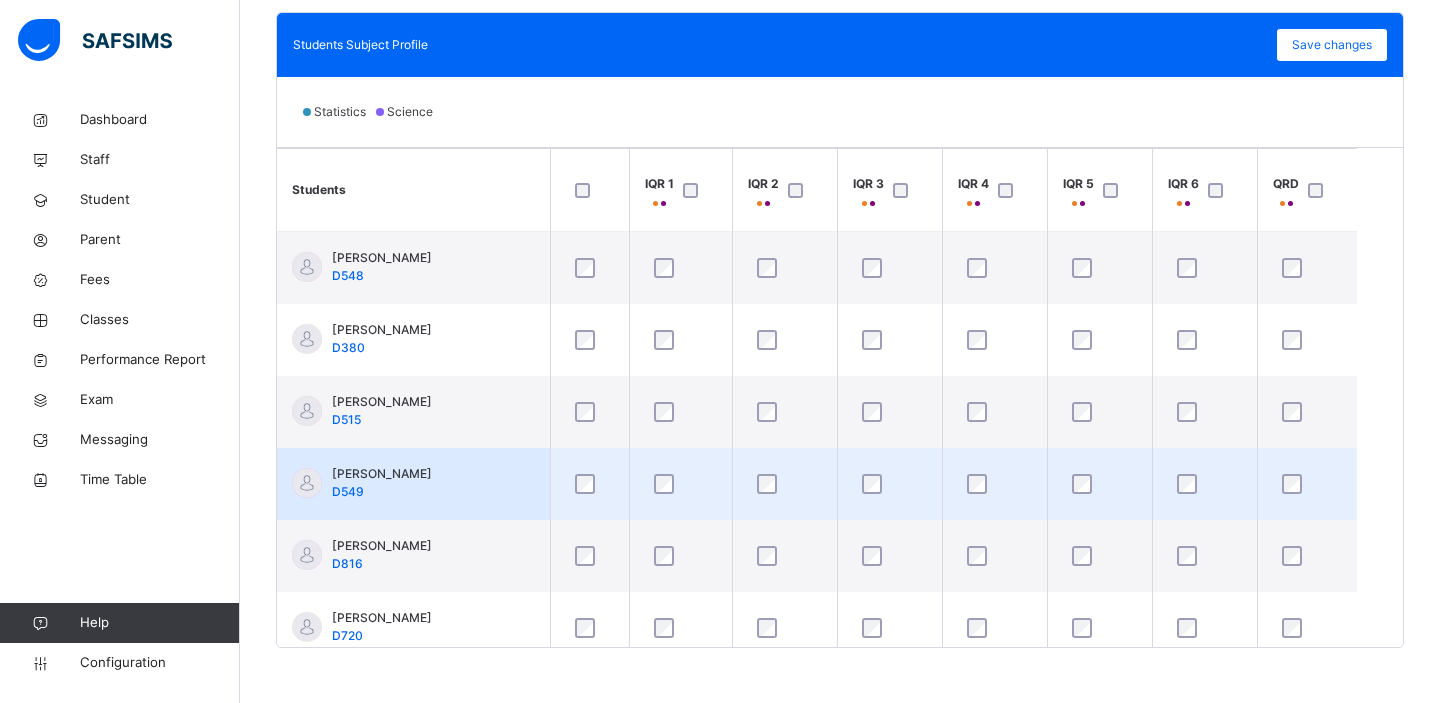 scroll, scrollTop: 737, scrollLeft: 0, axis: vertical 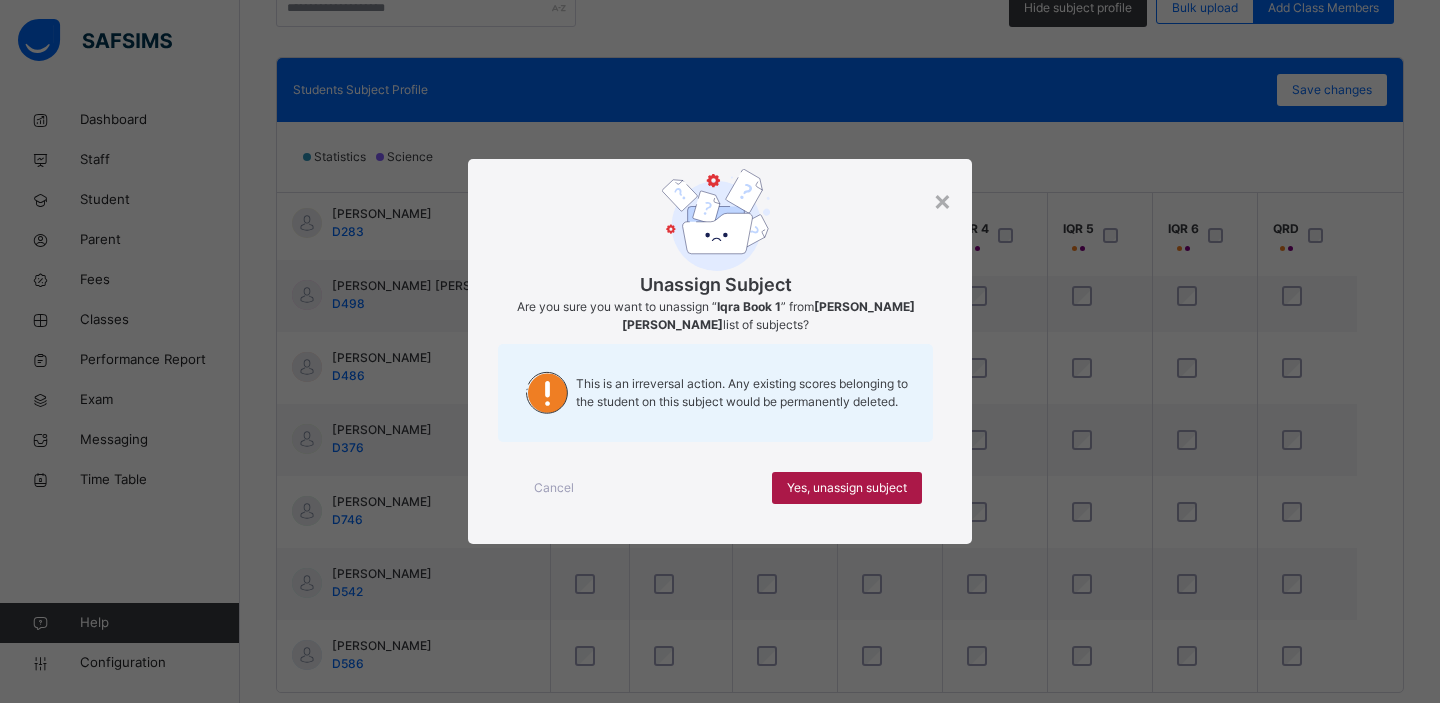 click on "Yes, unassign subject" at bounding box center [847, 488] 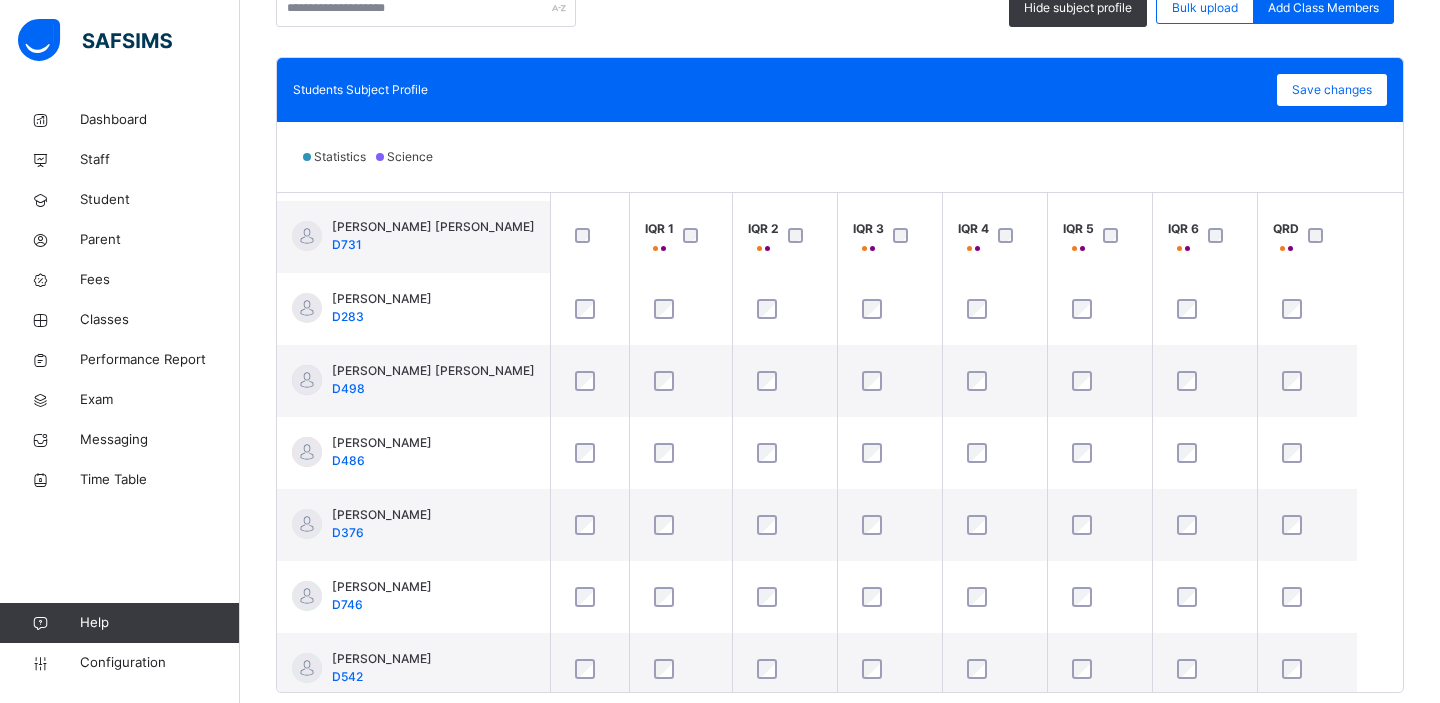 scroll, scrollTop: 646, scrollLeft: 0, axis: vertical 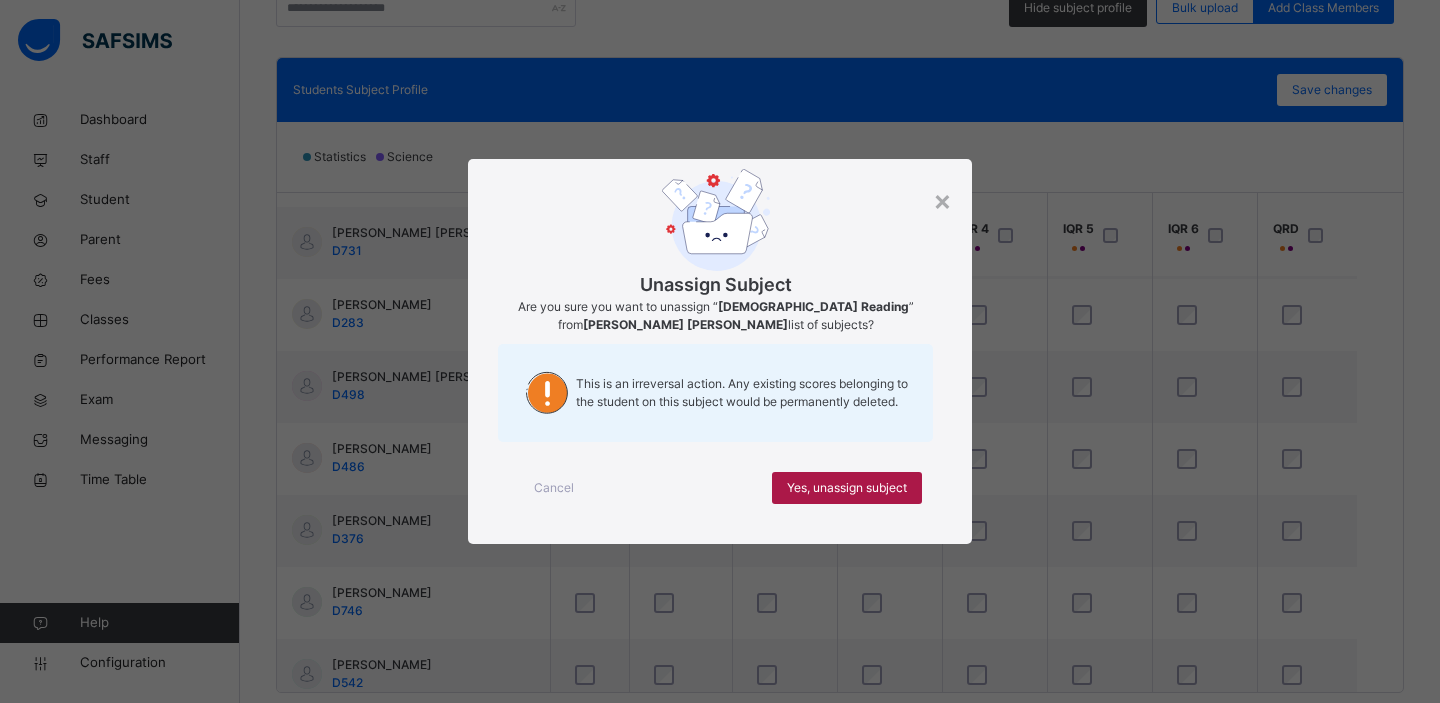 click on "Yes, unassign subject" at bounding box center [847, 488] 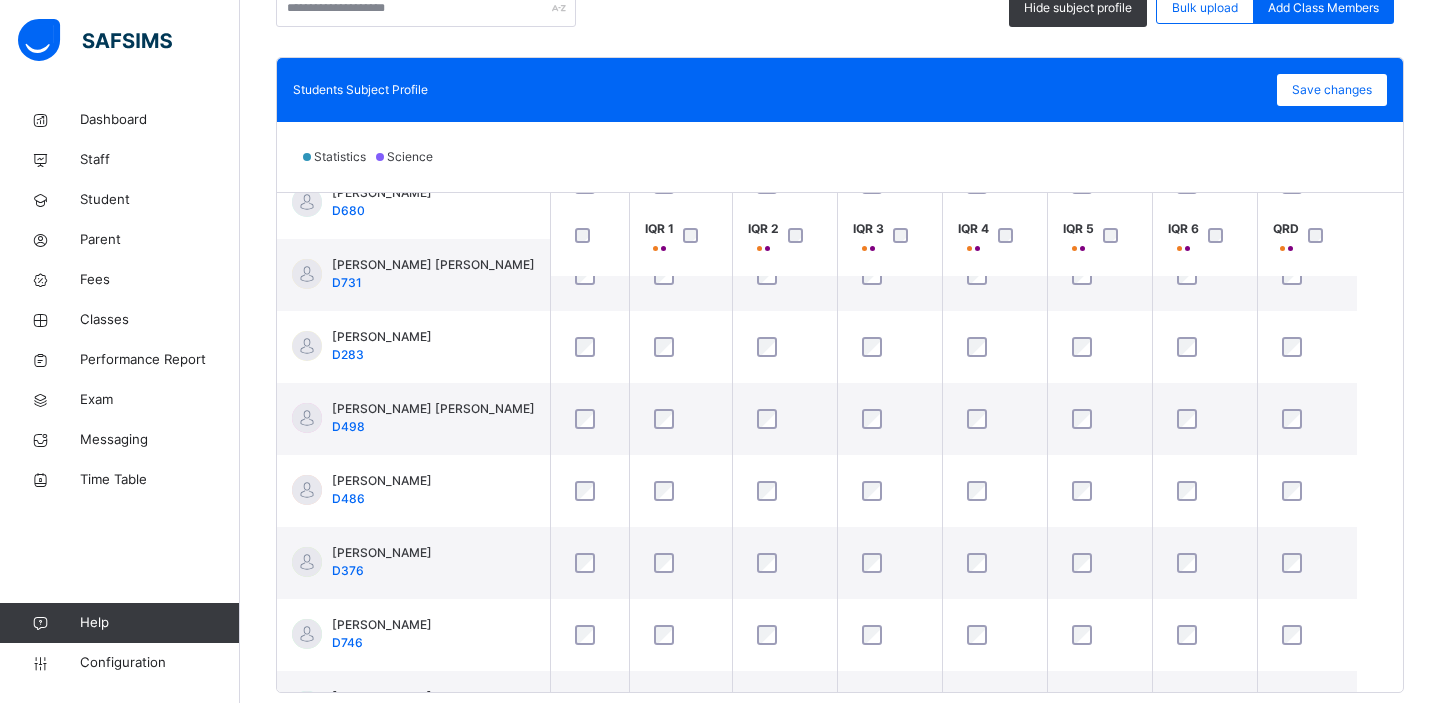 scroll, scrollTop: 609, scrollLeft: 0, axis: vertical 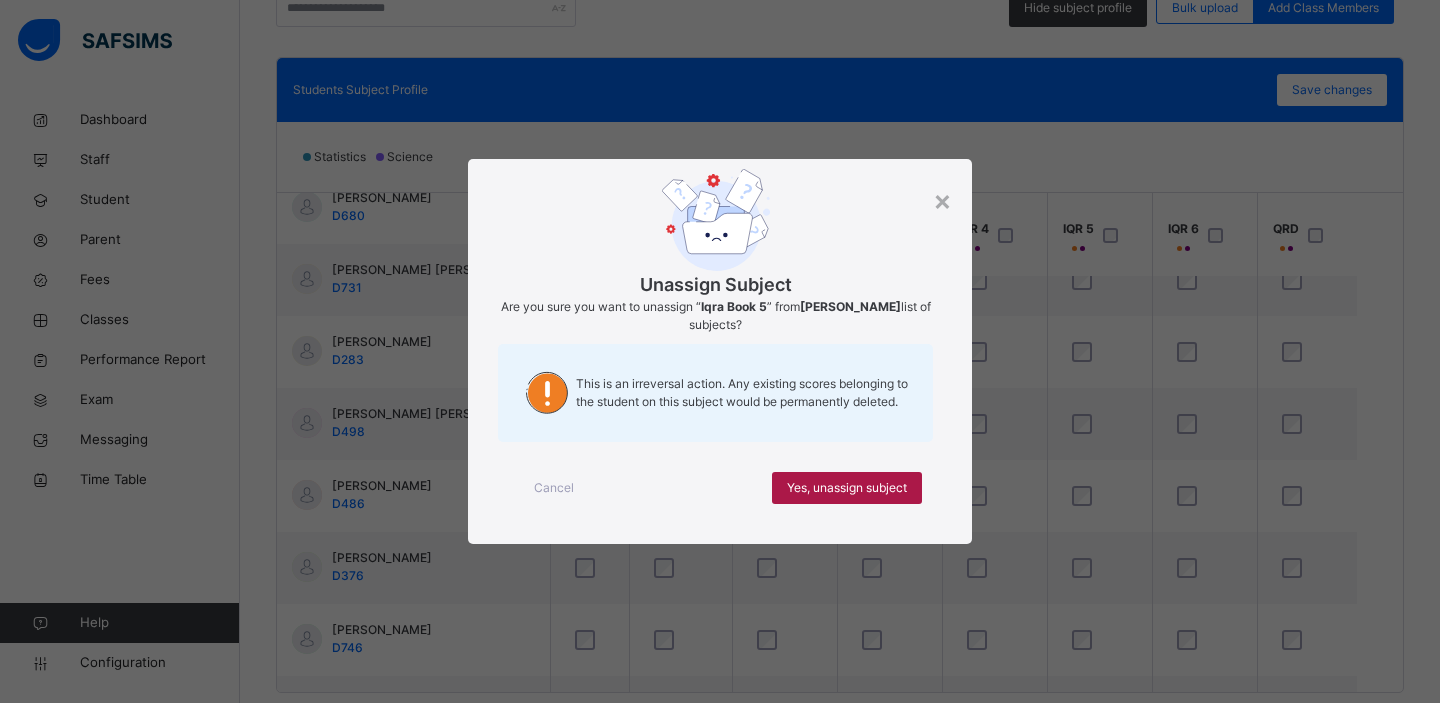 click on "Yes, unassign subject" at bounding box center [847, 488] 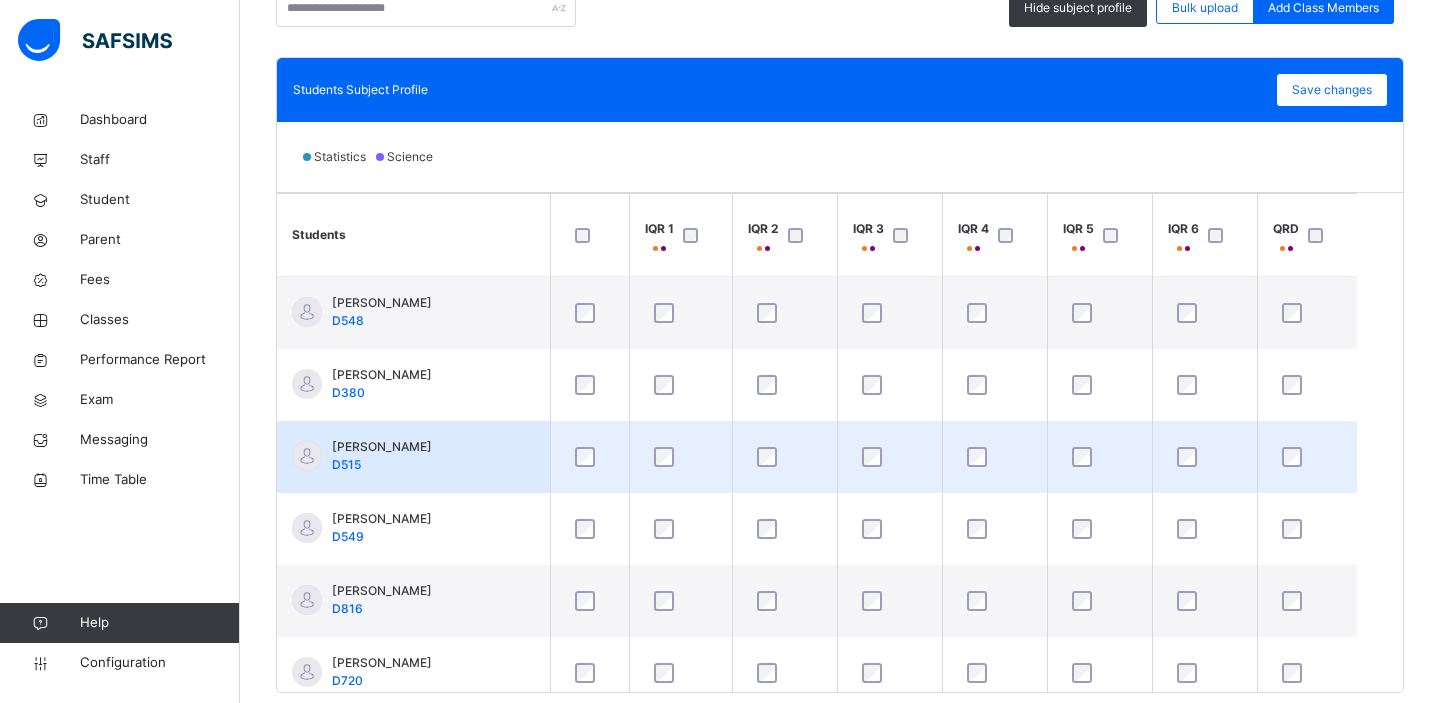 scroll, scrollTop: 737, scrollLeft: 0, axis: vertical 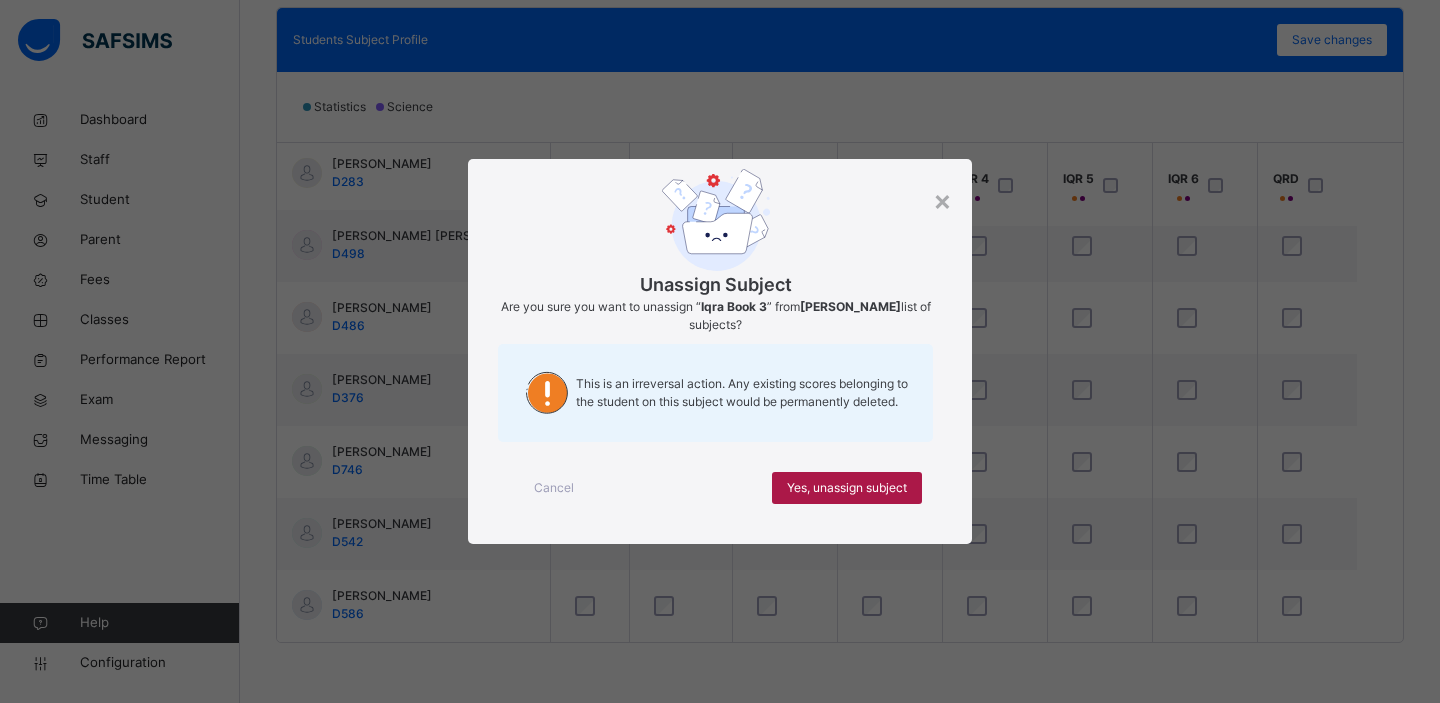 click on "Yes, unassign subject" at bounding box center (847, 488) 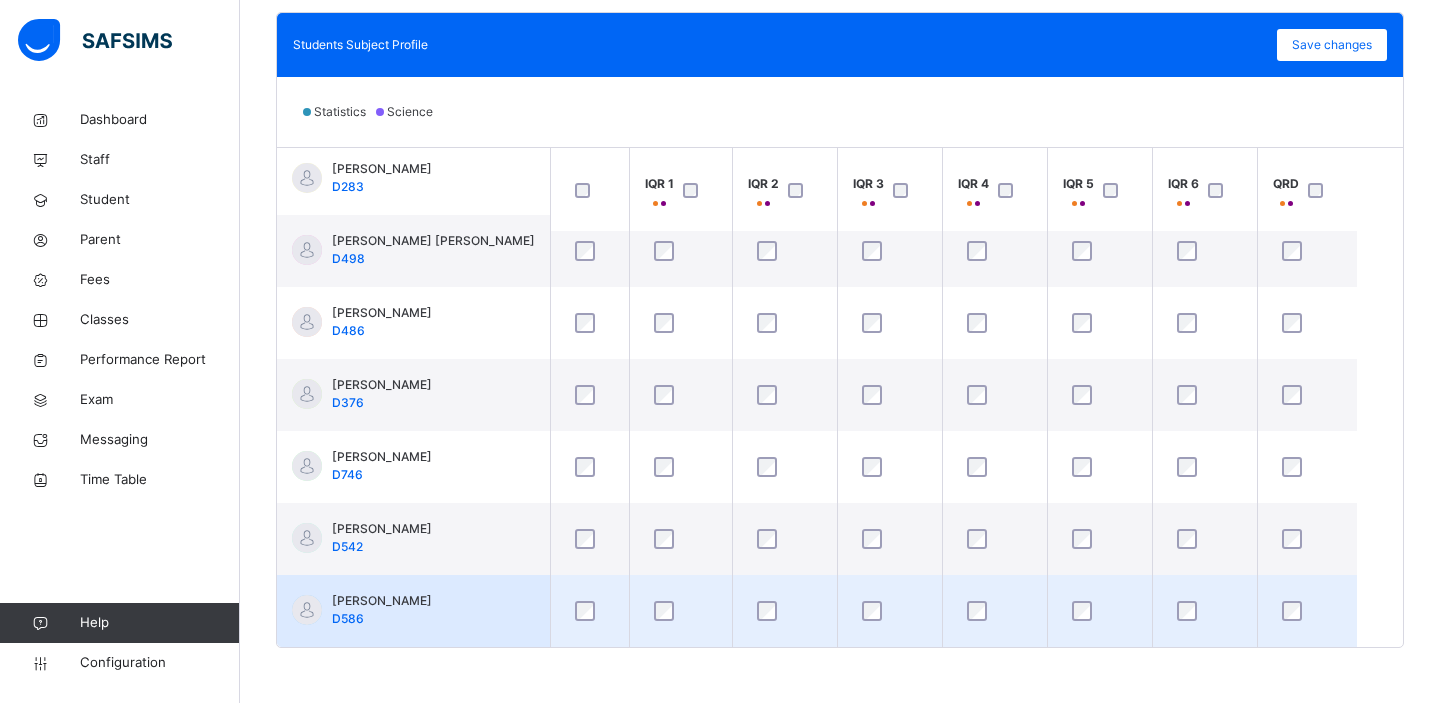 scroll, scrollTop: 580, scrollLeft: 0, axis: vertical 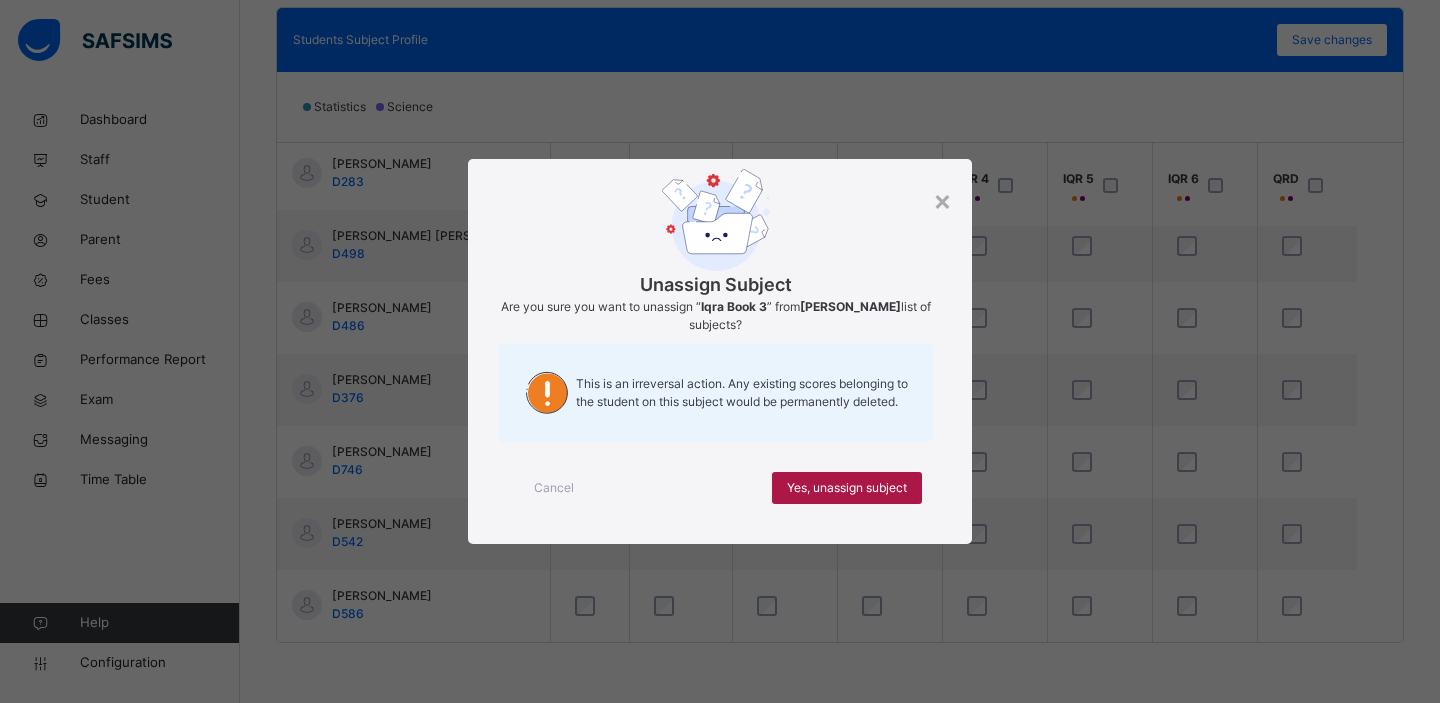 click on "Yes, unassign subject" at bounding box center (847, 488) 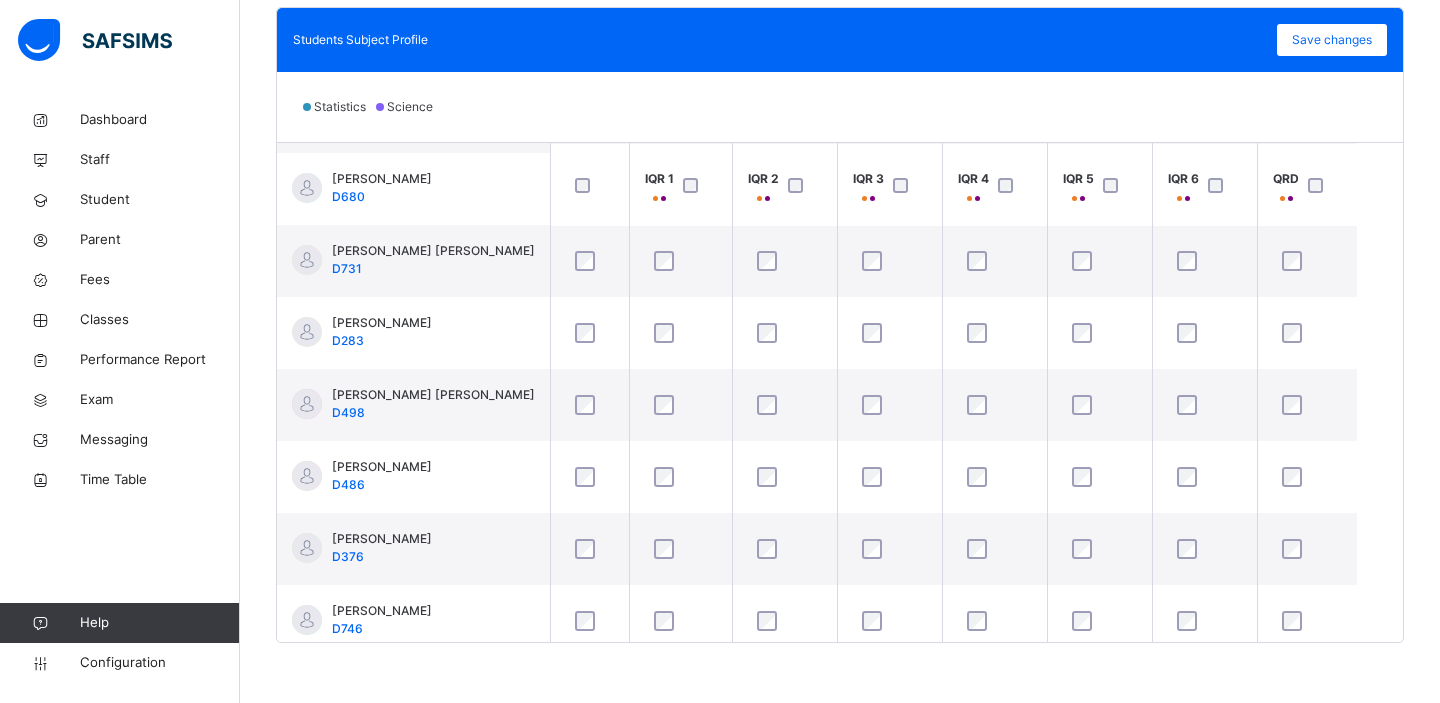 scroll, scrollTop: 737, scrollLeft: 0, axis: vertical 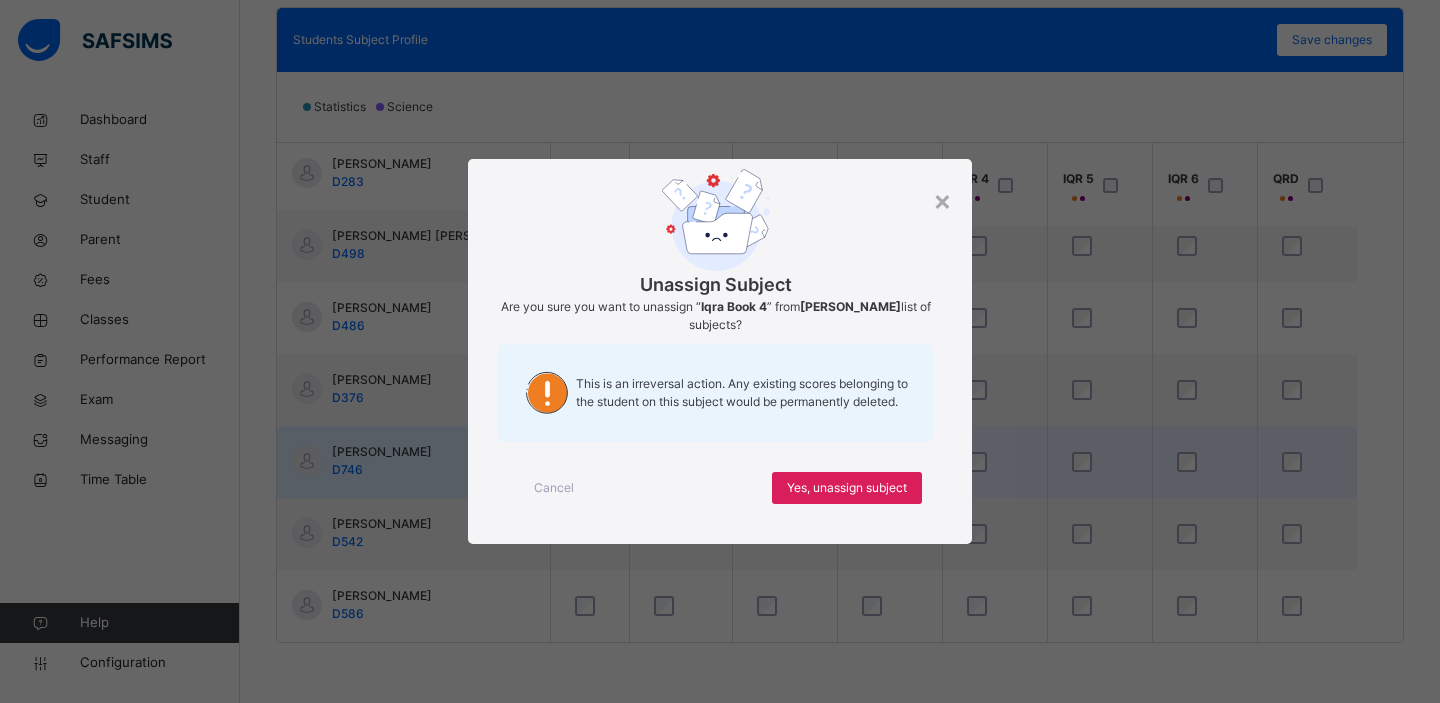 click on "Yes, unassign subject" at bounding box center (847, 488) 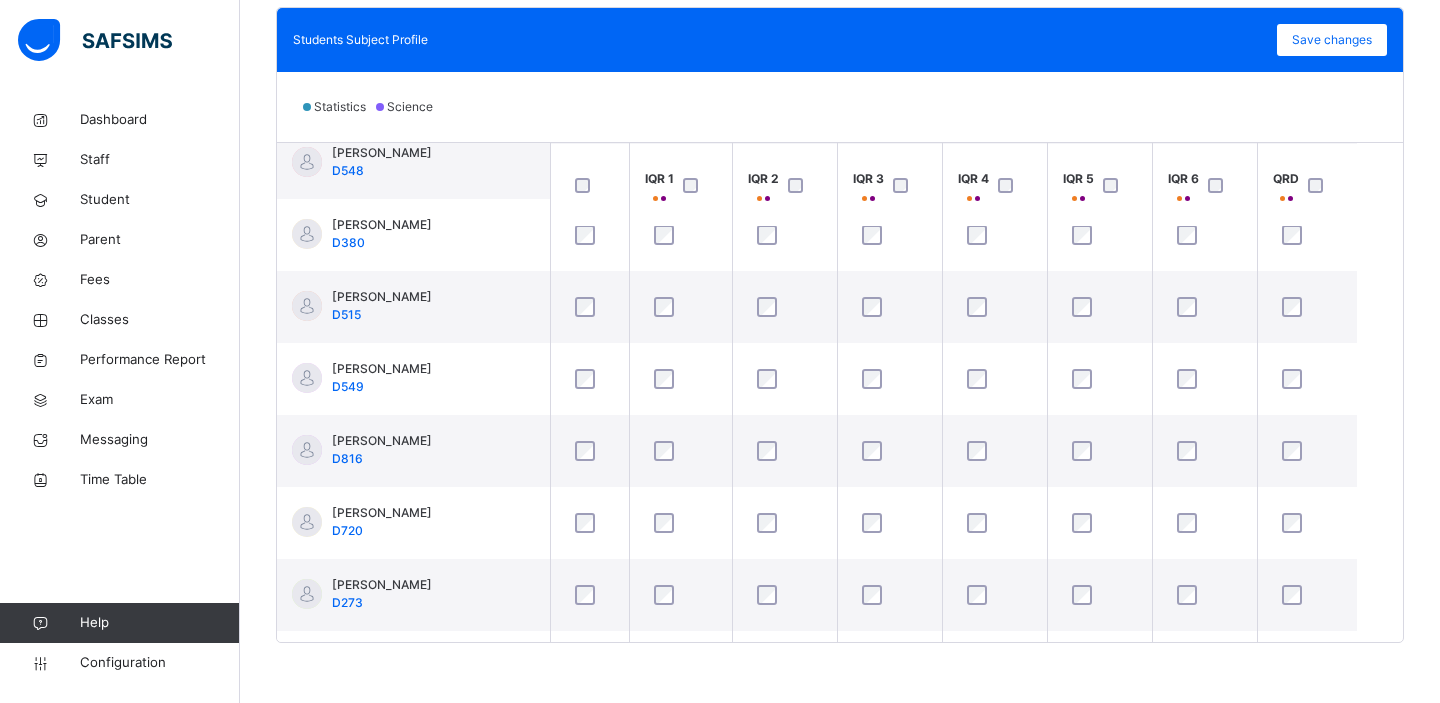 scroll, scrollTop: 0, scrollLeft: 0, axis: both 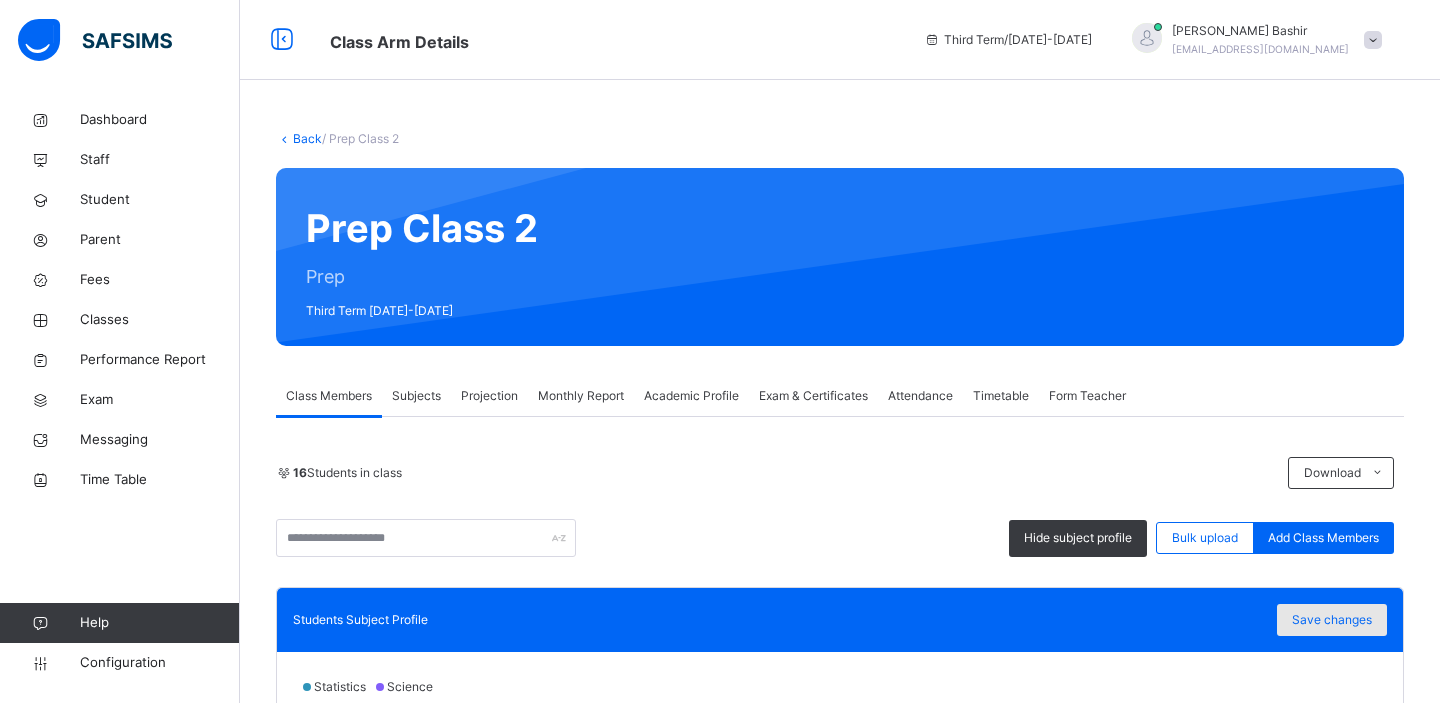click on "Save changes" at bounding box center (1332, 620) 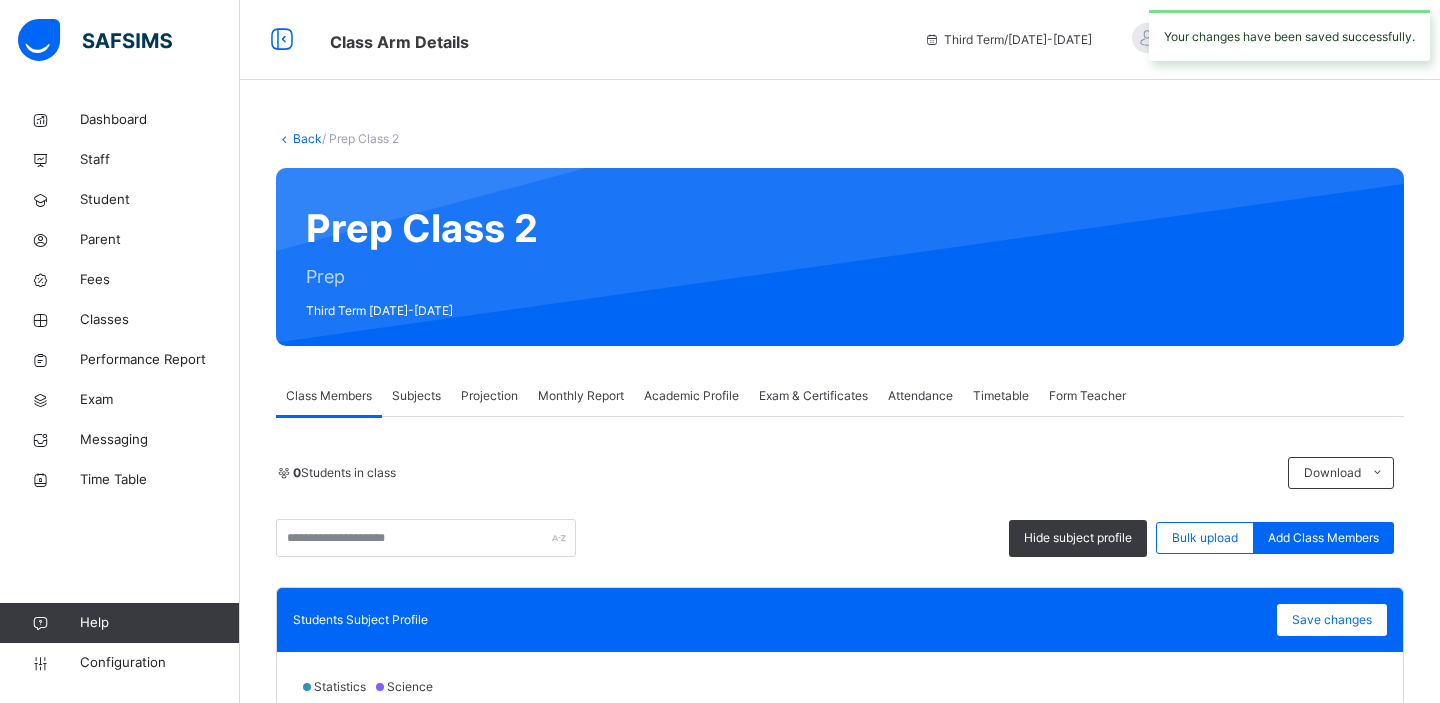 click on "Back" at bounding box center (307, 138) 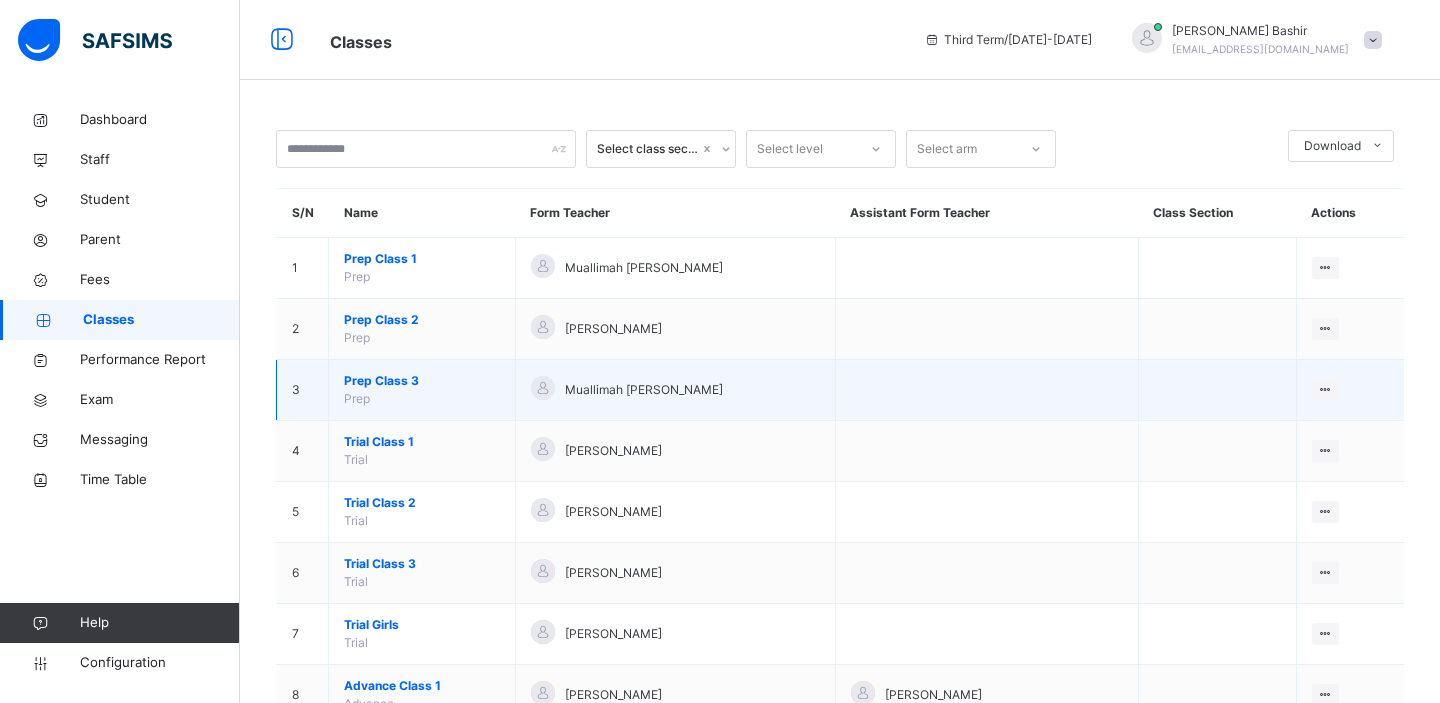 click on "Prep   Class 3" at bounding box center (422, 381) 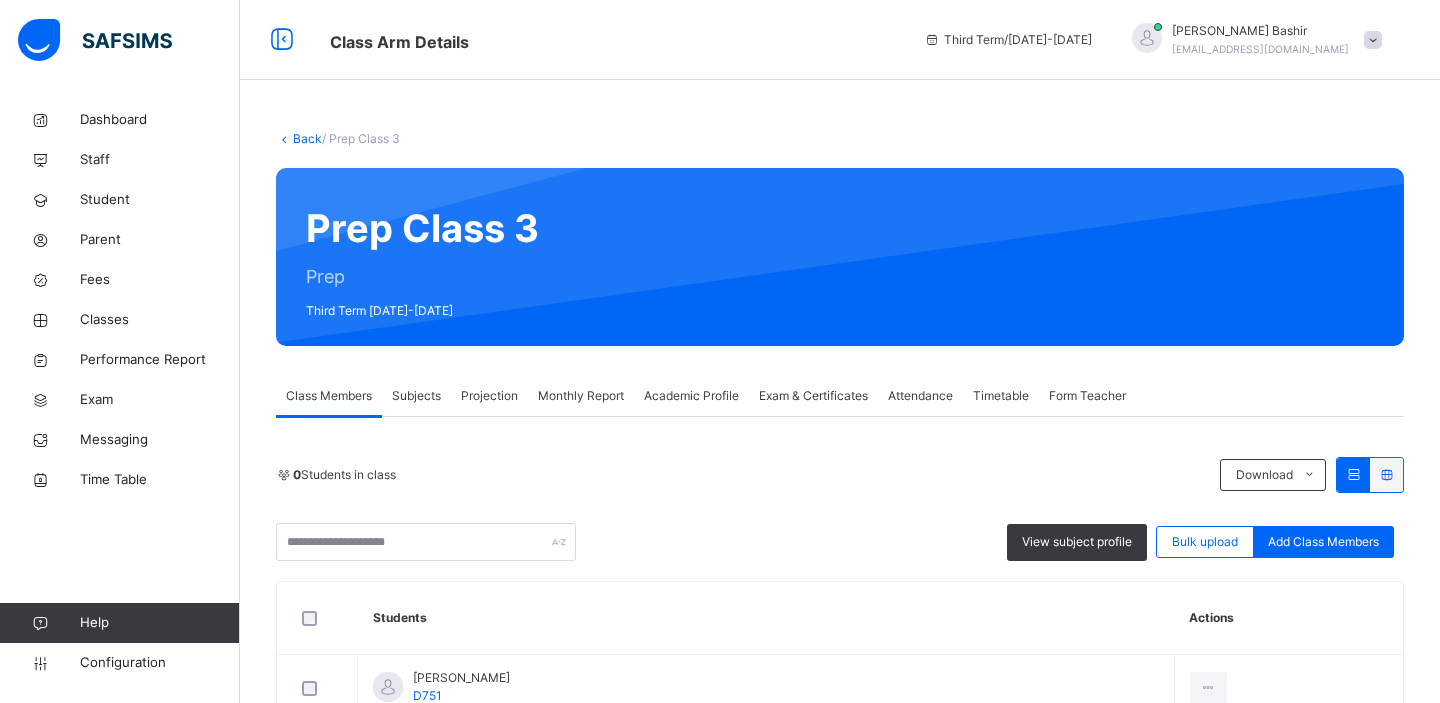 scroll, scrollTop: 510, scrollLeft: 0, axis: vertical 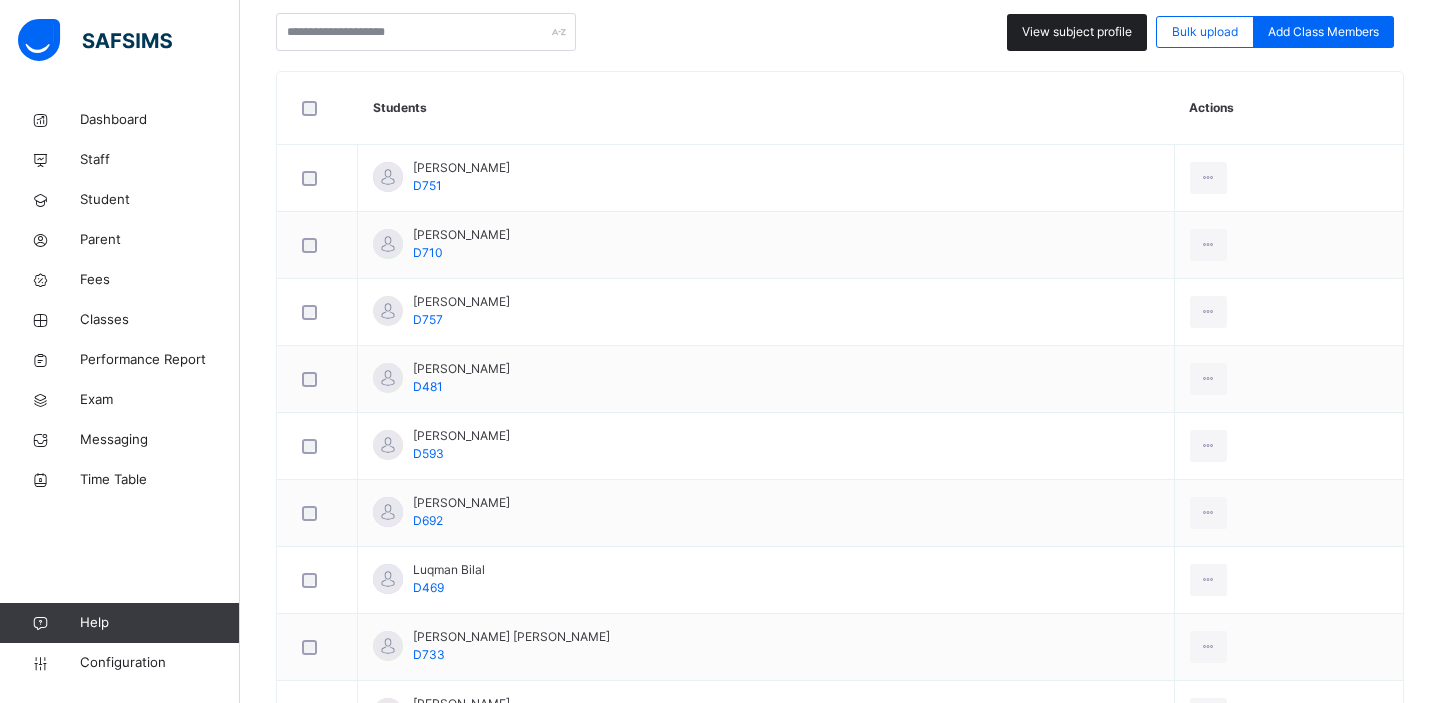 click on "View subject profile" at bounding box center (1077, 32) 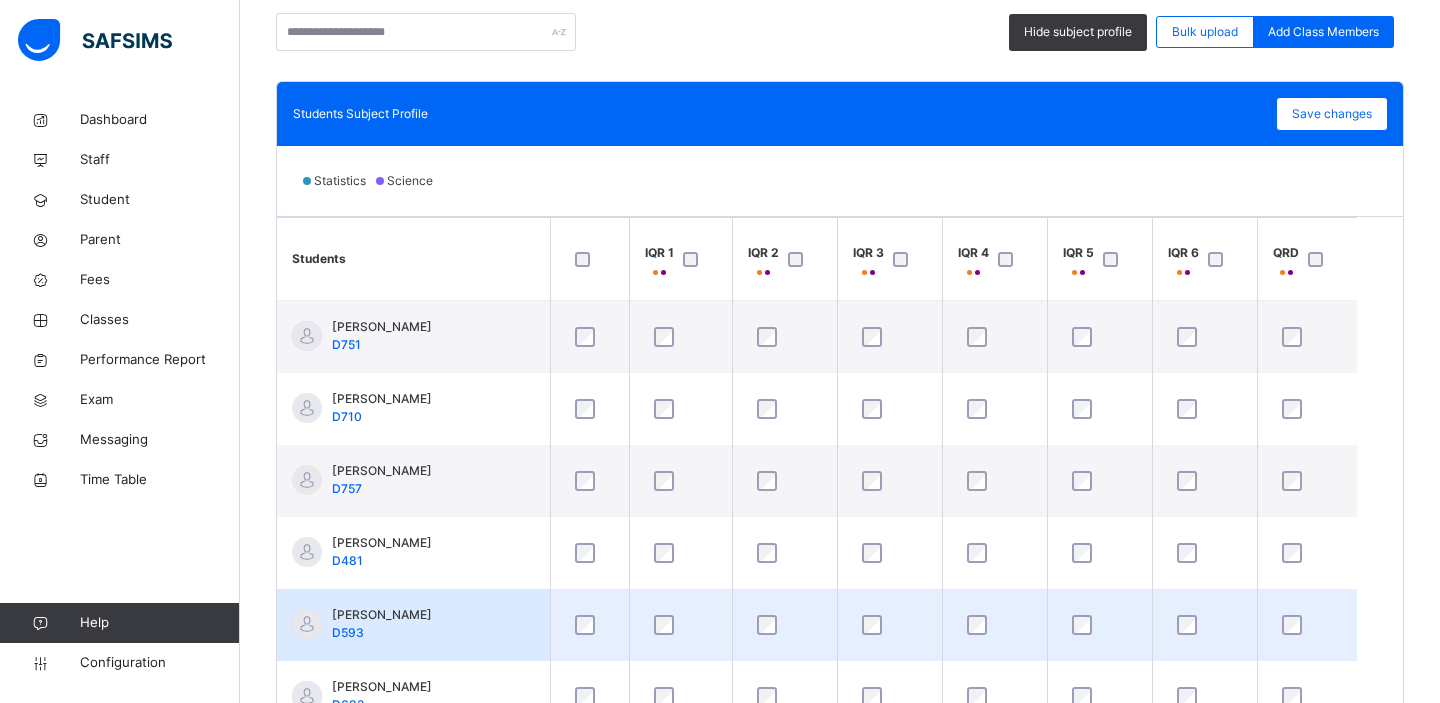 scroll, scrollTop: 409, scrollLeft: 0, axis: vertical 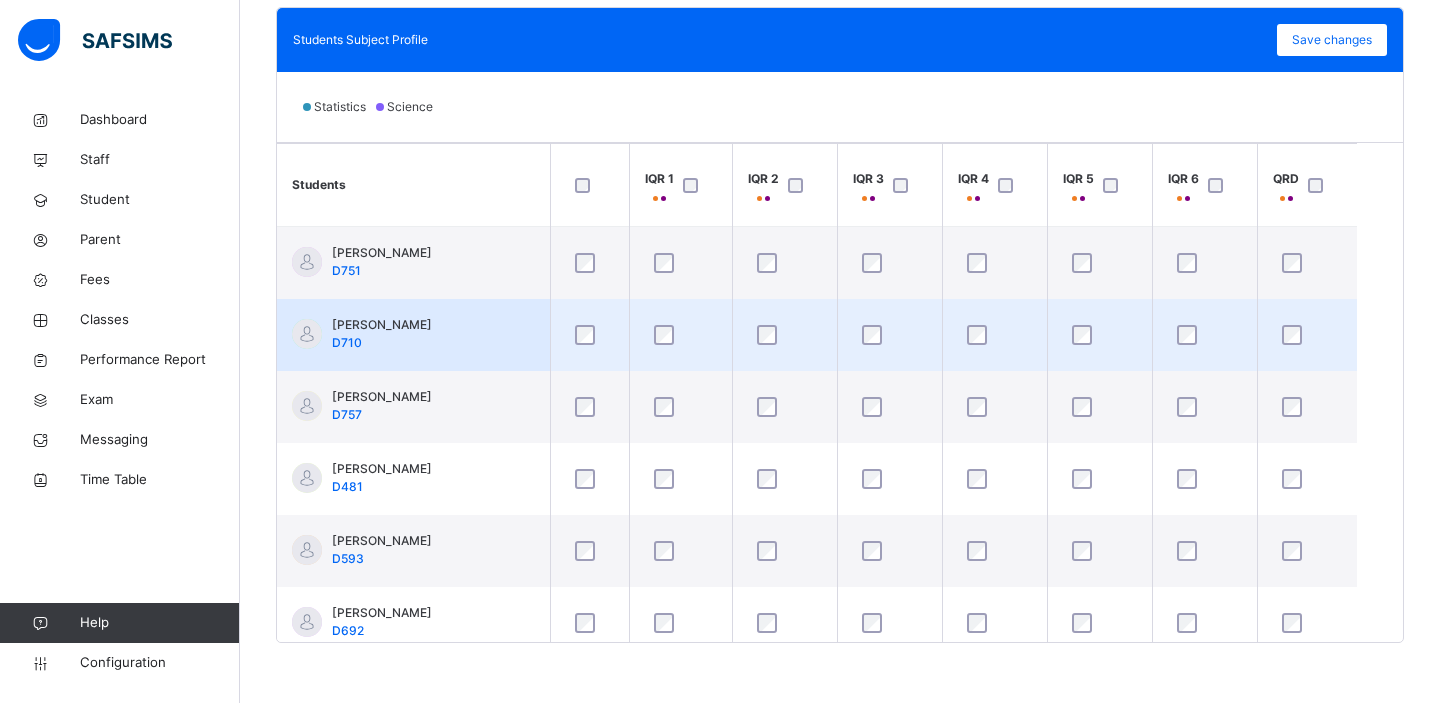 click at bounding box center [1308, 335] 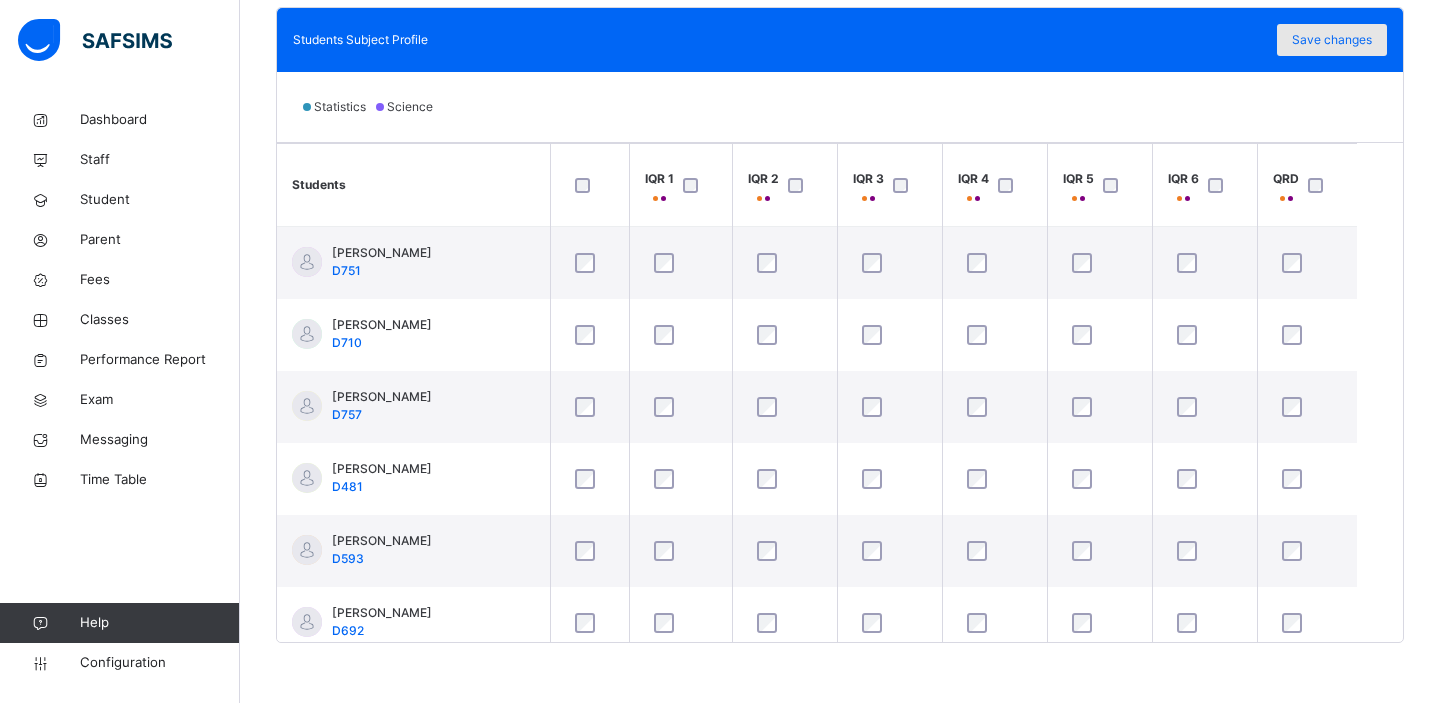click on "Save changes" at bounding box center [1332, 40] 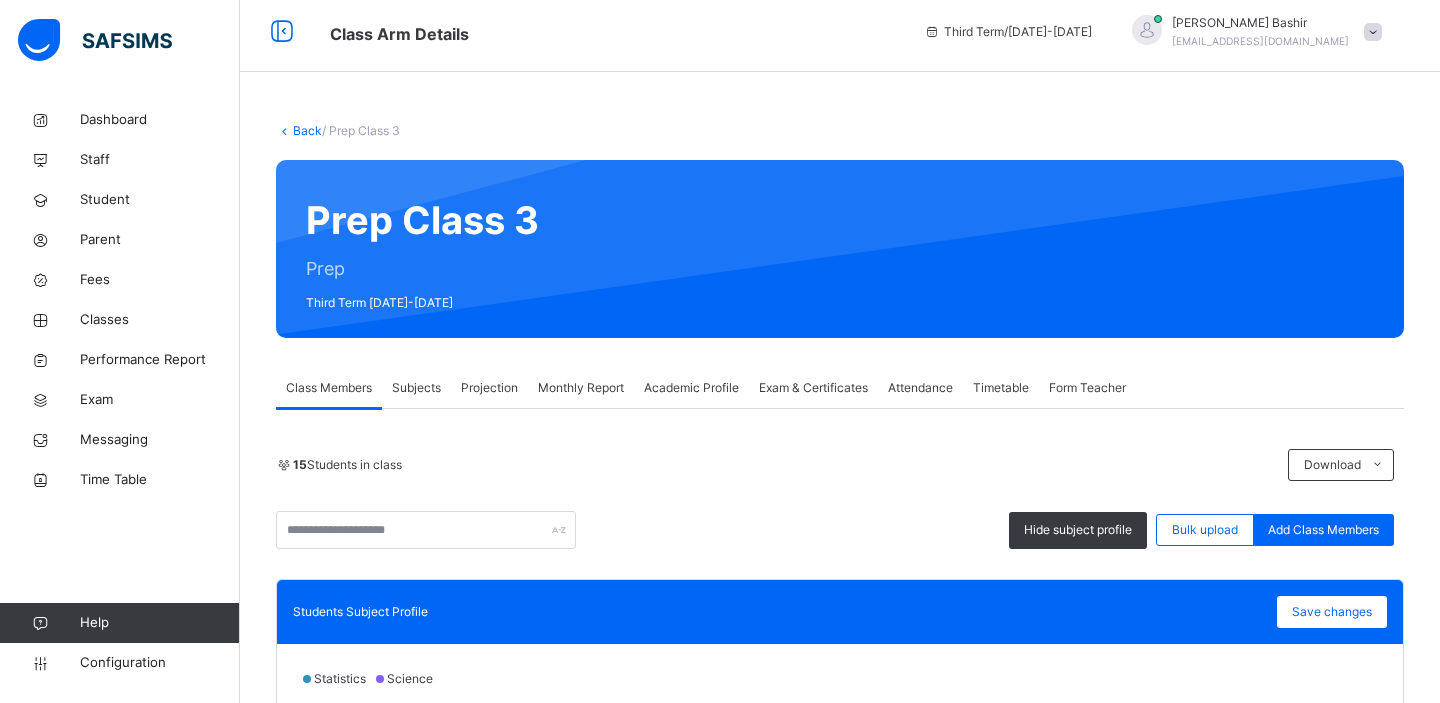 scroll, scrollTop: 4, scrollLeft: 0, axis: vertical 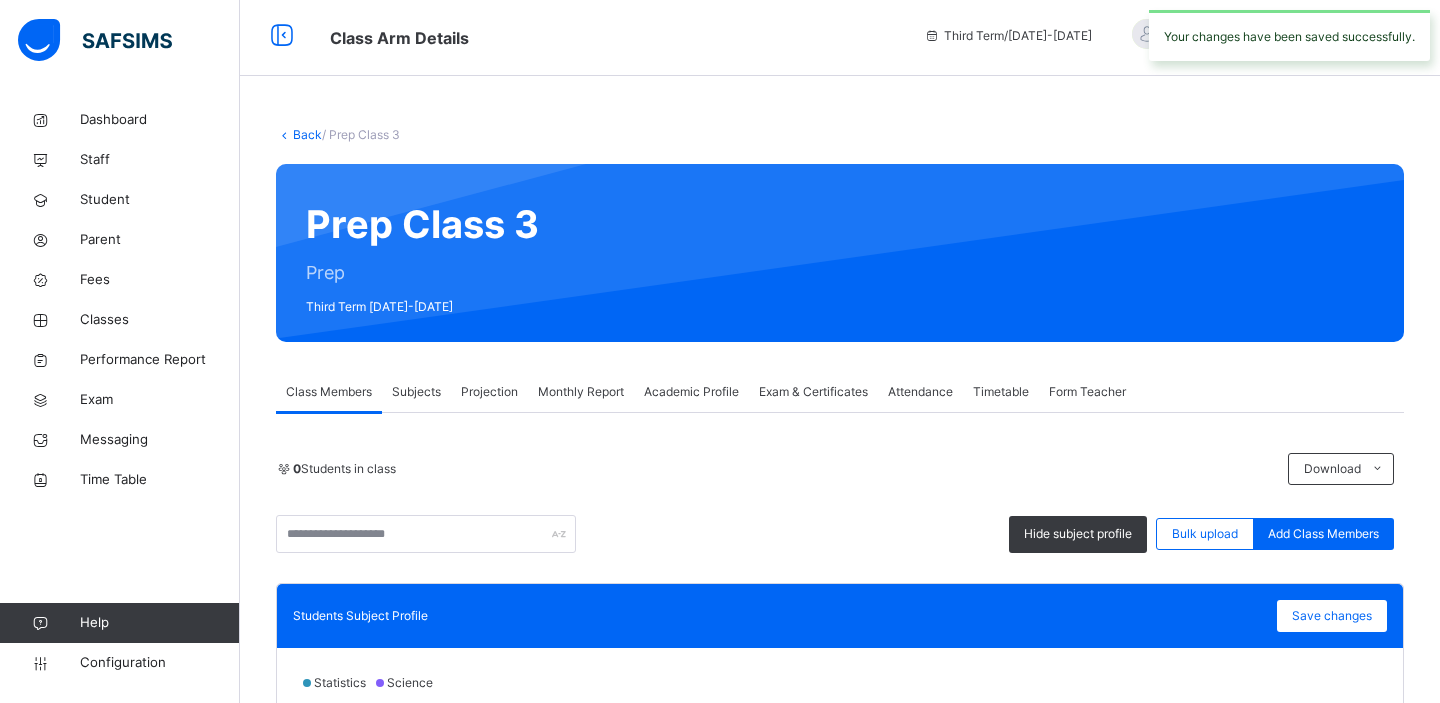 click on "Back" at bounding box center (307, 134) 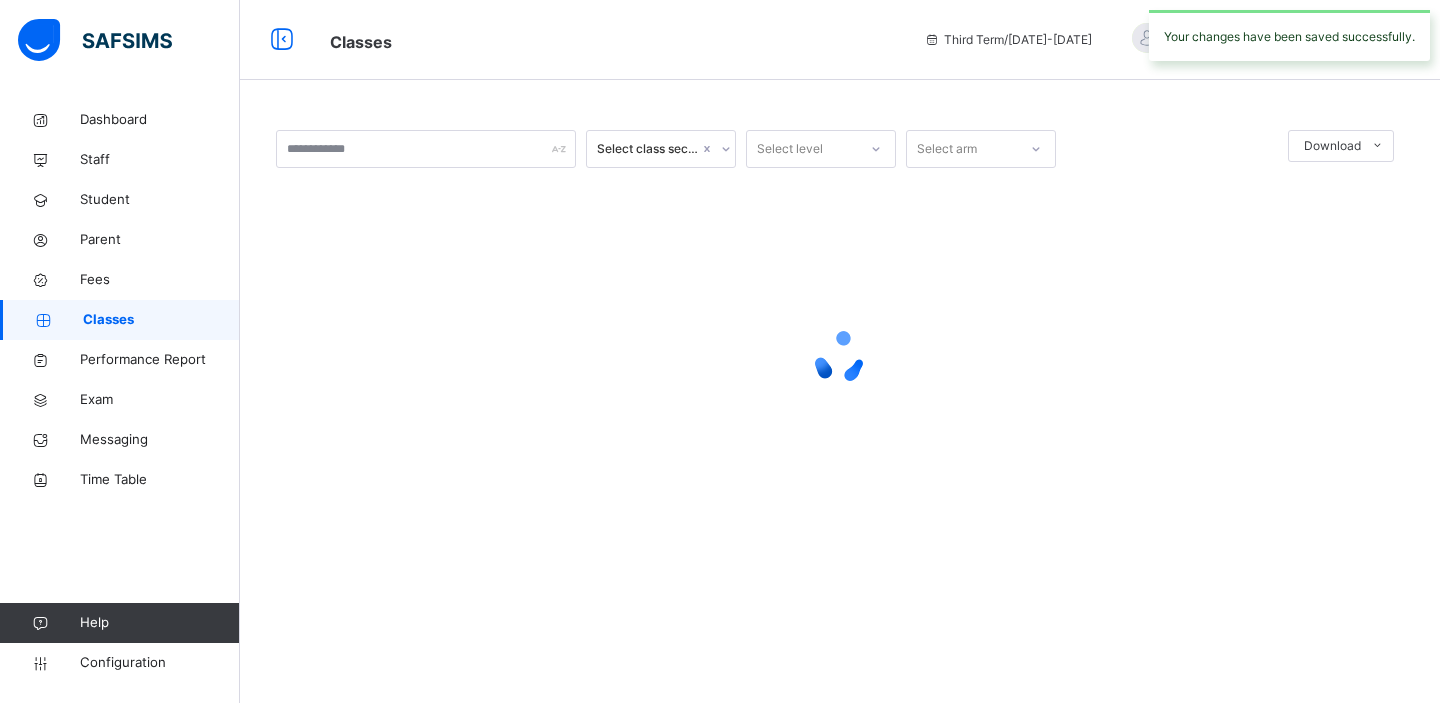 scroll, scrollTop: 0, scrollLeft: 0, axis: both 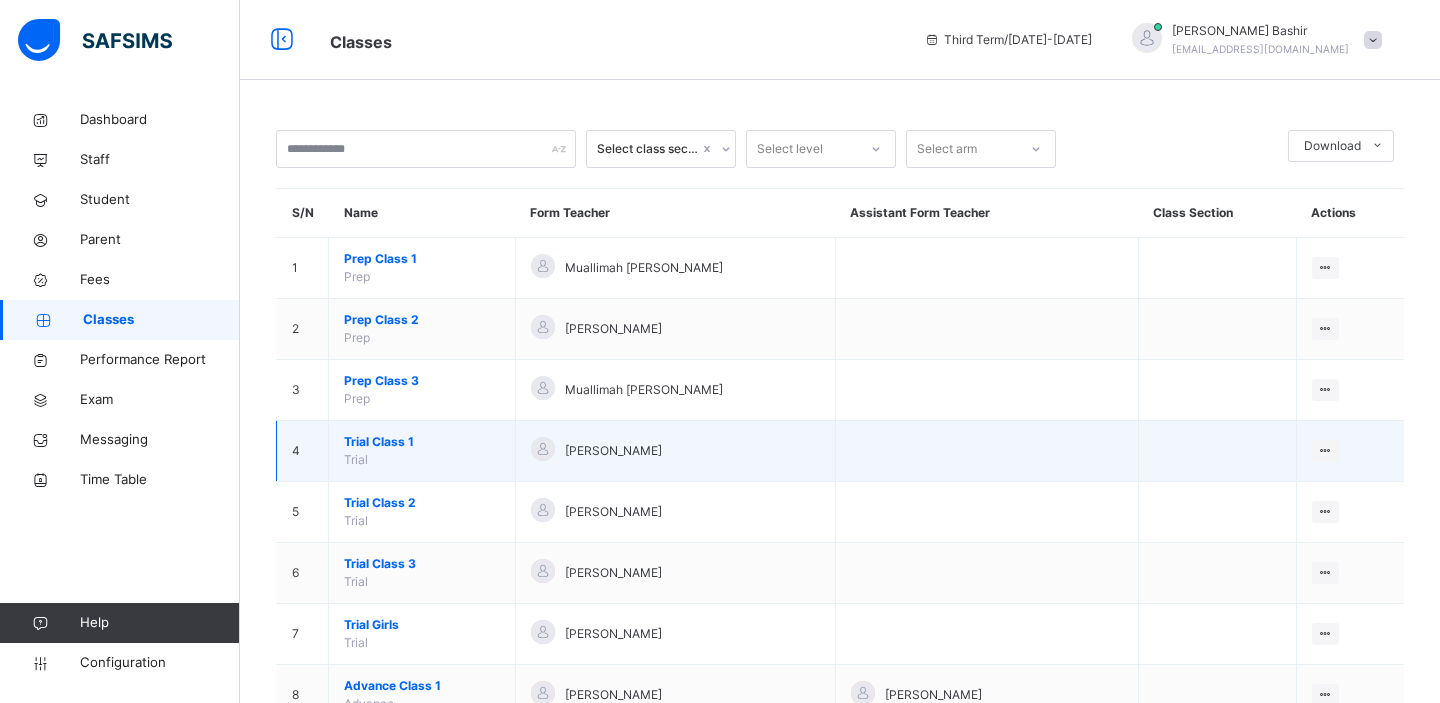 click on "Trial   Class 1" at bounding box center [422, 442] 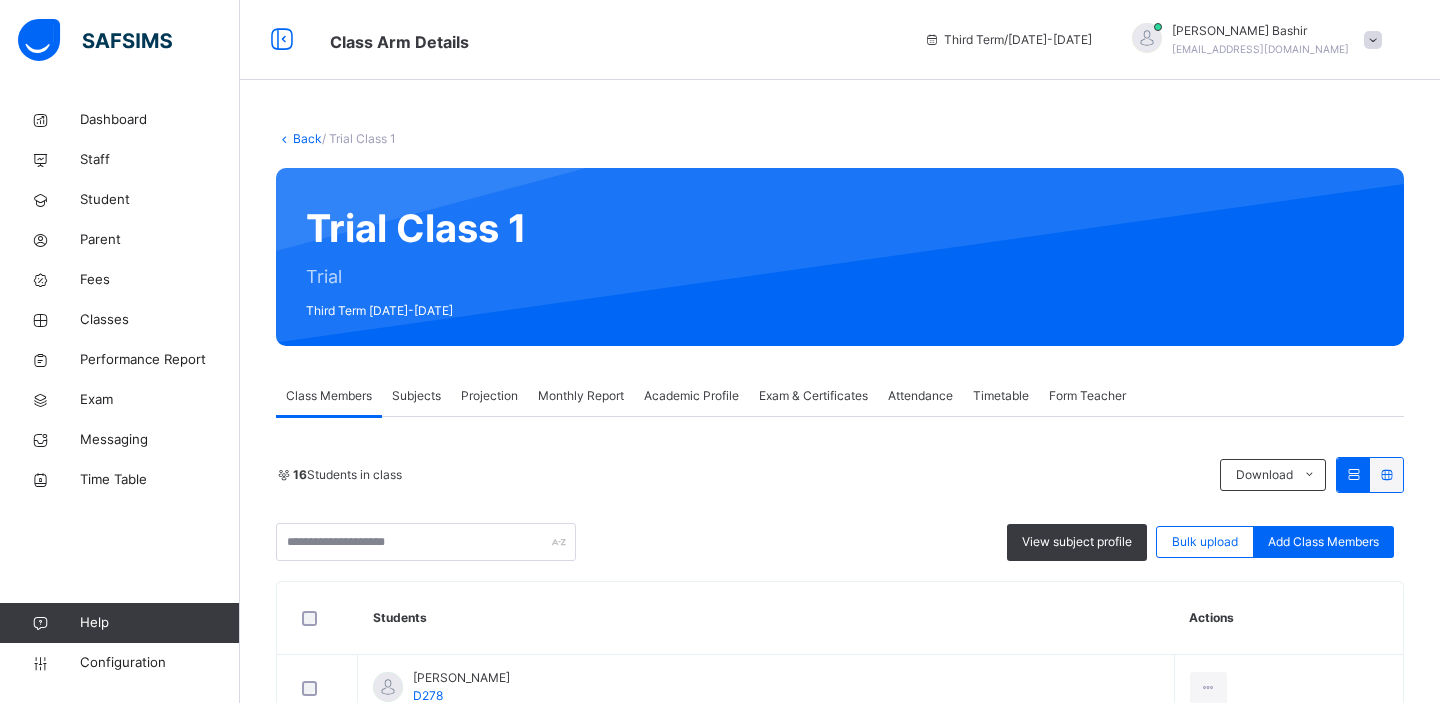 click on "View subject profile" at bounding box center [1077, 542] 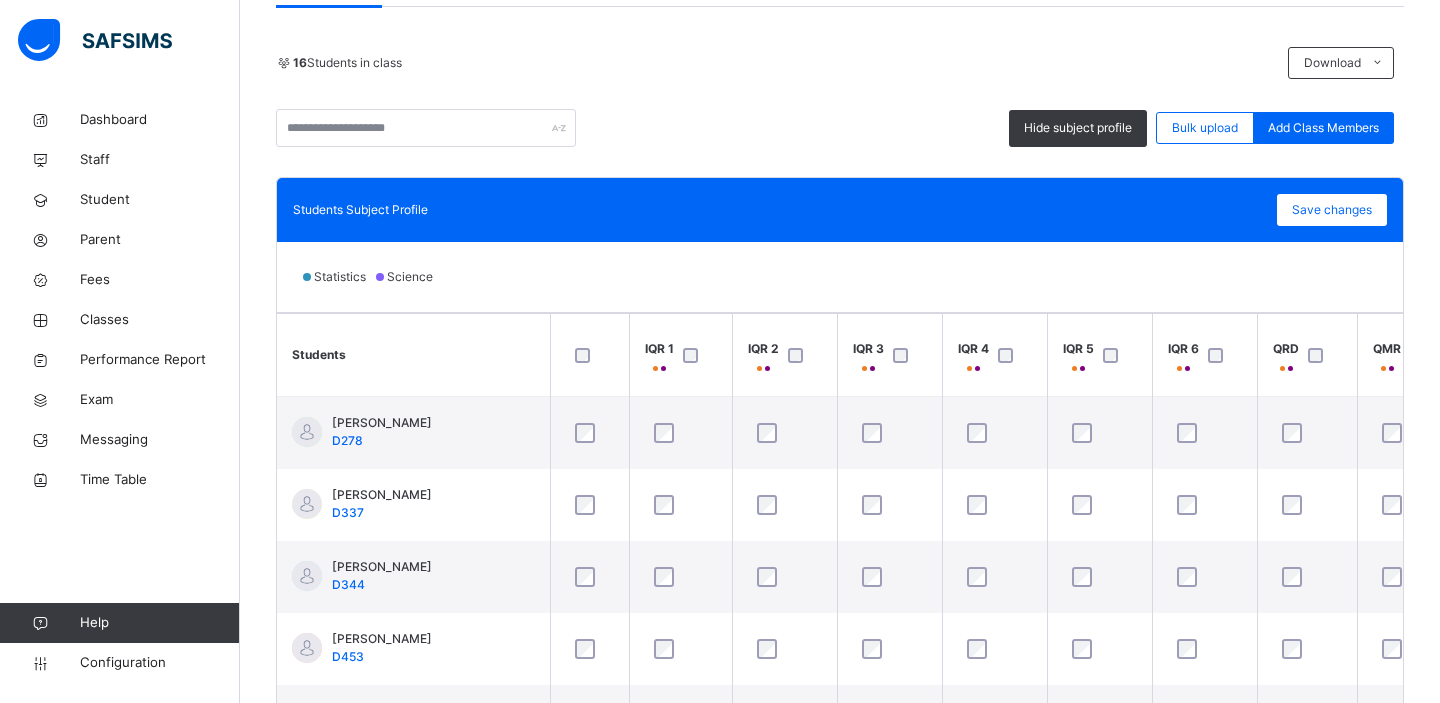scroll, scrollTop: 580, scrollLeft: 0, axis: vertical 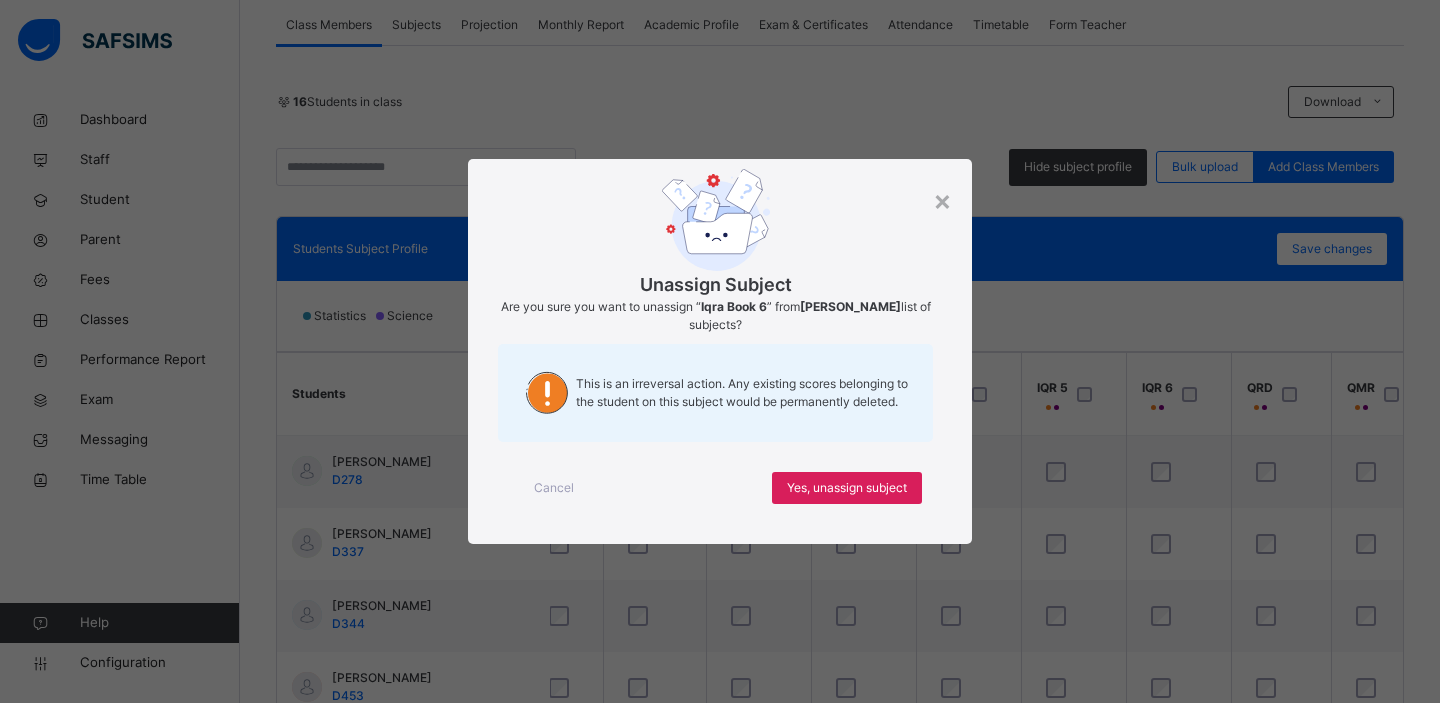 click on "Yes, unassign subject" at bounding box center [847, 488] 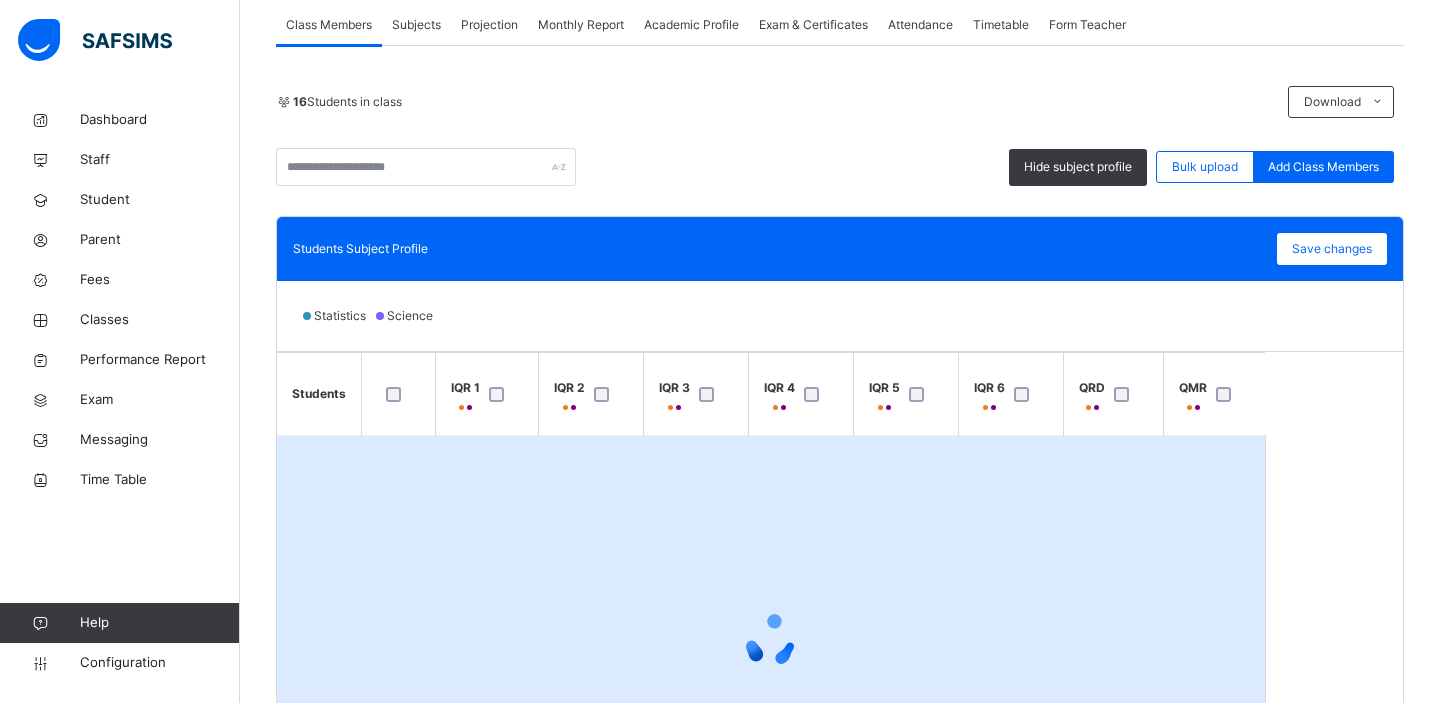 scroll, scrollTop: 0, scrollLeft: 0, axis: both 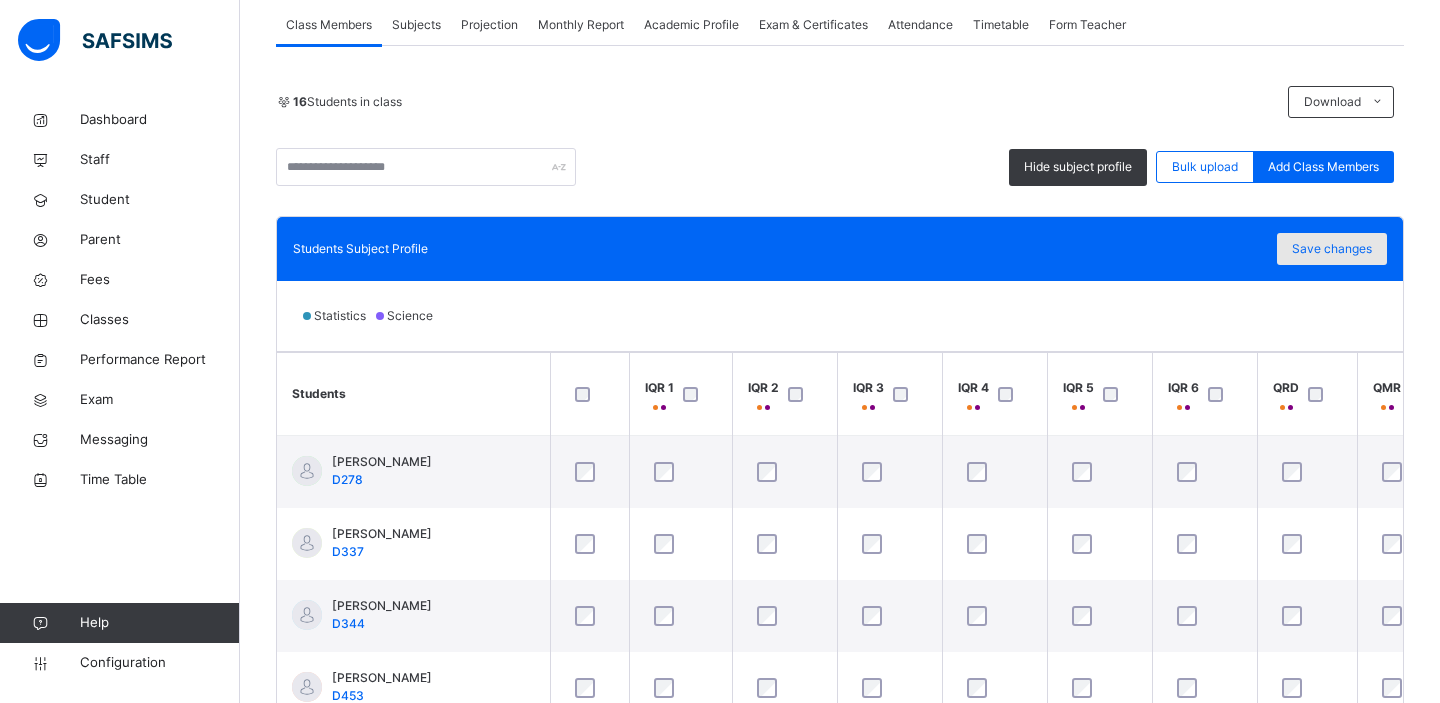 click on "Save changes" at bounding box center (1332, 249) 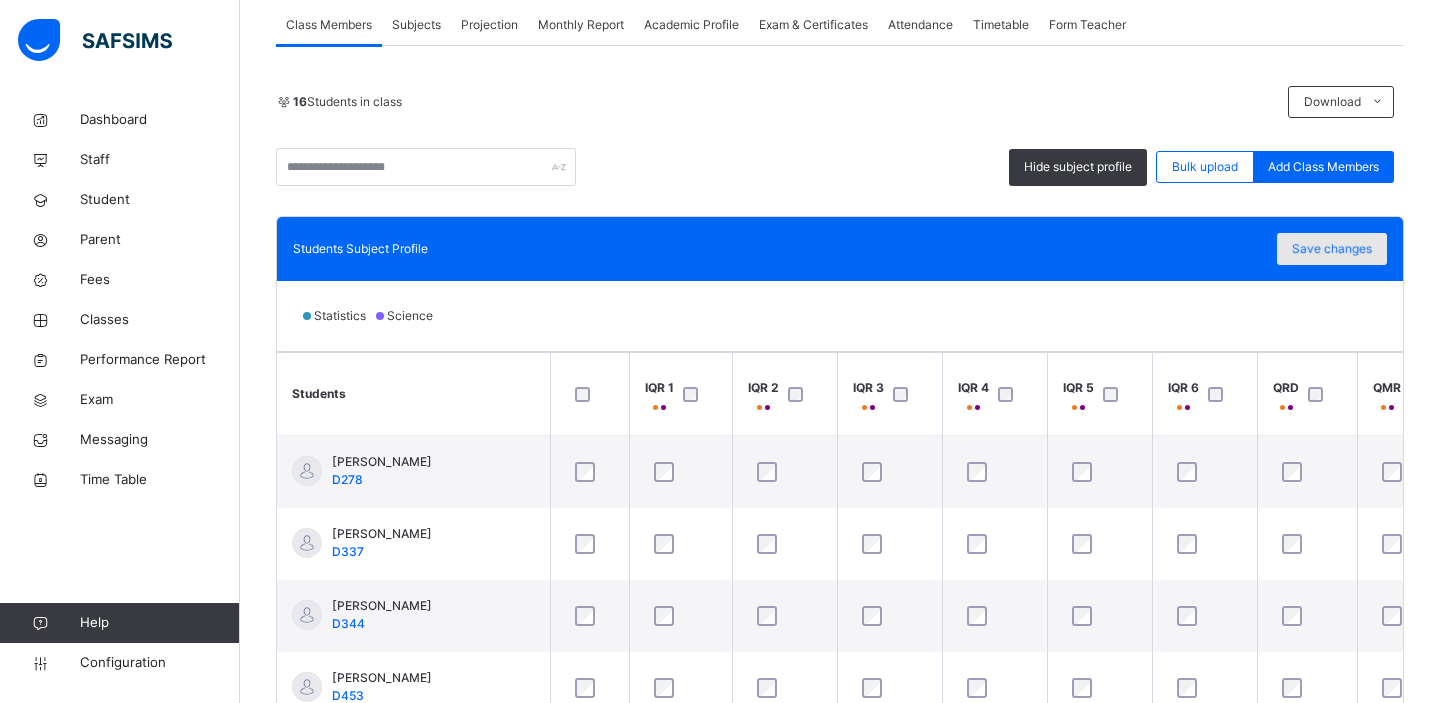 click on "Save changes" at bounding box center [1332, 249] 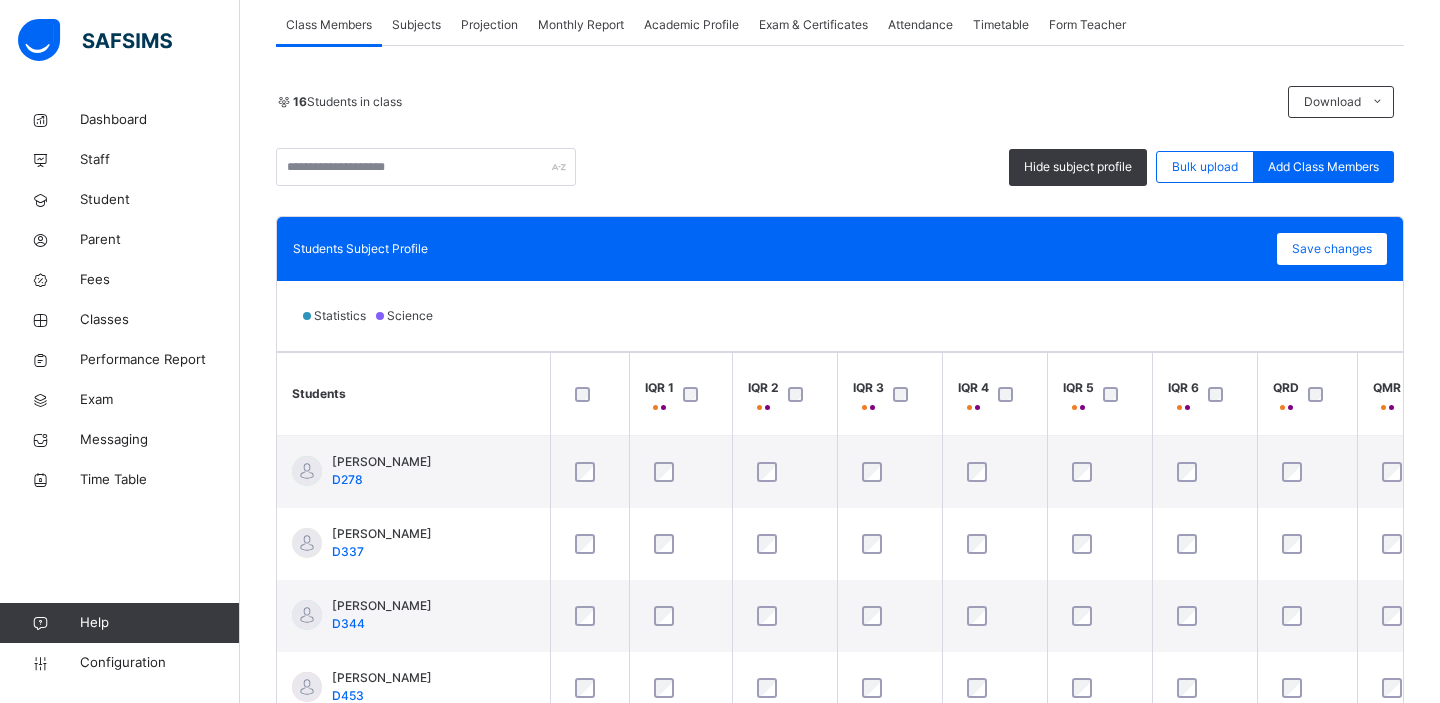 scroll, scrollTop: 580, scrollLeft: 0, axis: vertical 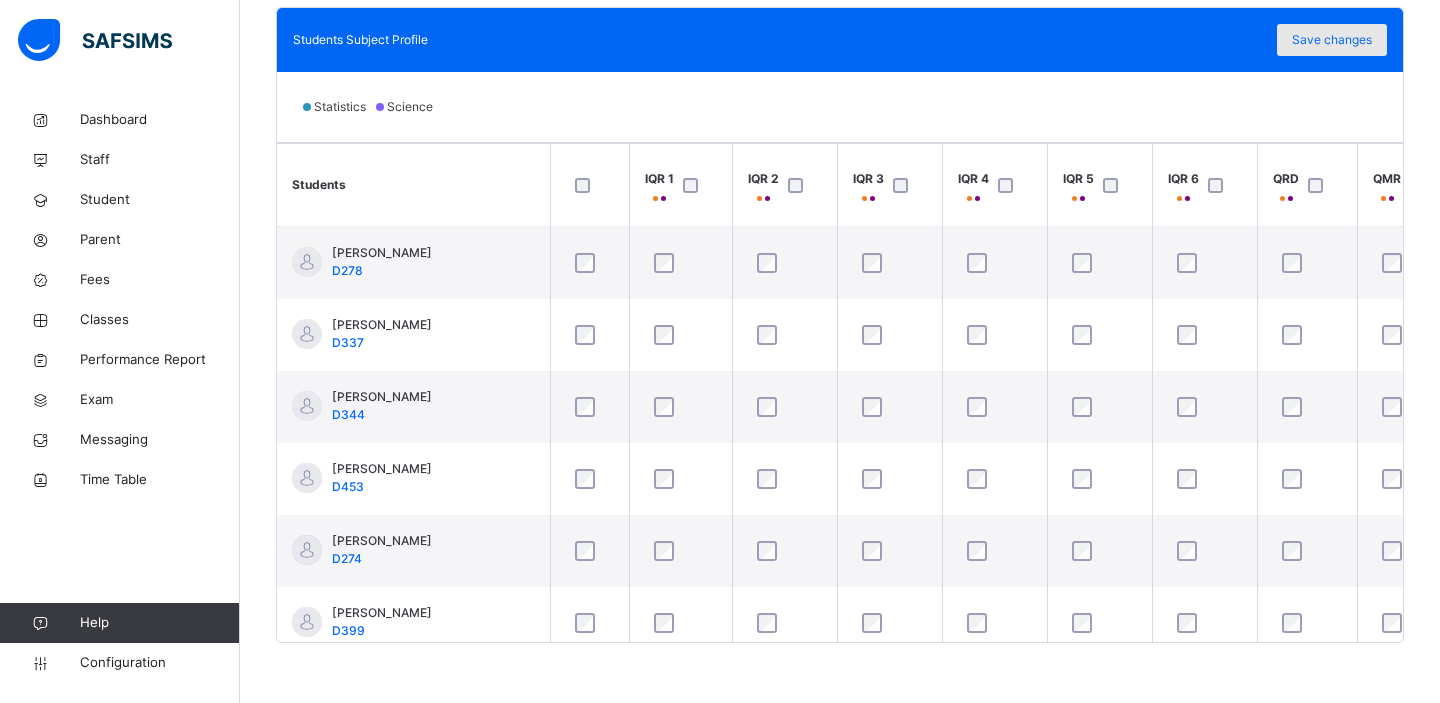 click on "Save changes" at bounding box center [1332, 40] 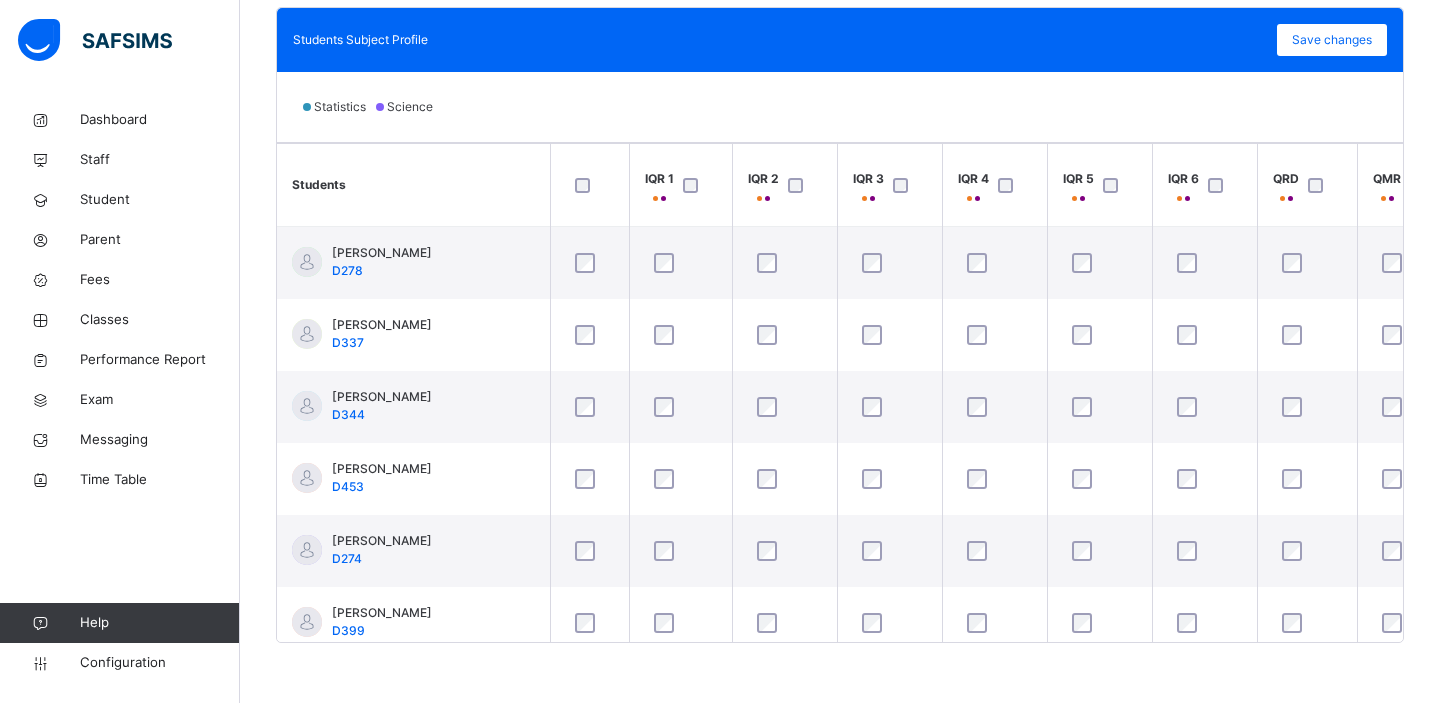 scroll, scrollTop: 0, scrollLeft: 0, axis: both 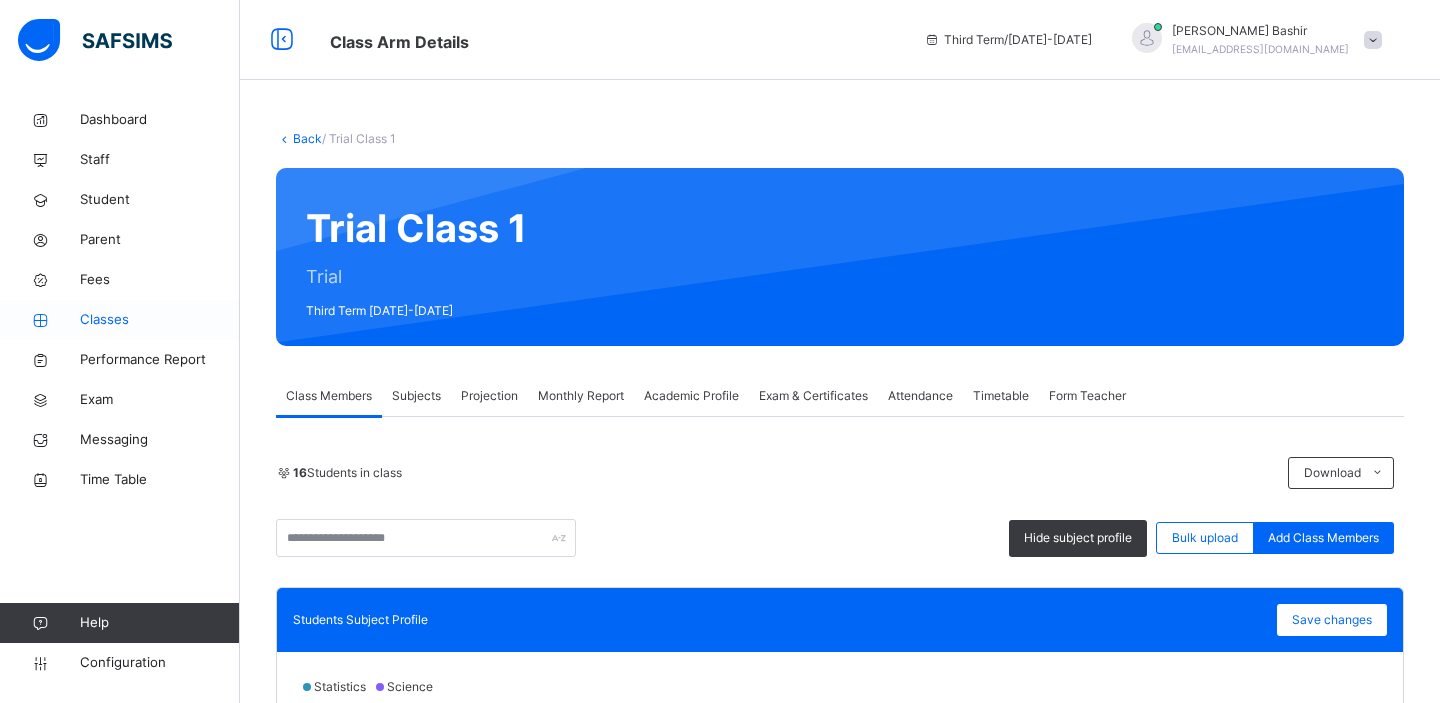 click on "Classes" at bounding box center (160, 320) 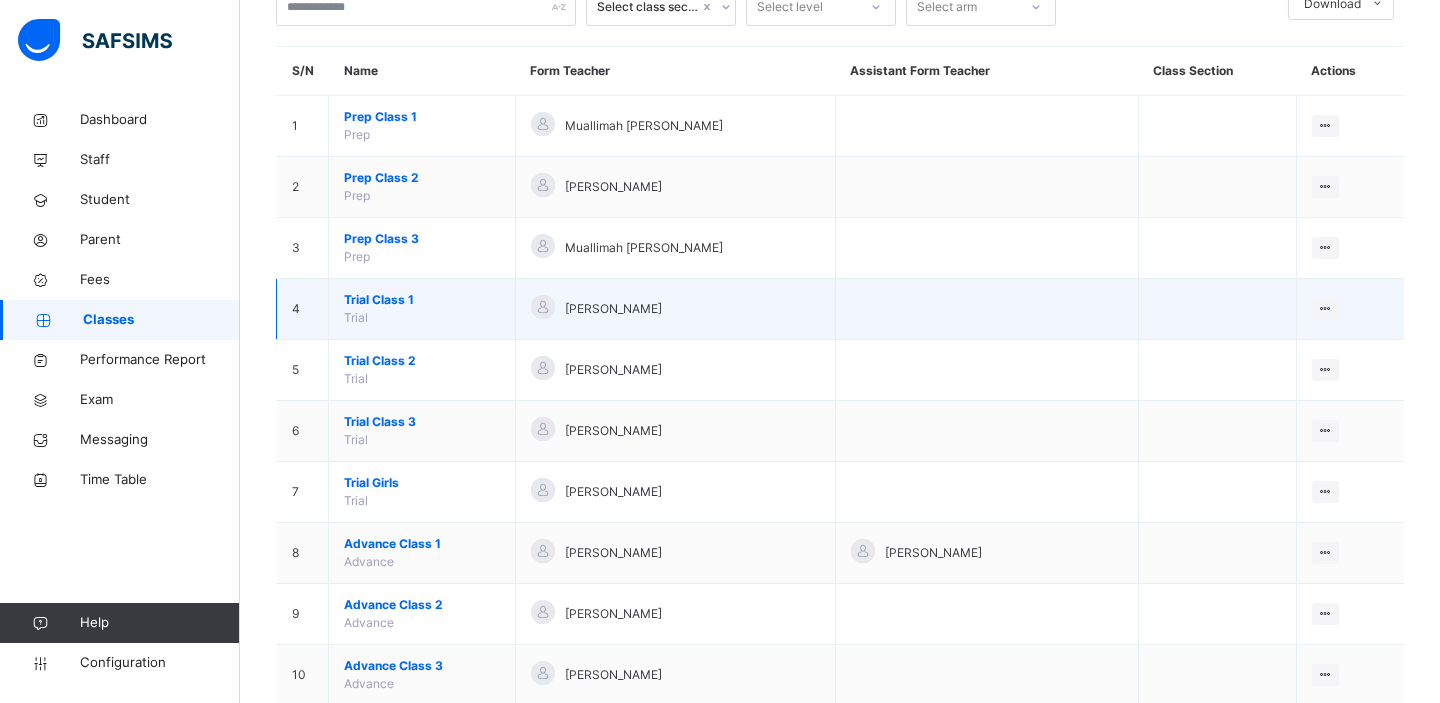 scroll, scrollTop: 561, scrollLeft: 0, axis: vertical 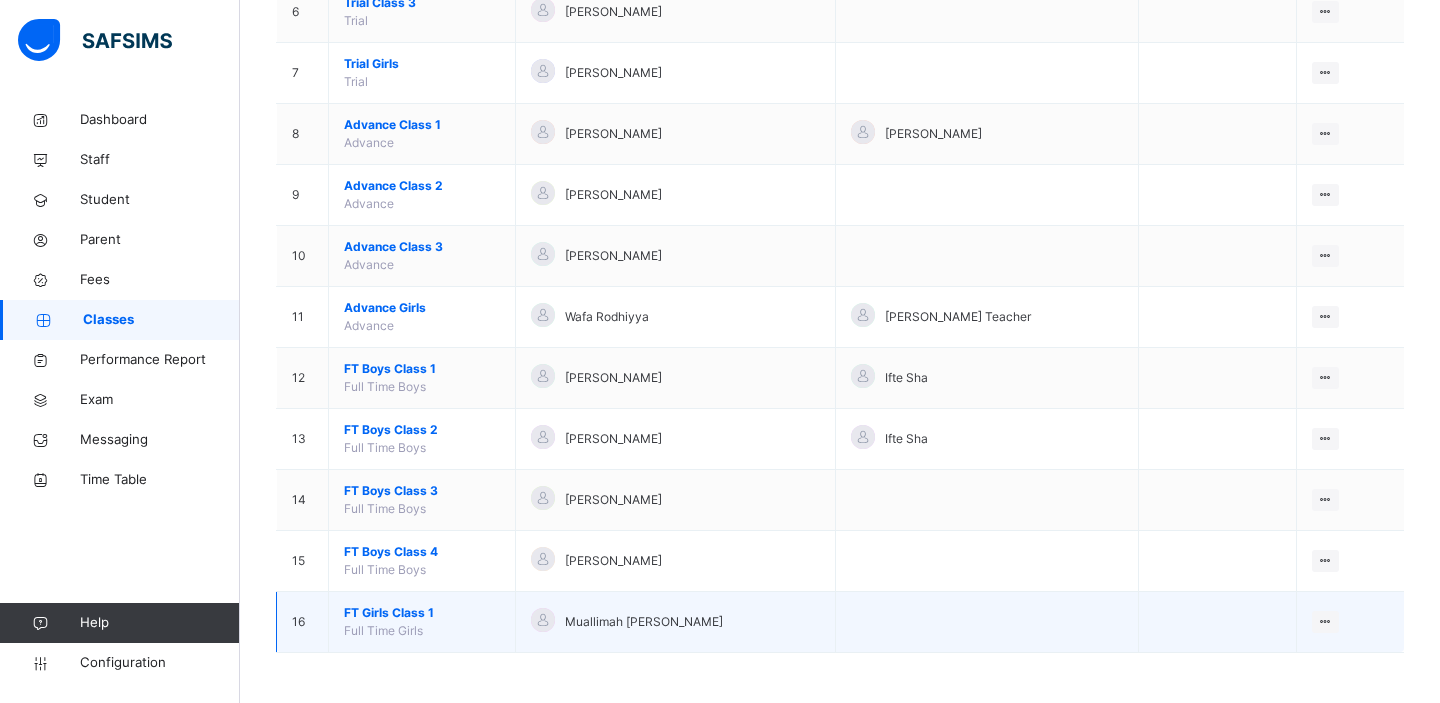 click on "FT Girls   Class 1" at bounding box center (422, 613) 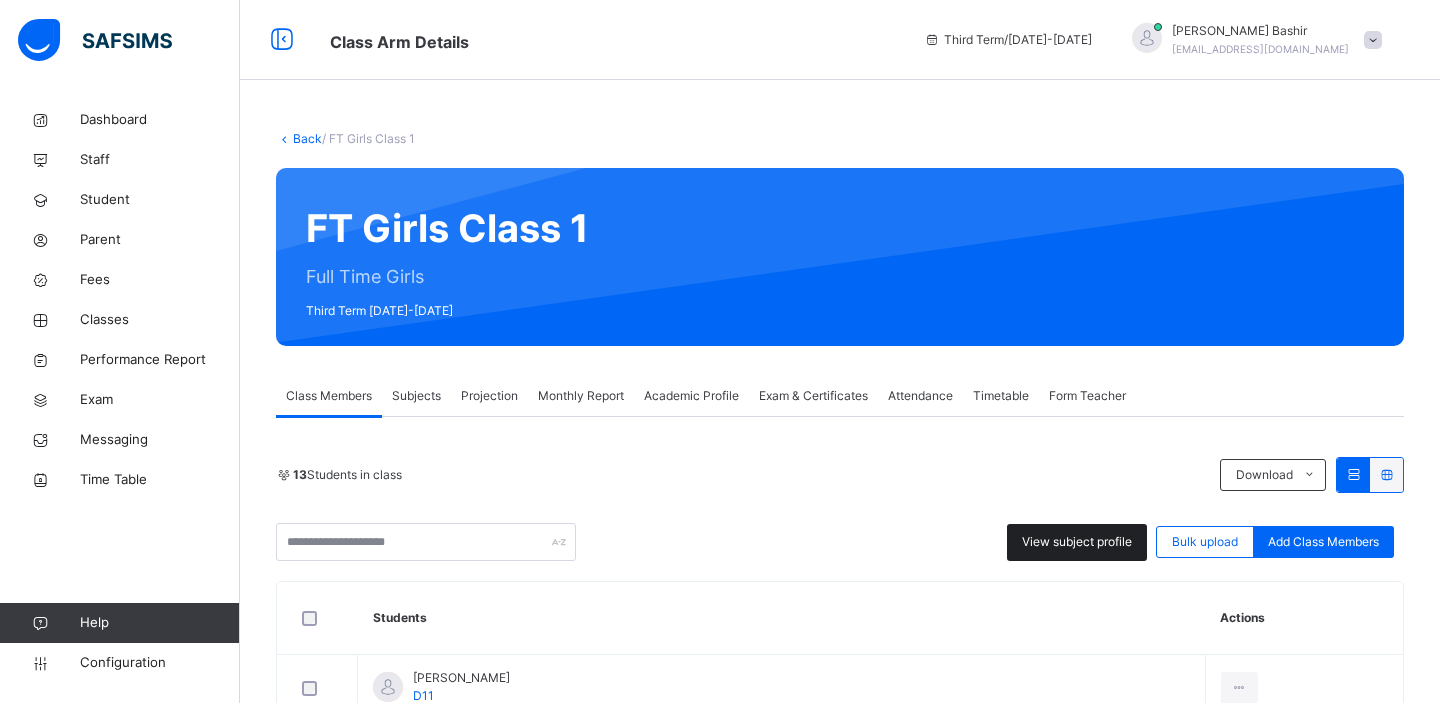 click on "View subject profile" at bounding box center [1077, 542] 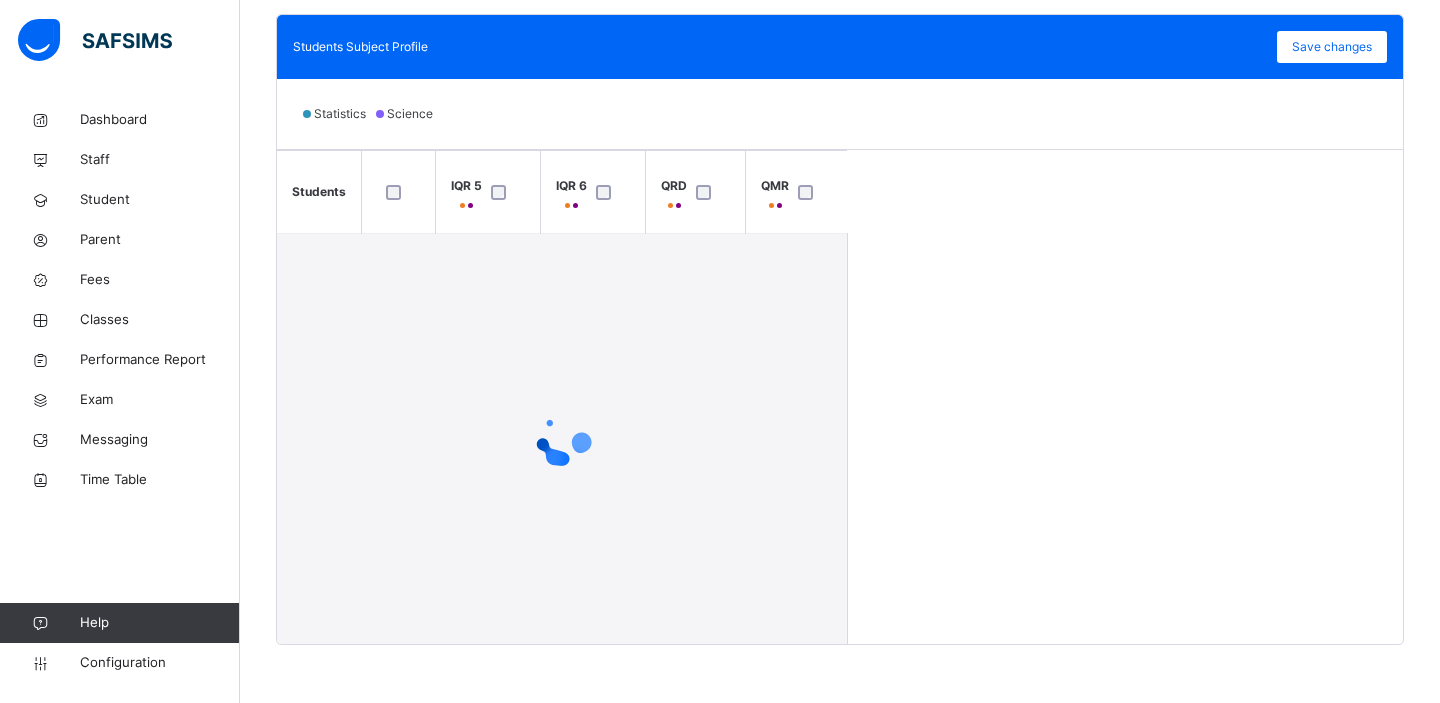 scroll, scrollTop: 575, scrollLeft: 0, axis: vertical 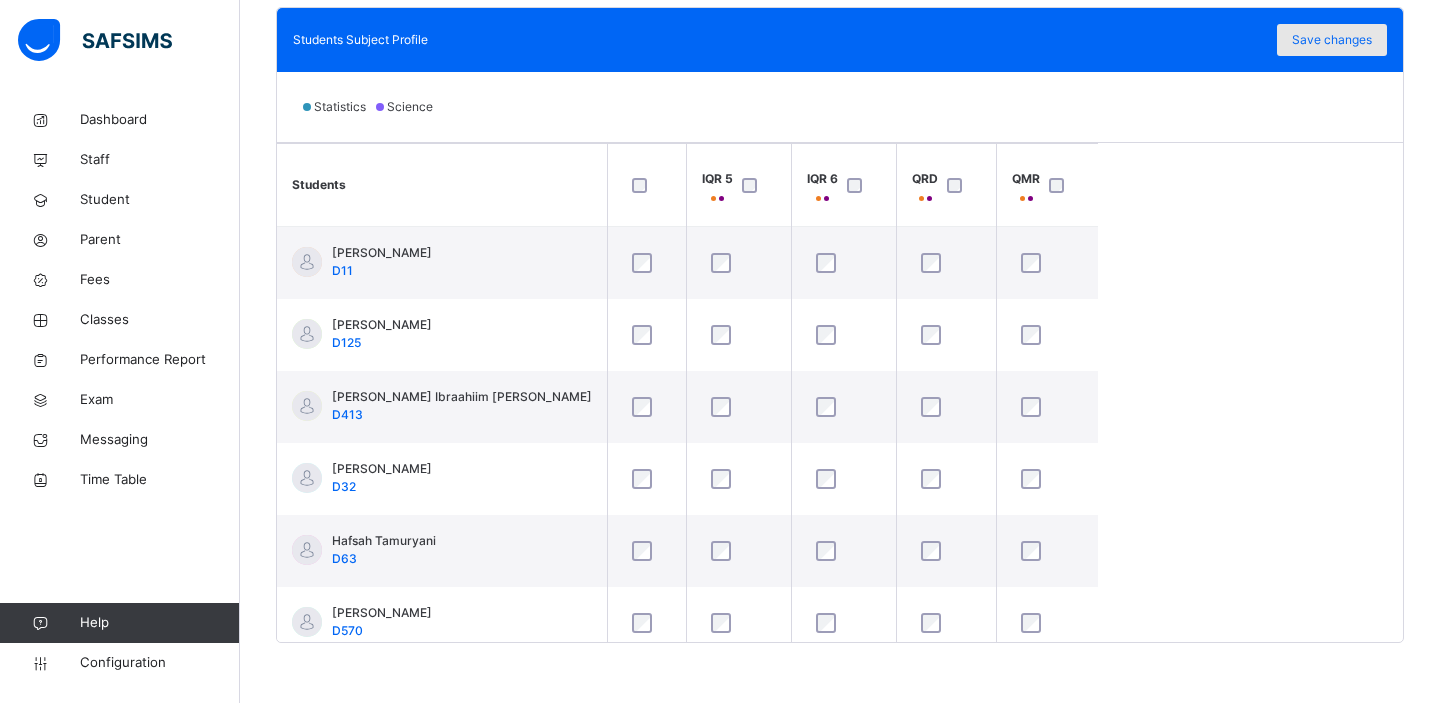 click on "Save changes" at bounding box center (1332, 40) 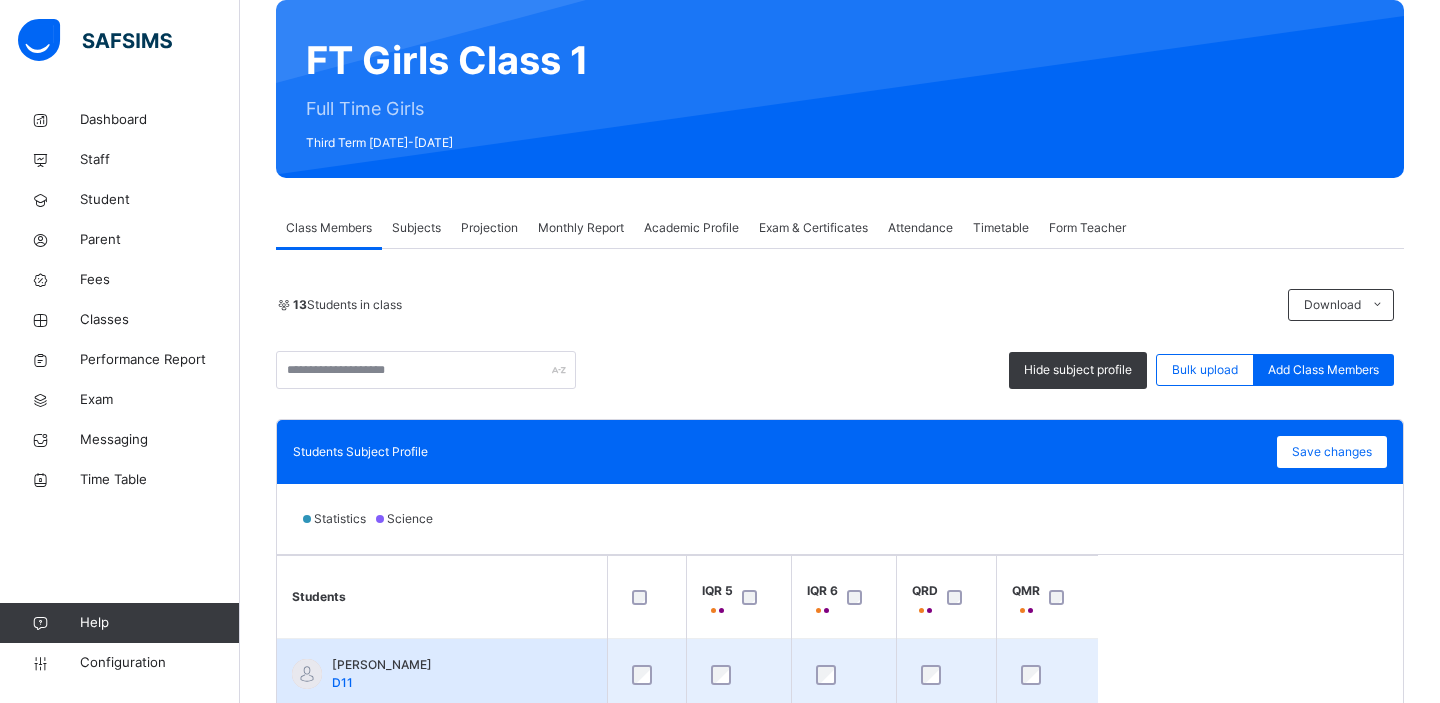 scroll, scrollTop: 0, scrollLeft: 0, axis: both 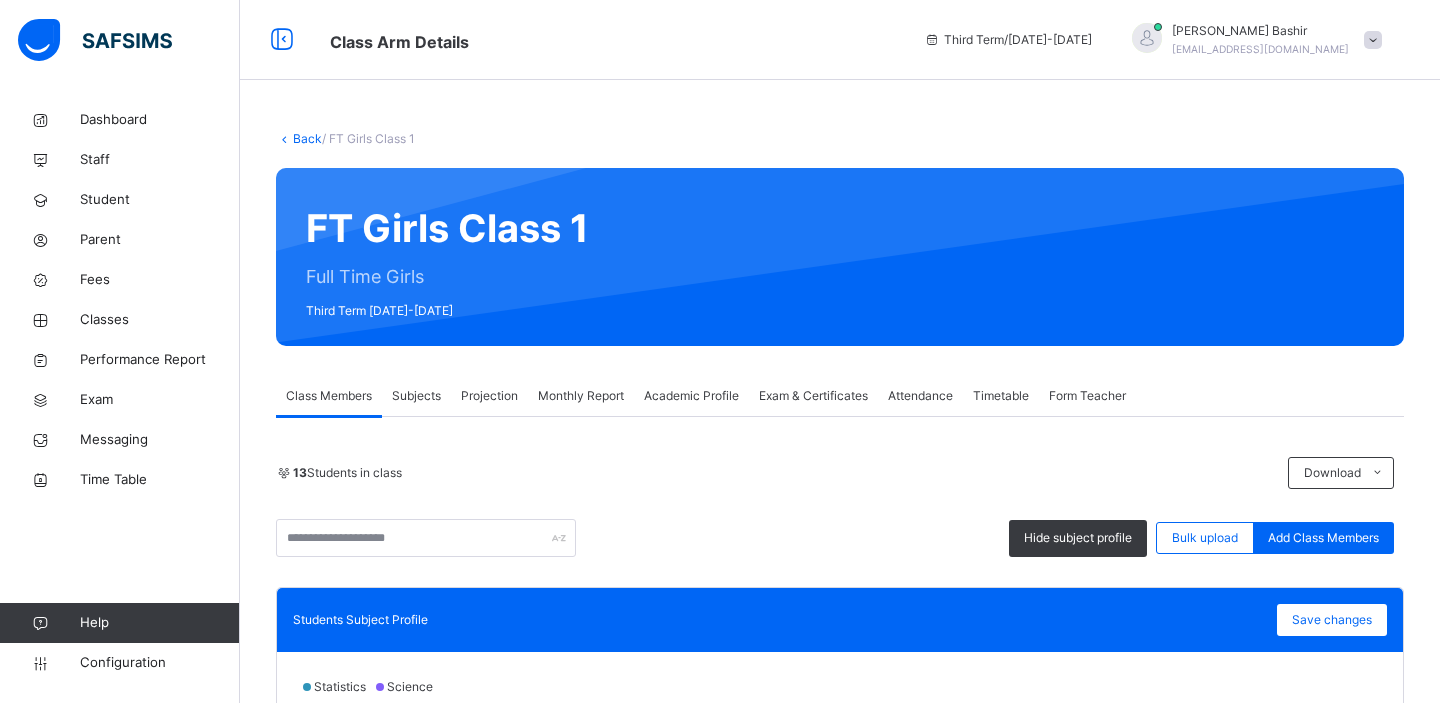 click on "Back" at bounding box center [307, 138] 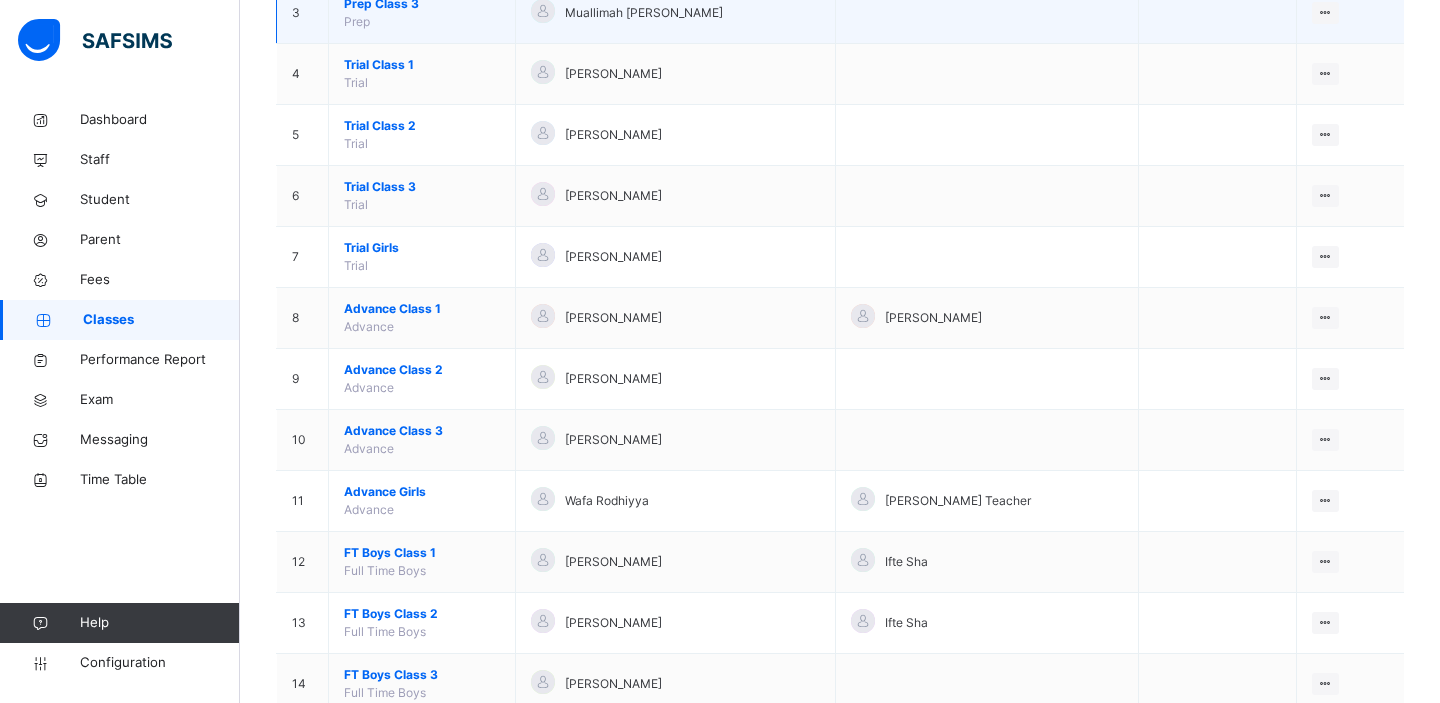 scroll, scrollTop: 561, scrollLeft: 0, axis: vertical 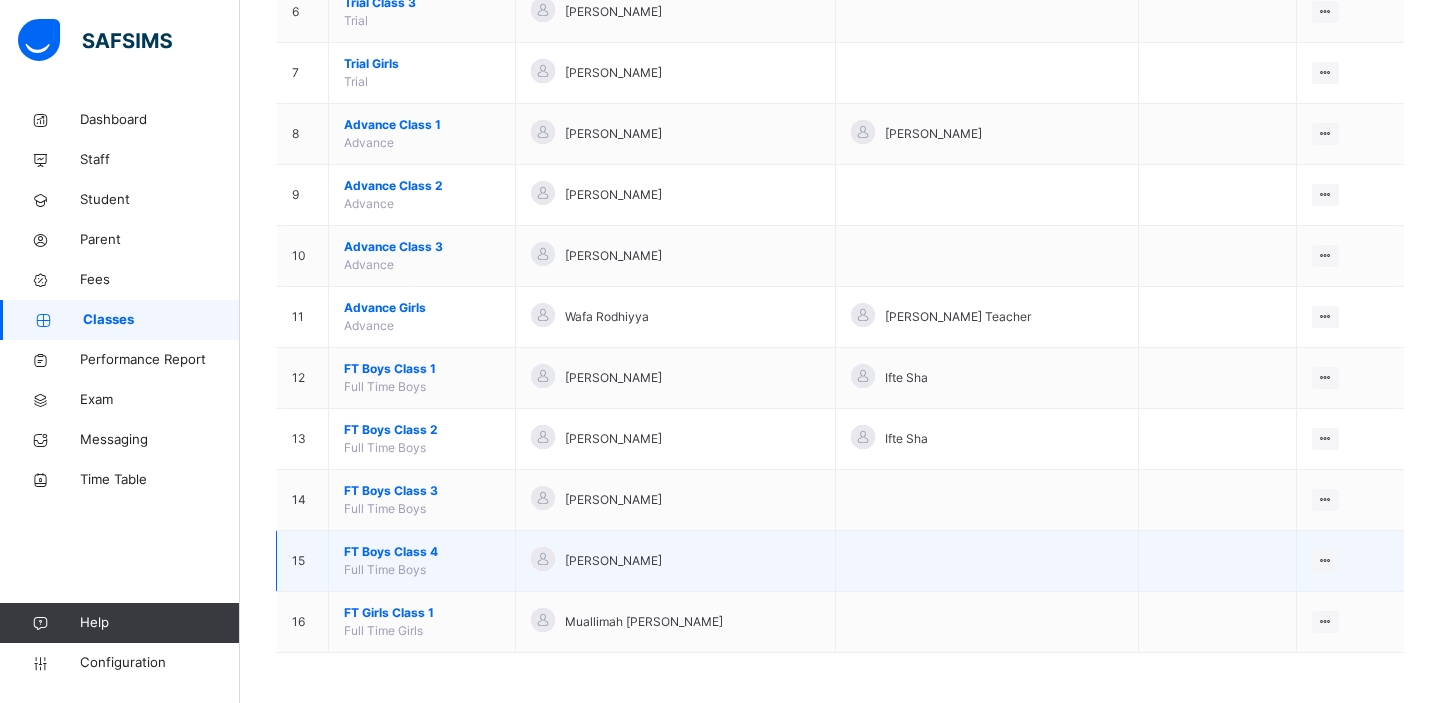 click on "FT Boys   Class 4" at bounding box center [422, 552] 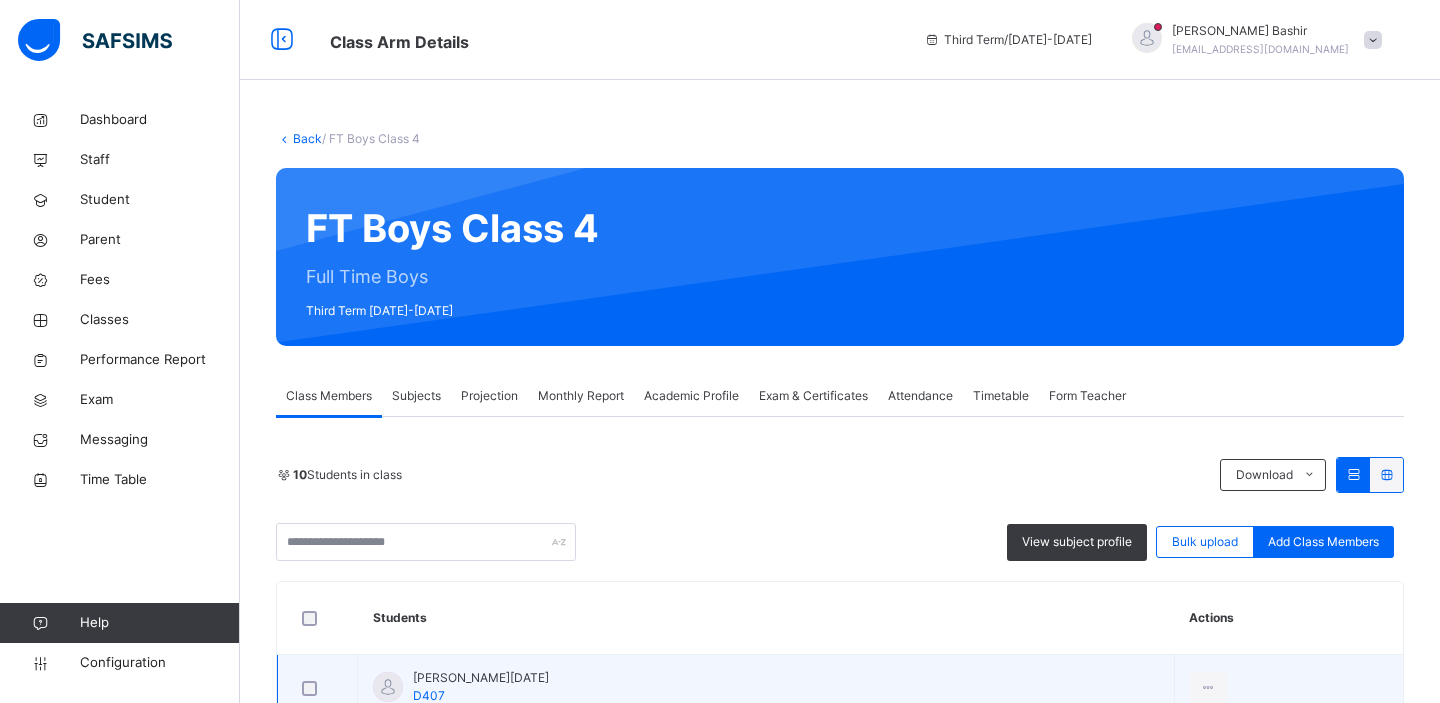 scroll, scrollTop: 400, scrollLeft: 0, axis: vertical 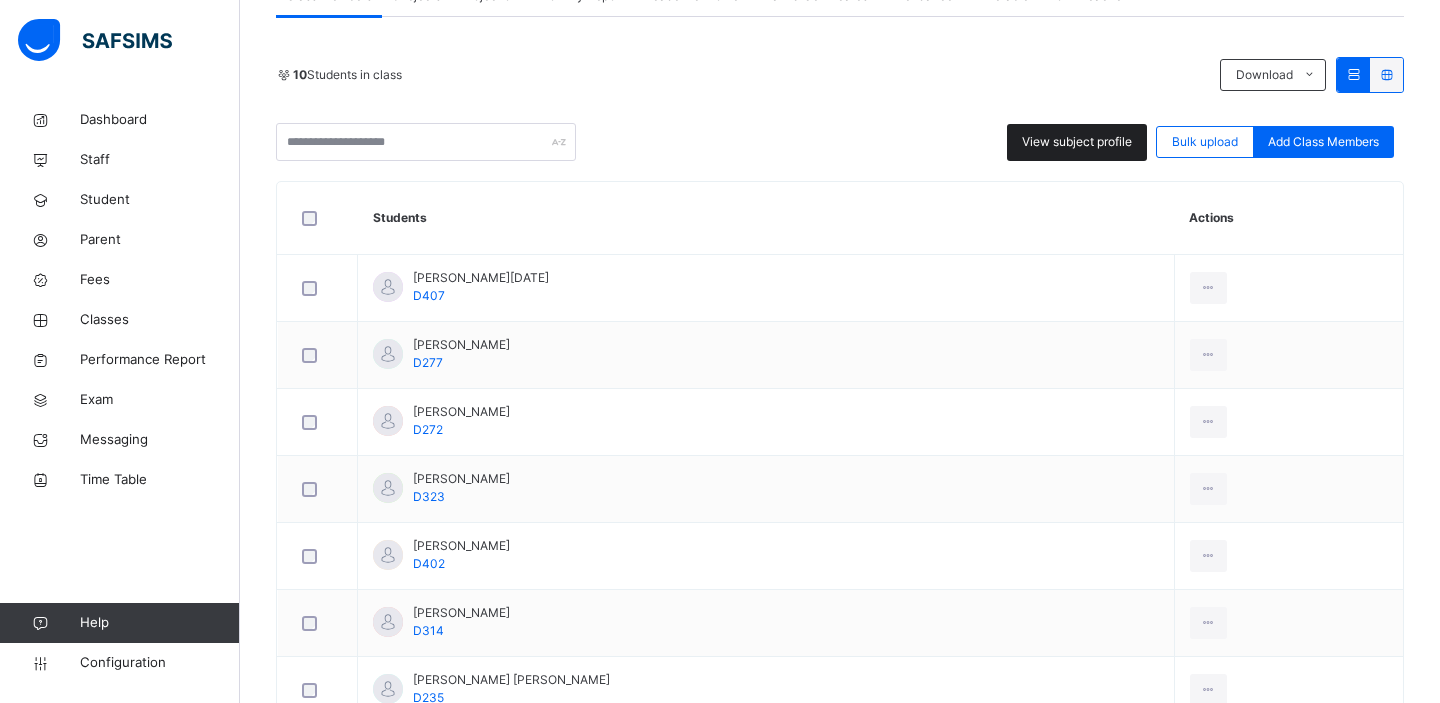 click on "View subject profile" at bounding box center (1077, 142) 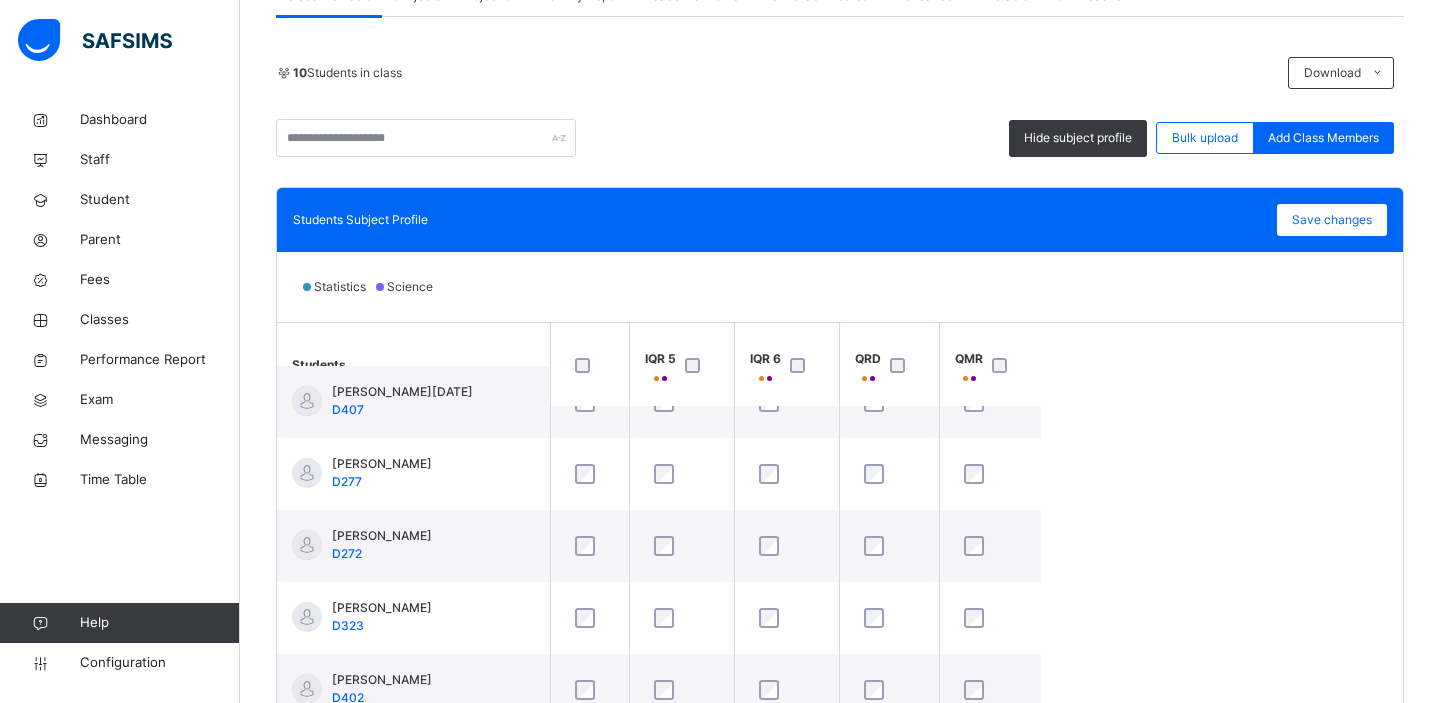 scroll, scrollTop: 0, scrollLeft: 0, axis: both 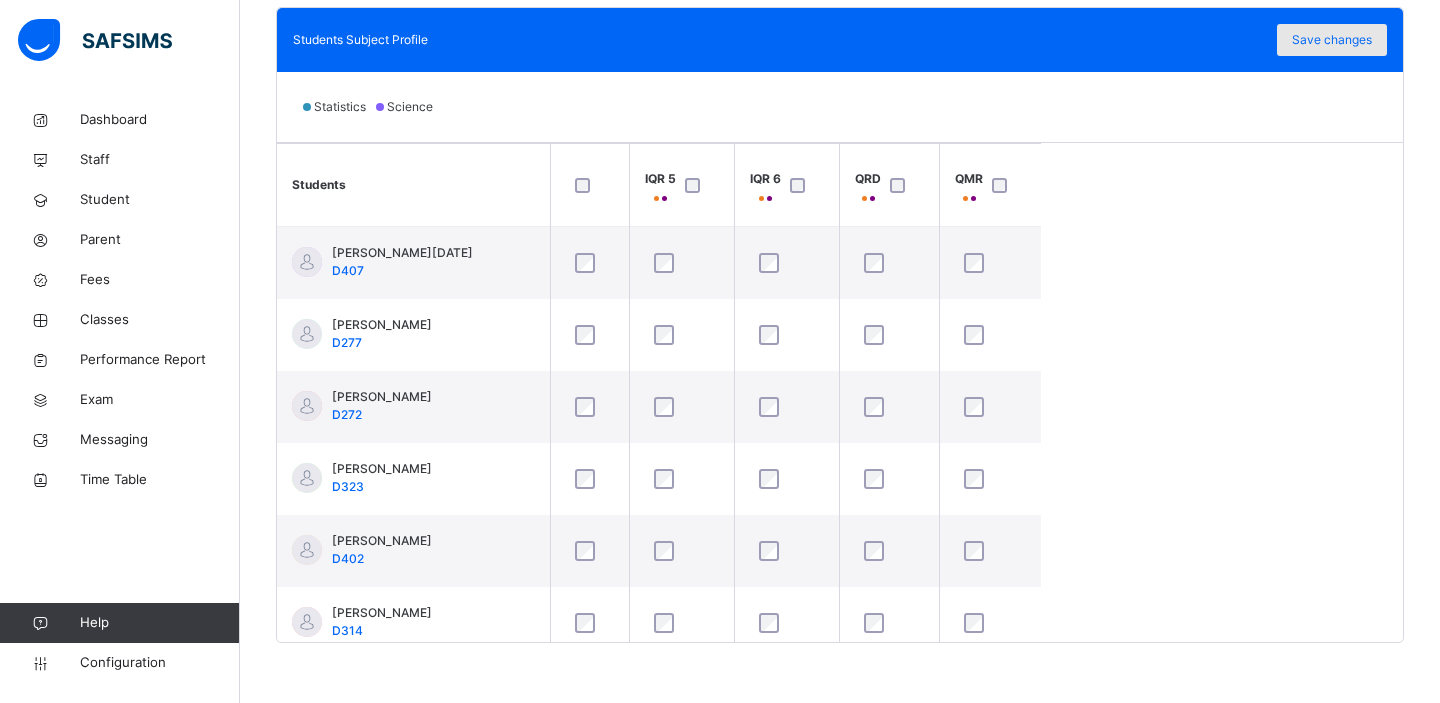 click on "Save changes" at bounding box center [1332, 40] 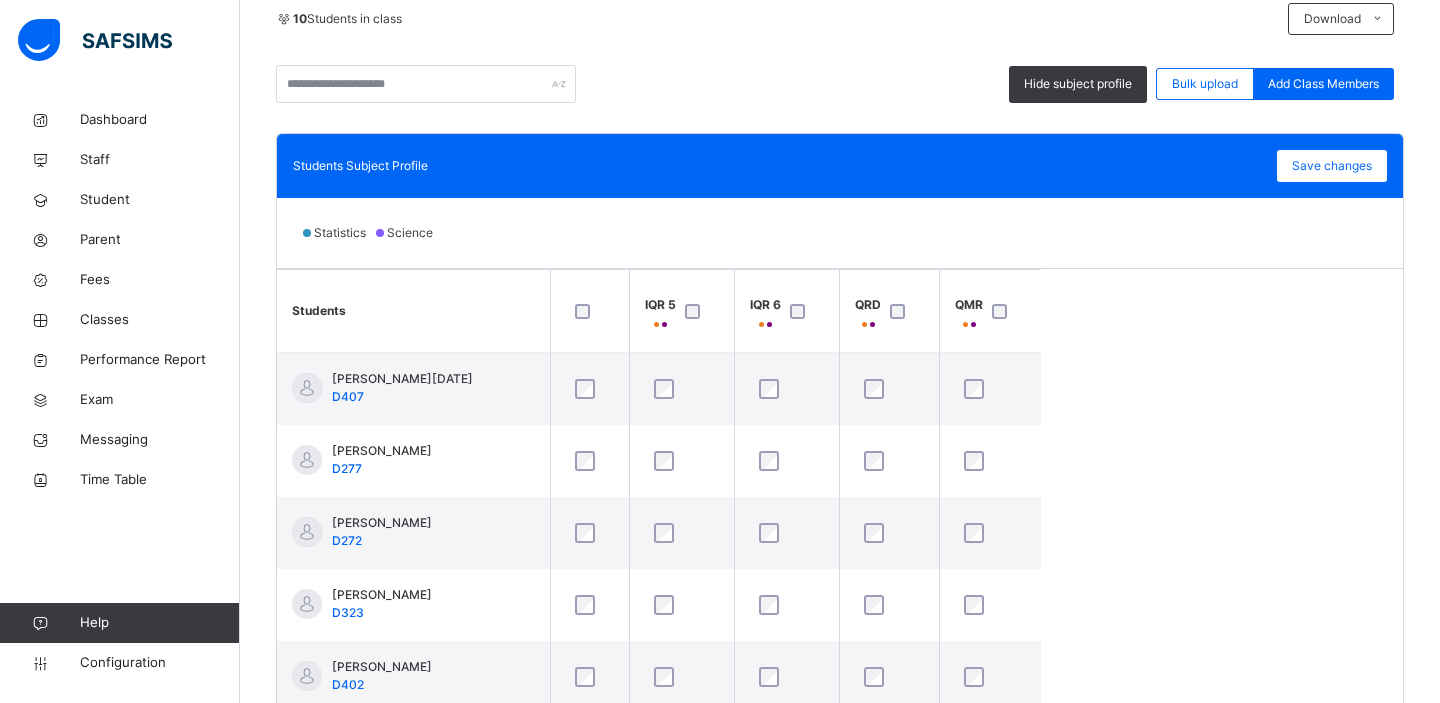 scroll, scrollTop: 276, scrollLeft: 0, axis: vertical 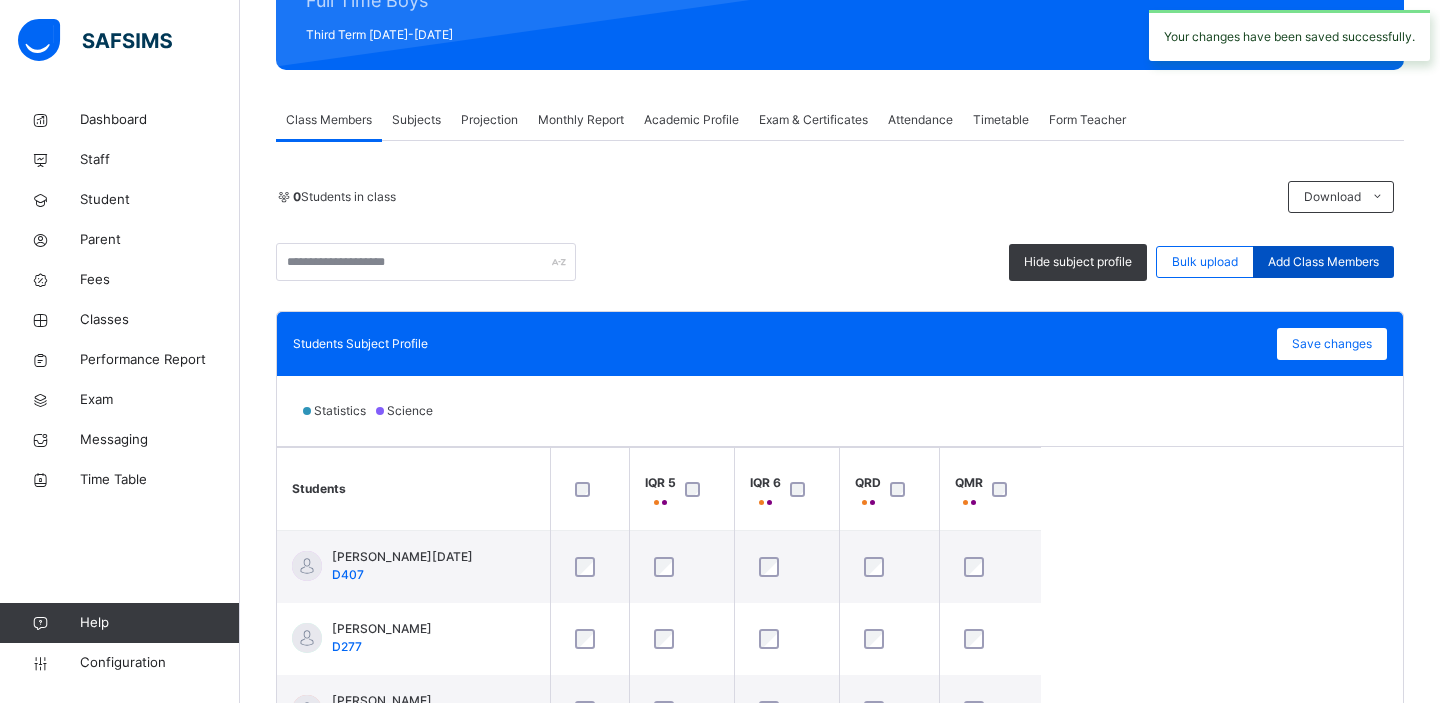 click on "Add Class Members" at bounding box center [1323, 262] 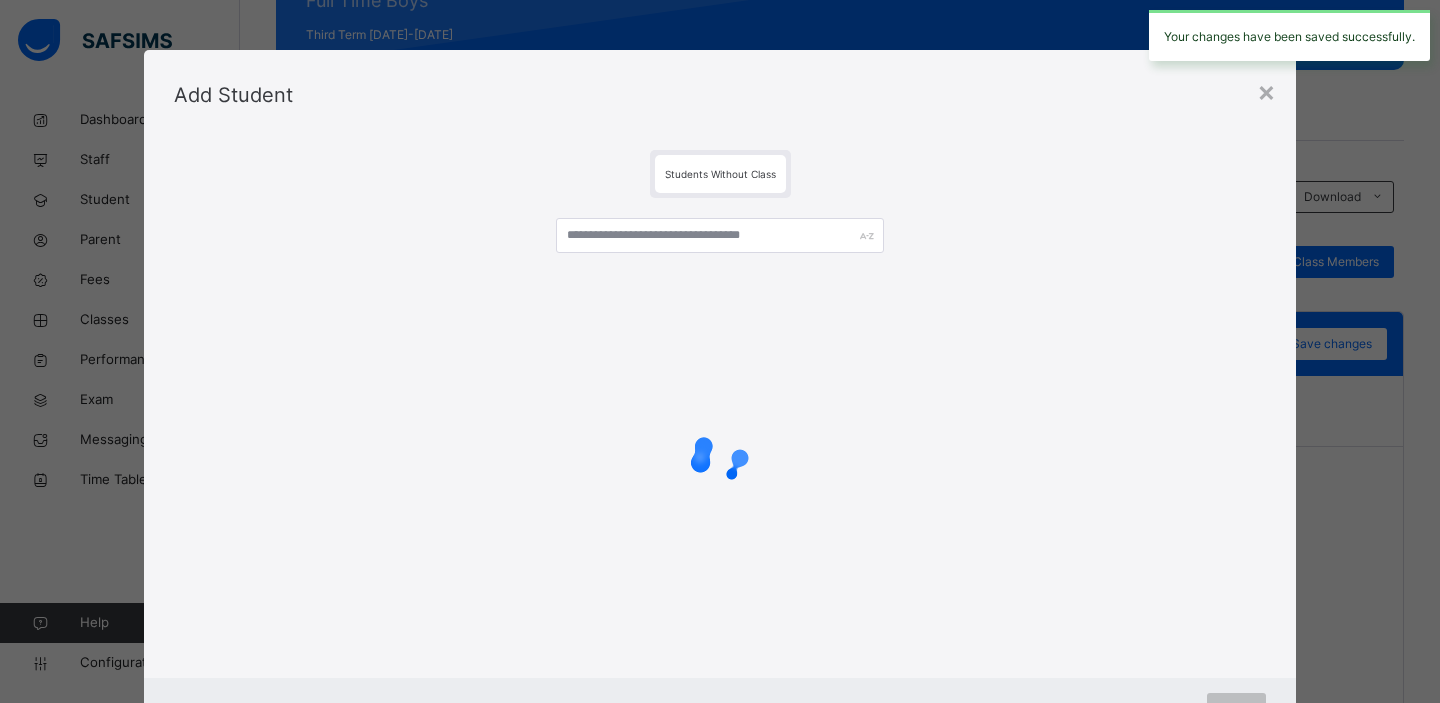 scroll, scrollTop: 341, scrollLeft: 0, axis: vertical 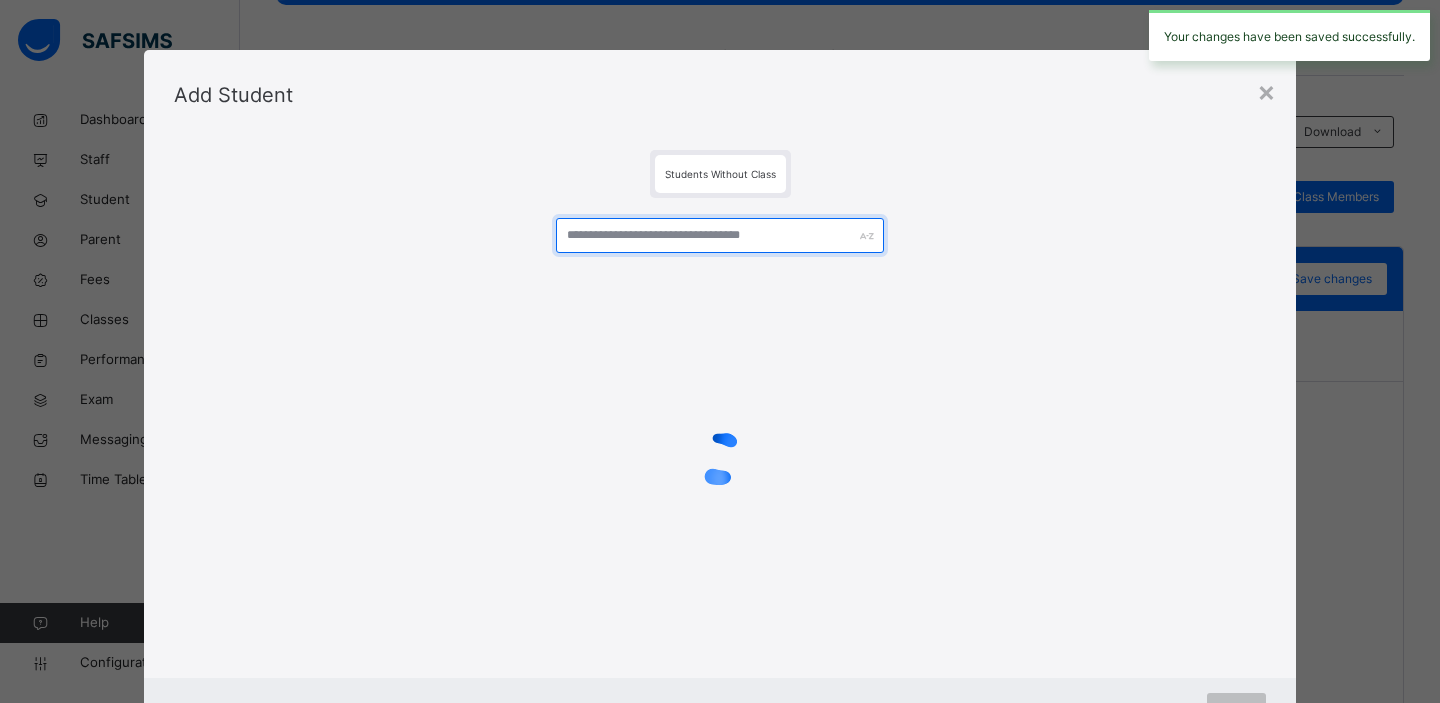 click at bounding box center [720, 235] 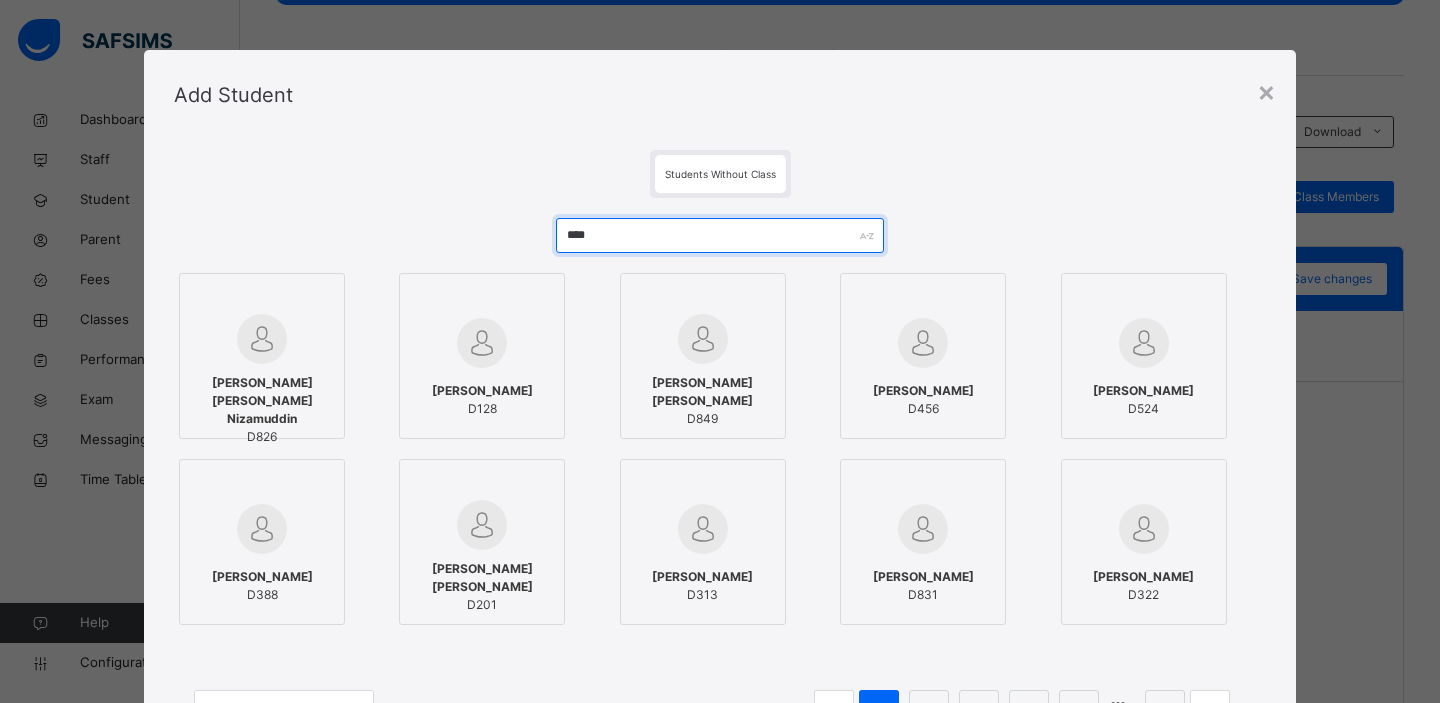 type on "****" 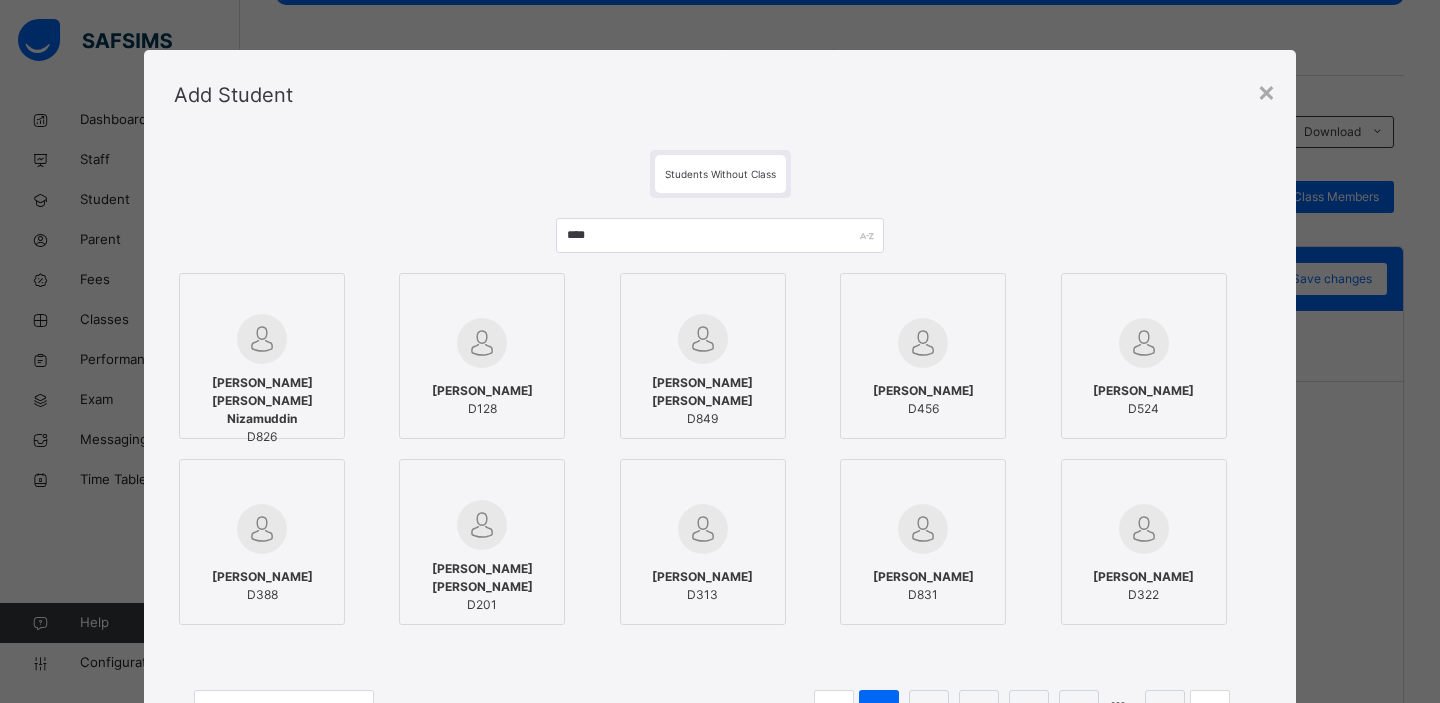 click at bounding box center [703, 339] 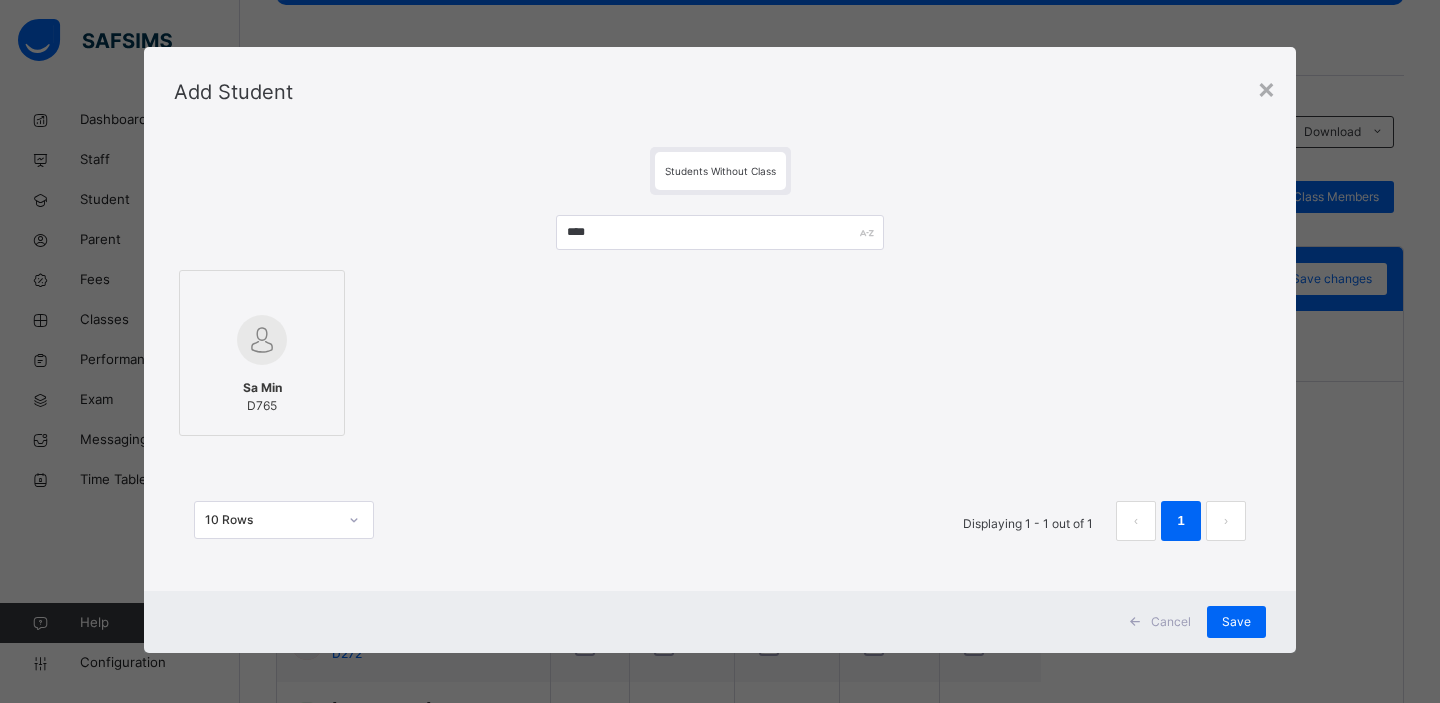 scroll, scrollTop: 3, scrollLeft: 0, axis: vertical 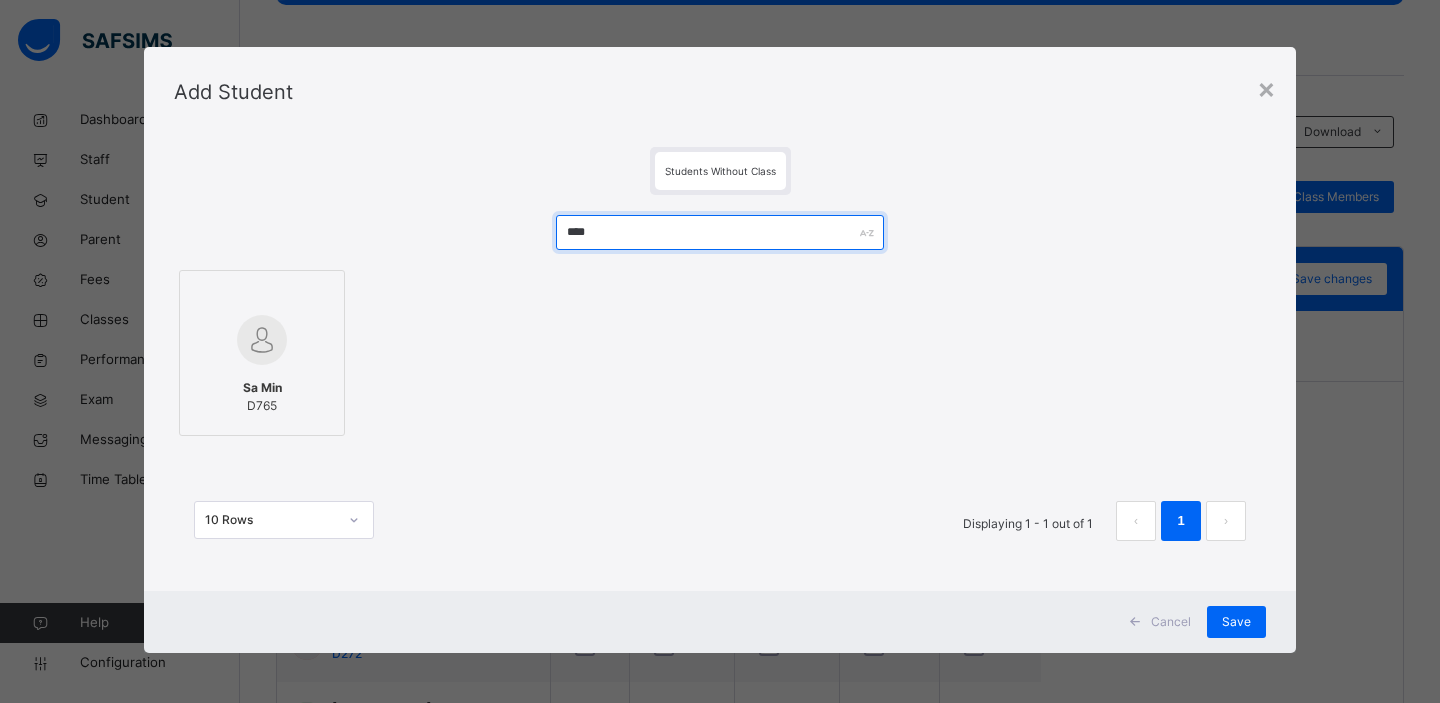 click on "****" at bounding box center (720, 232) 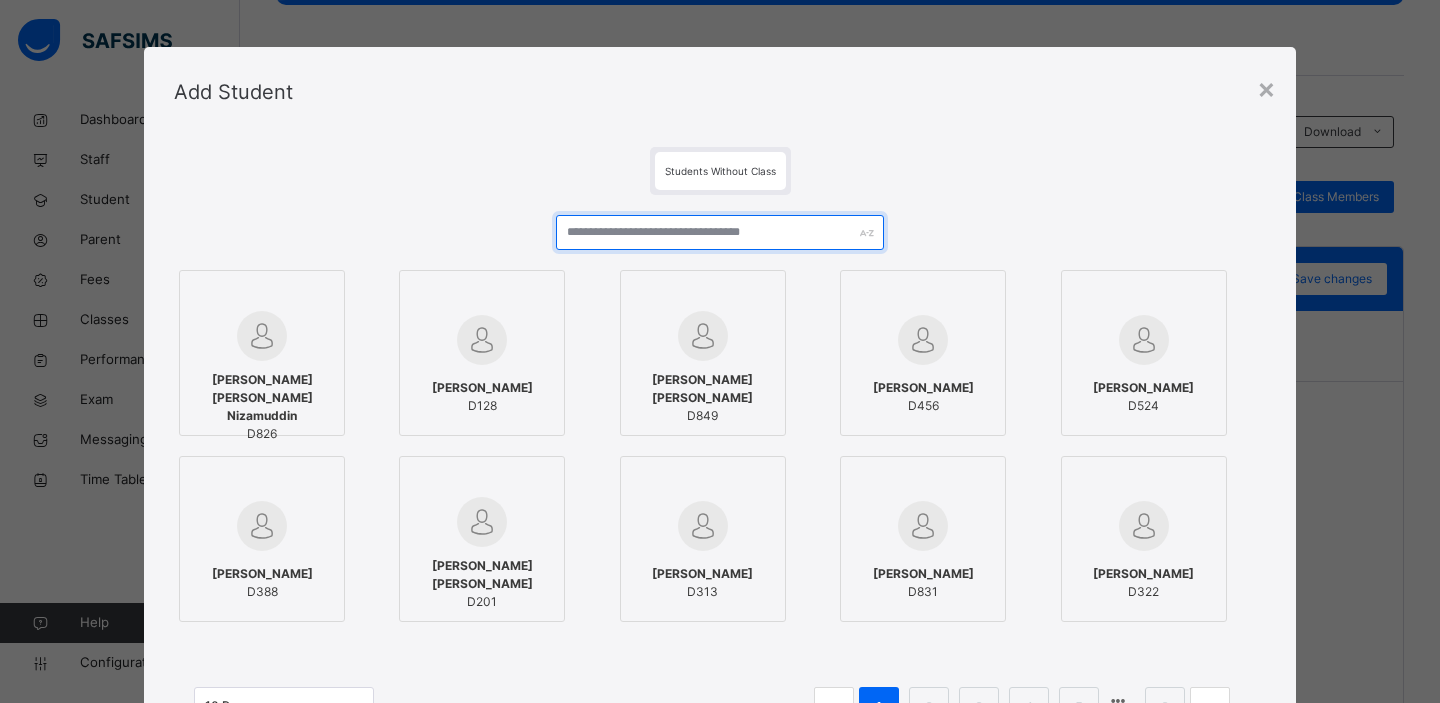 type 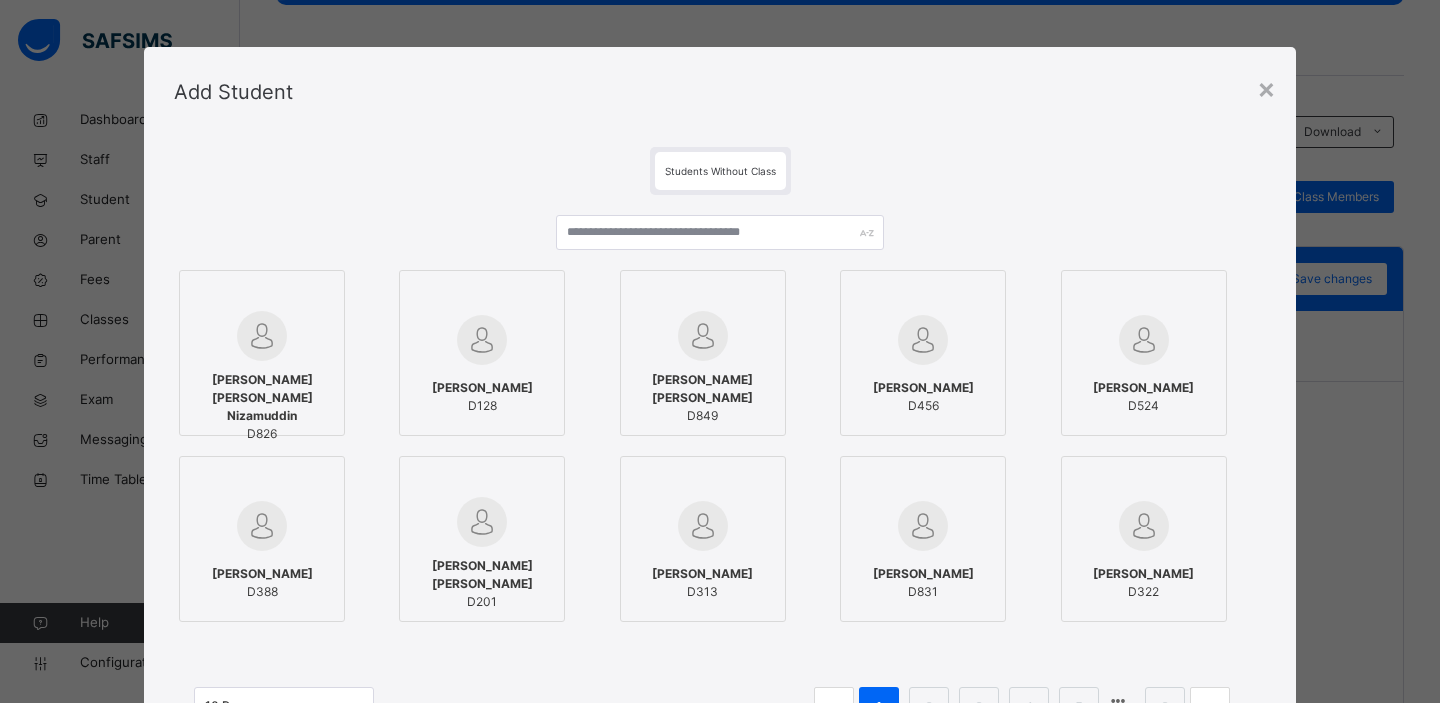 click on "Muhammad Haseeb Saud   Khan" at bounding box center [703, 389] 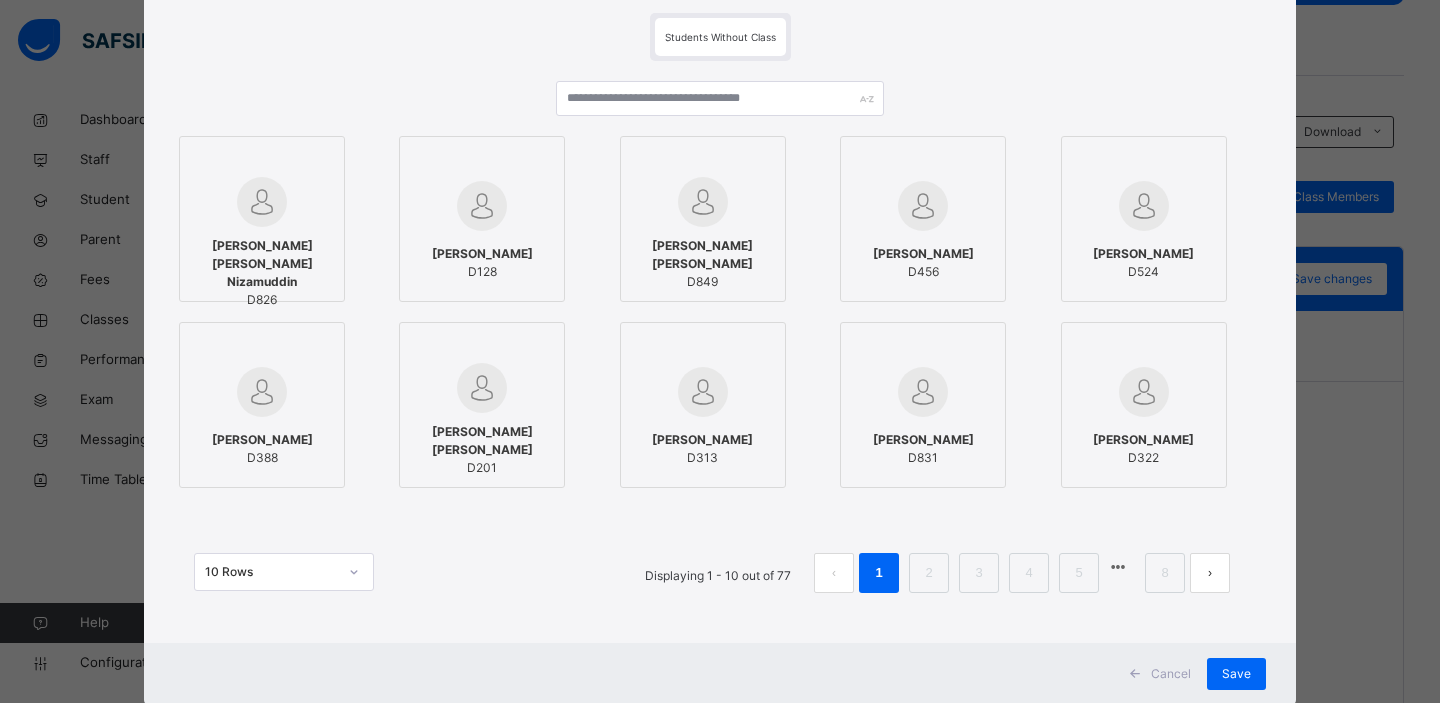 scroll, scrollTop: 189, scrollLeft: 0, axis: vertical 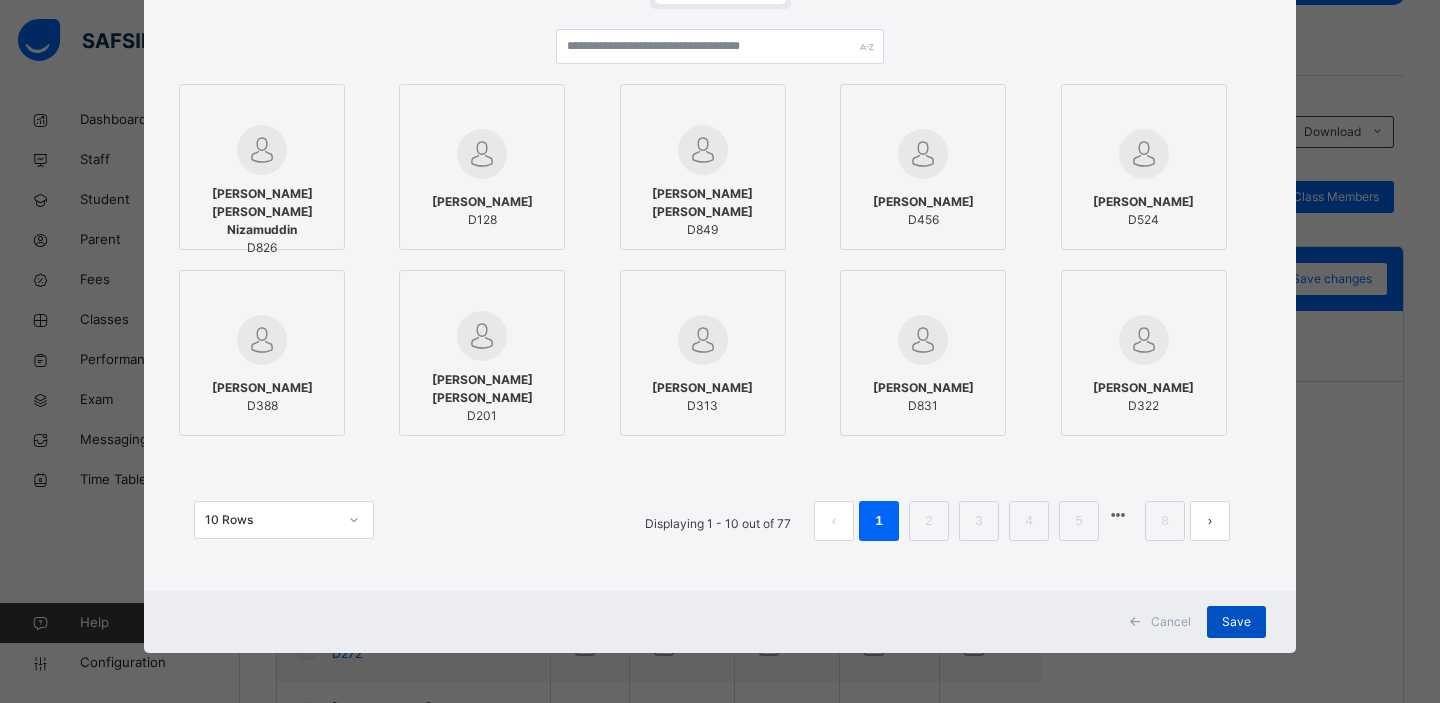 click on "Save" at bounding box center [1236, 622] 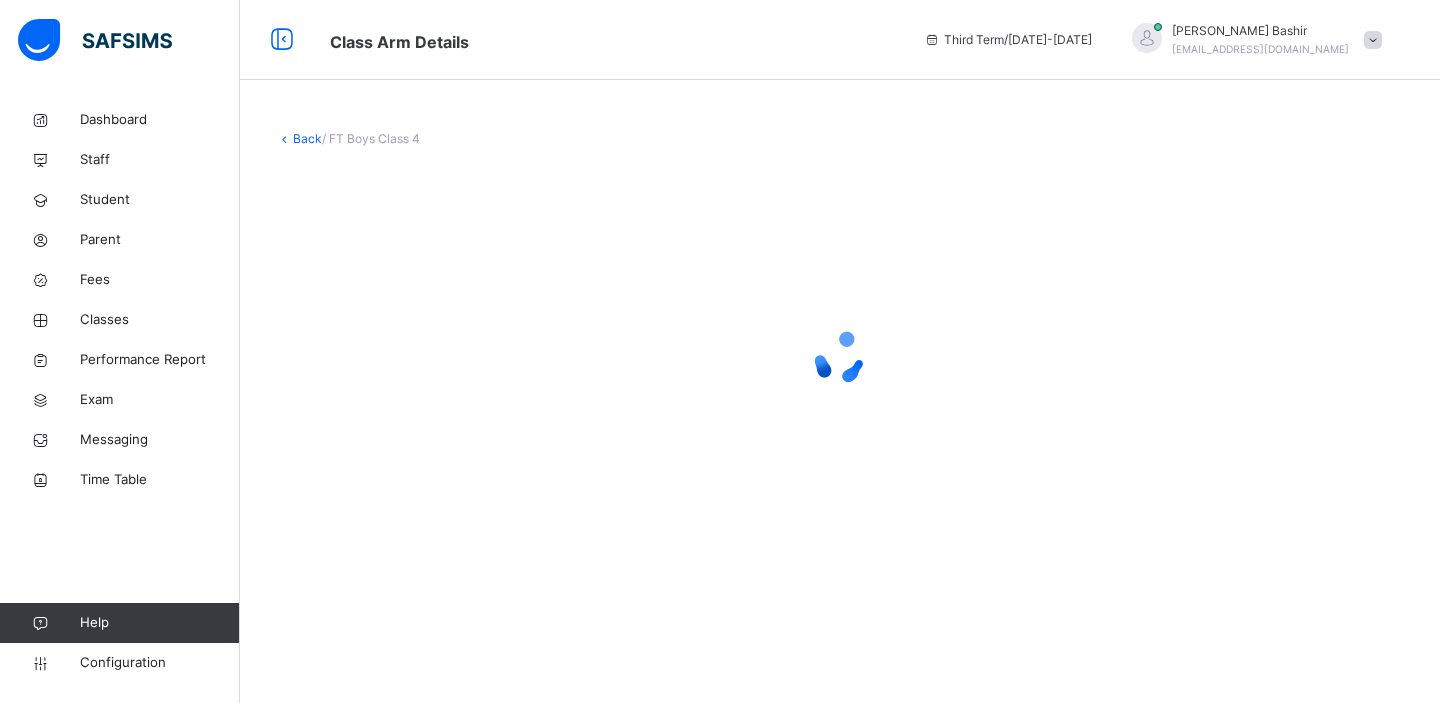 scroll, scrollTop: 0, scrollLeft: 0, axis: both 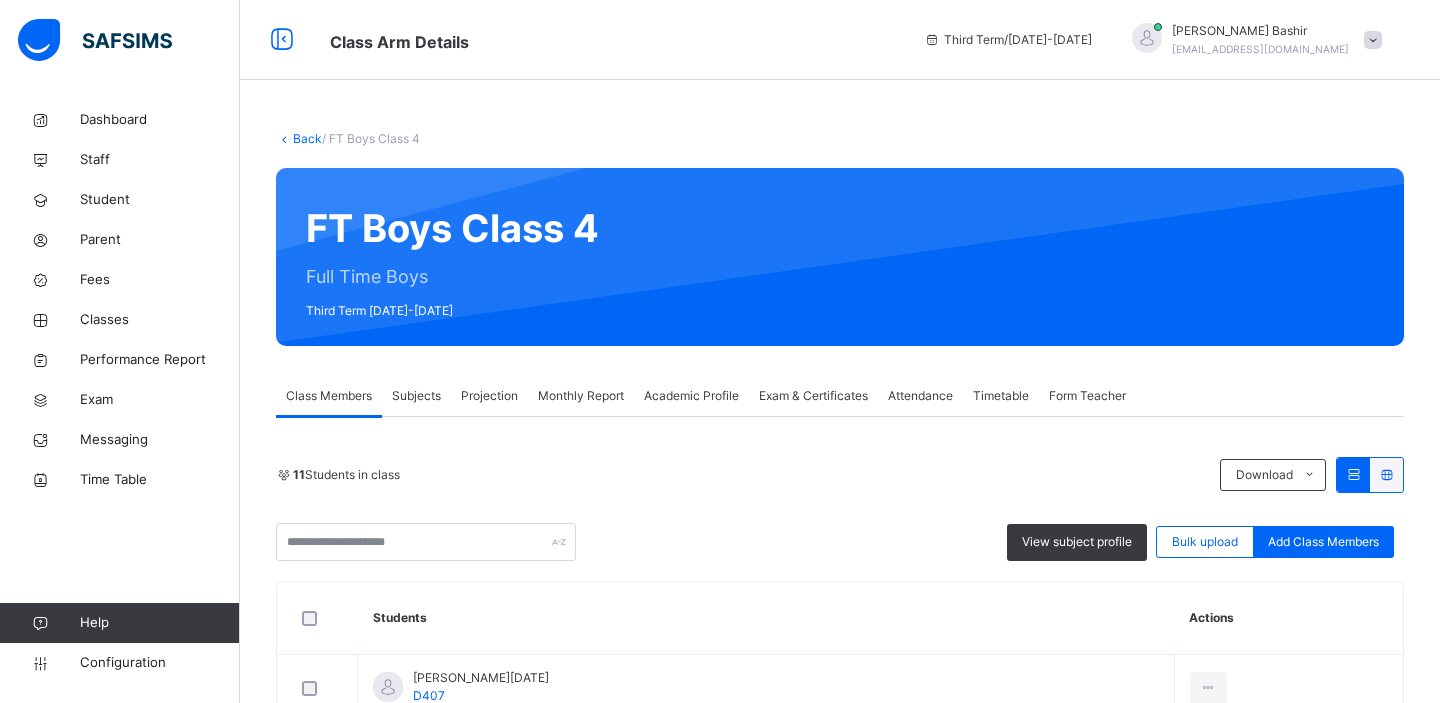 click on "View subject profile" at bounding box center [1077, 542] 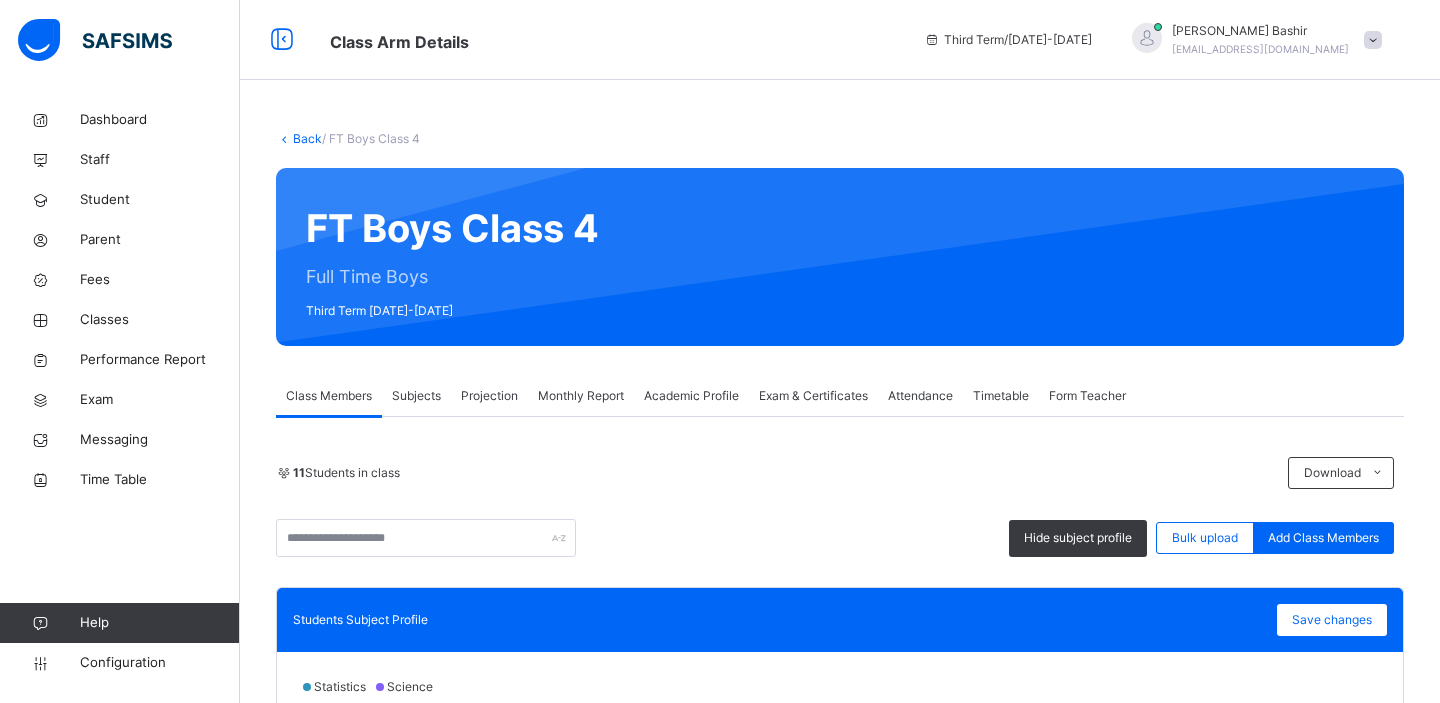 scroll, scrollTop: 451, scrollLeft: 0, axis: vertical 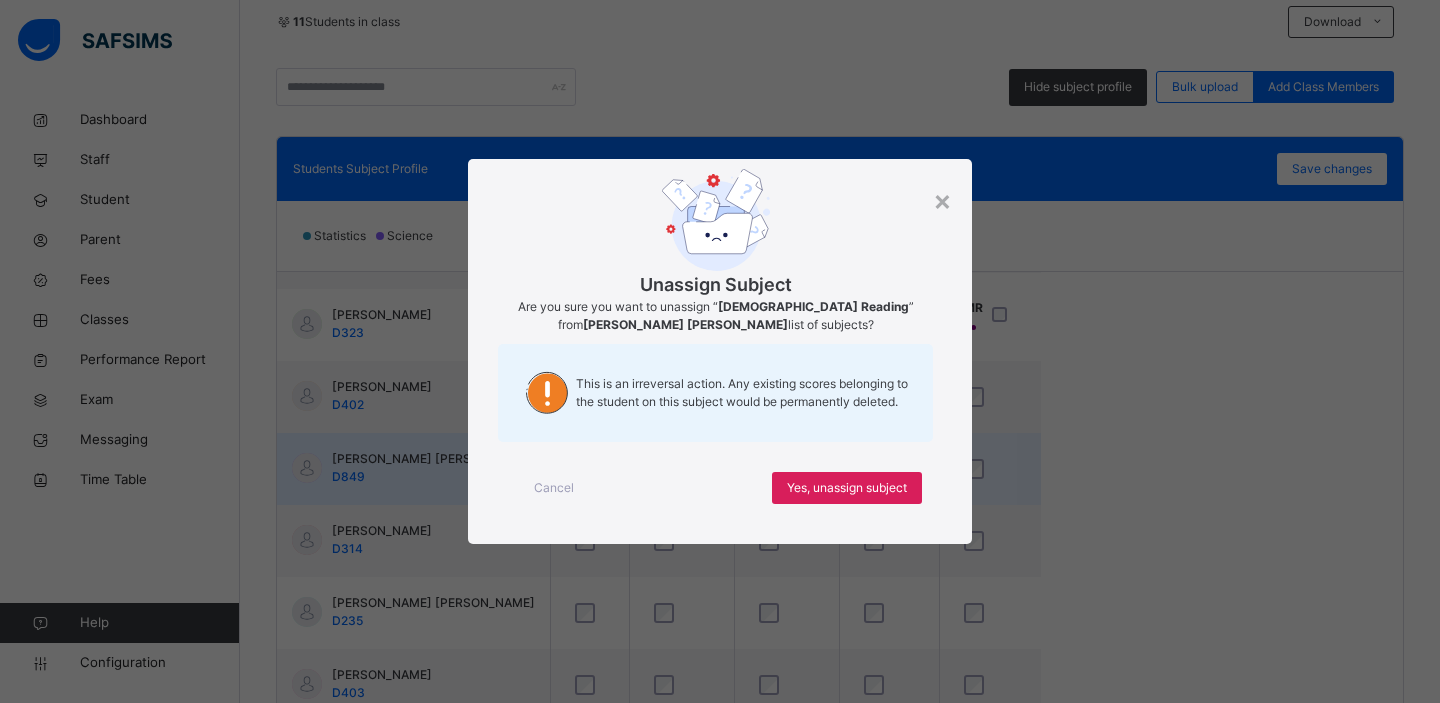 click on "Yes, unassign subject" at bounding box center [847, 488] 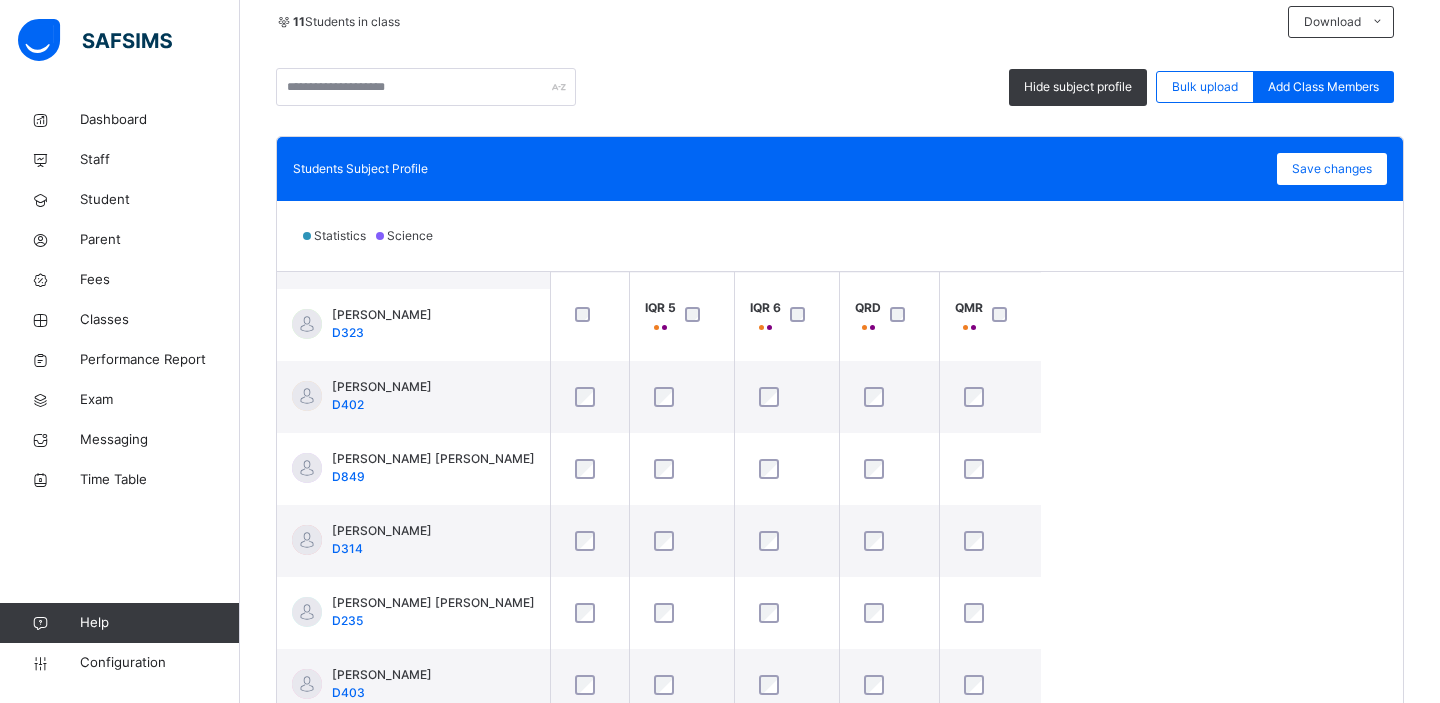 scroll, scrollTop: 0, scrollLeft: 0, axis: both 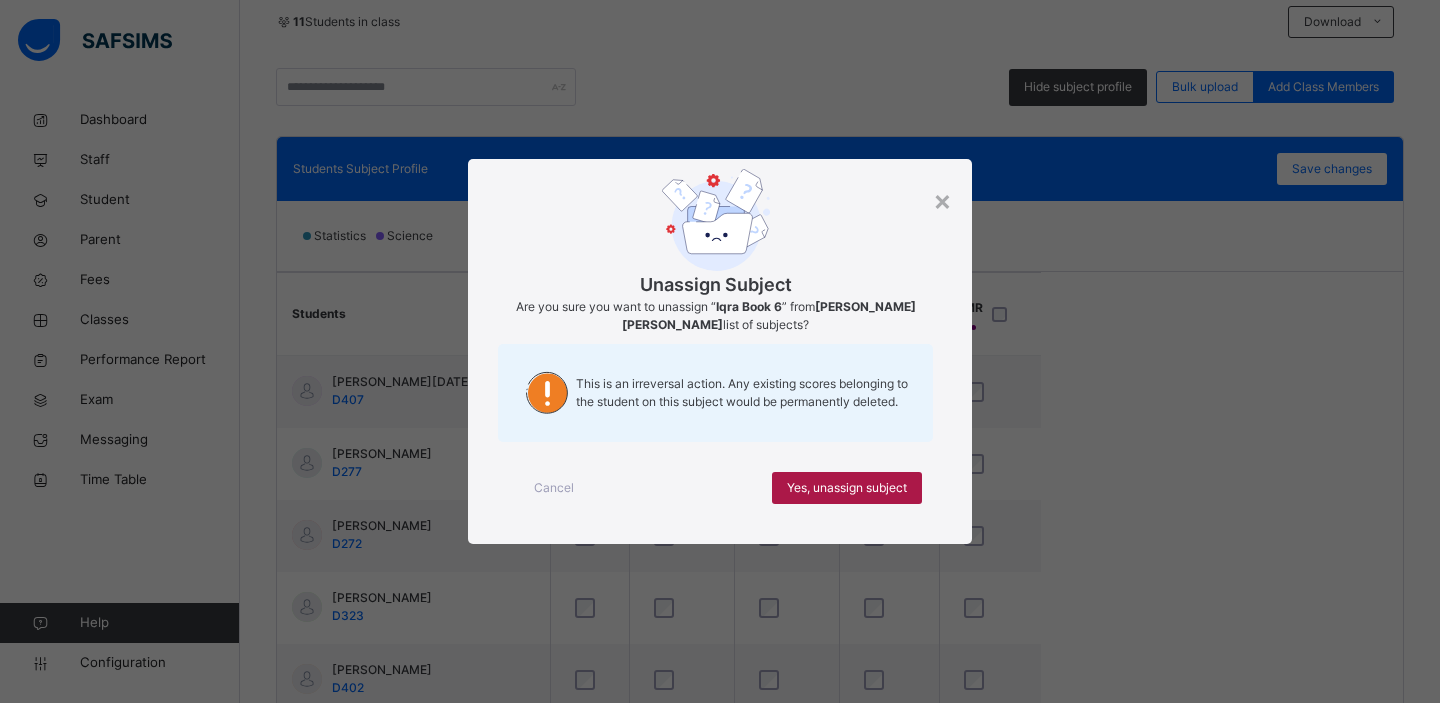 click on "Yes, unassign subject" at bounding box center (847, 488) 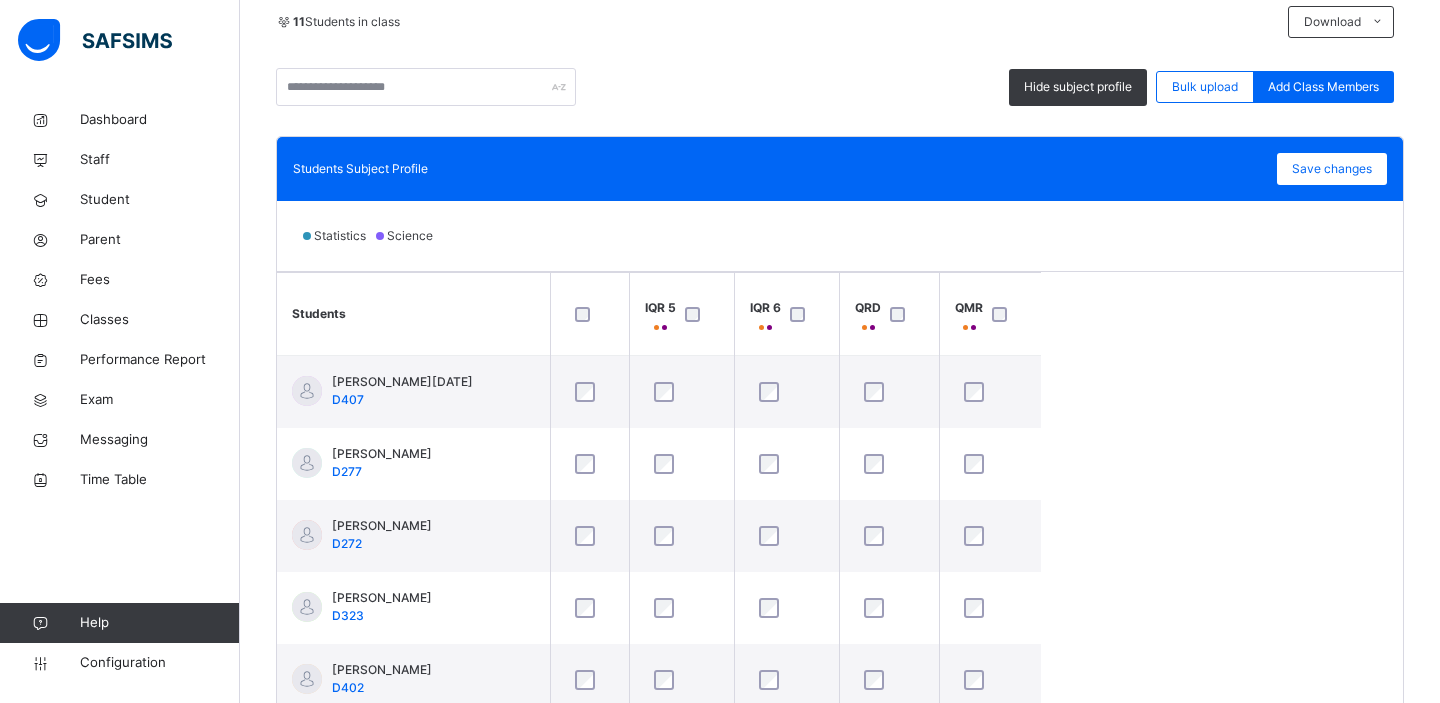 scroll, scrollTop: 377, scrollLeft: 0, axis: vertical 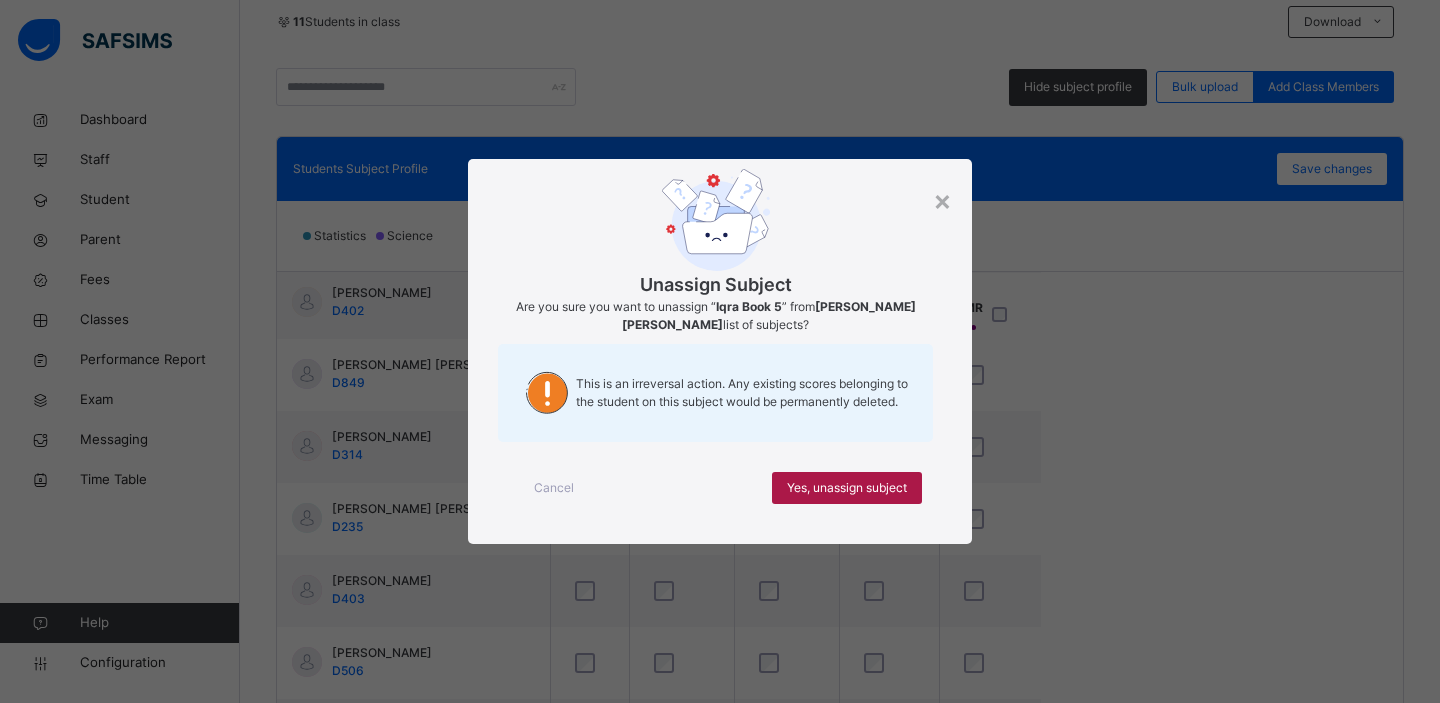 click on "Yes, unassign subject" at bounding box center (847, 488) 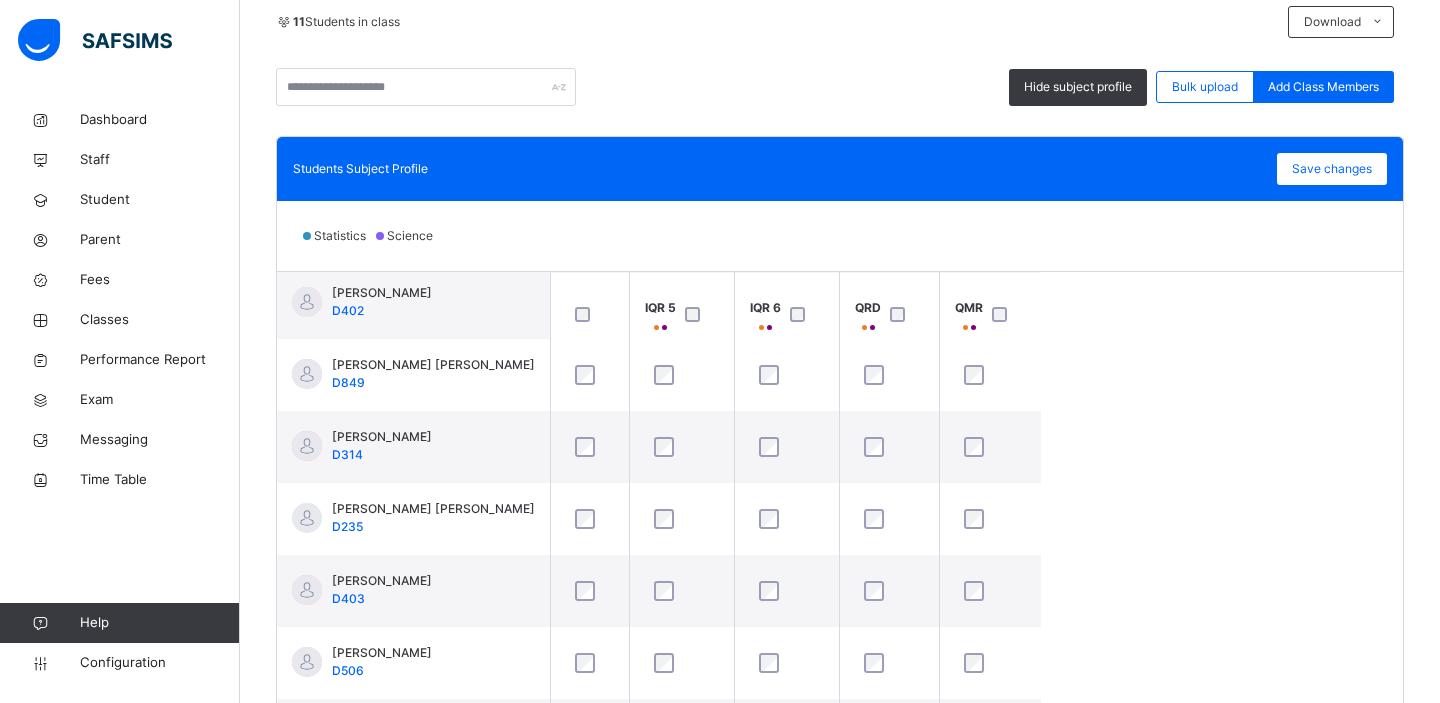scroll, scrollTop: 0, scrollLeft: 0, axis: both 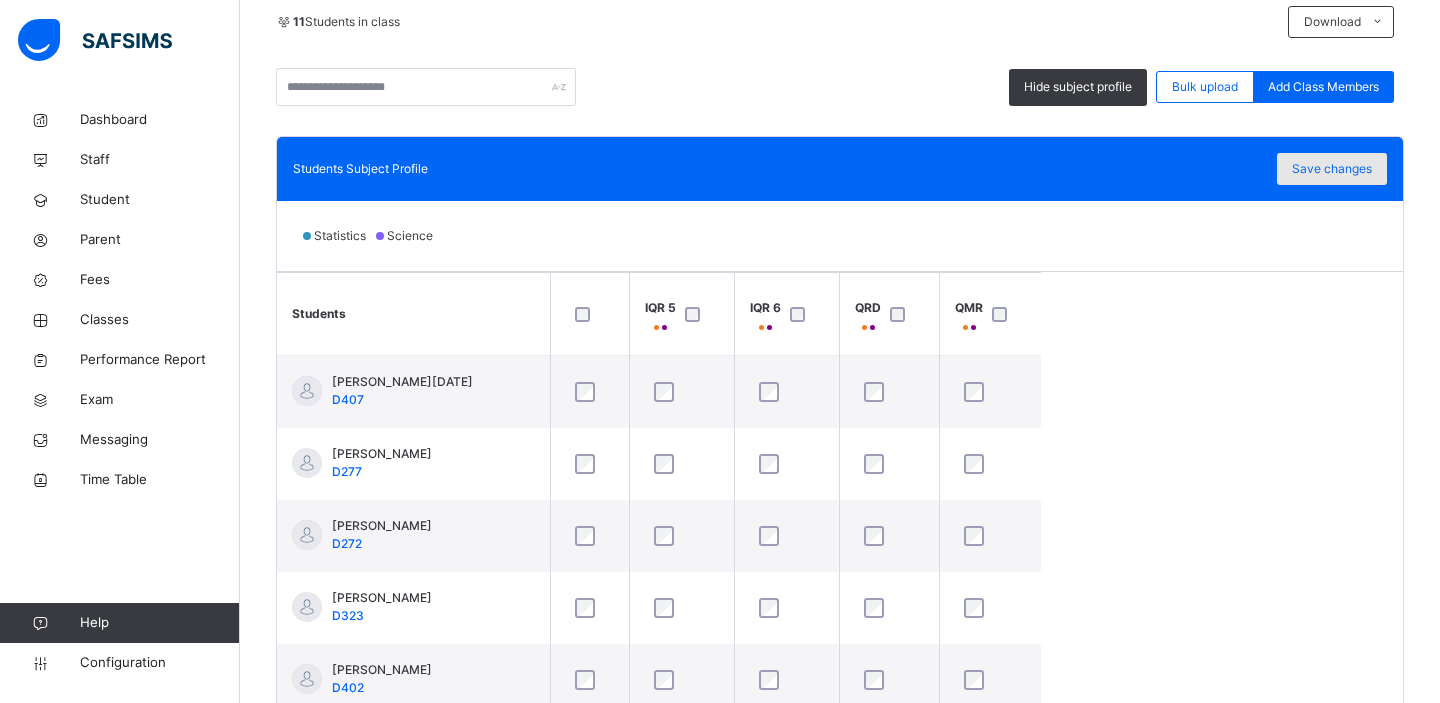 click on "Save changes" at bounding box center [1332, 169] 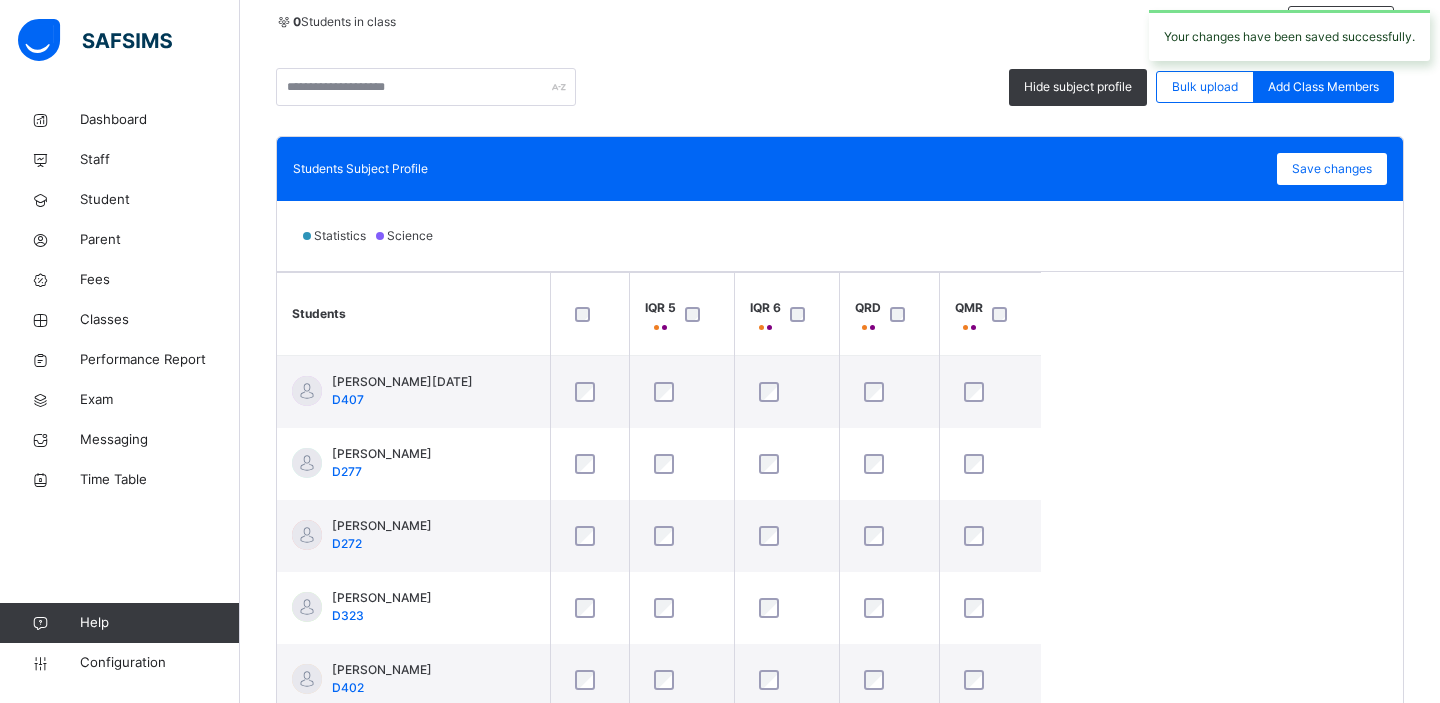 click on "Back" at bounding box center (307, -313) 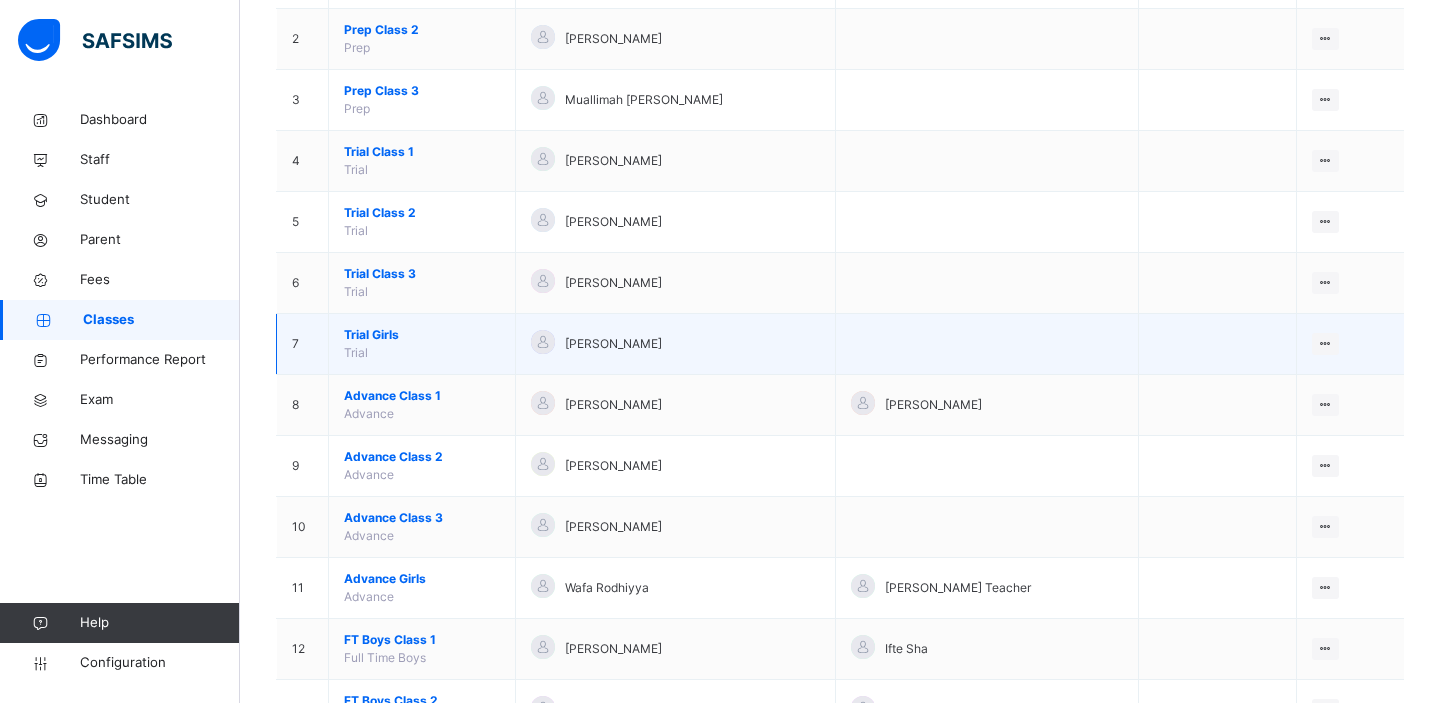 scroll, scrollTop: 561, scrollLeft: 0, axis: vertical 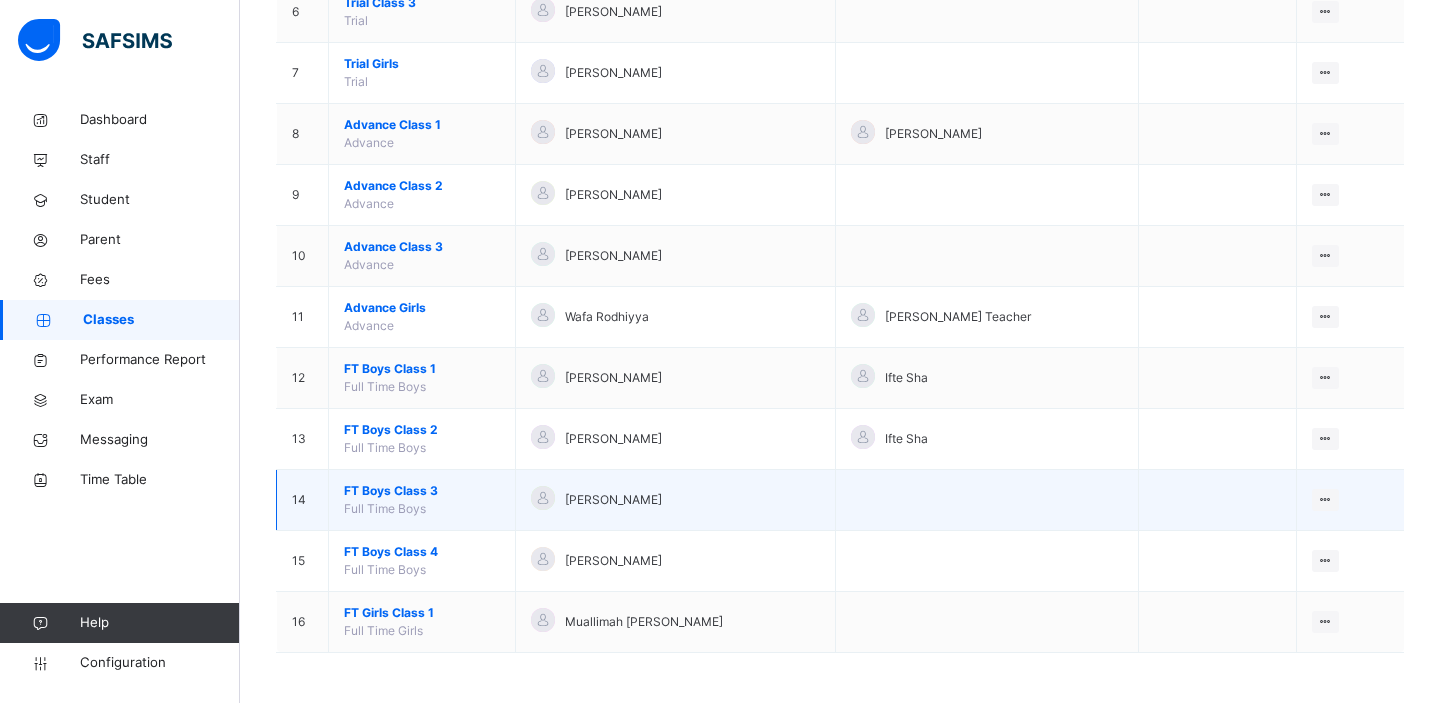 click on "FT Boys   Class 3" at bounding box center [422, 491] 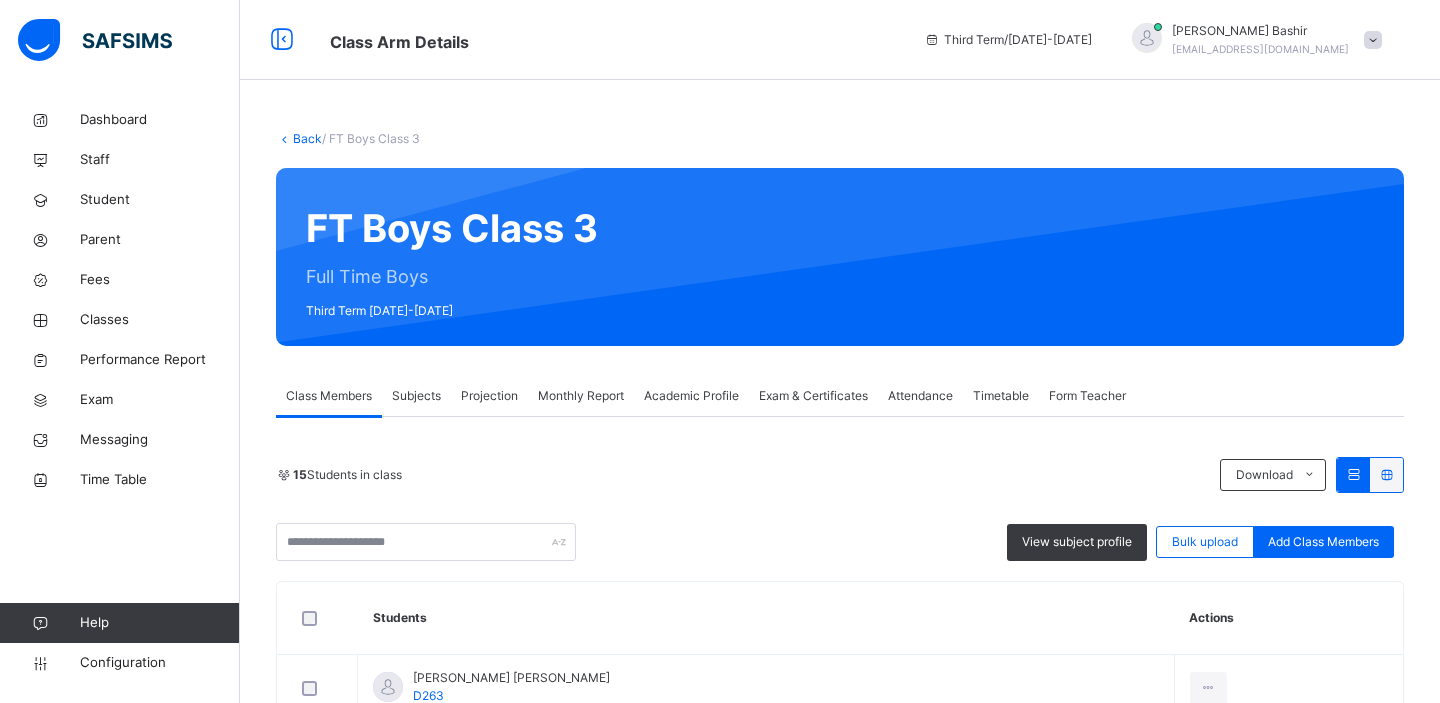 scroll, scrollTop: 397, scrollLeft: 0, axis: vertical 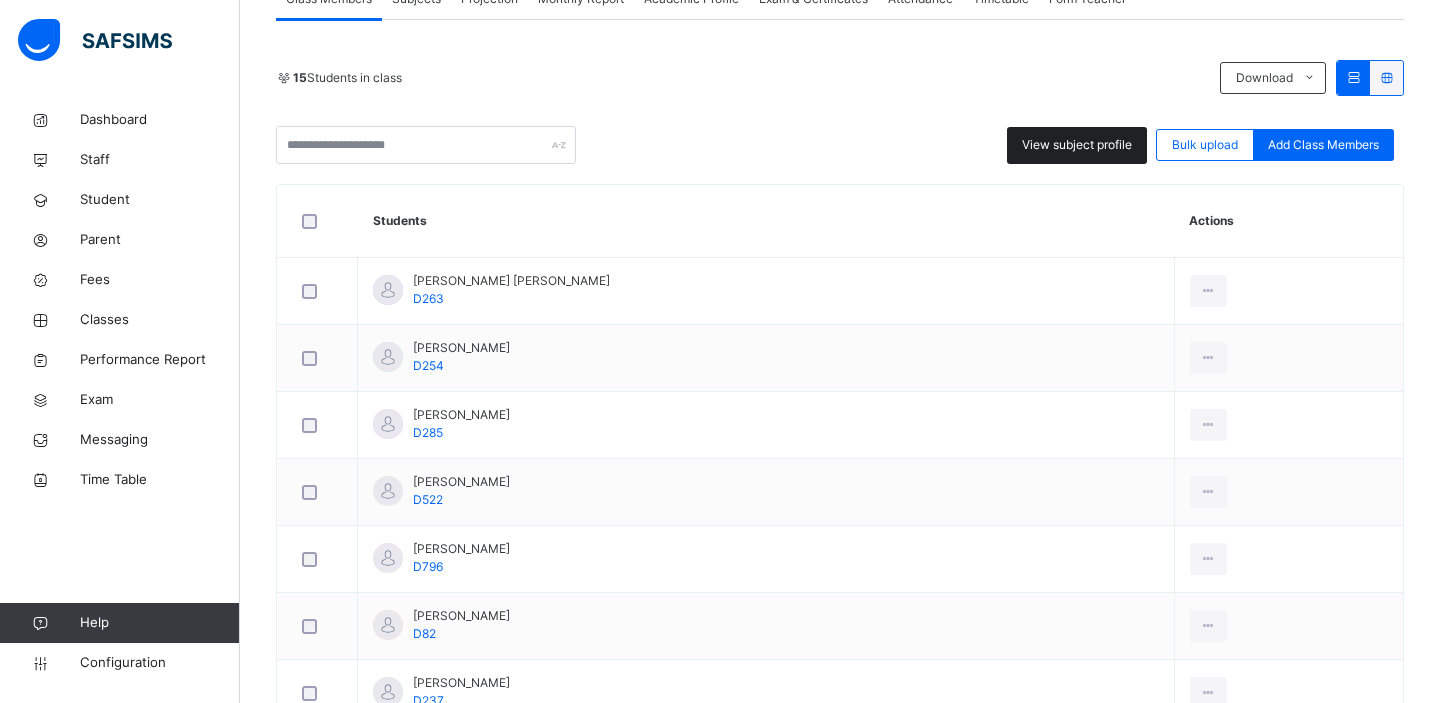 click on "View subject profile" at bounding box center [1077, 145] 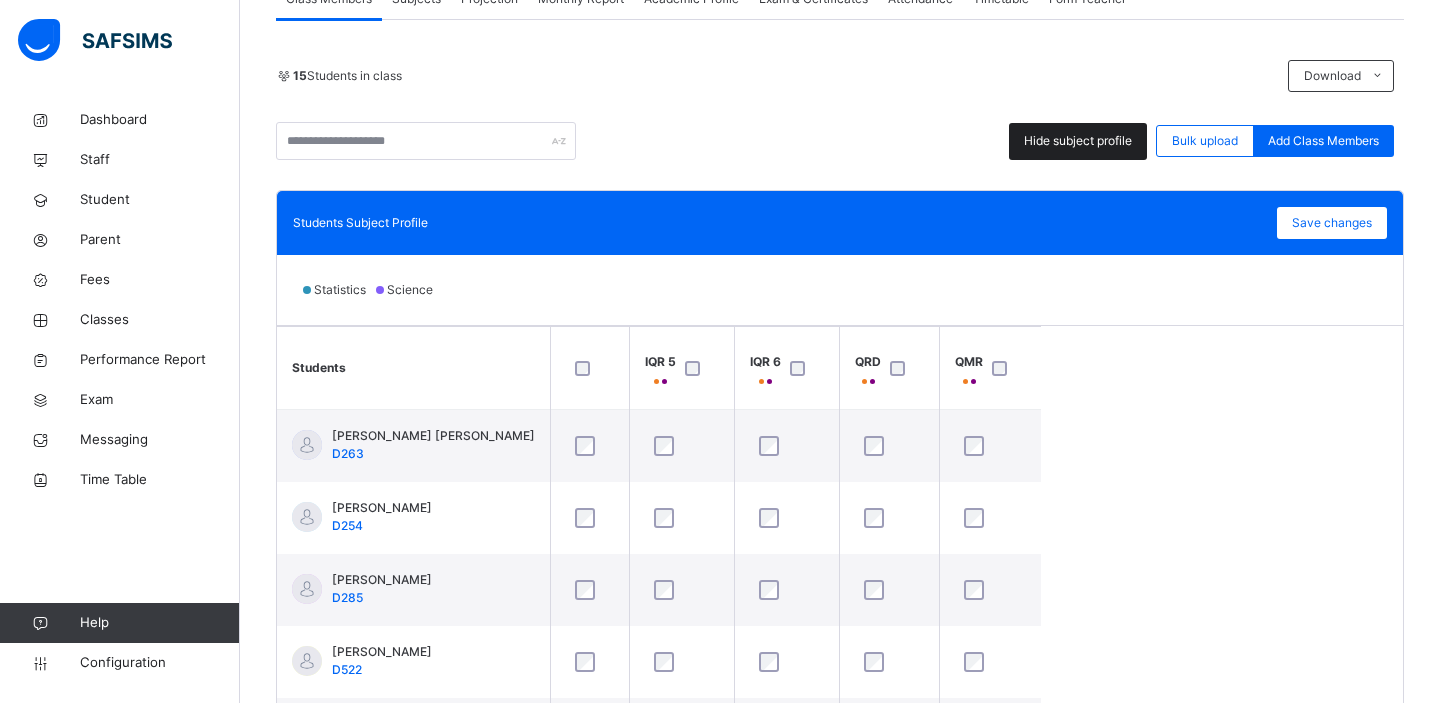 click on "Hide subject profile" at bounding box center [1078, 141] 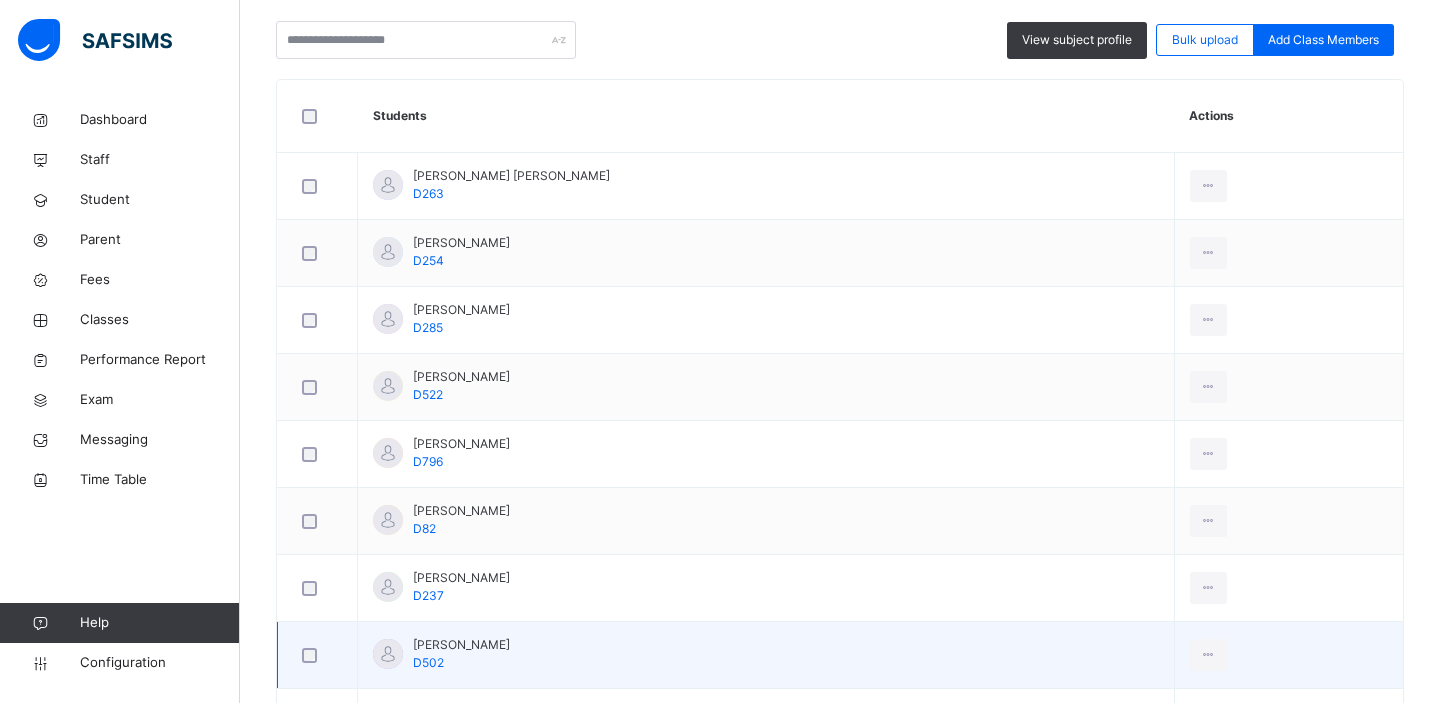 scroll, scrollTop: 491, scrollLeft: 0, axis: vertical 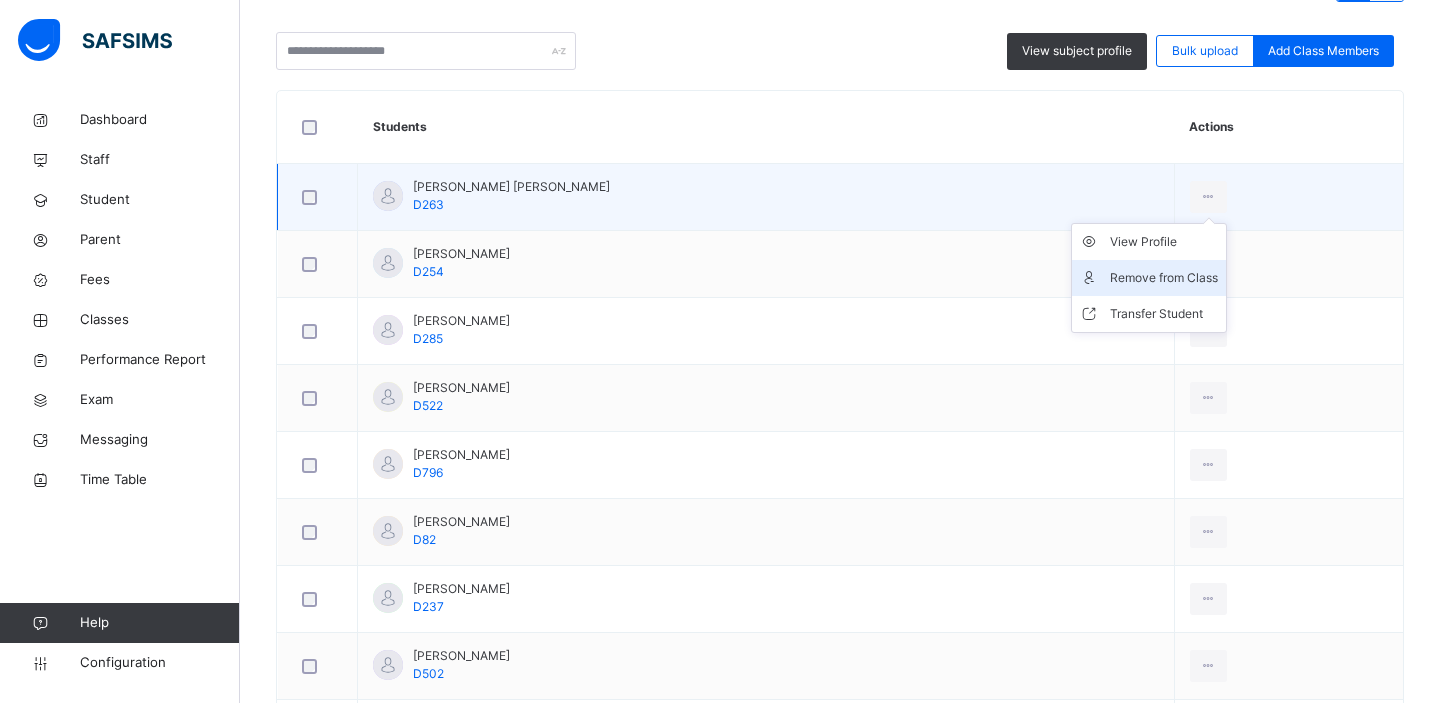 click on "Remove from Class" at bounding box center (1164, 278) 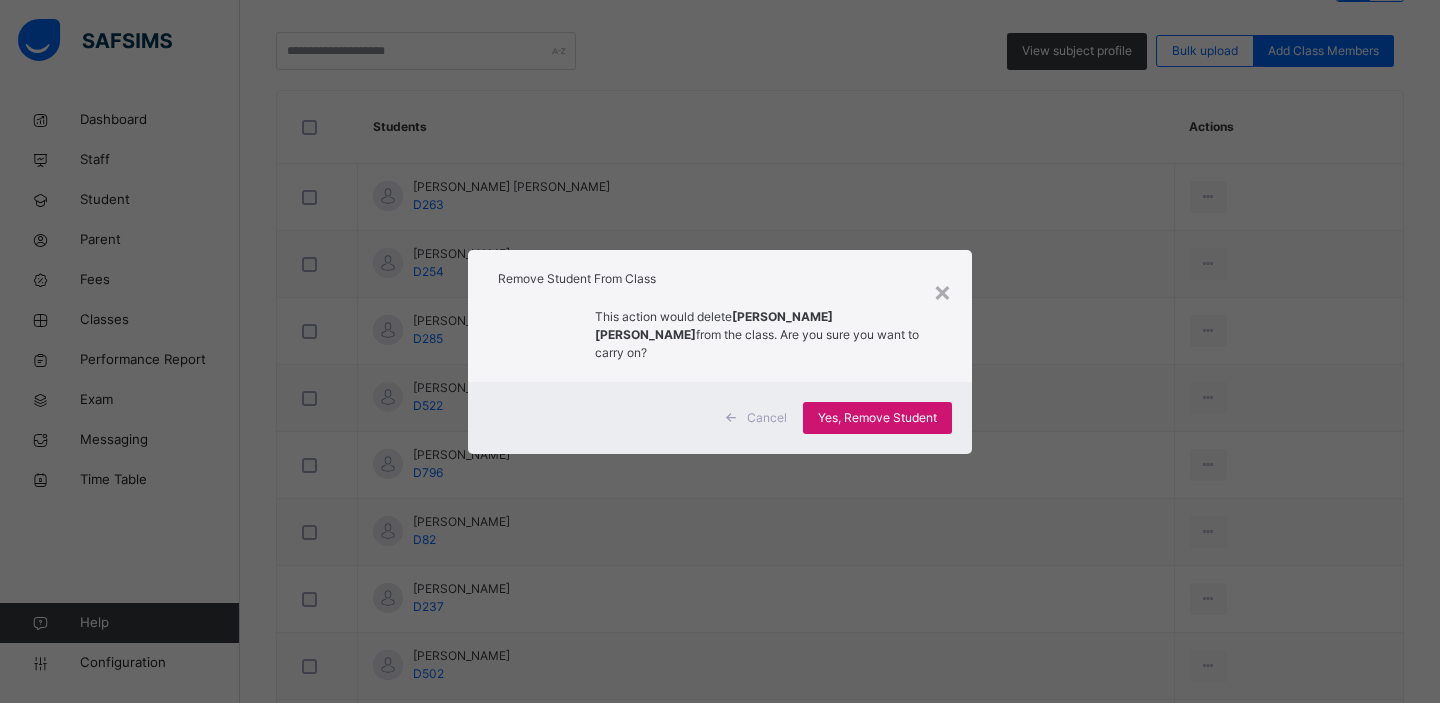 click on "Yes, Remove Student" at bounding box center [877, 418] 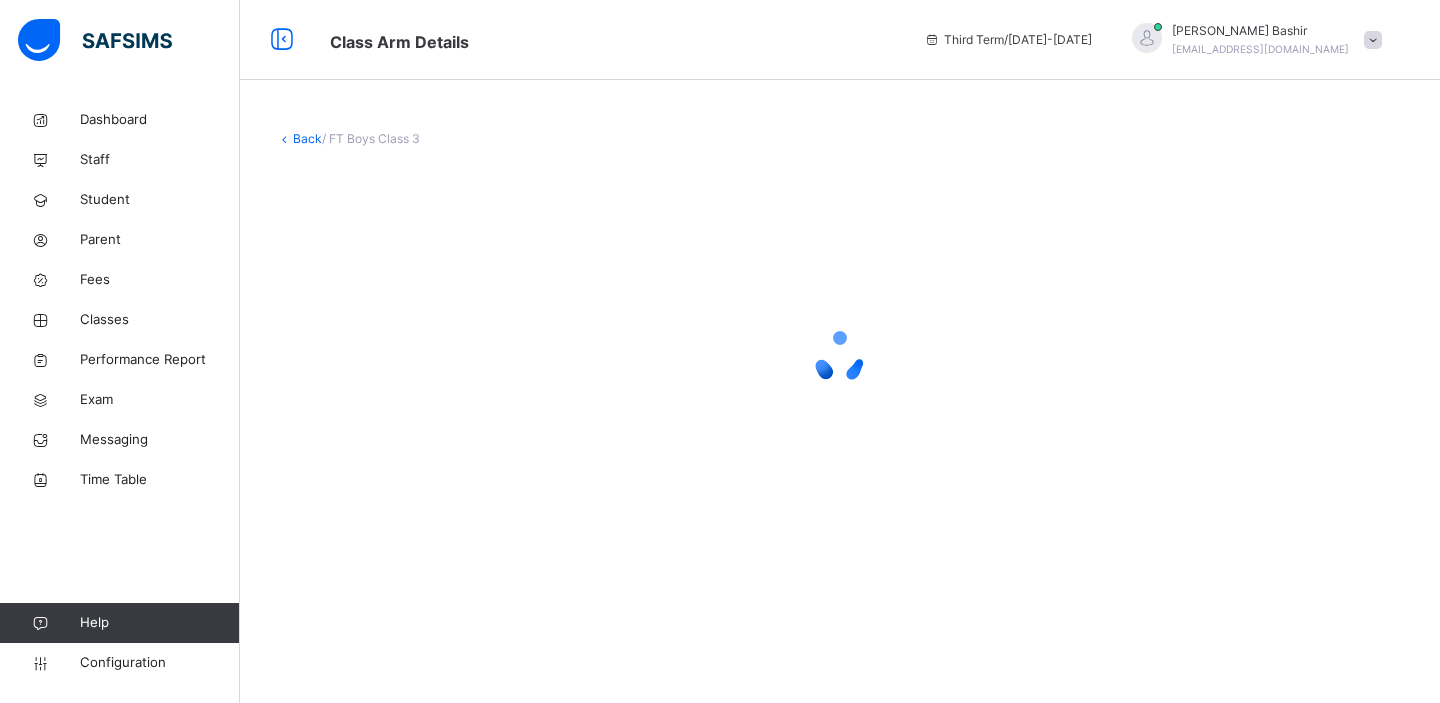scroll, scrollTop: 0, scrollLeft: 0, axis: both 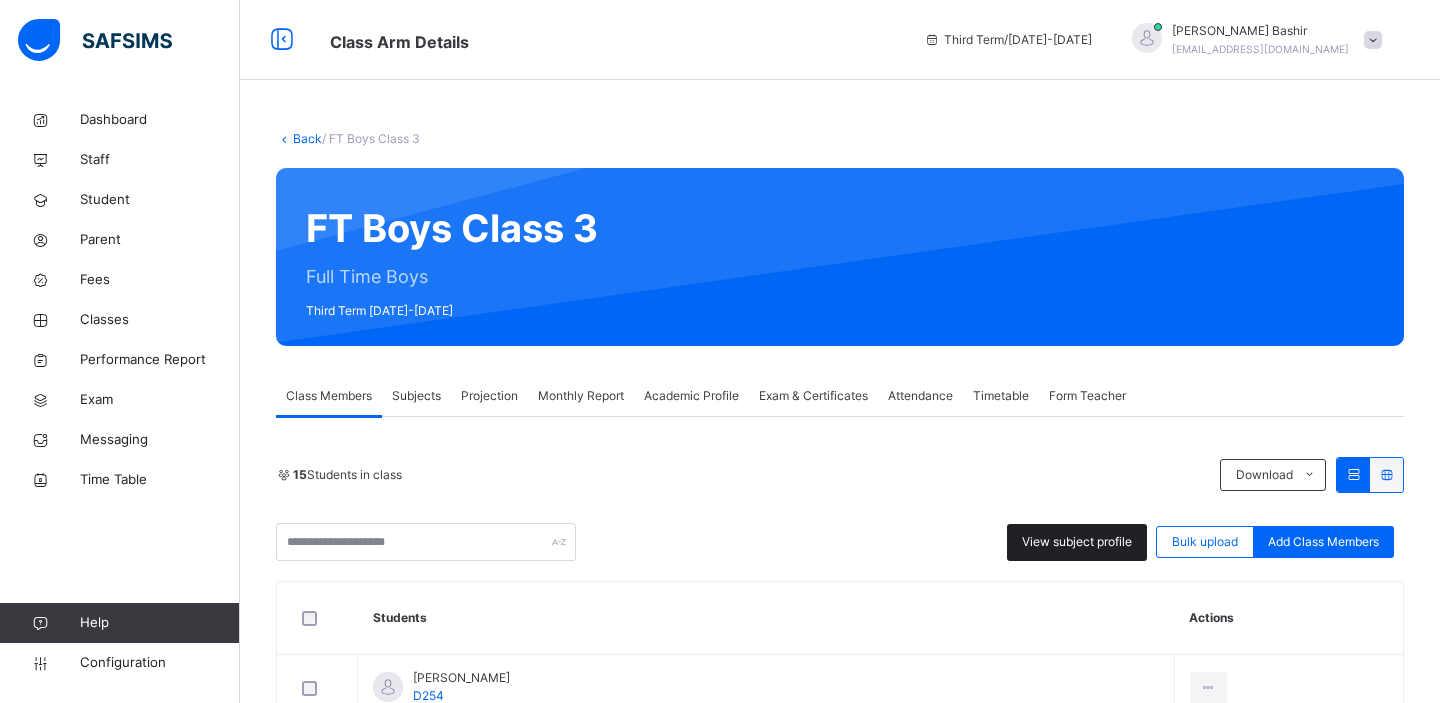 click on "View subject profile" at bounding box center [1077, 542] 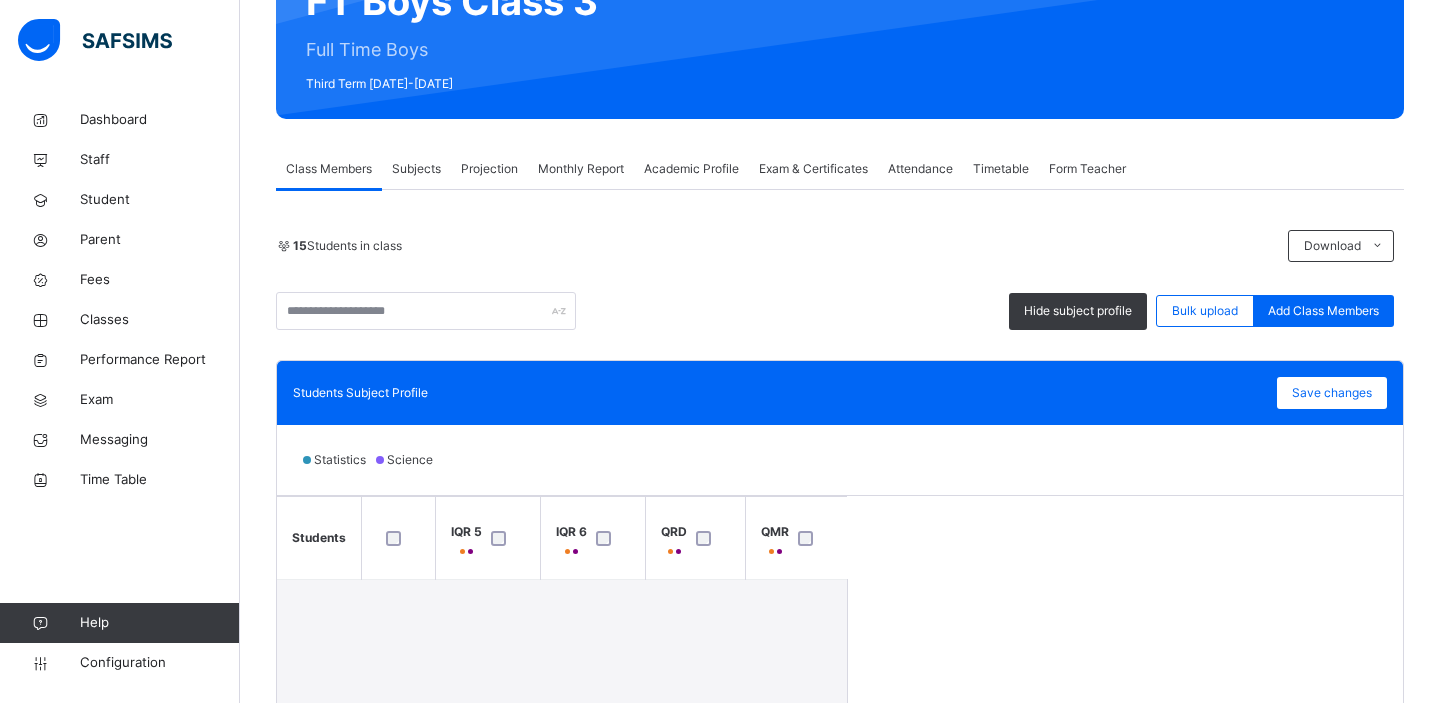 scroll, scrollTop: 504, scrollLeft: 0, axis: vertical 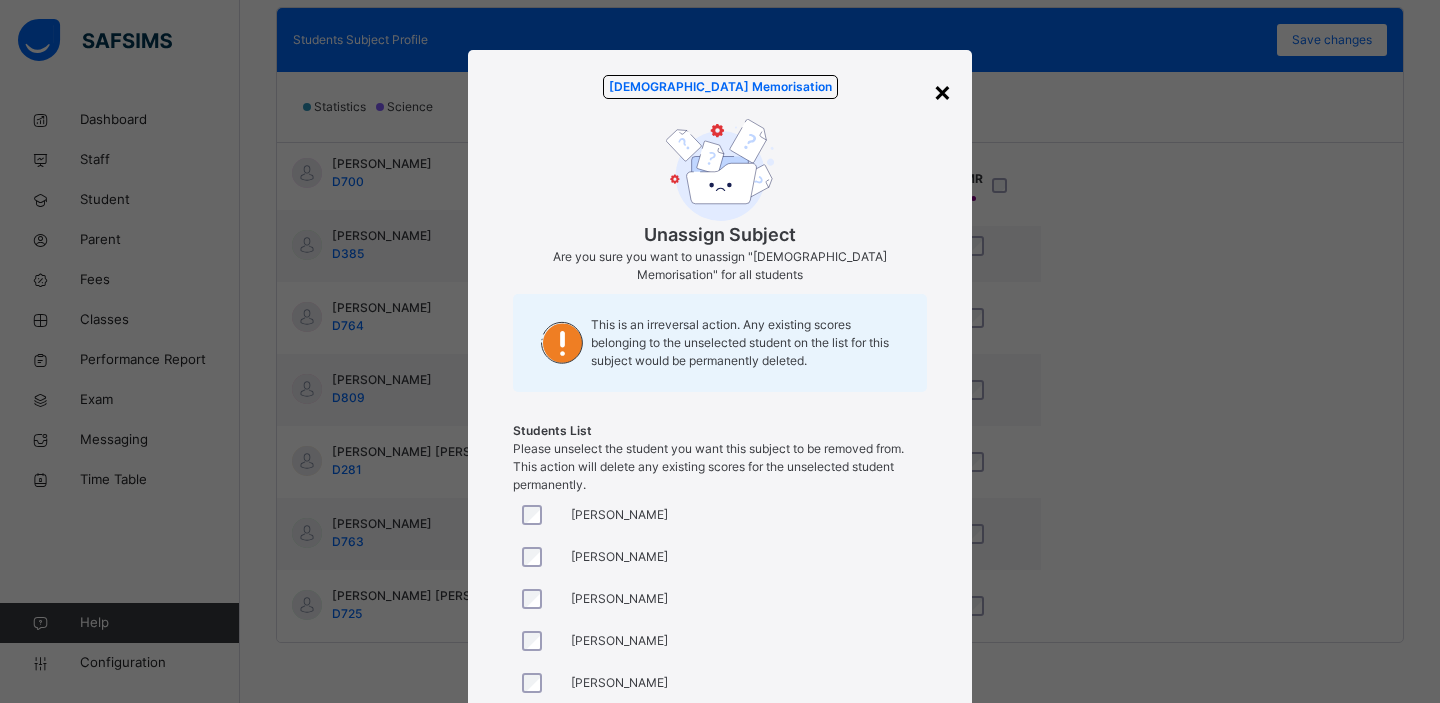 click on "×" at bounding box center (942, 91) 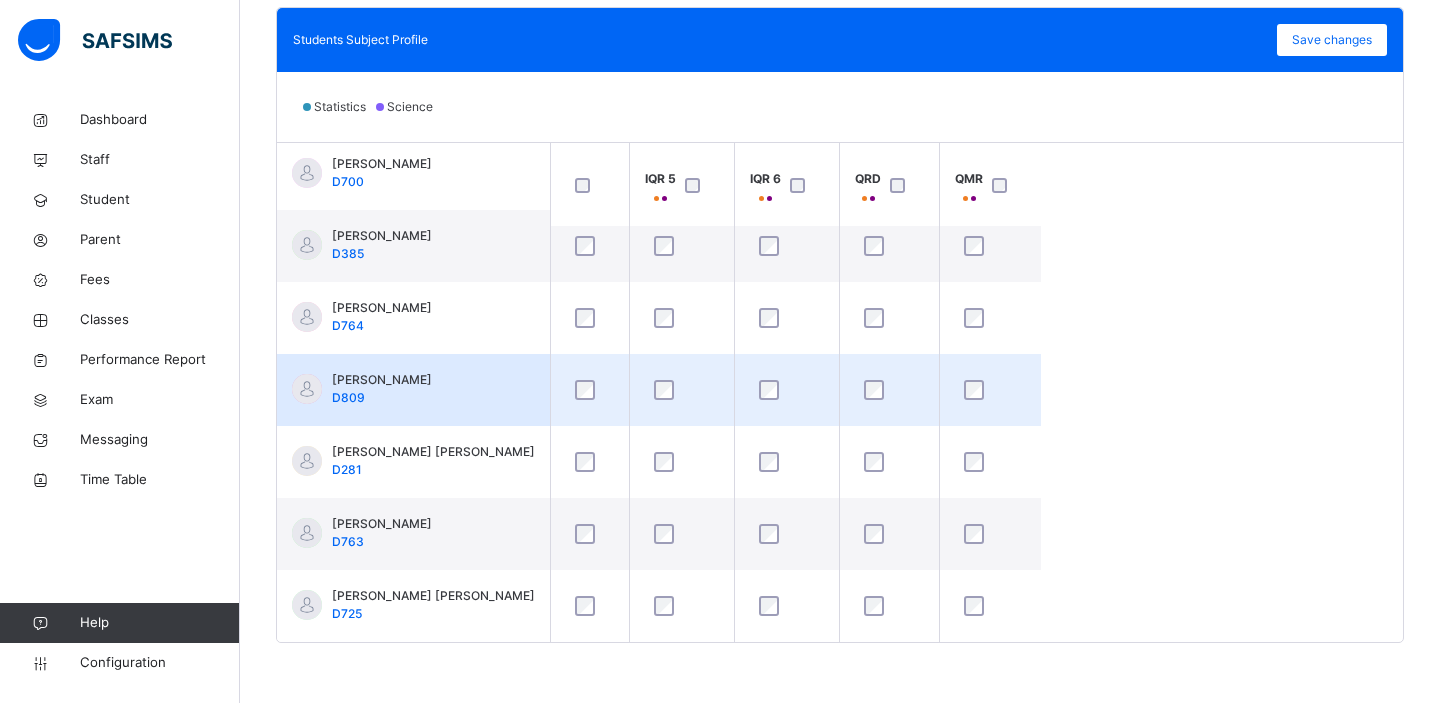 scroll, scrollTop: 0, scrollLeft: 0, axis: both 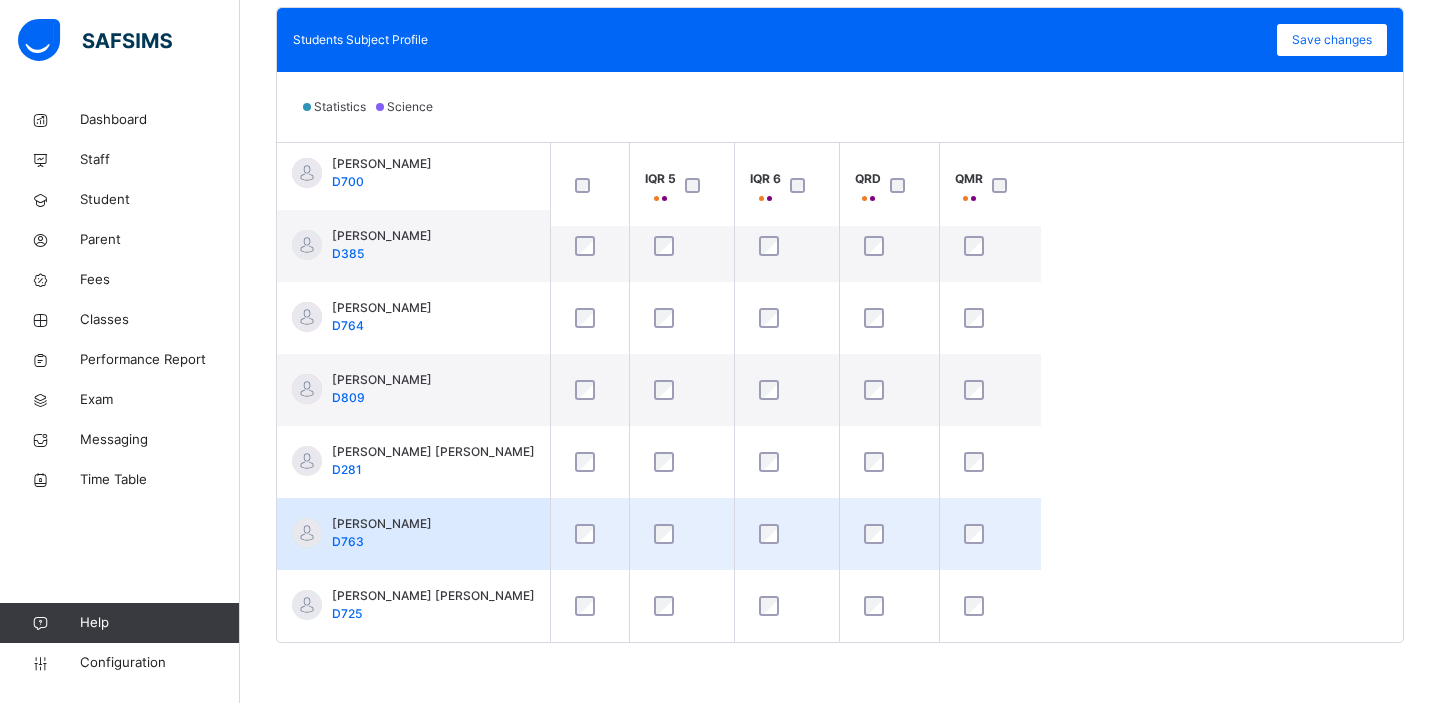 click at bounding box center (889, 534) 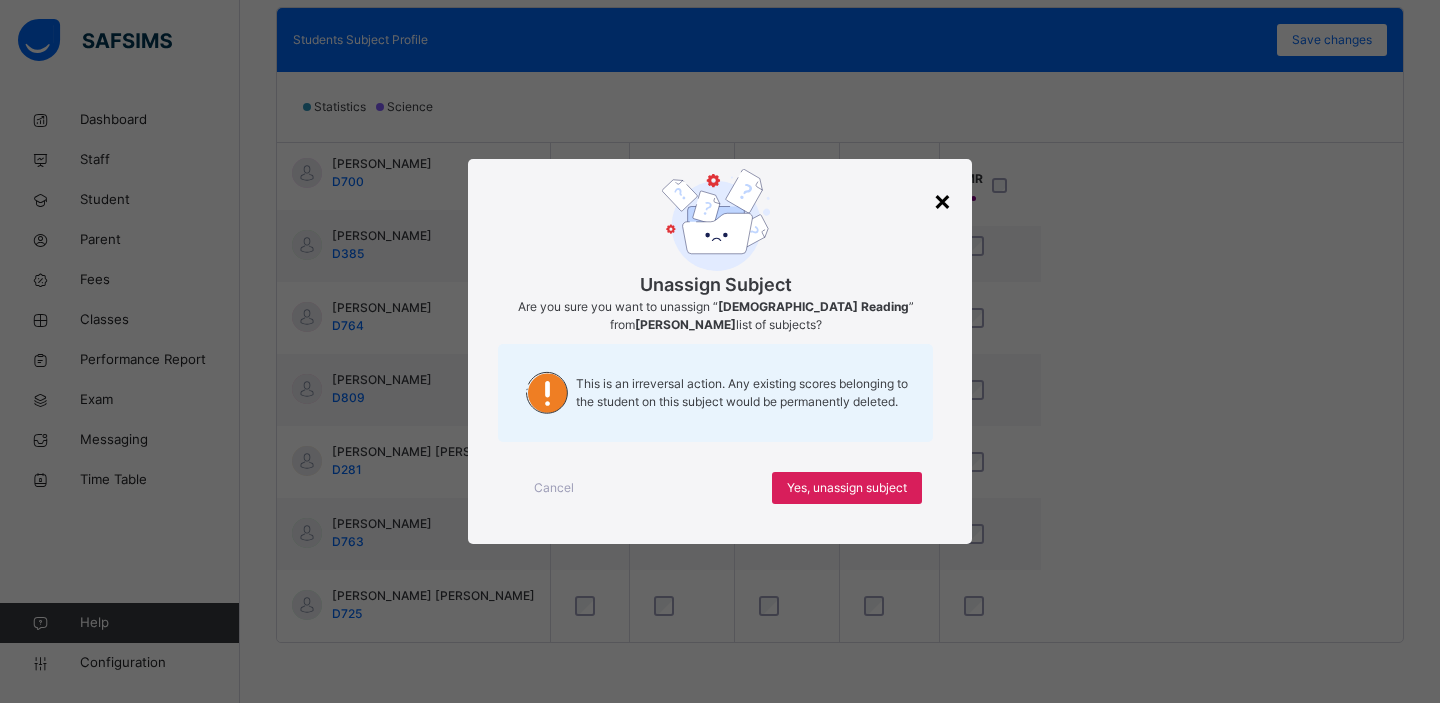 click on "×" at bounding box center (942, 200) 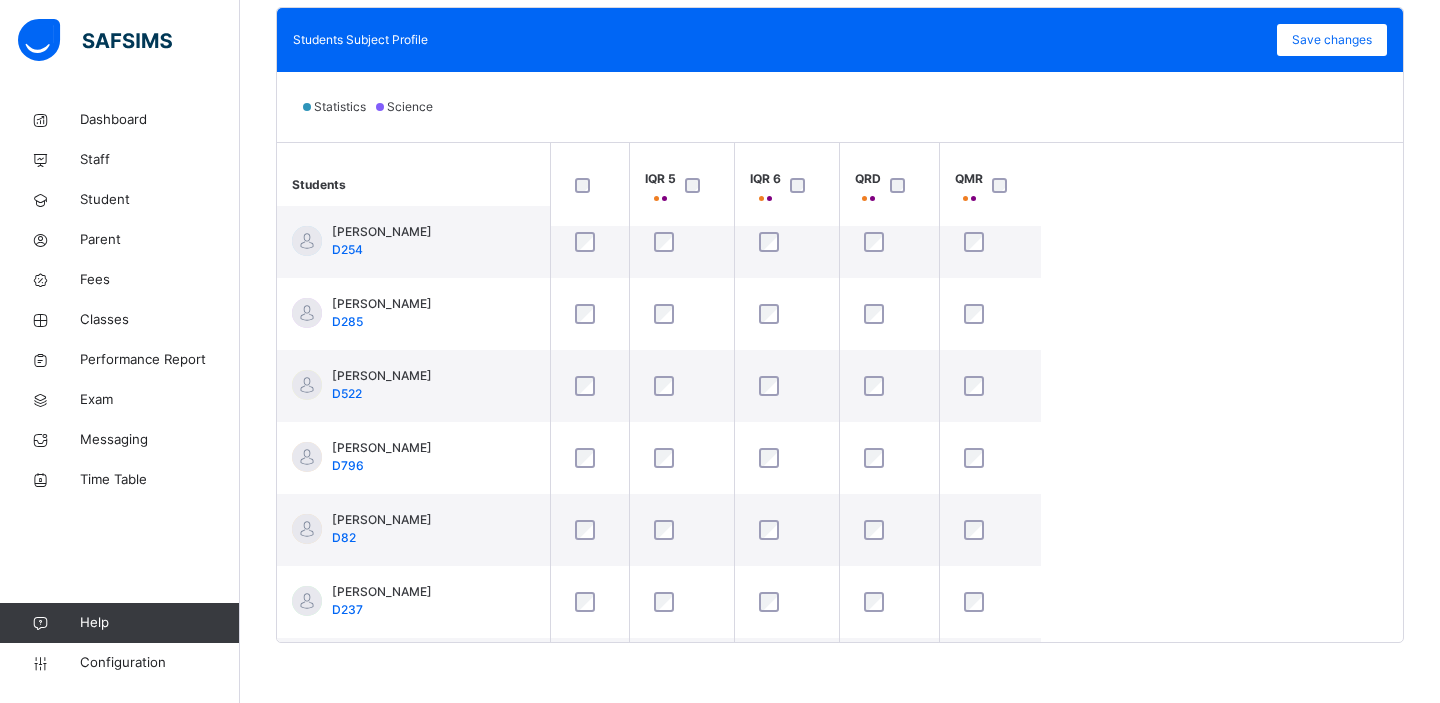 scroll, scrollTop: 0, scrollLeft: 0, axis: both 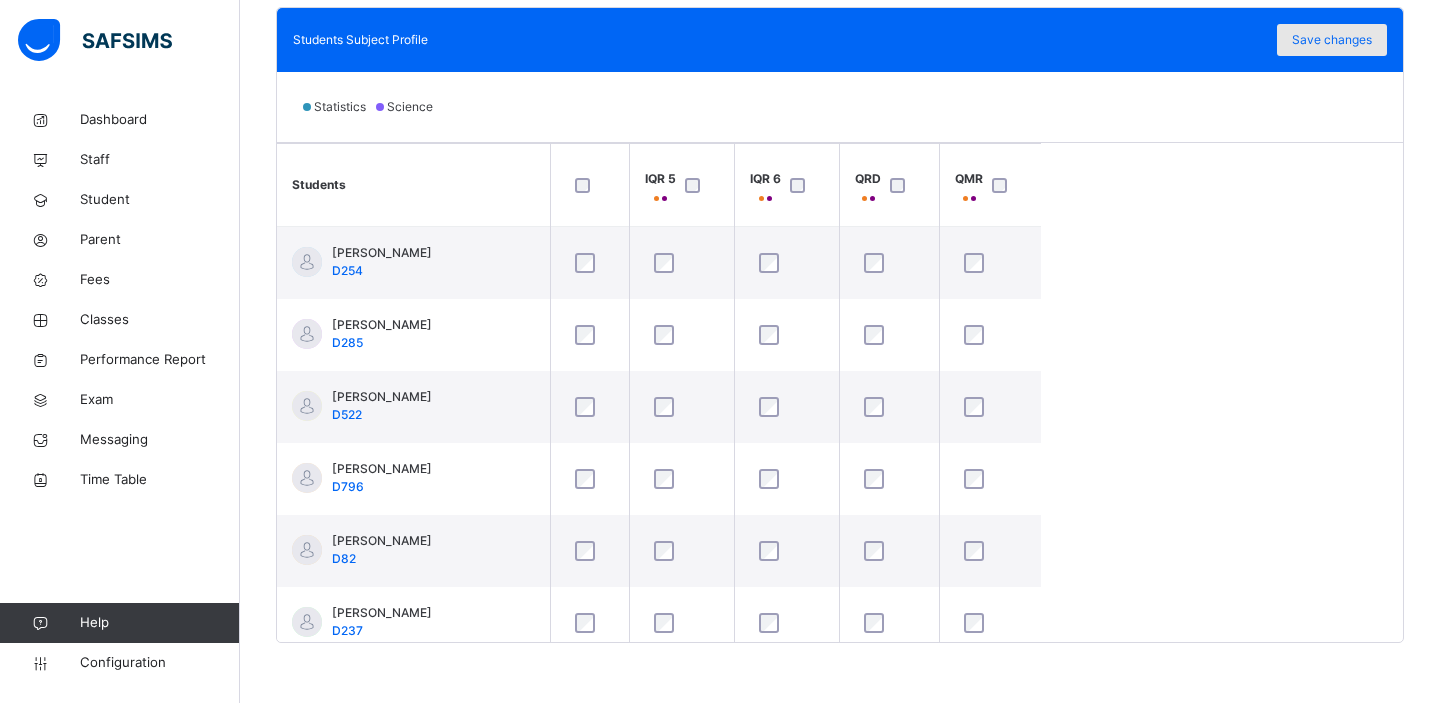 click on "Save changes" at bounding box center (1332, 40) 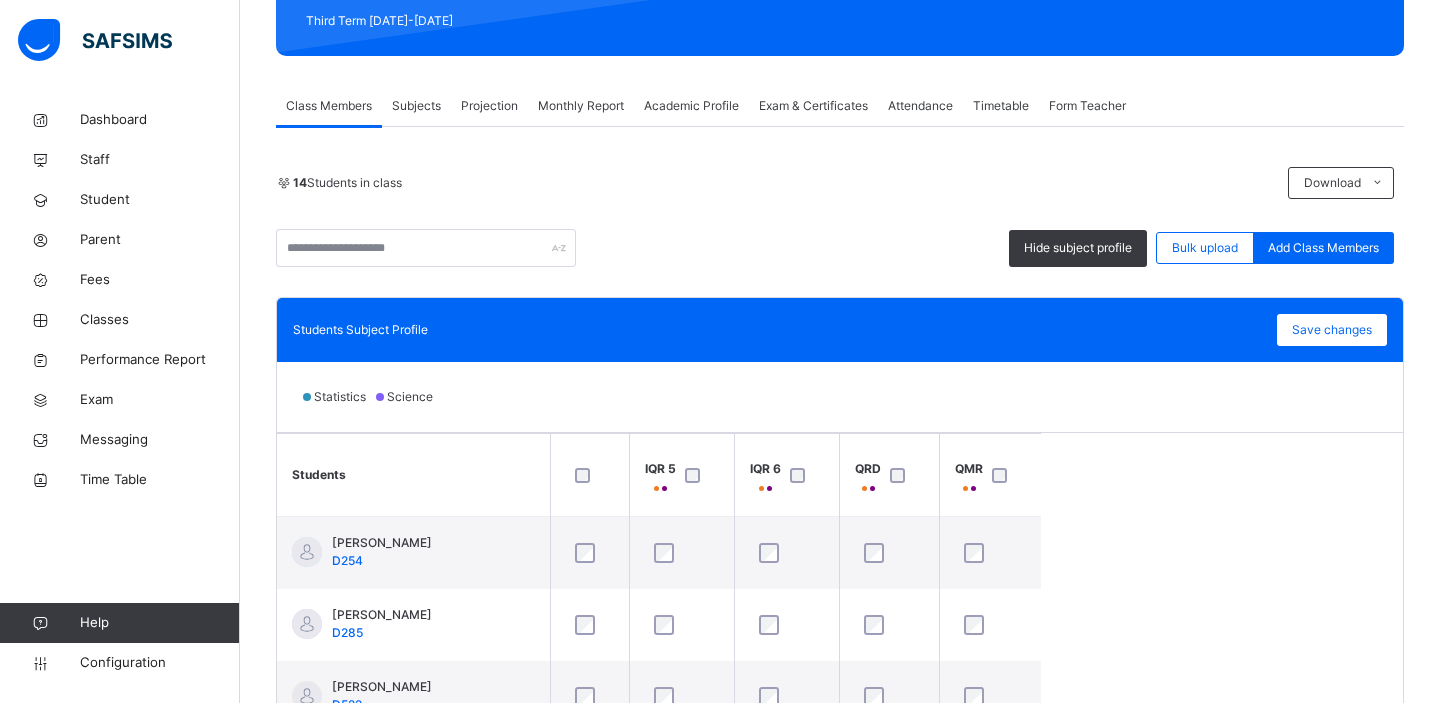 scroll, scrollTop: 580, scrollLeft: 0, axis: vertical 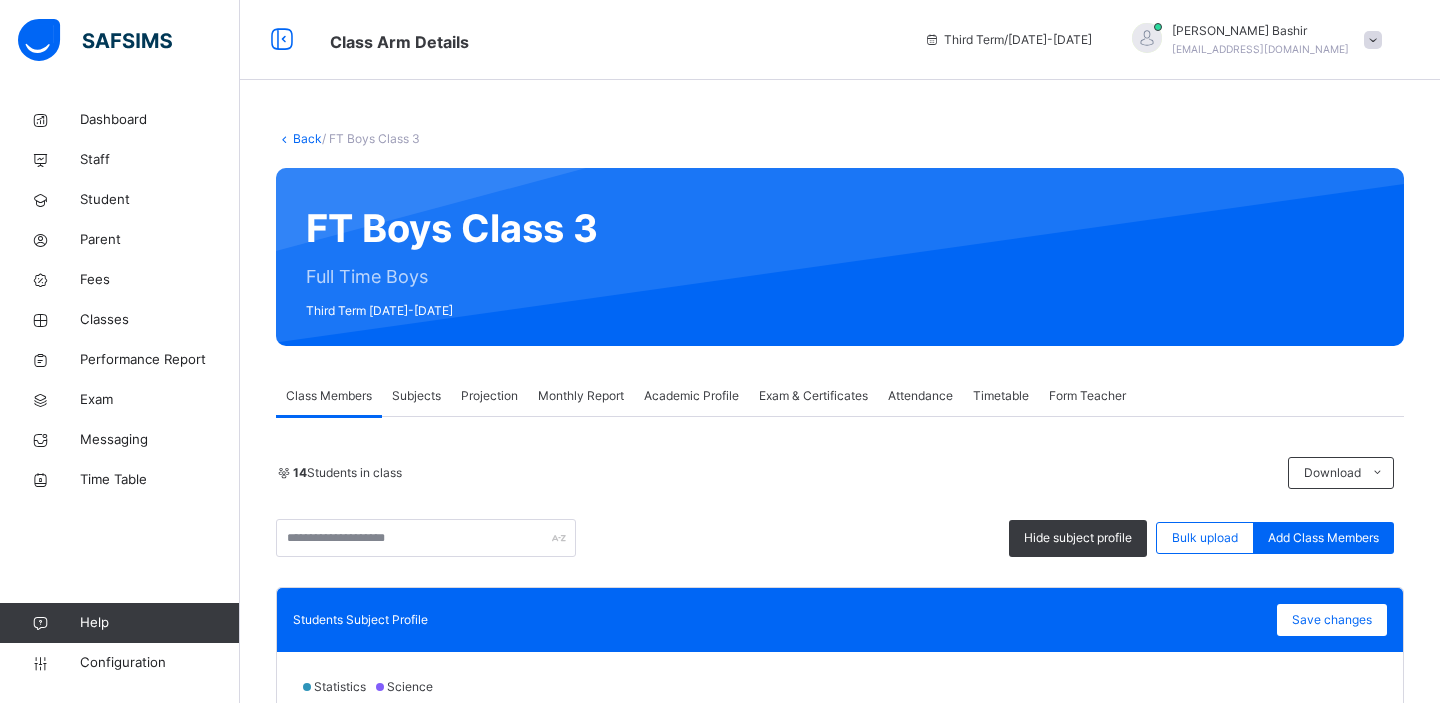click on "Back" at bounding box center (307, 138) 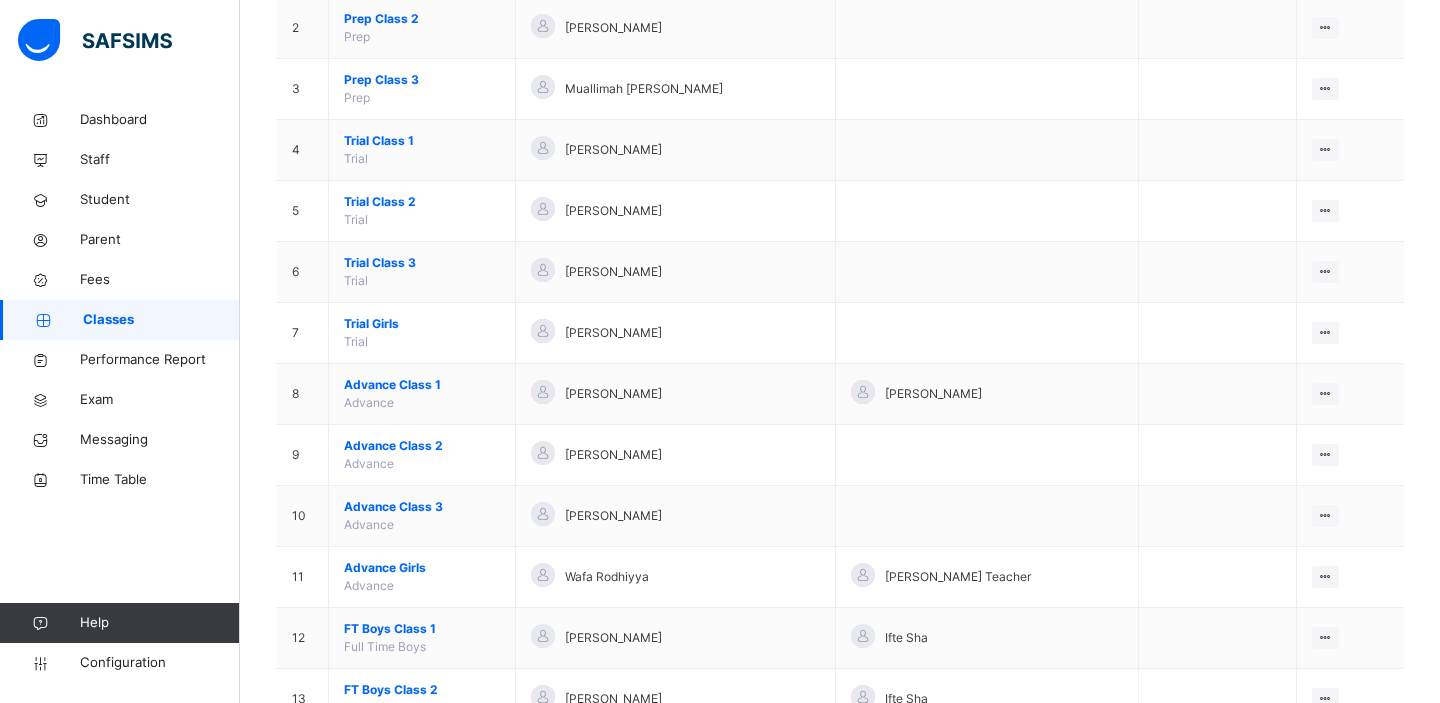 scroll, scrollTop: 561, scrollLeft: 0, axis: vertical 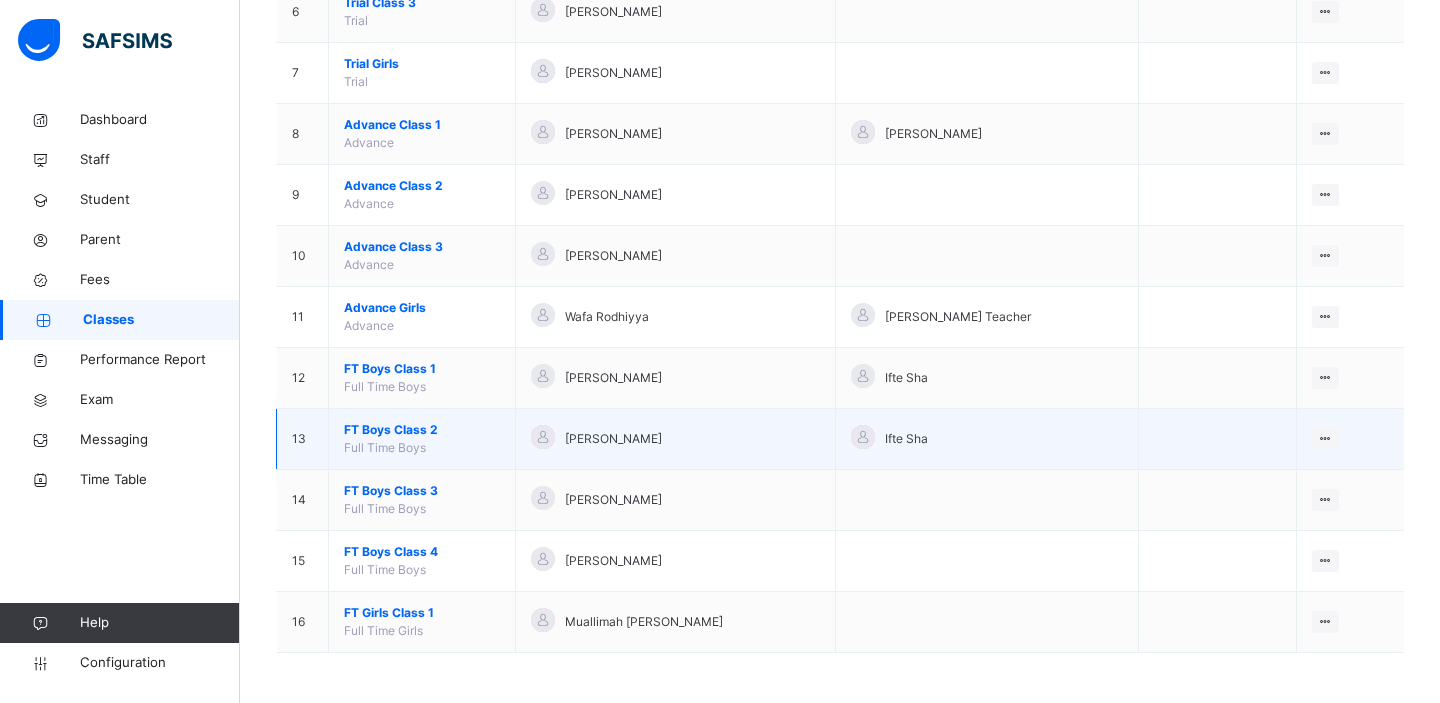 click on "FT Boys   Class 2" at bounding box center [422, 430] 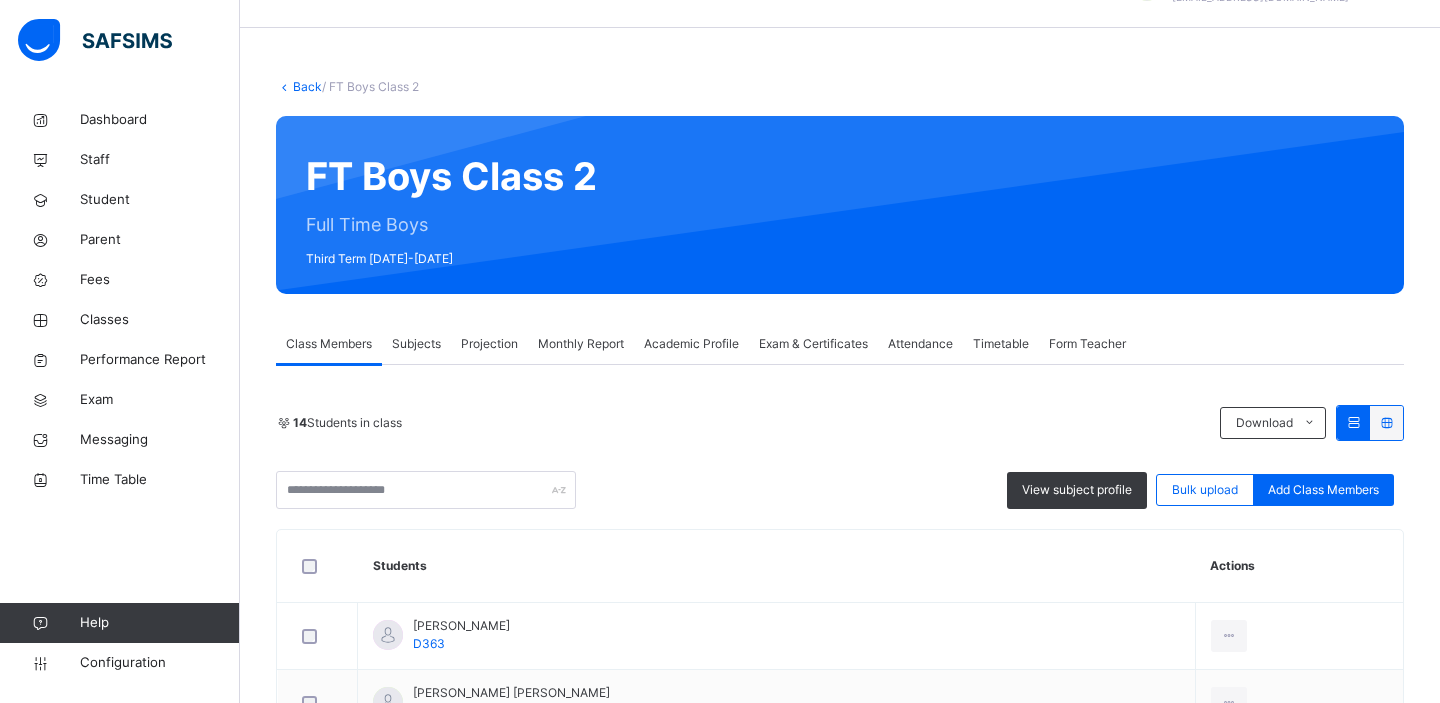 scroll, scrollTop: 295, scrollLeft: 0, axis: vertical 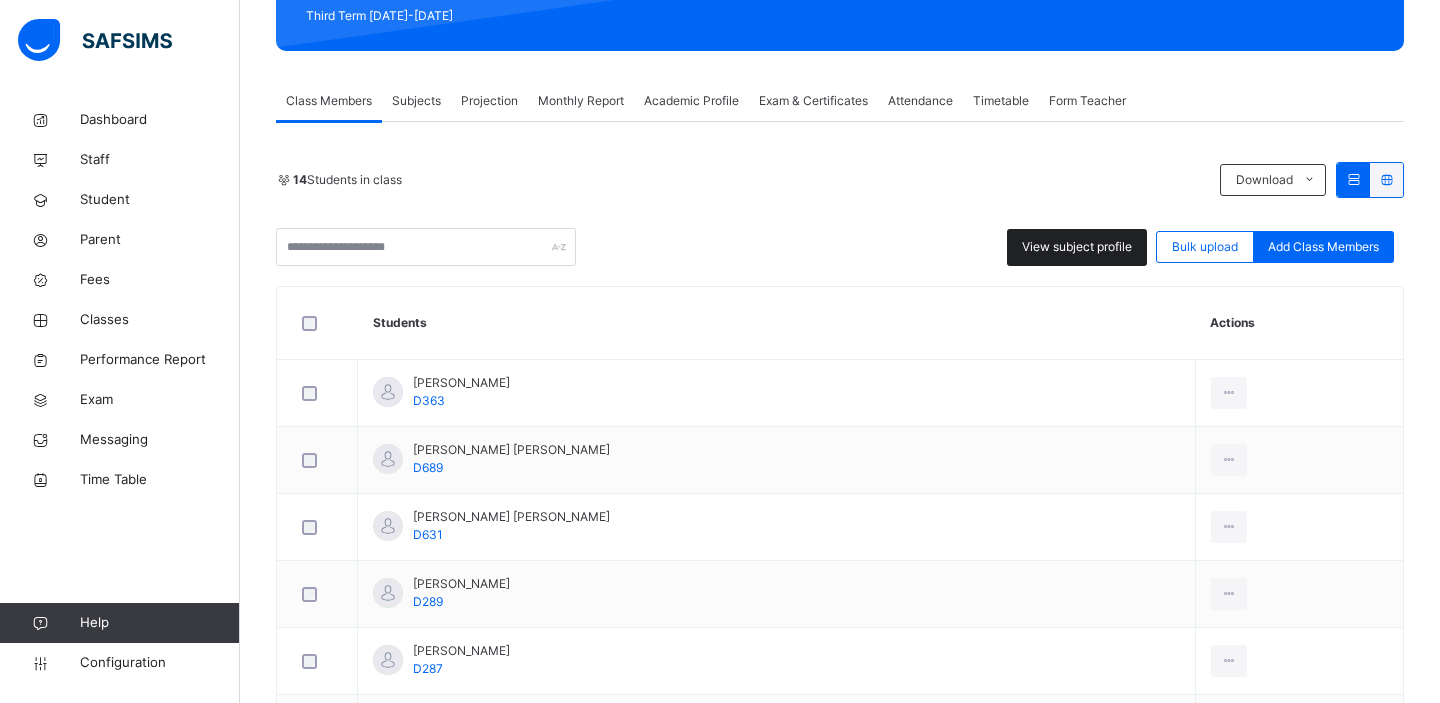 click on "View subject profile" at bounding box center (1077, 247) 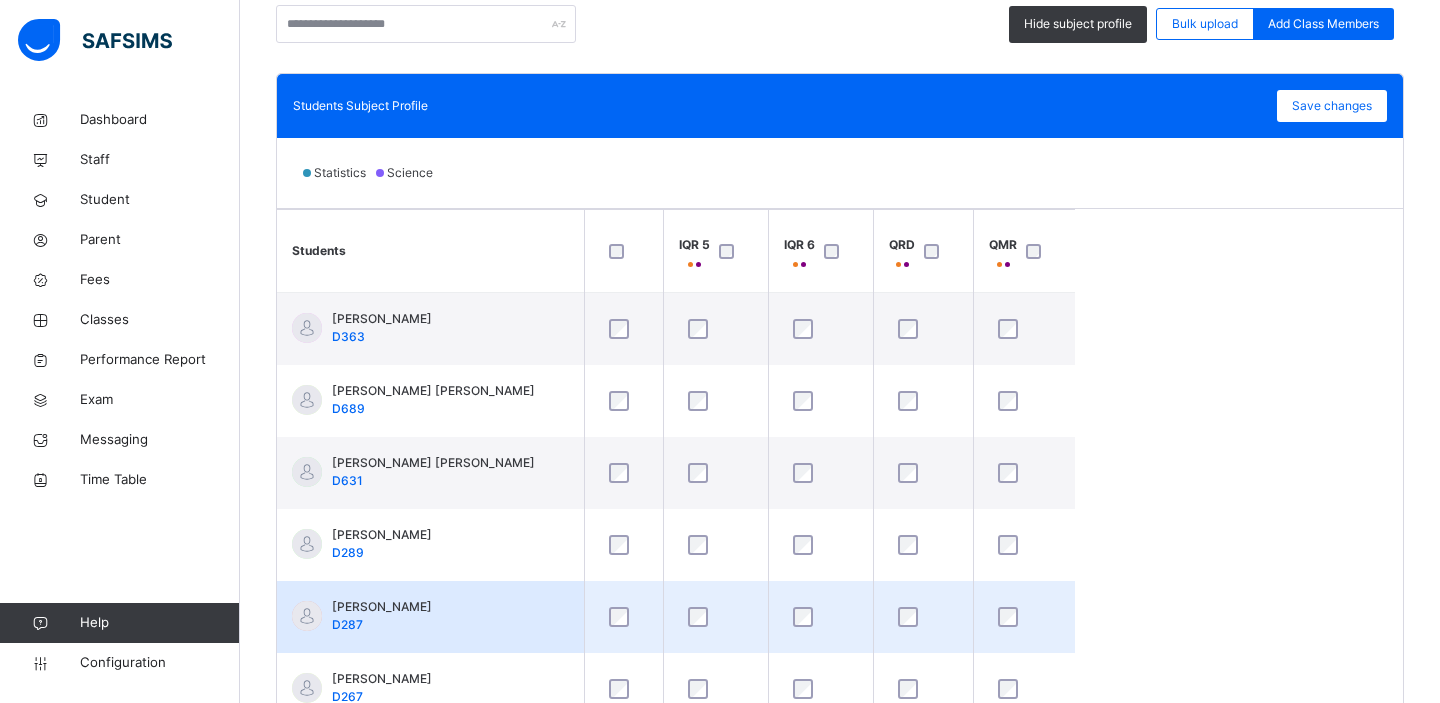 scroll, scrollTop: 580, scrollLeft: 0, axis: vertical 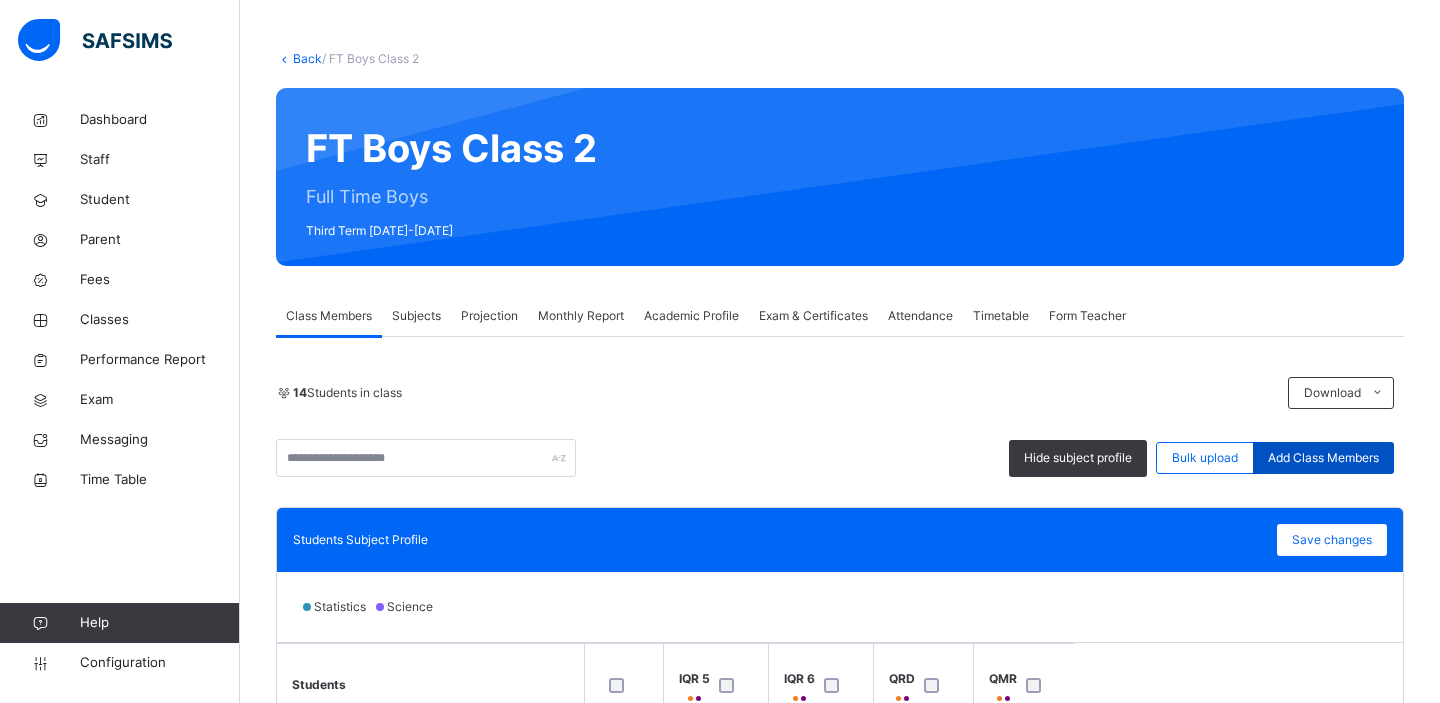 click on "Add Class Members" at bounding box center [1323, 458] 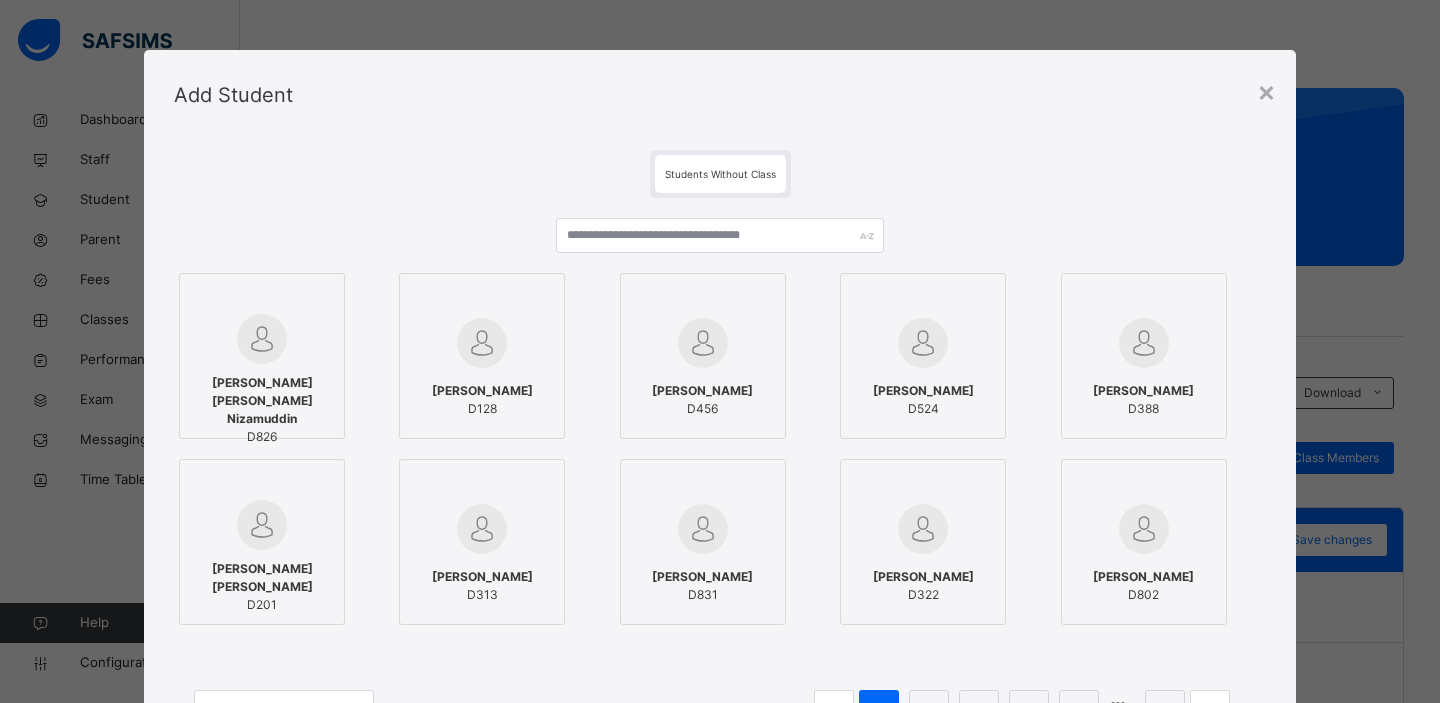 click at bounding box center (703, 529) 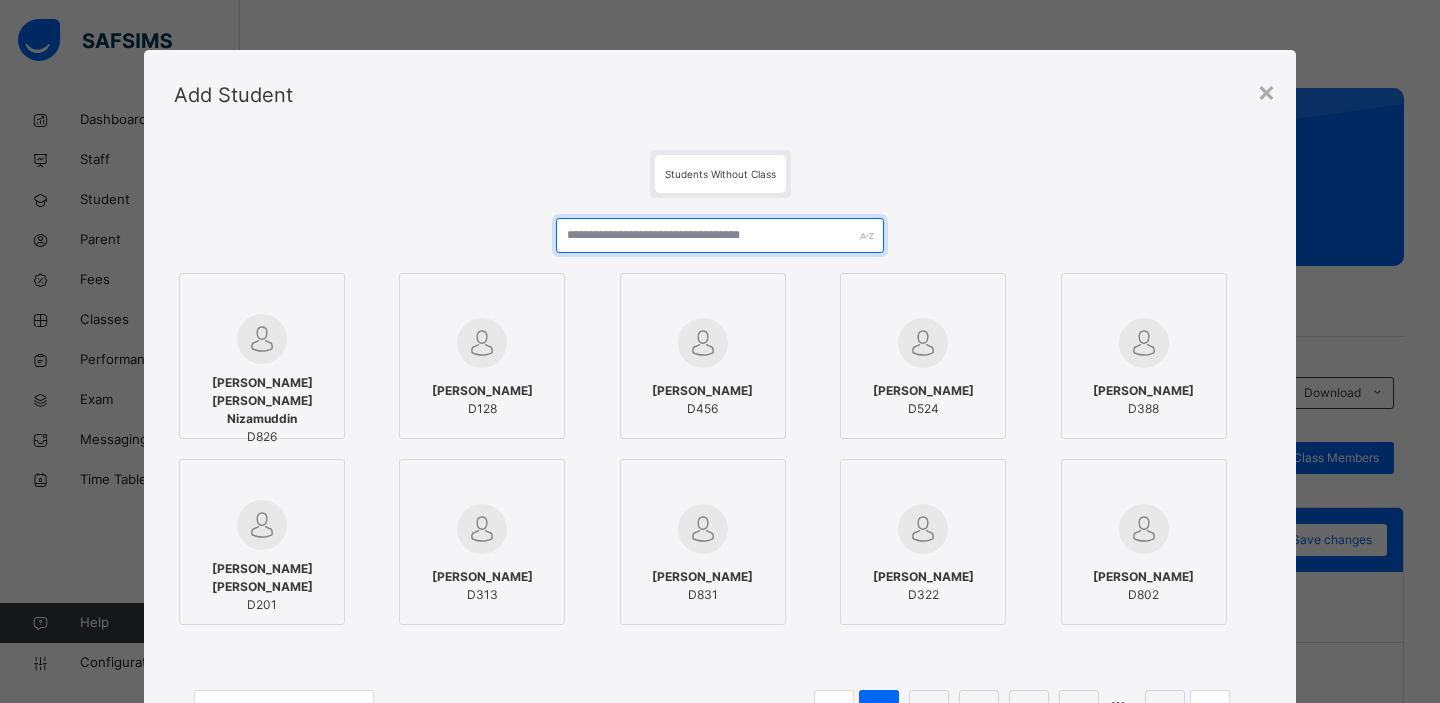 click at bounding box center (720, 235) 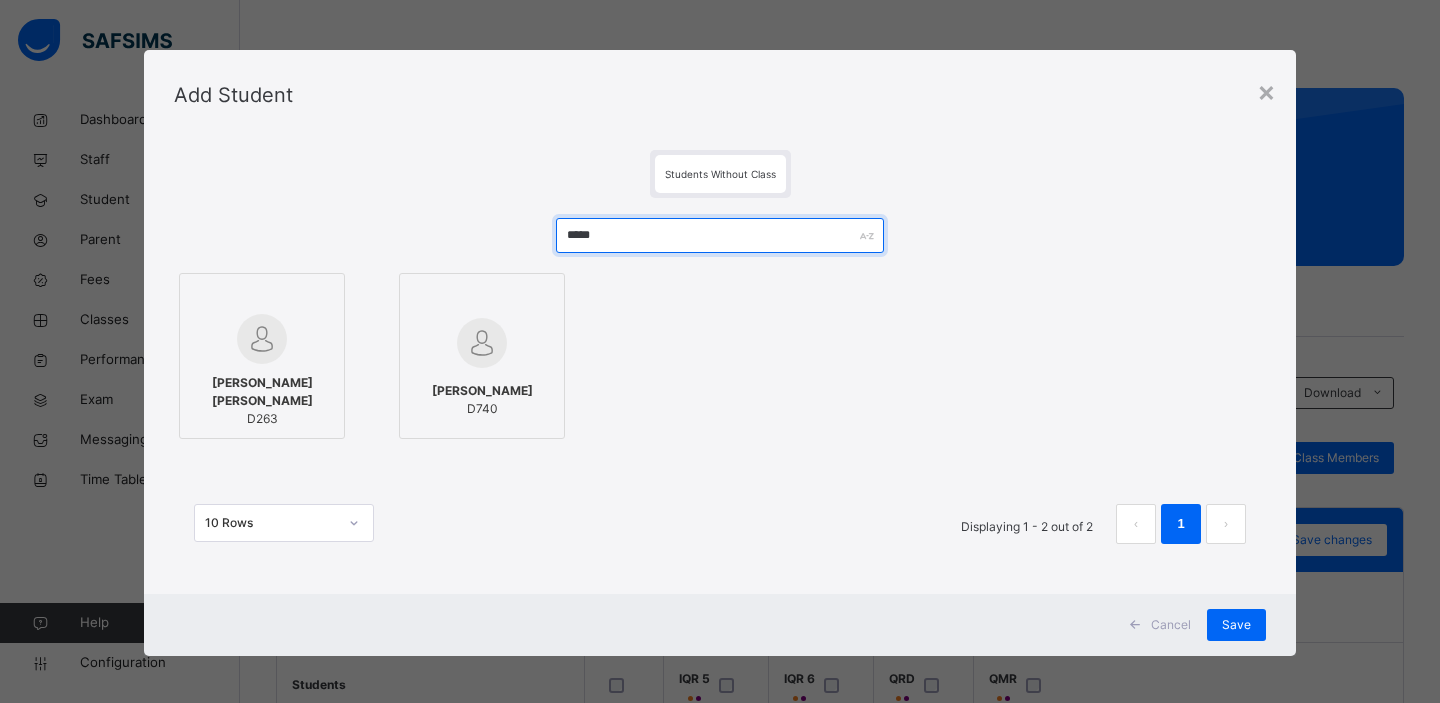 type on "*****" 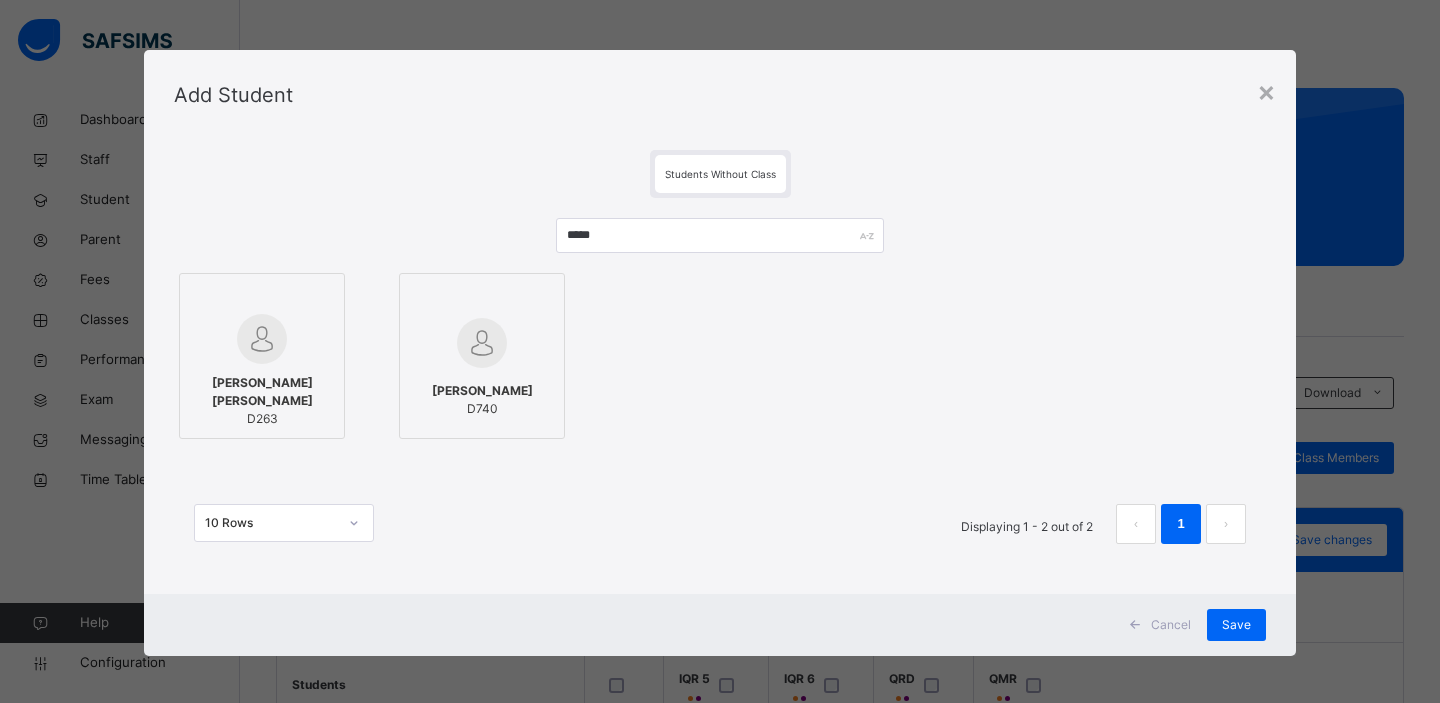 click at bounding box center [262, 339] 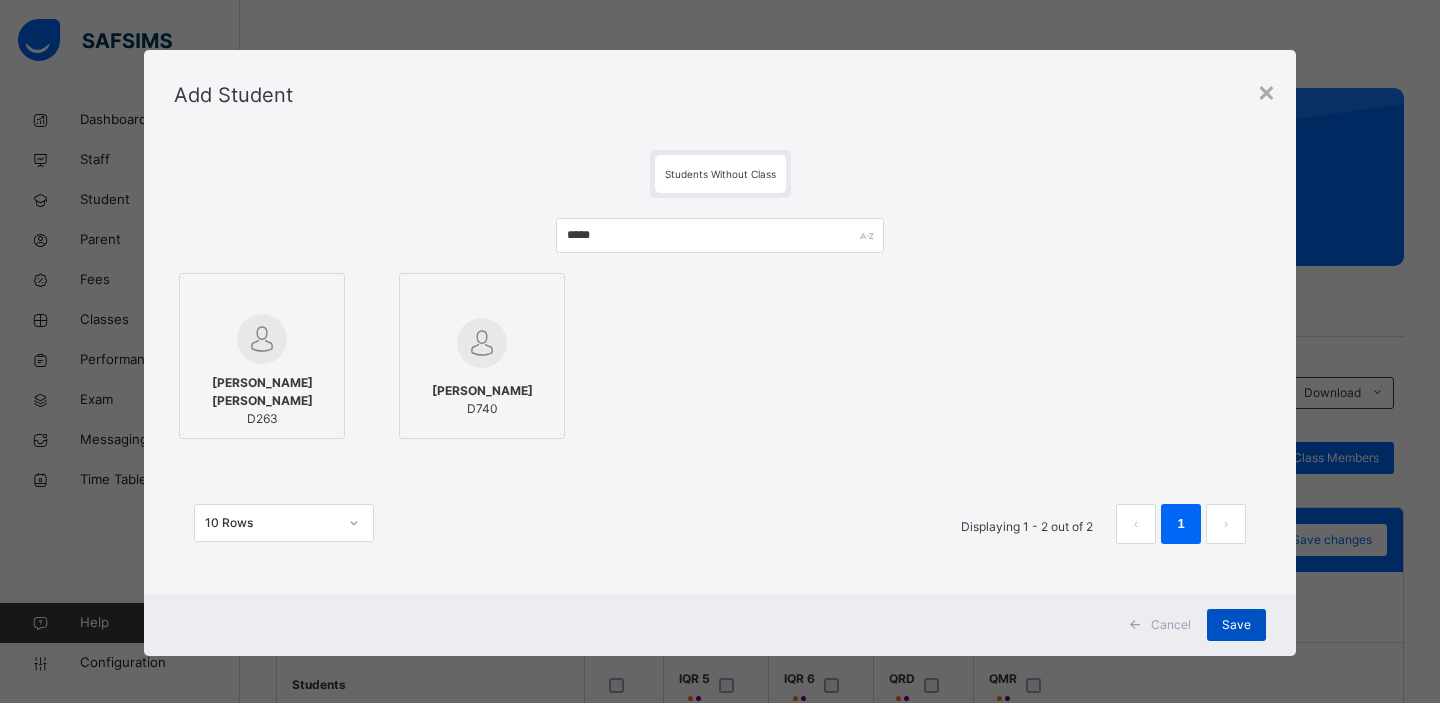 click on "Save" at bounding box center (1236, 625) 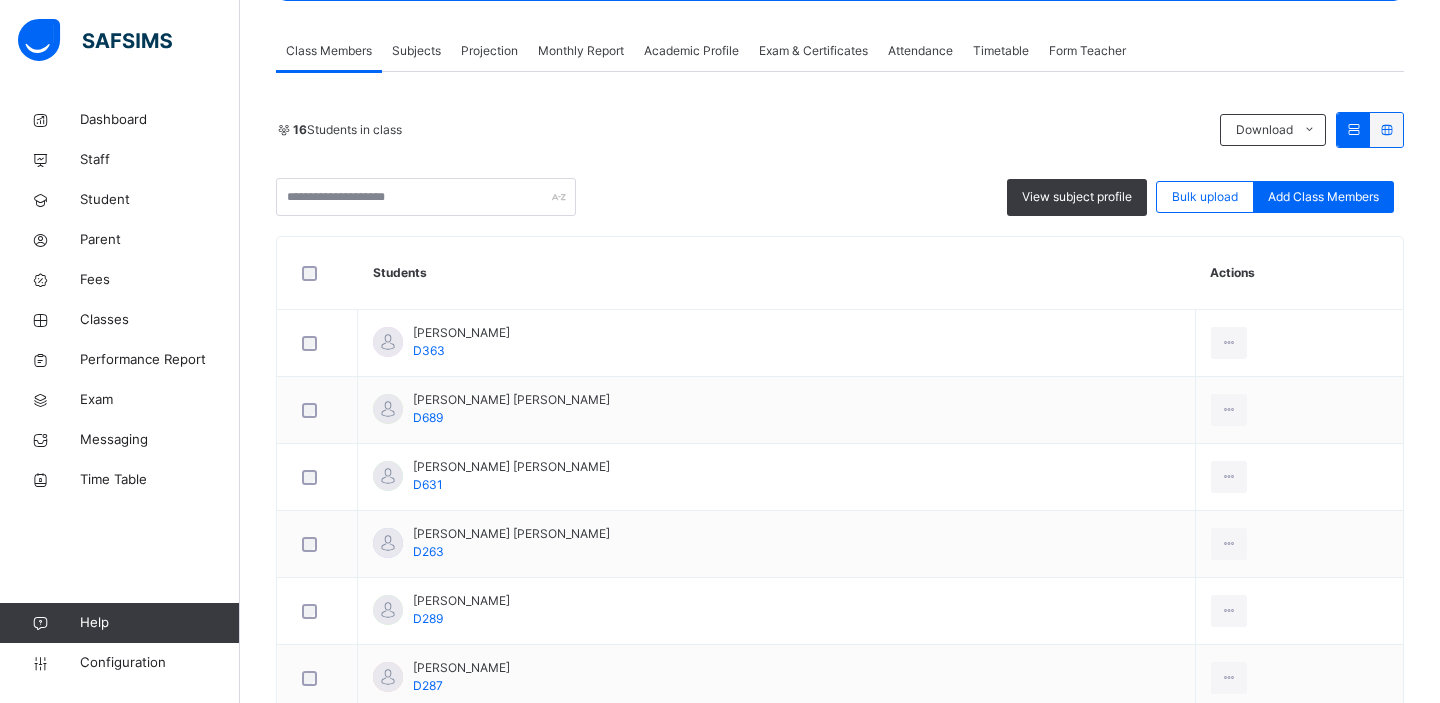 scroll, scrollTop: 268, scrollLeft: 0, axis: vertical 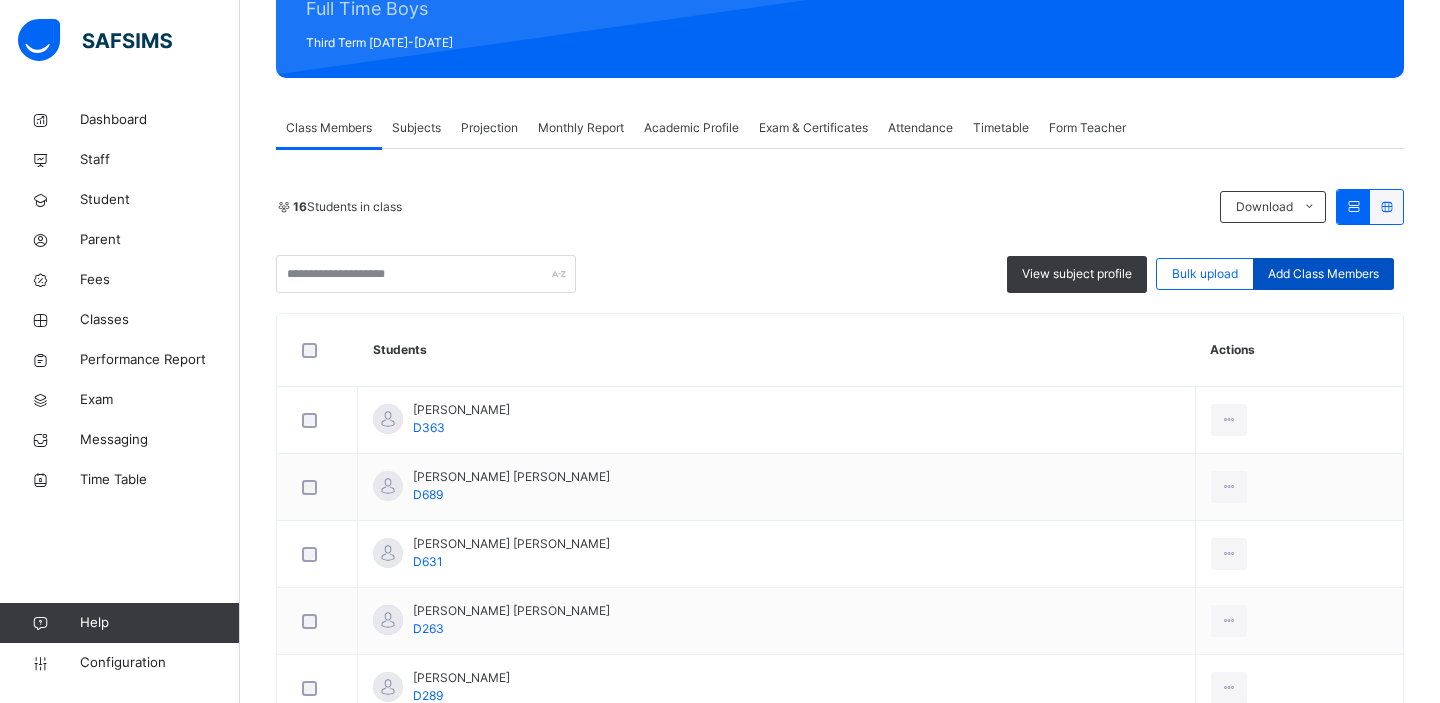 click on "Add Class Members" at bounding box center [1323, 274] 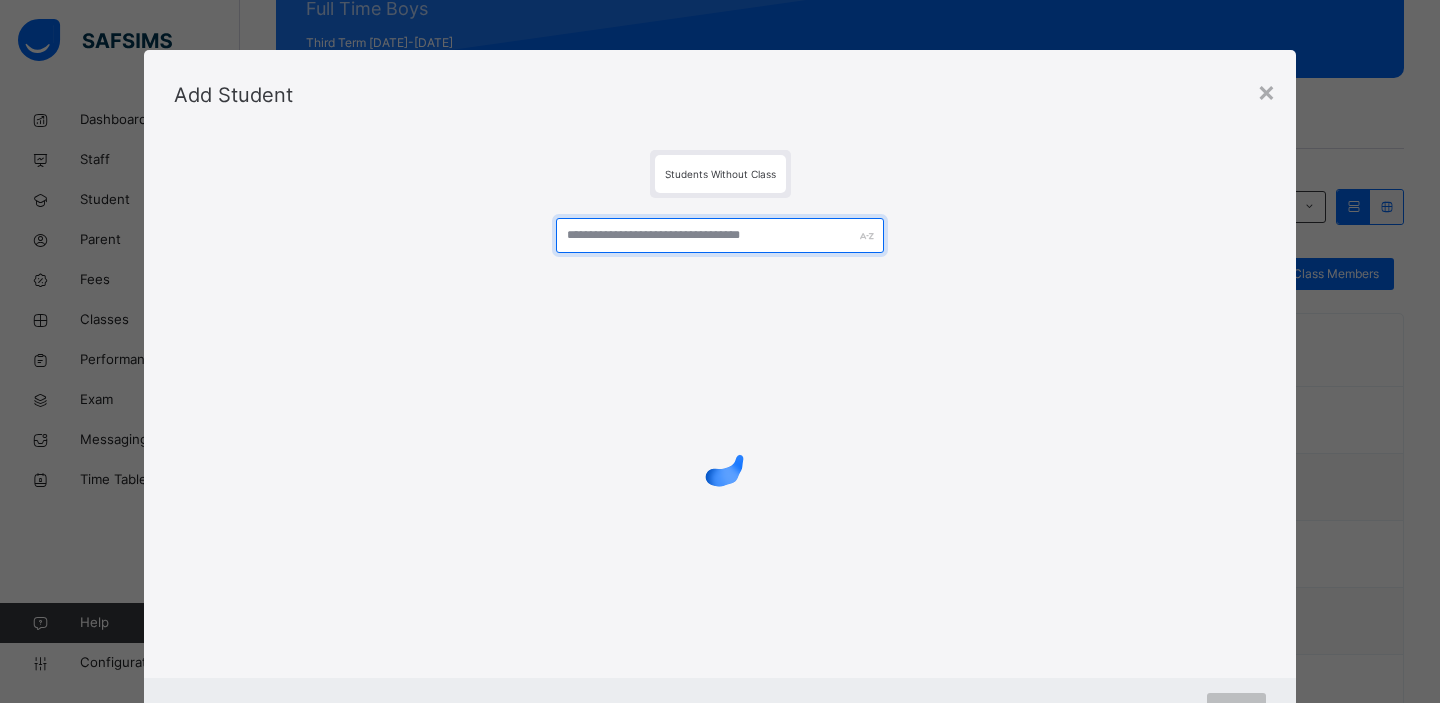 click at bounding box center [720, 235] 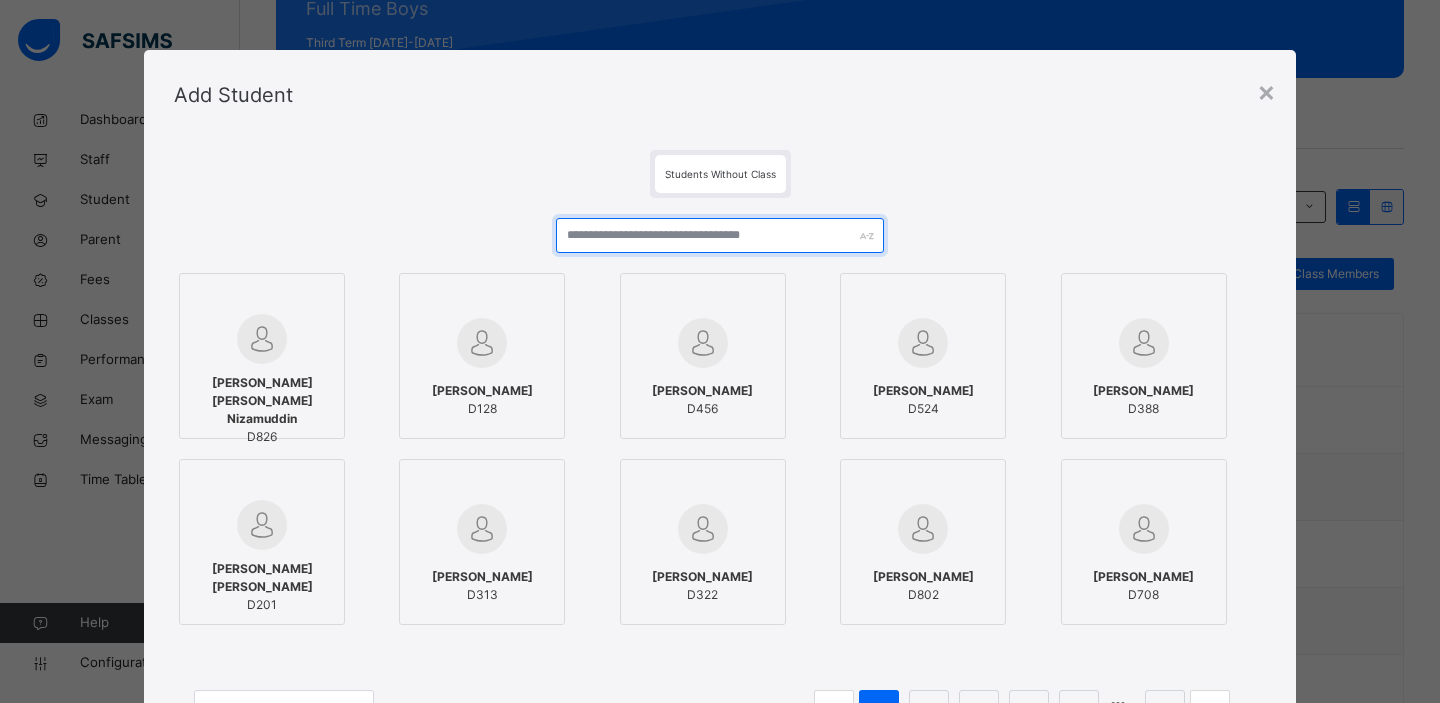 click at bounding box center [720, 235] 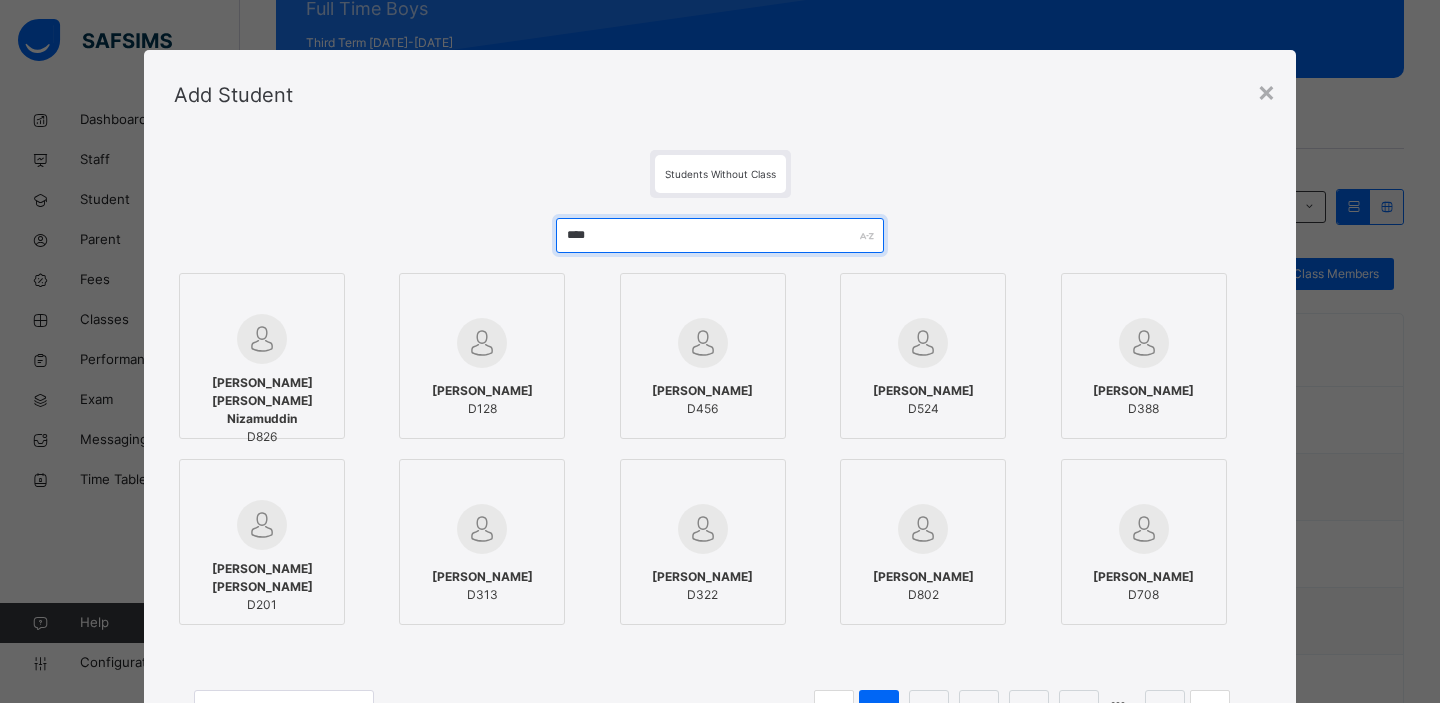 click on "****" at bounding box center (720, 235) 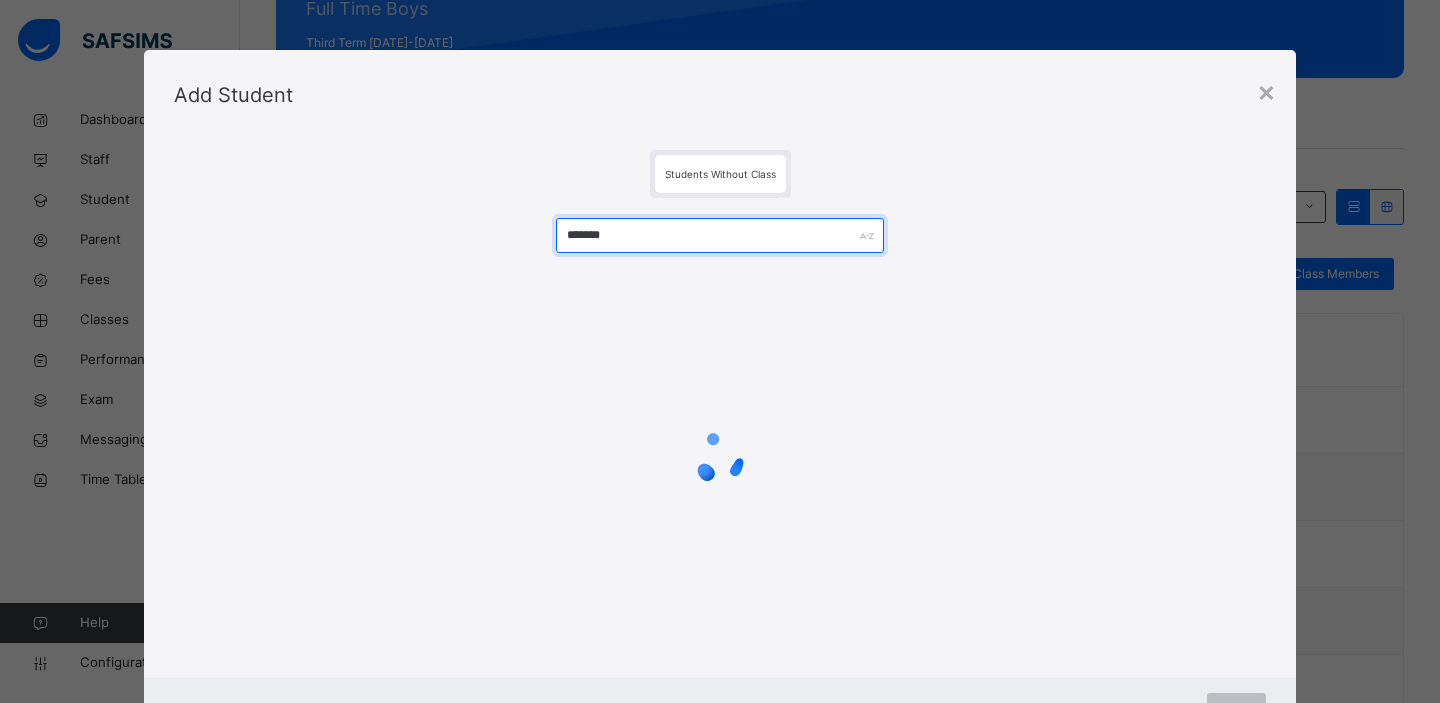scroll, scrollTop: 0, scrollLeft: 0, axis: both 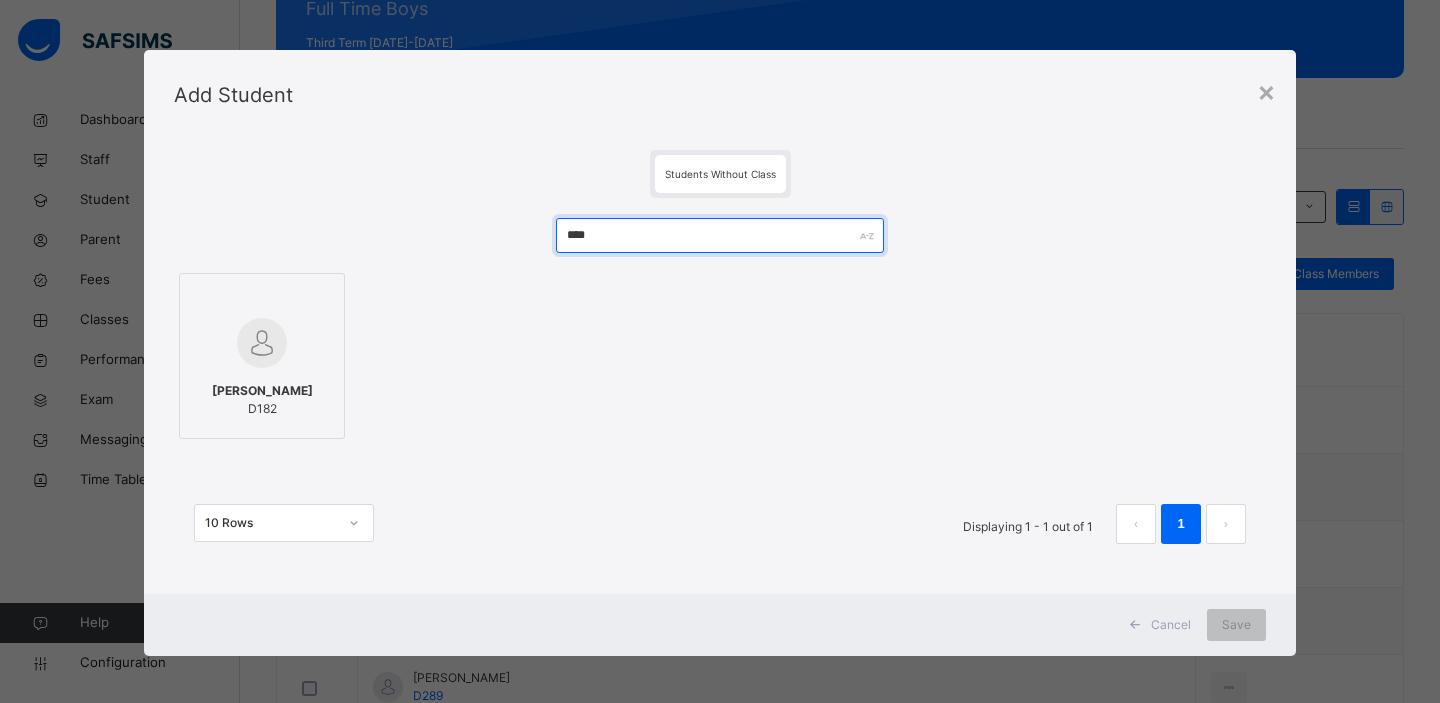 type on "****" 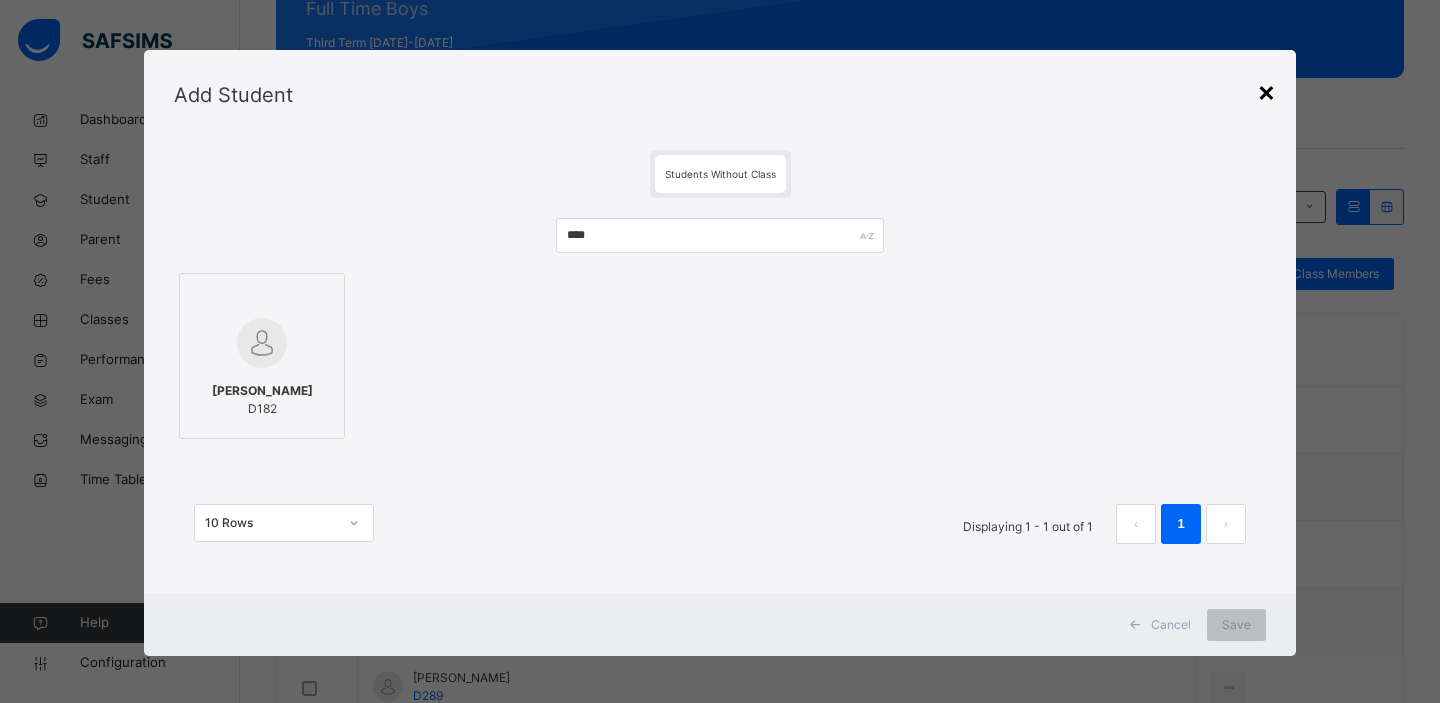 click on "×" at bounding box center [1266, 91] 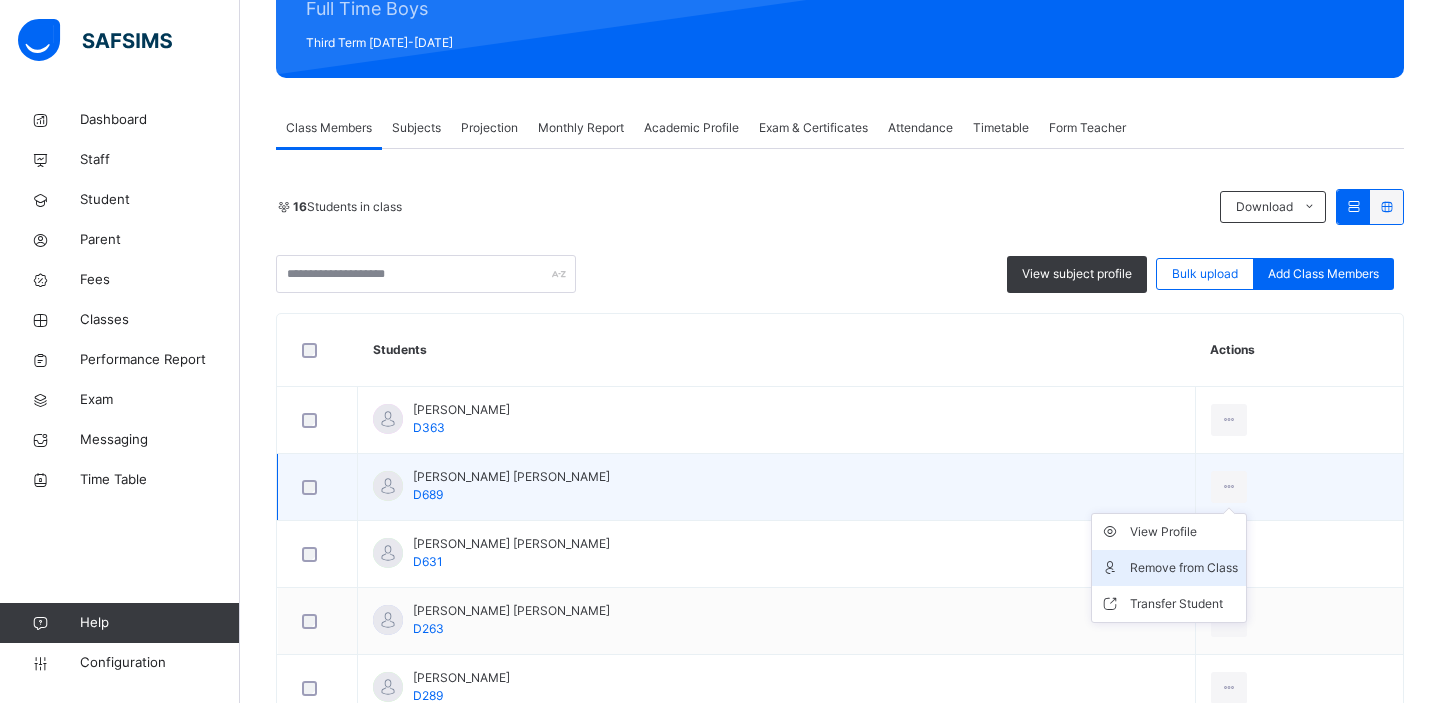 click on "Remove from Class" at bounding box center [1184, 568] 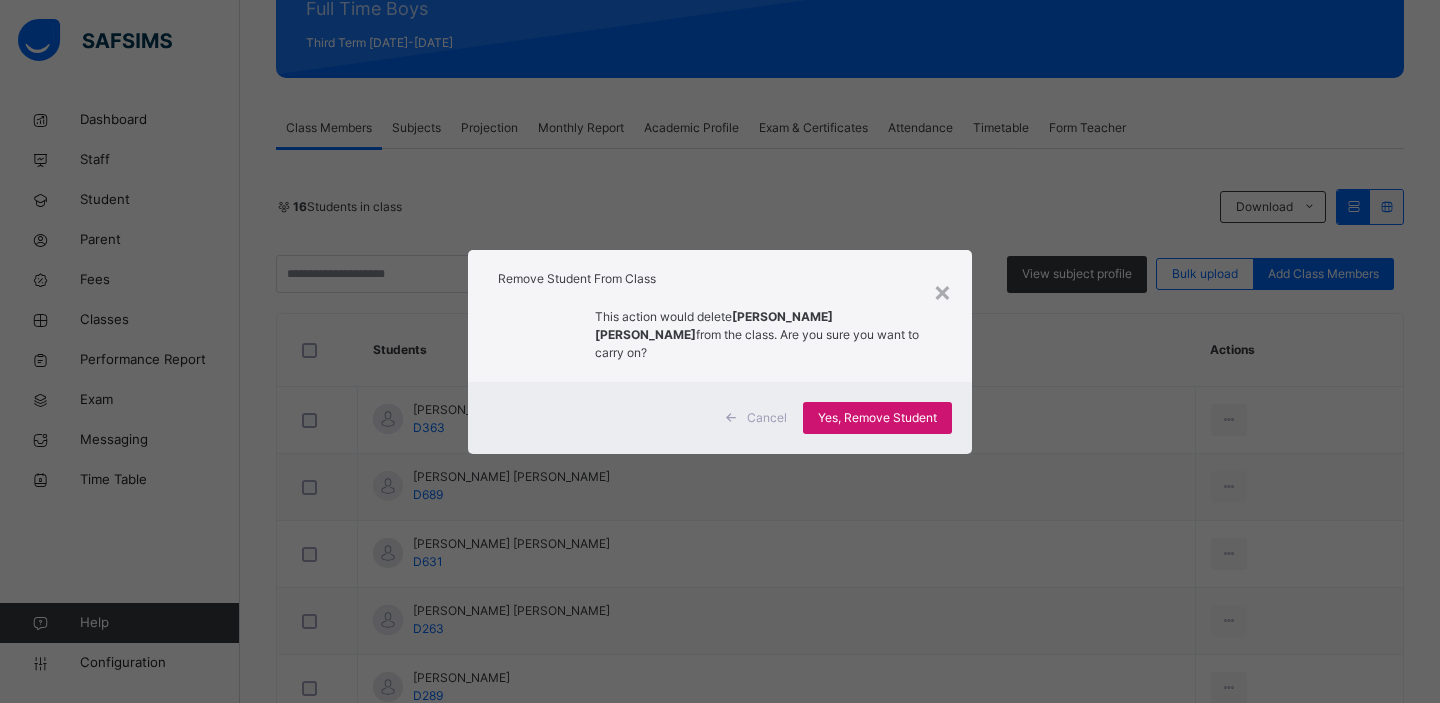 click on "Yes, Remove Student" at bounding box center [877, 418] 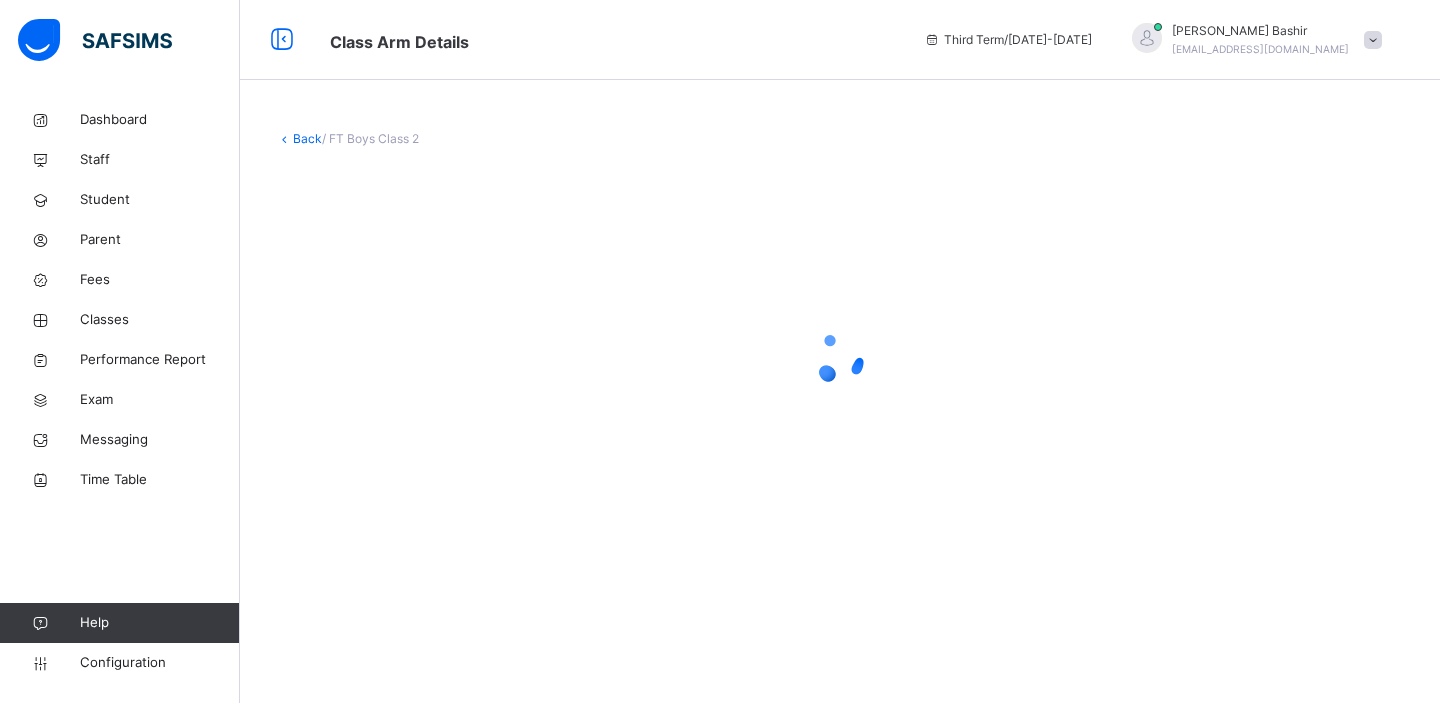 scroll, scrollTop: 0, scrollLeft: 0, axis: both 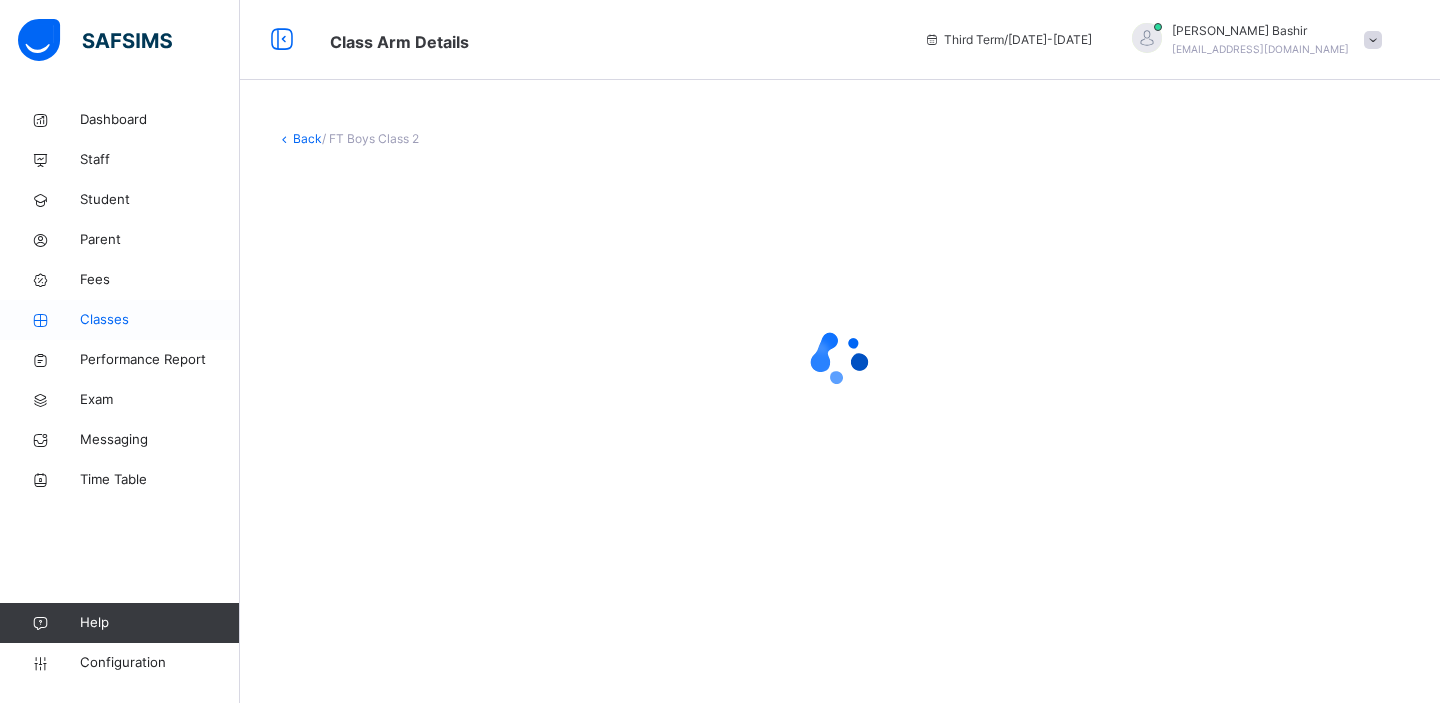 click on "Classes" at bounding box center (160, 320) 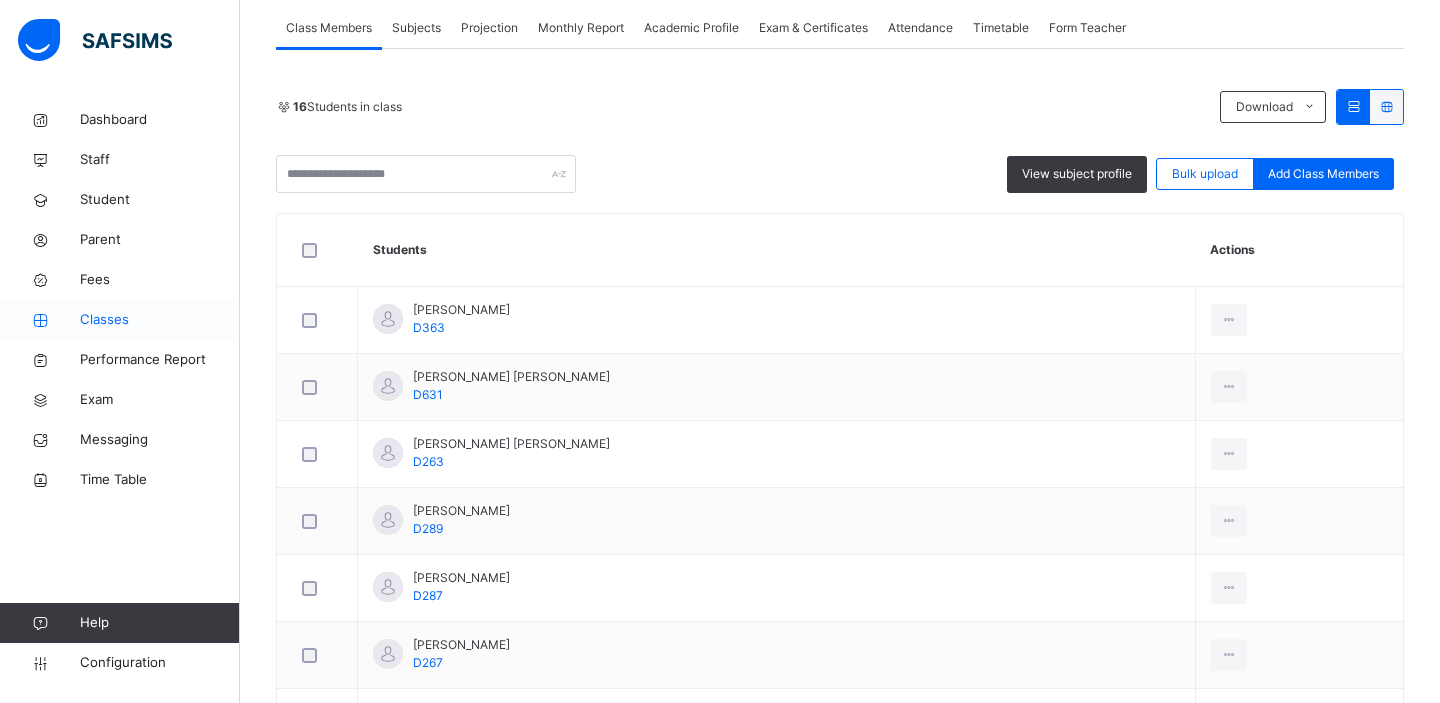 scroll, scrollTop: 558, scrollLeft: 0, axis: vertical 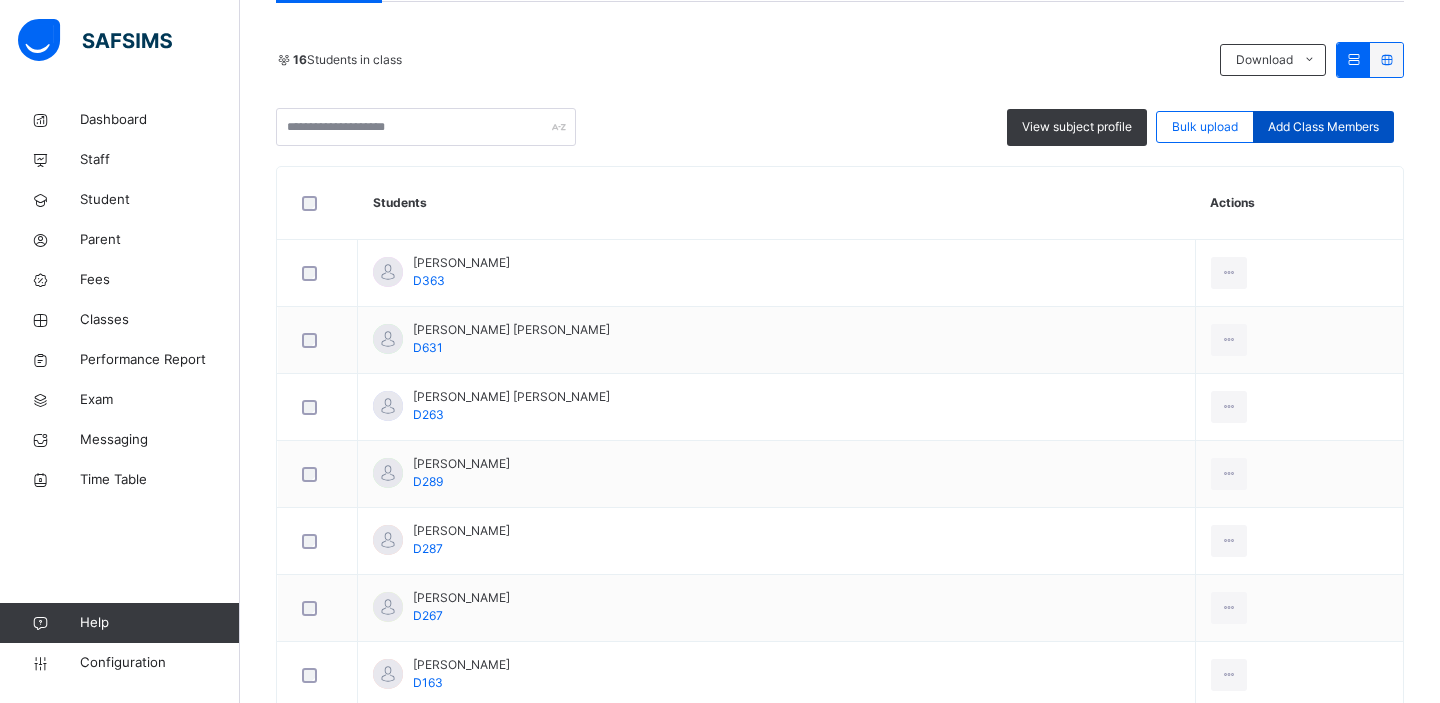 click on "Add Class Members" at bounding box center [1323, 127] 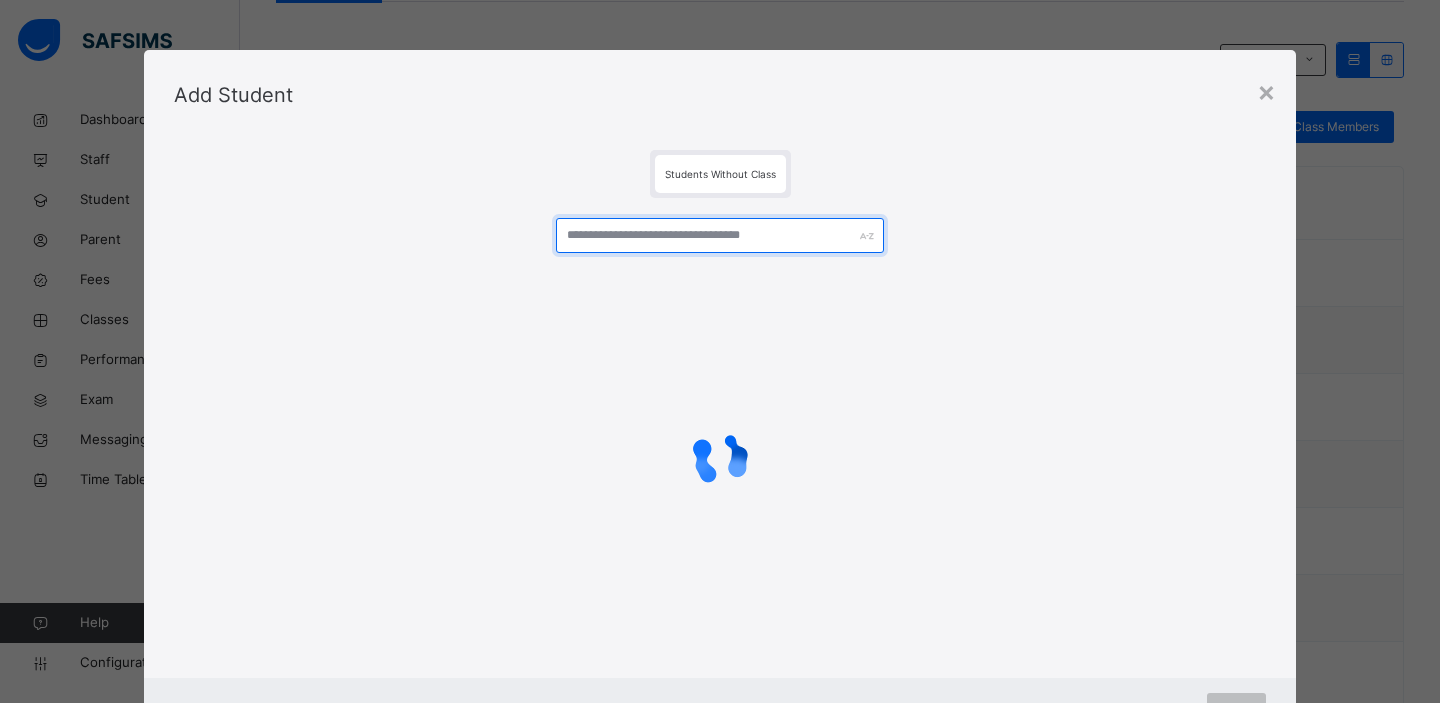 click at bounding box center (720, 235) 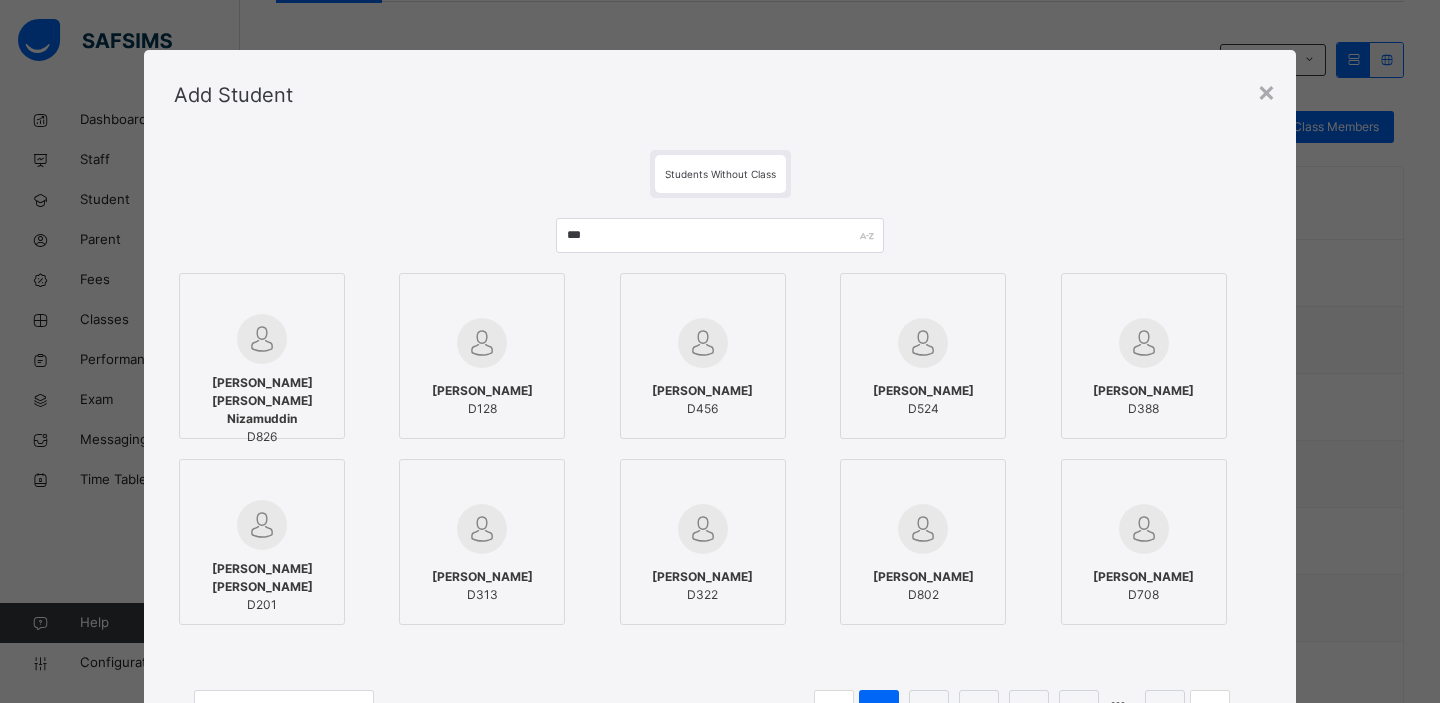 scroll, scrollTop: 415, scrollLeft: 0, axis: vertical 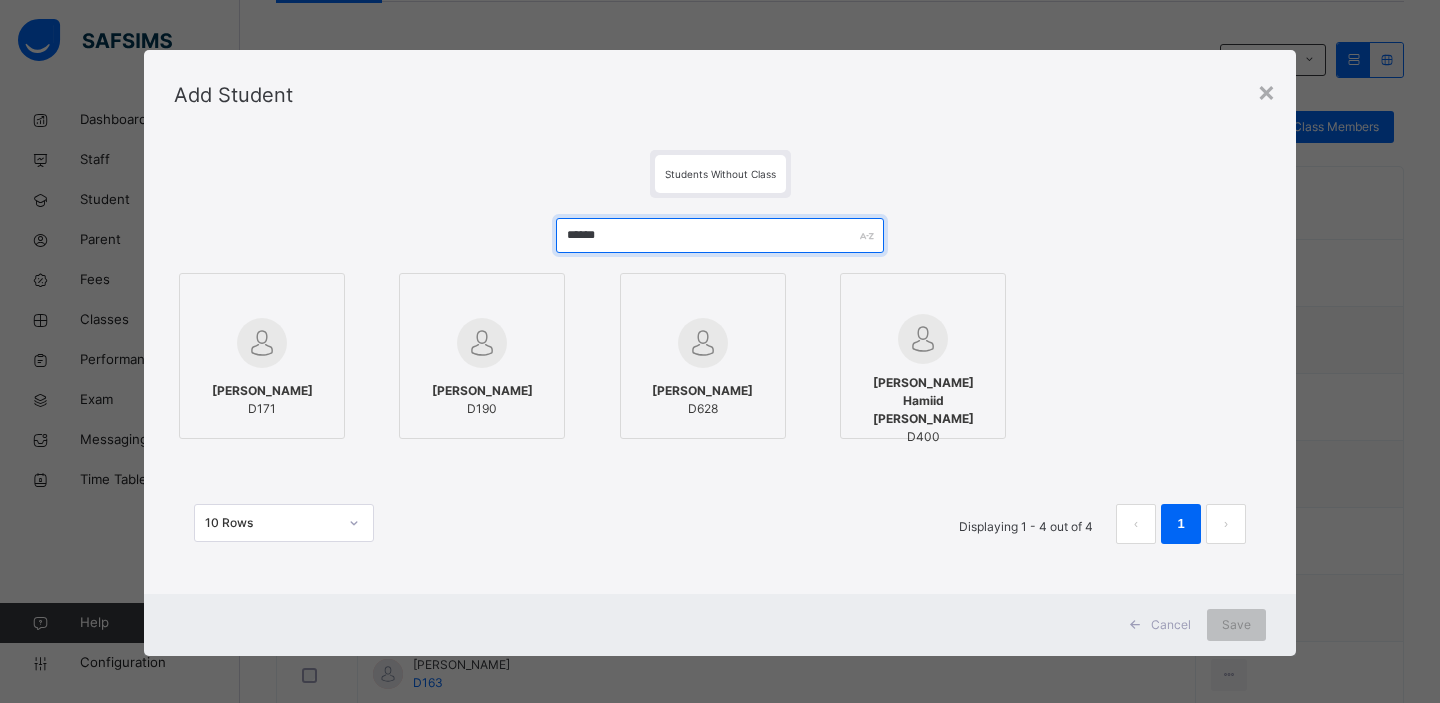 click on "******" at bounding box center (720, 235) 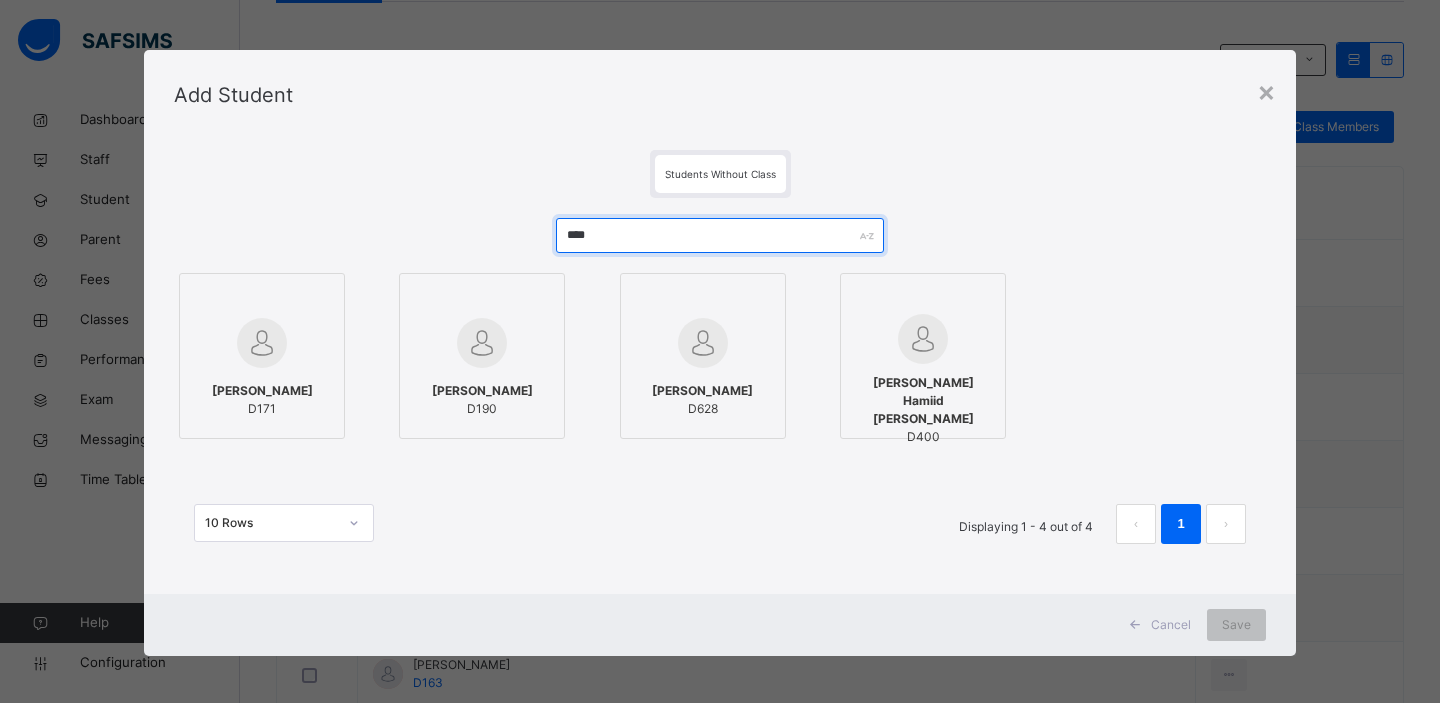 type on "****" 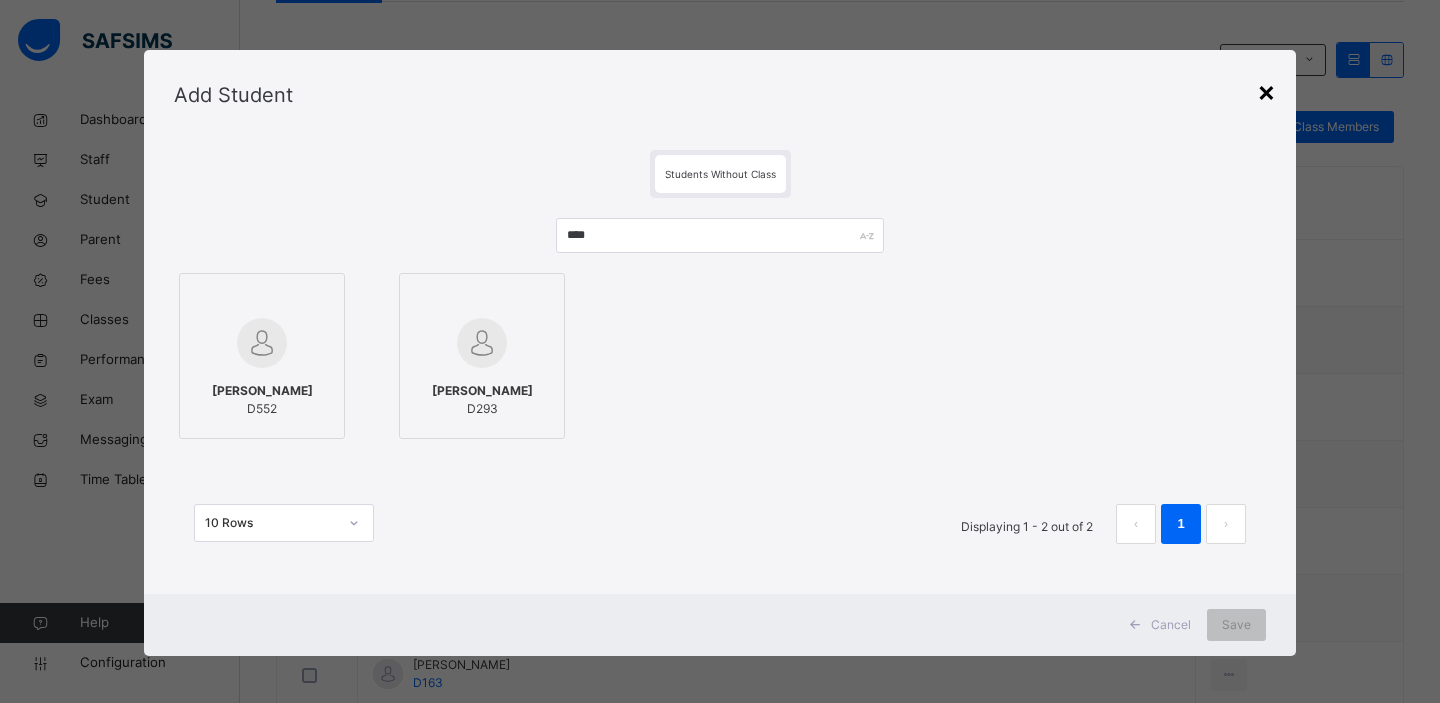 click on "×" at bounding box center (1266, 91) 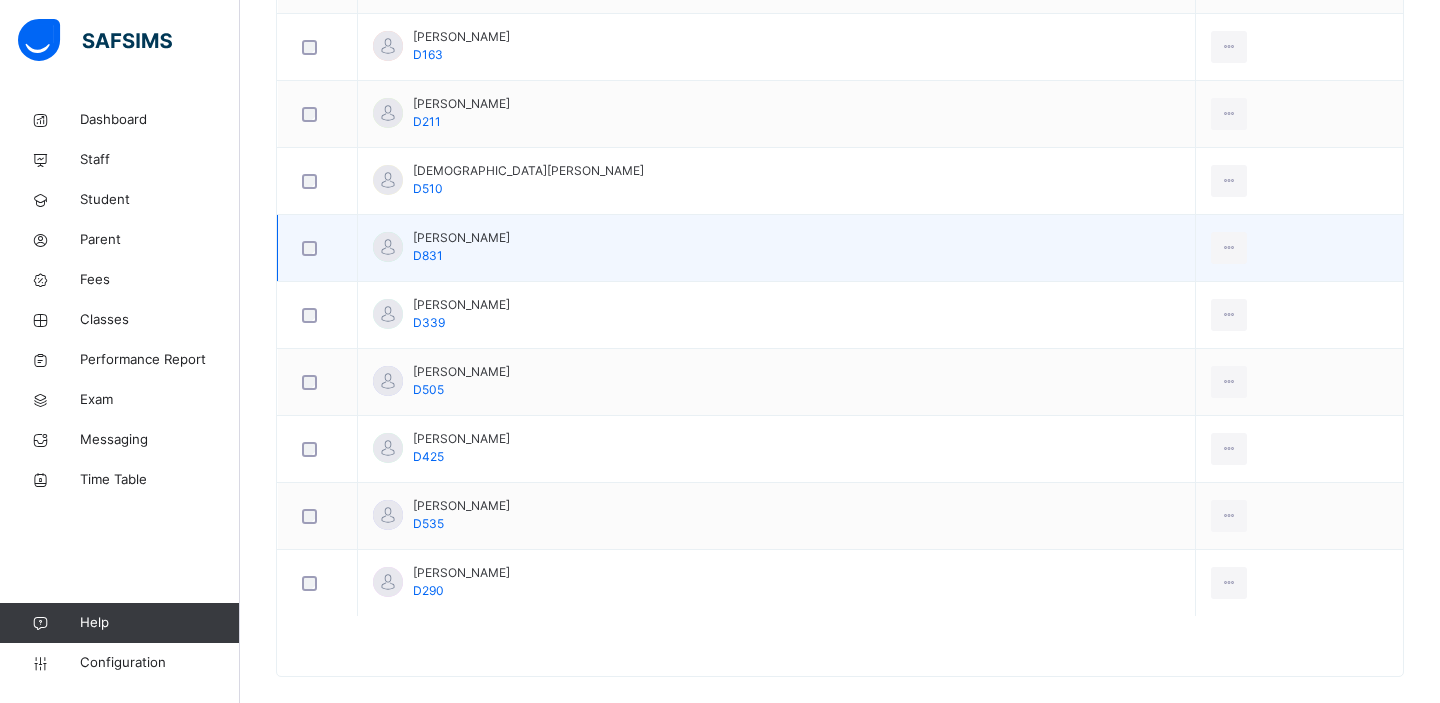 scroll, scrollTop: 1067, scrollLeft: 0, axis: vertical 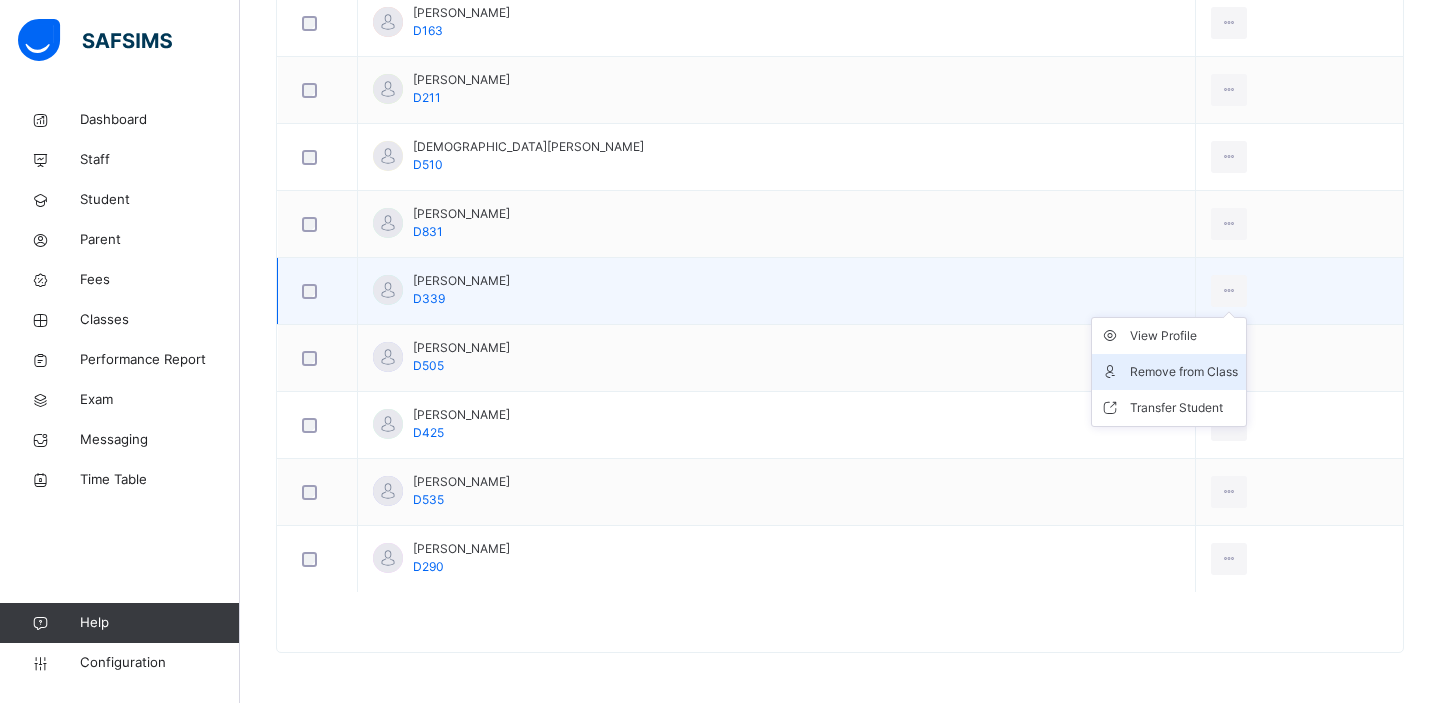 click on "Remove from Class" at bounding box center [1184, 372] 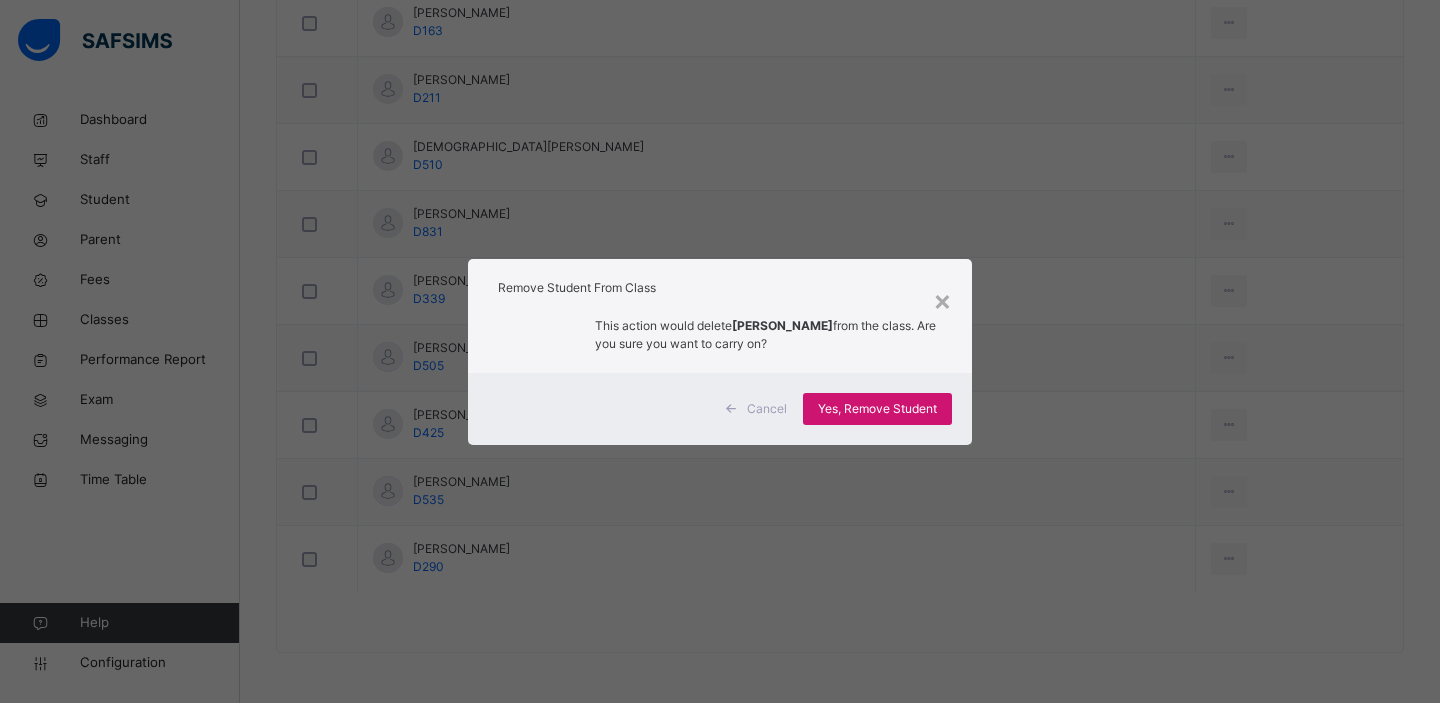 click on "Yes, Remove Student" at bounding box center [877, 409] 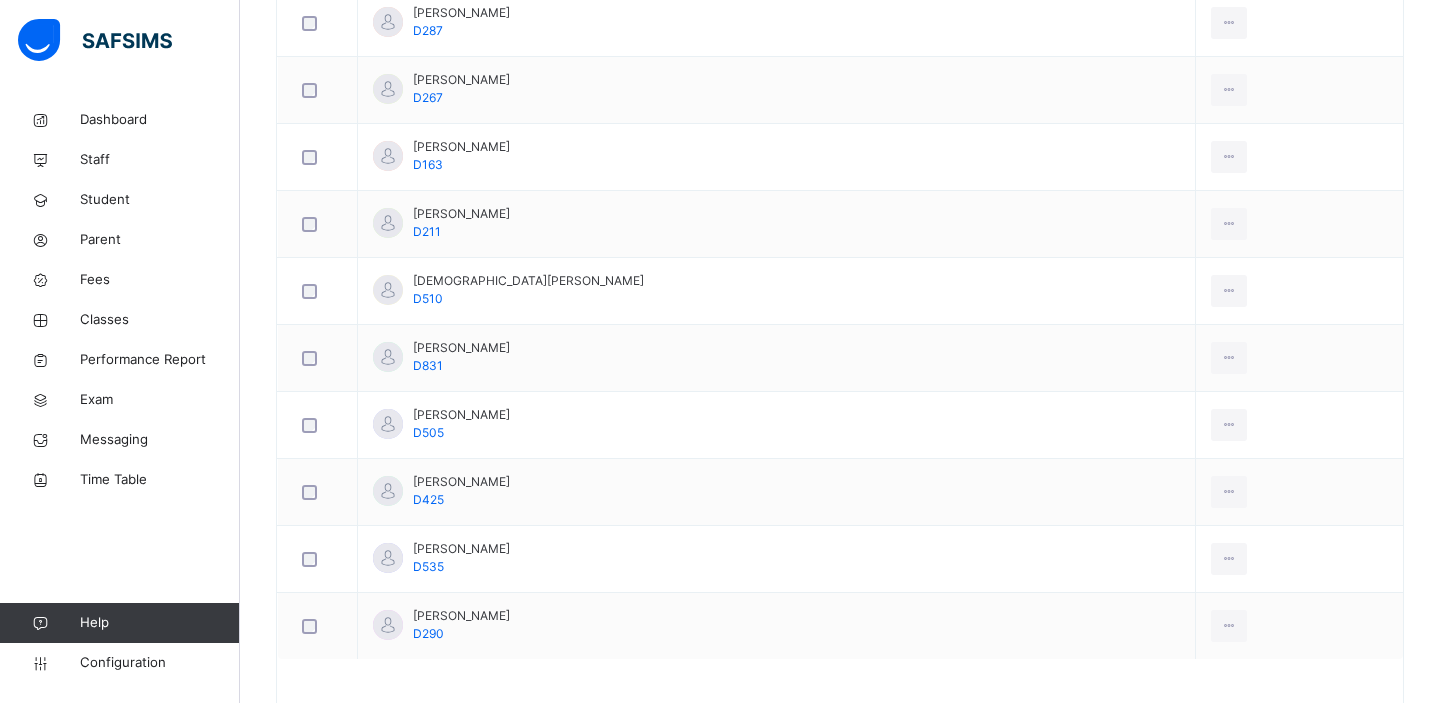 scroll, scrollTop: 907, scrollLeft: 0, axis: vertical 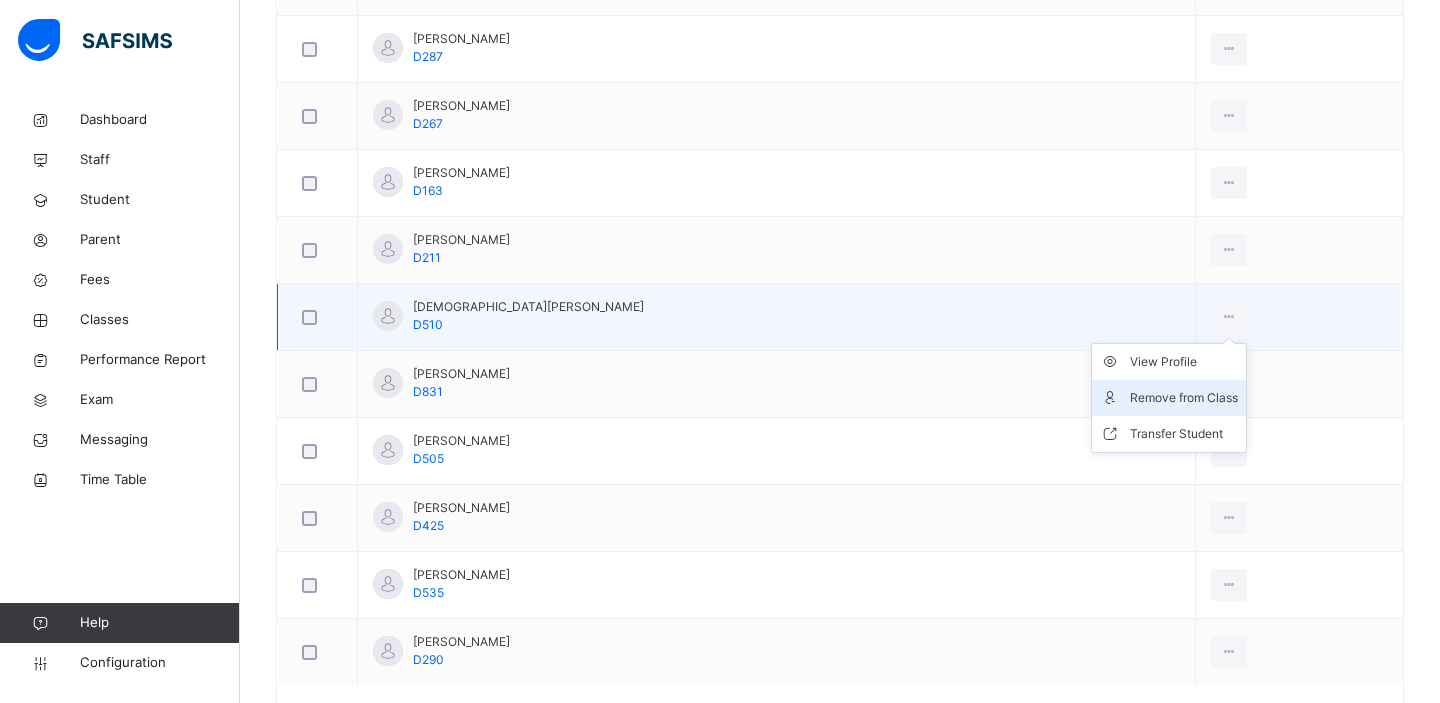 click on "Remove from Class" at bounding box center [1184, 398] 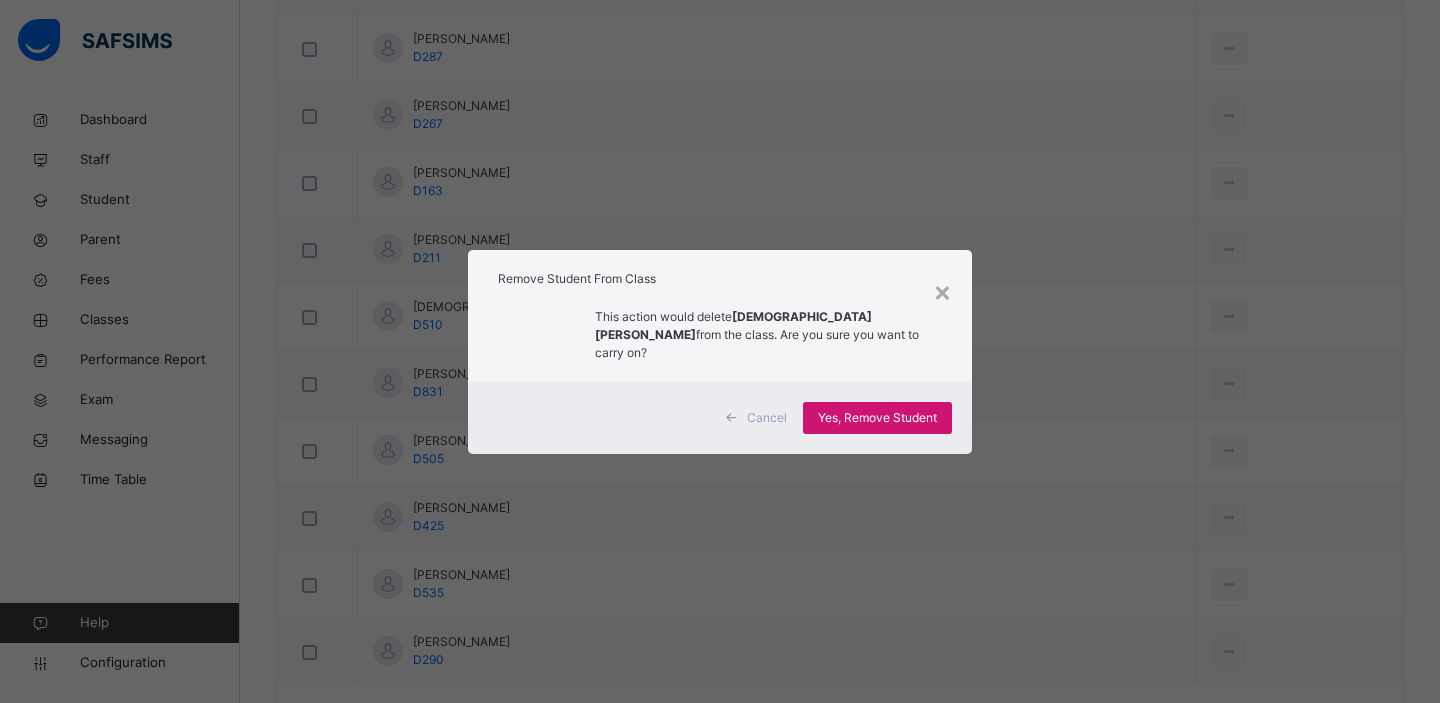 click on "Yes, Remove Student" at bounding box center (877, 418) 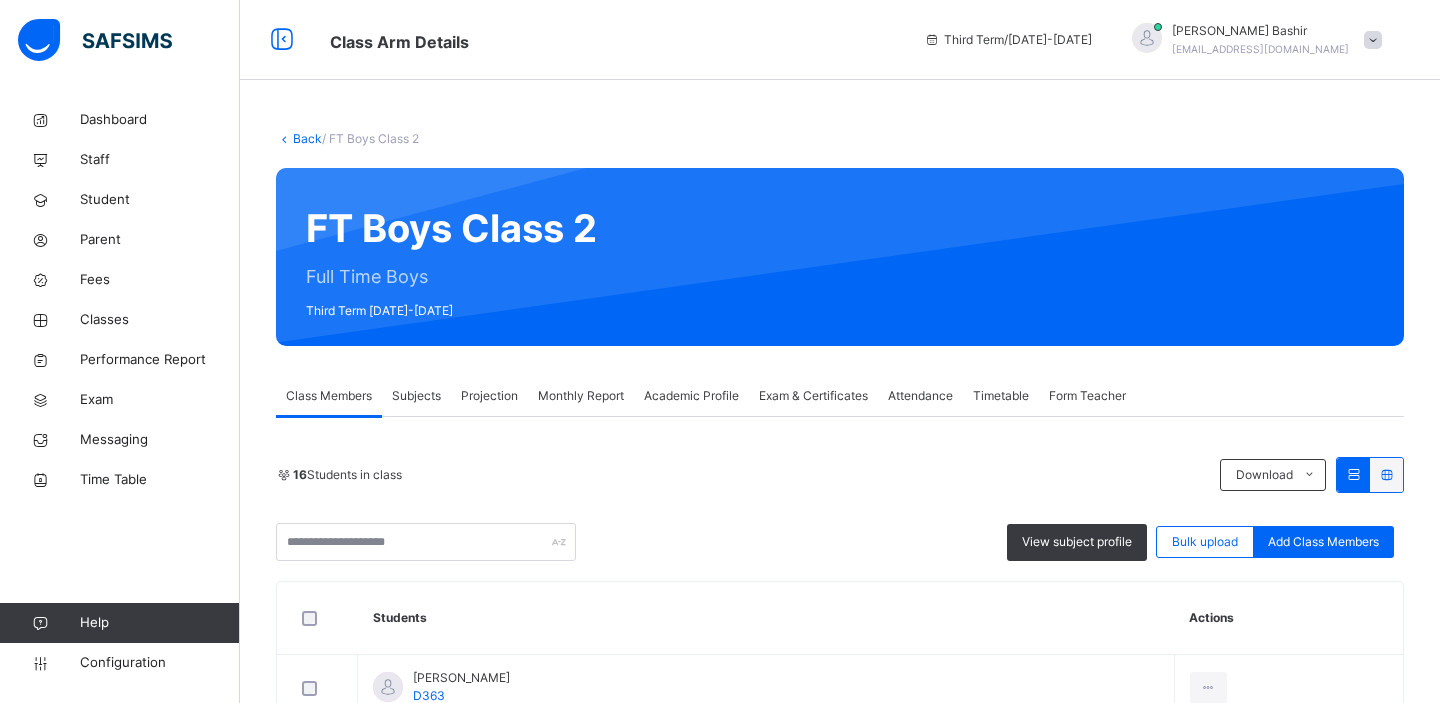 scroll, scrollTop: 778, scrollLeft: 0, axis: vertical 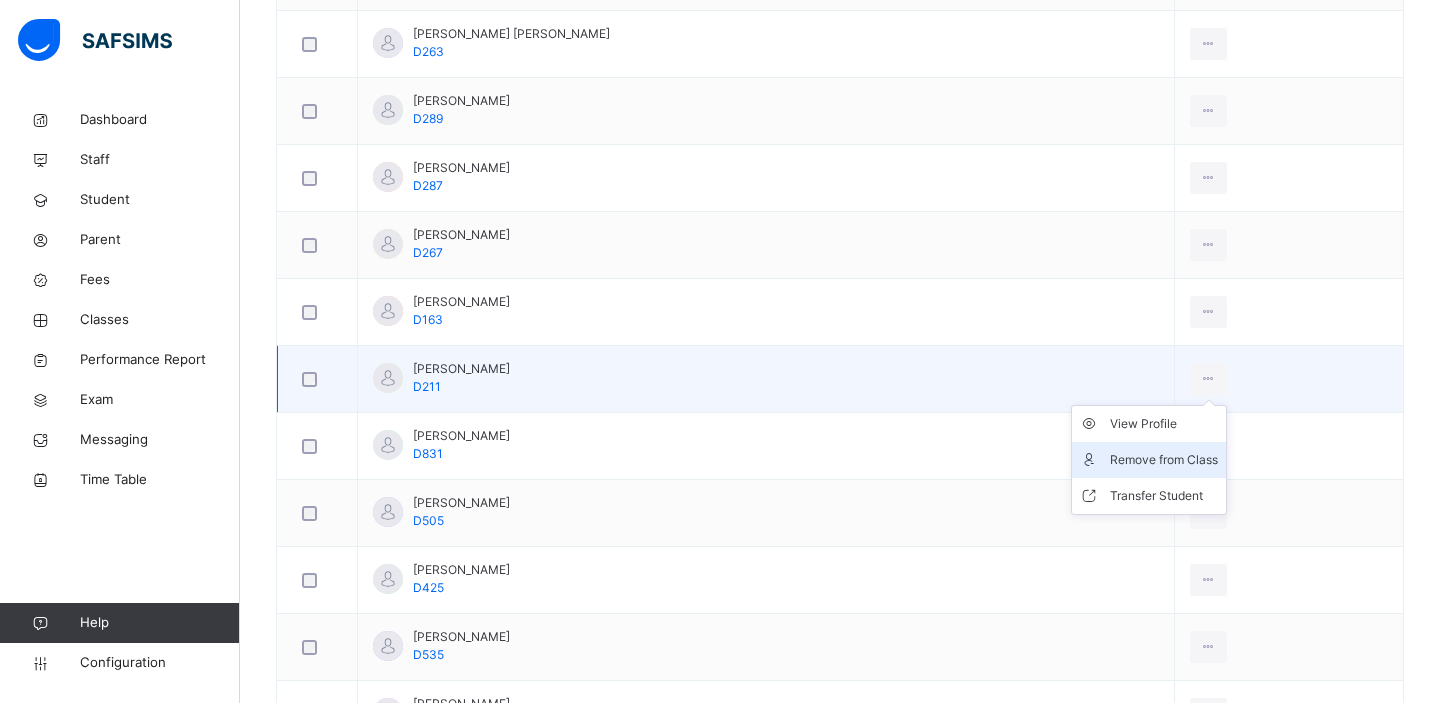click on "Remove from Class" at bounding box center [1164, 460] 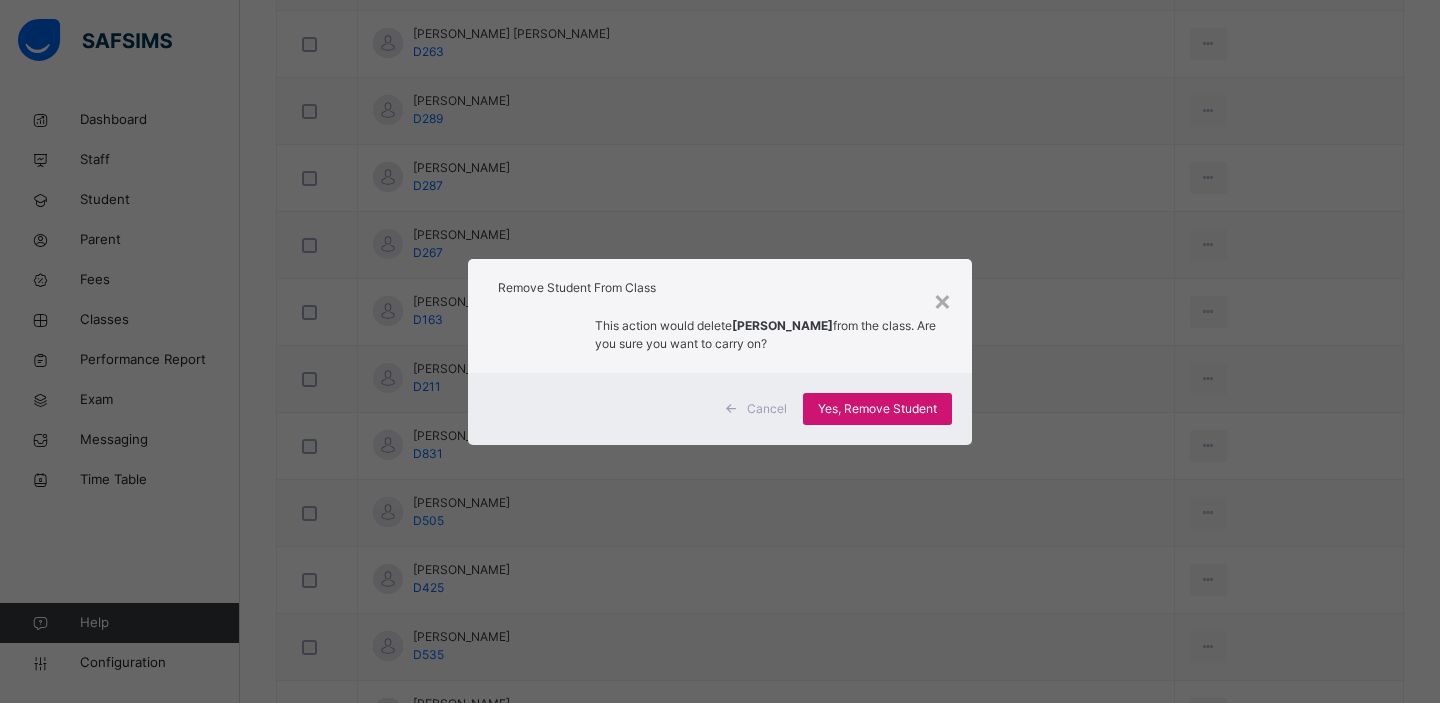 click on "Yes, Remove Student" at bounding box center (877, 409) 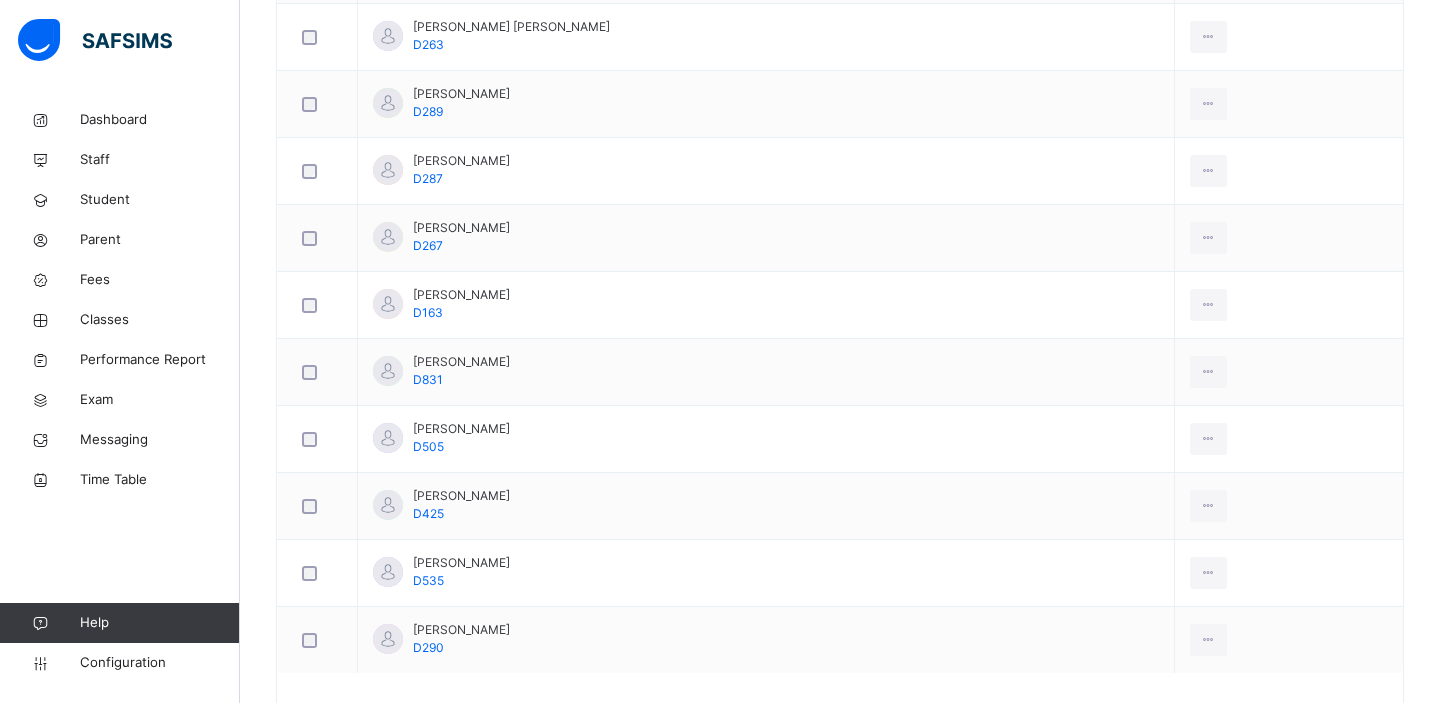 scroll, scrollTop: 780, scrollLeft: 0, axis: vertical 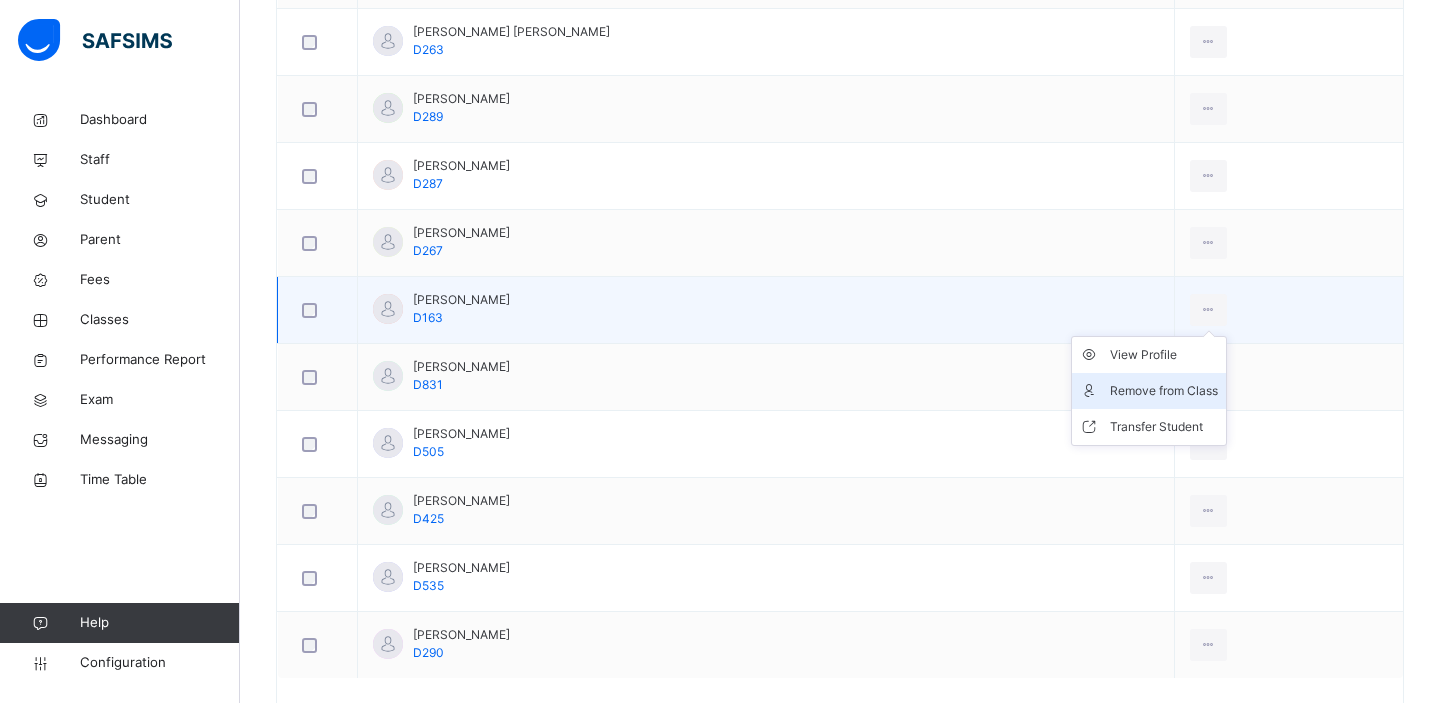 click on "Remove from Class" at bounding box center [1164, 391] 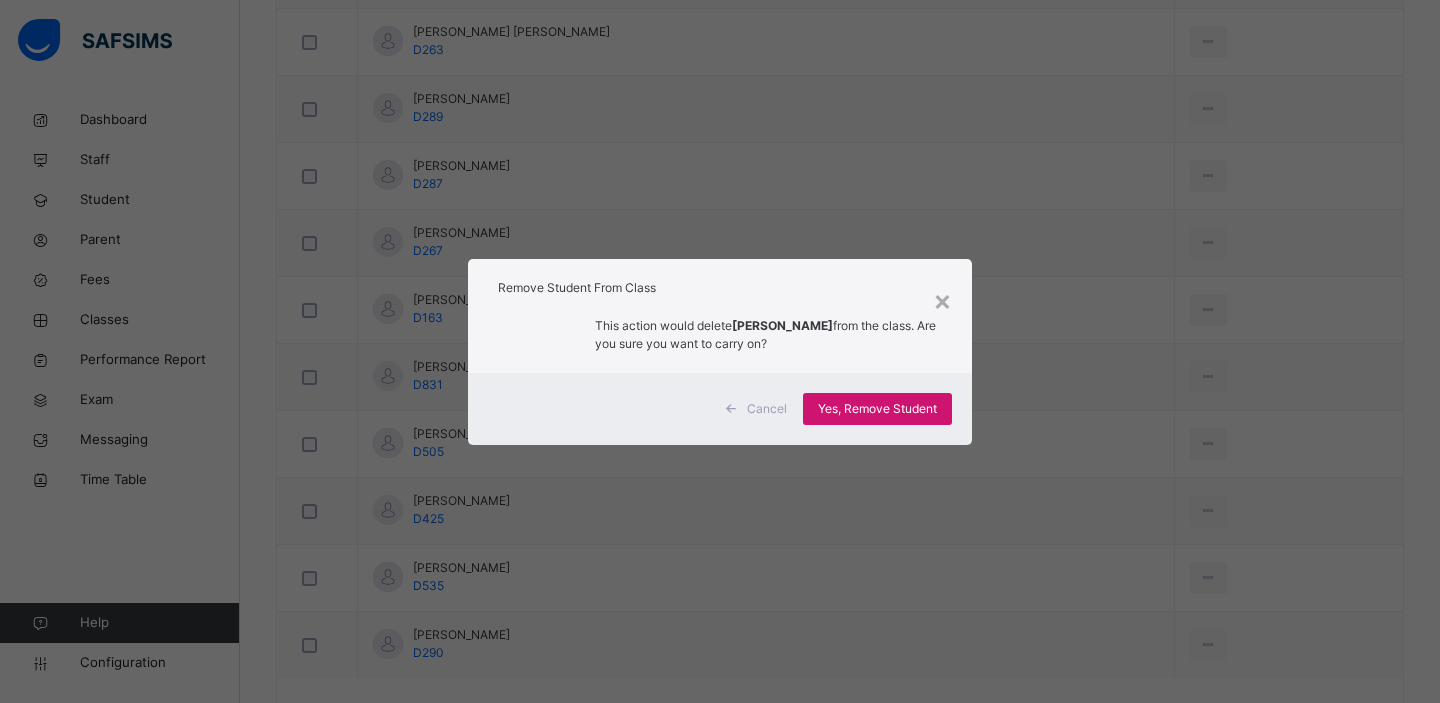 click on "Yes, Remove Student" at bounding box center [877, 409] 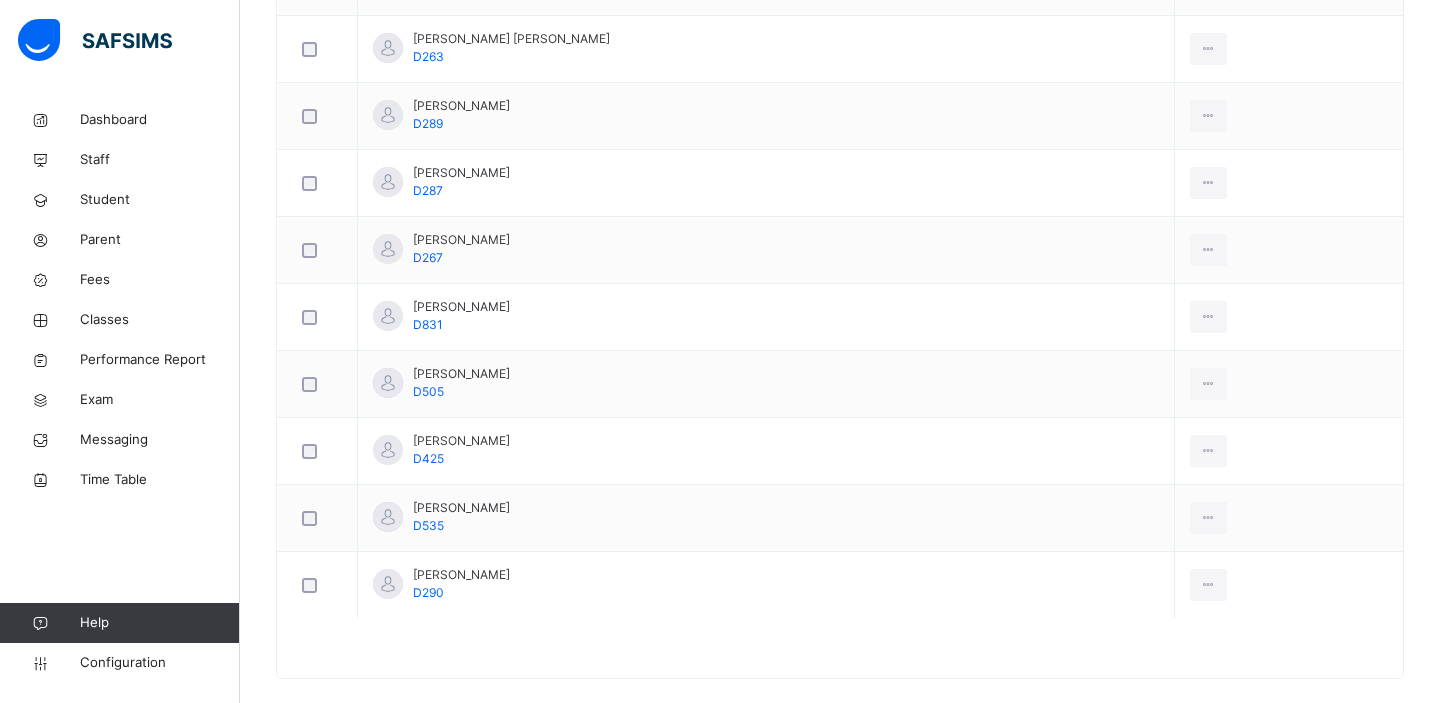 scroll, scrollTop: 650, scrollLeft: 0, axis: vertical 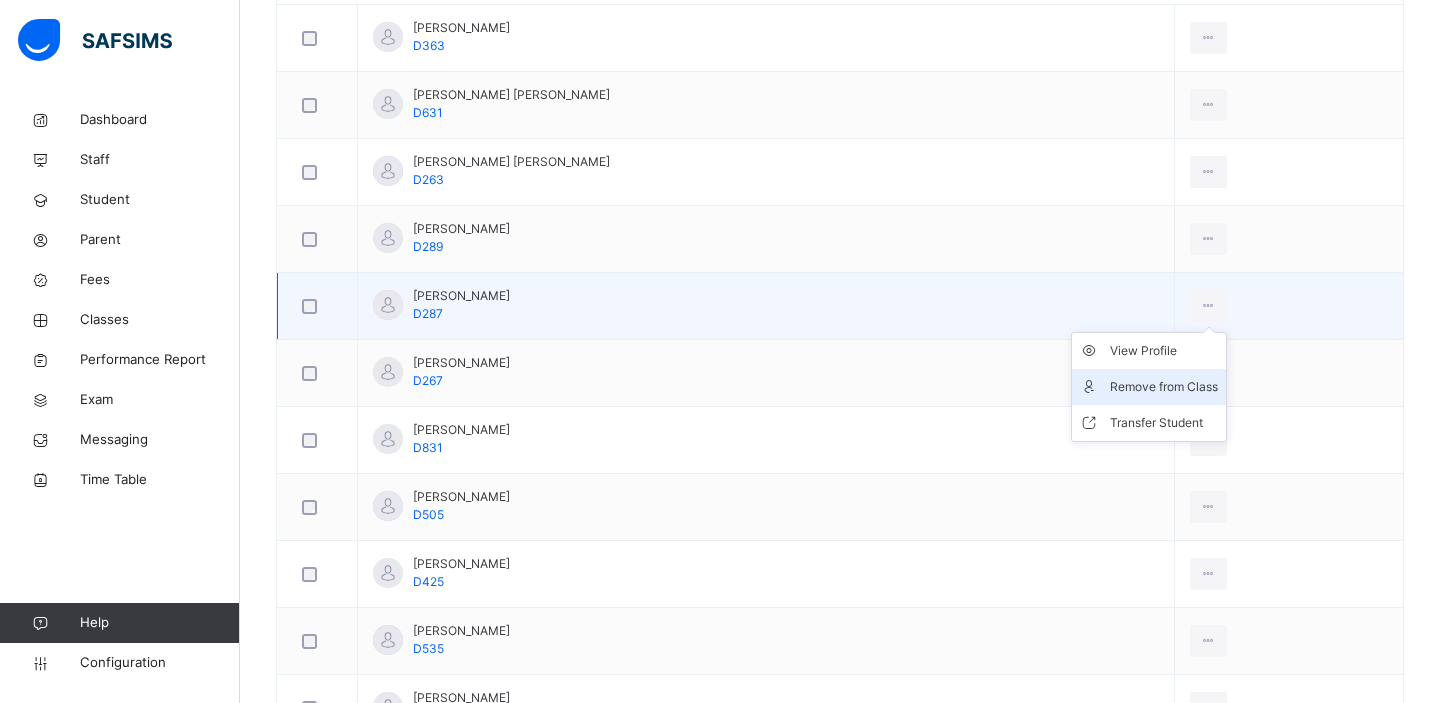 click on "Remove from Class" at bounding box center (1164, 387) 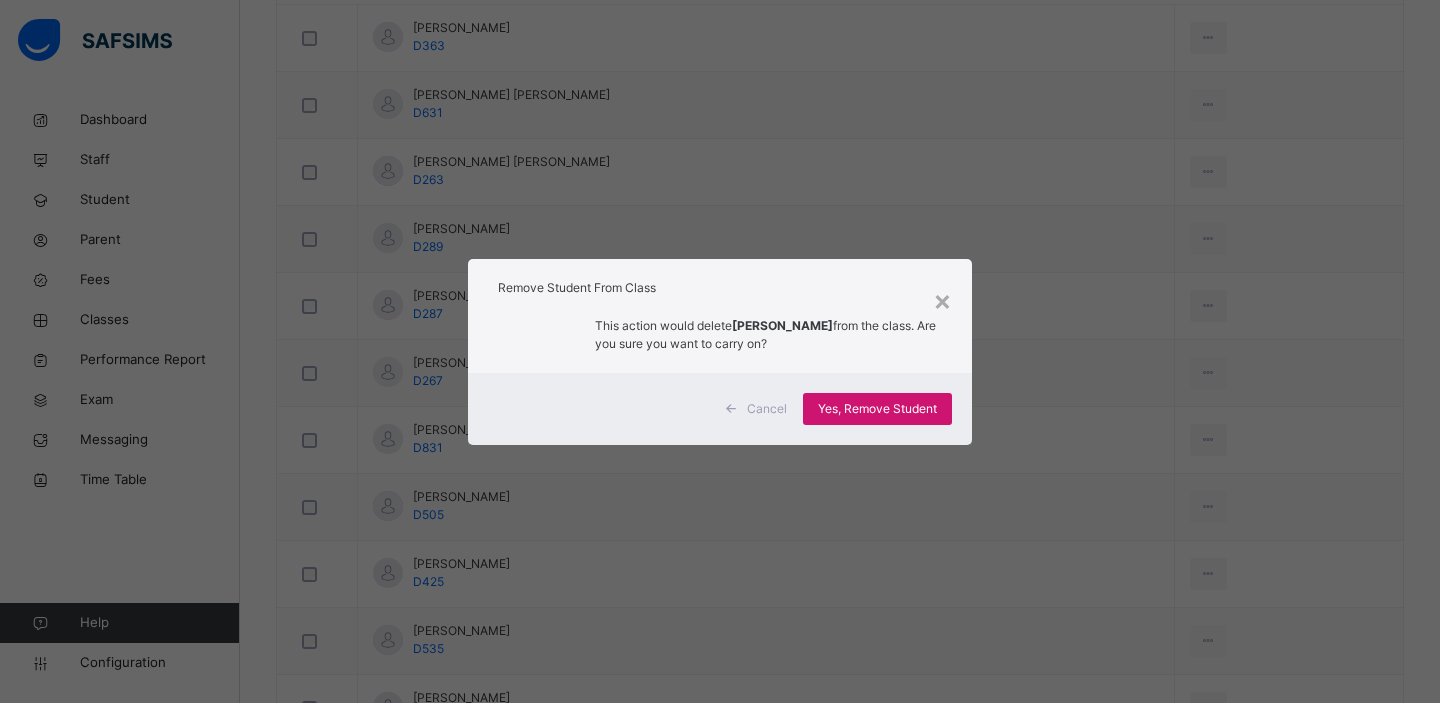 click on "Yes, Remove Student" at bounding box center [877, 409] 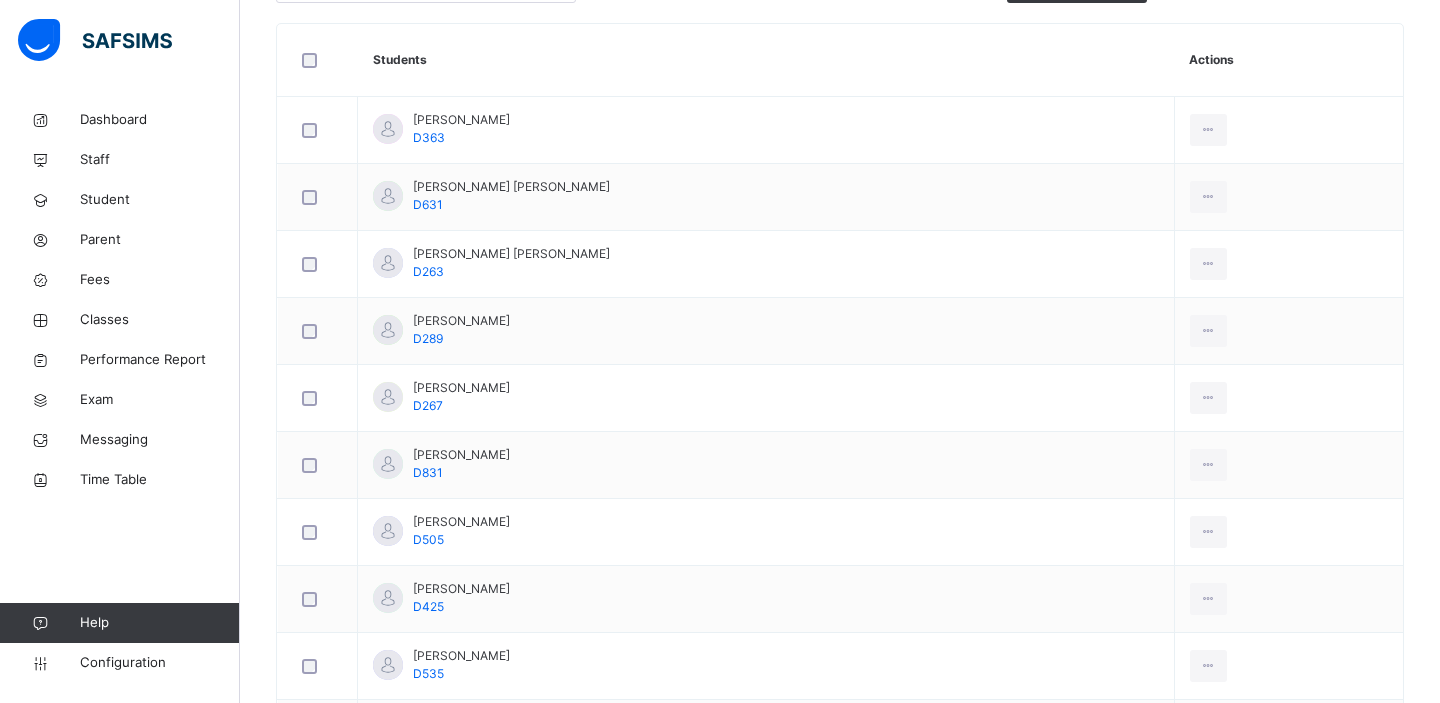 scroll, scrollTop: 551, scrollLeft: 0, axis: vertical 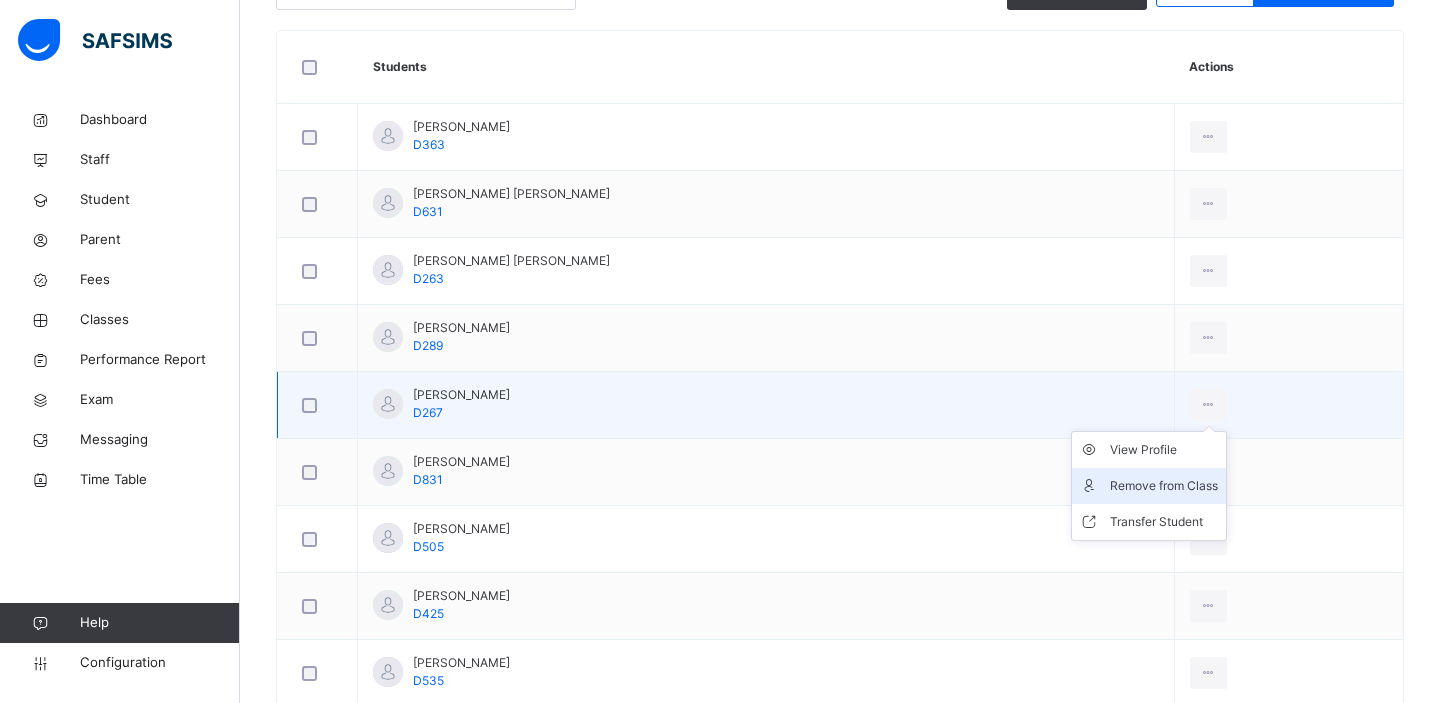 click on "Remove from Class" at bounding box center (1164, 486) 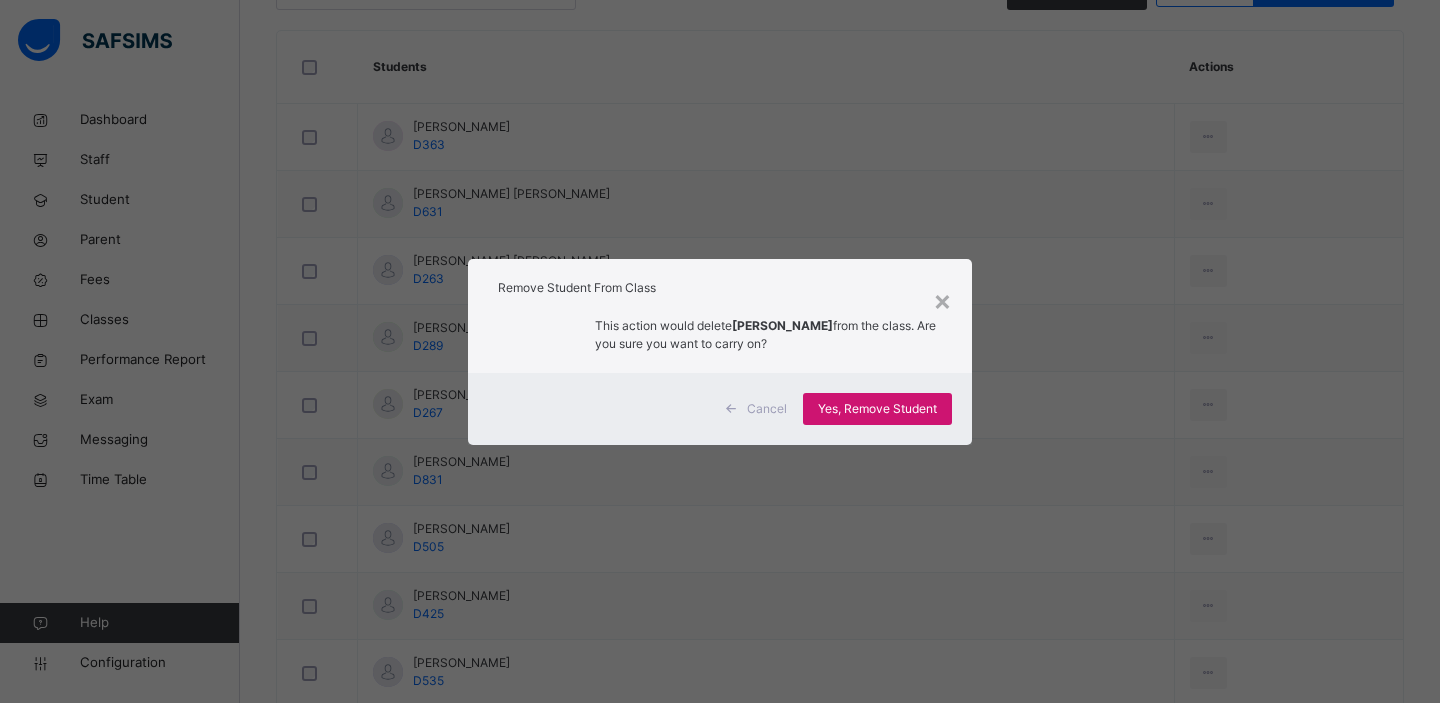 click on "Yes, Remove Student" at bounding box center [877, 409] 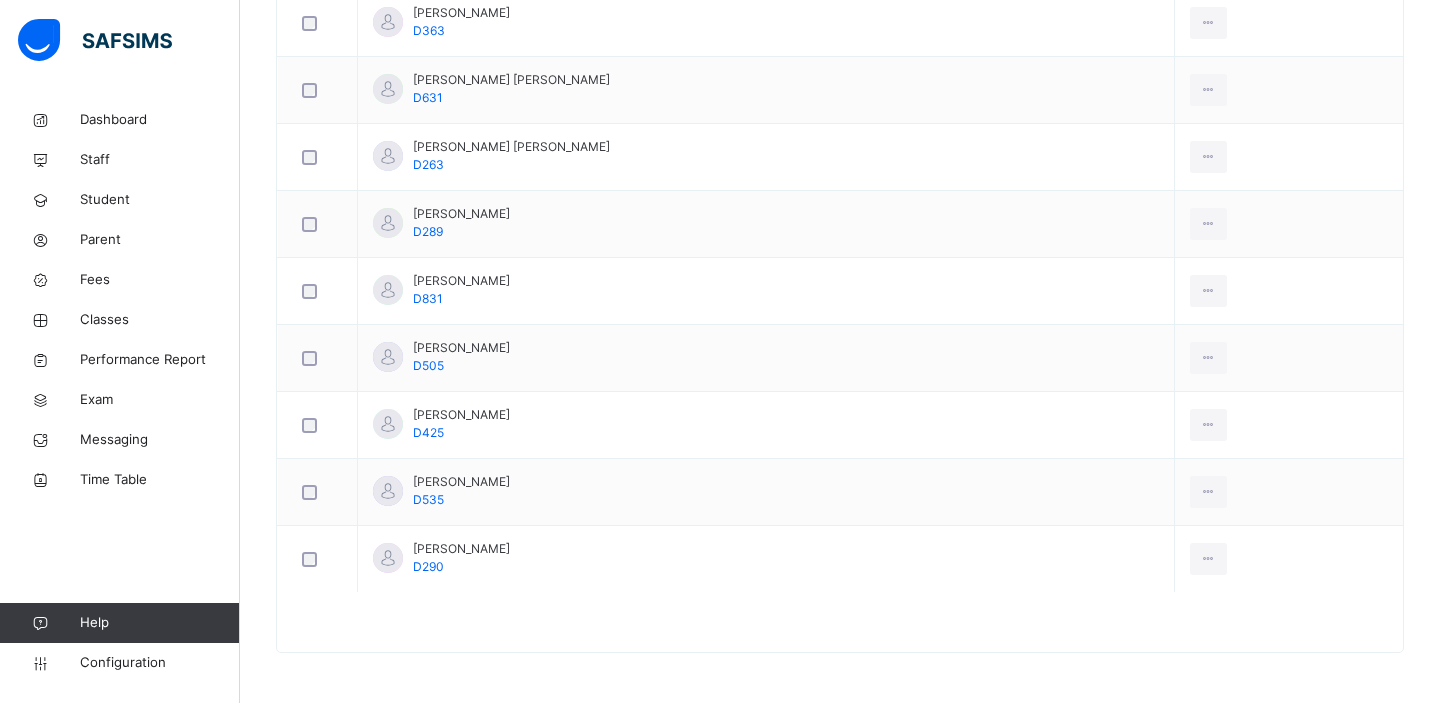 scroll, scrollTop: 138, scrollLeft: 0, axis: vertical 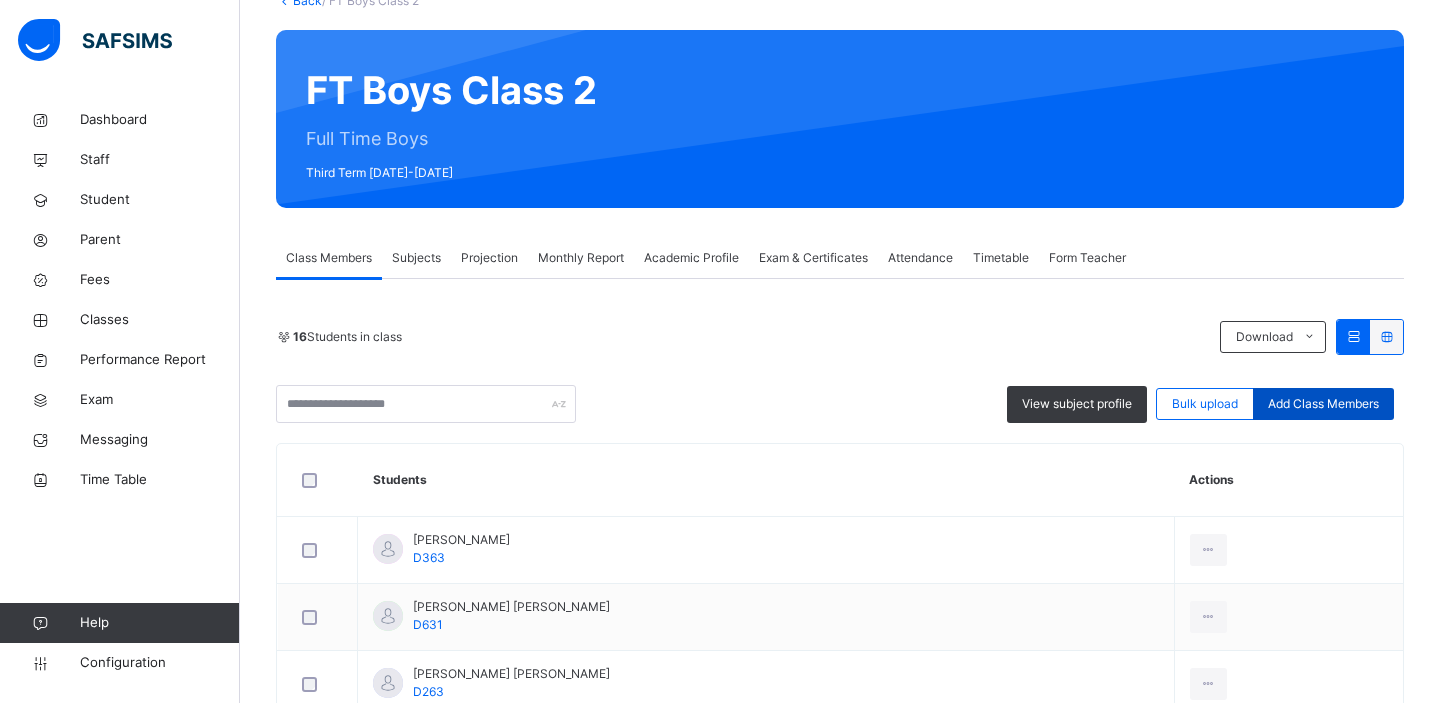 click on "Add Class Members" at bounding box center [1323, 404] 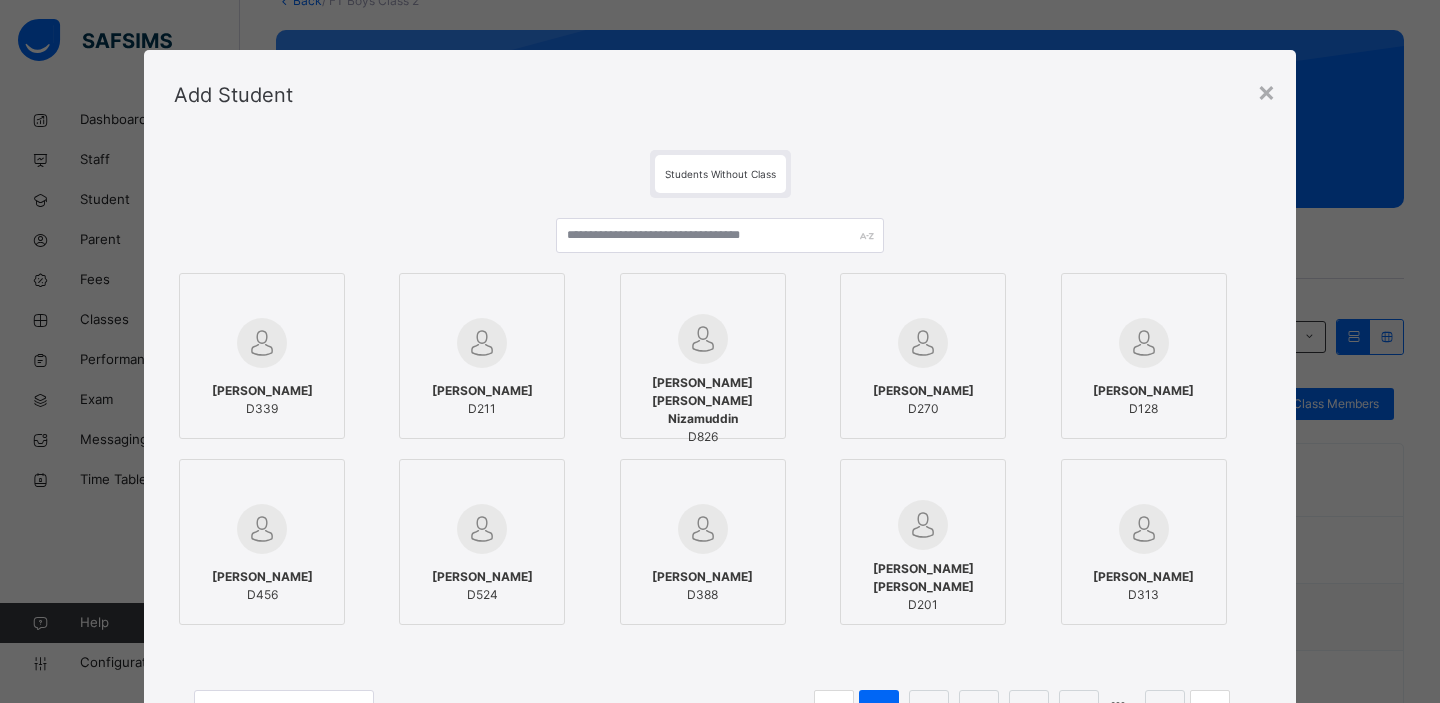click on "Raaidh  Rushan D270" at bounding box center (923, 400) 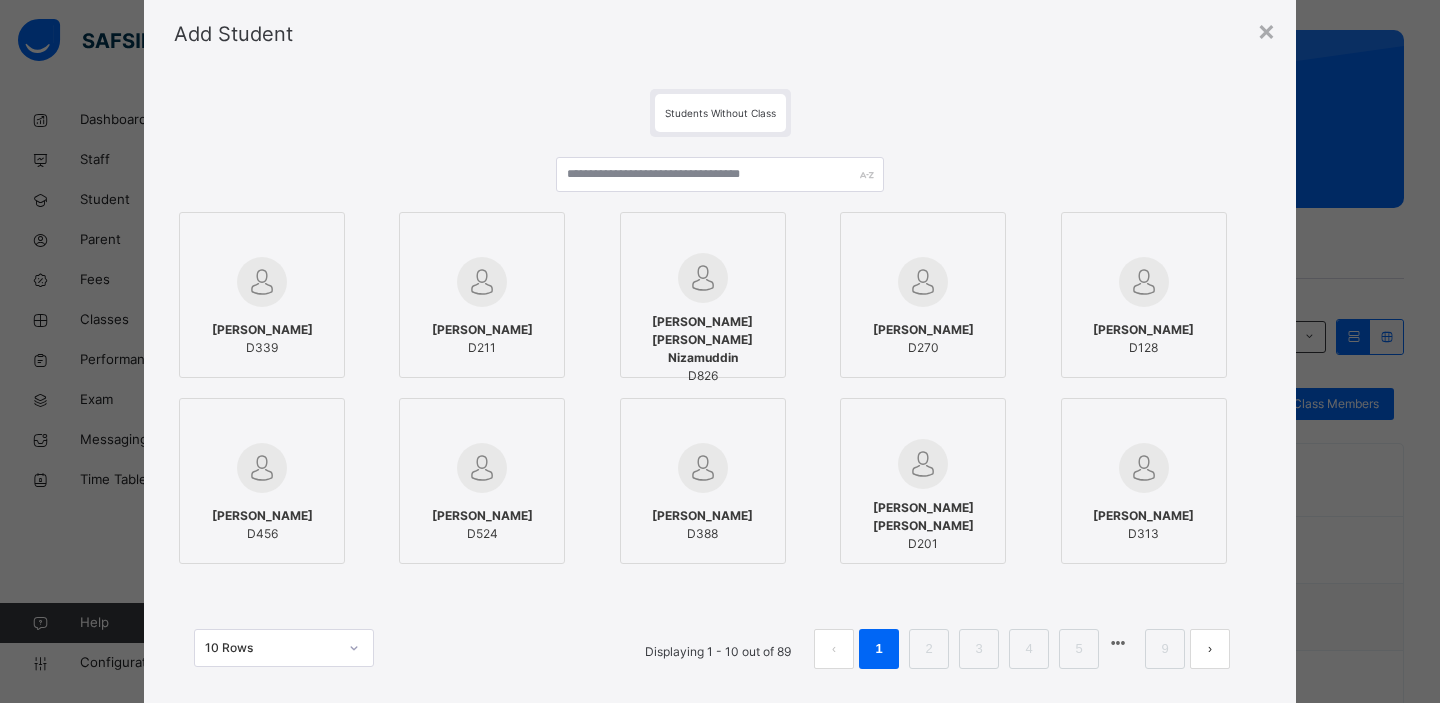 scroll, scrollTop: 83, scrollLeft: 0, axis: vertical 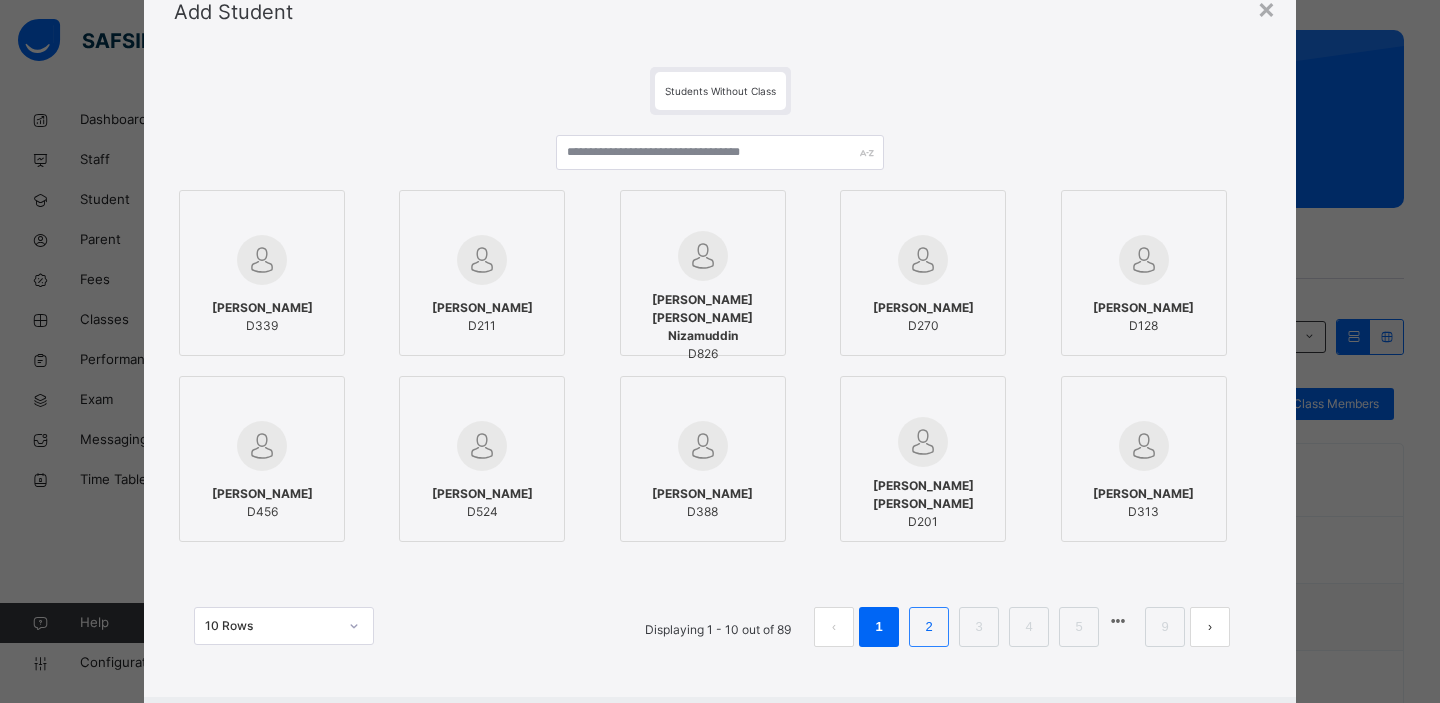 click on "2" at bounding box center [928, 627] 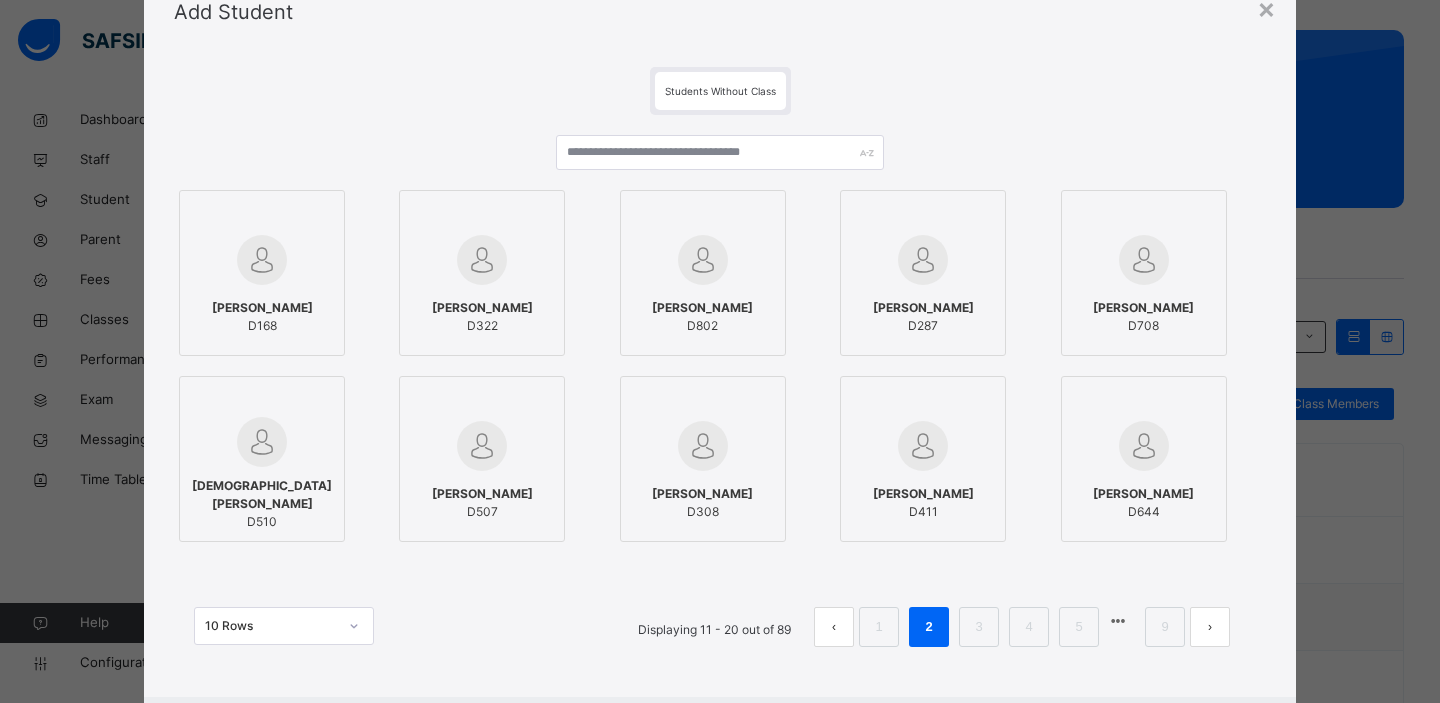 click at bounding box center [262, 260] 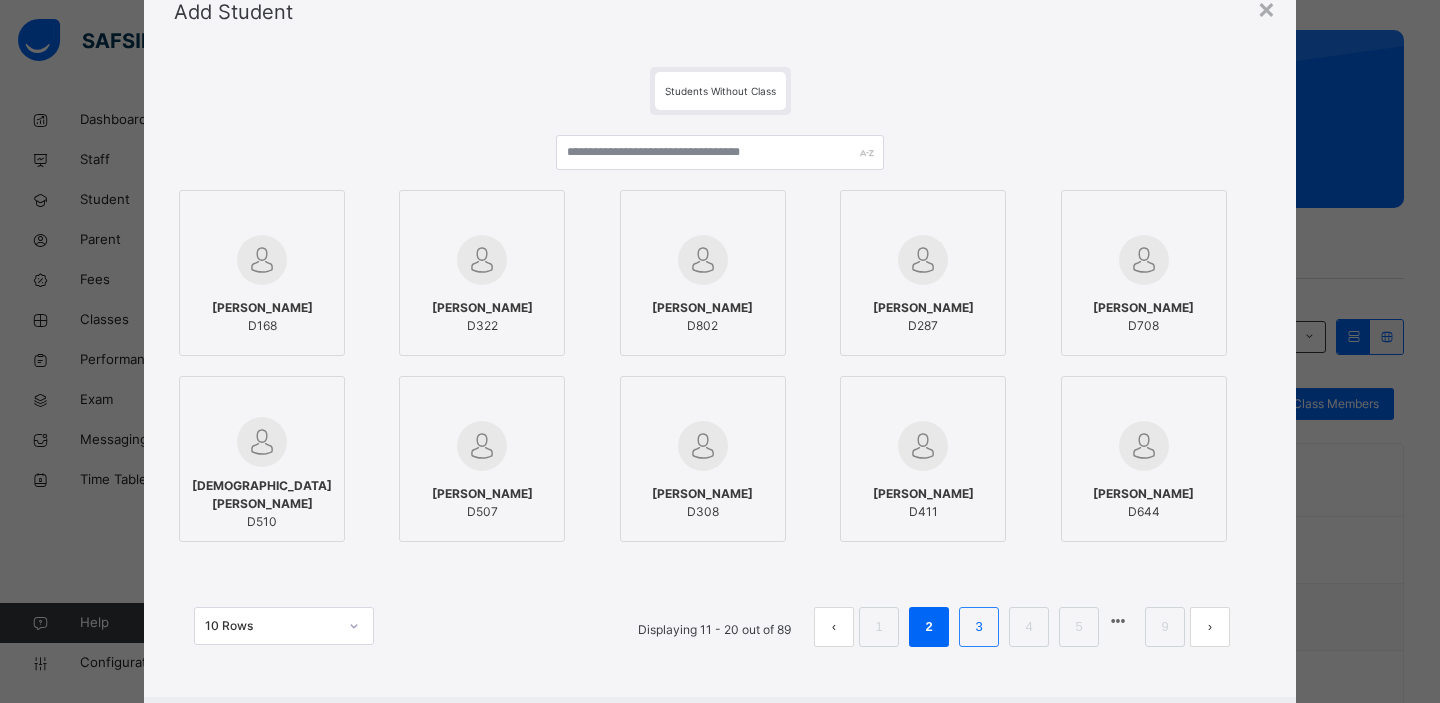 click on "3" at bounding box center (978, 627) 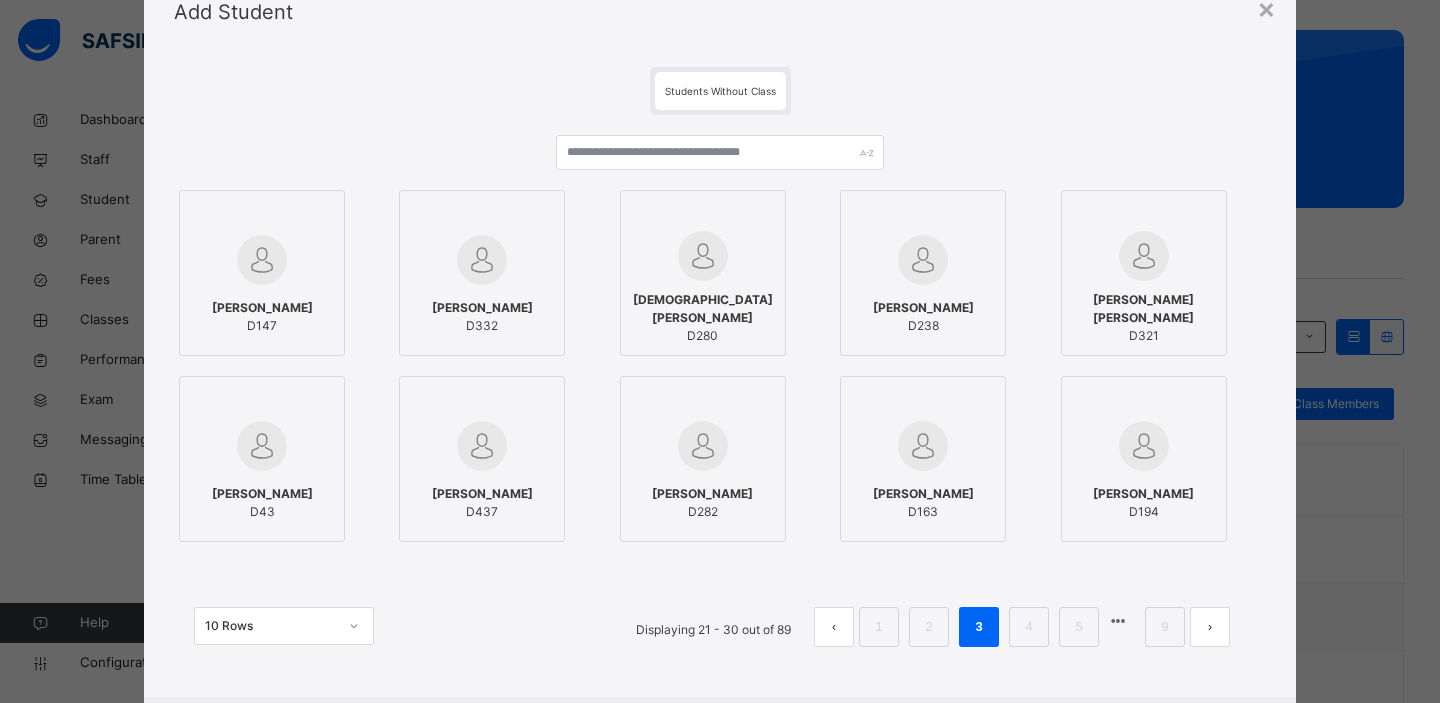 click at bounding box center (1144, 446) 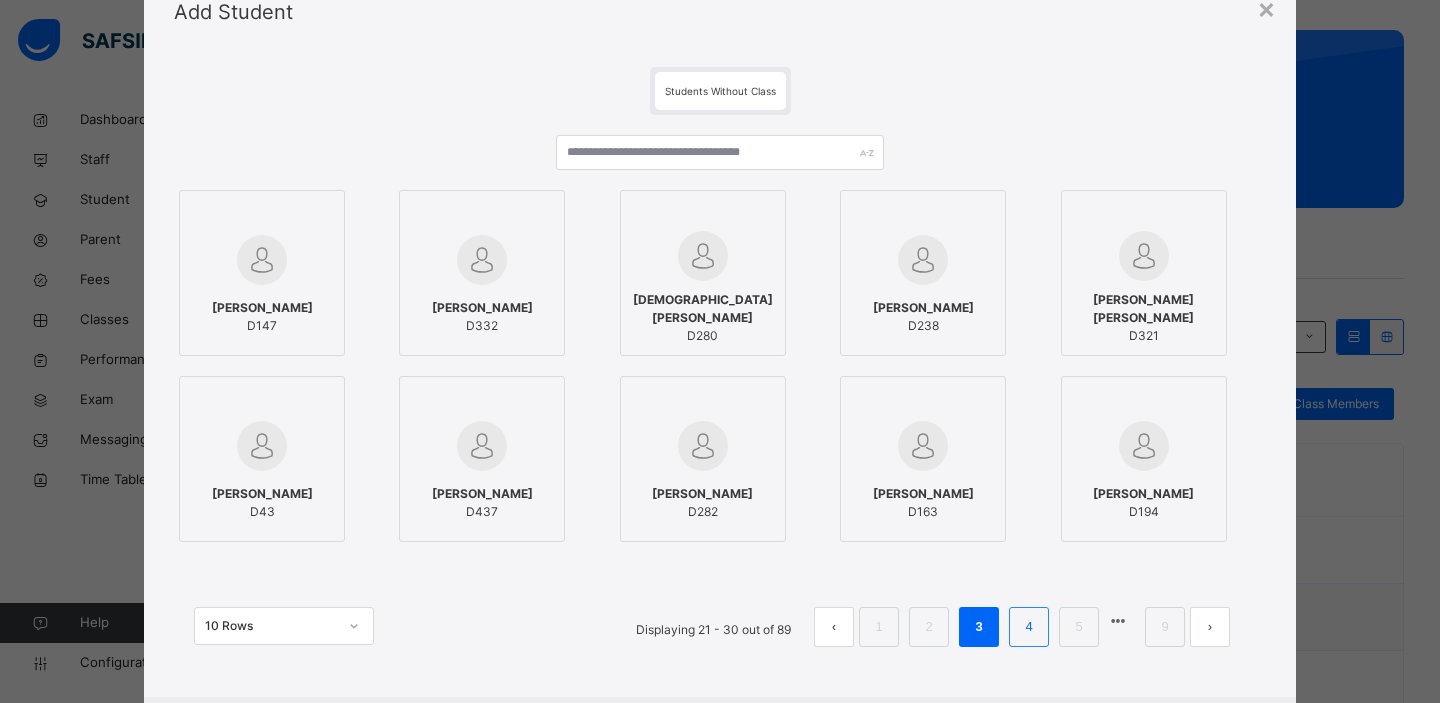 click on "4" at bounding box center (1028, 627) 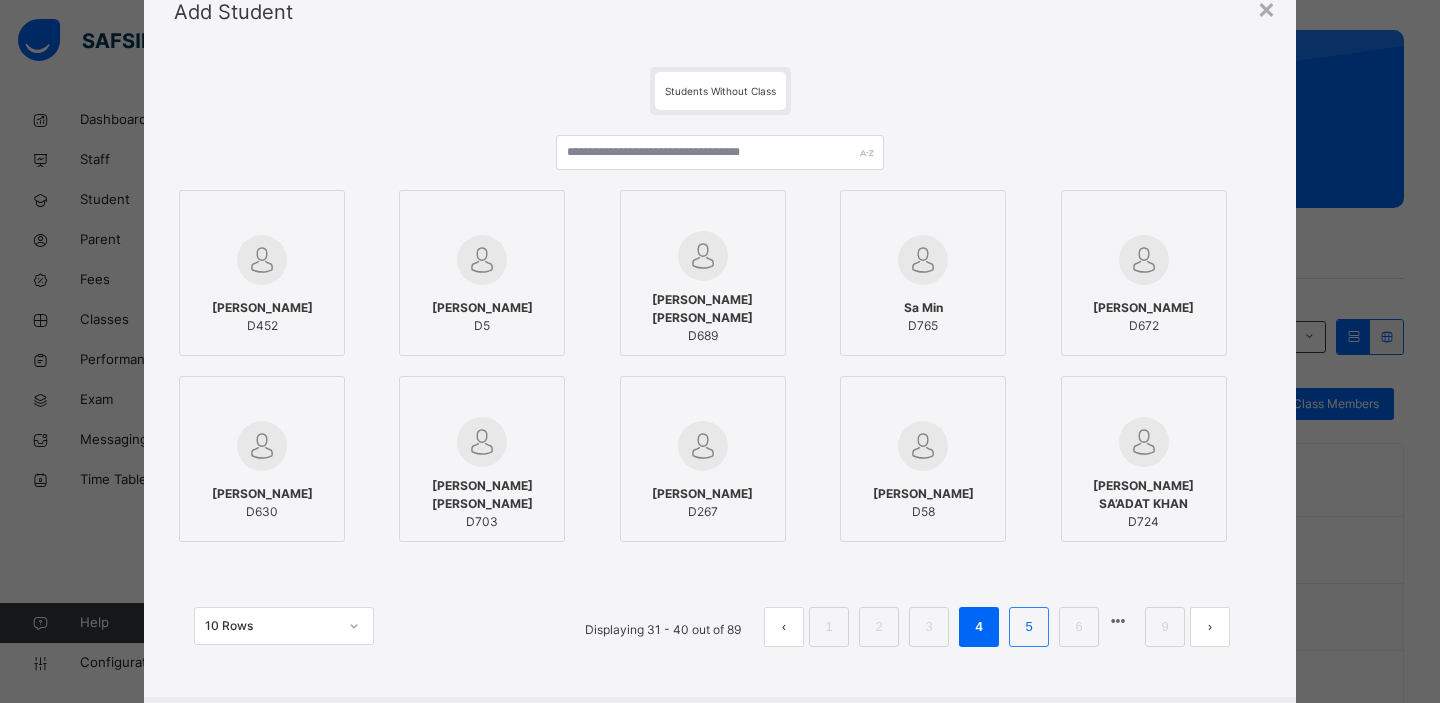 click on "5" at bounding box center [1028, 627] 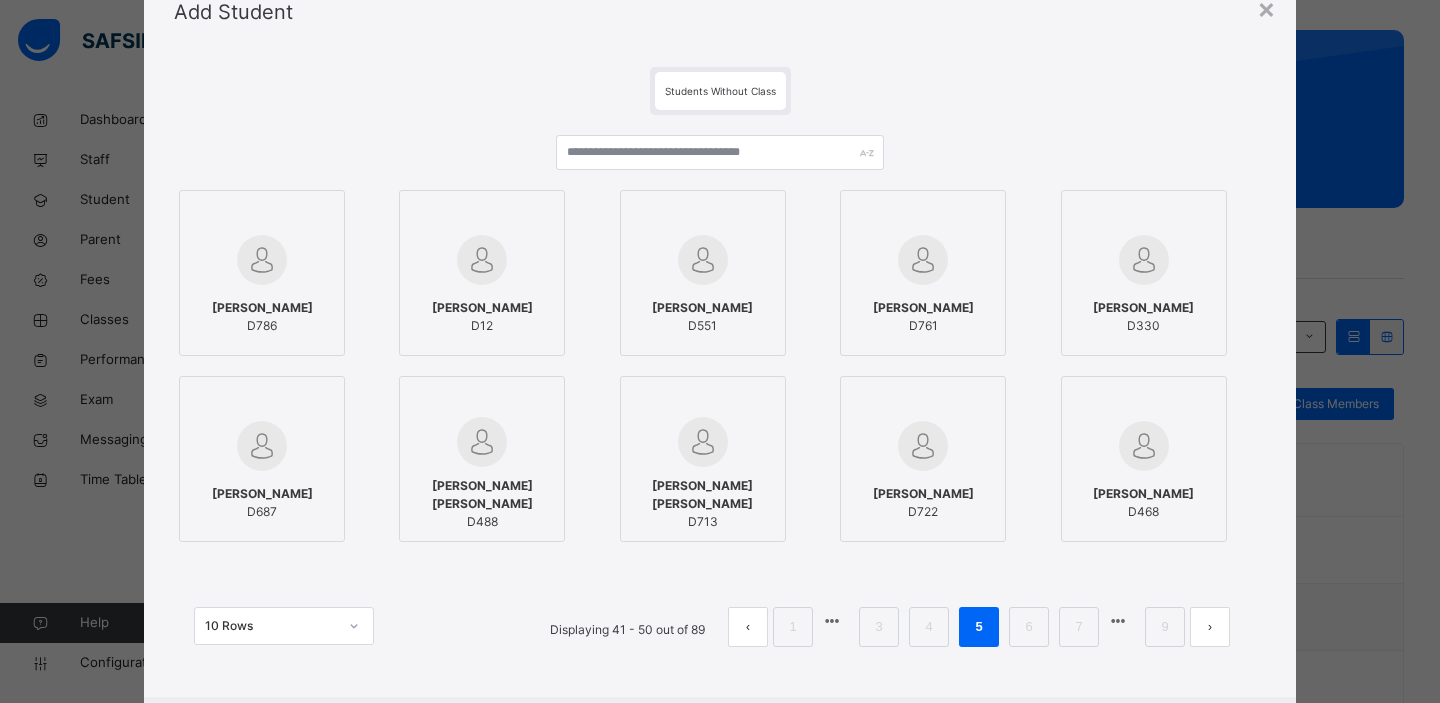 click at bounding box center [703, 260] 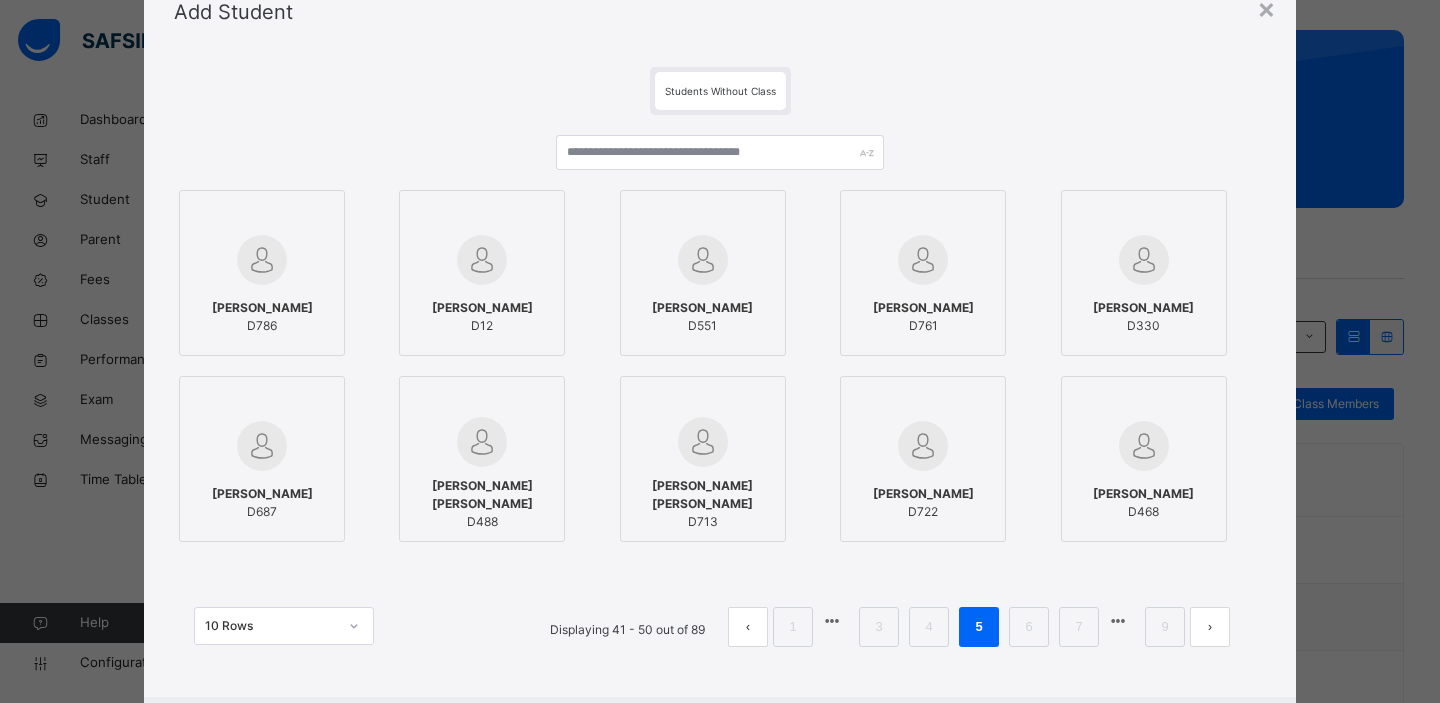 click at bounding box center [1144, 446] 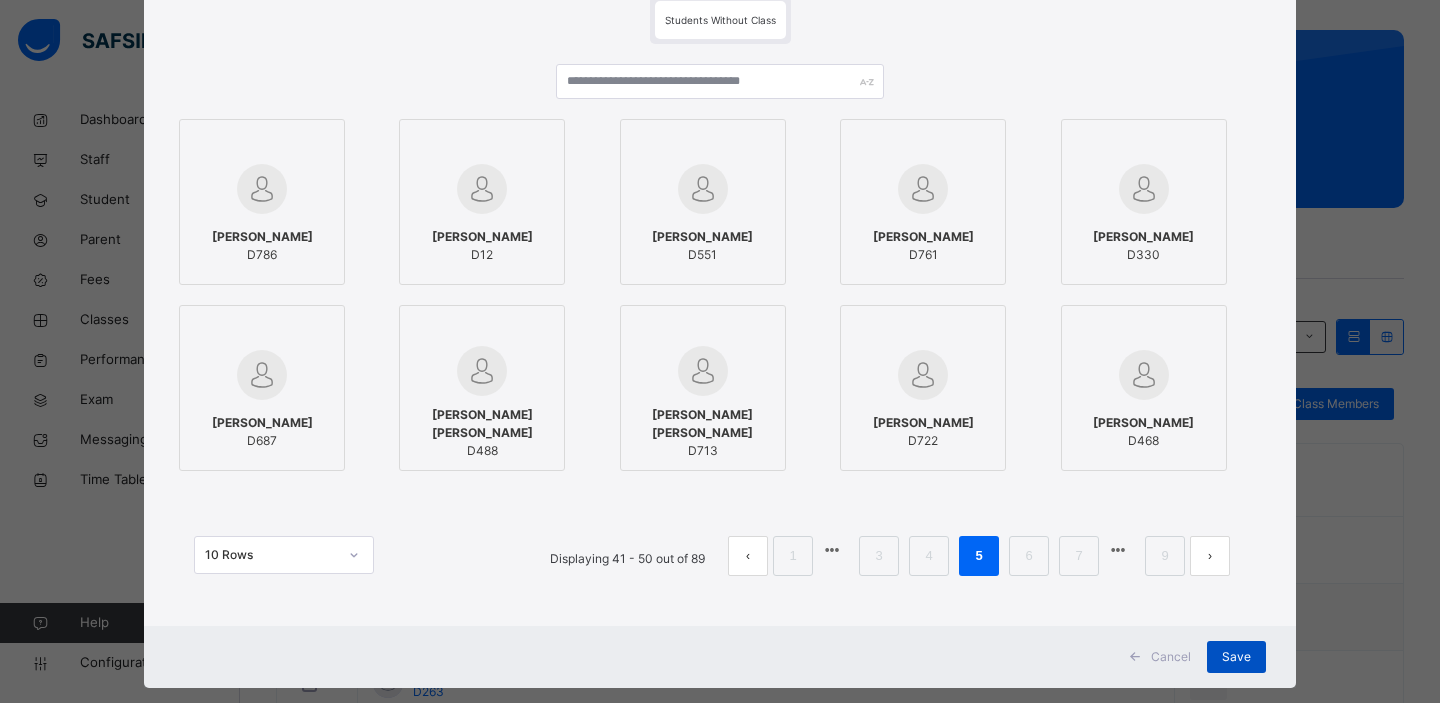 click on "Save" at bounding box center (1236, 657) 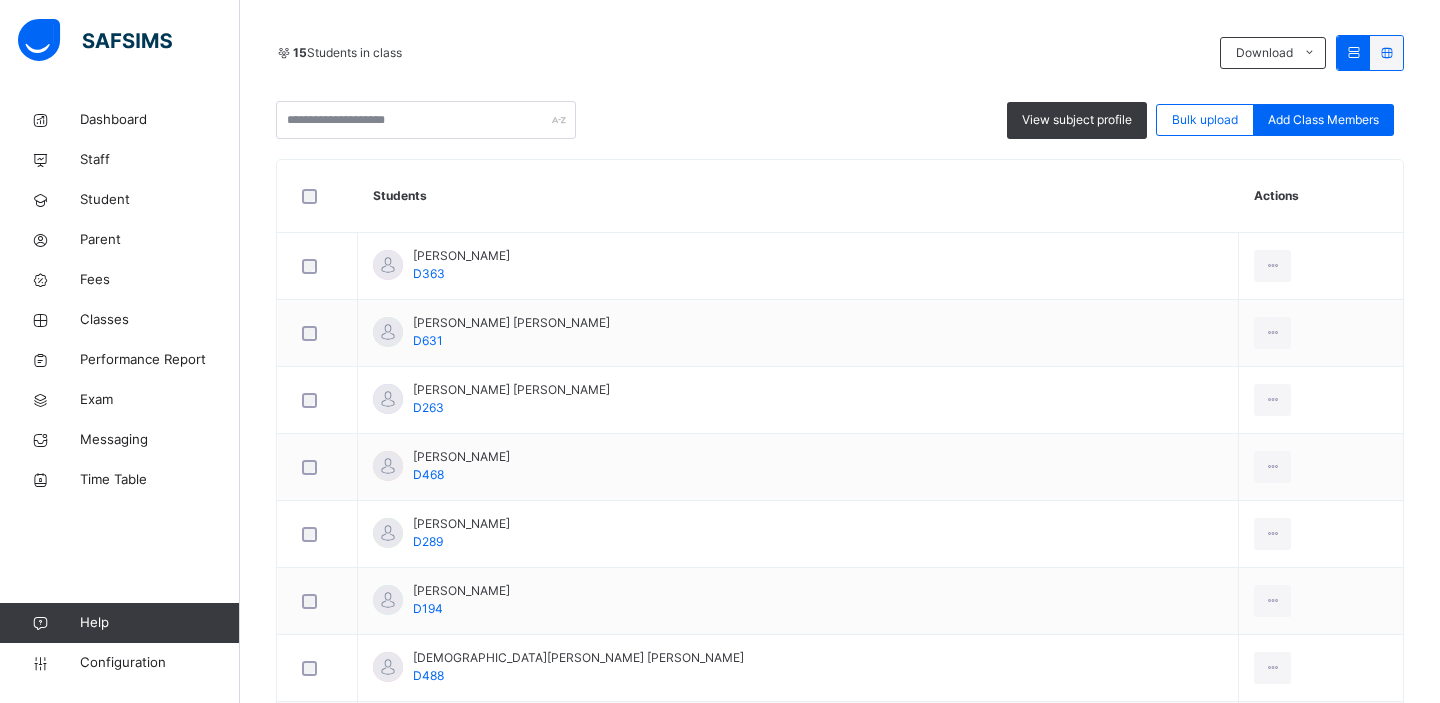 scroll, scrollTop: 96, scrollLeft: 0, axis: vertical 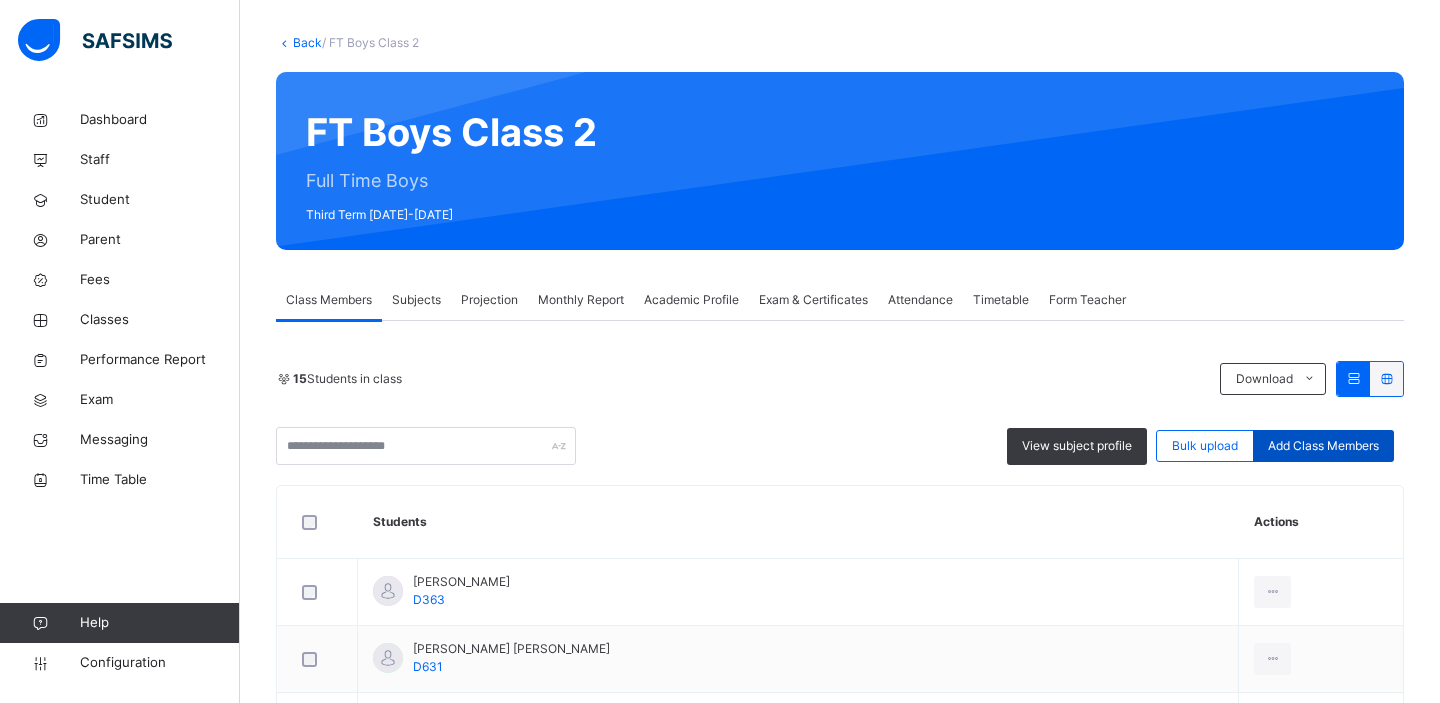 click on "Add Class Members" at bounding box center [1323, 446] 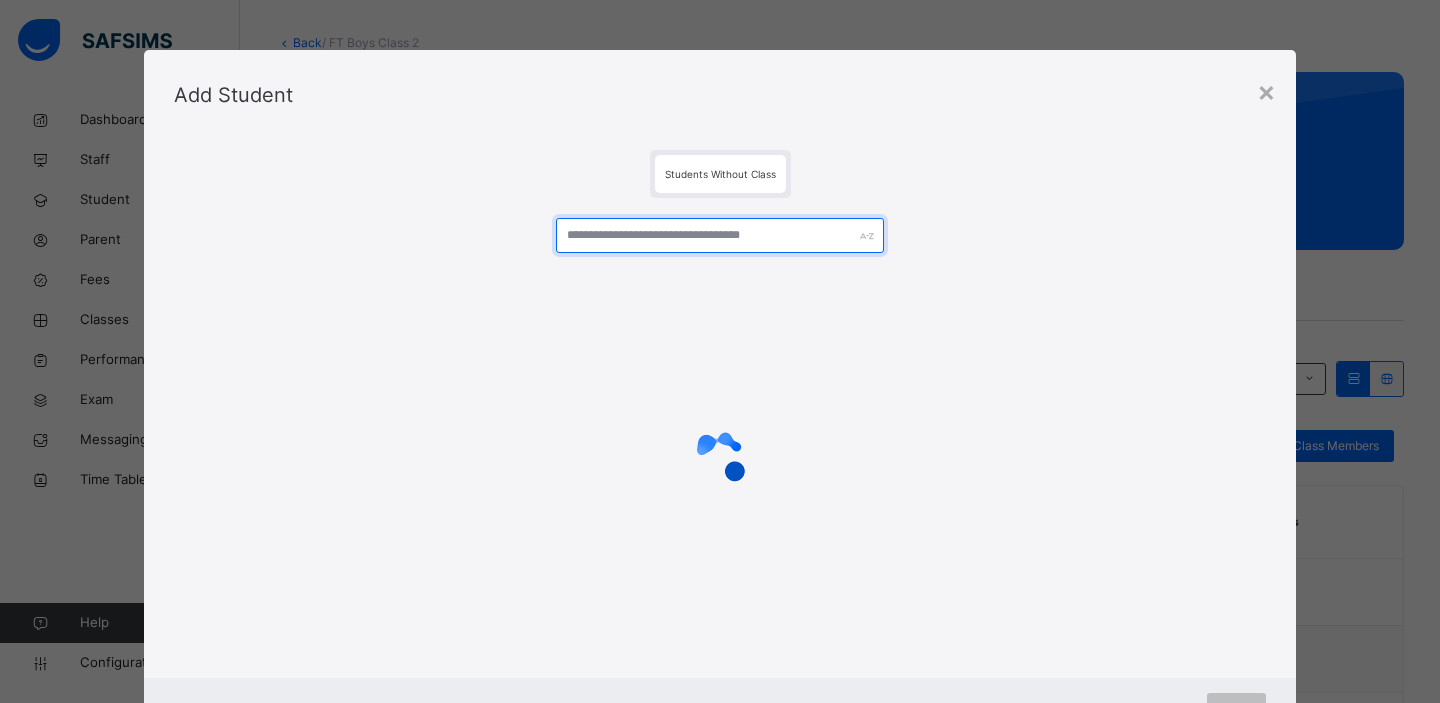 click at bounding box center [720, 235] 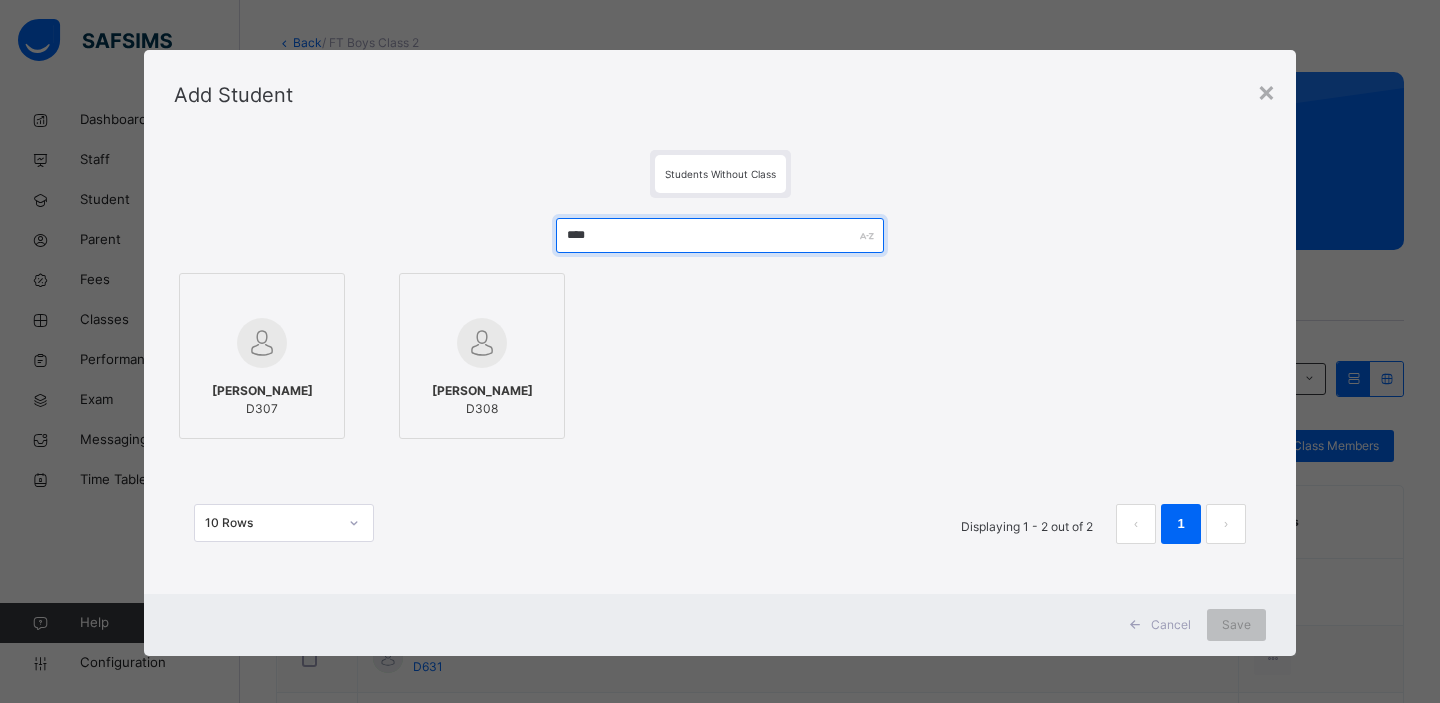 type on "****" 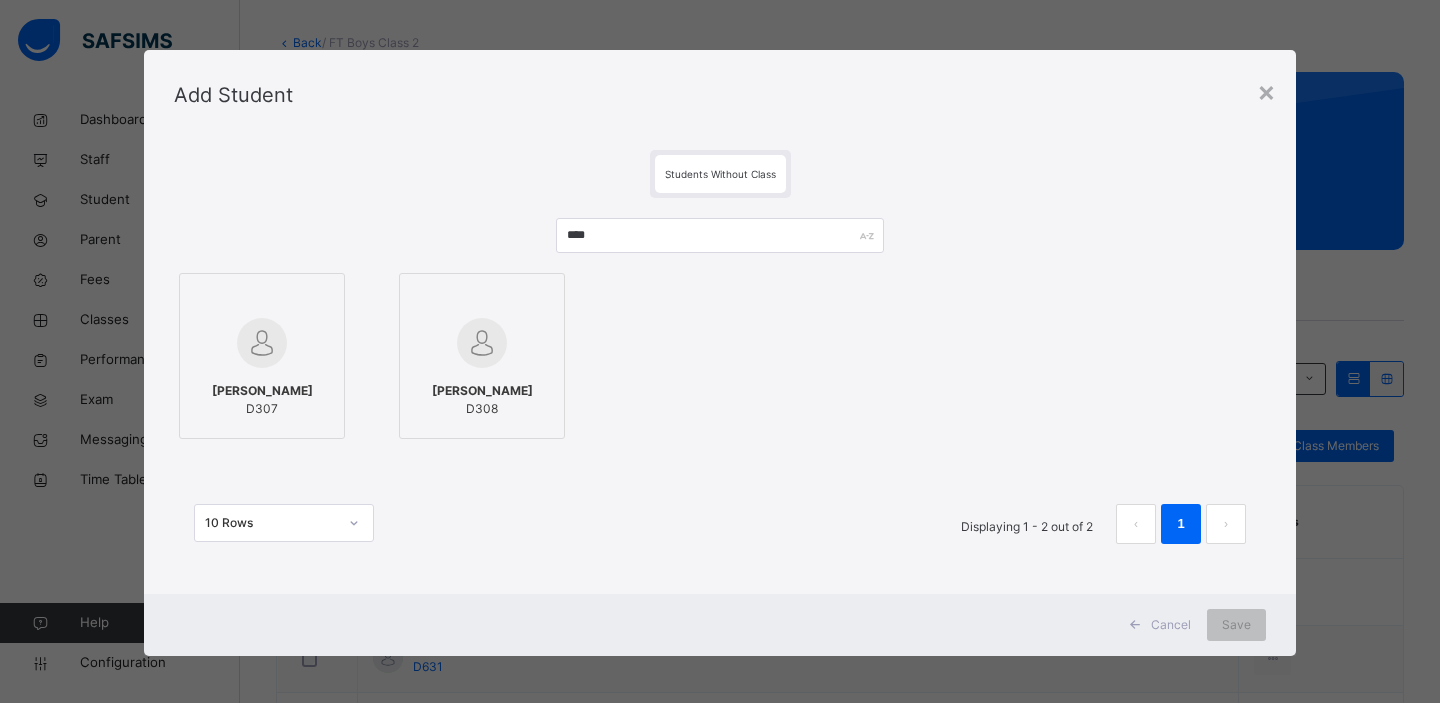 click on "D307" at bounding box center (262, 409) 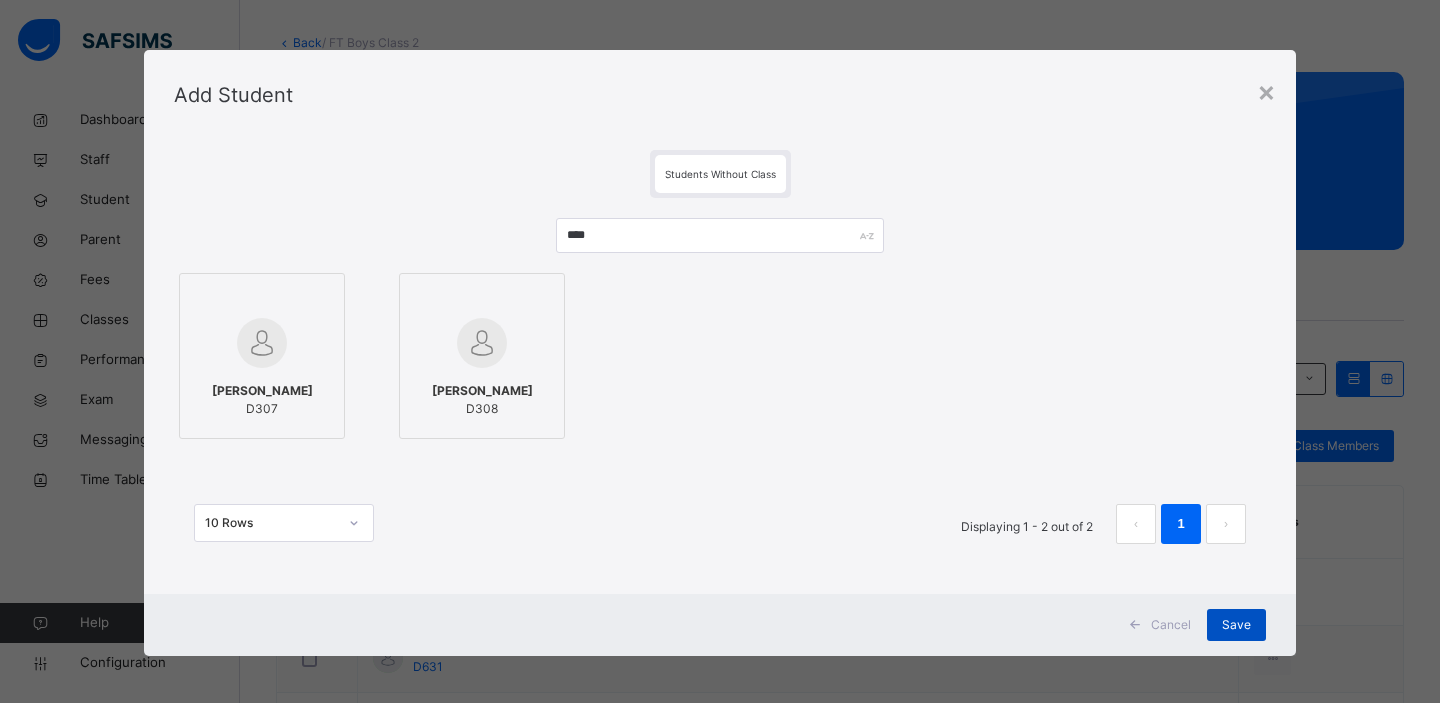 click on "Save" at bounding box center [1236, 625] 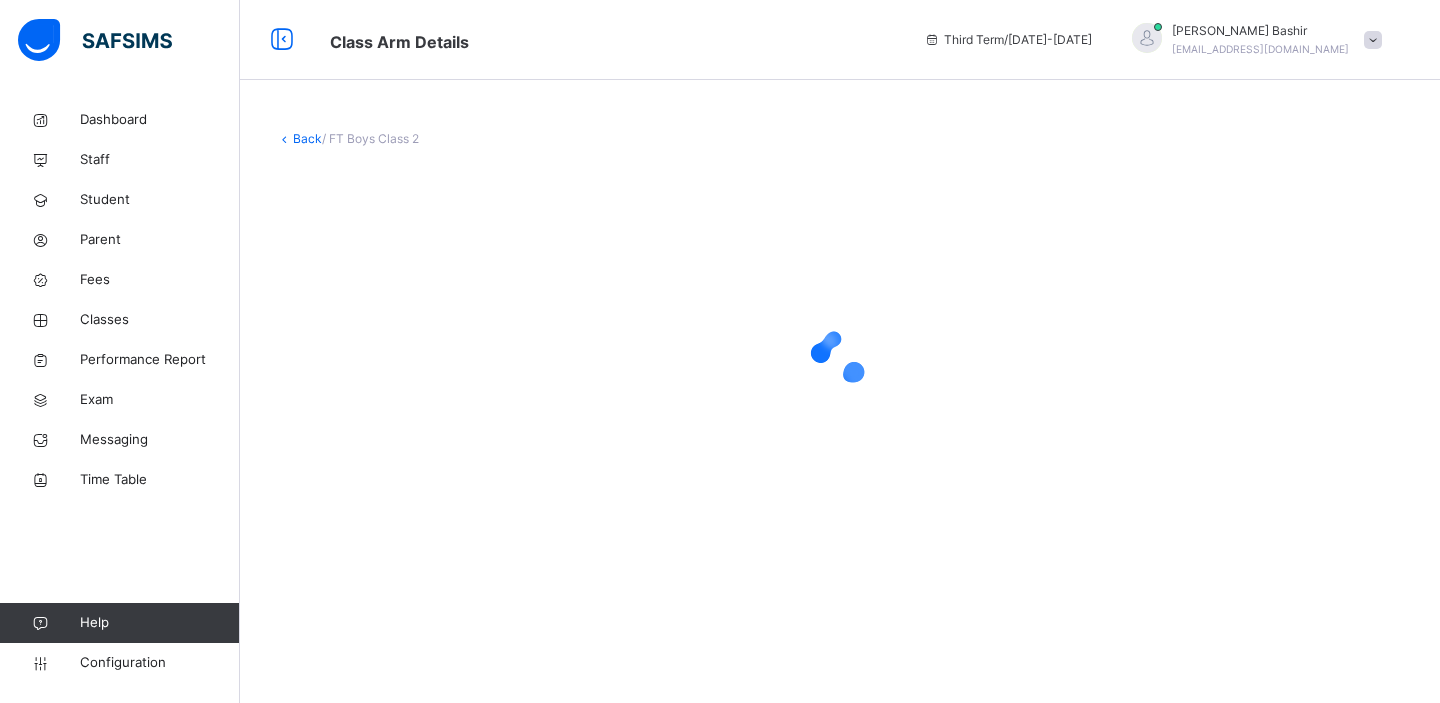 click at bounding box center [840, 358] 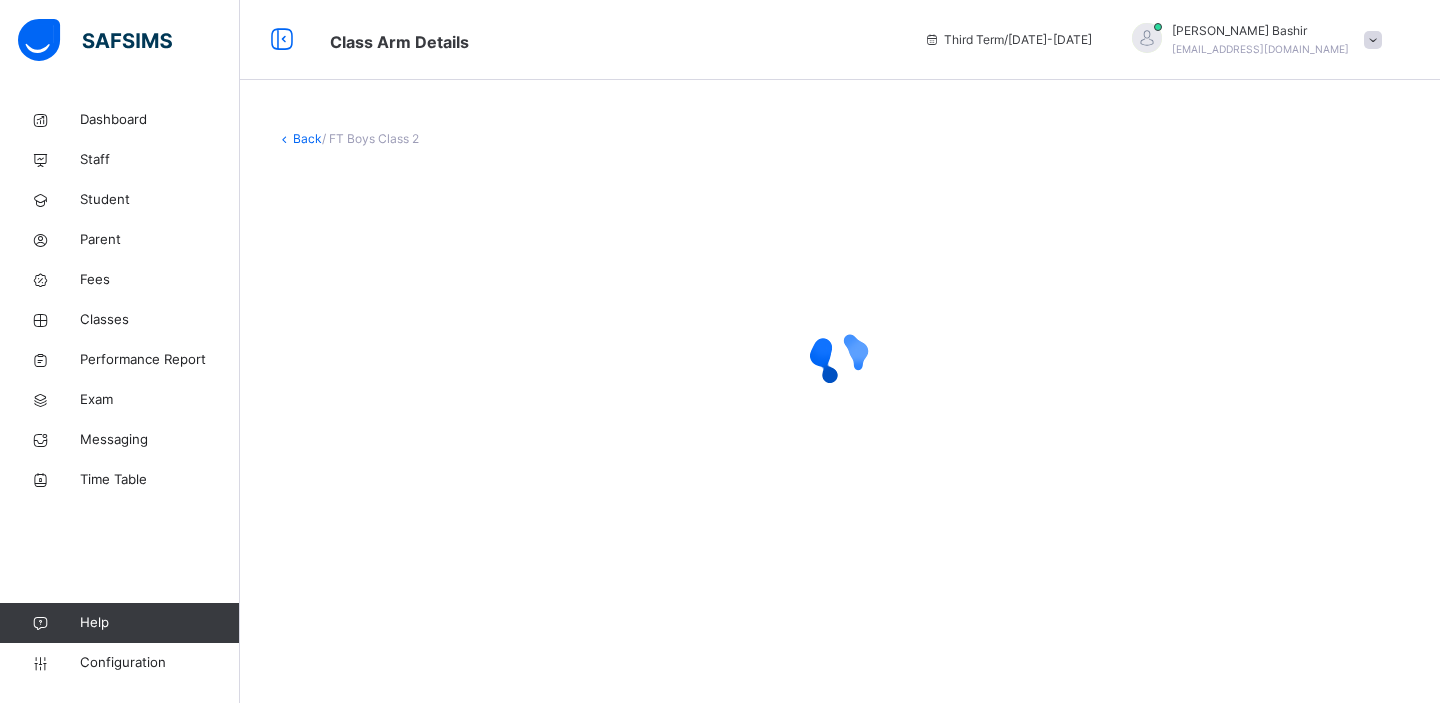 click at bounding box center (840, 358) 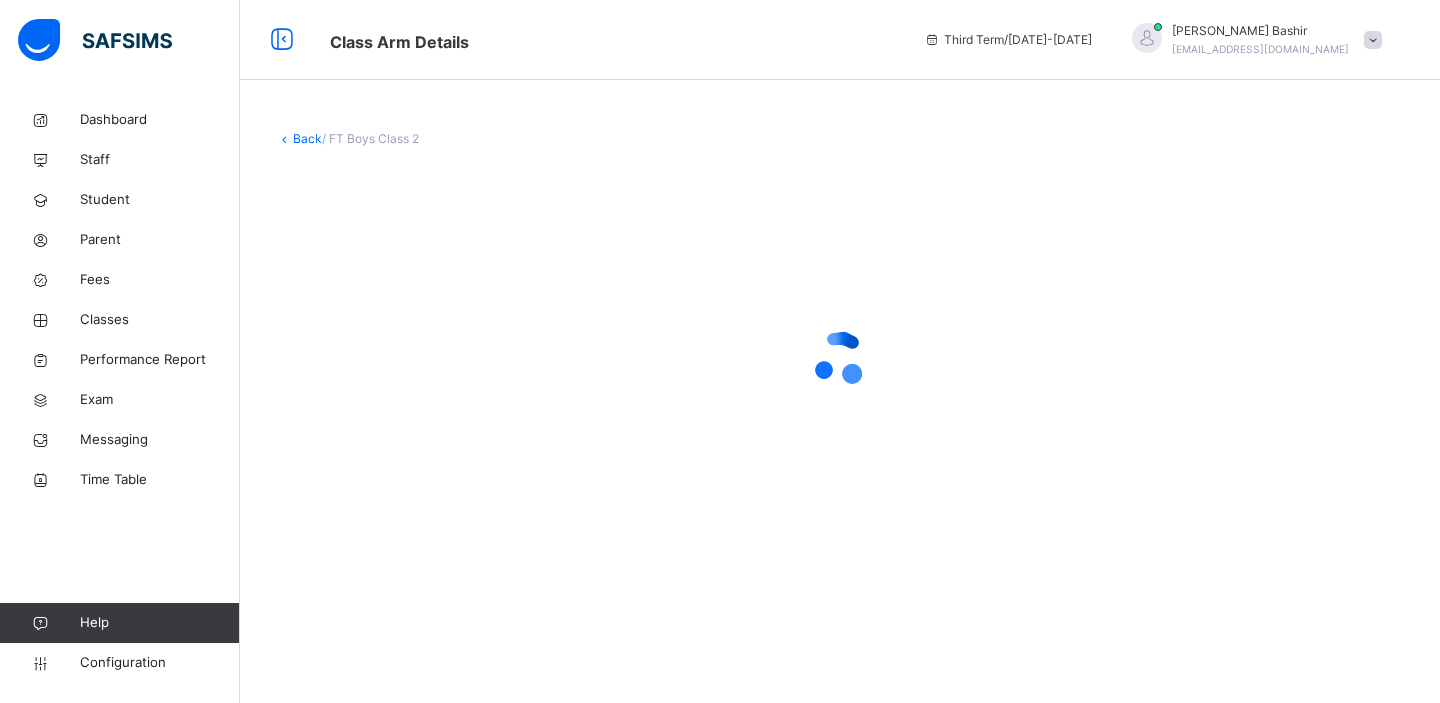 click at bounding box center (840, 358) 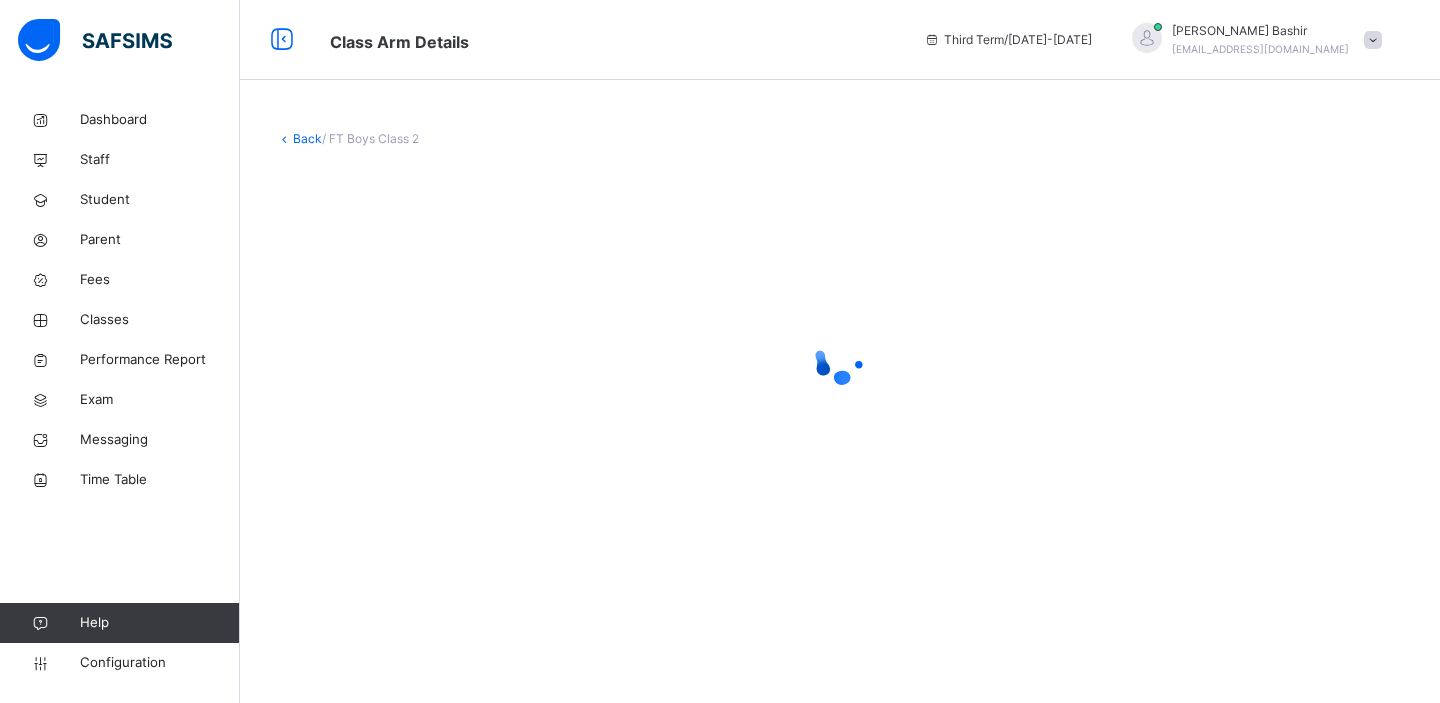 click at bounding box center [840, 358] 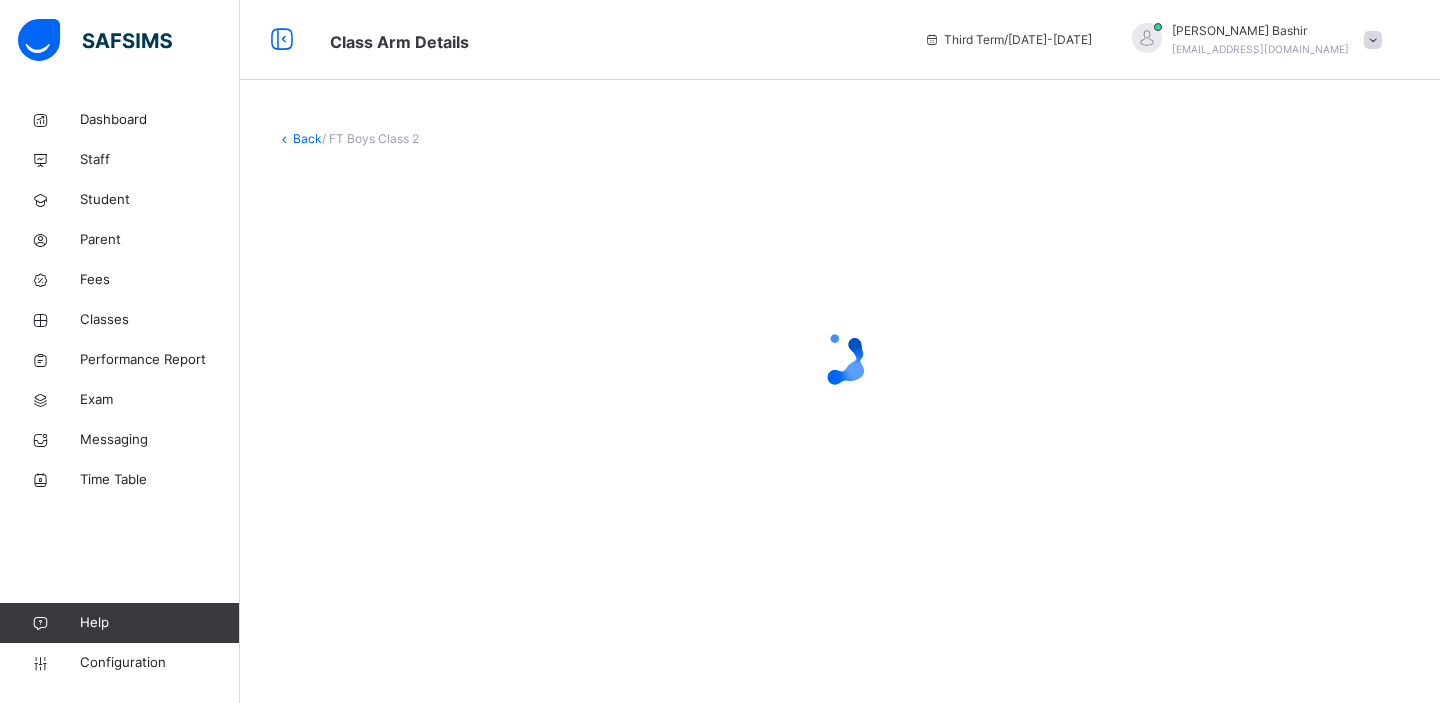 click at bounding box center (840, 358) 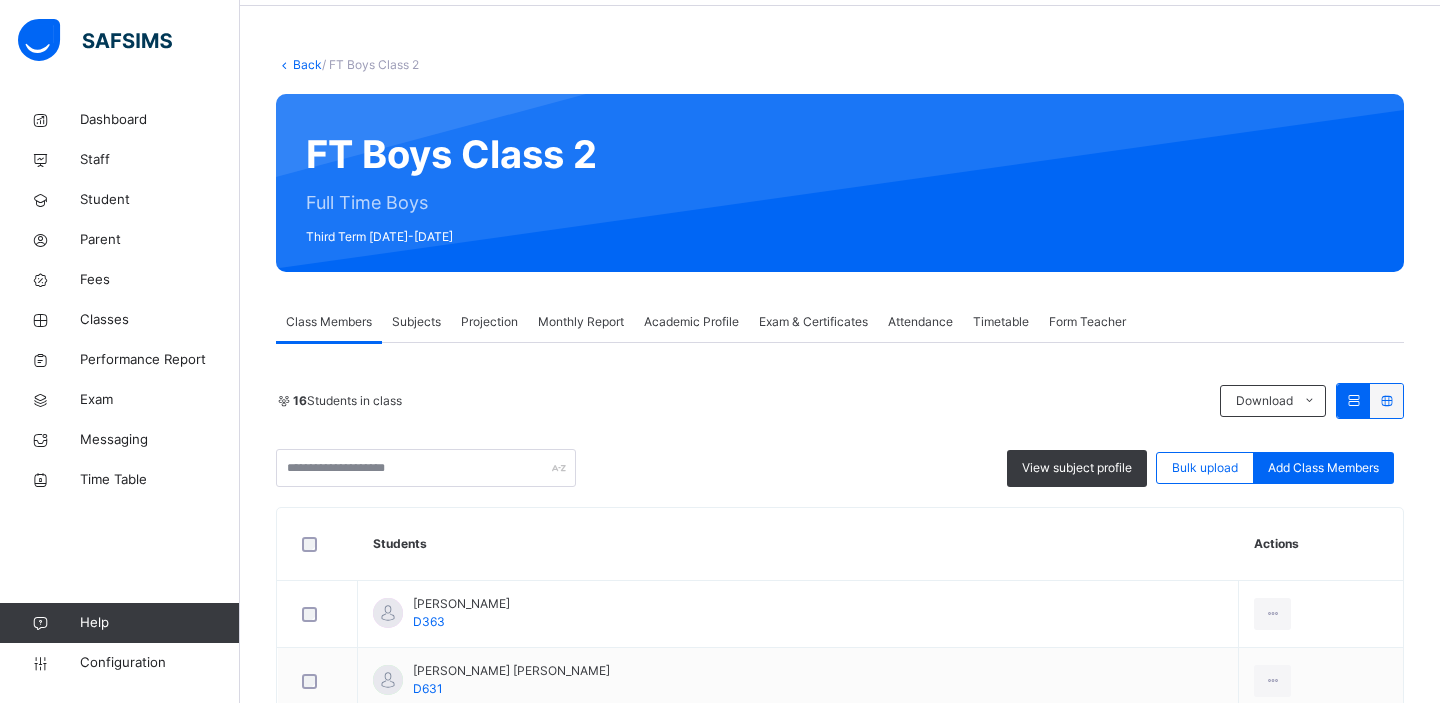 scroll, scrollTop: 341, scrollLeft: 0, axis: vertical 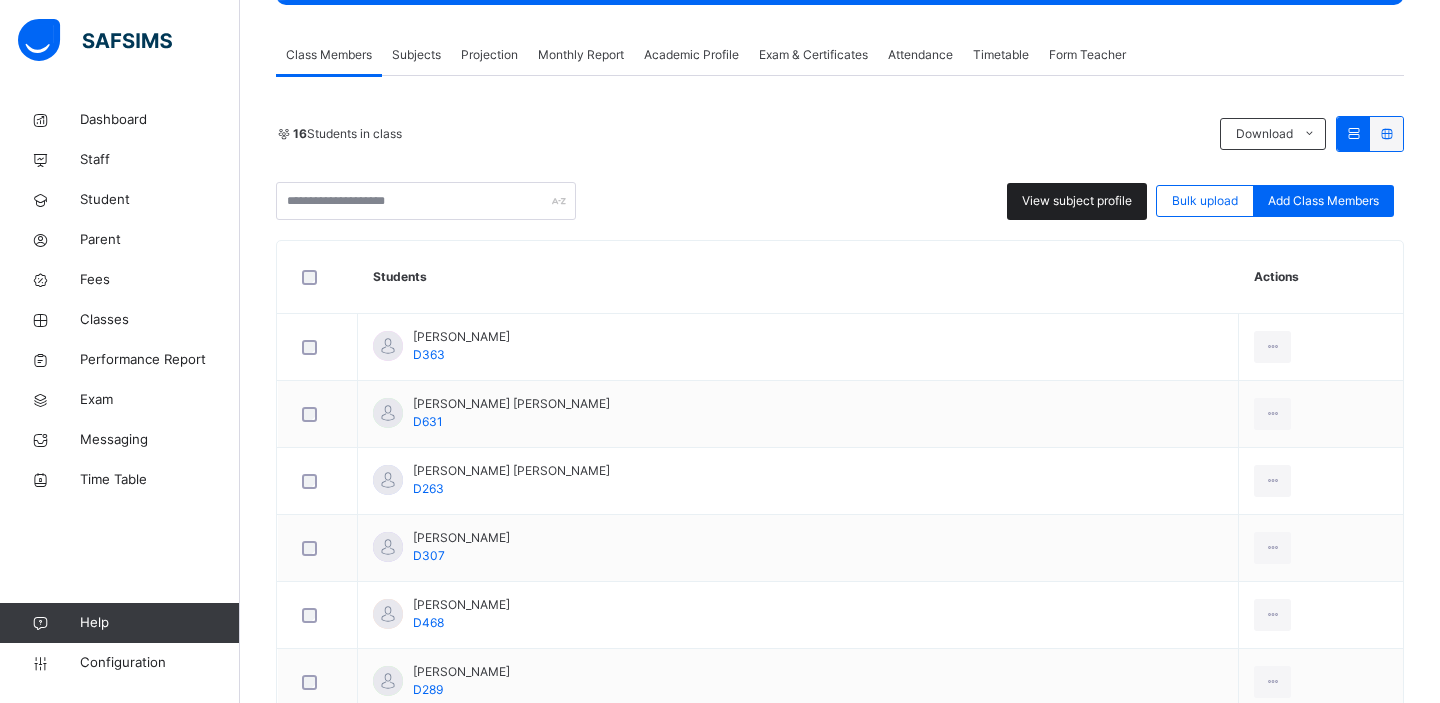 click on "View subject profile" at bounding box center (1077, 201) 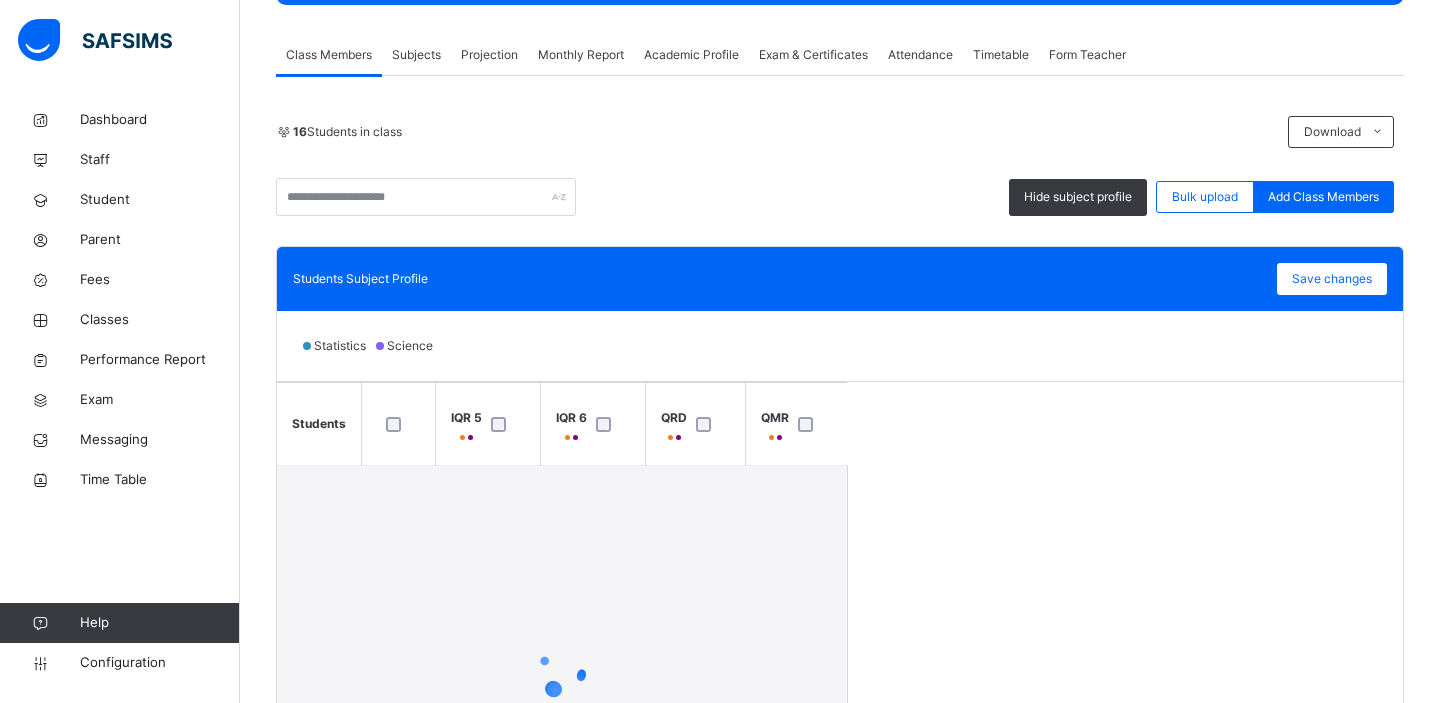 scroll, scrollTop: 575, scrollLeft: 0, axis: vertical 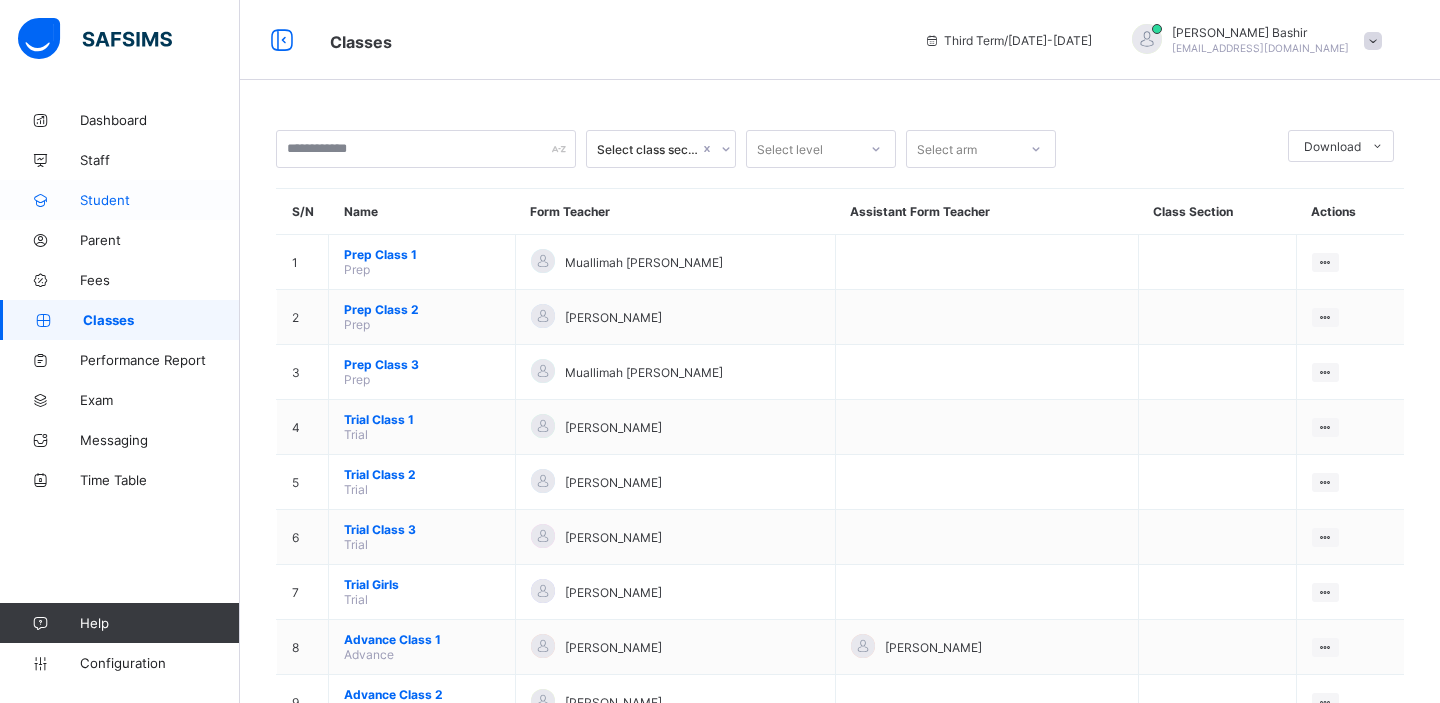 click on "Student" at bounding box center [160, 200] 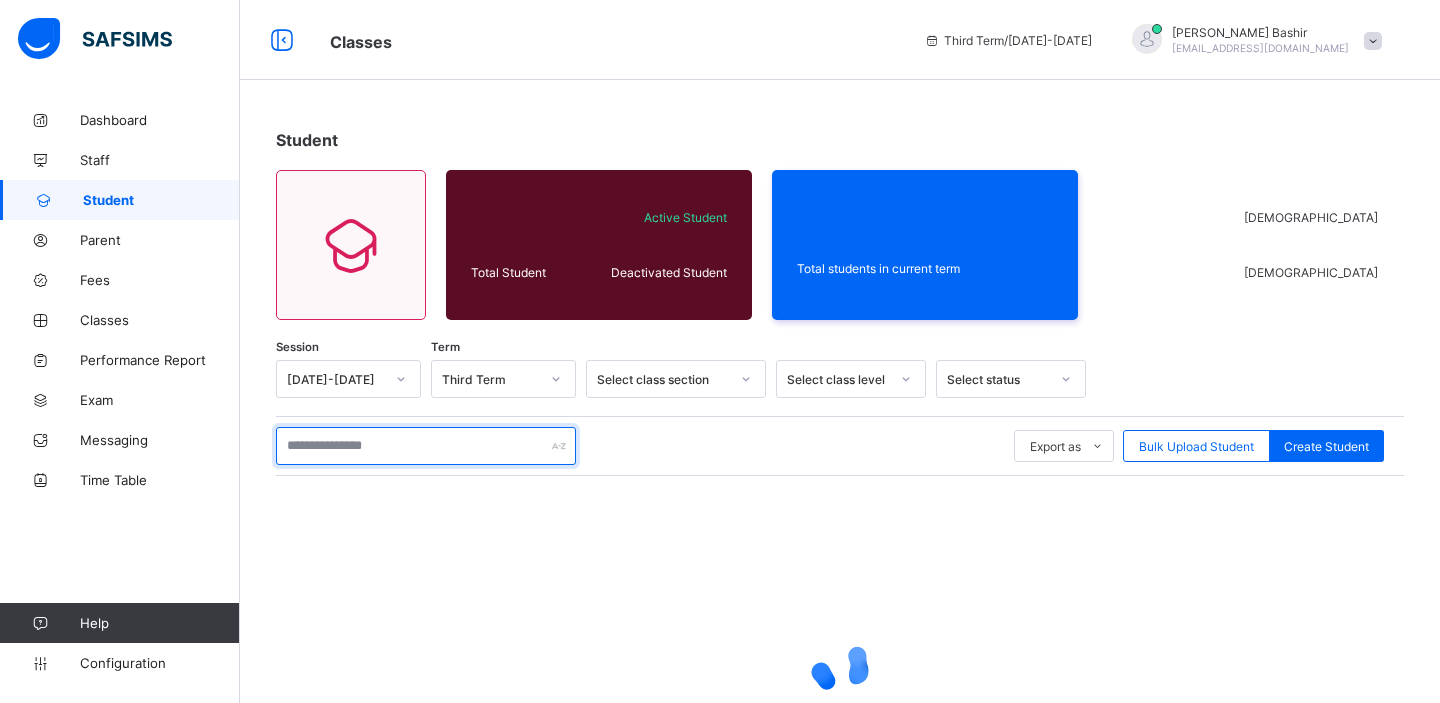 click at bounding box center (426, 446) 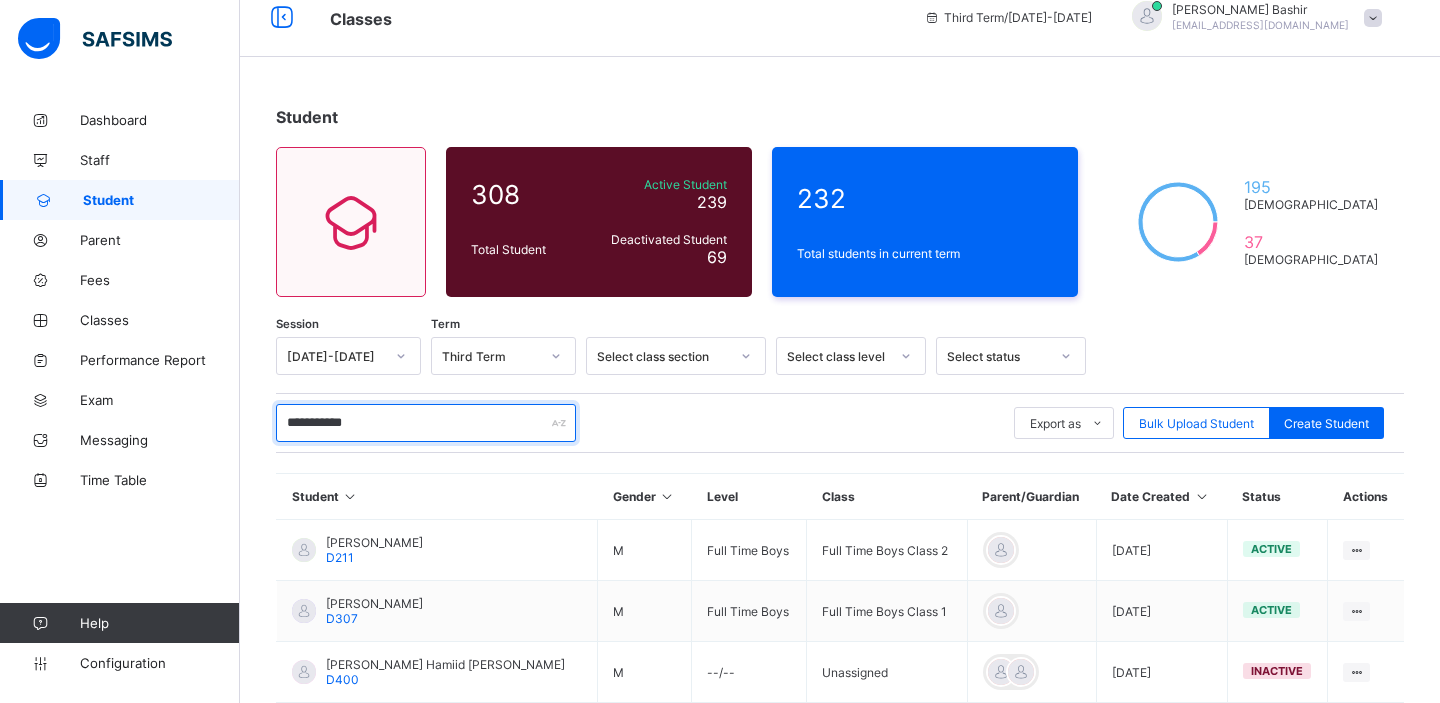 scroll, scrollTop: 0, scrollLeft: 0, axis: both 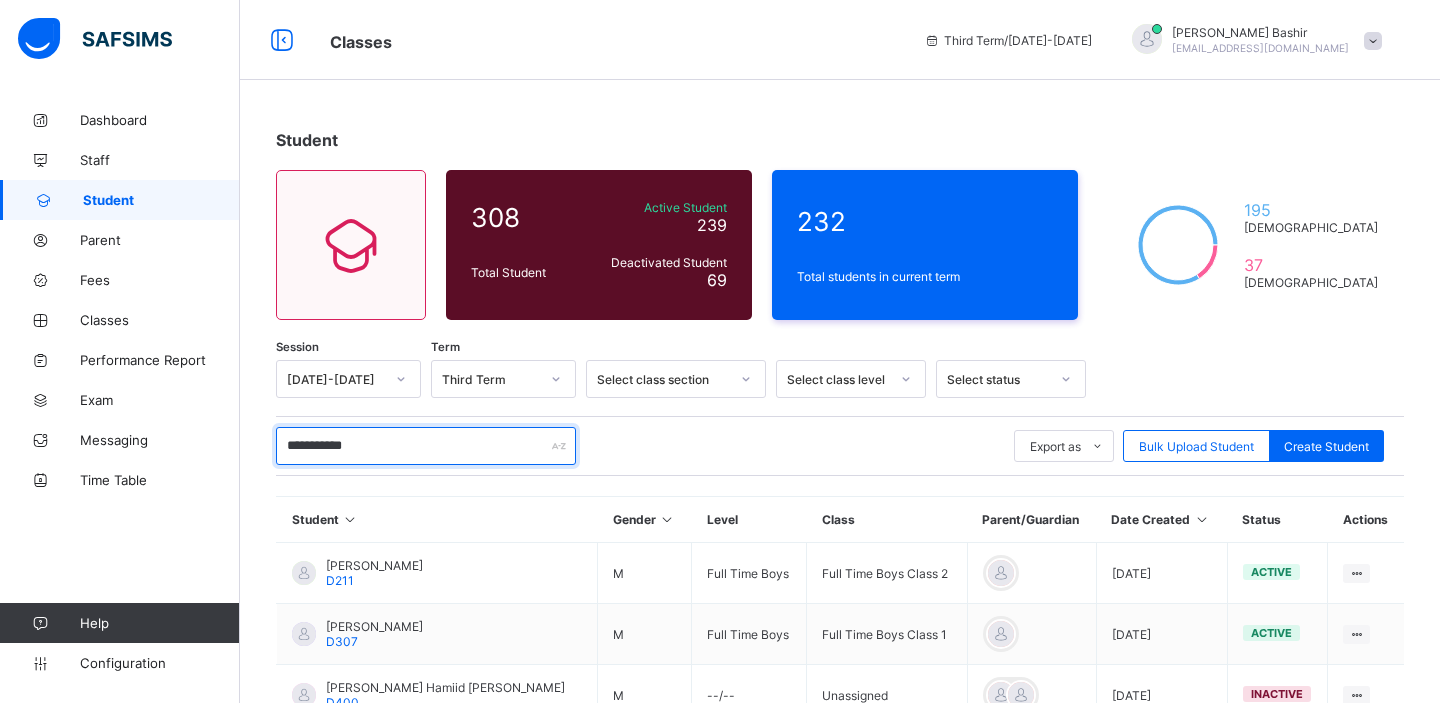 click on "**********" at bounding box center [426, 446] 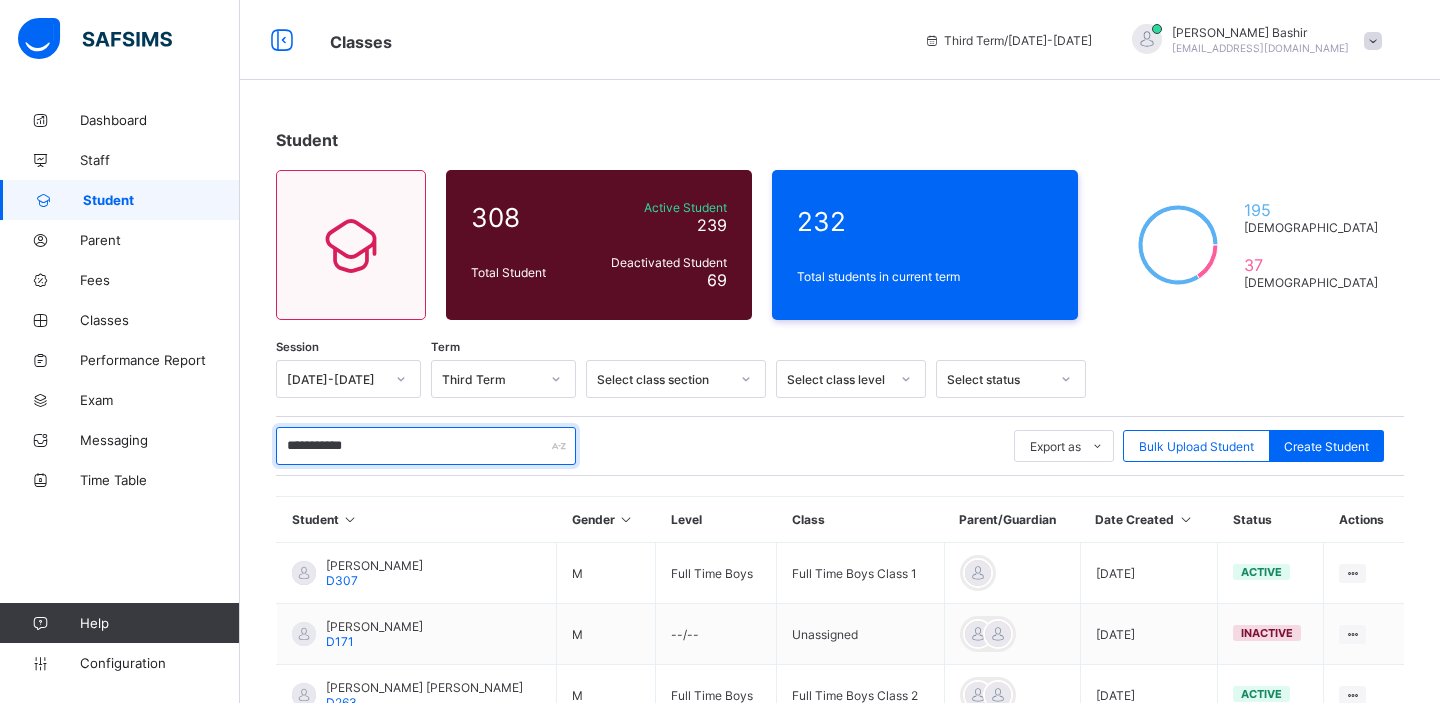 click on "**********" at bounding box center (426, 446) 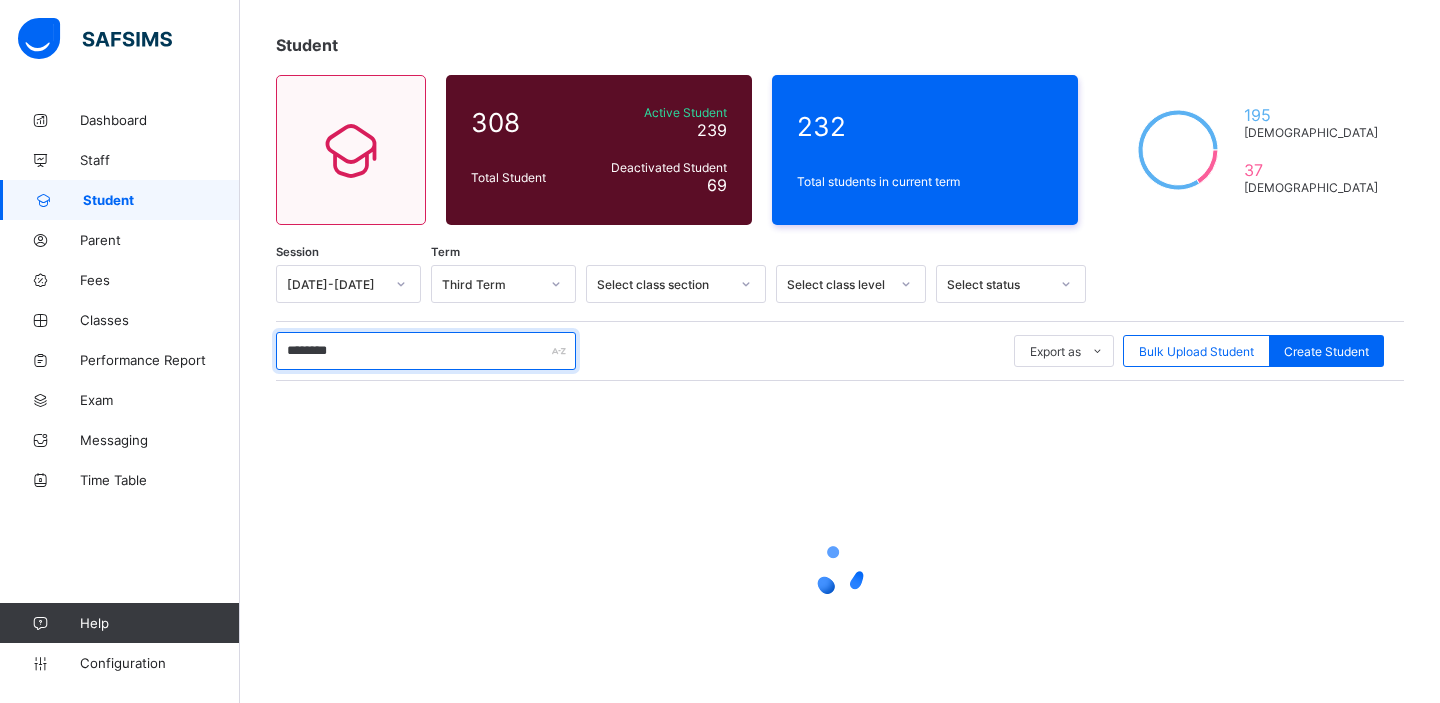 scroll, scrollTop: 182, scrollLeft: 0, axis: vertical 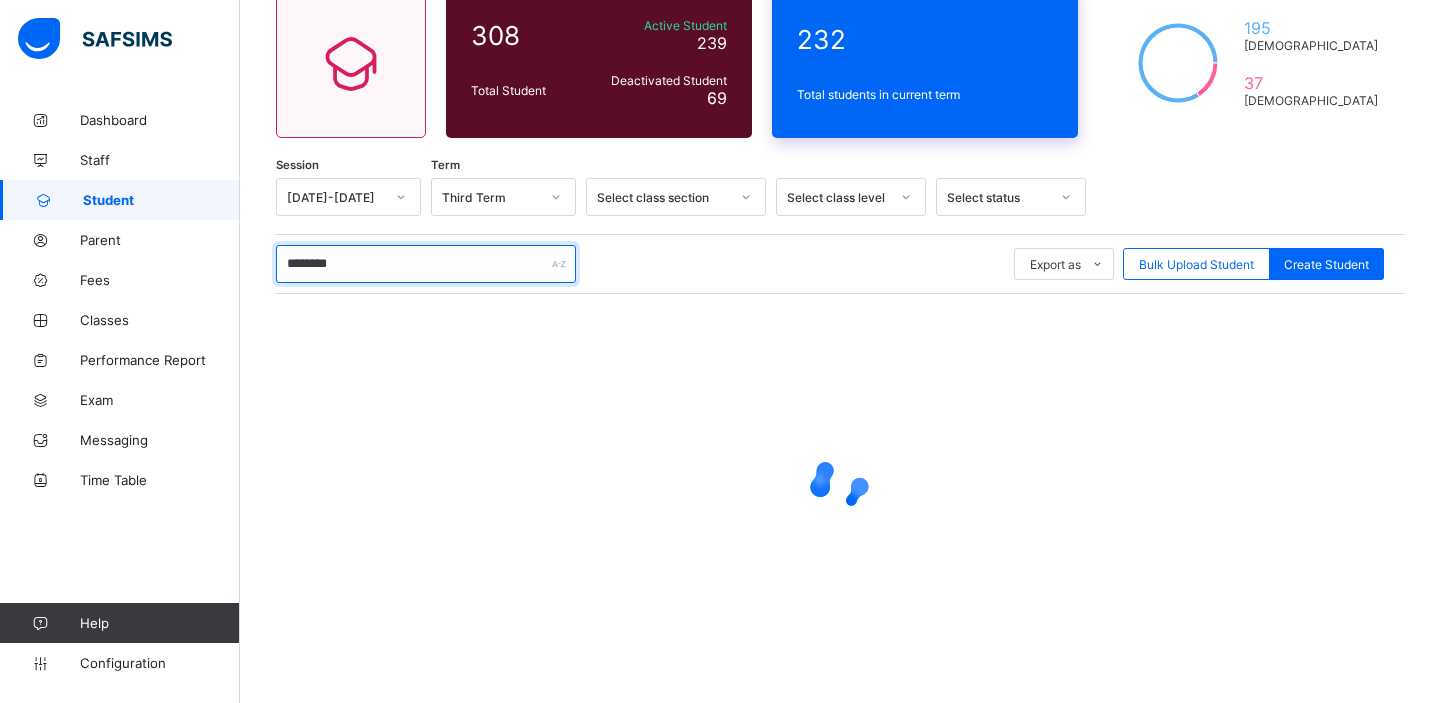 type on "********" 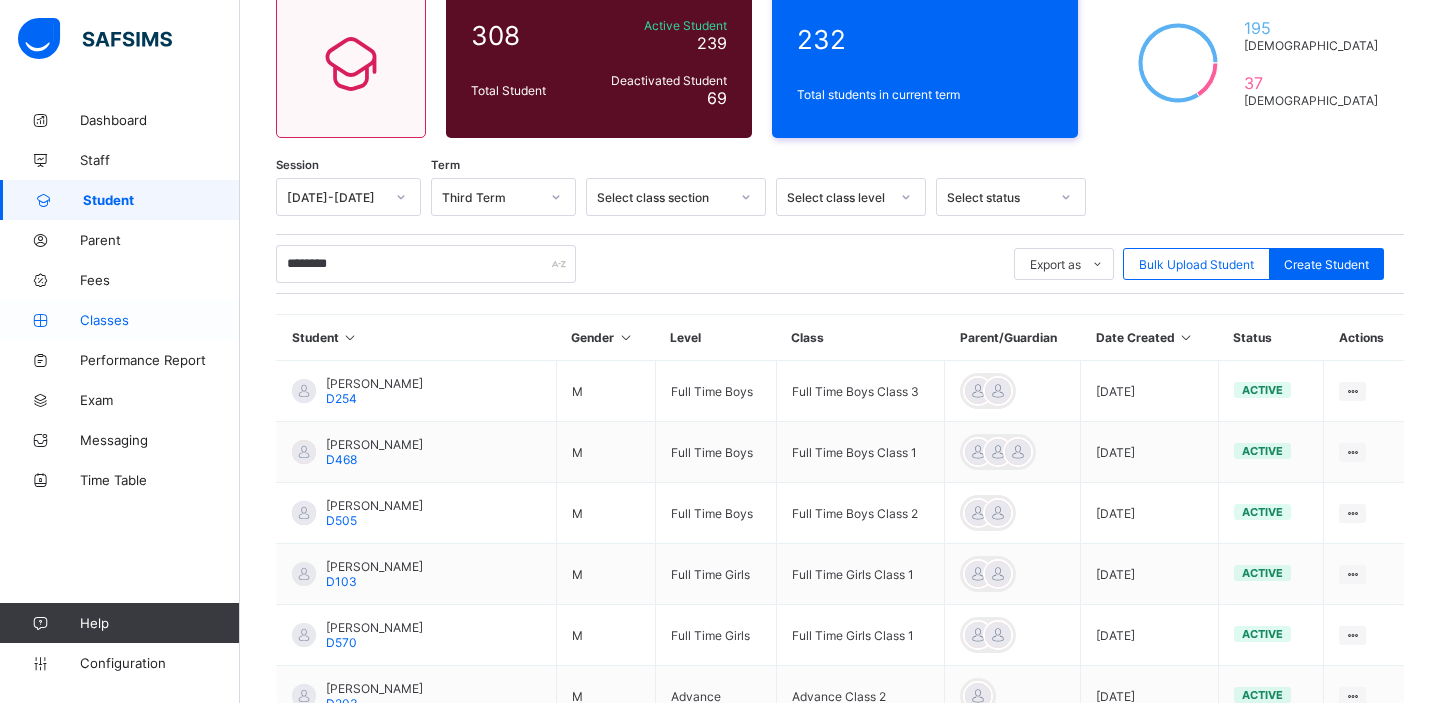 click on "Classes" at bounding box center (120, 320) 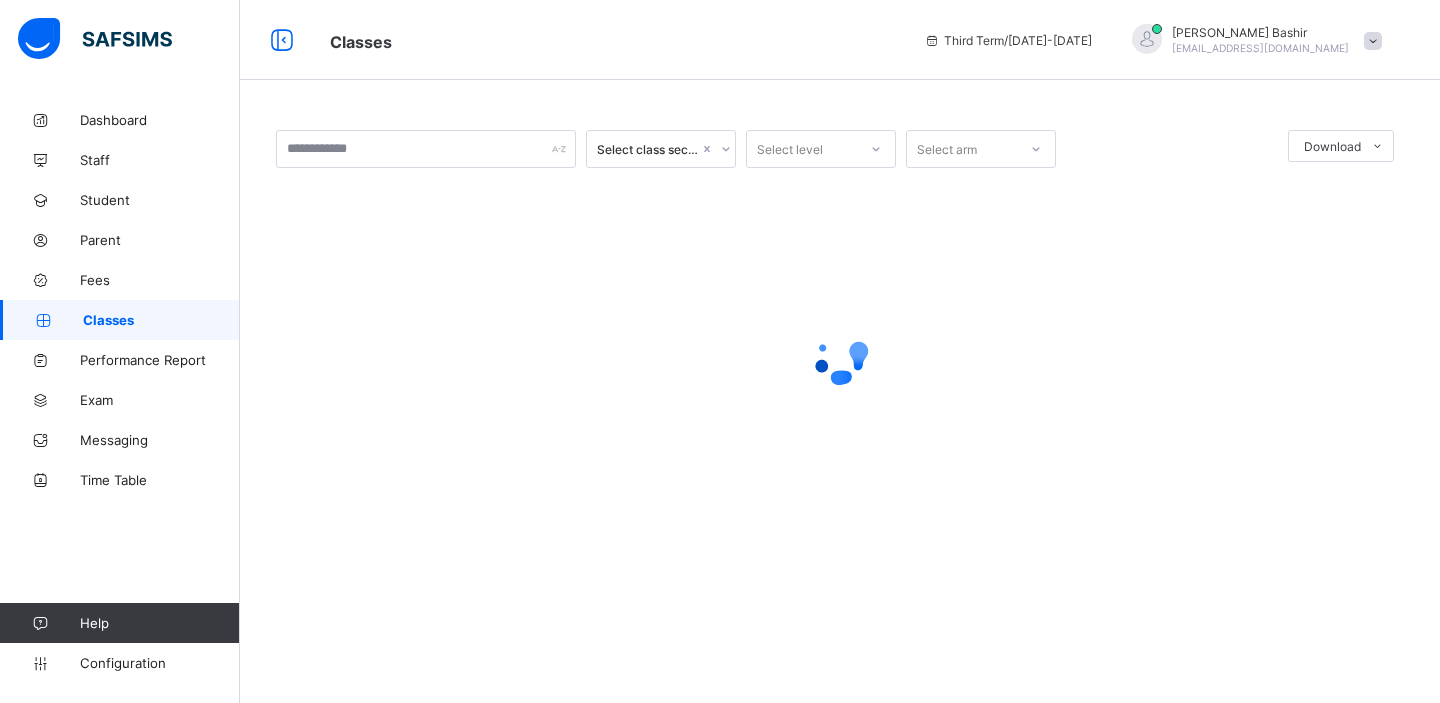 scroll, scrollTop: 0, scrollLeft: 0, axis: both 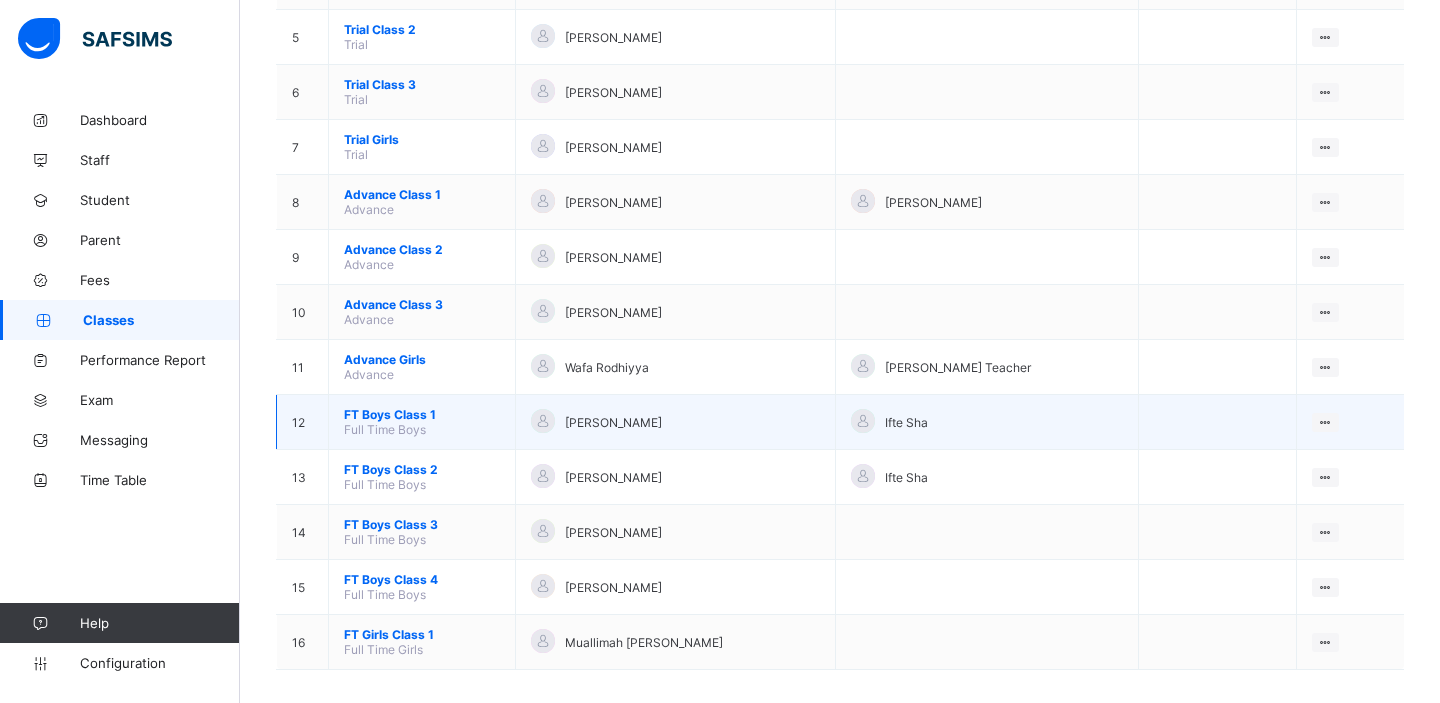 click on "FT Boys   Class 1" at bounding box center (422, 414) 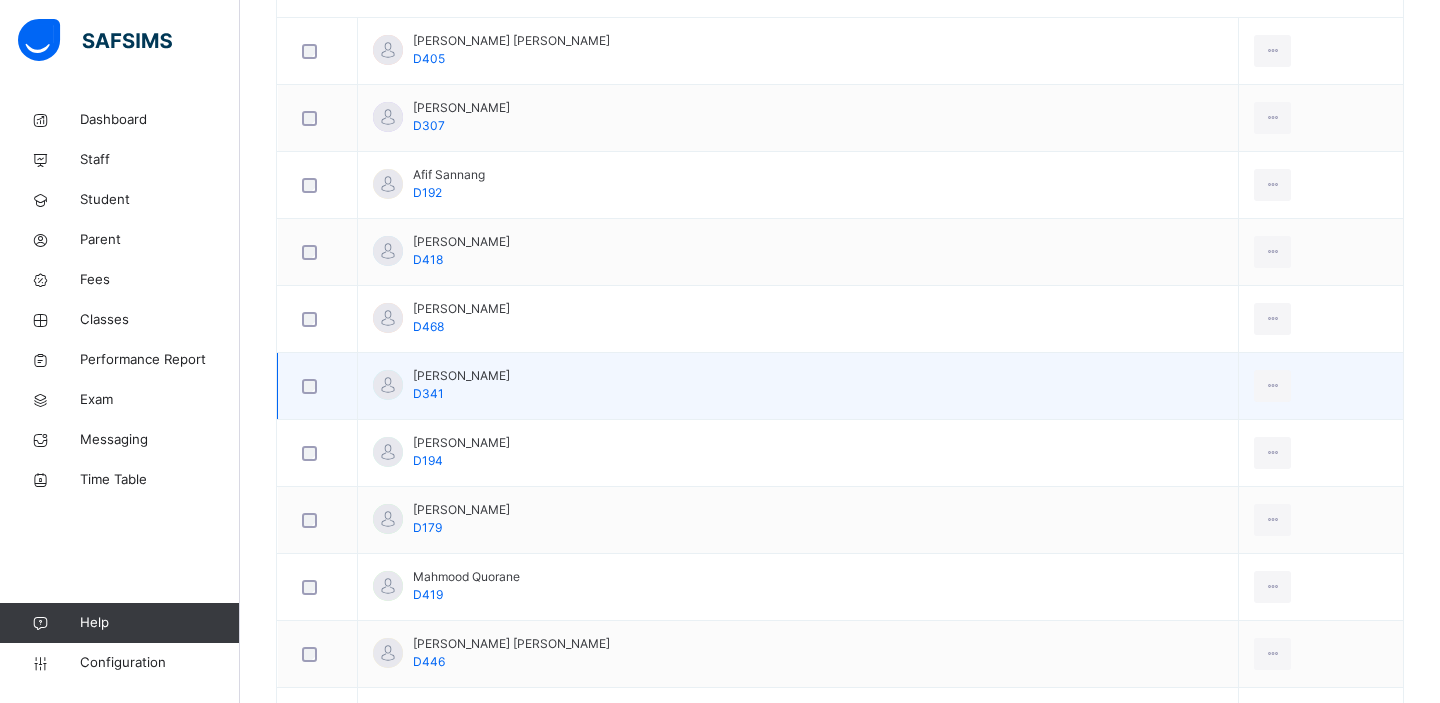scroll, scrollTop: 654, scrollLeft: 0, axis: vertical 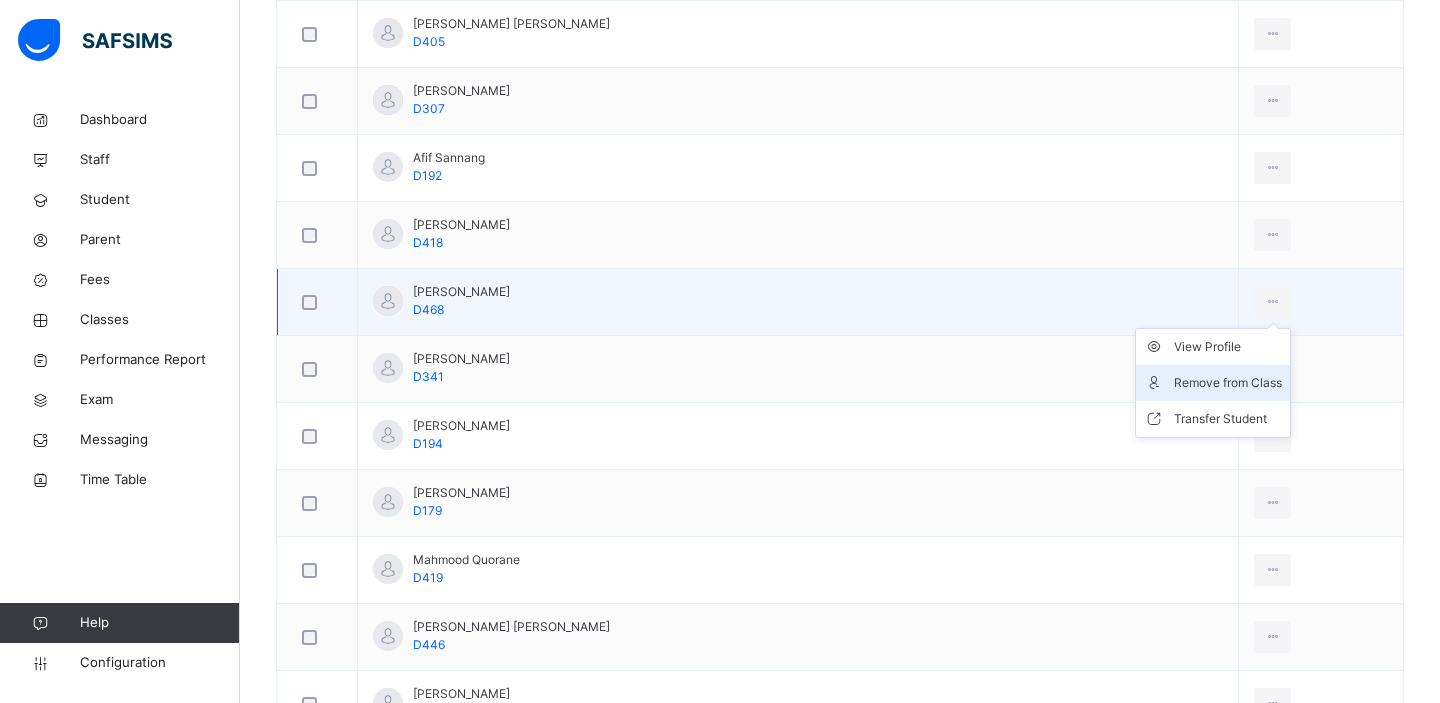 click on "Remove from Class" at bounding box center (1228, 383) 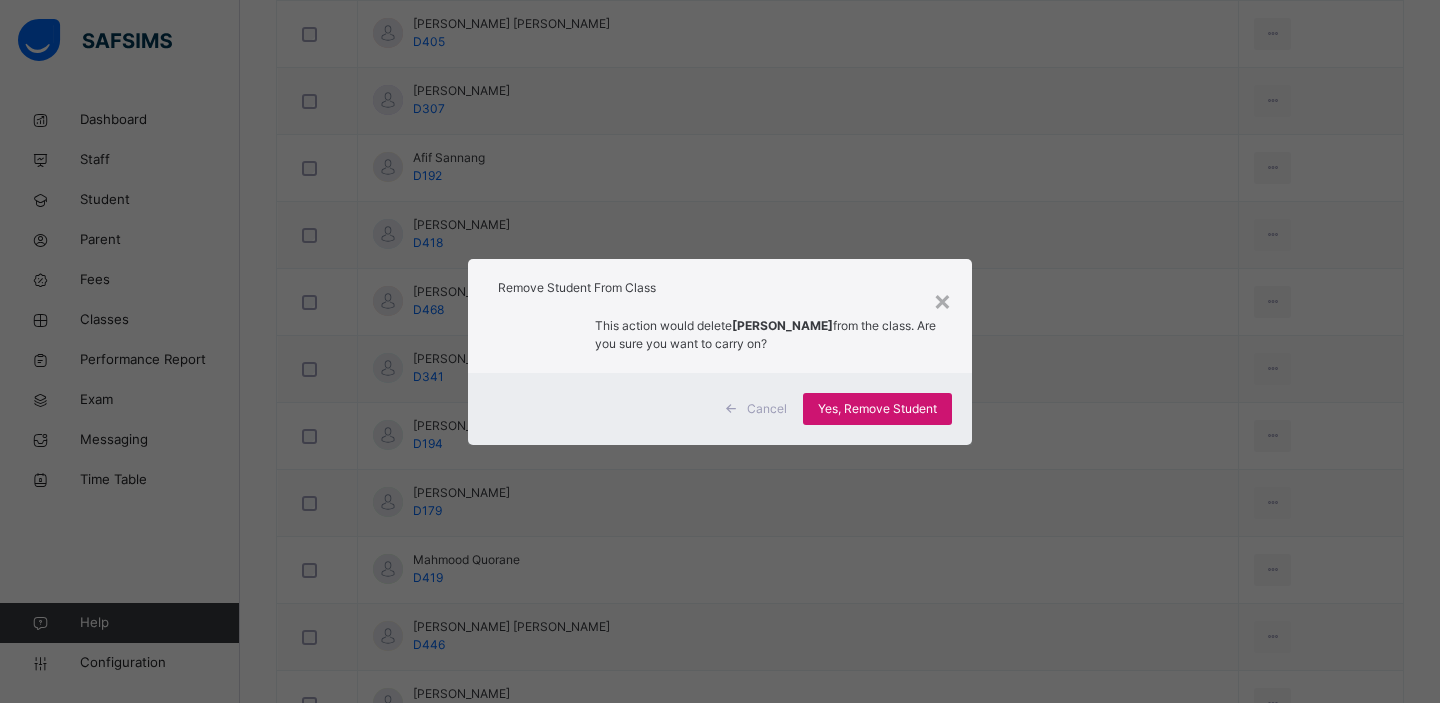 click on "Yes, Remove Student" at bounding box center (877, 409) 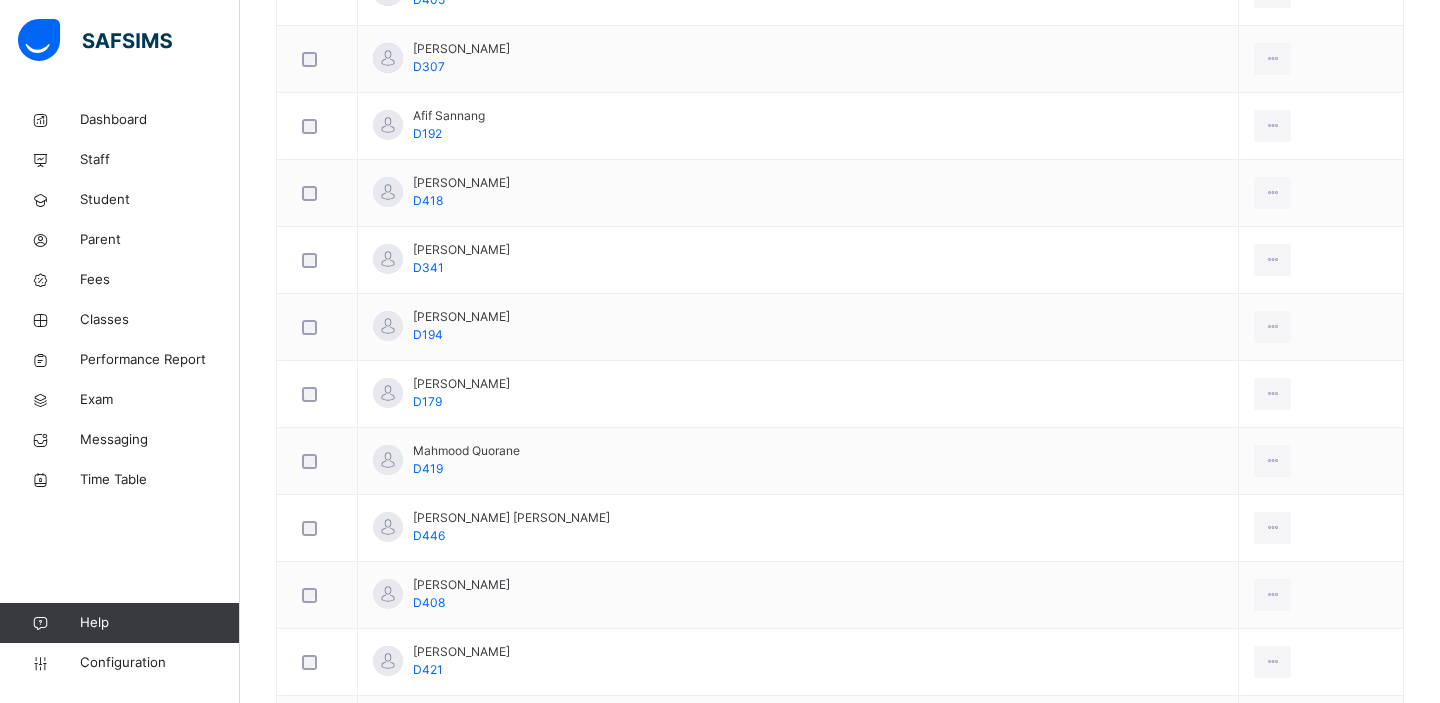 scroll, scrollTop: 697, scrollLeft: 0, axis: vertical 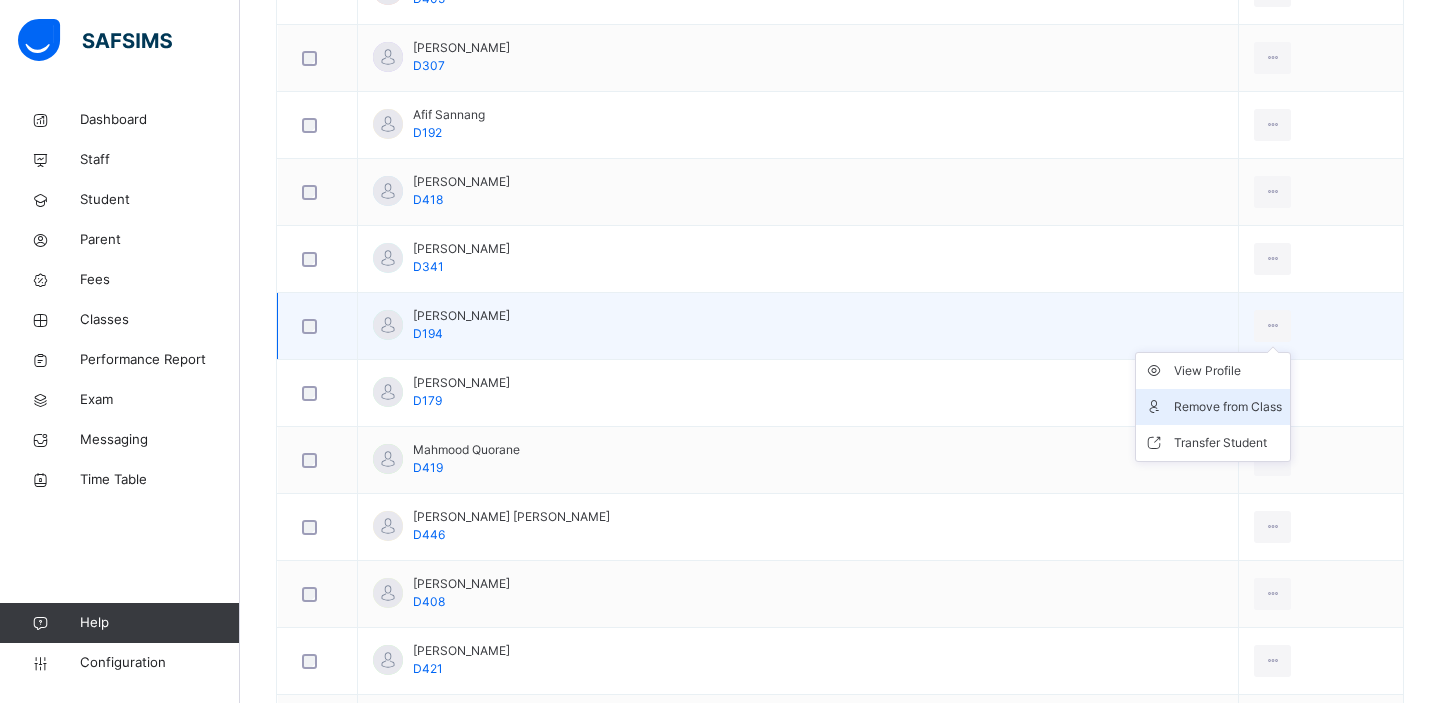 click on "Remove from Class" at bounding box center (1228, 407) 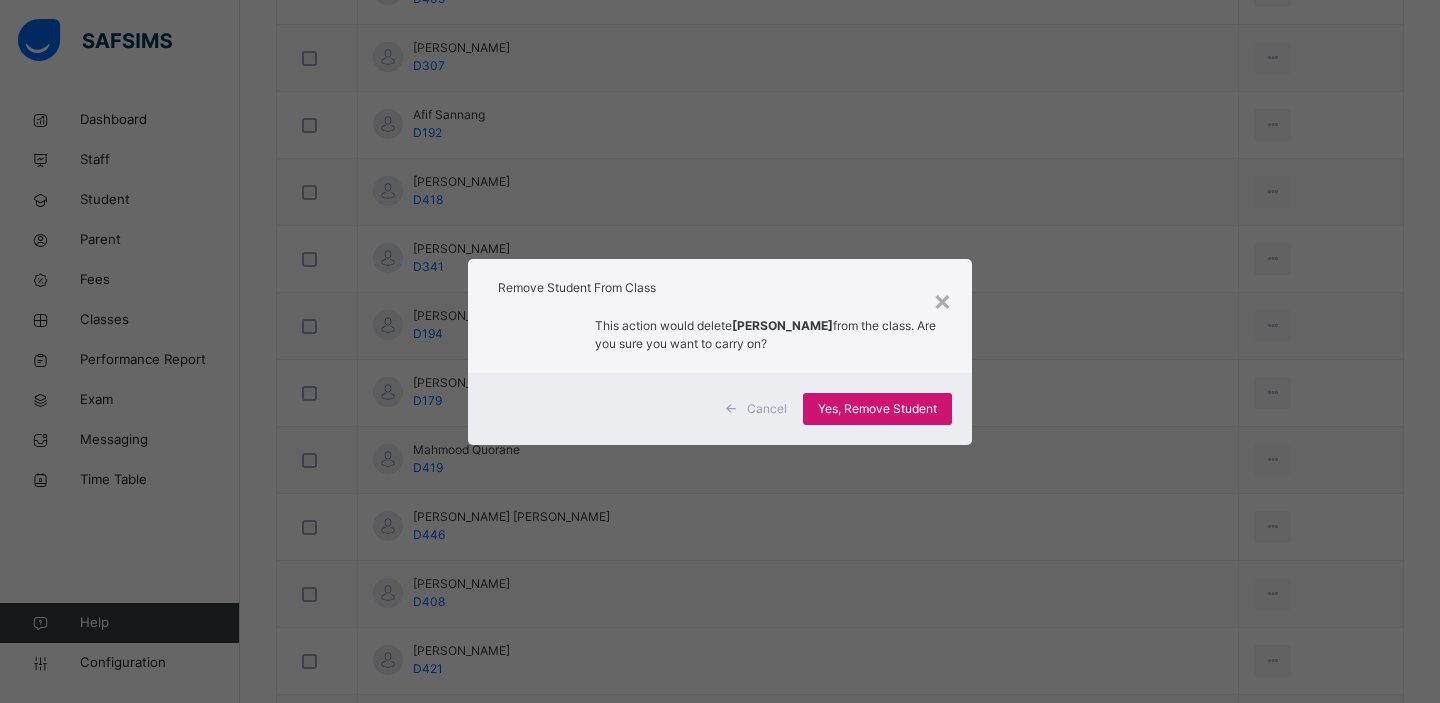 click on "Yes, Remove Student" at bounding box center (877, 409) 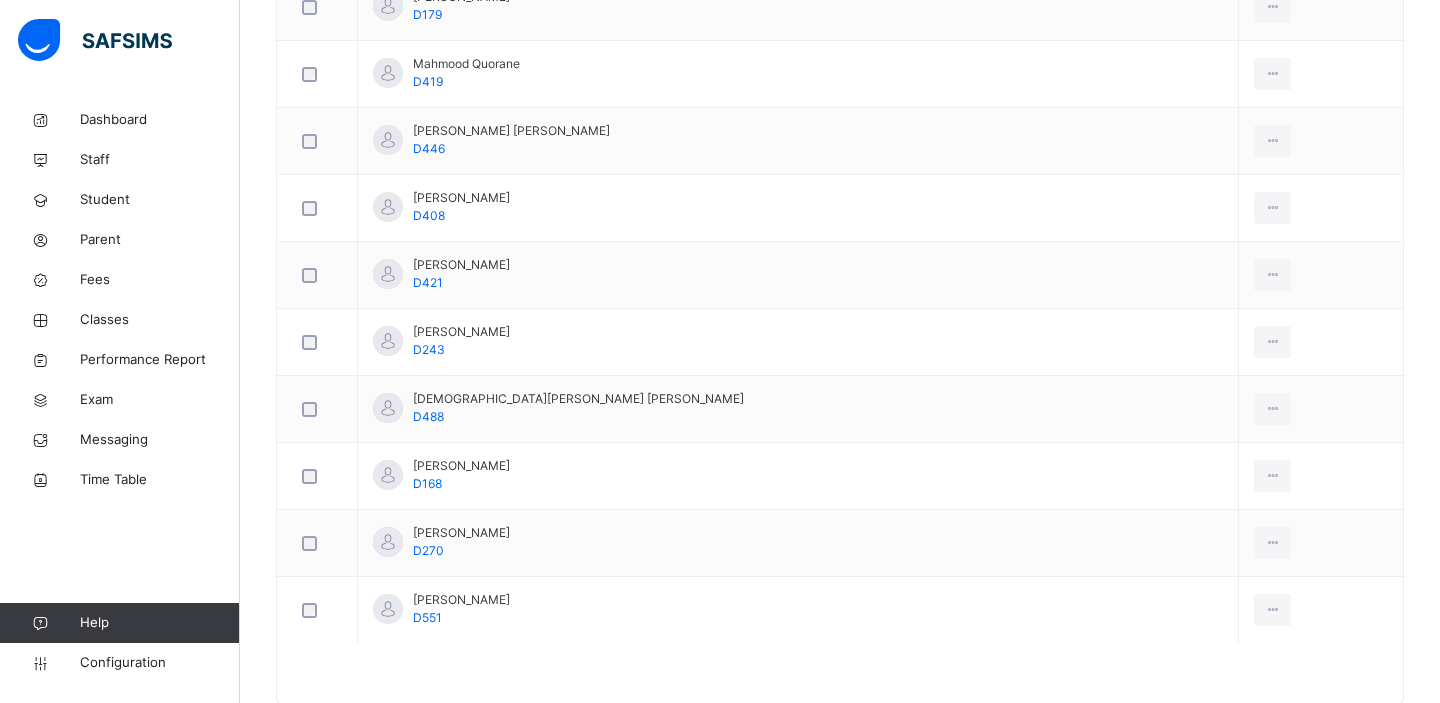 scroll, scrollTop: 1019, scrollLeft: 0, axis: vertical 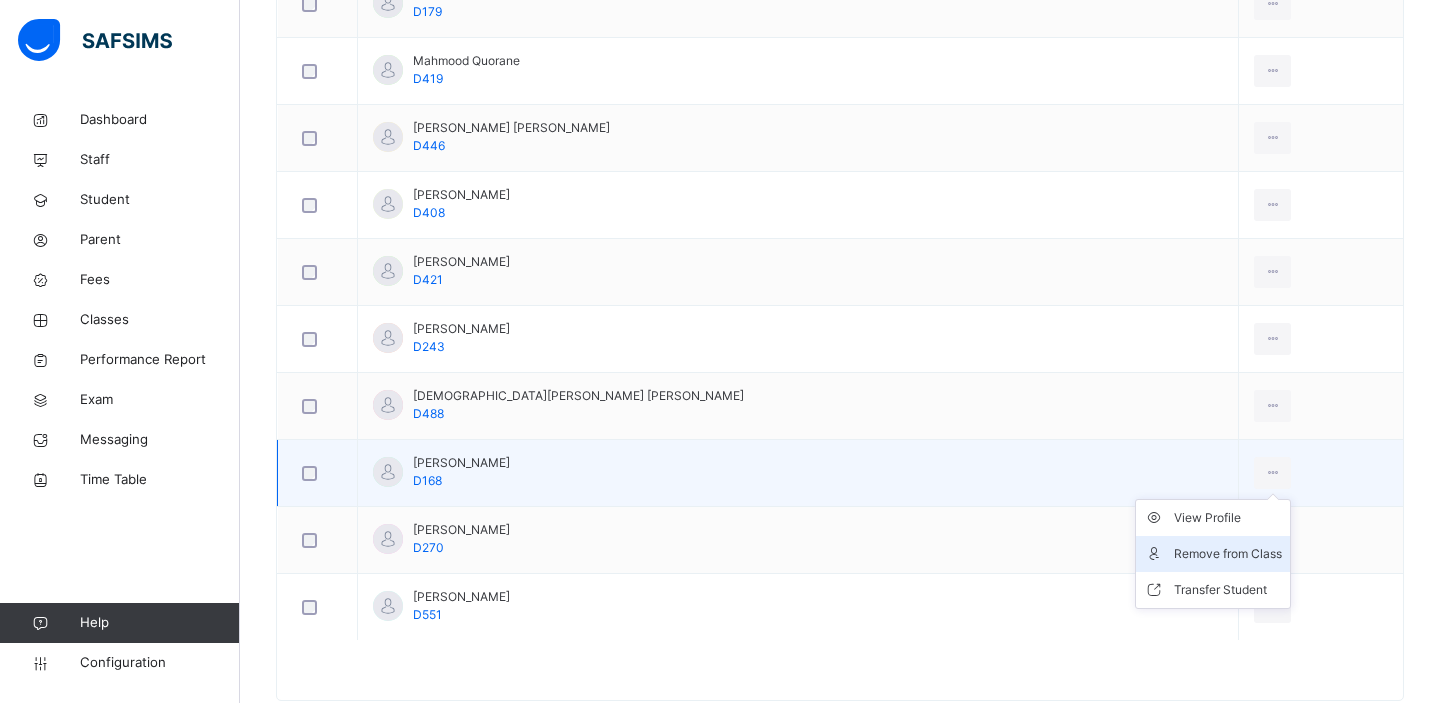 click on "Remove from Class" at bounding box center (1228, 554) 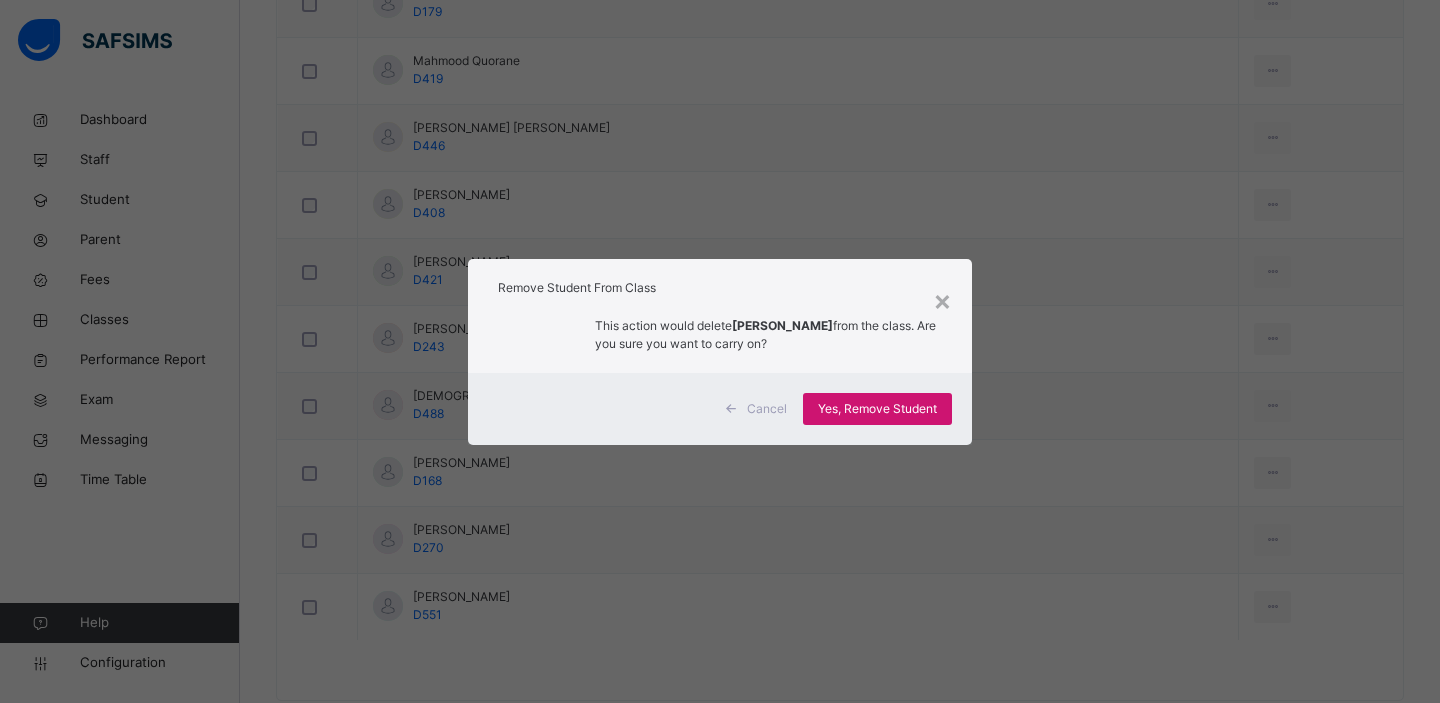 click on "Yes, Remove Student" at bounding box center [877, 409] 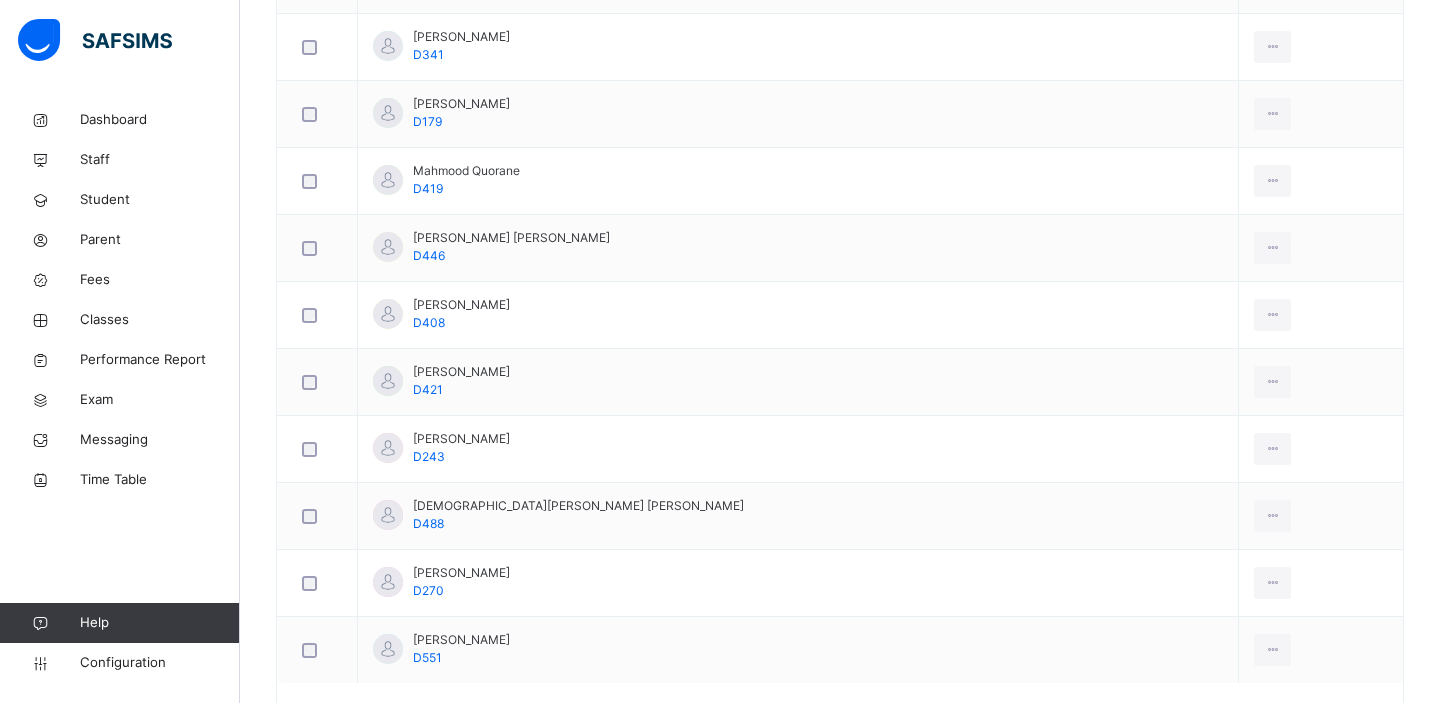 scroll, scrollTop: 1000, scrollLeft: 0, axis: vertical 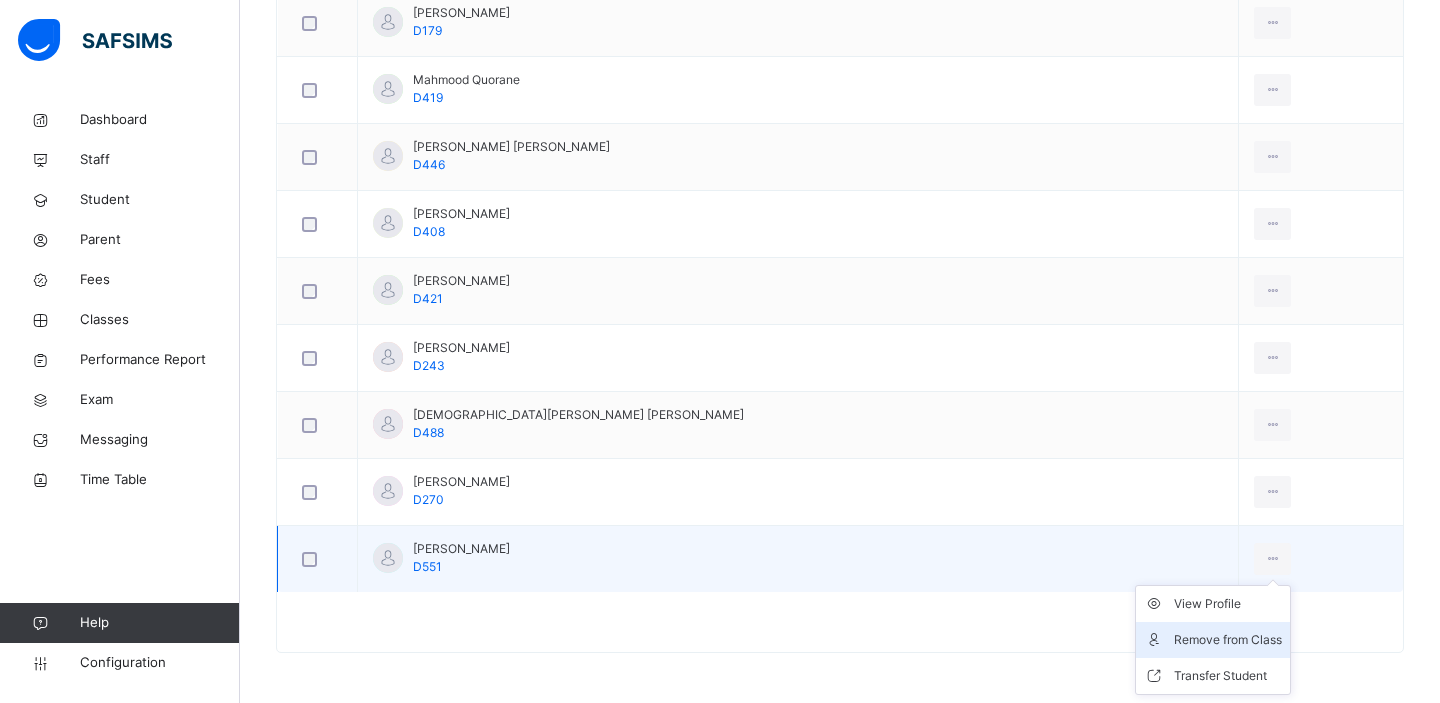 click on "Remove from Class" at bounding box center (1228, 640) 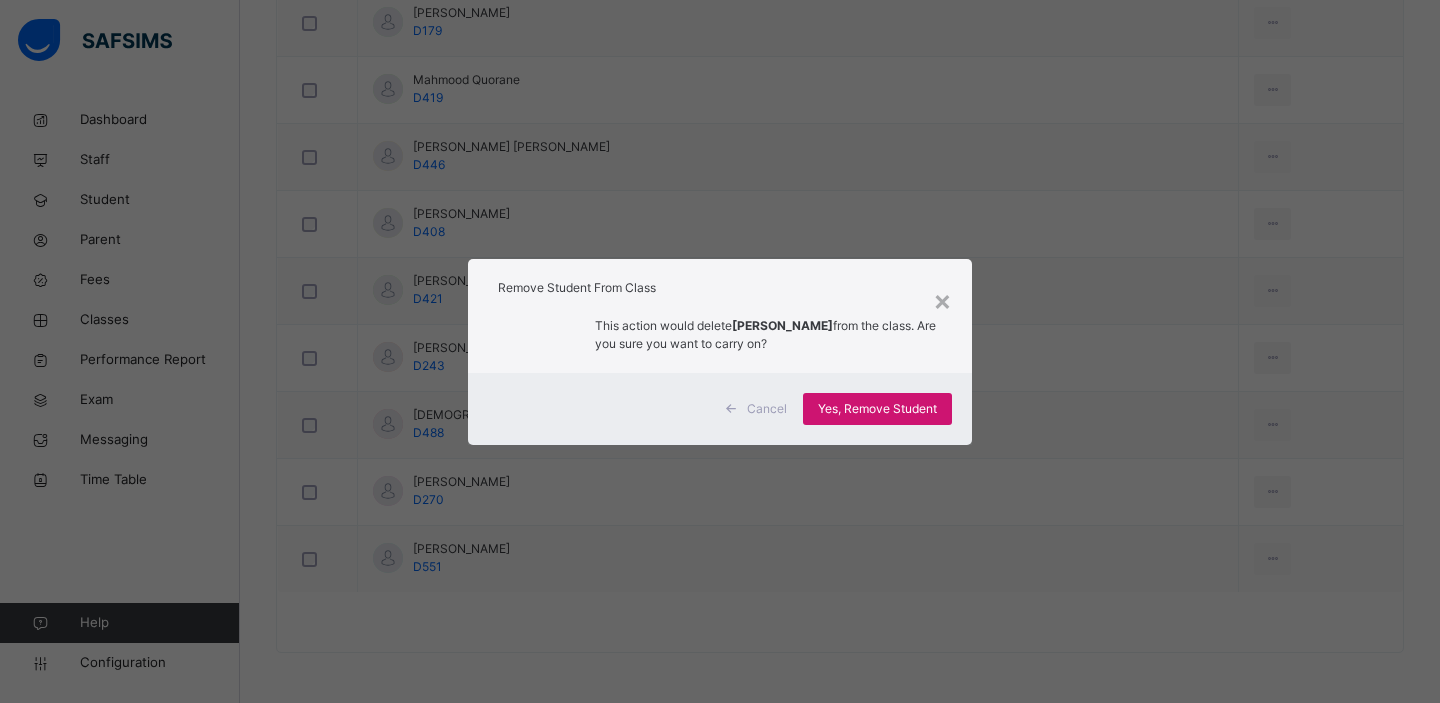 click on "Yes, Remove Student" at bounding box center [877, 409] 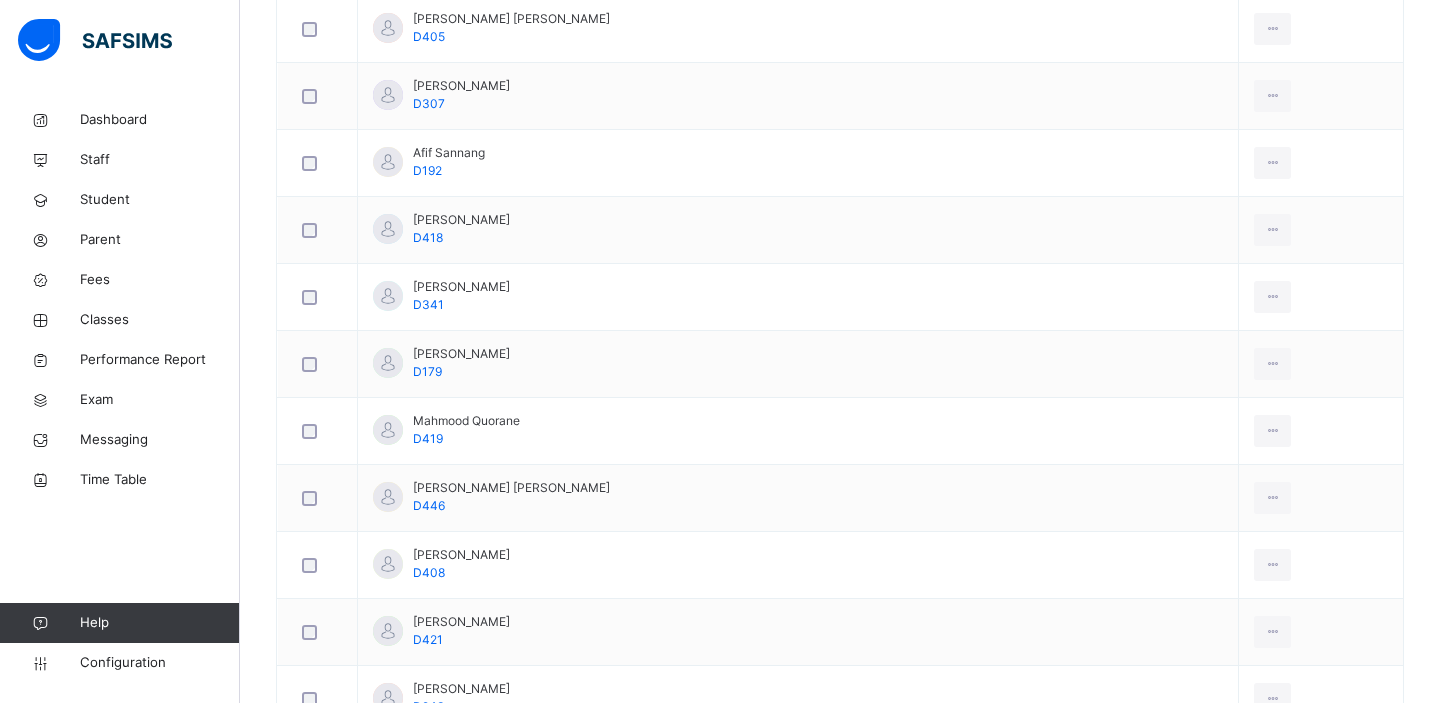 scroll, scrollTop: 933, scrollLeft: 0, axis: vertical 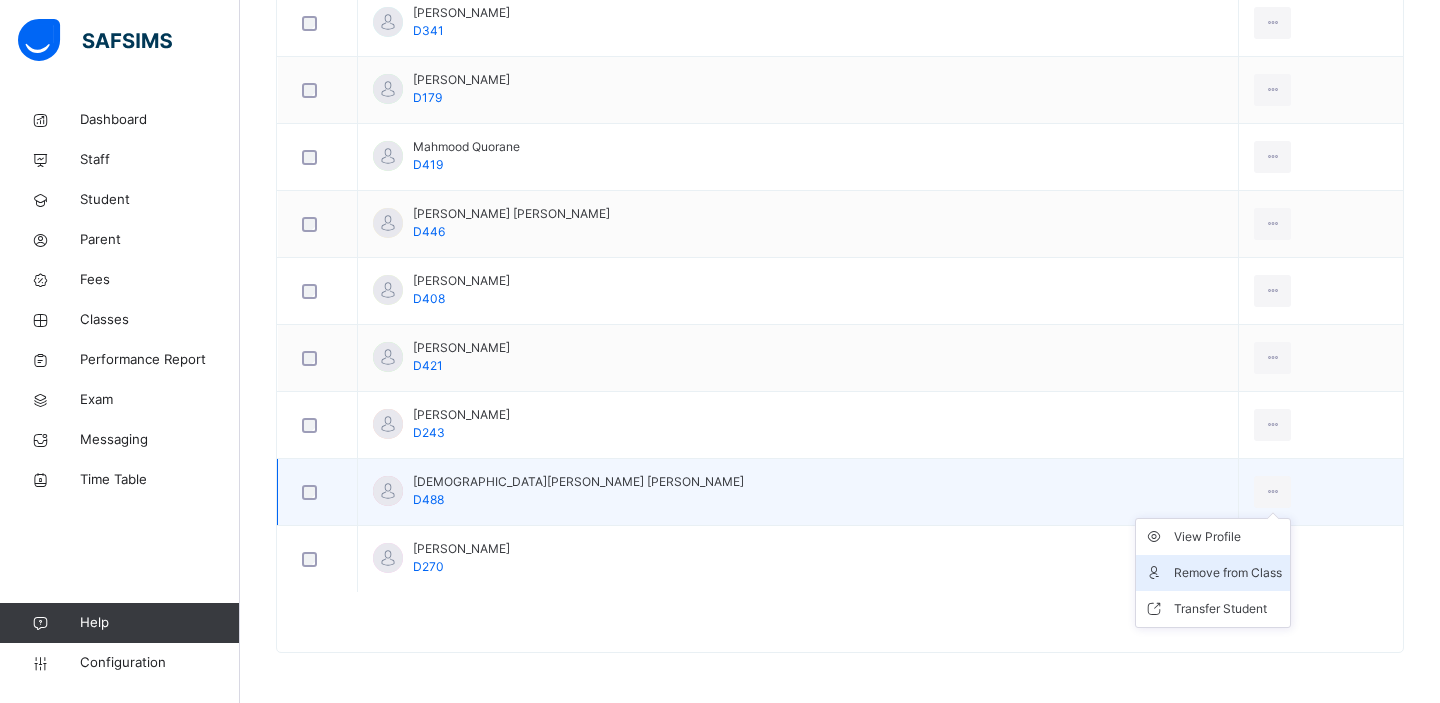 click on "Remove from Class" at bounding box center (1228, 573) 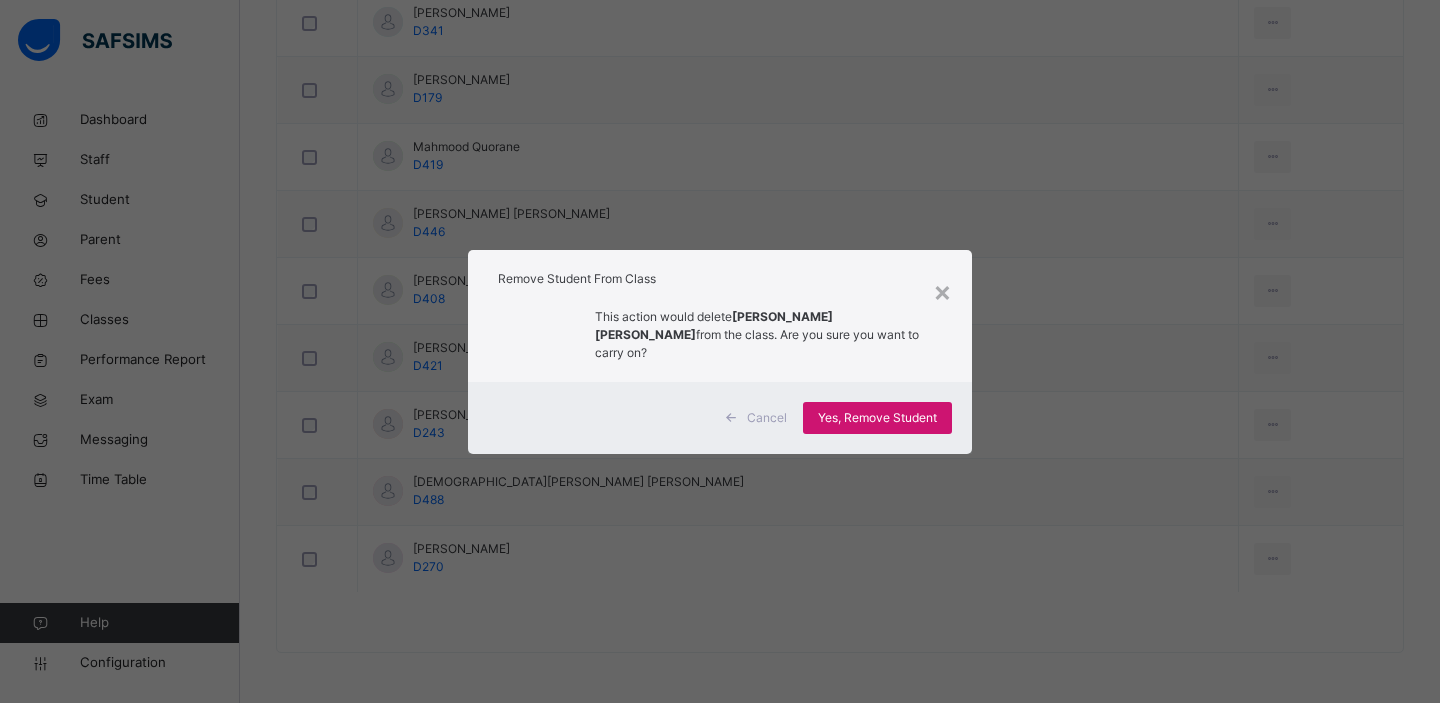 click on "Yes, Remove Student" at bounding box center (877, 418) 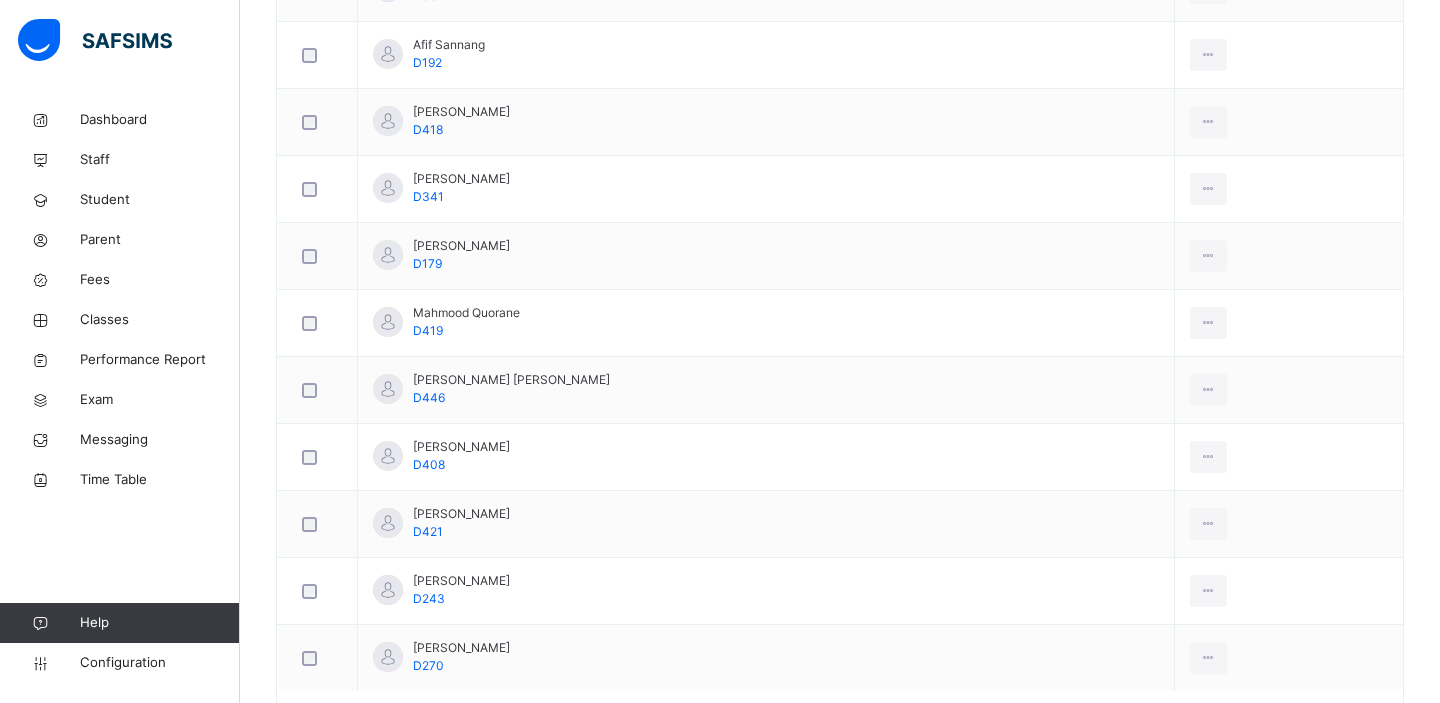 scroll, scrollTop: 866, scrollLeft: 0, axis: vertical 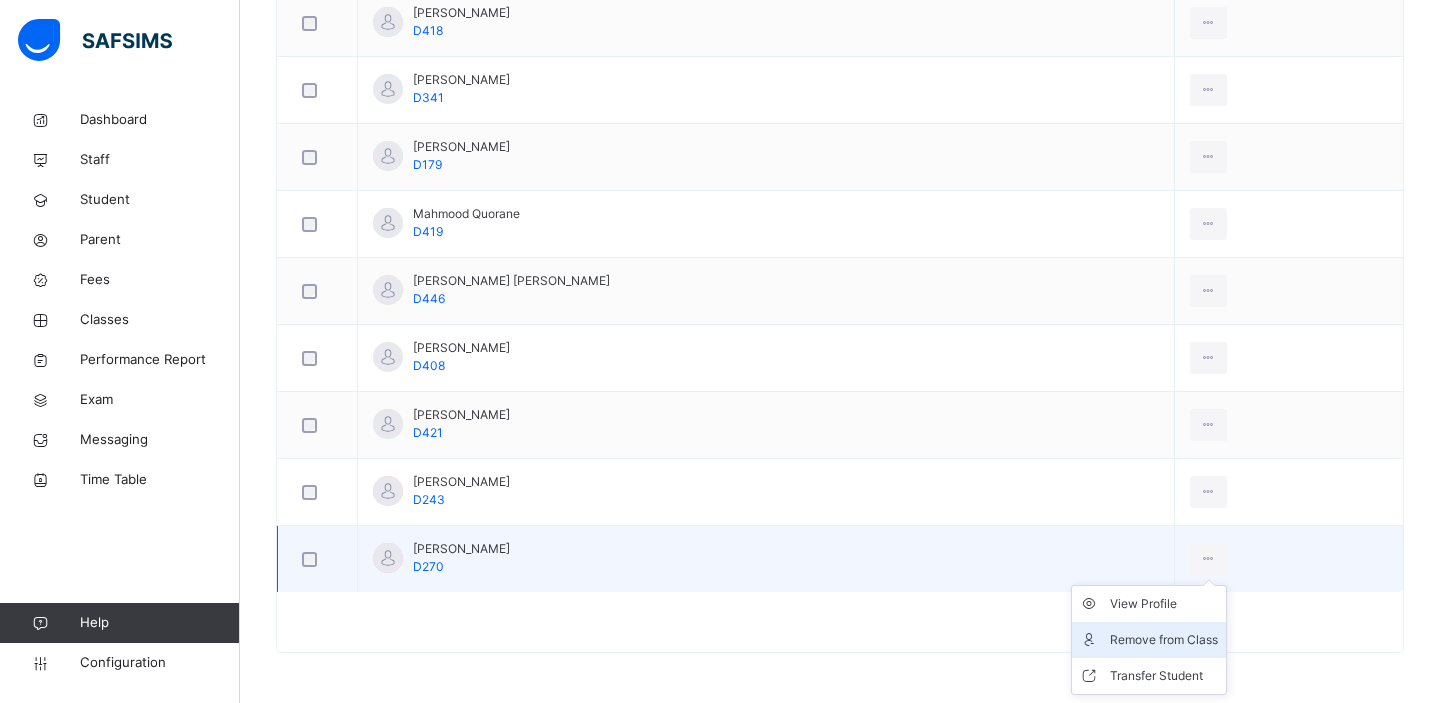 click on "Remove from Class" at bounding box center (1164, 640) 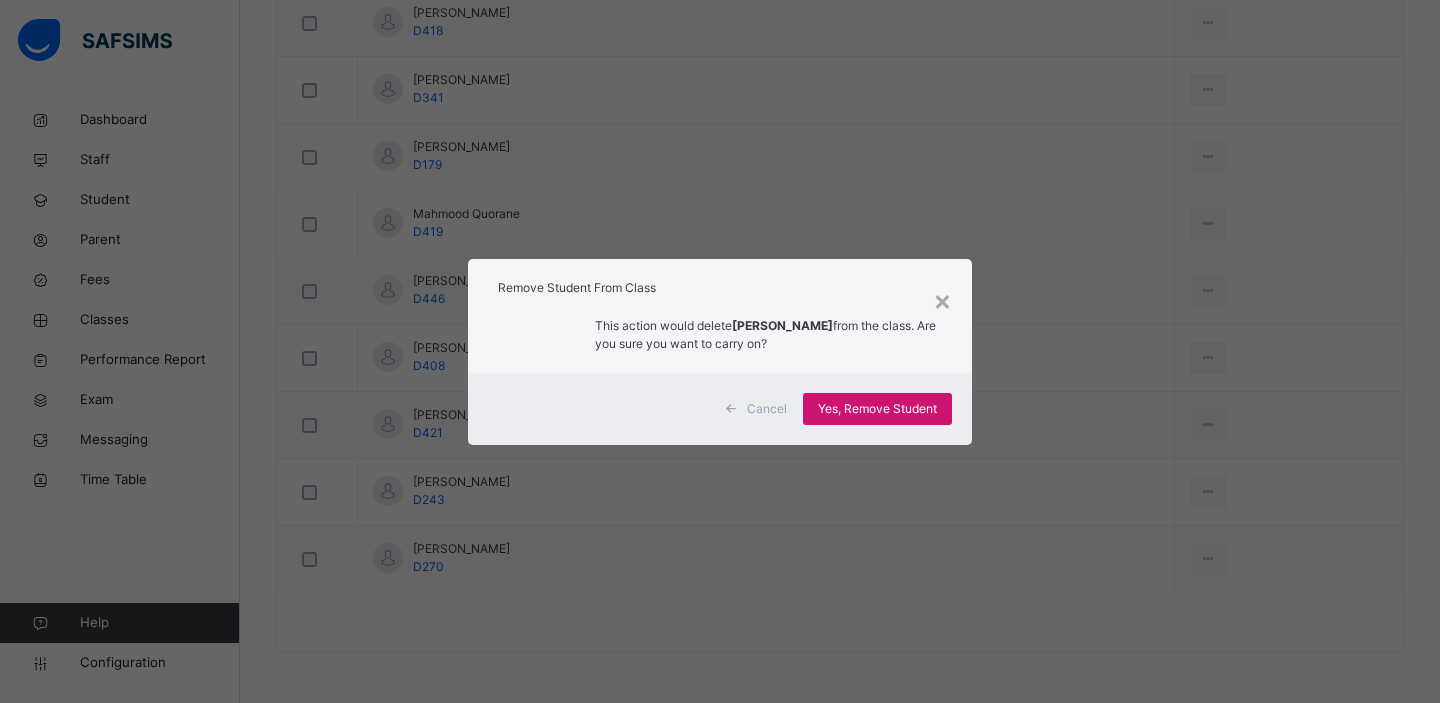 click on "Yes, Remove Student" at bounding box center (877, 409) 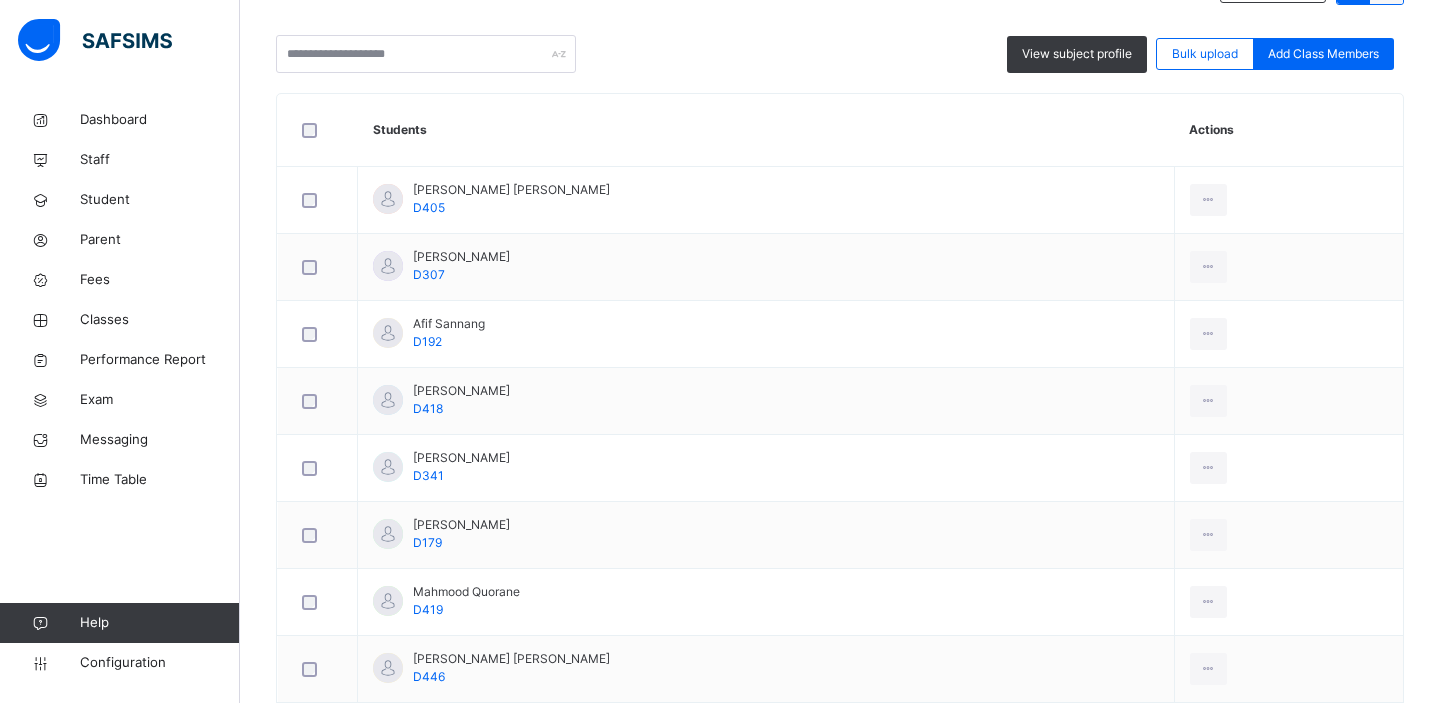 scroll, scrollTop: 477, scrollLeft: 0, axis: vertical 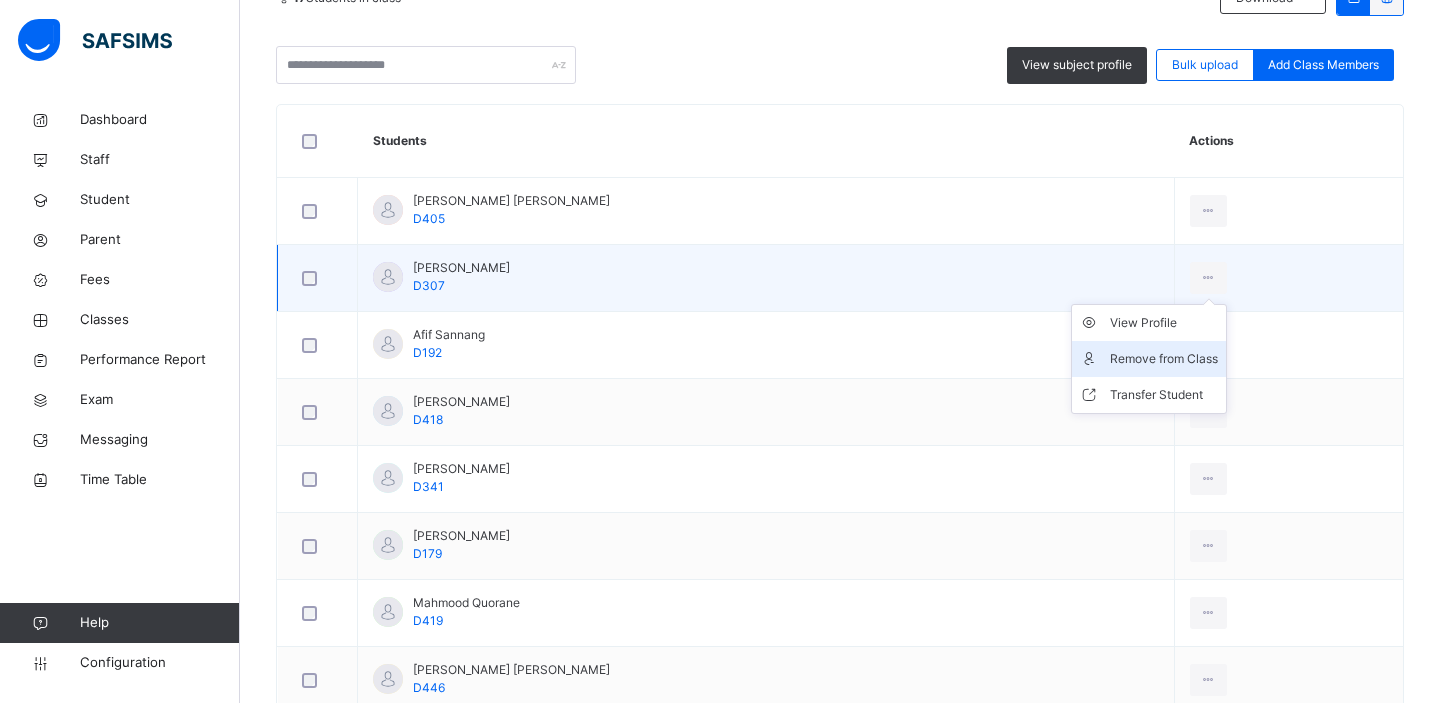 click on "Remove from Class" at bounding box center [1164, 359] 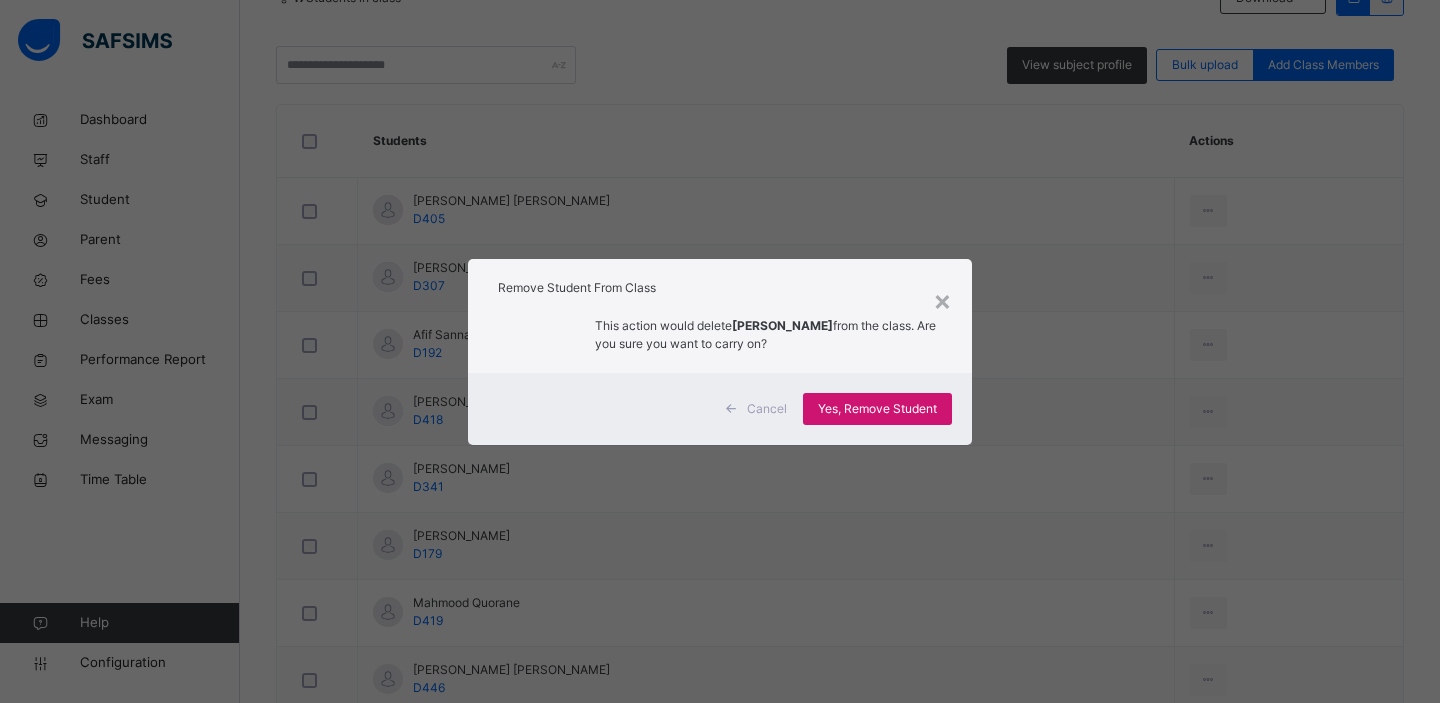 click on "Yes, Remove Student" at bounding box center (877, 409) 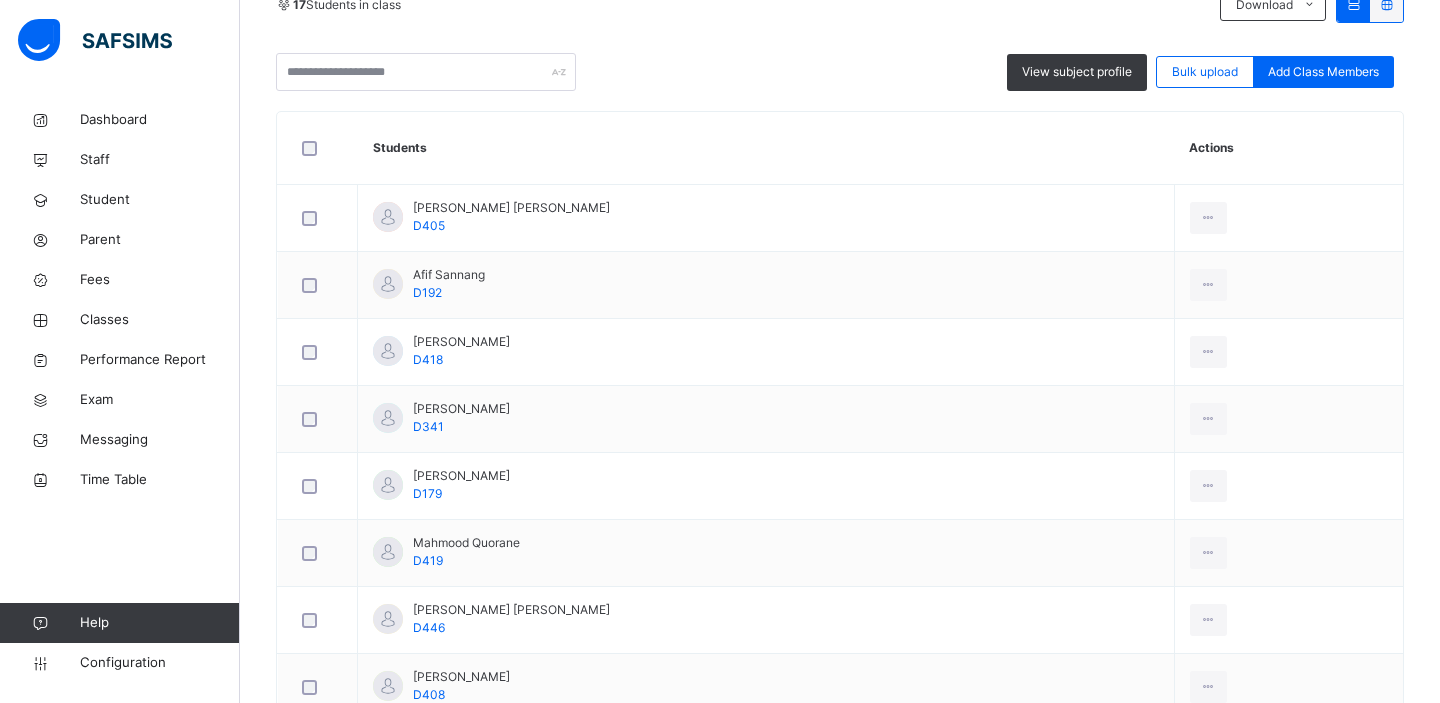 scroll, scrollTop: 462, scrollLeft: 0, axis: vertical 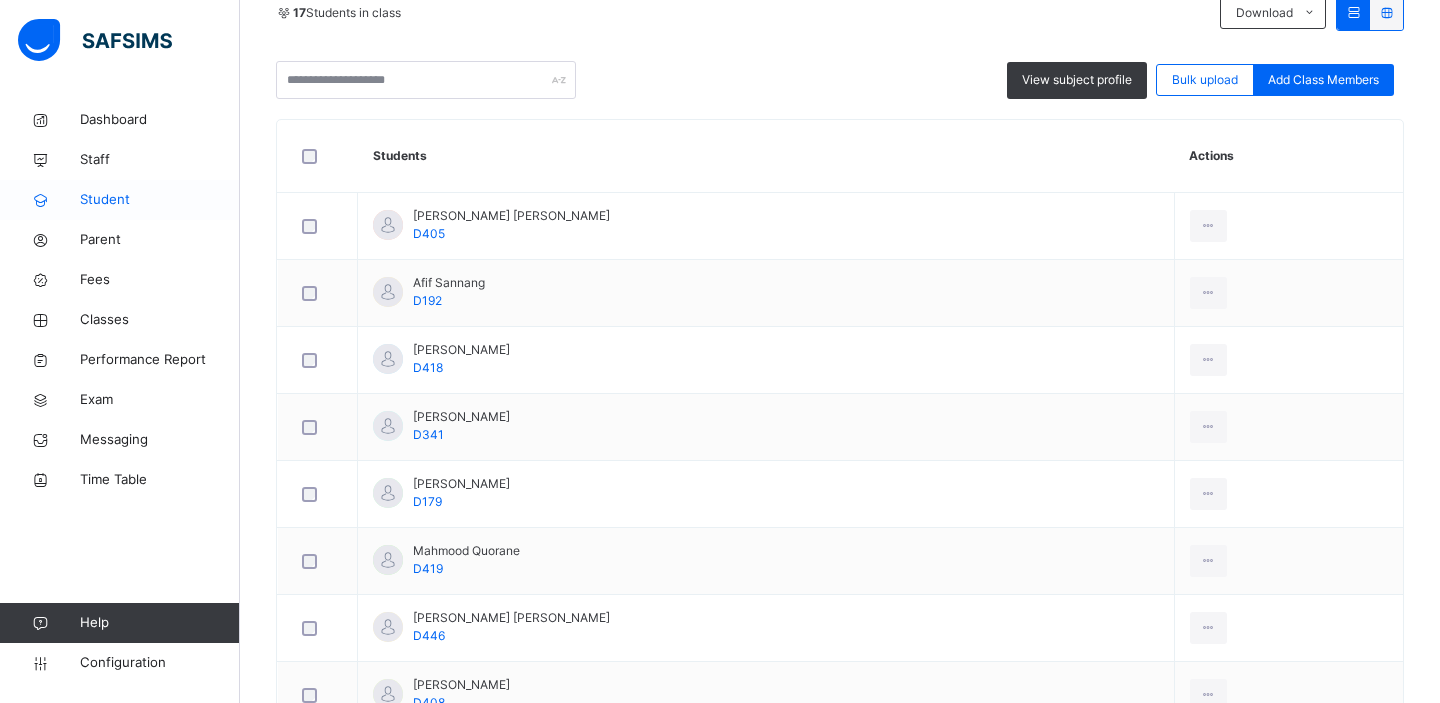 click on "Student" at bounding box center [160, 200] 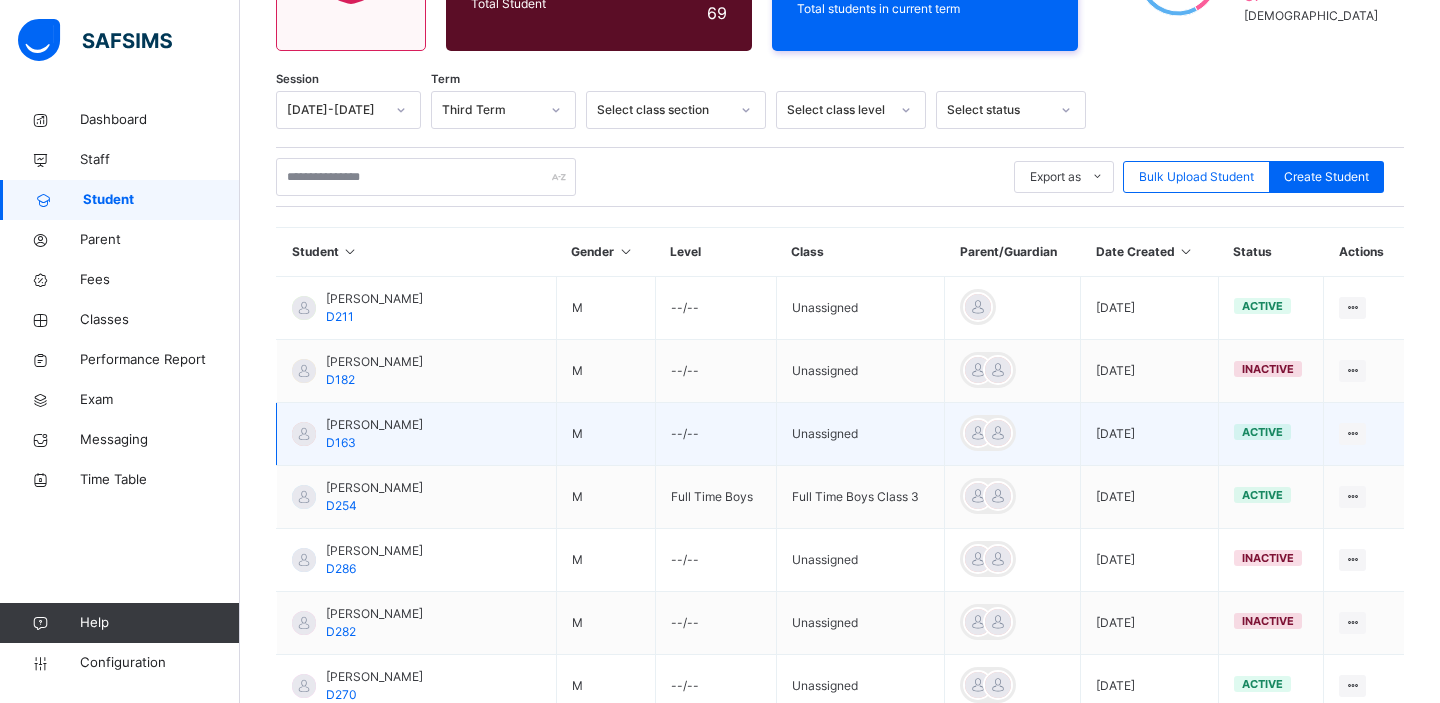 scroll, scrollTop: 327, scrollLeft: 0, axis: vertical 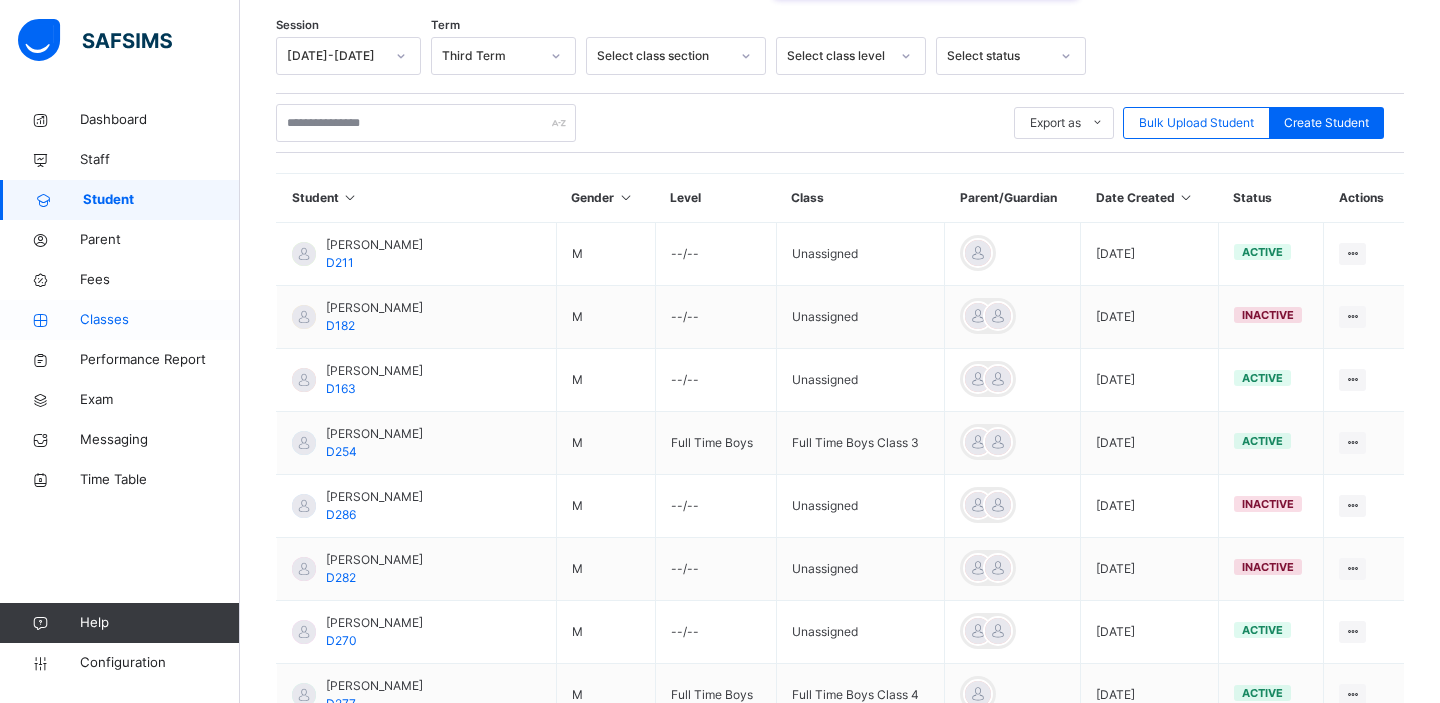 click on "Classes" at bounding box center (160, 320) 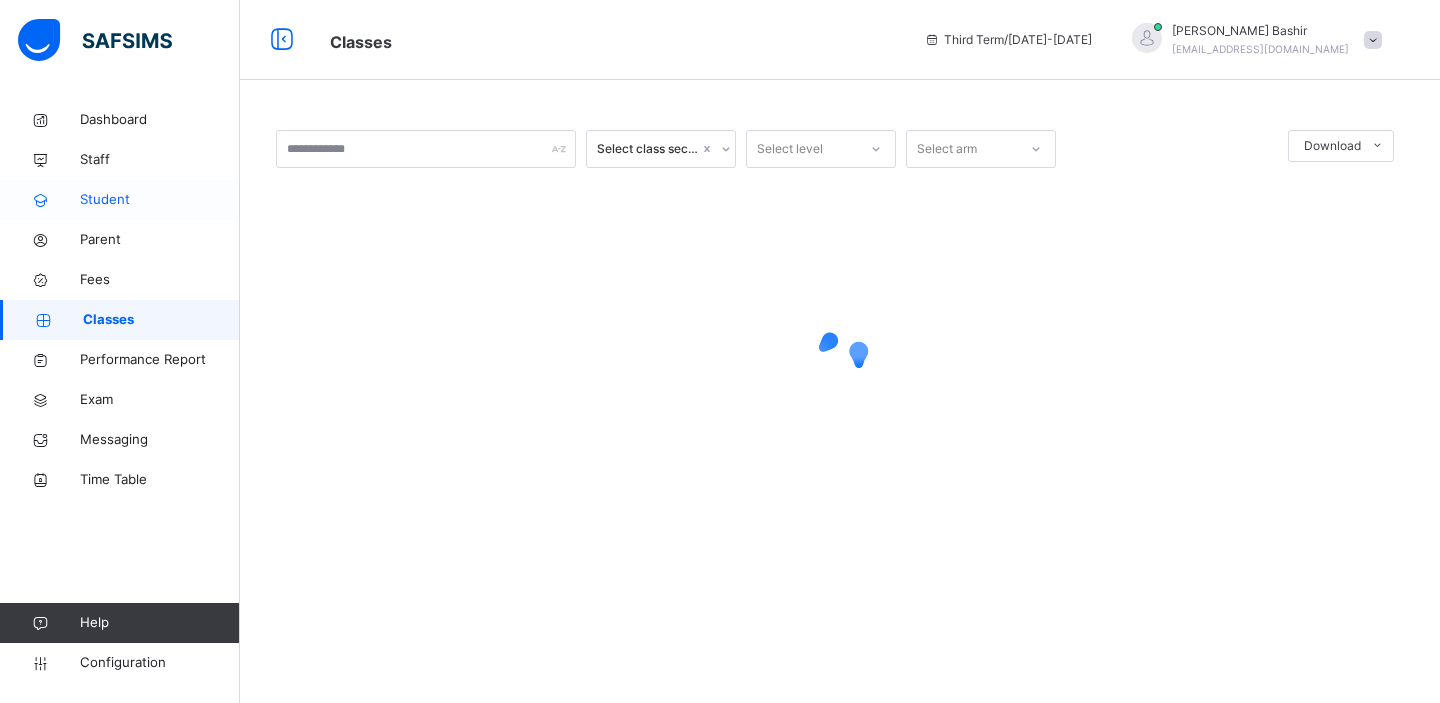 click on "Student" at bounding box center (160, 200) 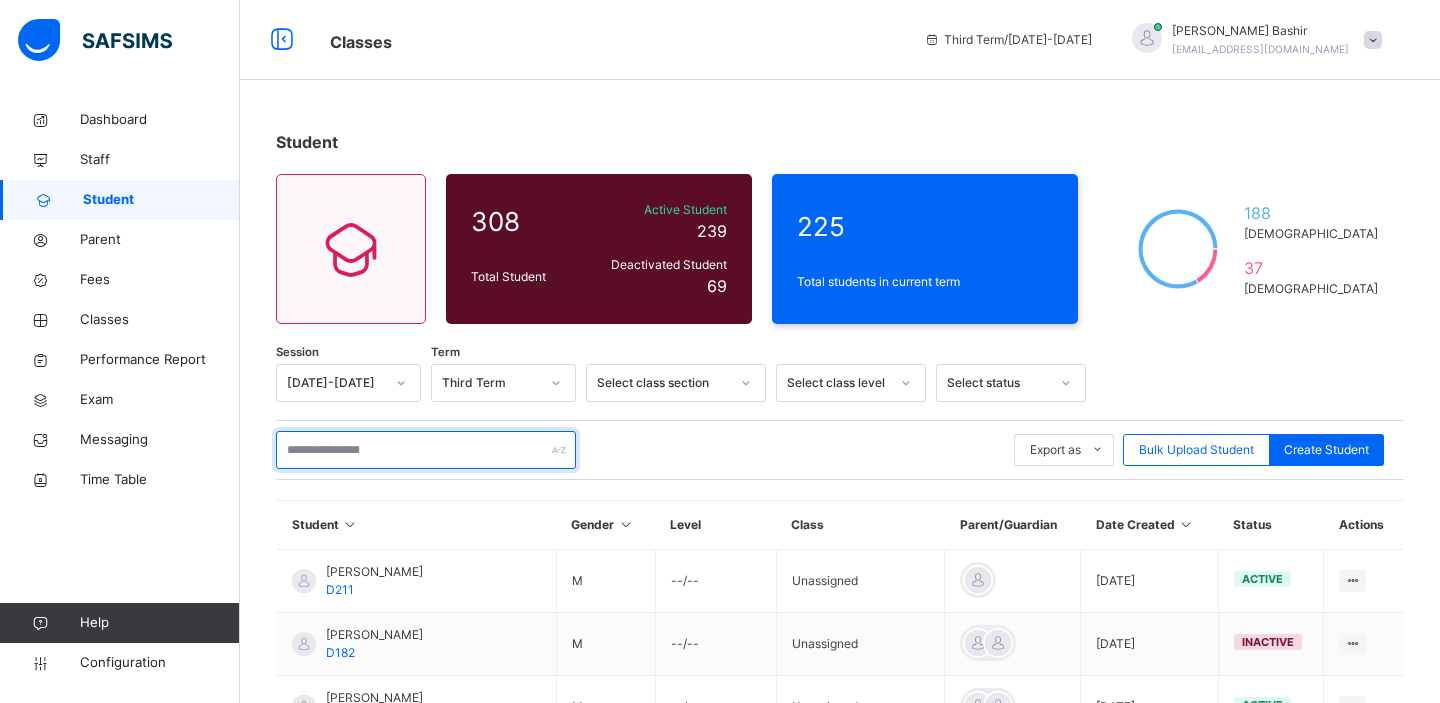 click at bounding box center (426, 450) 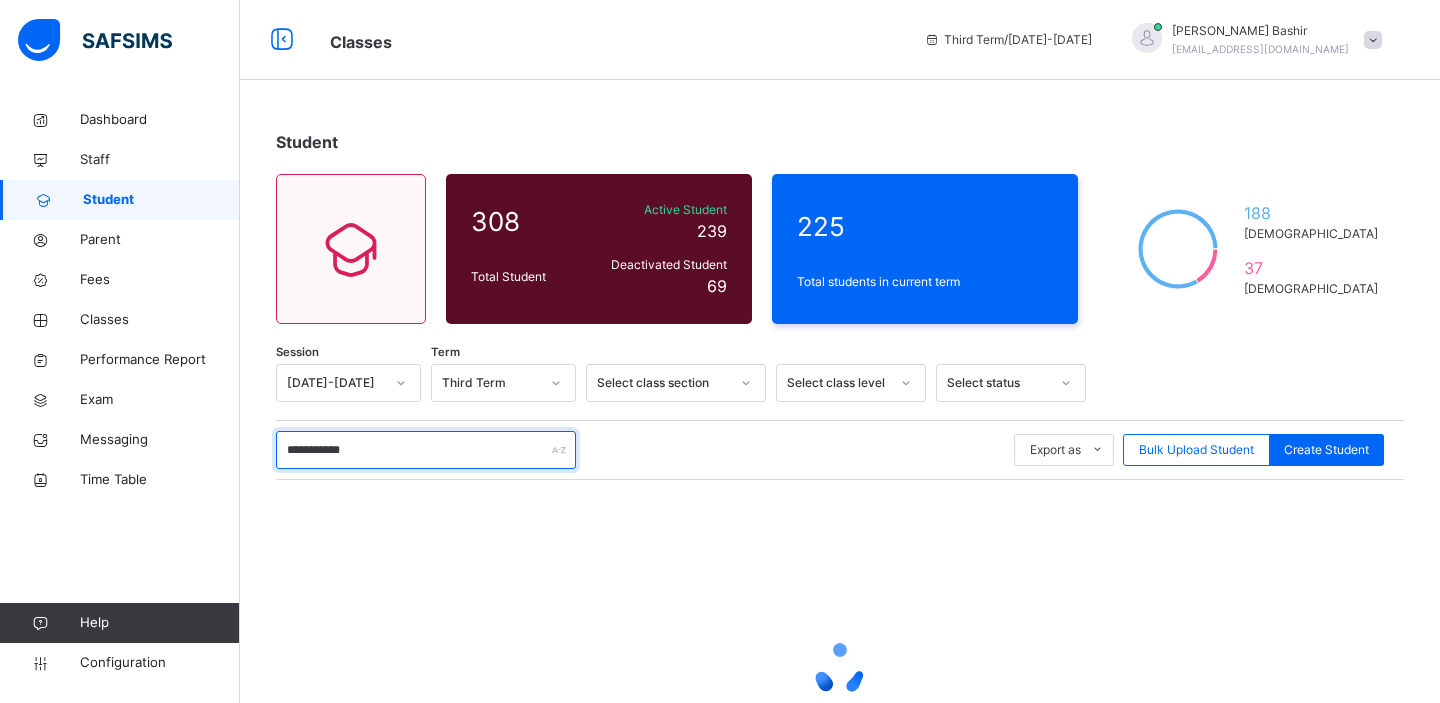 type on "**********" 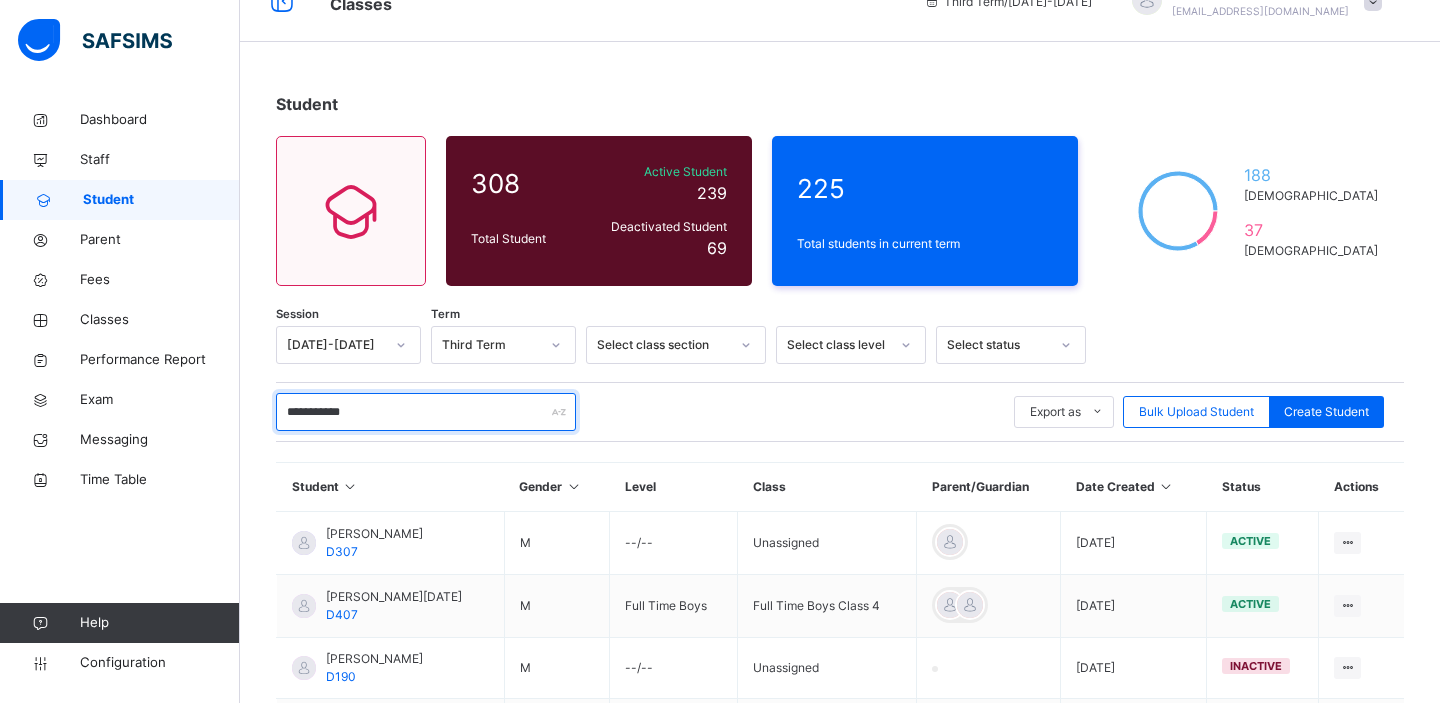 scroll, scrollTop: 50, scrollLeft: 0, axis: vertical 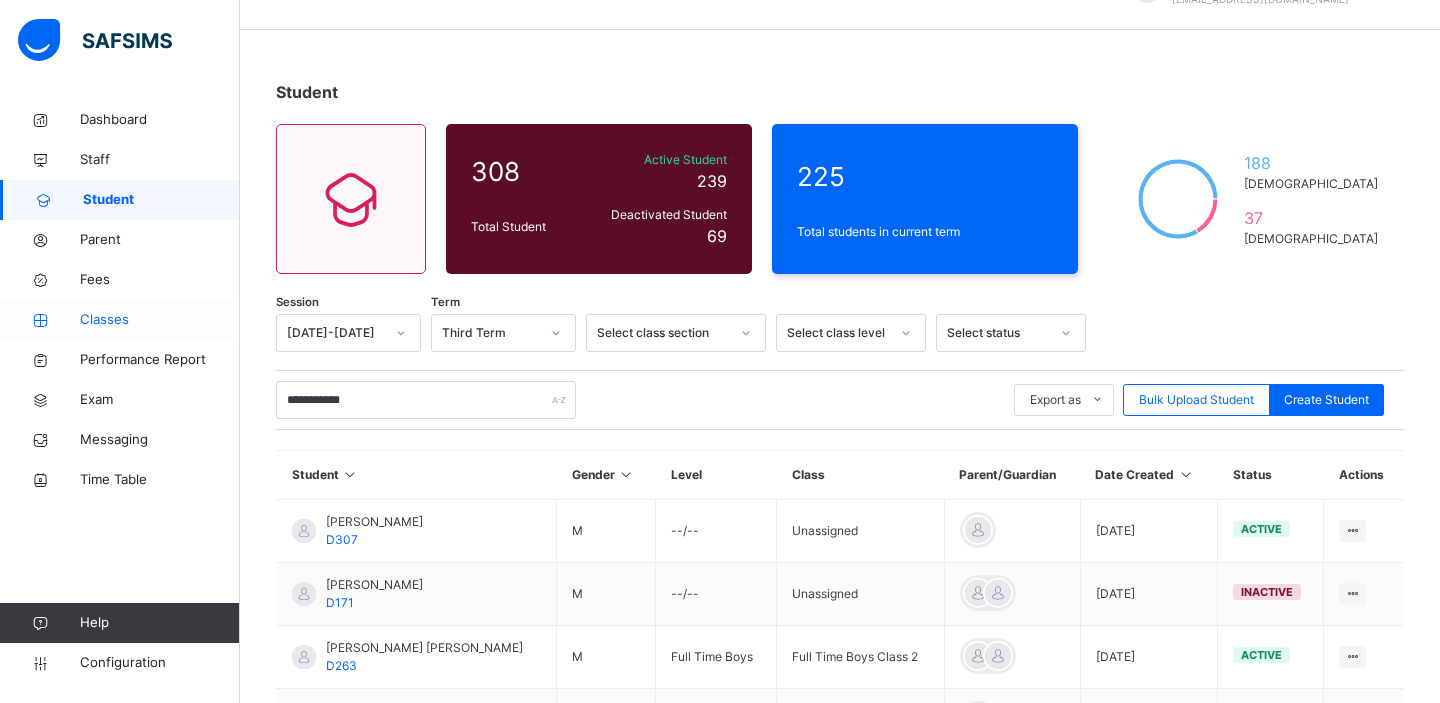 click on "Classes" at bounding box center (160, 320) 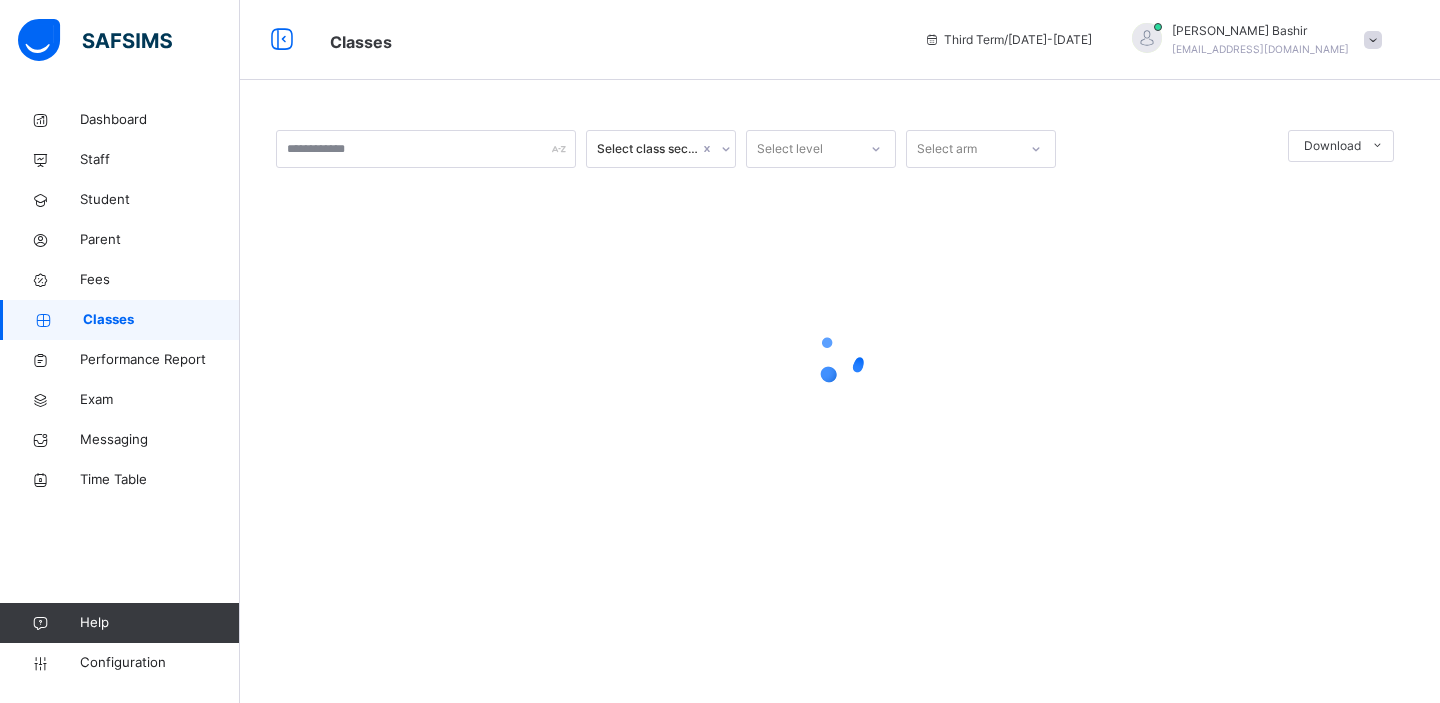 scroll, scrollTop: 0, scrollLeft: 0, axis: both 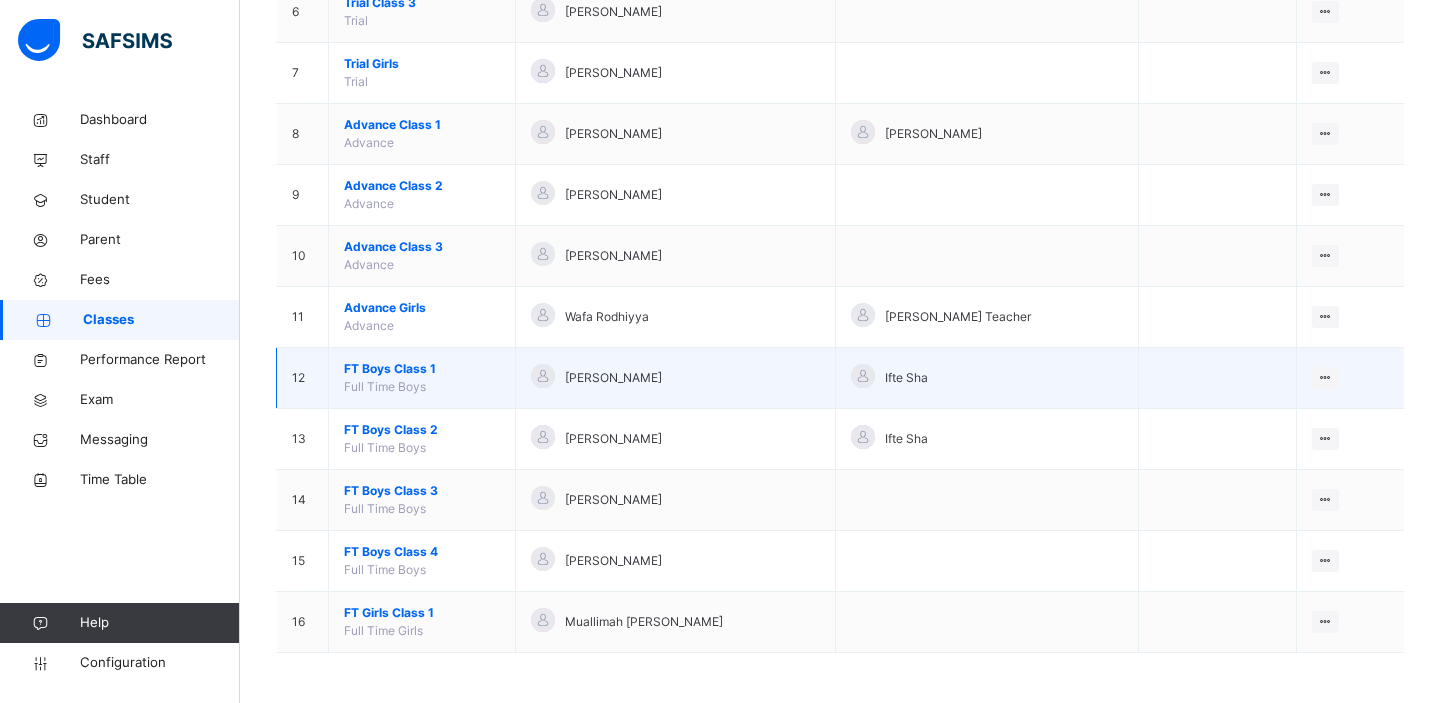click on "FT Boys   Class 1" at bounding box center (422, 369) 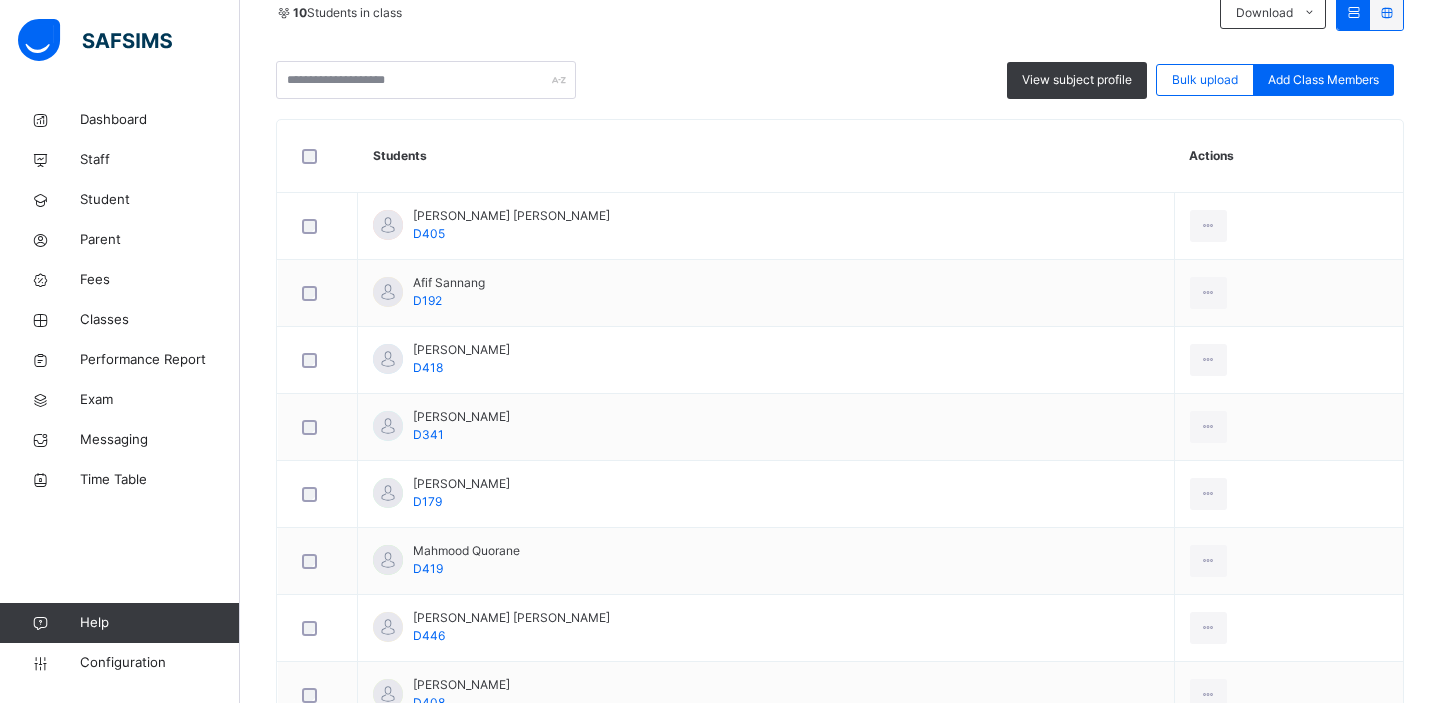 scroll, scrollTop: 468, scrollLeft: 0, axis: vertical 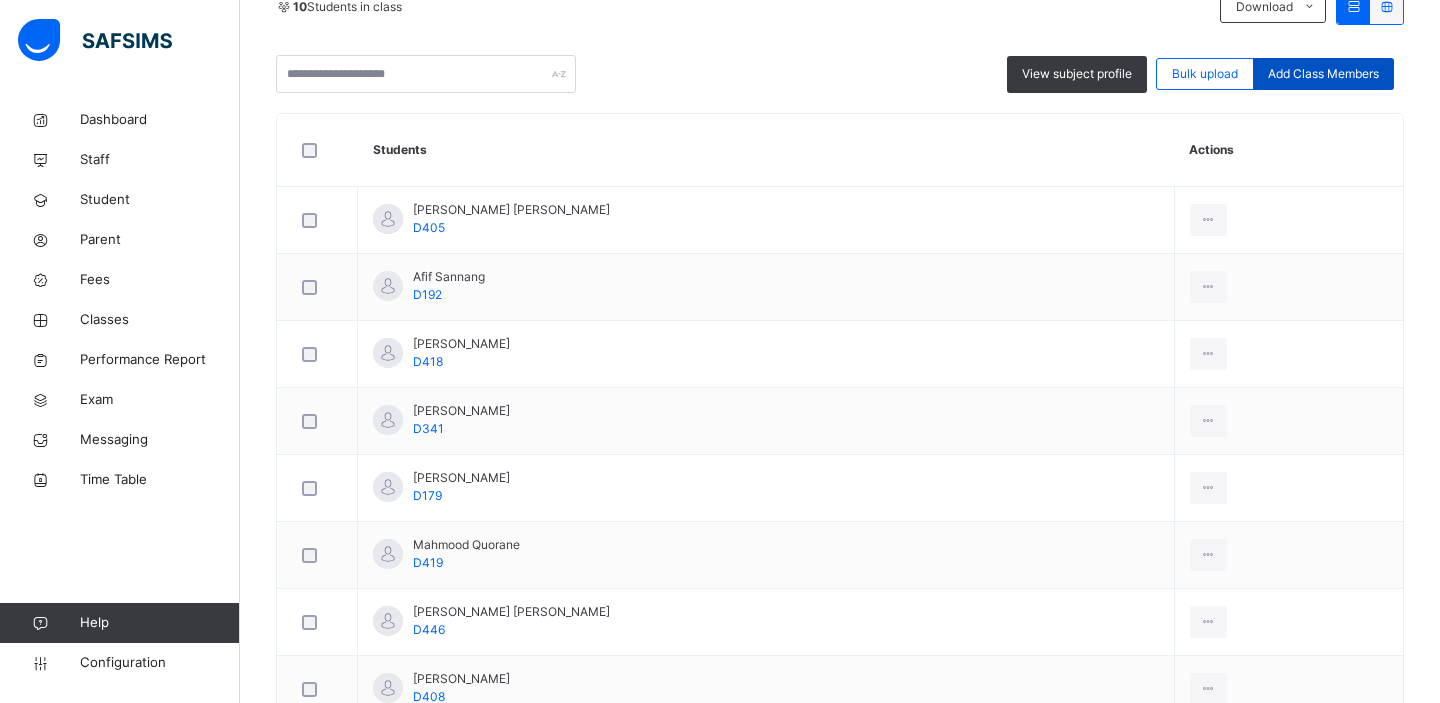 click on "Add Class Members" at bounding box center (1323, 74) 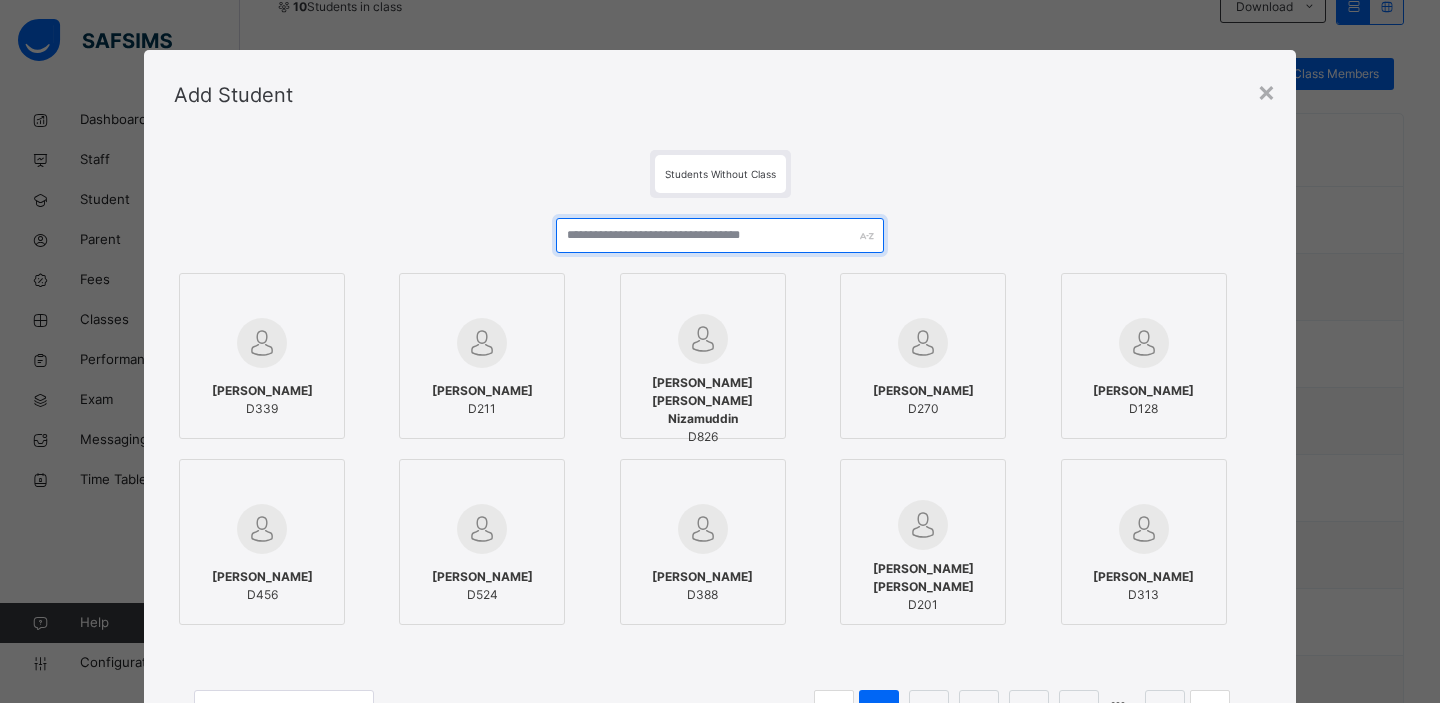 click at bounding box center [720, 235] 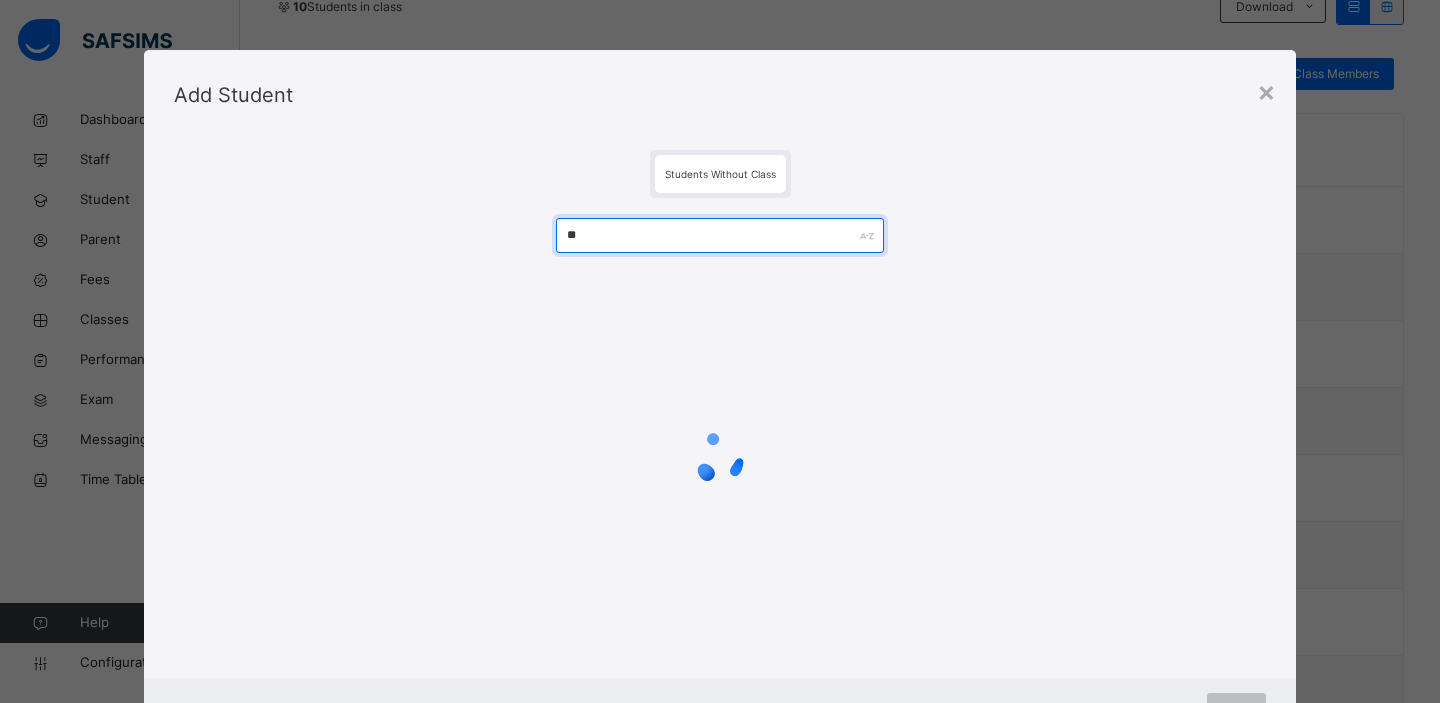 type on "*" 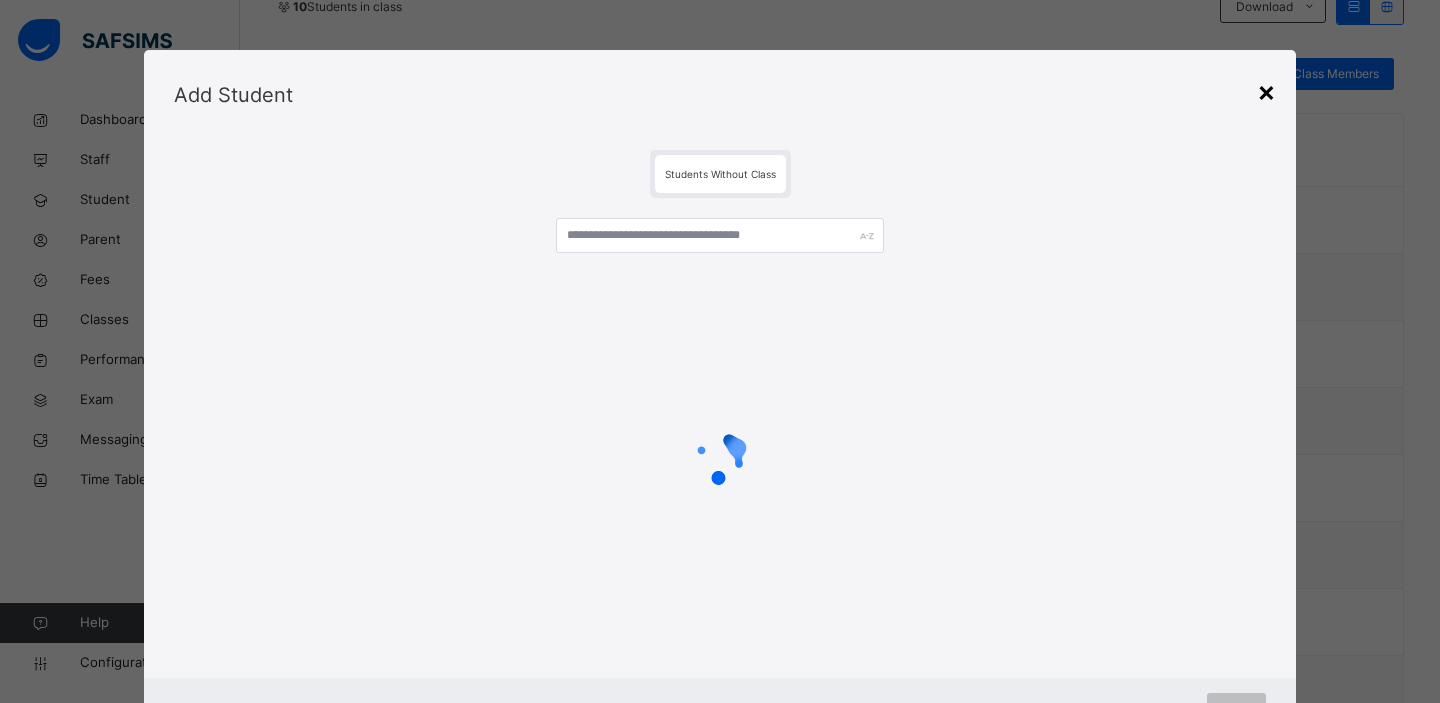click on "×" at bounding box center (1266, 91) 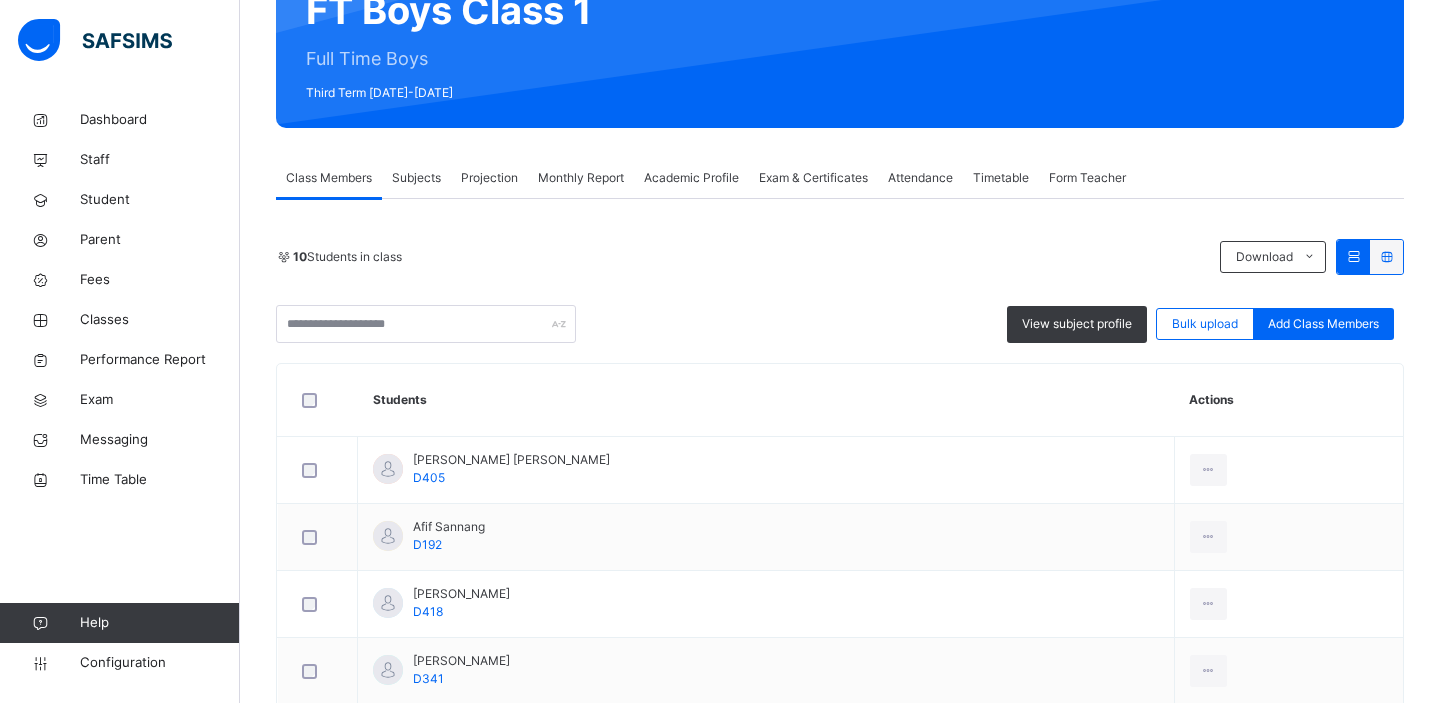 scroll, scrollTop: 214, scrollLeft: 0, axis: vertical 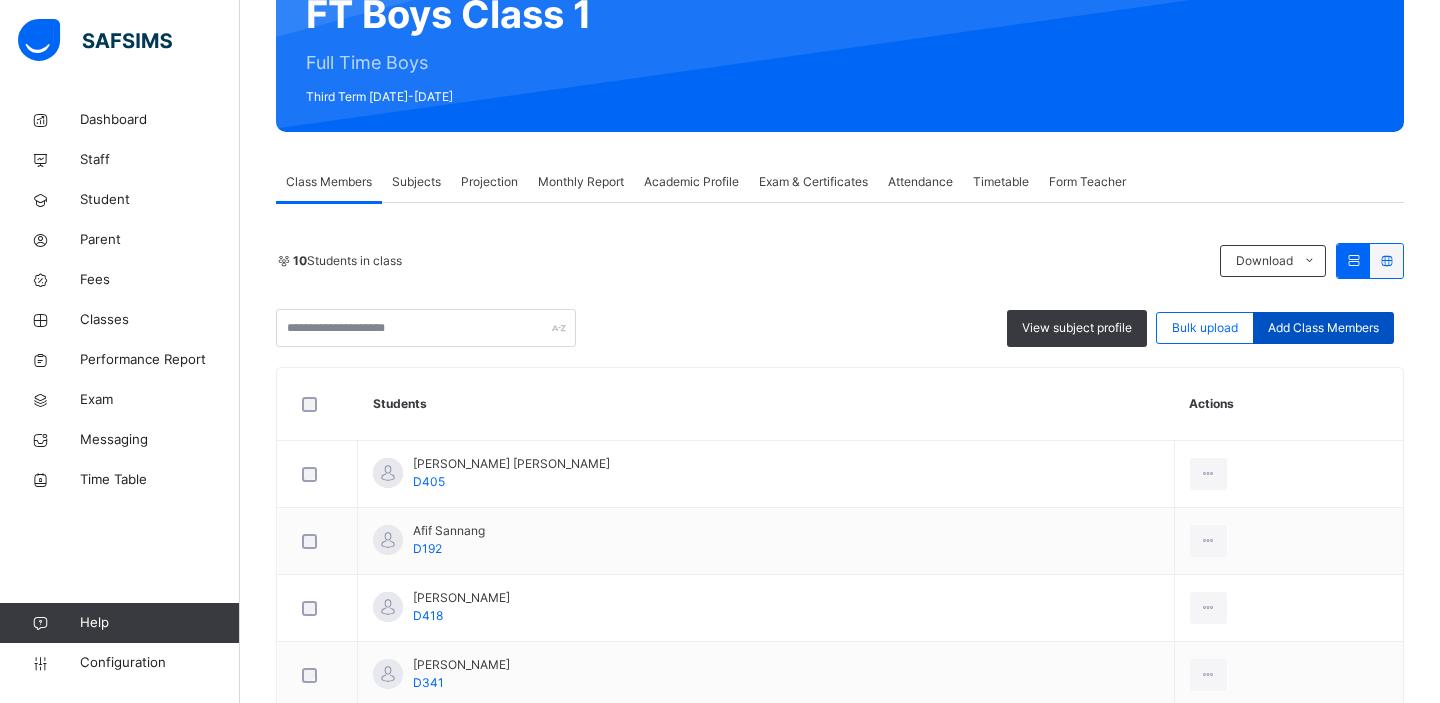 click on "Add Class Members" at bounding box center (1323, 328) 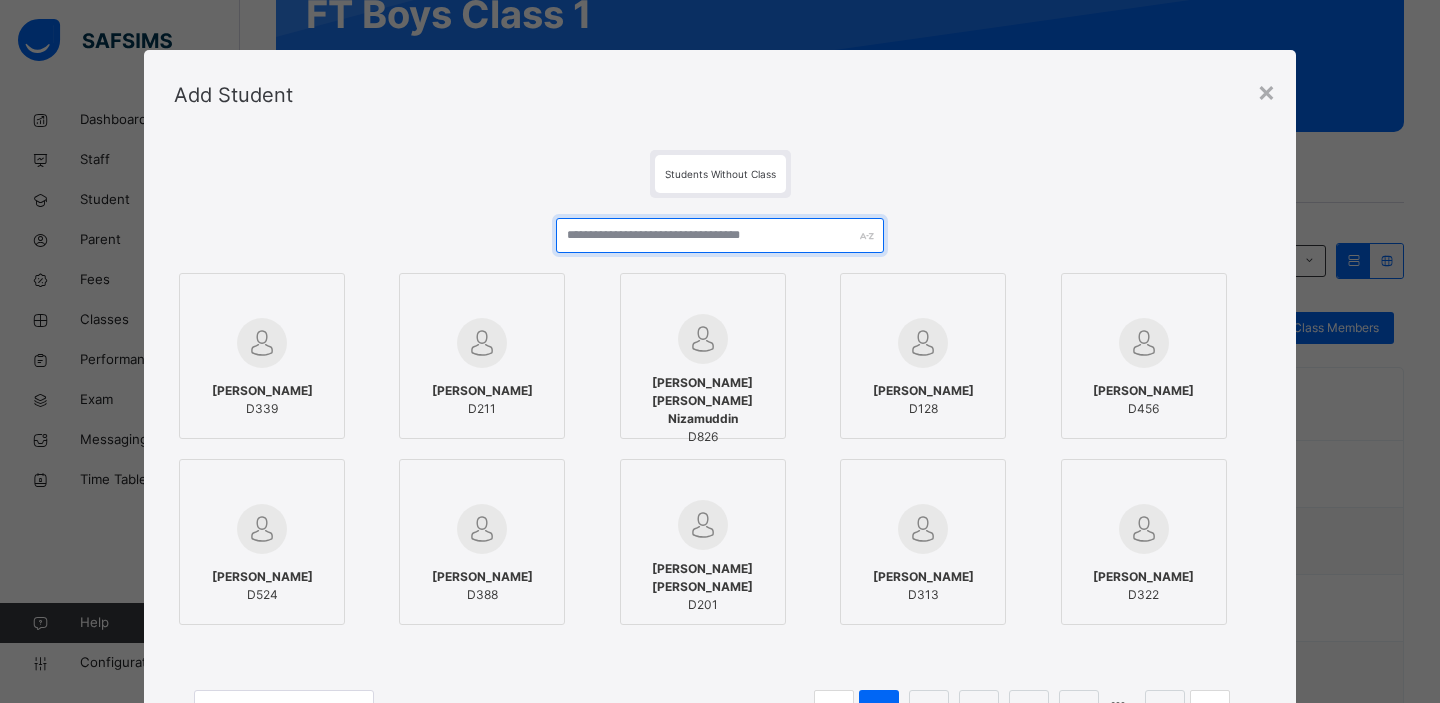 click at bounding box center [720, 235] 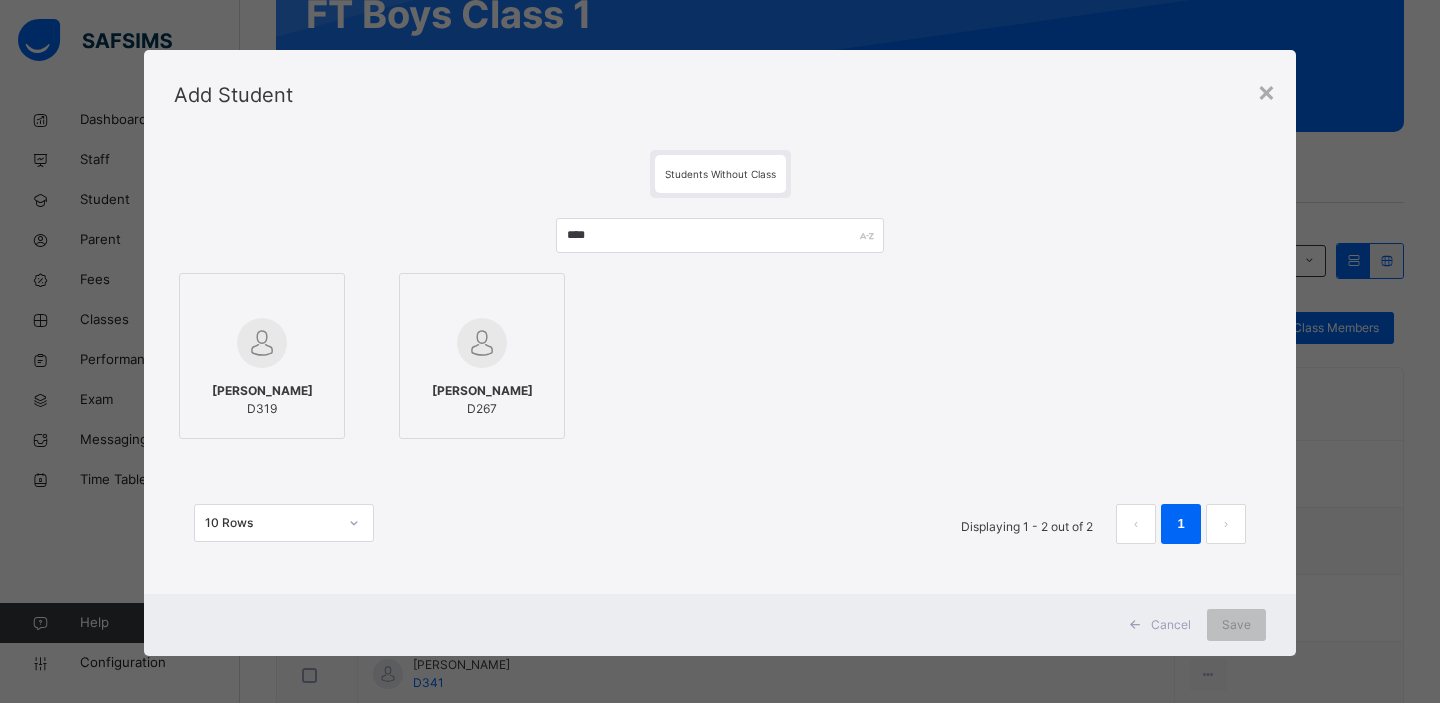 click on "Muhammad  Waiz" at bounding box center (482, 391) 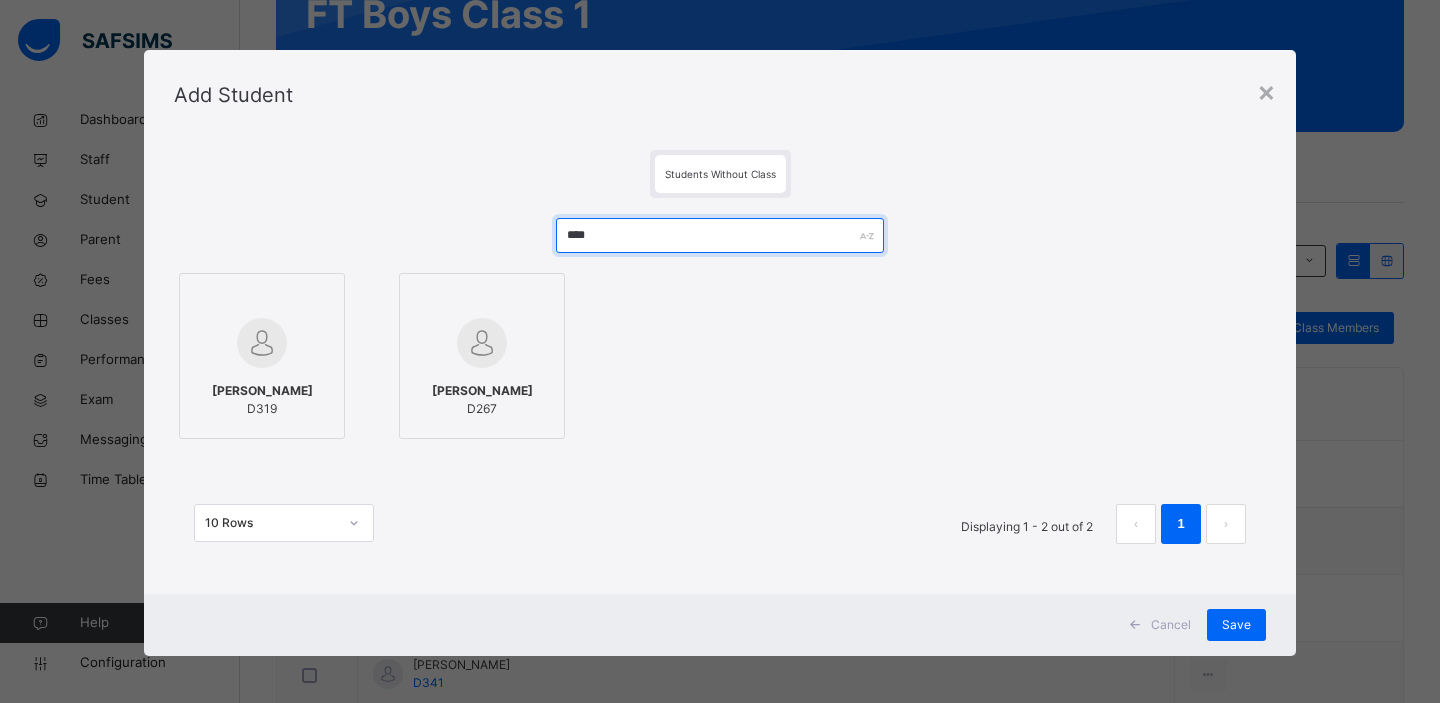click on "****" at bounding box center (720, 235) 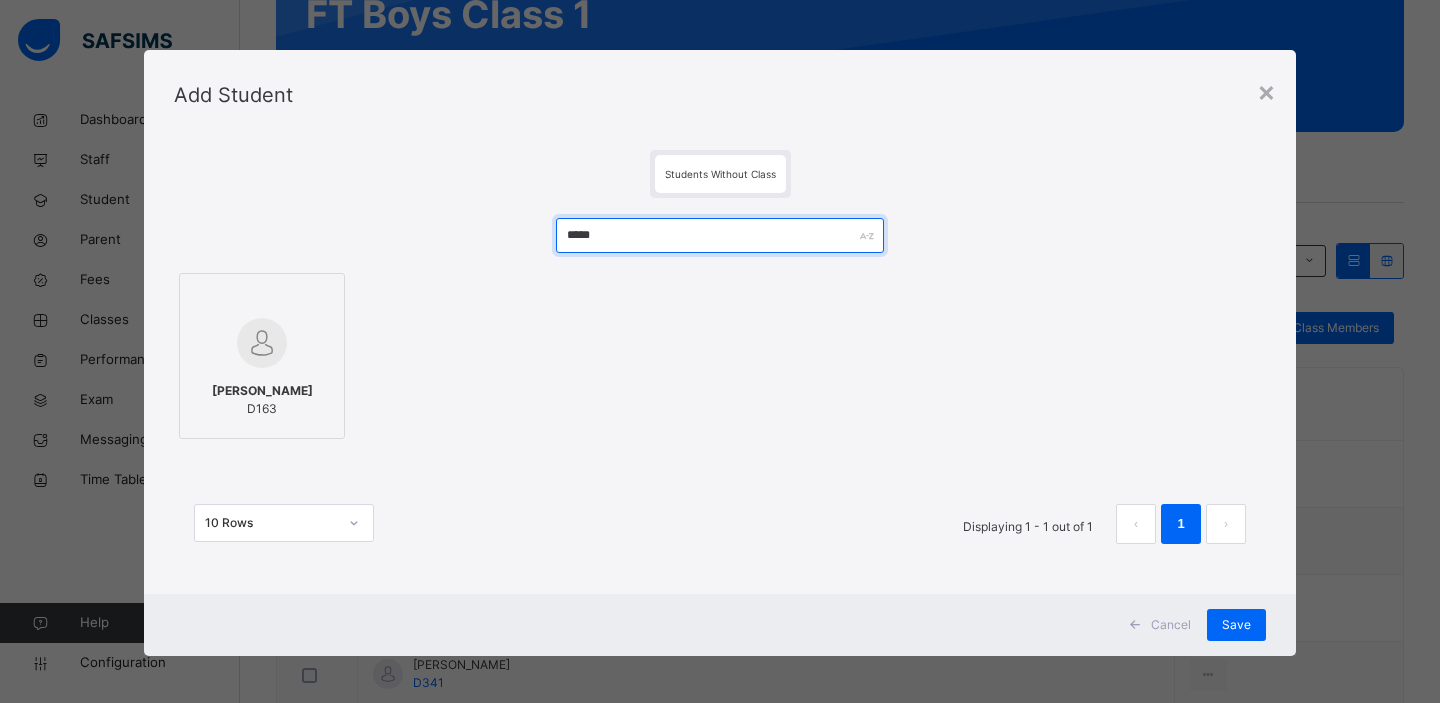 type on "*****" 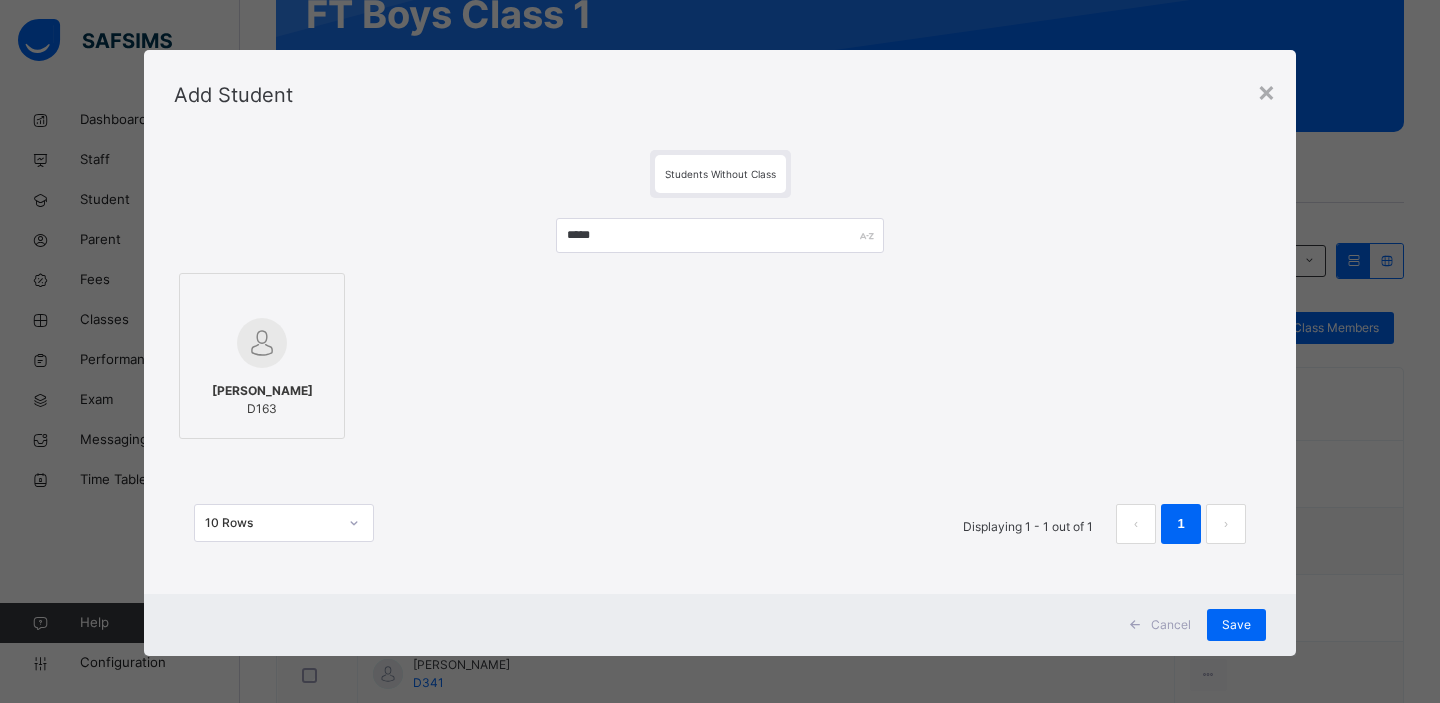 click on "[PERSON_NAME]" at bounding box center [262, 391] 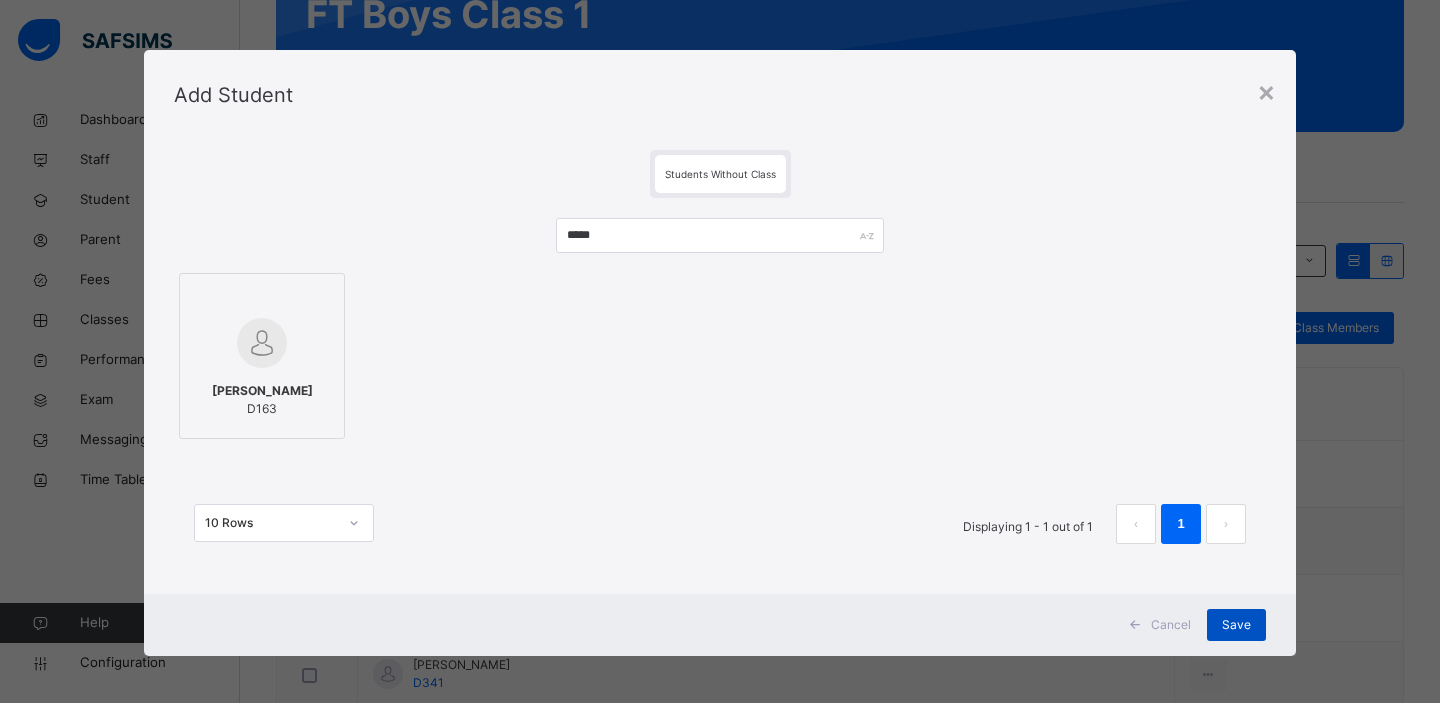 click on "Save" at bounding box center (1236, 625) 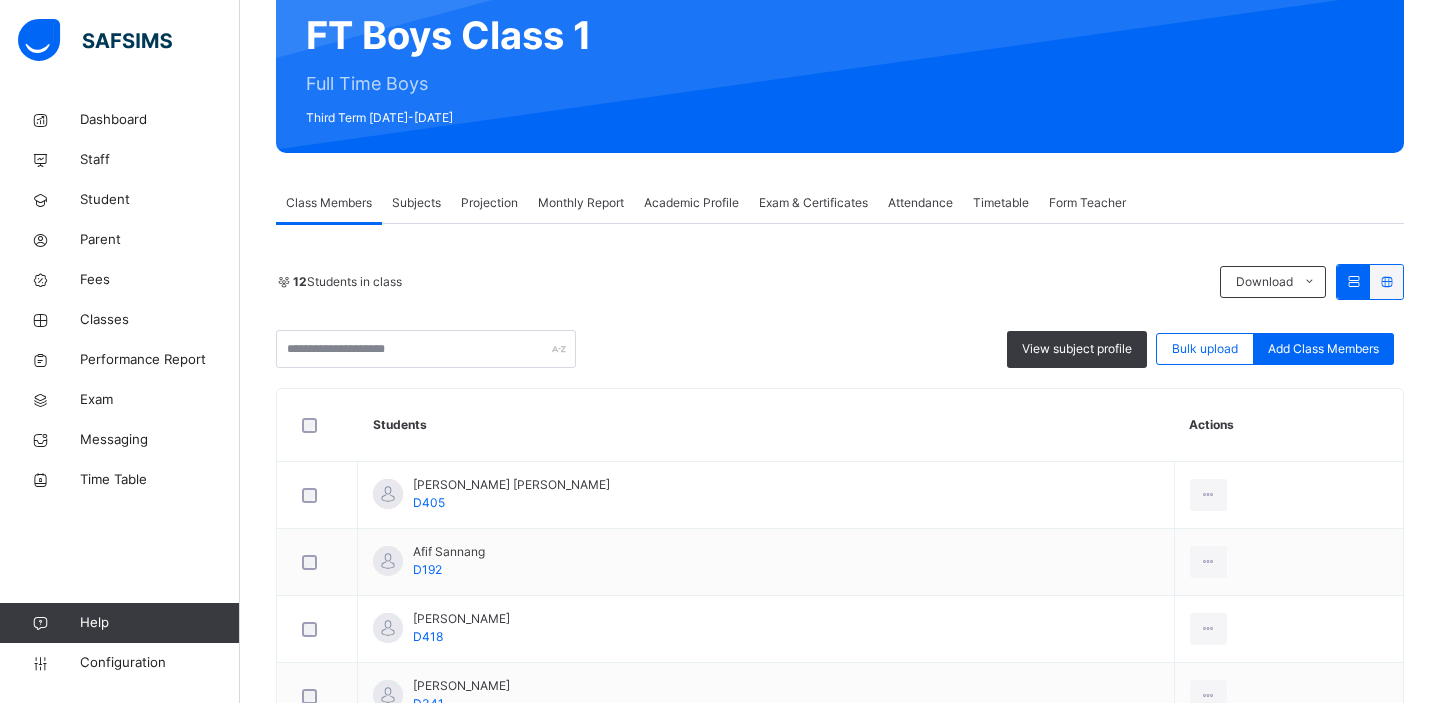 scroll, scrollTop: 0, scrollLeft: 0, axis: both 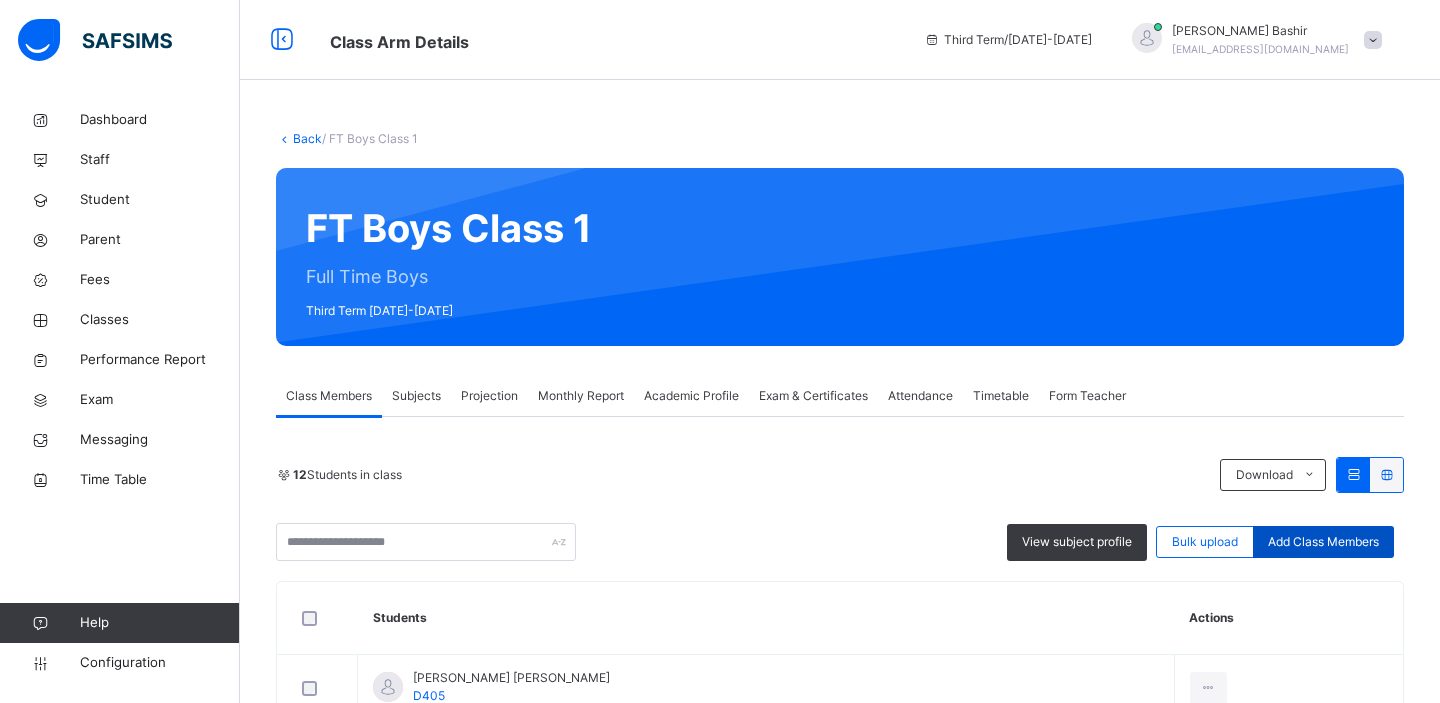 click on "Add Class Members" at bounding box center (1323, 542) 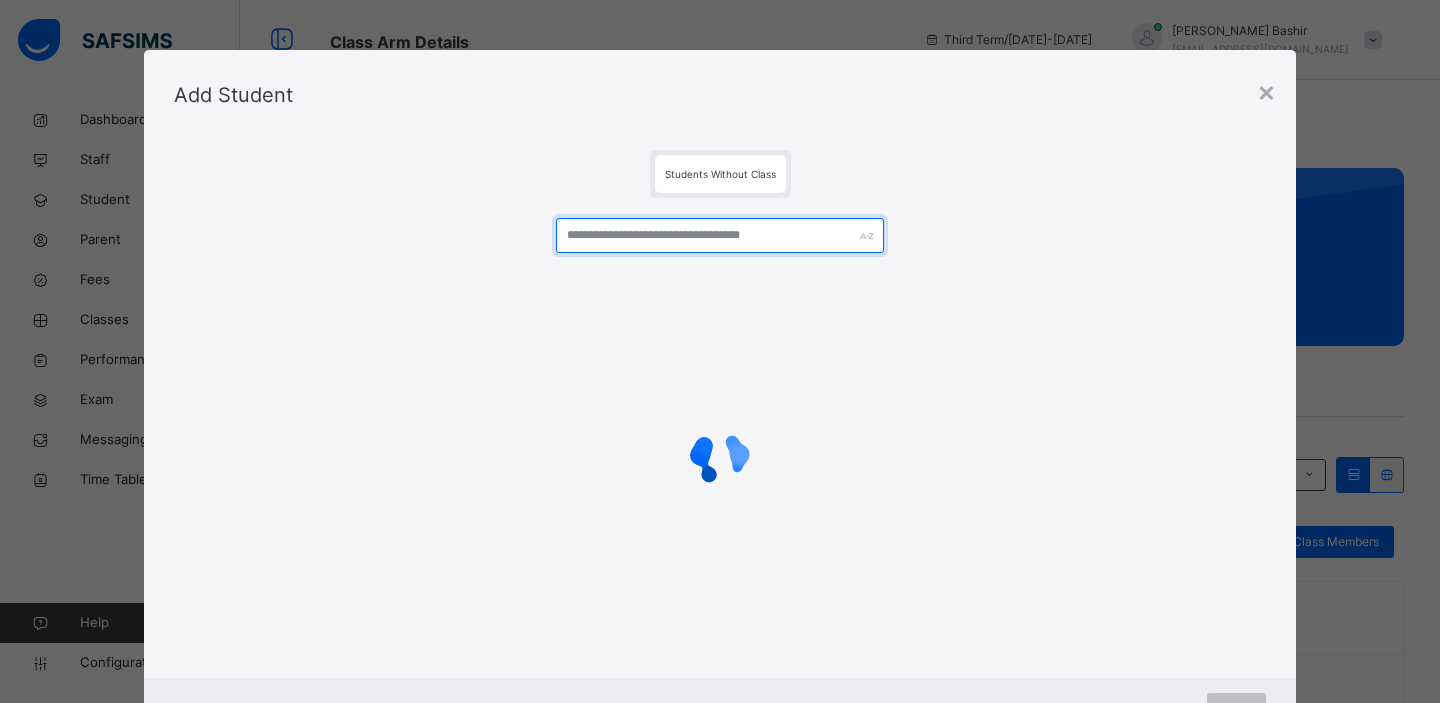 click at bounding box center (720, 235) 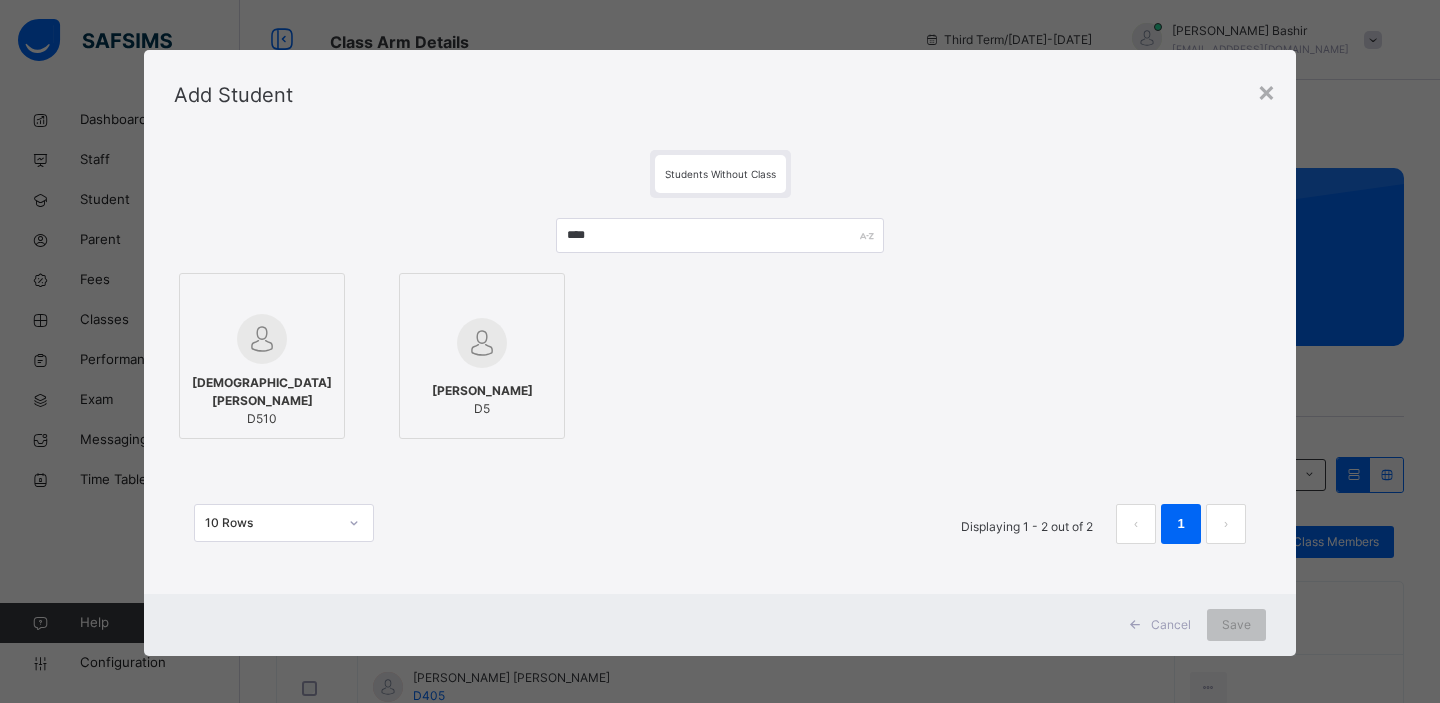 click on "Muhammed  Raqeeb" at bounding box center (262, 392) 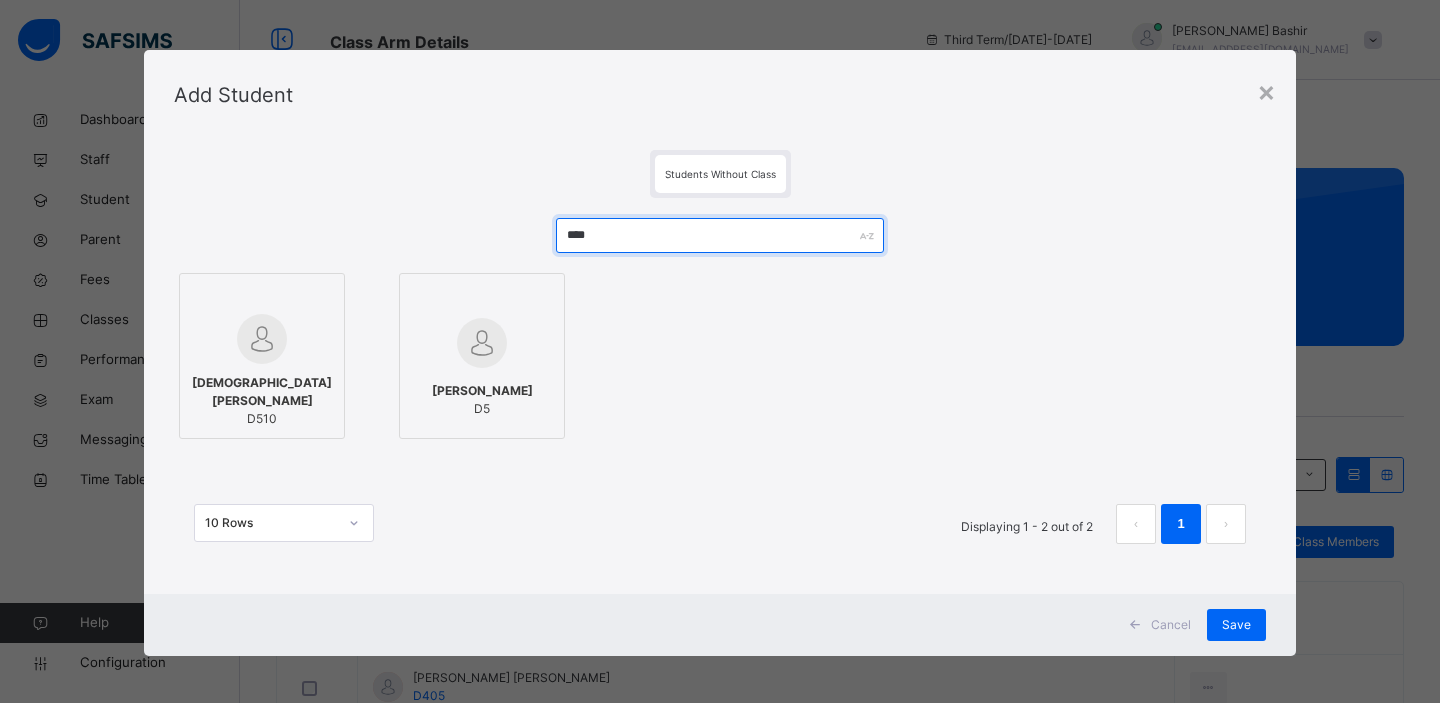 click on "****" at bounding box center (720, 235) 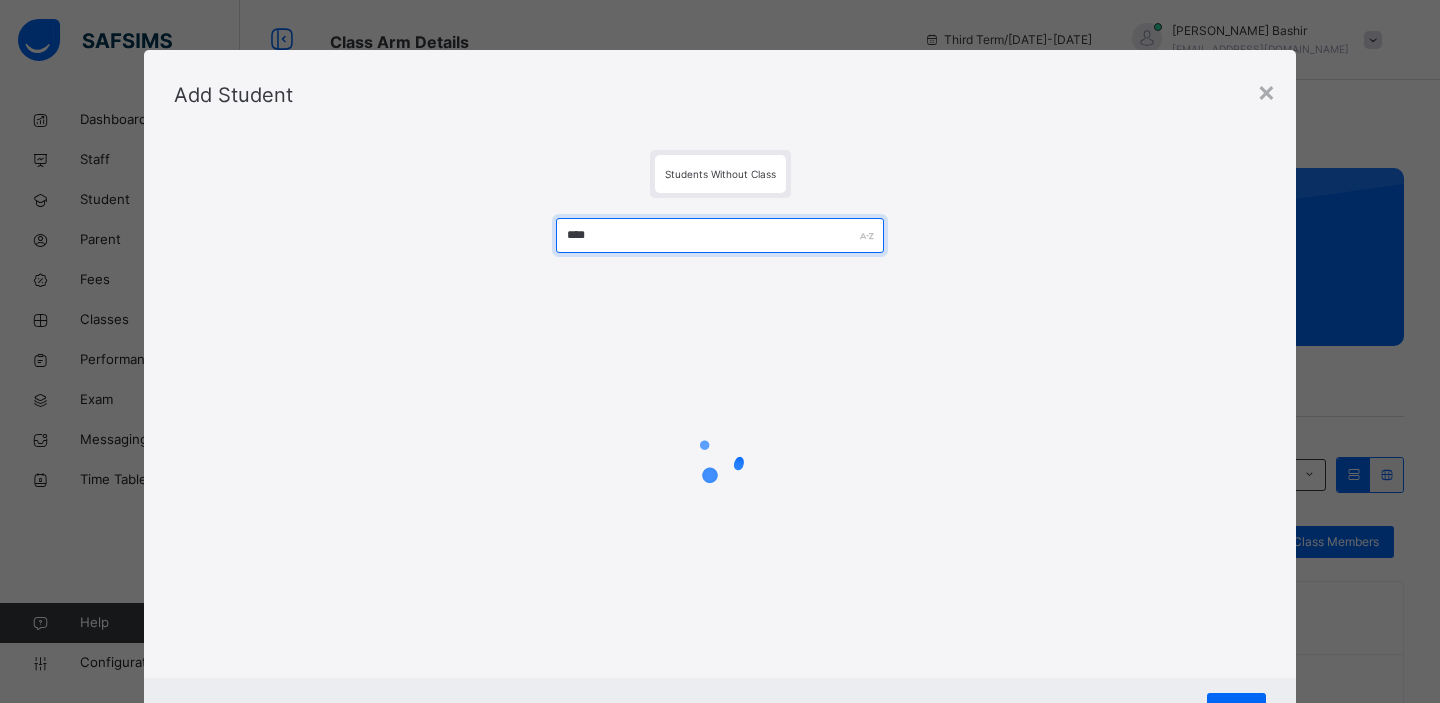 type on "****" 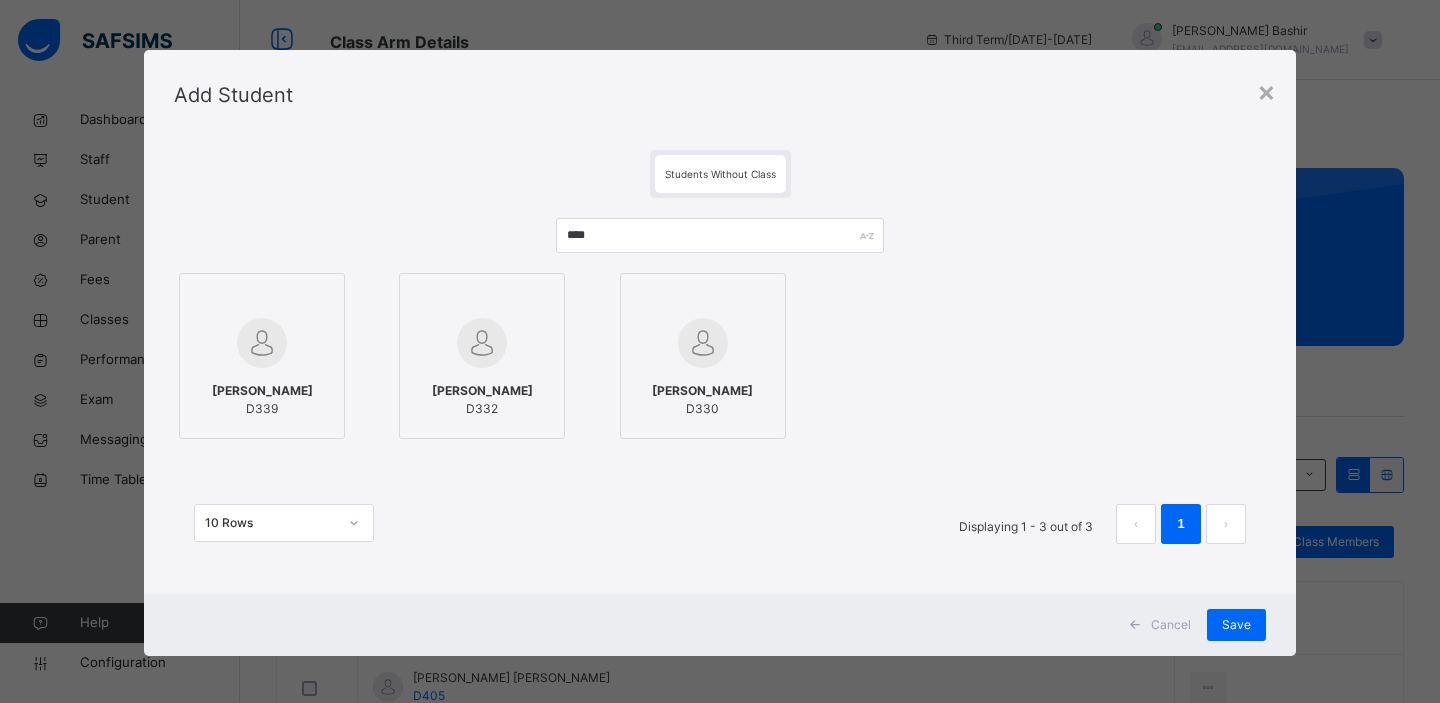 click at bounding box center (262, 343) 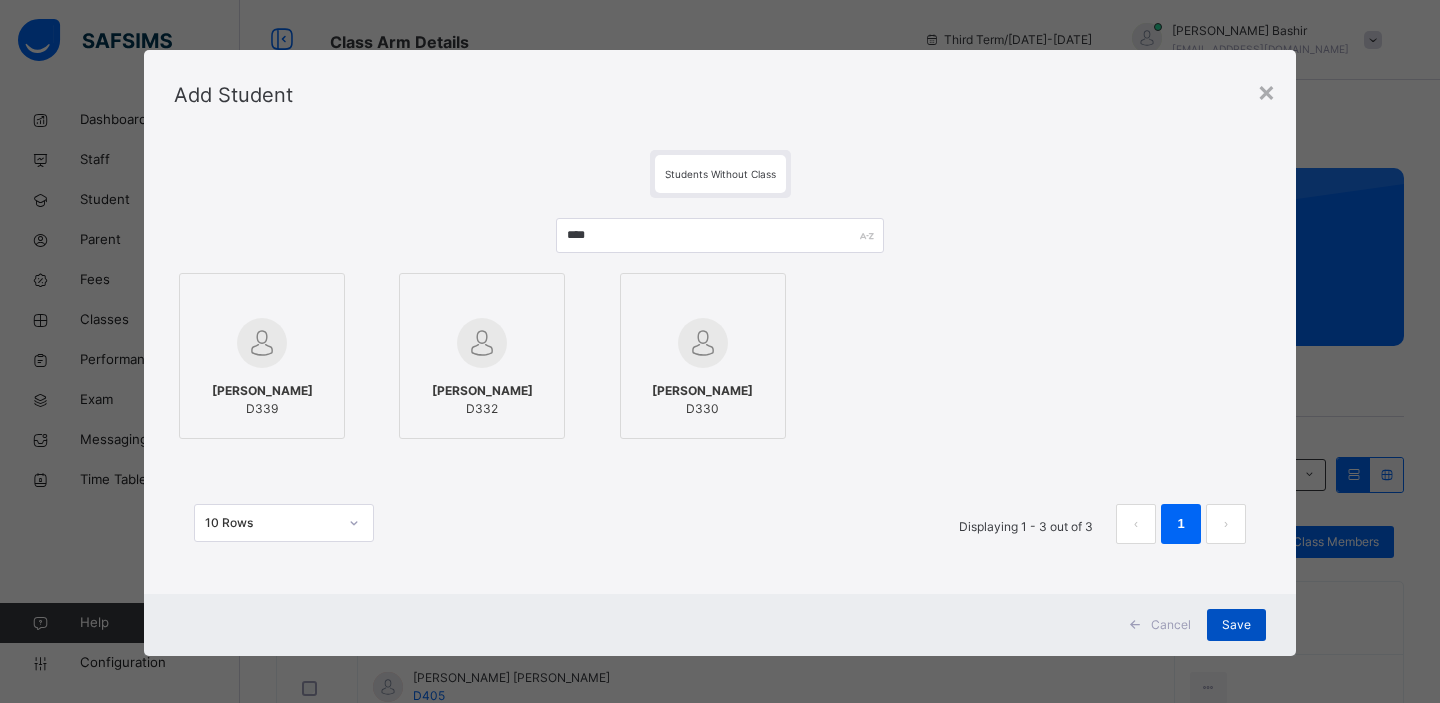 click on "Save" at bounding box center [1236, 625] 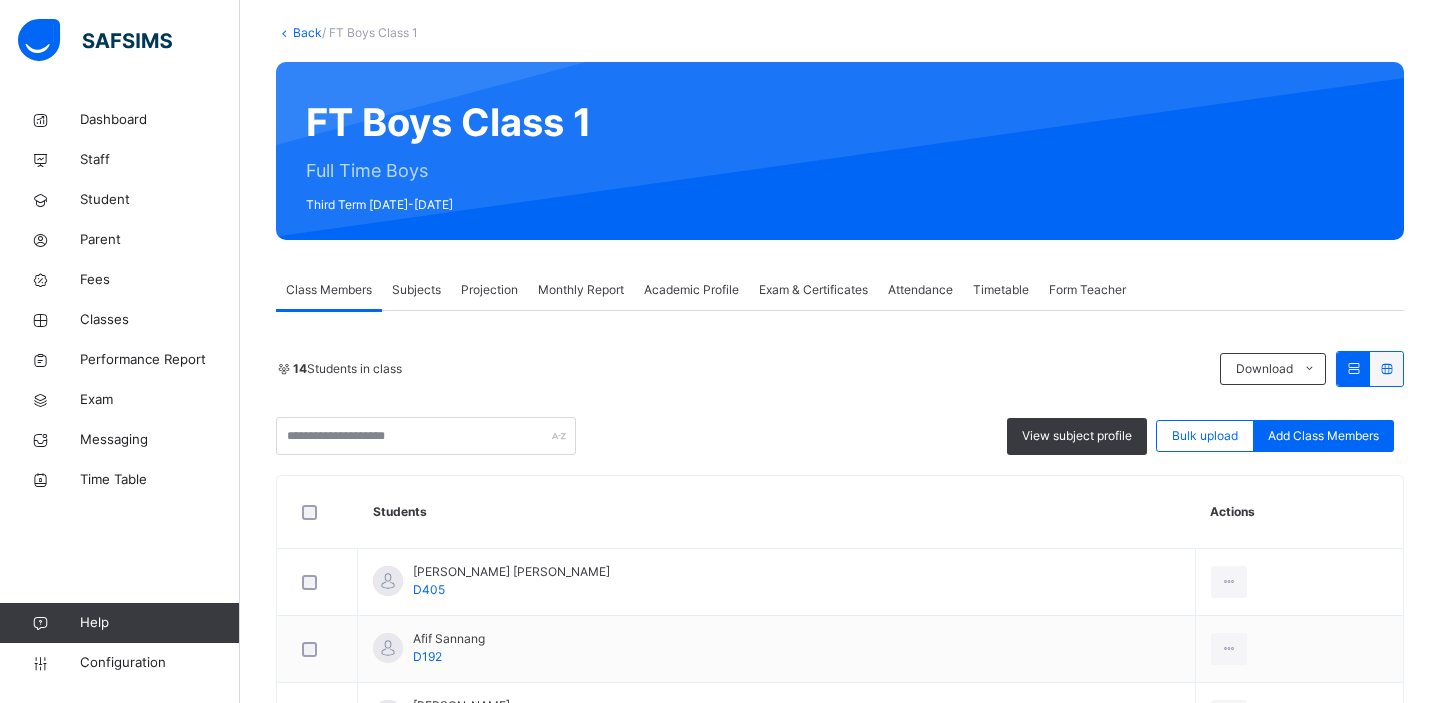 scroll, scrollTop: 223, scrollLeft: 0, axis: vertical 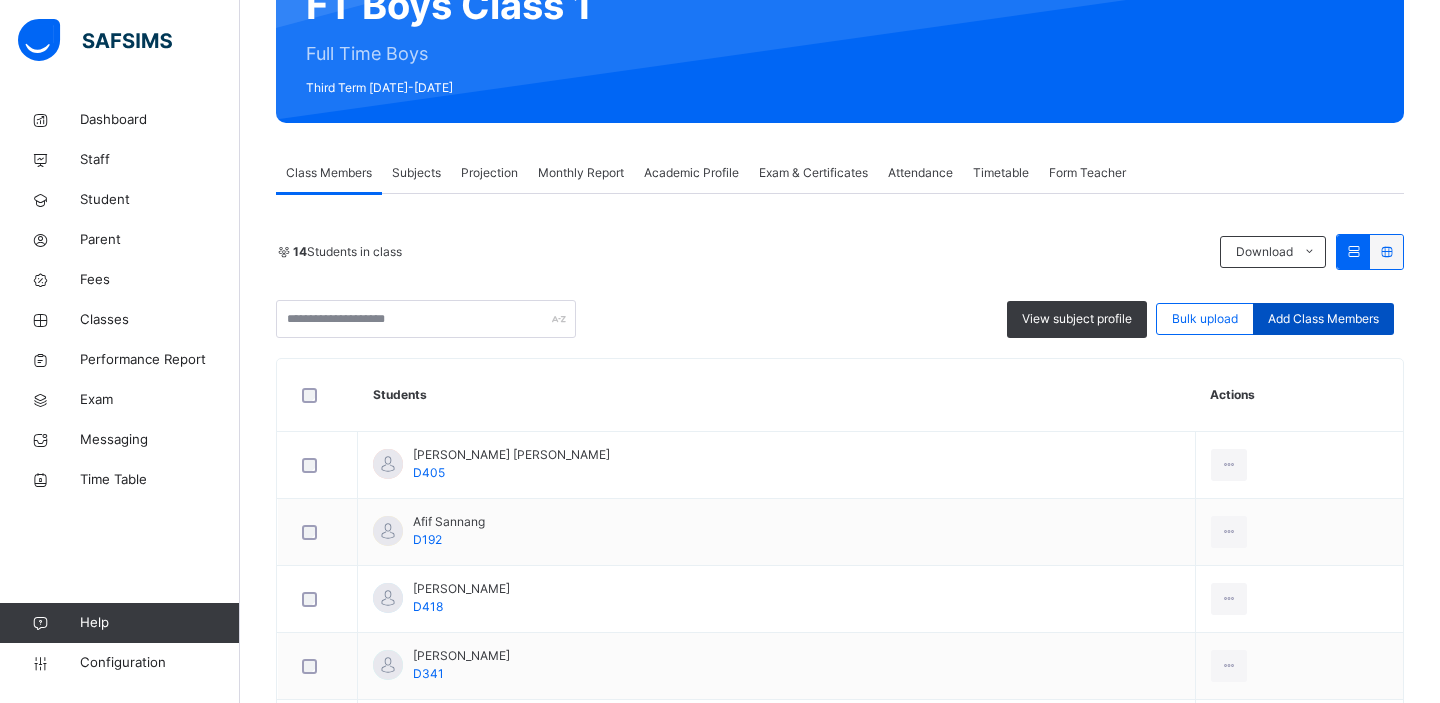 click on "Add Class Members" at bounding box center [1323, 319] 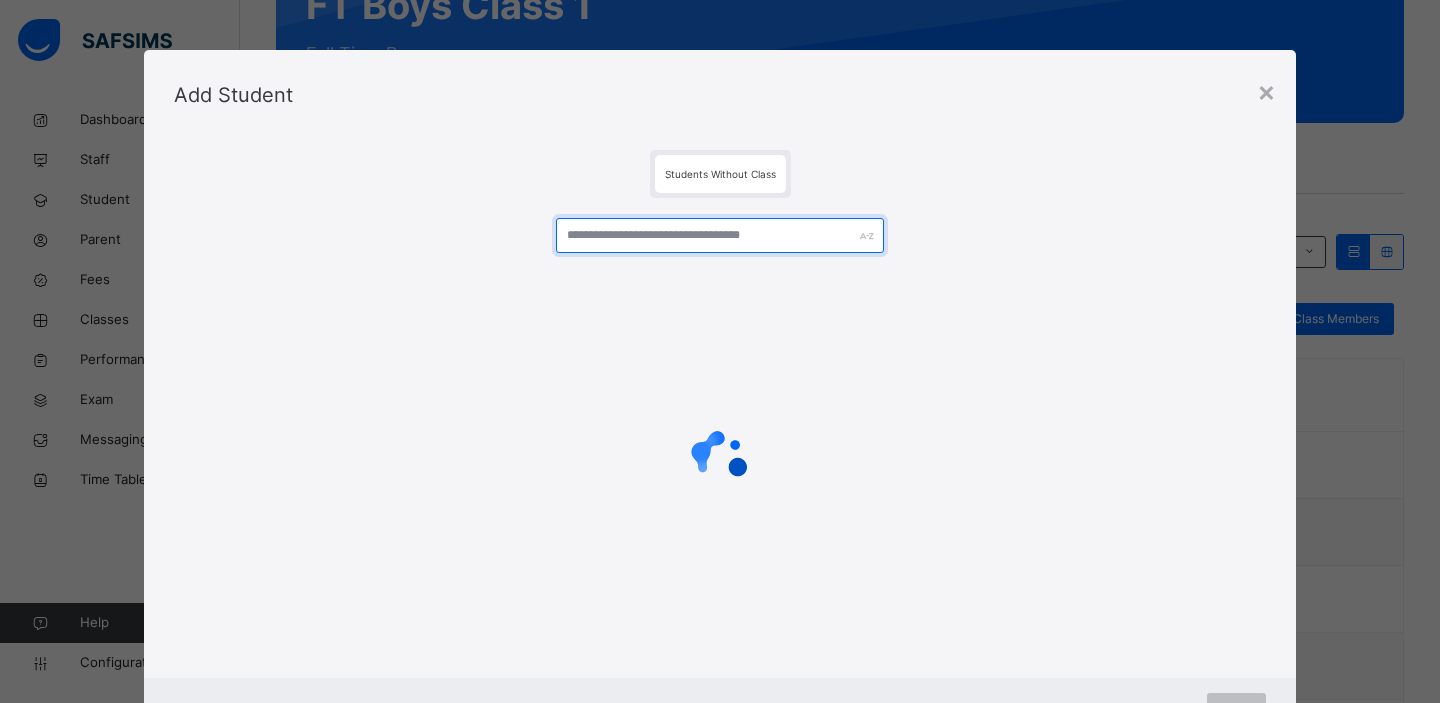click at bounding box center [720, 235] 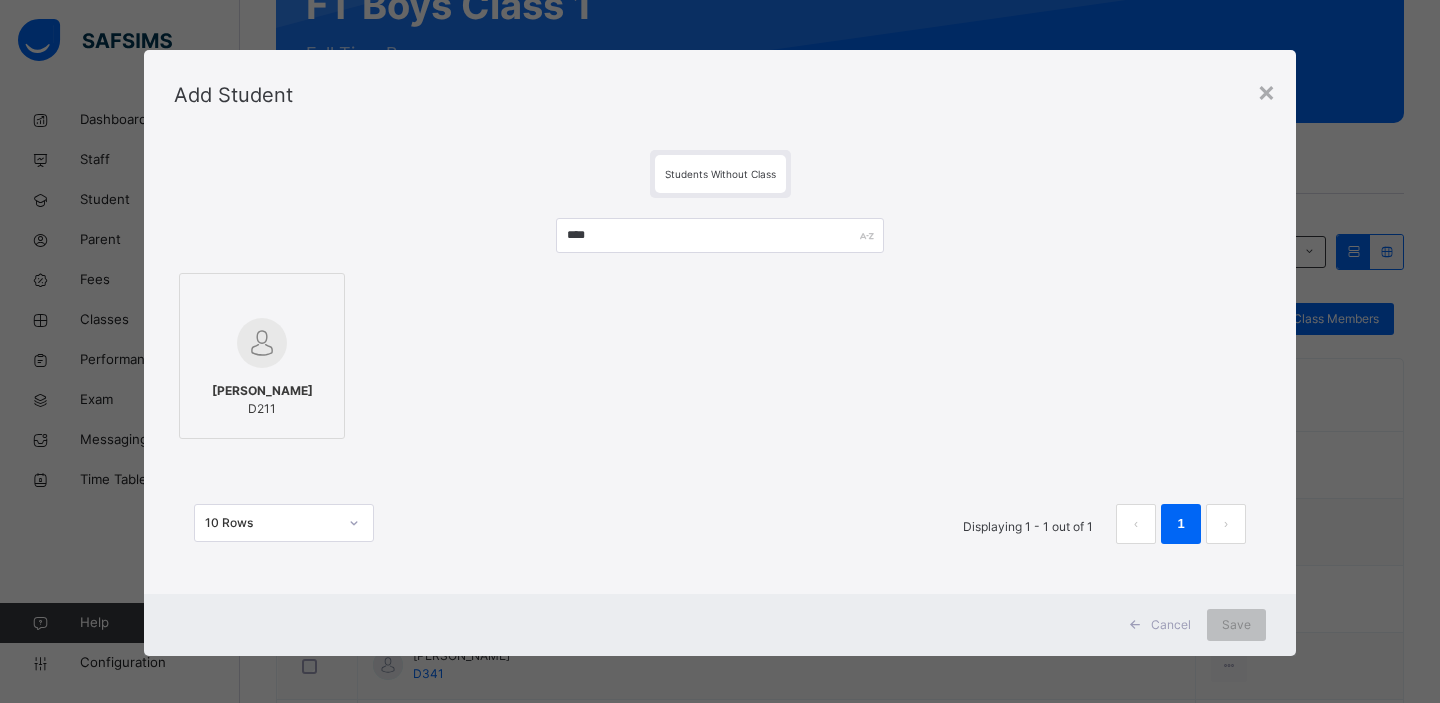 click on "[PERSON_NAME]" at bounding box center (262, 391) 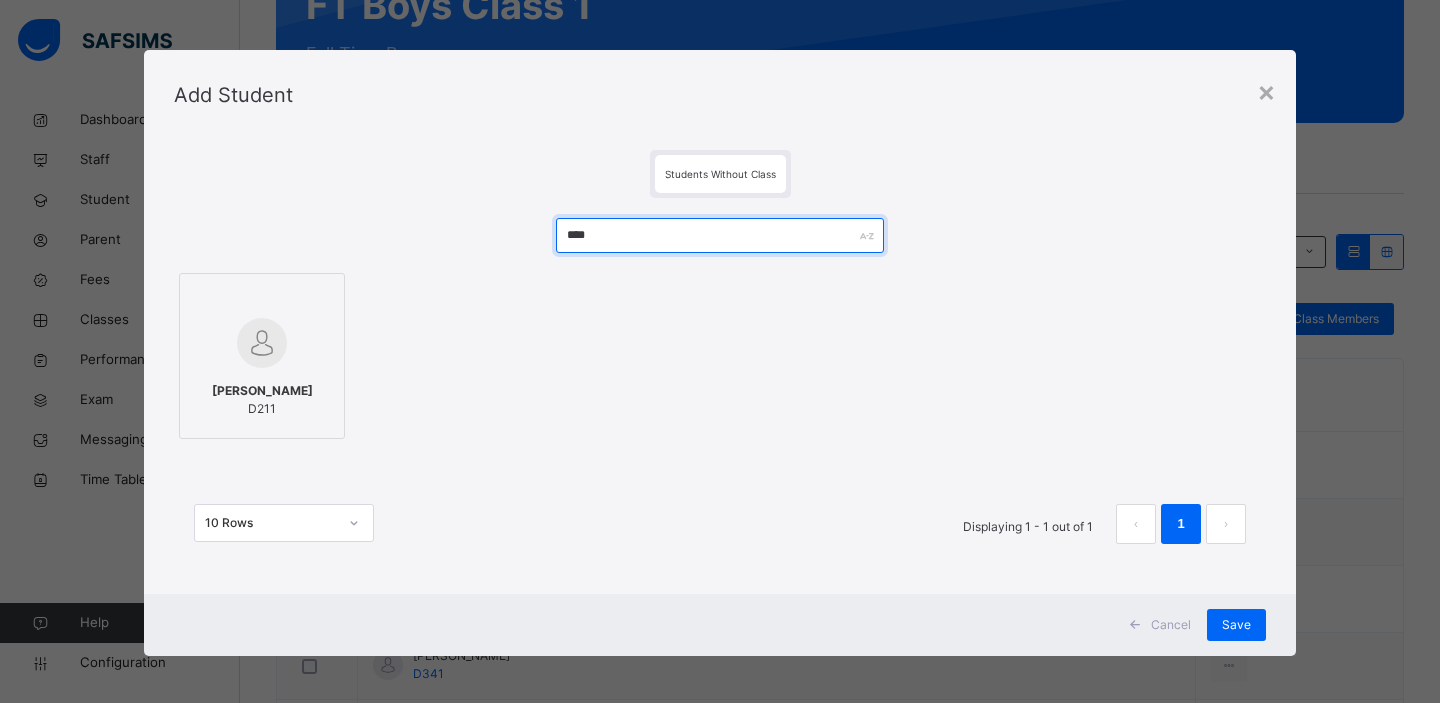 click on "****" at bounding box center (720, 235) 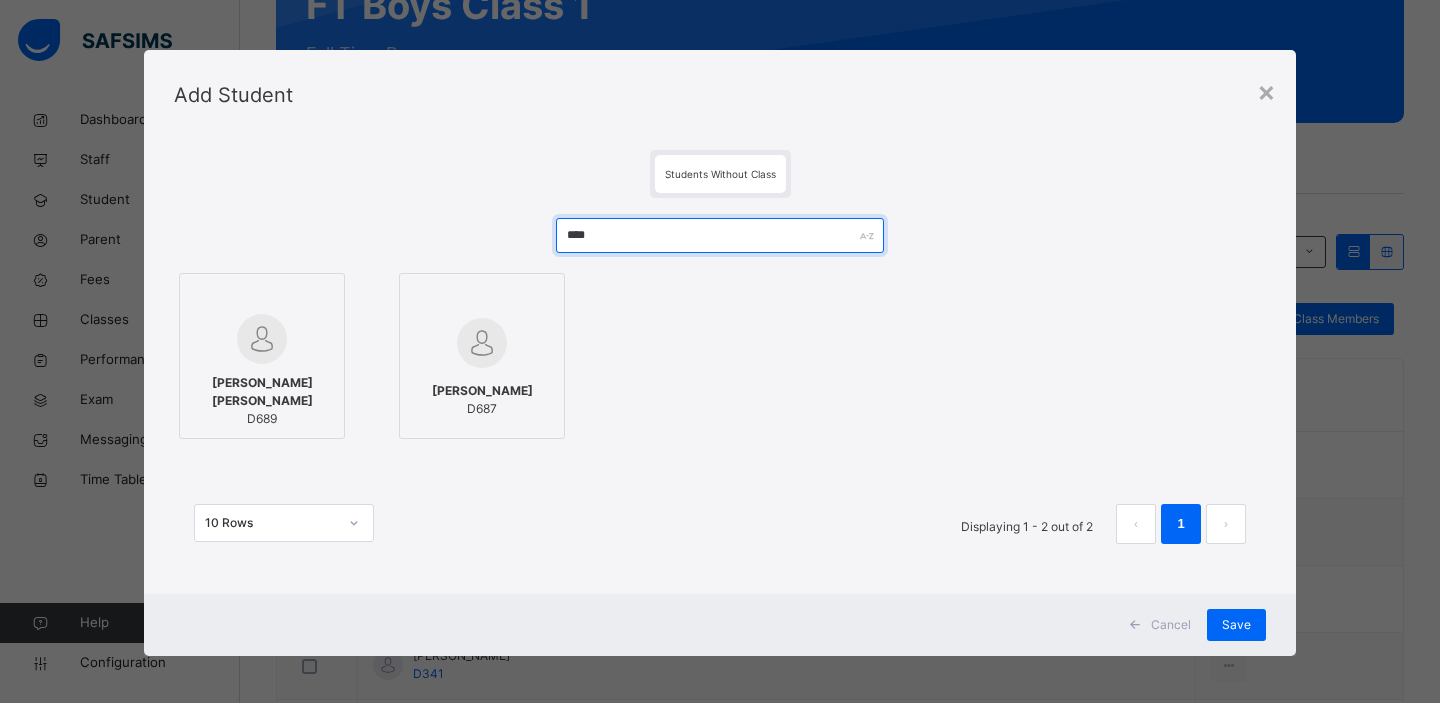 type on "****" 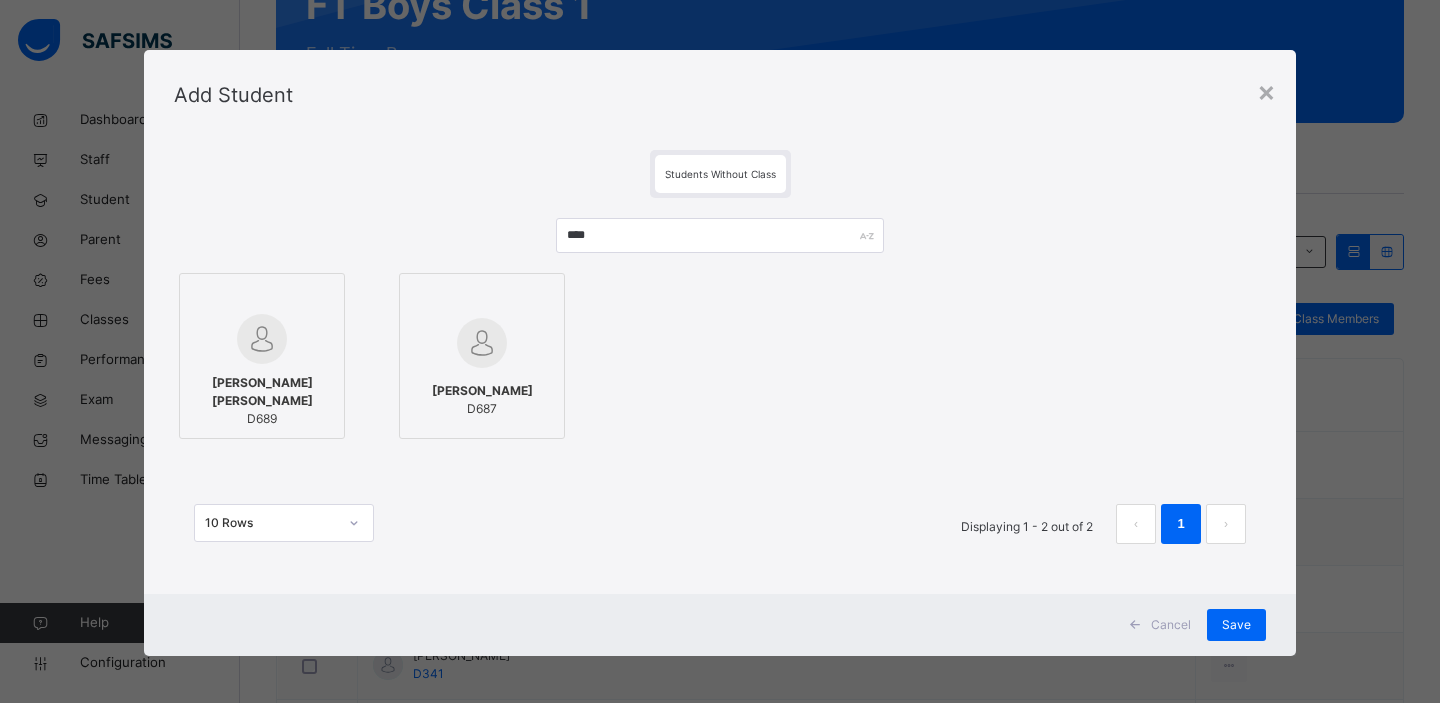 click at bounding box center [262, 339] 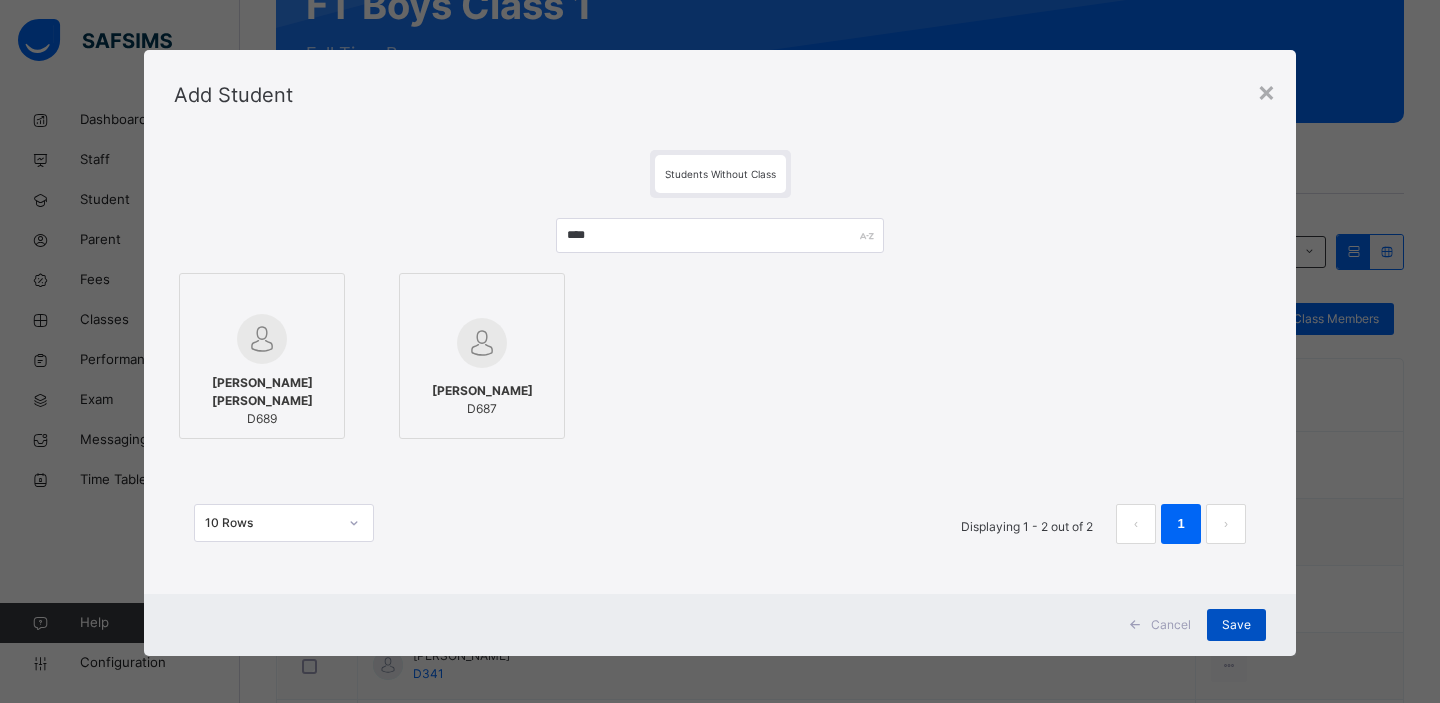 click on "Save" at bounding box center (1236, 625) 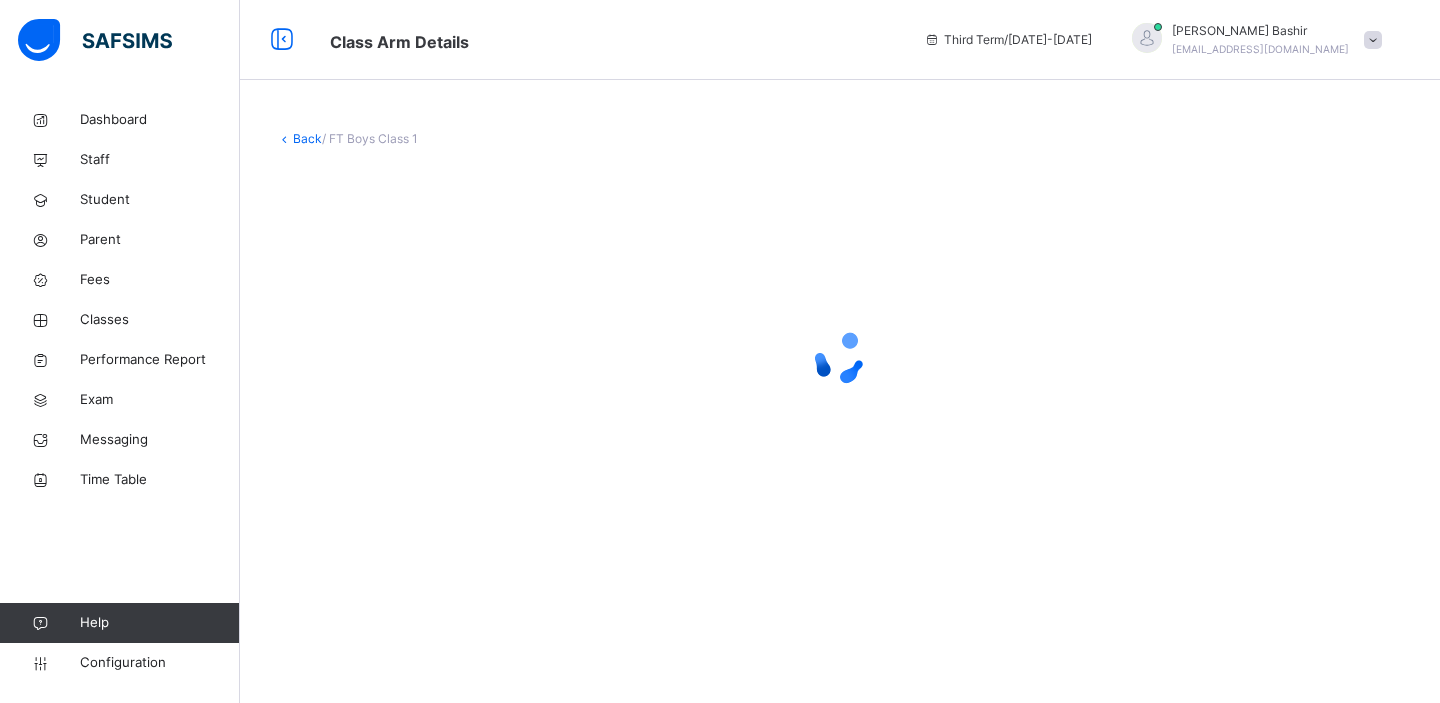scroll, scrollTop: 0, scrollLeft: 0, axis: both 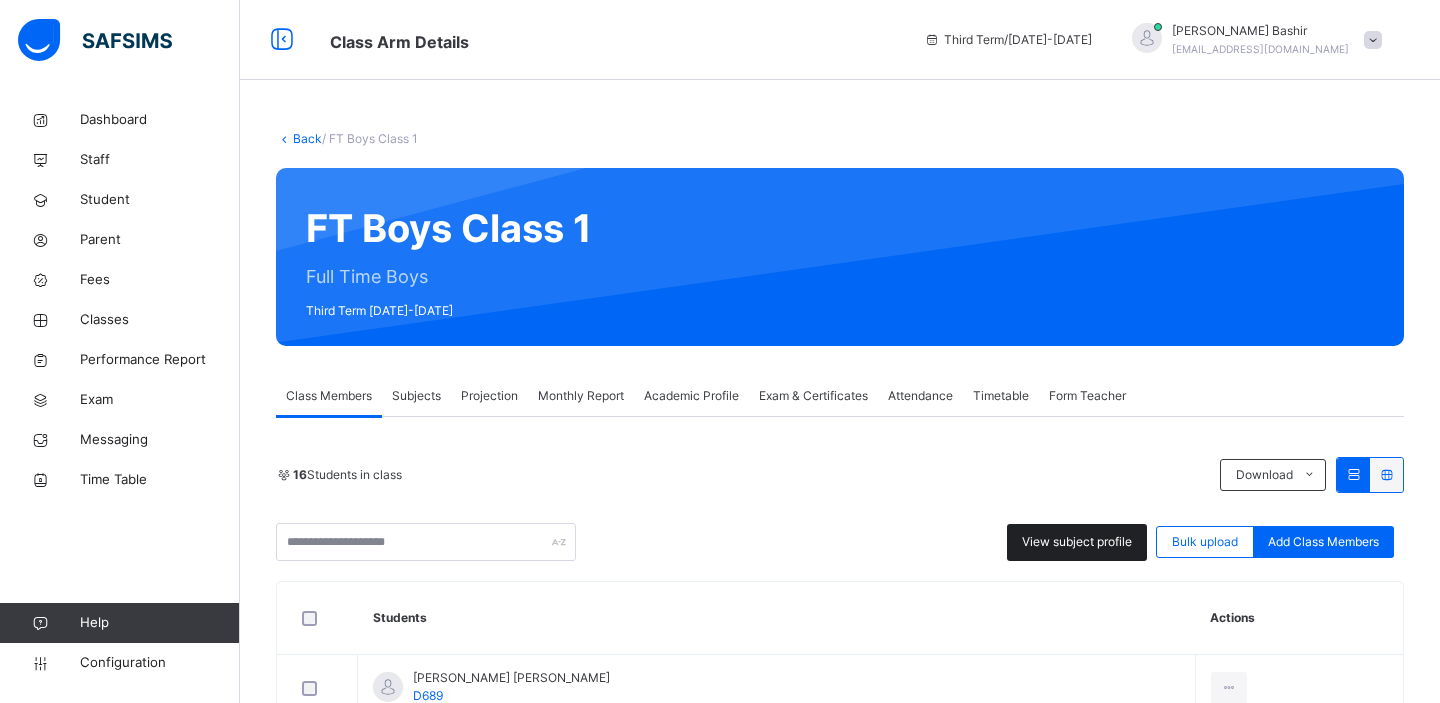 click on "View subject profile" at bounding box center [1077, 542] 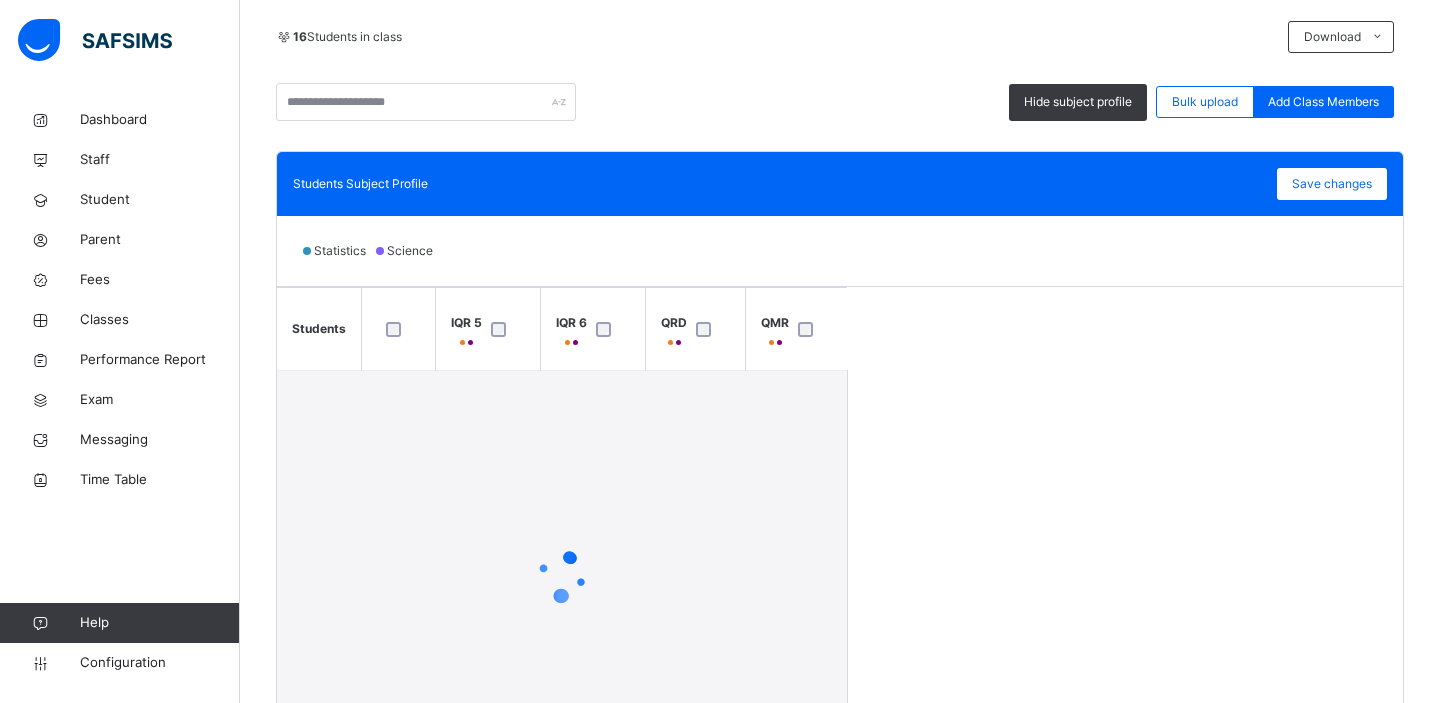 scroll, scrollTop: 444, scrollLeft: 0, axis: vertical 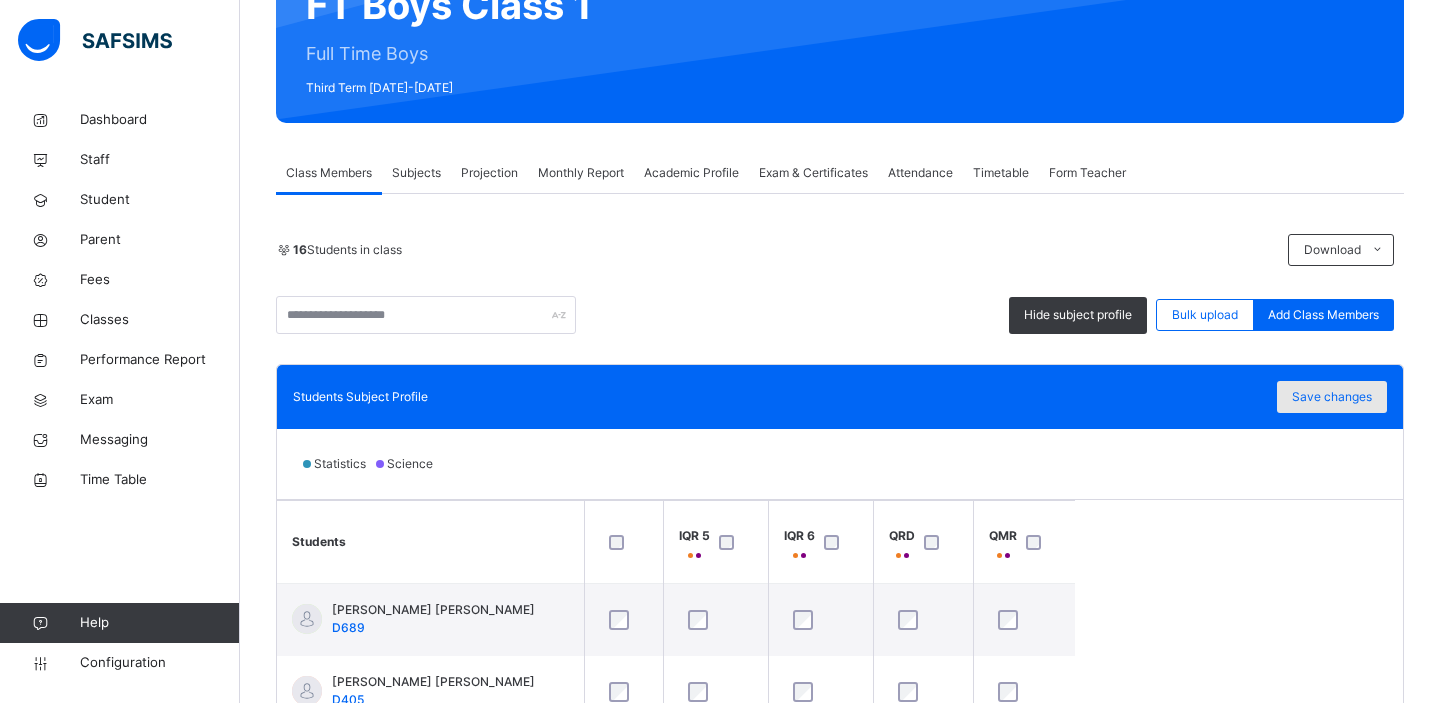 click on "Save changes" at bounding box center (1332, 397) 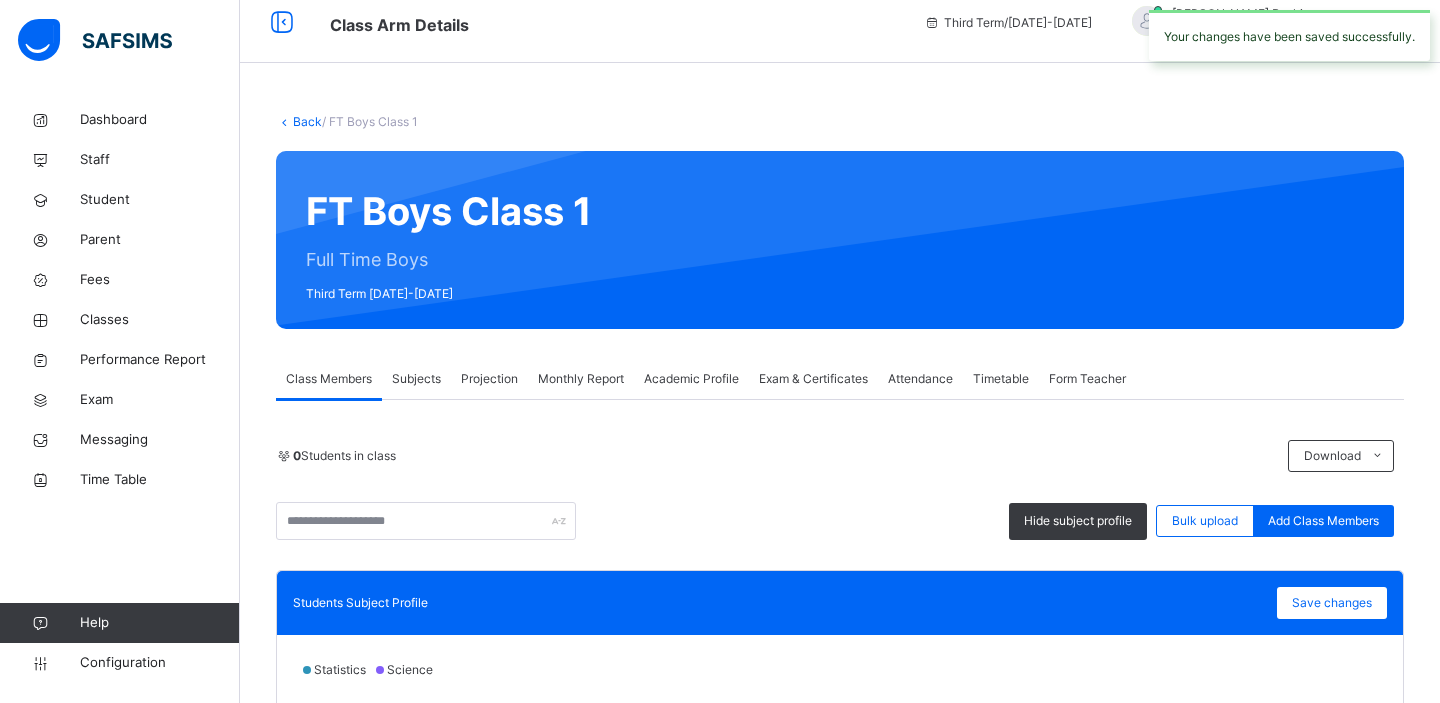 scroll, scrollTop: 0, scrollLeft: 0, axis: both 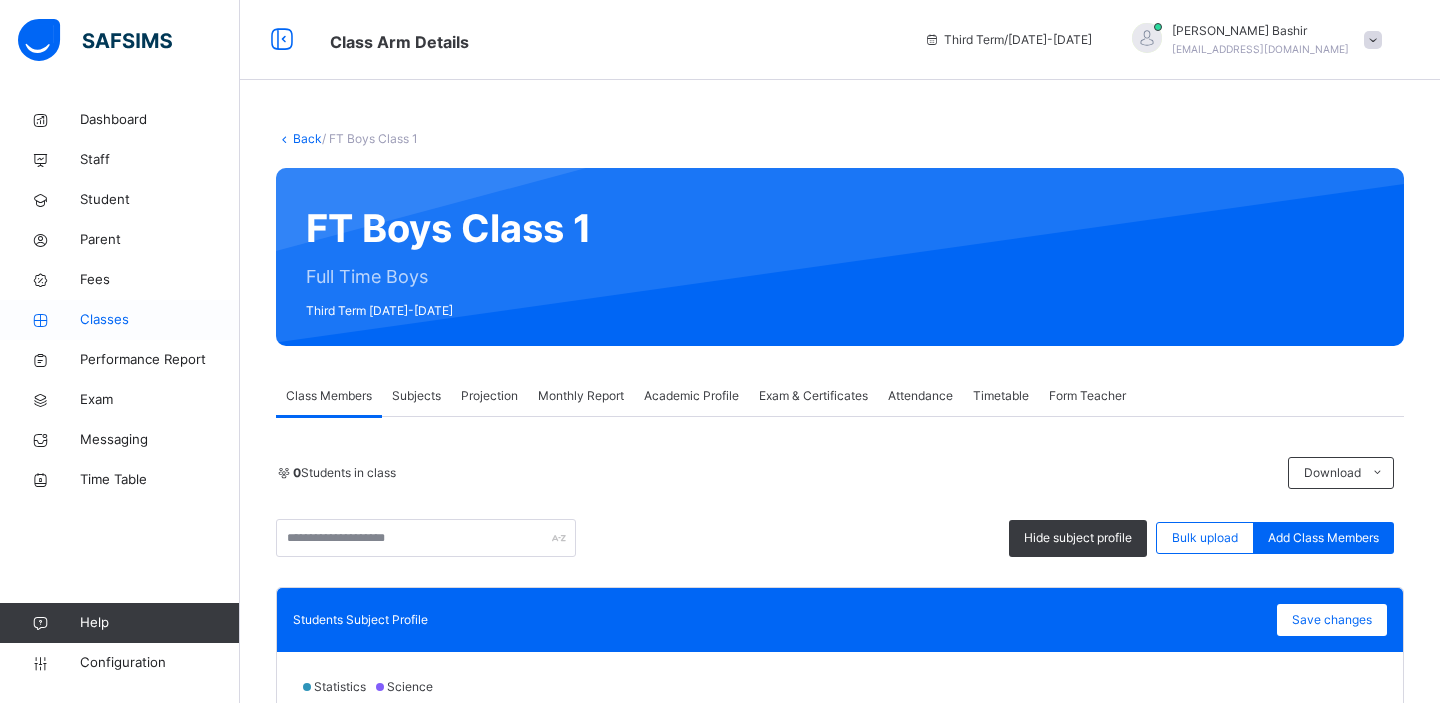 click on "Classes" at bounding box center [160, 320] 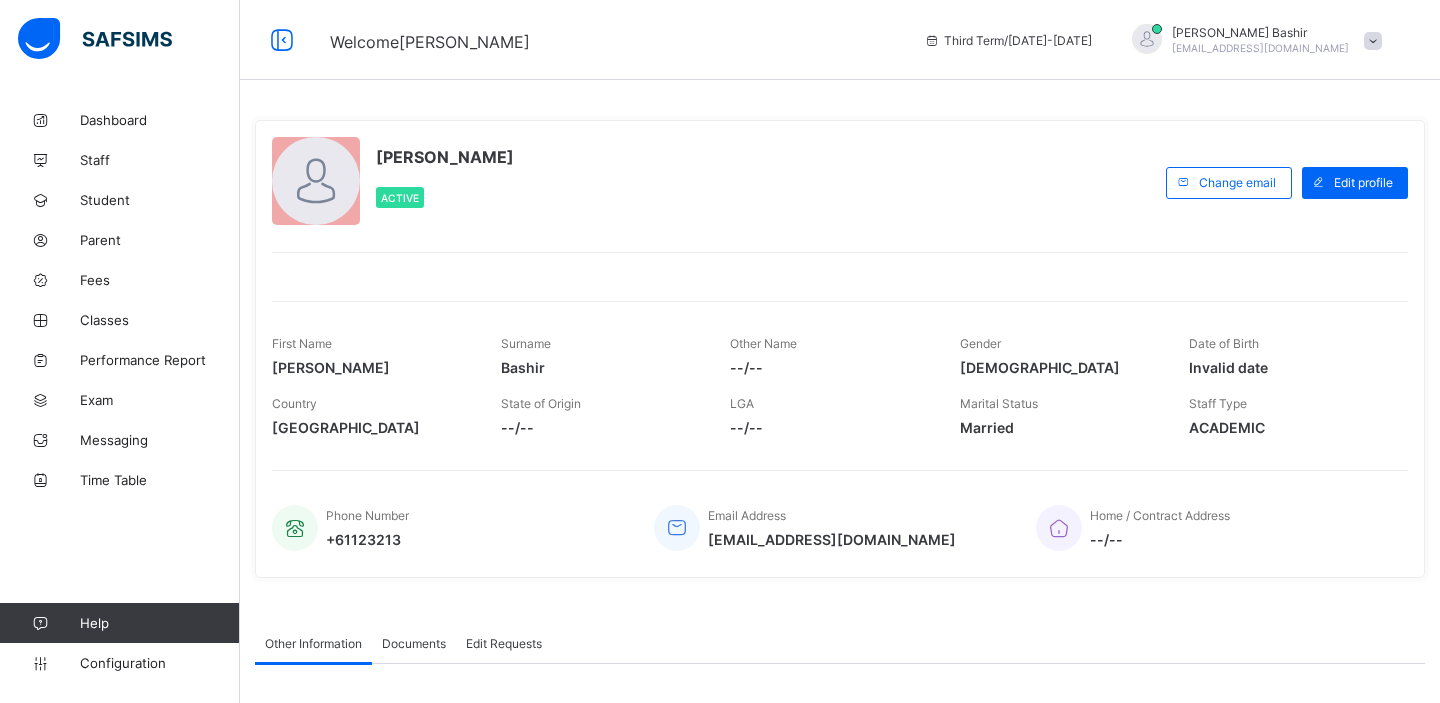 scroll, scrollTop: 0, scrollLeft: 0, axis: both 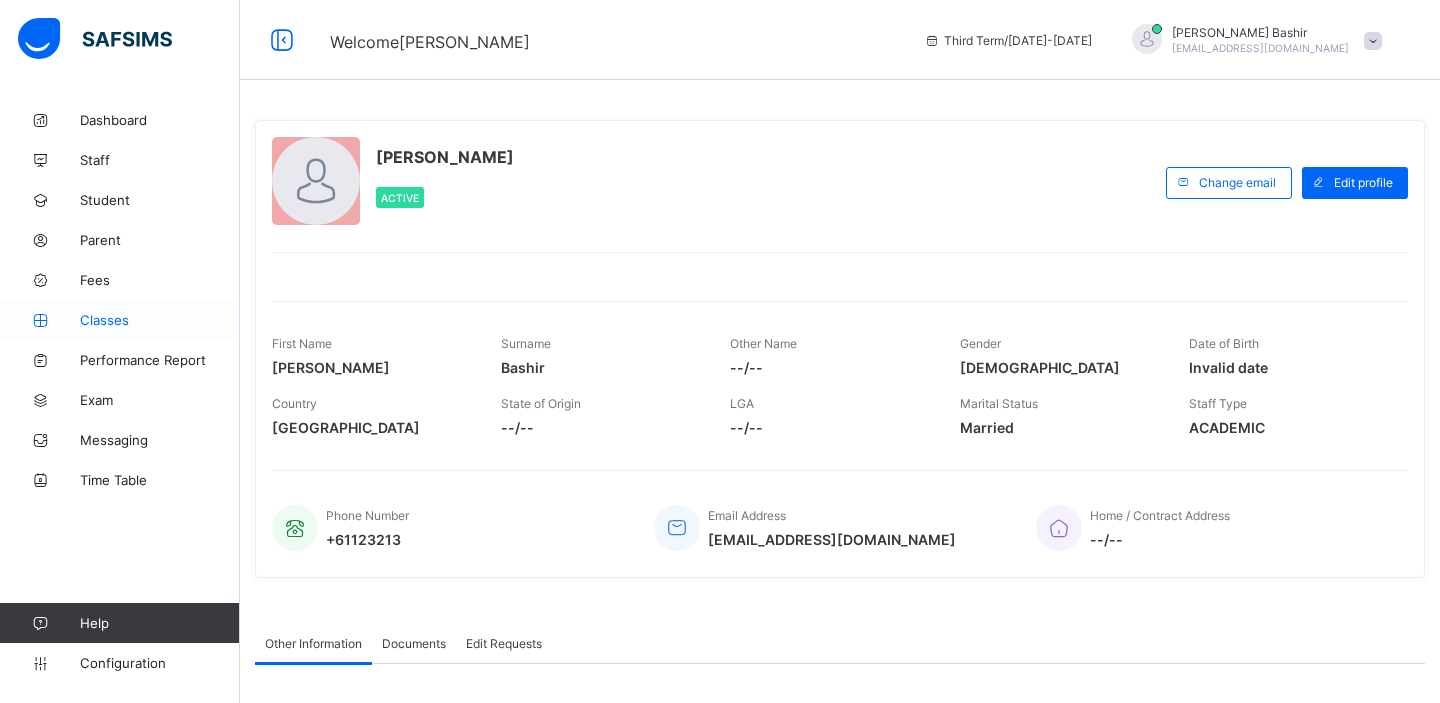 click on "Classes" at bounding box center [160, 320] 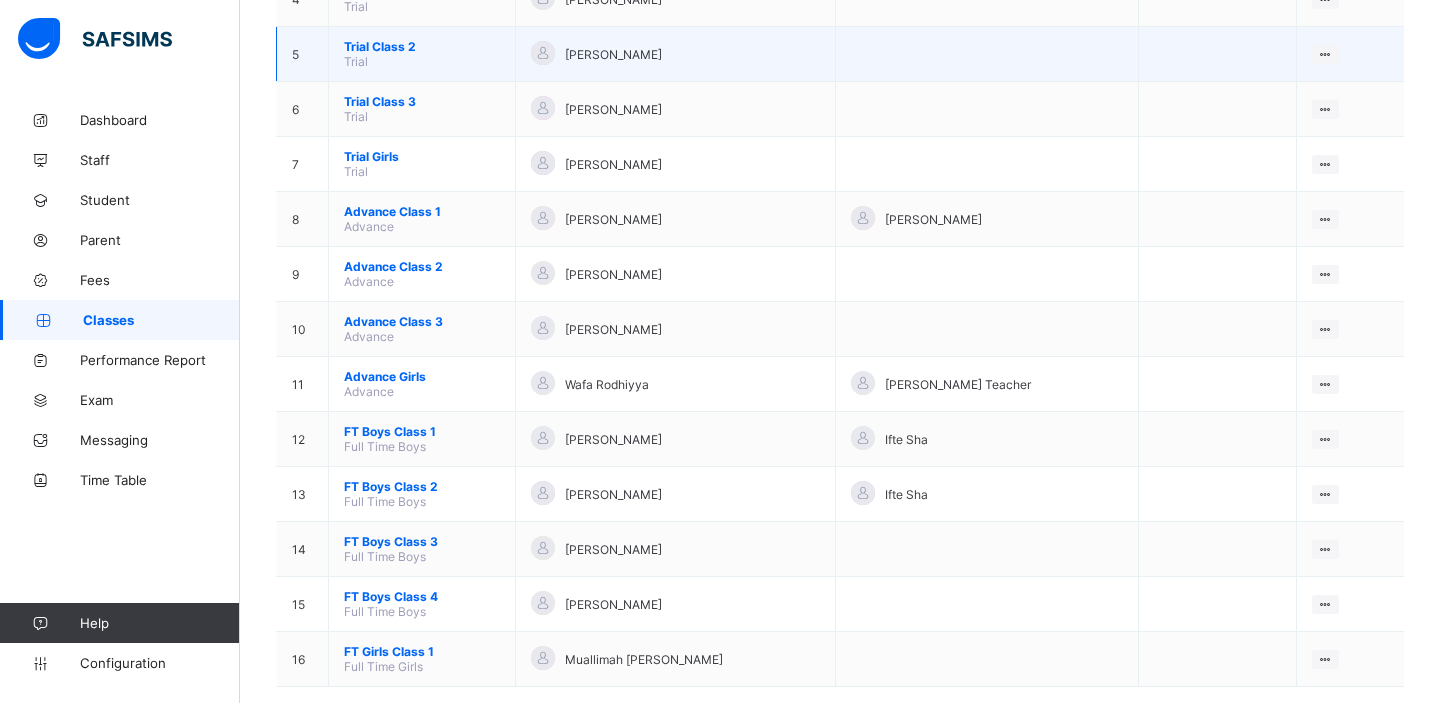 scroll, scrollTop: 445, scrollLeft: 0, axis: vertical 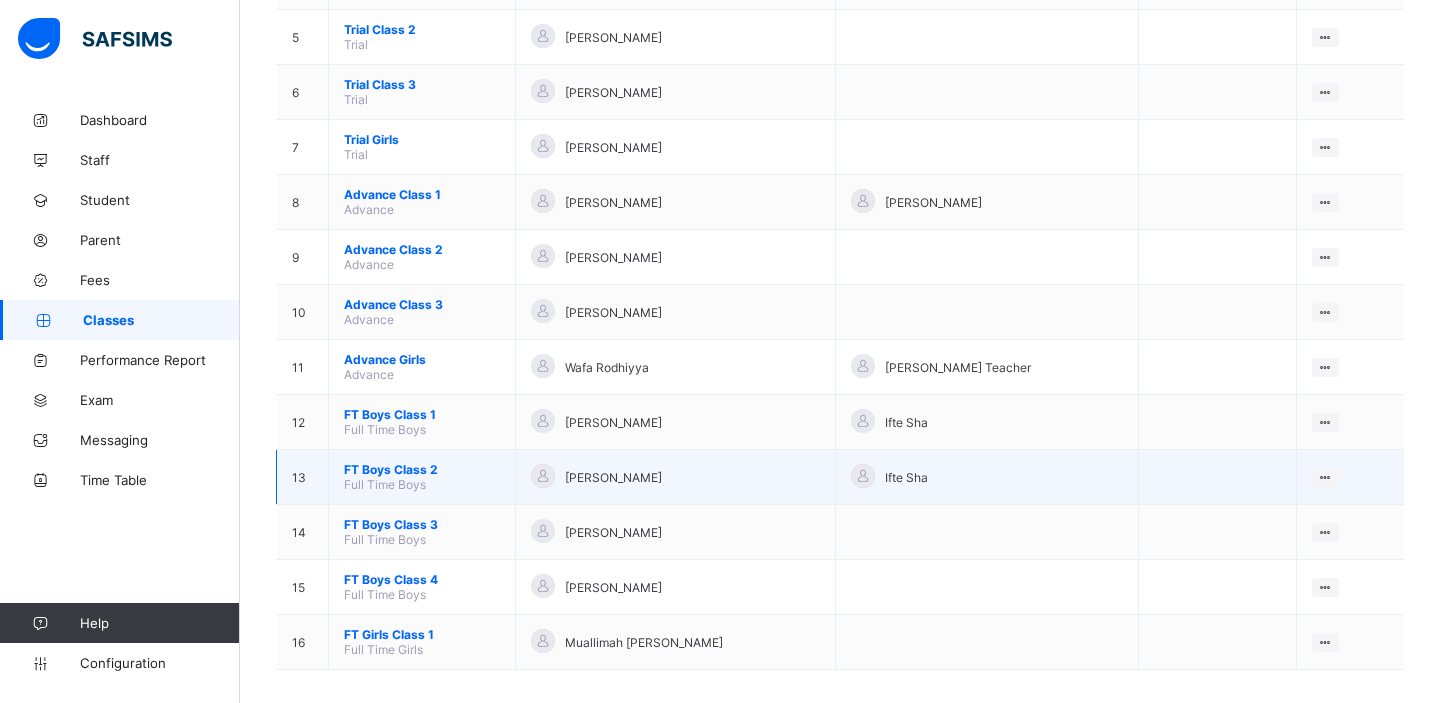 click on "FT Boys   Class 2" at bounding box center [422, 469] 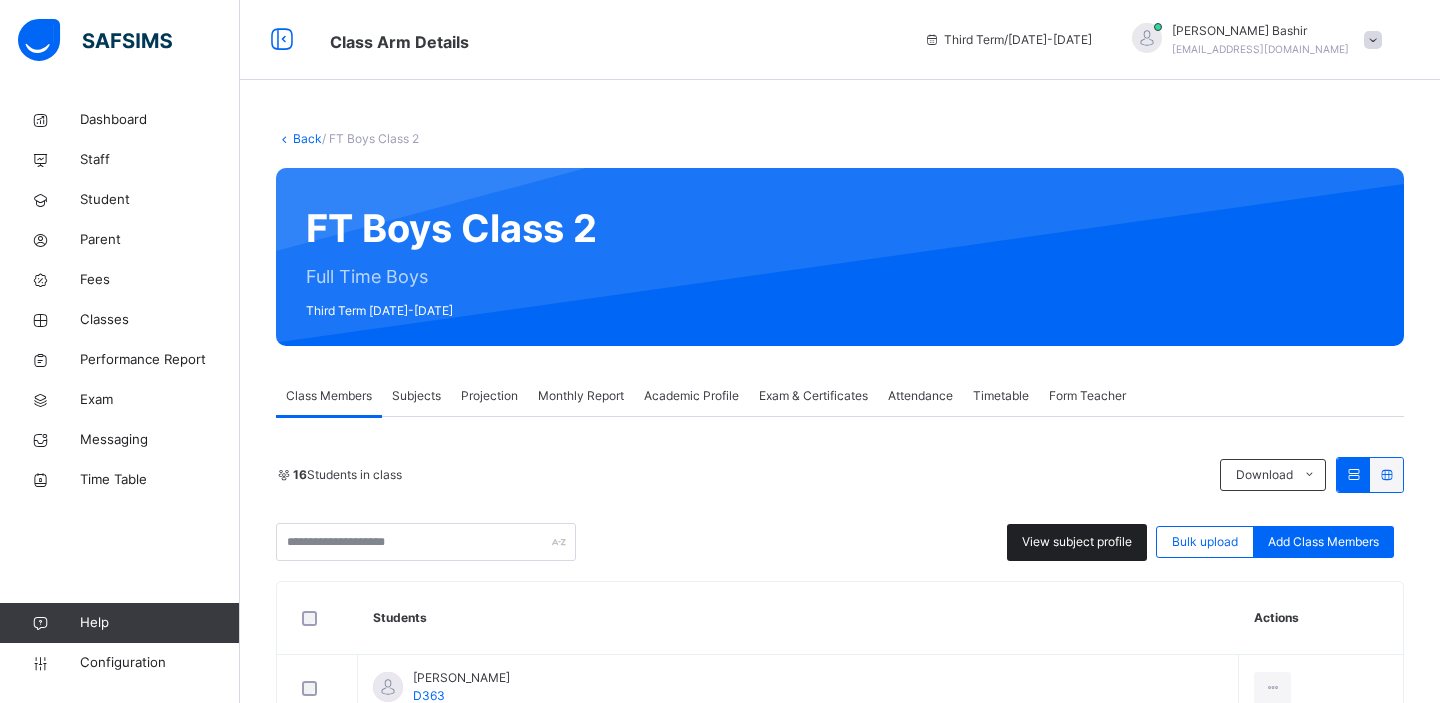 click on "View subject profile" at bounding box center [1077, 542] 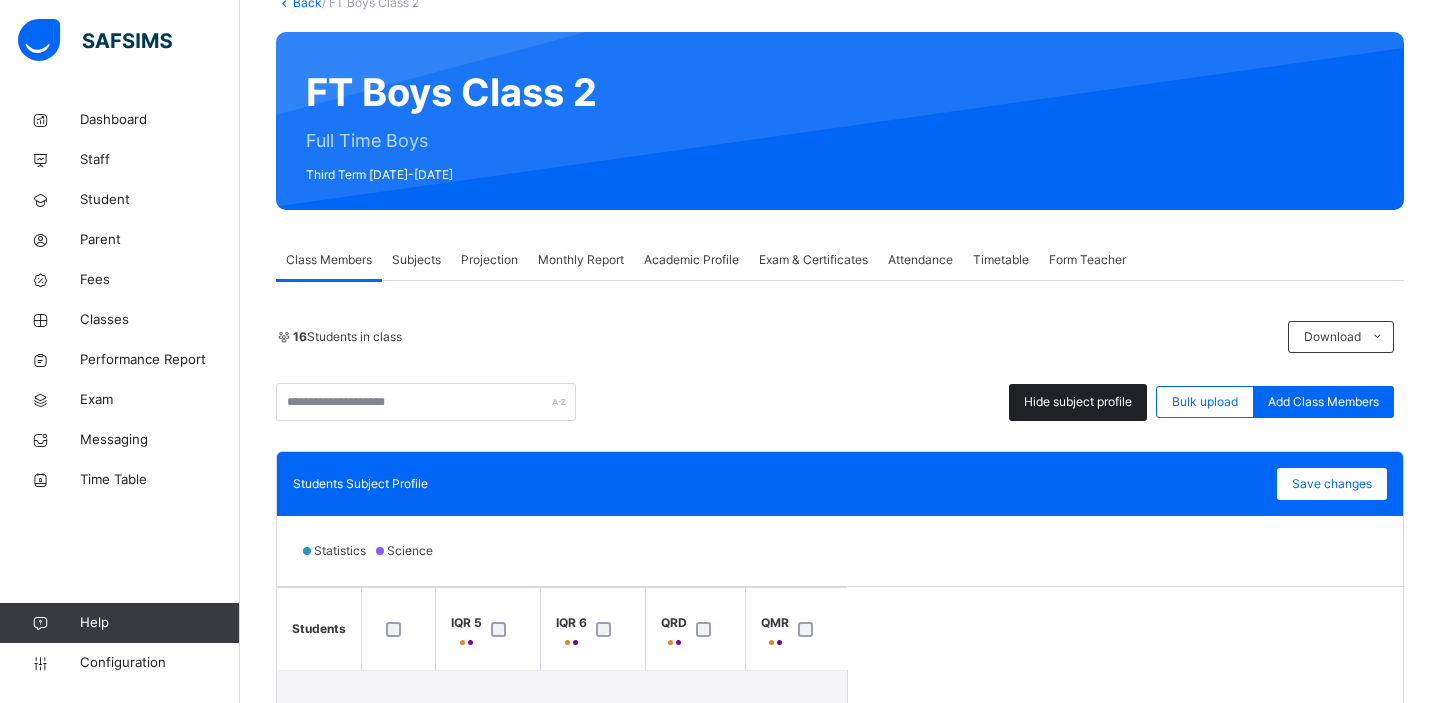 scroll, scrollTop: 575, scrollLeft: 0, axis: vertical 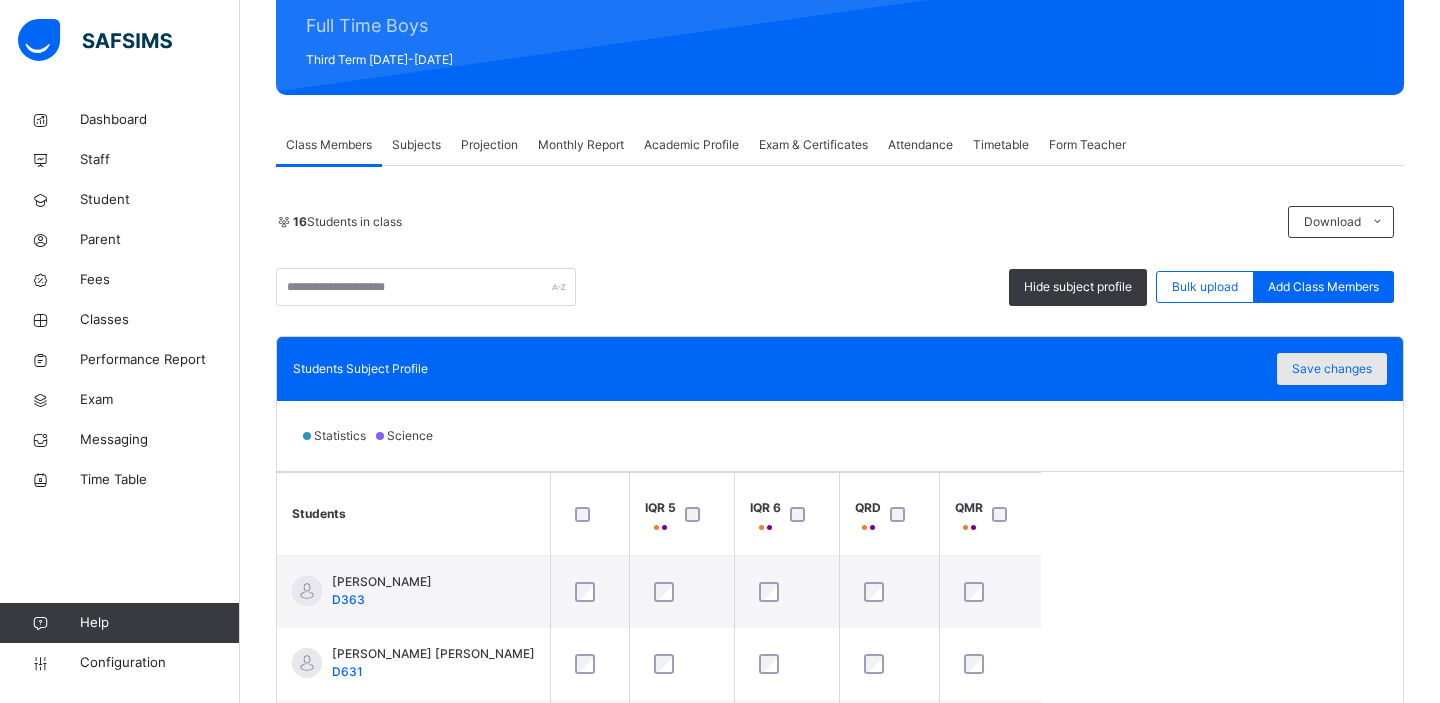click on "Save changes" at bounding box center (1332, 369) 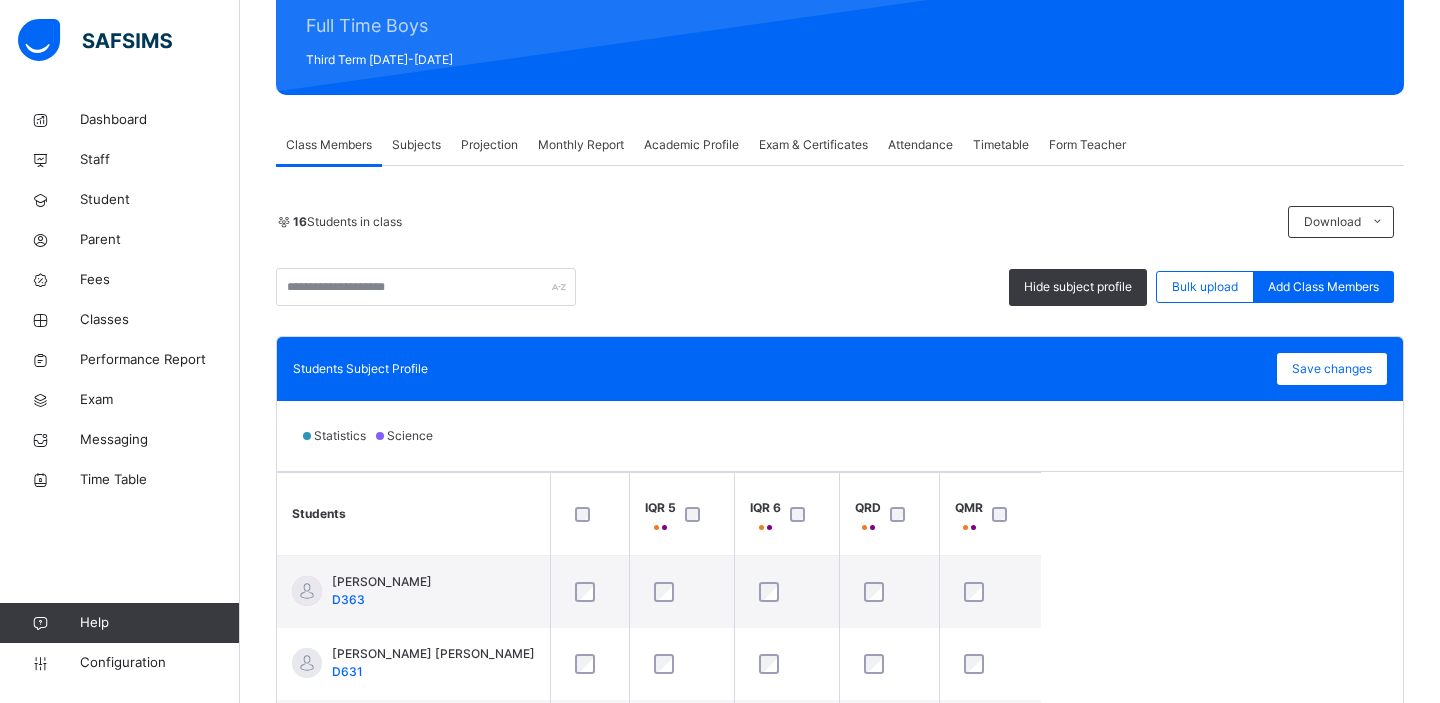 scroll, scrollTop: 580, scrollLeft: 0, axis: vertical 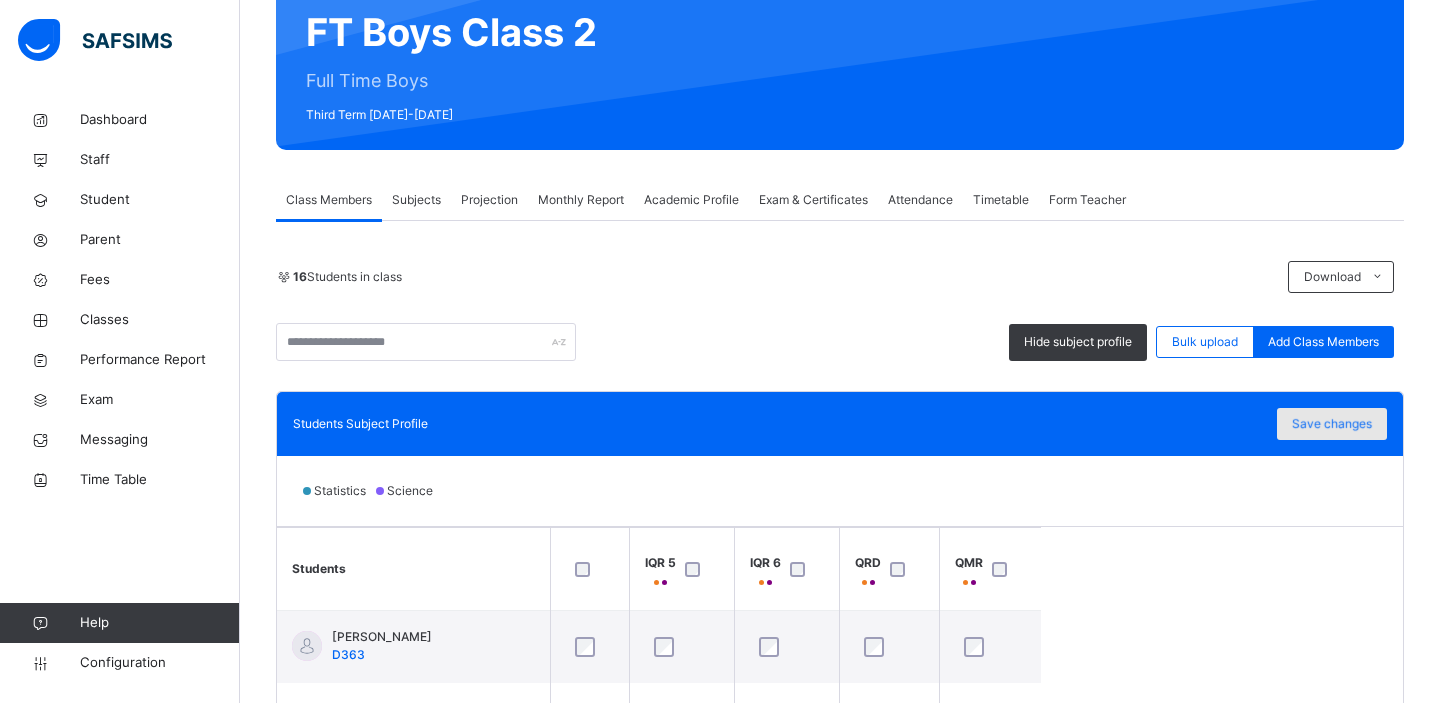 click on "Save changes" at bounding box center [1332, 424] 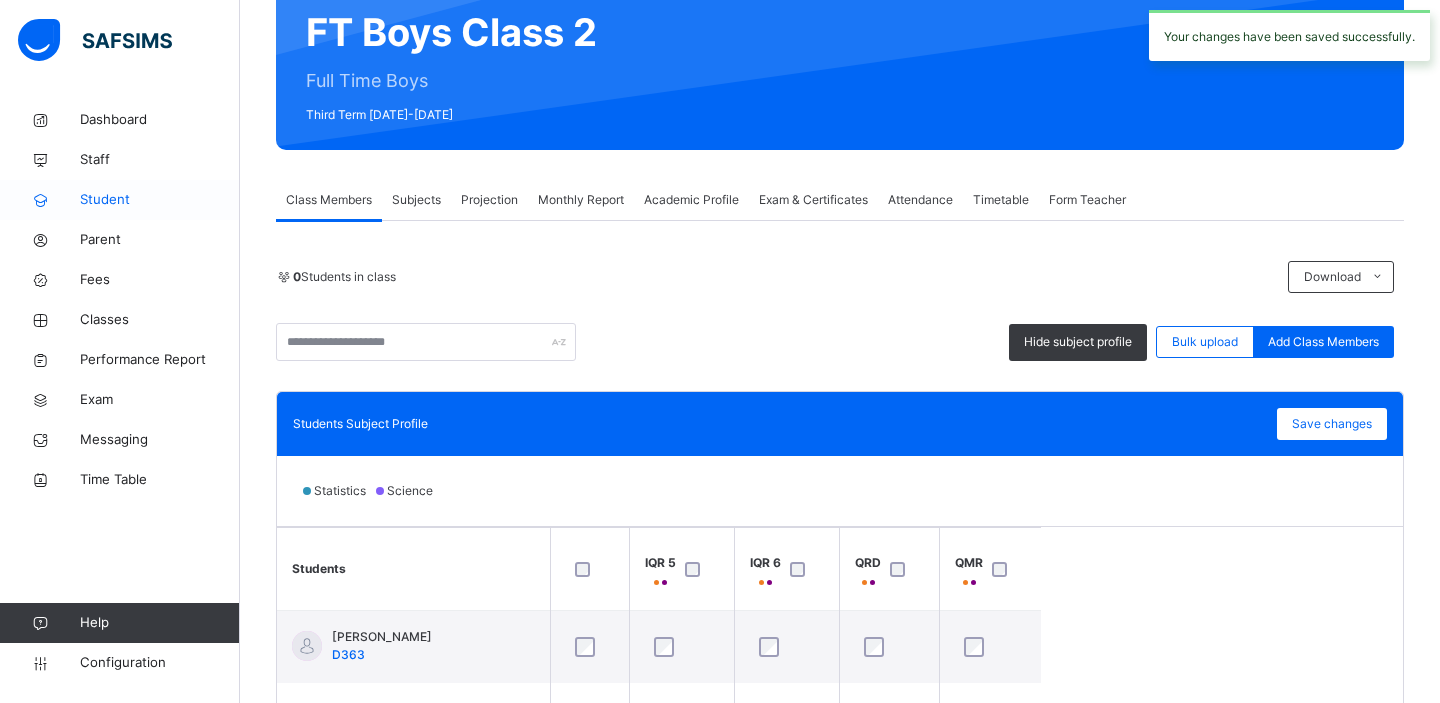 click on "Student" at bounding box center (160, 200) 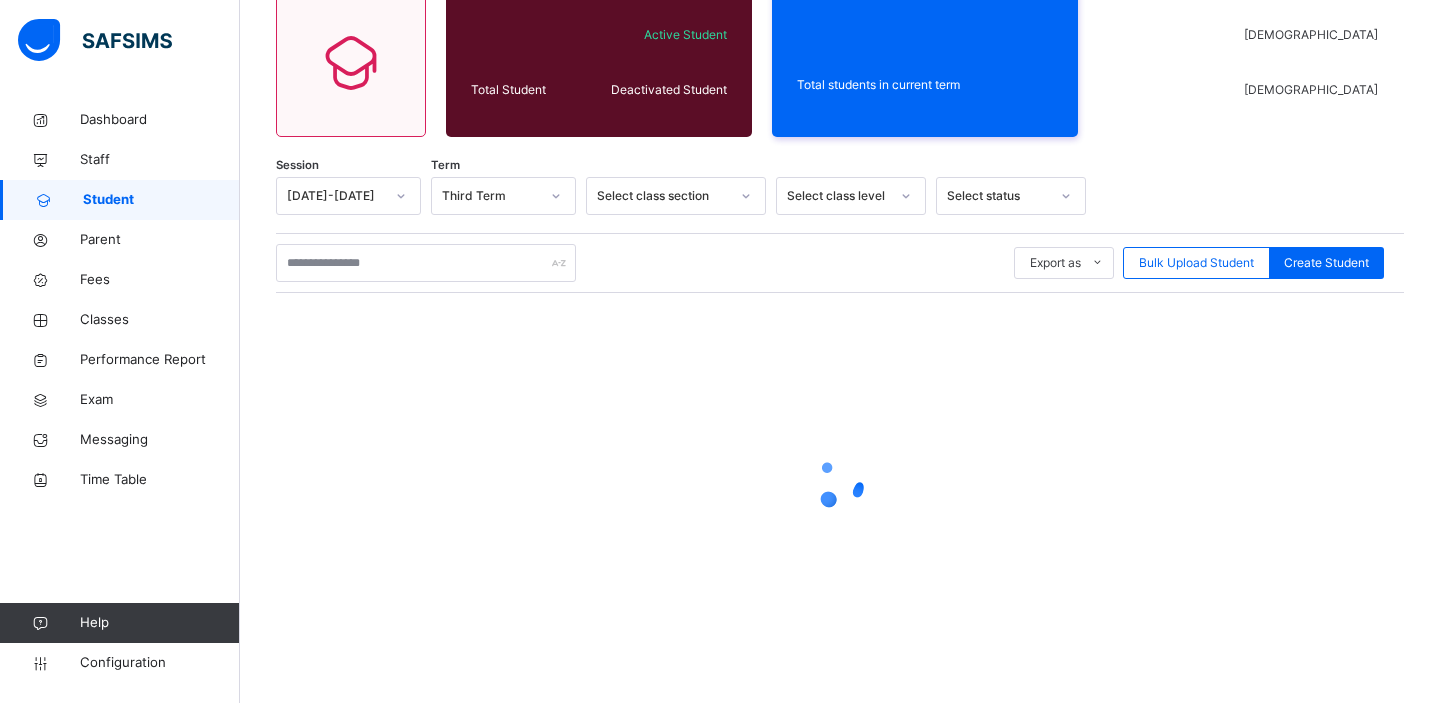 scroll, scrollTop: 187, scrollLeft: 0, axis: vertical 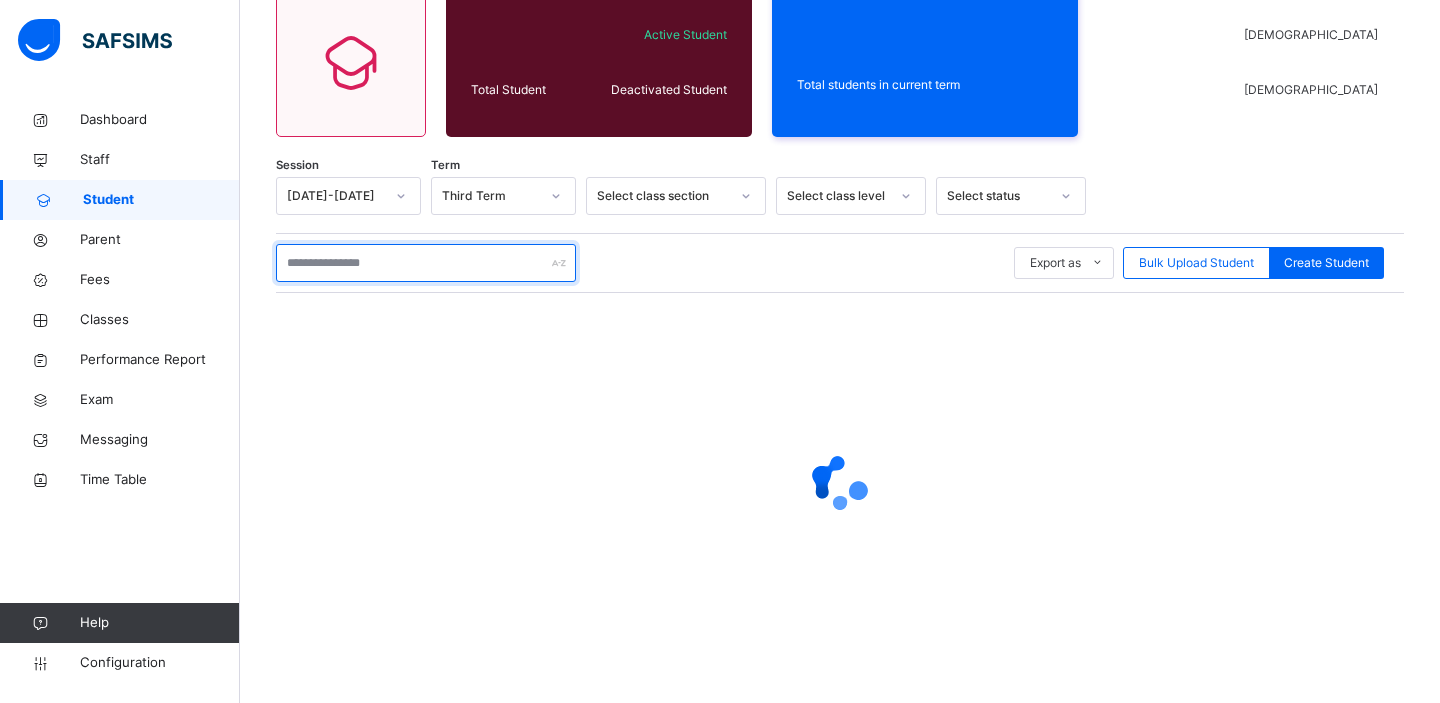 click at bounding box center [426, 263] 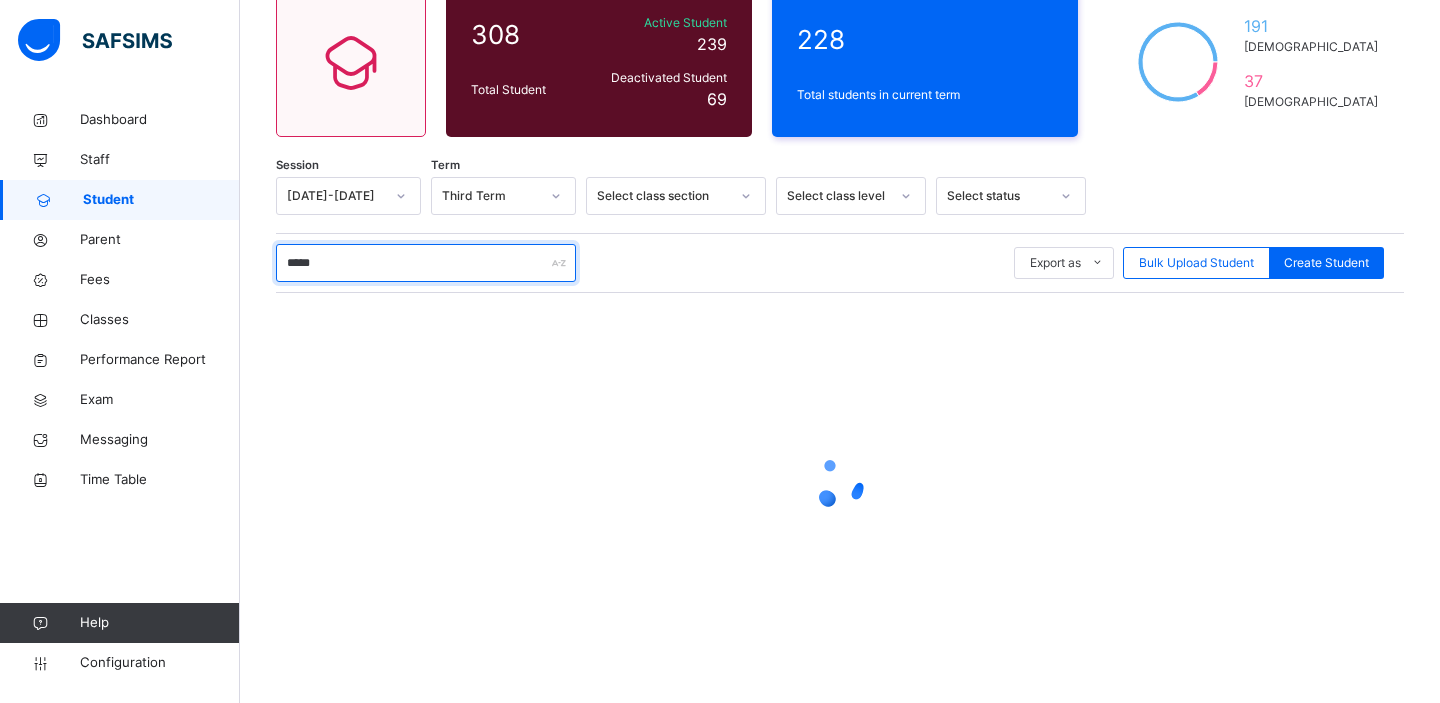 scroll, scrollTop: 187, scrollLeft: 0, axis: vertical 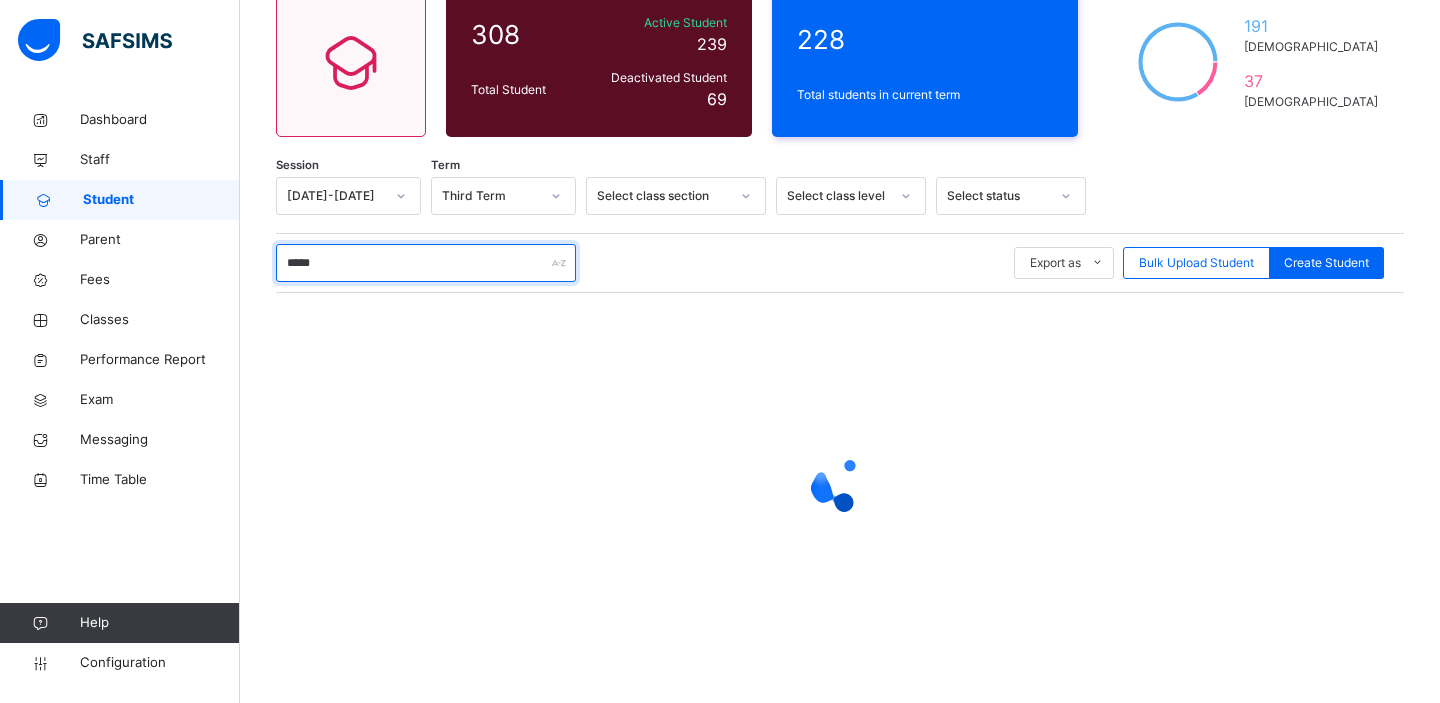 click on "*****" at bounding box center [426, 263] 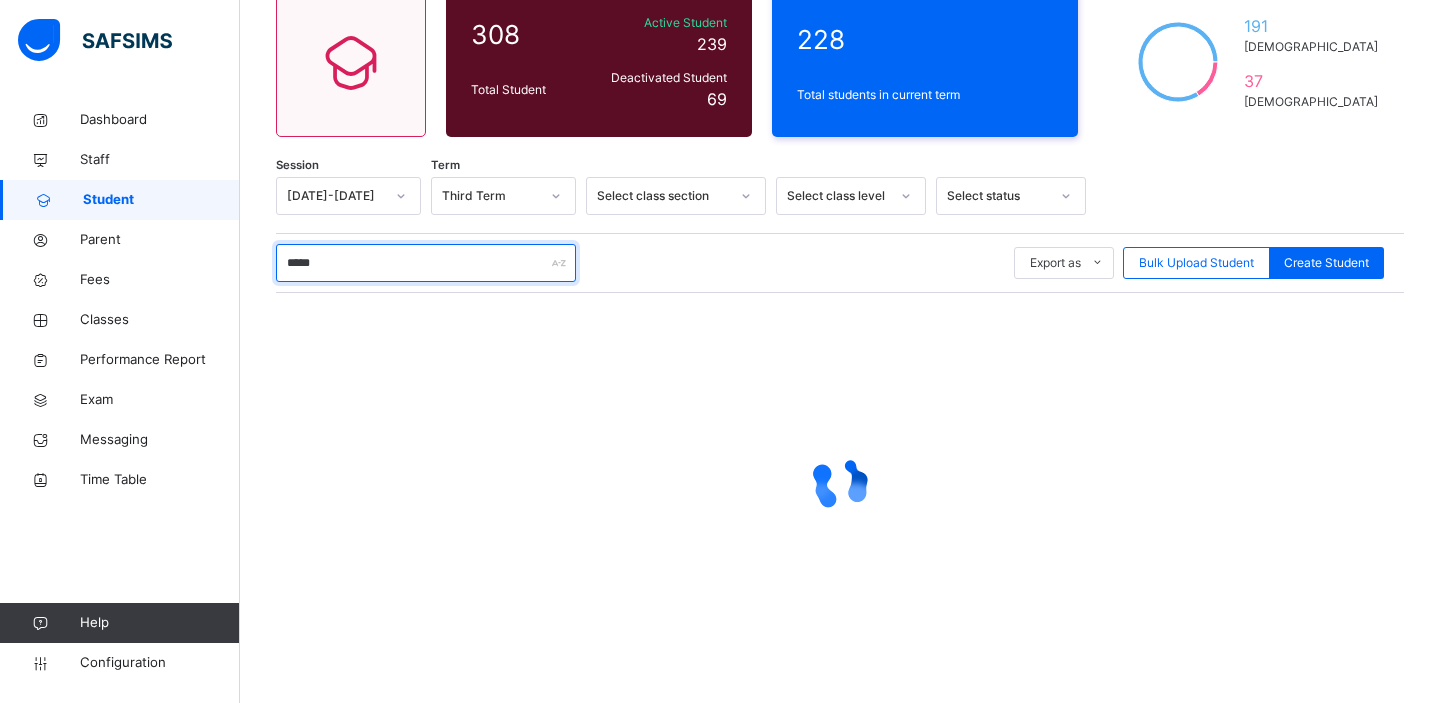 click on "*****" at bounding box center [426, 263] 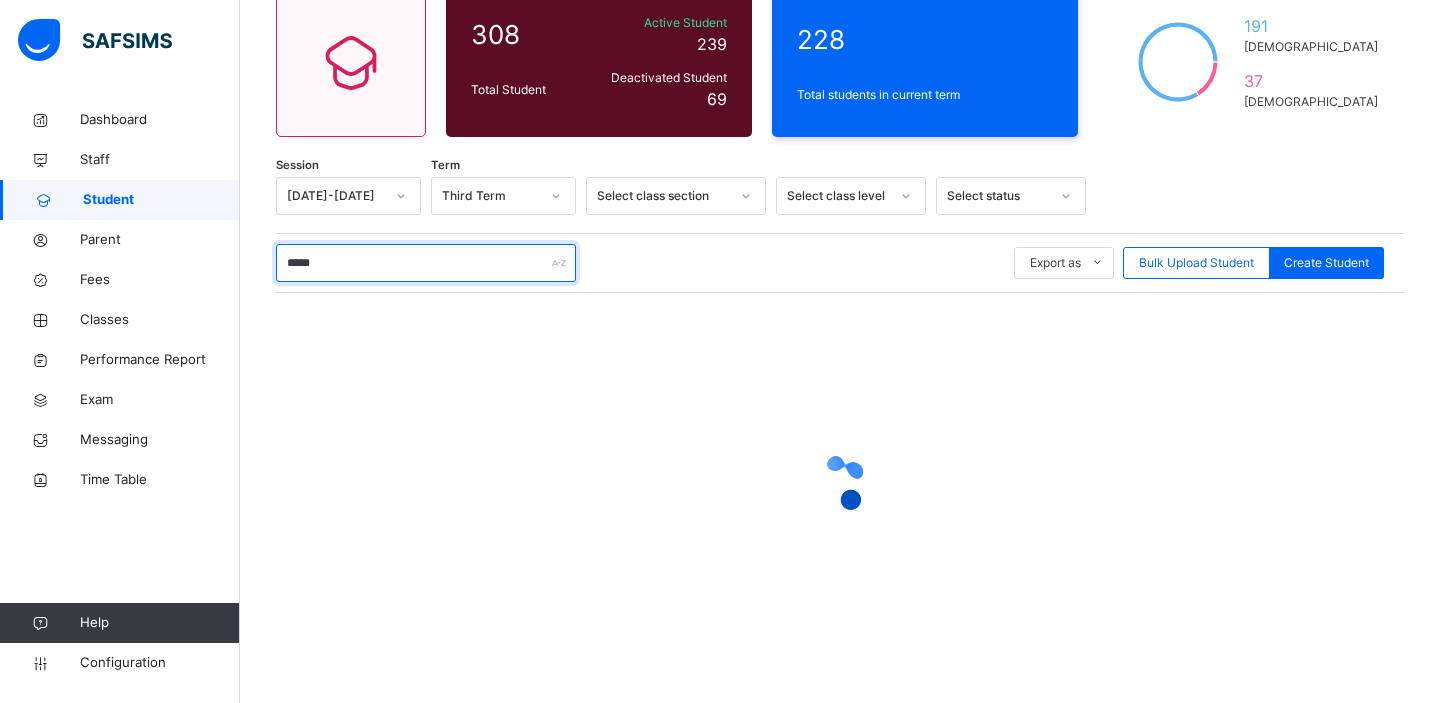 type on "*****" 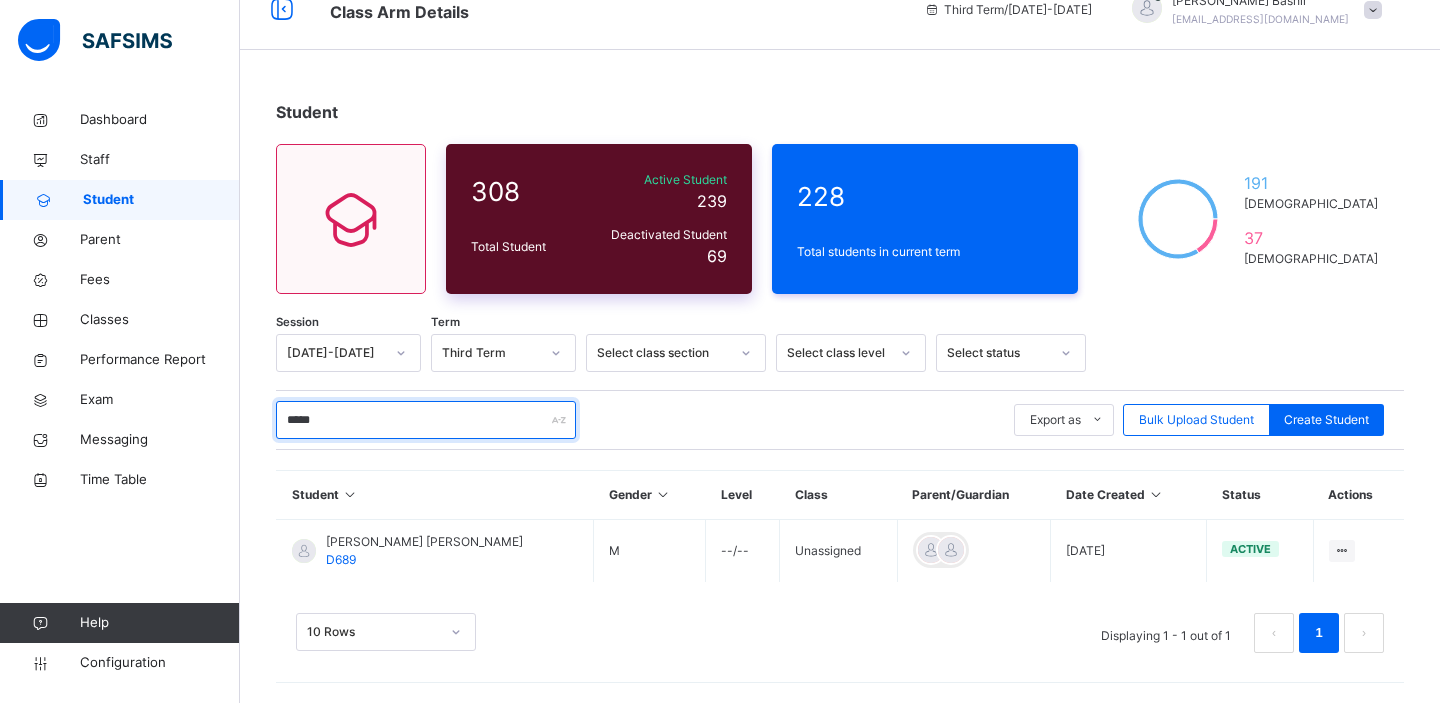scroll, scrollTop: 30, scrollLeft: 0, axis: vertical 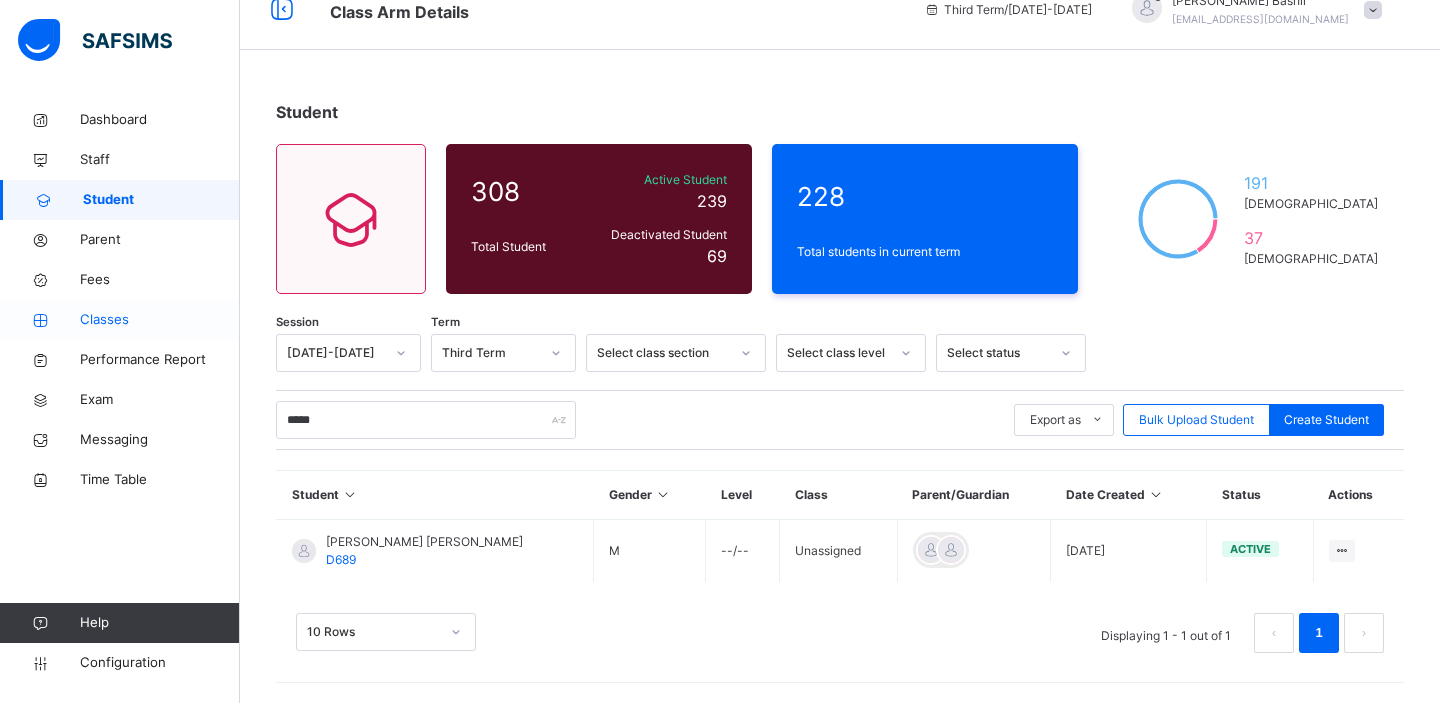 click on "Classes" at bounding box center [160, 320] 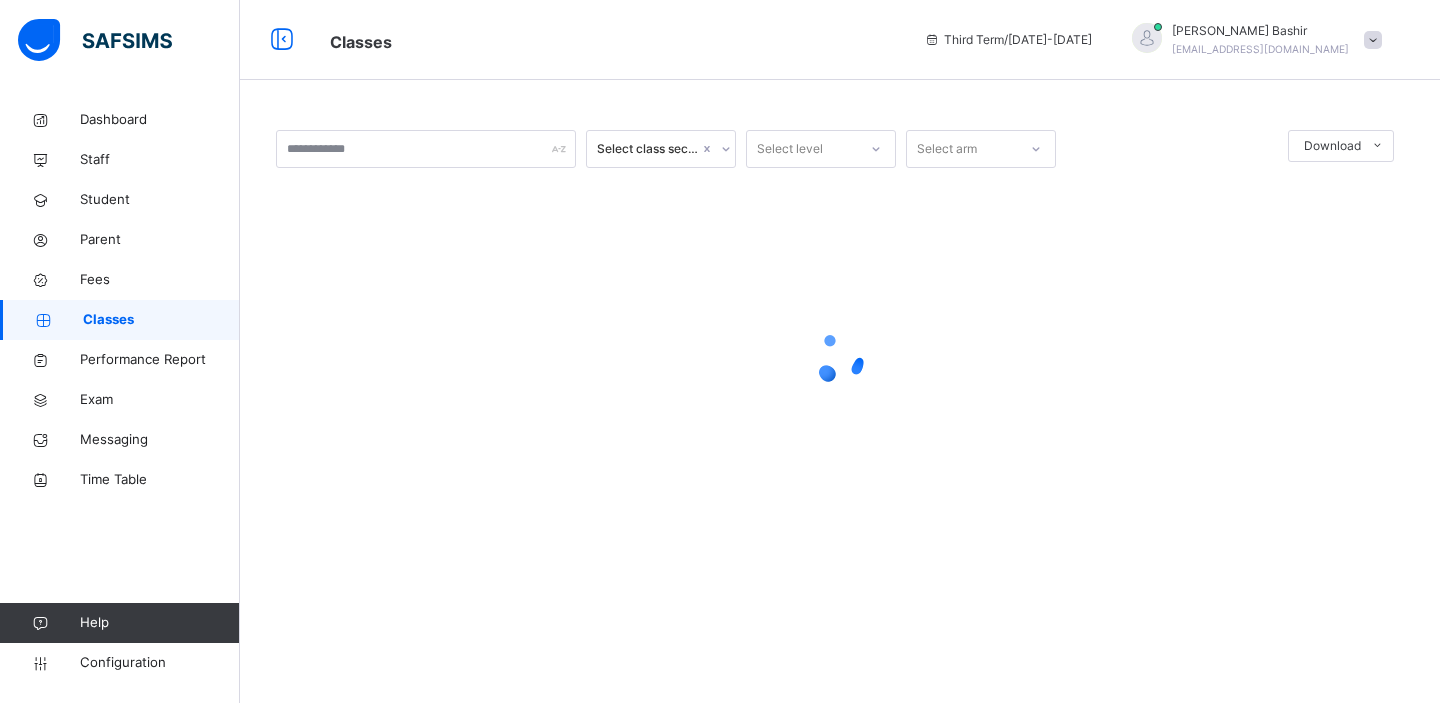 scroll, scrollTop: 0, scrollLeft: 0, axis: both 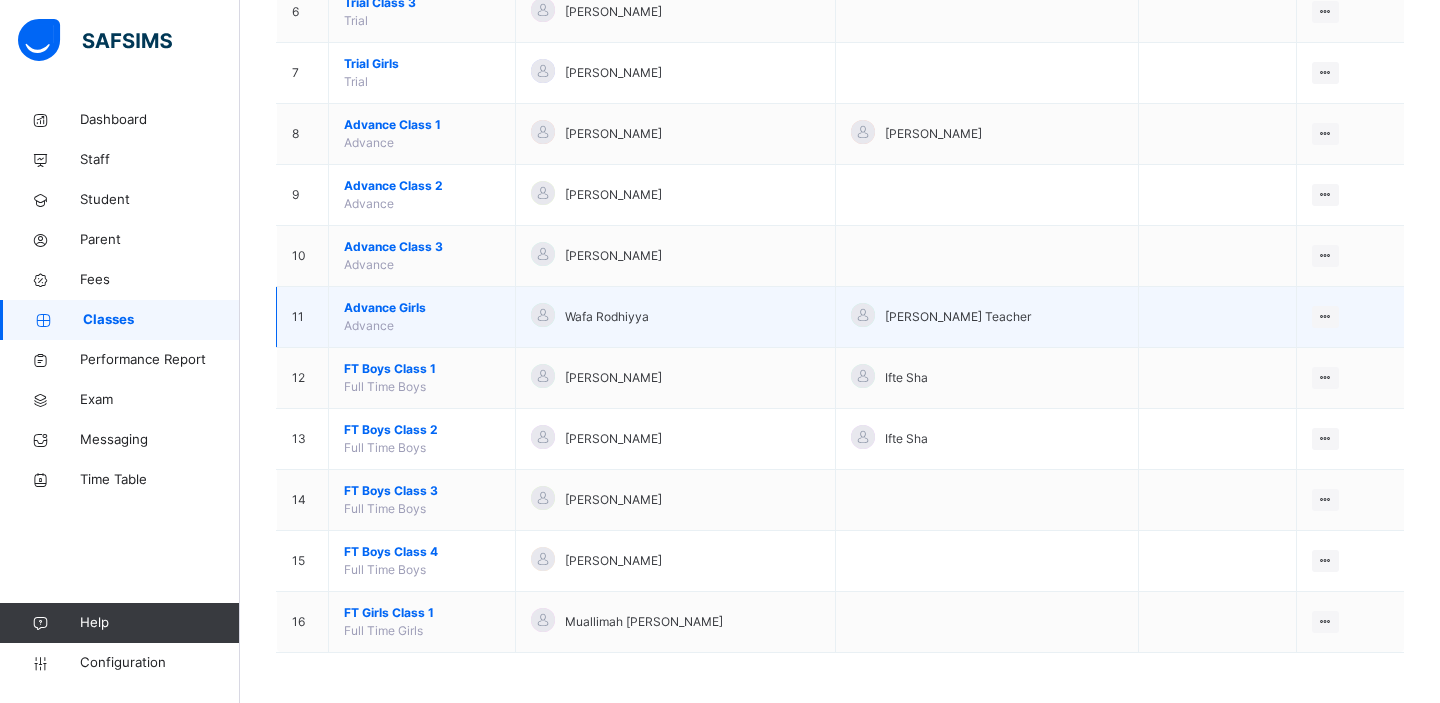 click on "Advance   Girls" at bounding box center [422, 308] 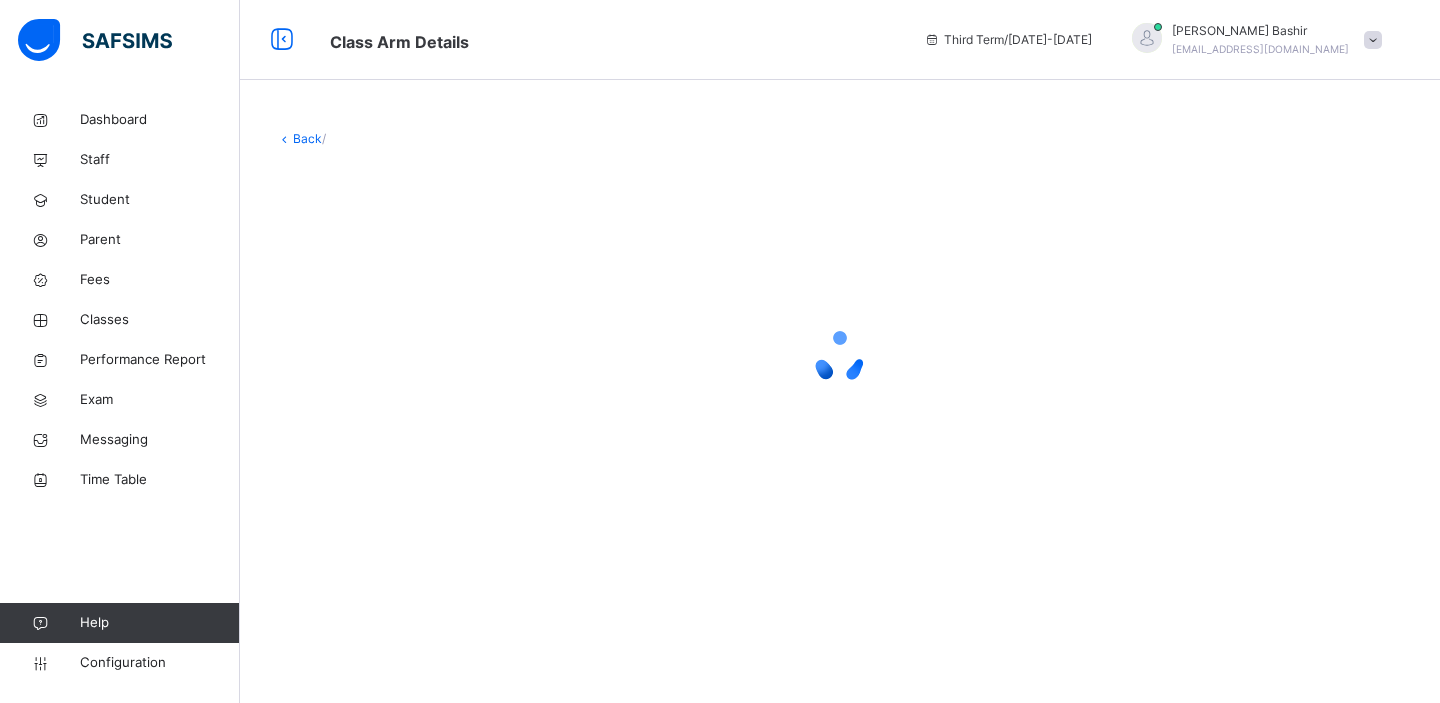 scroll, scrollTop: 0, scrollLeft: 0, axis: both 